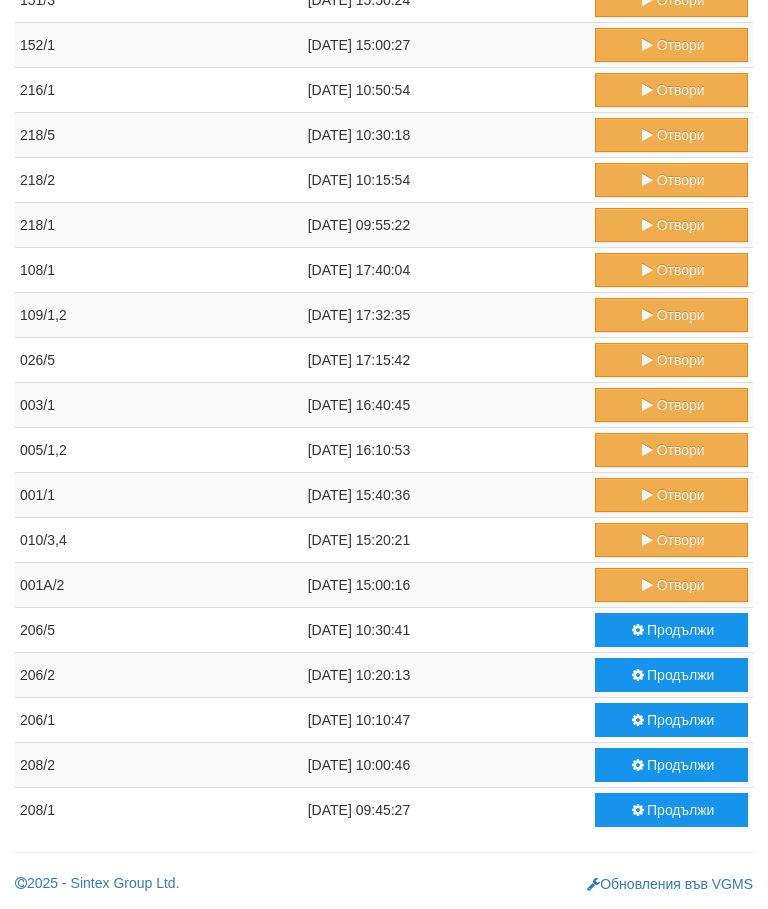 scroll, scrollTop: 1012, scrollLeft: 0, axis: vertical 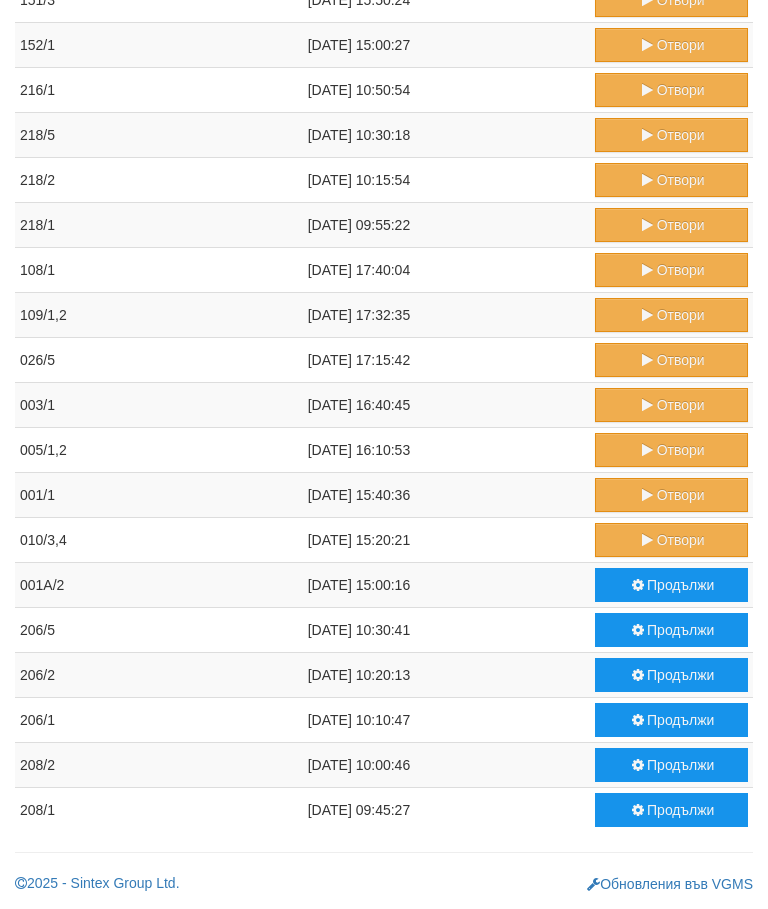 click on "Отвори" at bounding box center [671, 495] 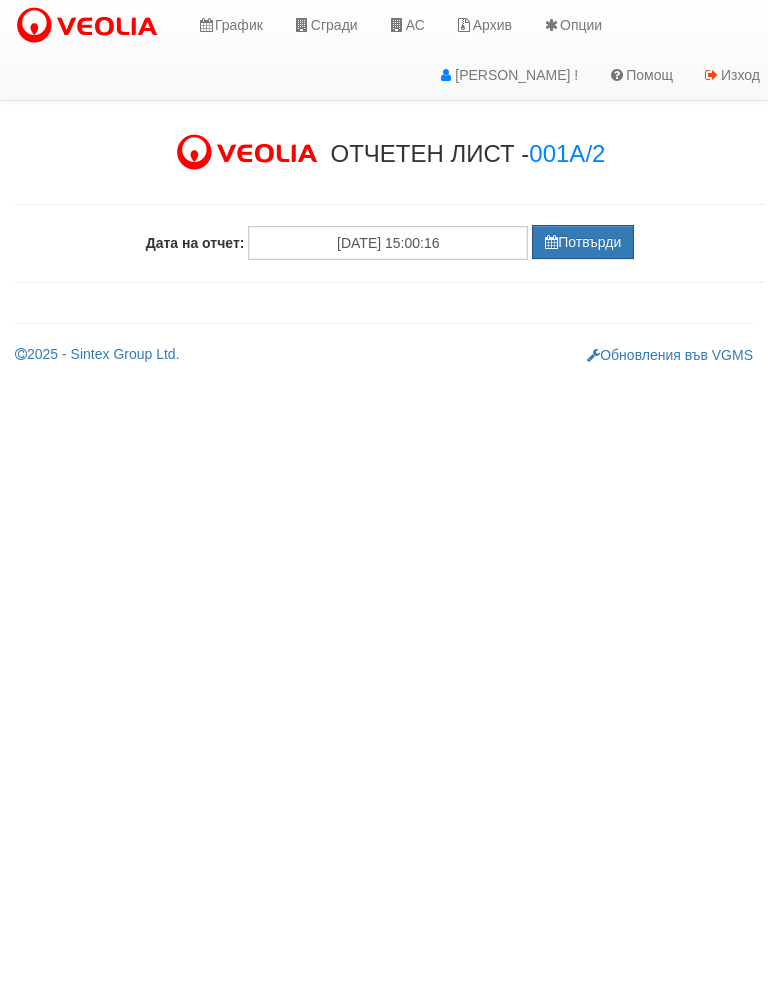 scroll, scrollTop: 0, scrollLeft: 0, axis: both 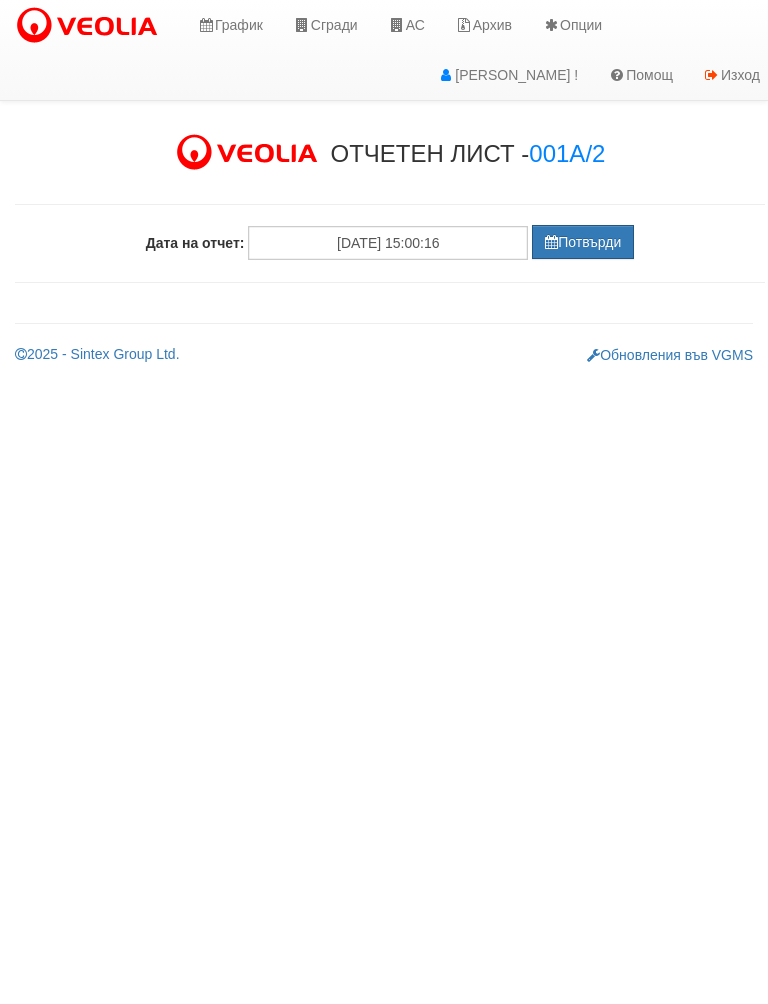 click on "Потвърди" at bounding box center [583, 242] 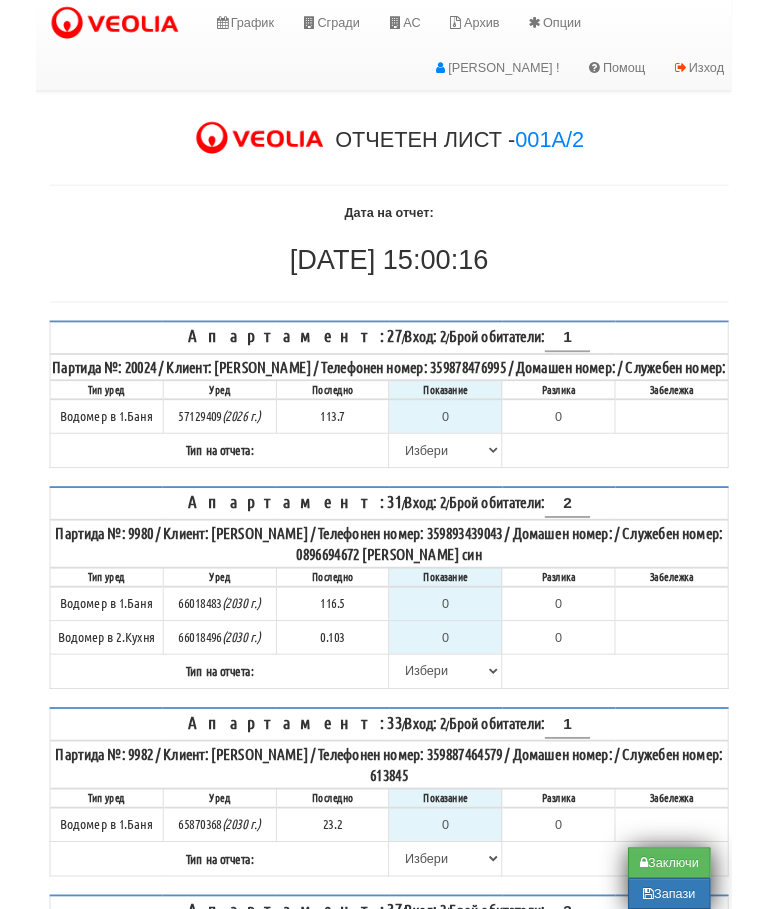 scroll, scrollTop: 38, scrollLeft: 0, axis: vertical 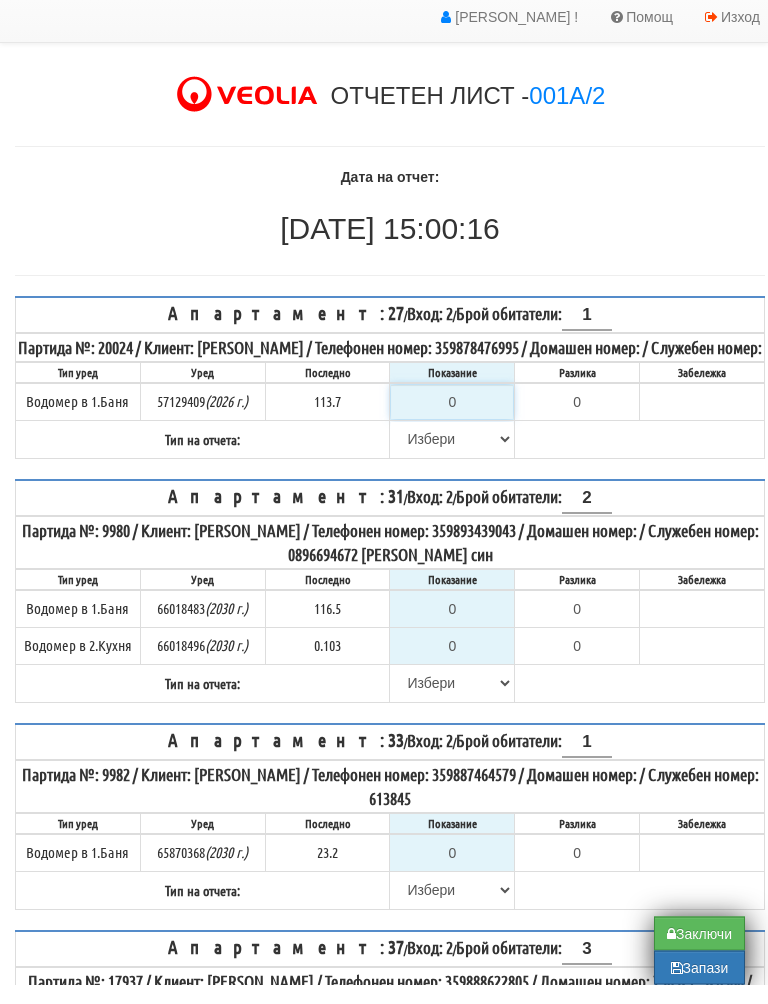 click on "0" at bounding box center (452, 422) 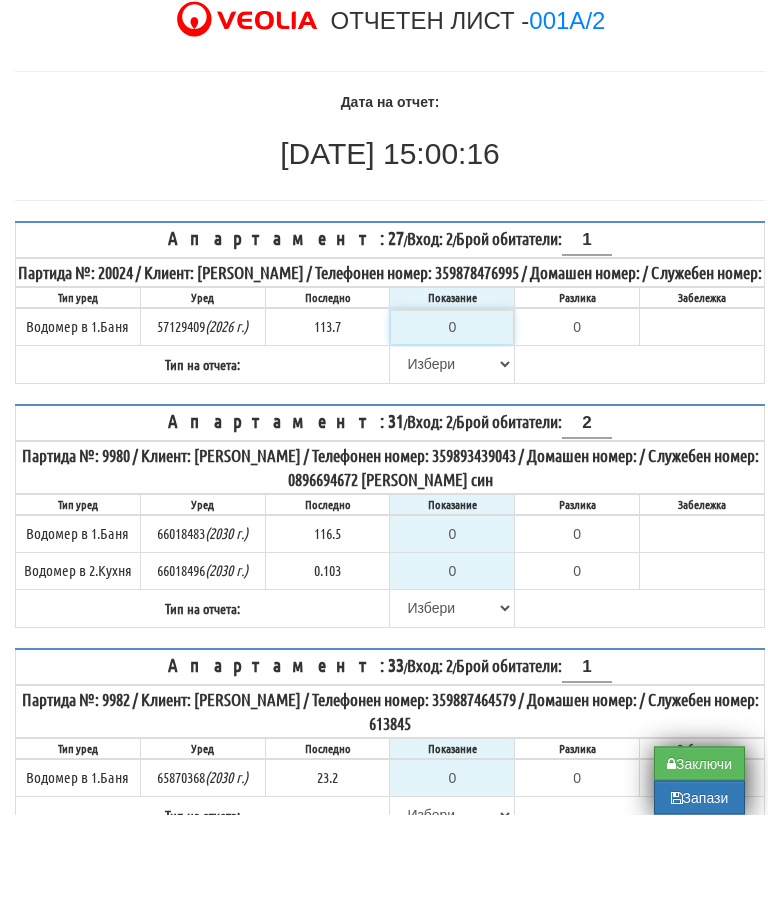 type on "1" 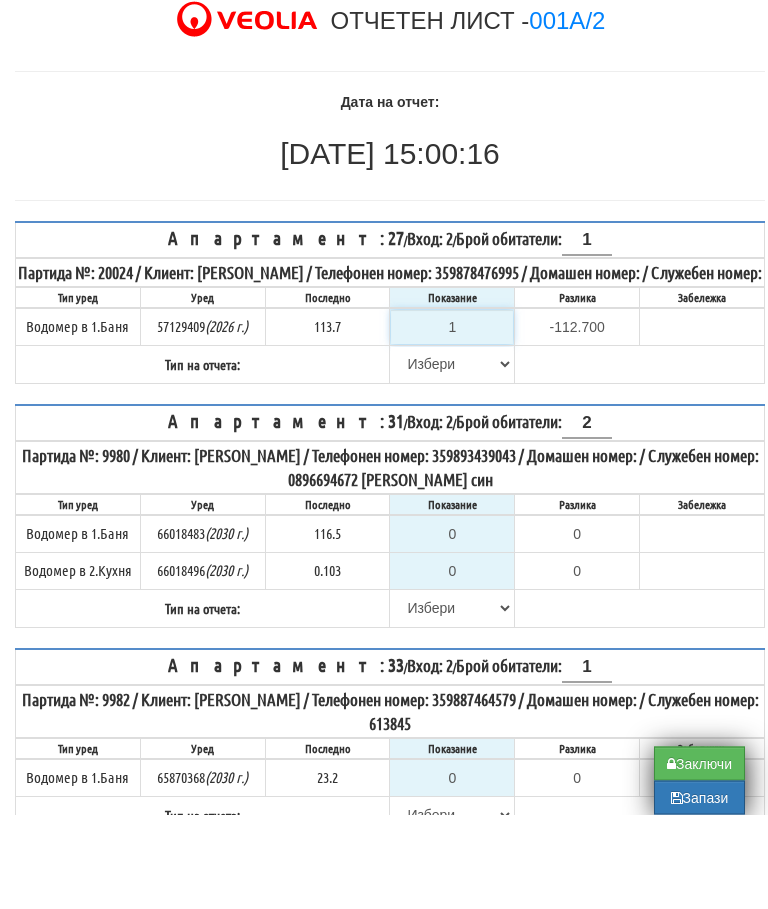 type on "11" 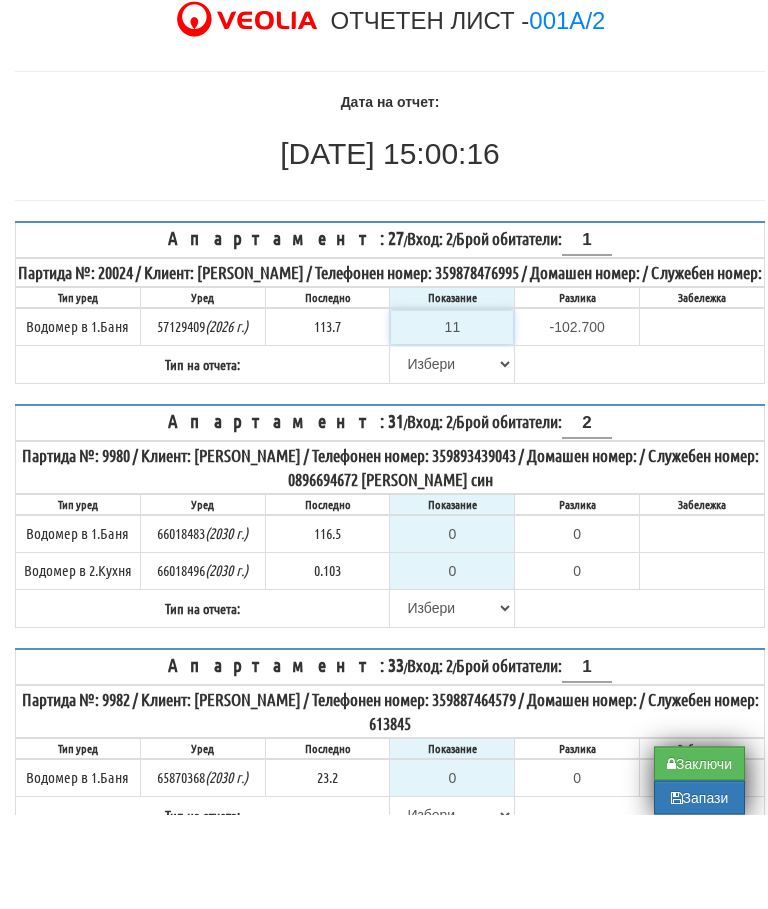 type on "114" 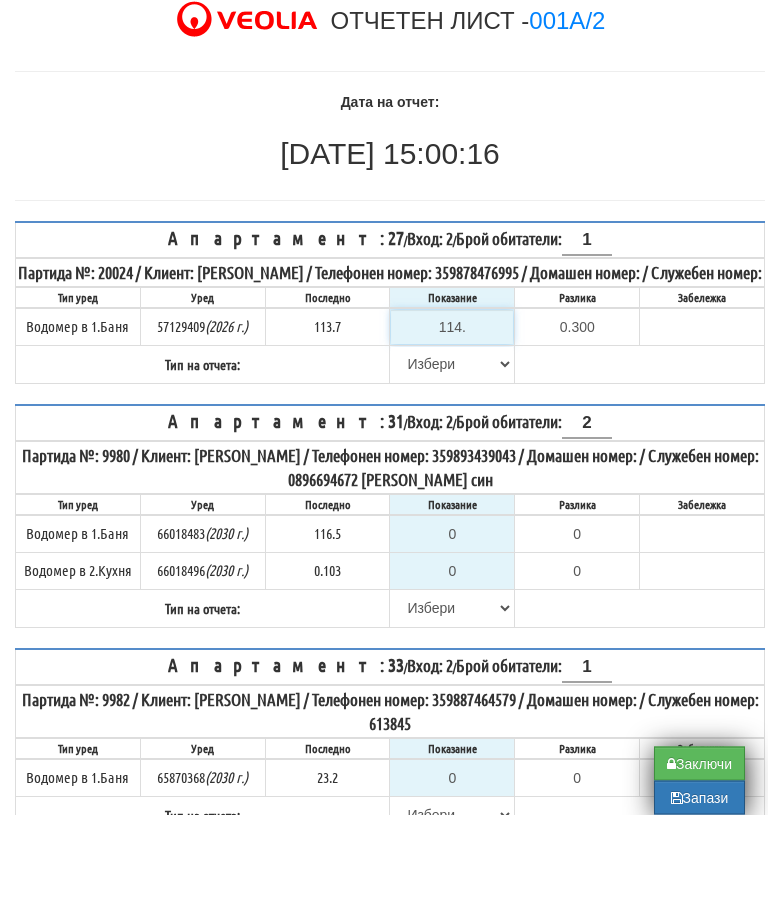 type on "114.2" 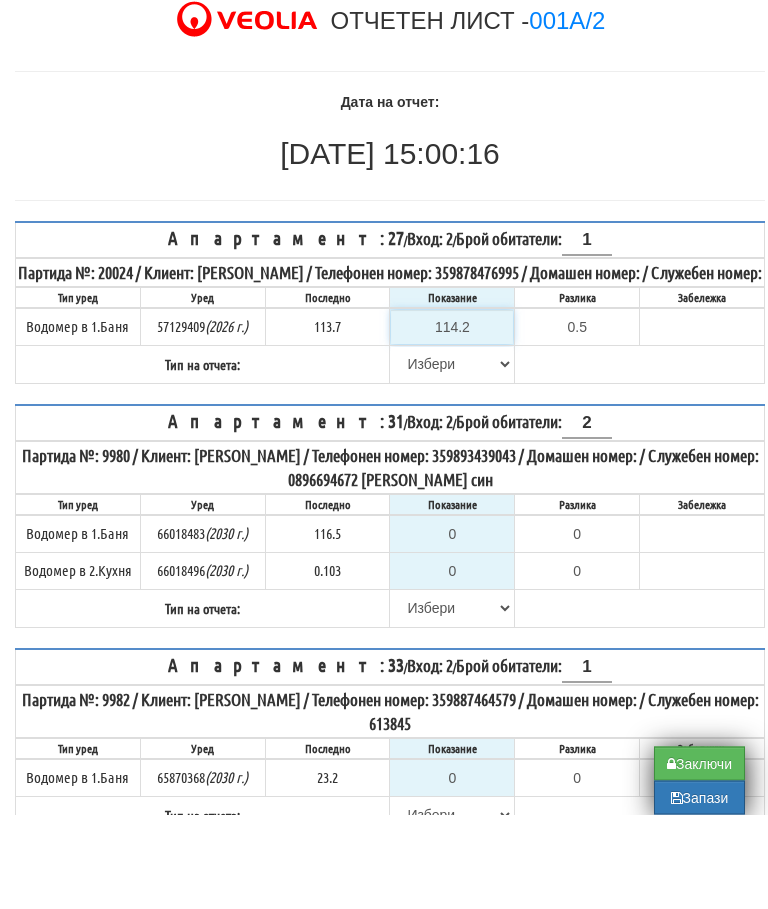 type on "114.2" 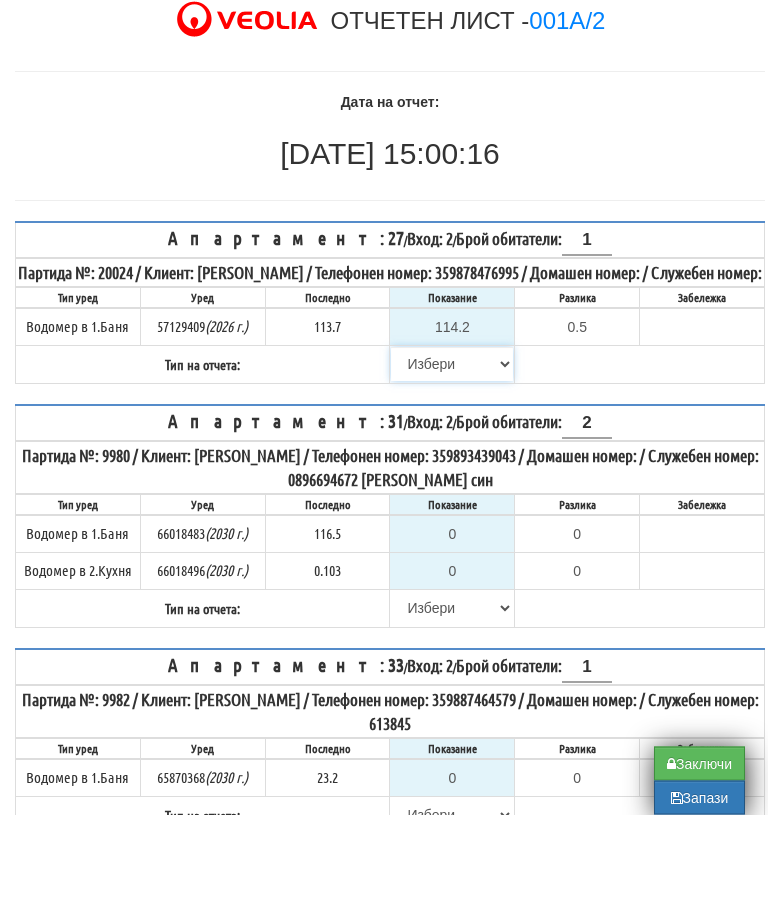 click on "Избери
Визуален
Телефон
Бележка
Неосигурен достъп
Самоотчет
Служебно
Дистанционен" at bounding box center (452, 459) 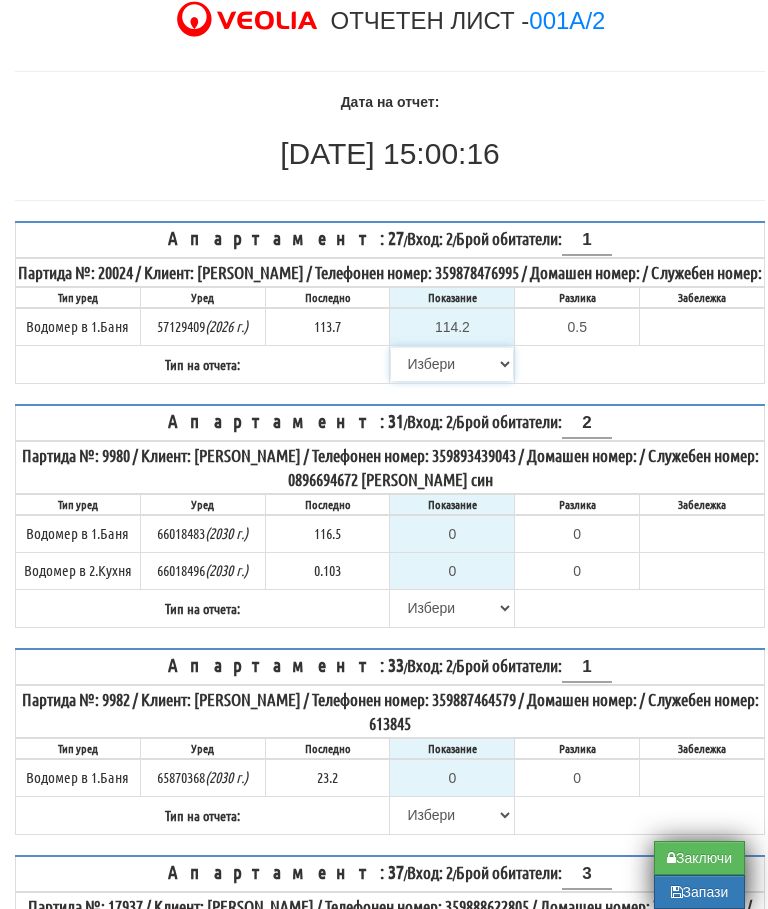 select on "89c75930-9bfd-e511-80be-8d5a1dced85a" 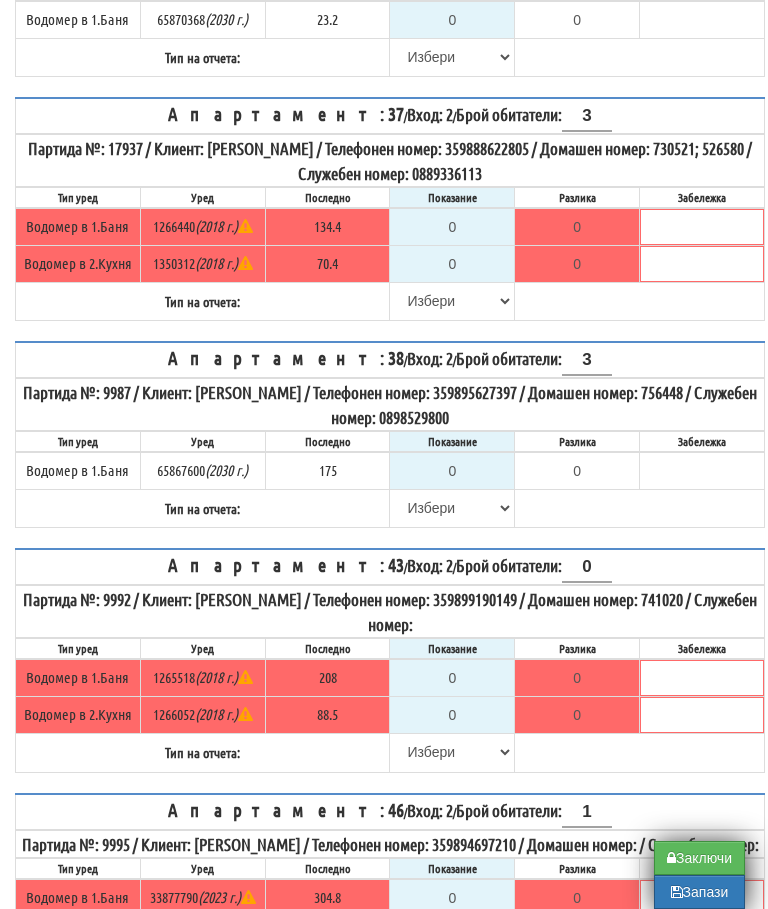 scroll, scrollTop: 1060, scrollLeft: 0, axis: vertical 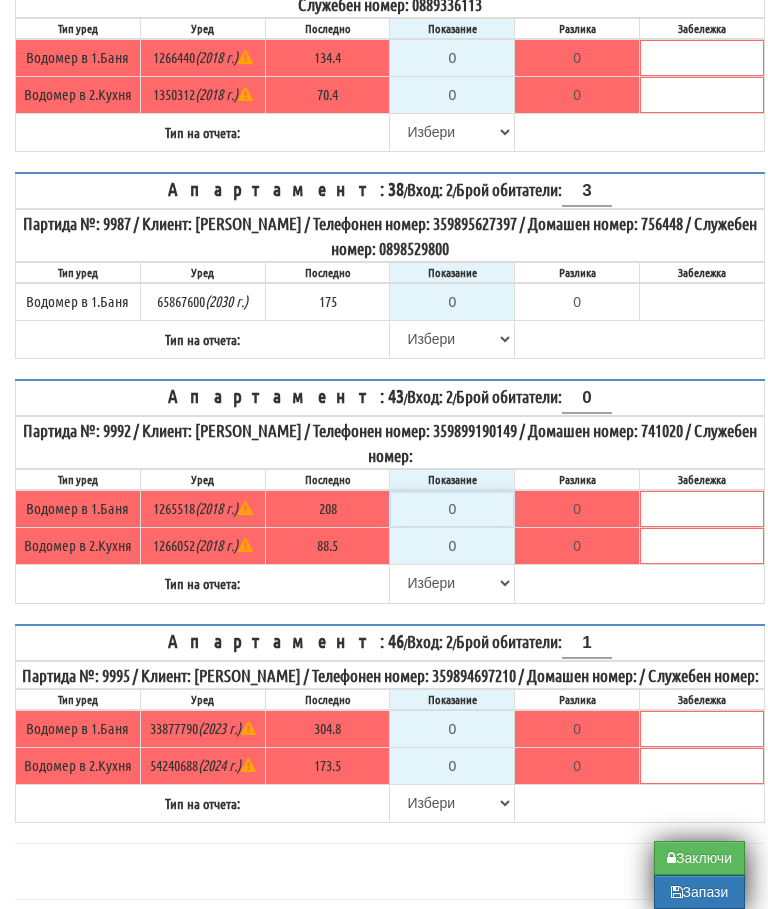 click on "0" at bounding box center [452, 509] 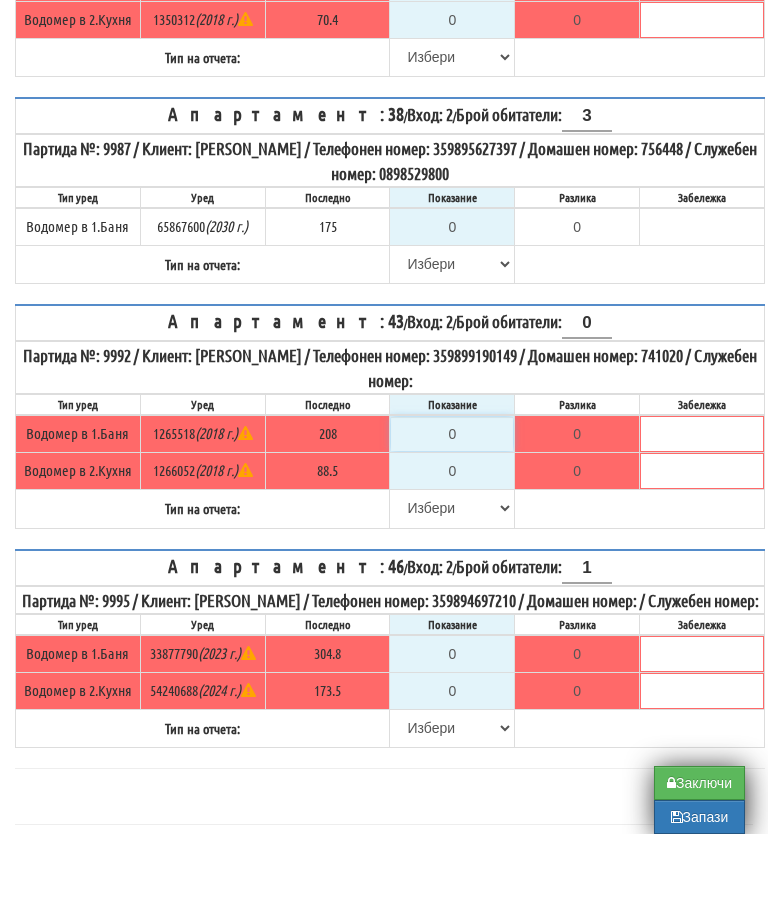type on "2" 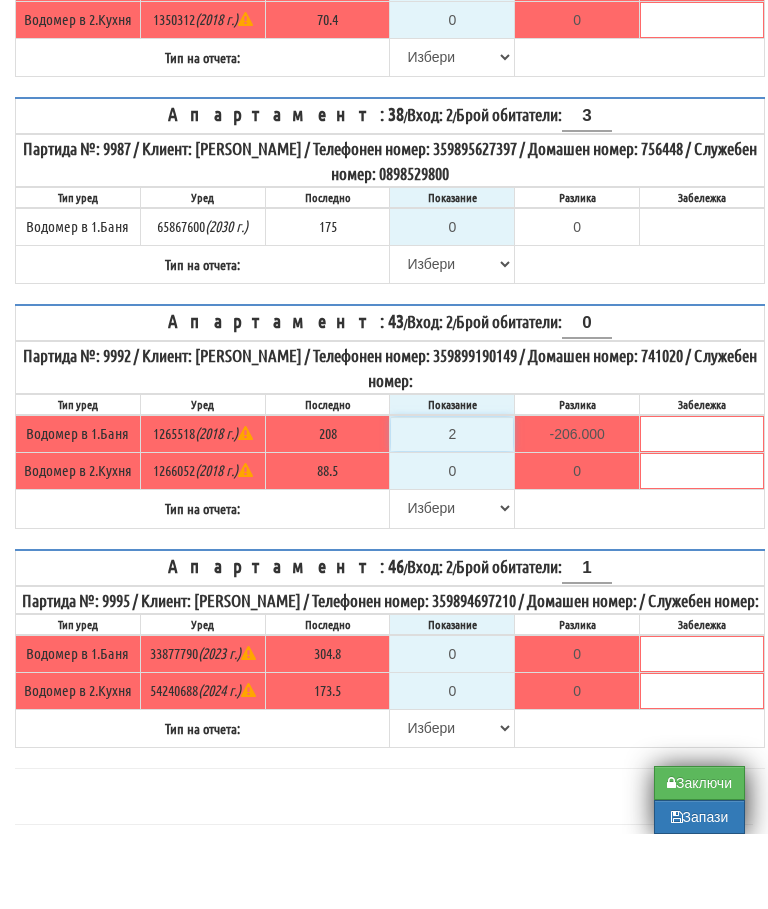 type on "20" 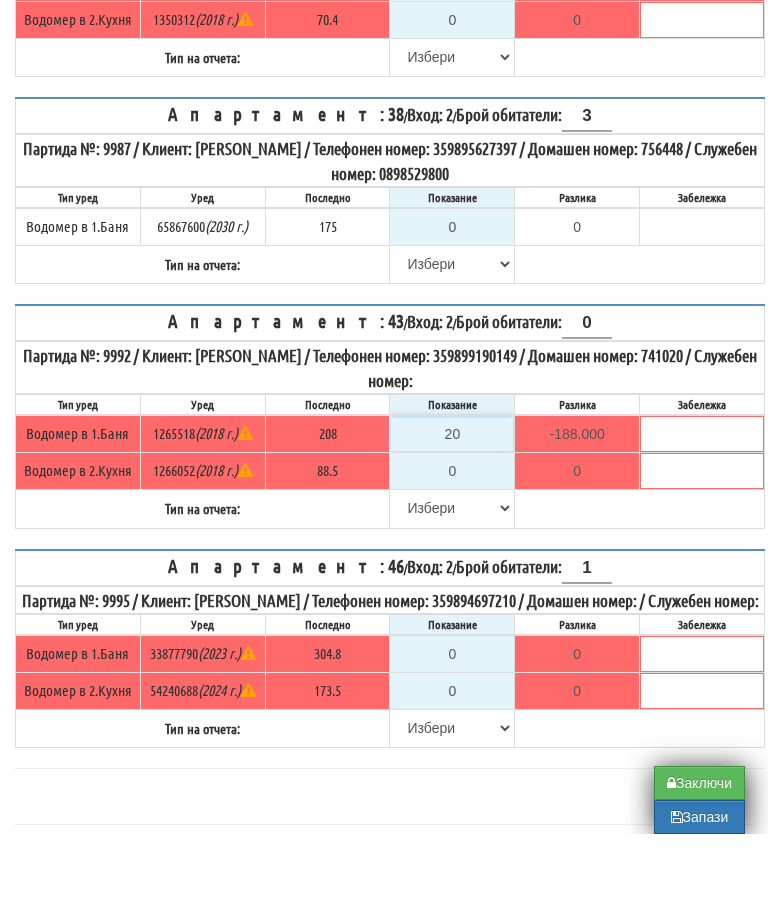 type on "208" 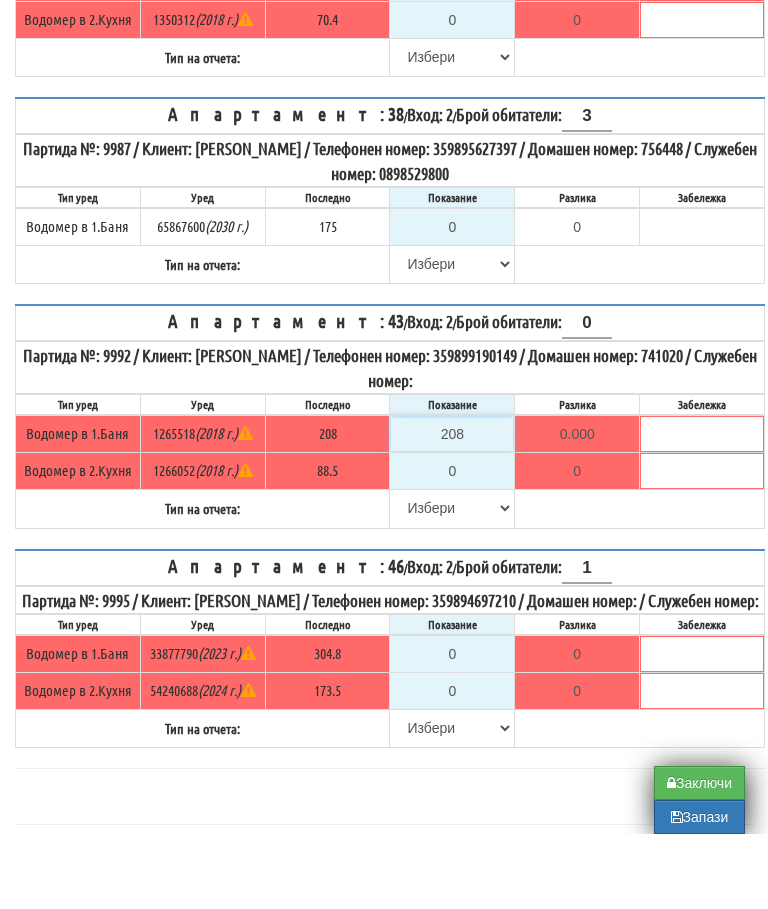 type on "208" 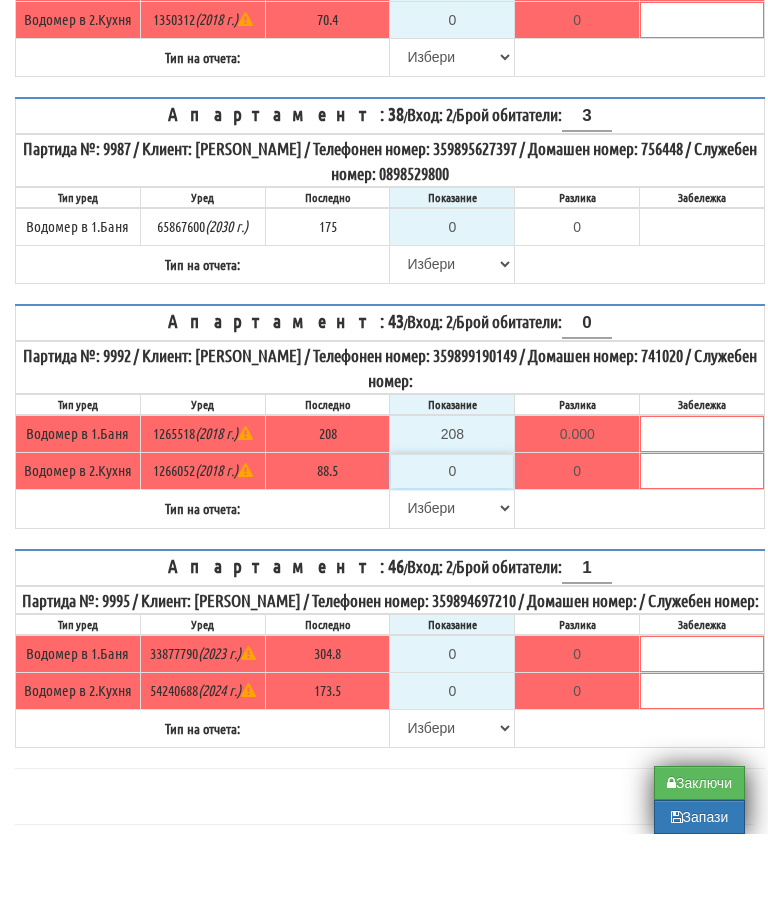 click on "0" at bounding box center (452, 546) 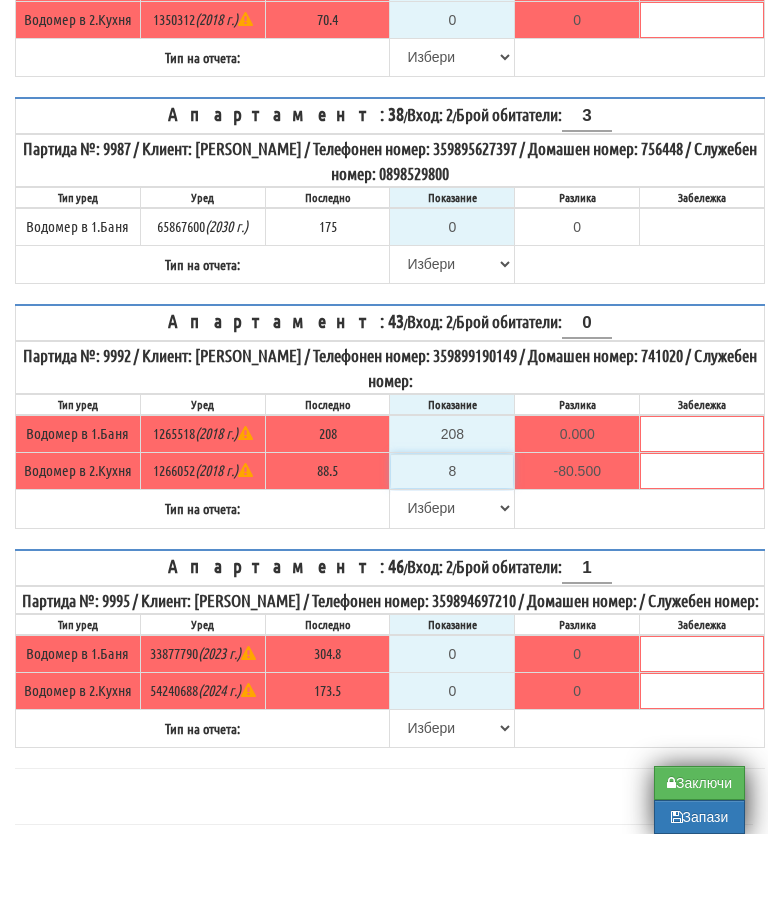 type on "88" 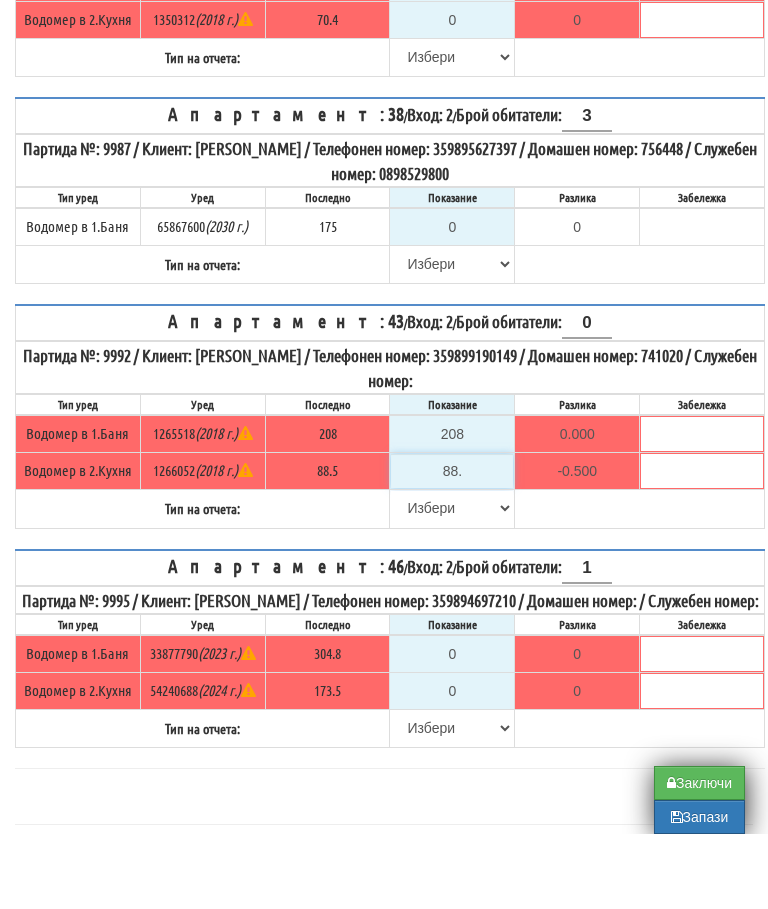 type on "88.5" 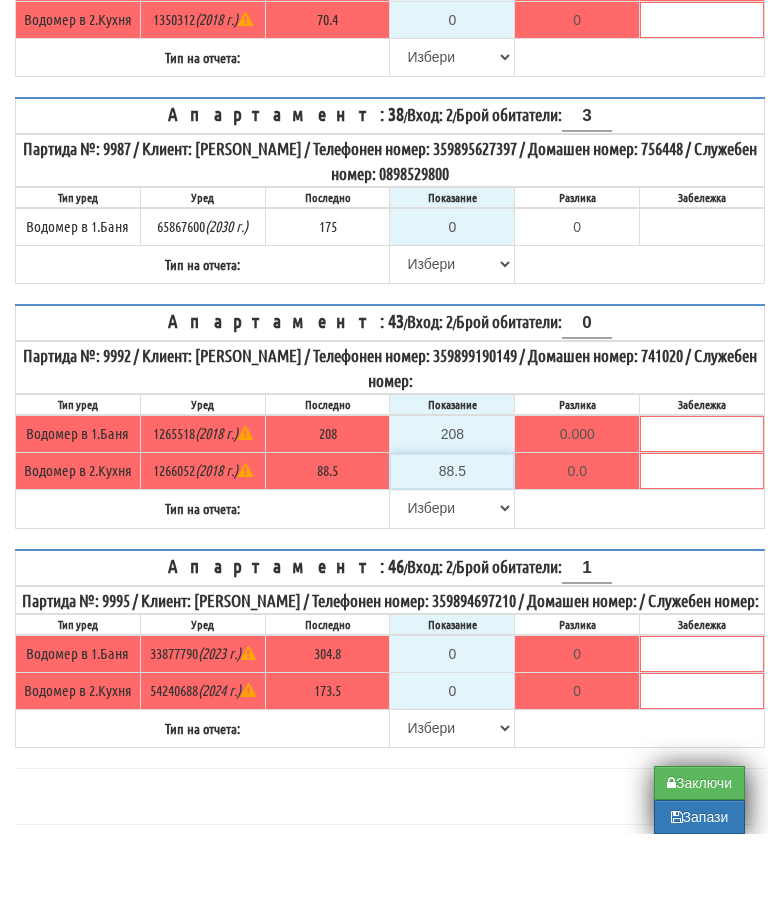 type on "88.5" 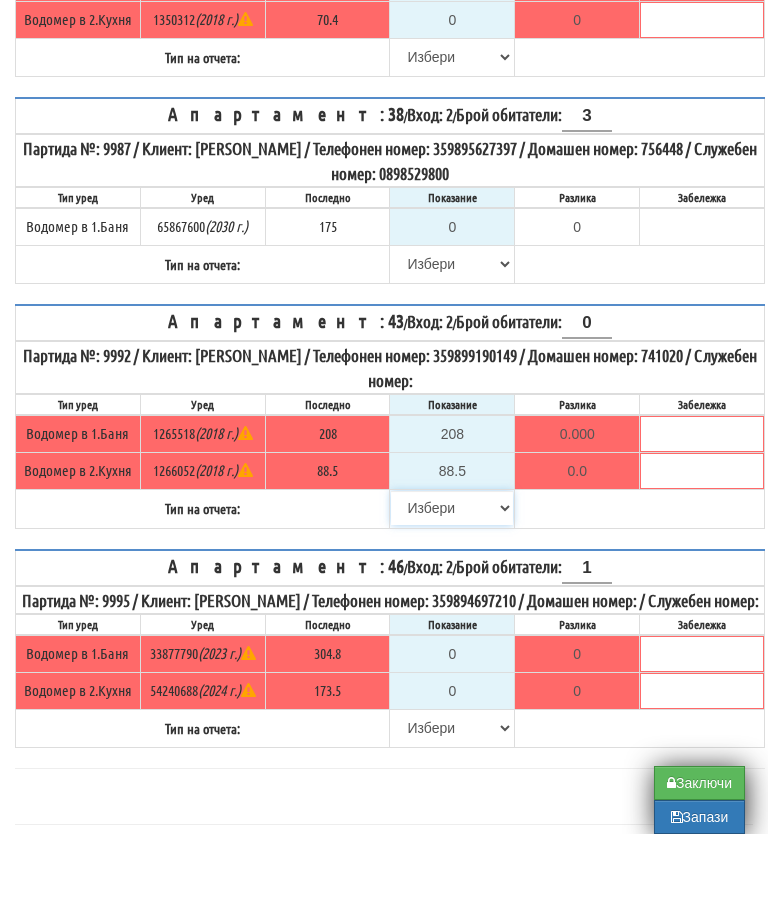 click on "[PERSON_NAME]
Телефон
Бележка
Неосигурен достъп
Самоотчет
Служебно
Дистанционен" at bounding box center (452, 583) 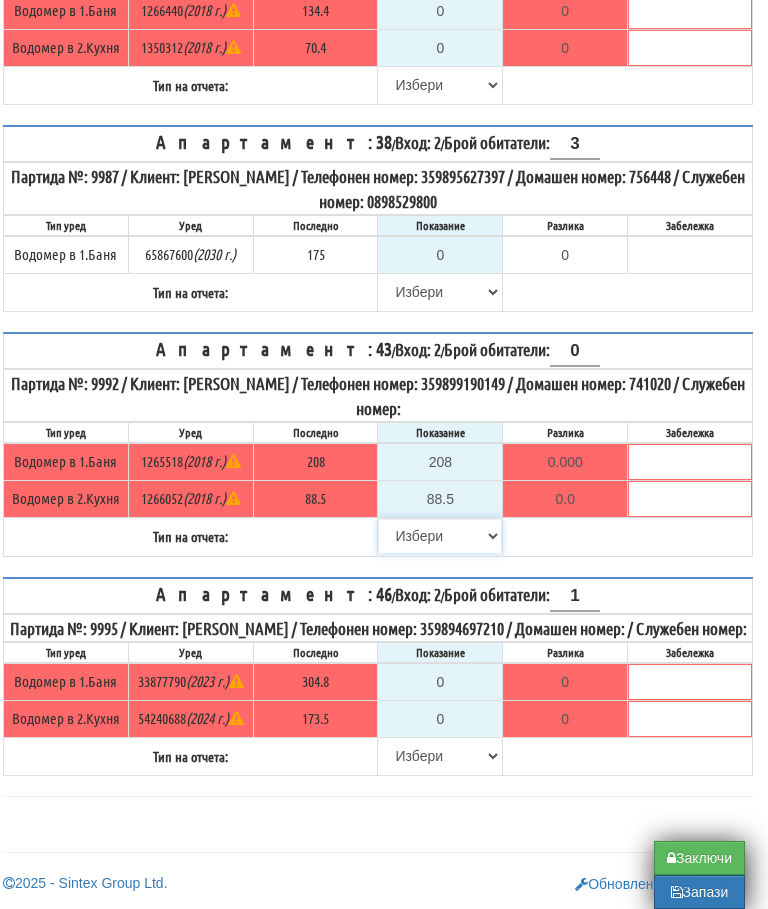 select on "8ac75930-9bfd-e511-80be-8d5a1dced85a" 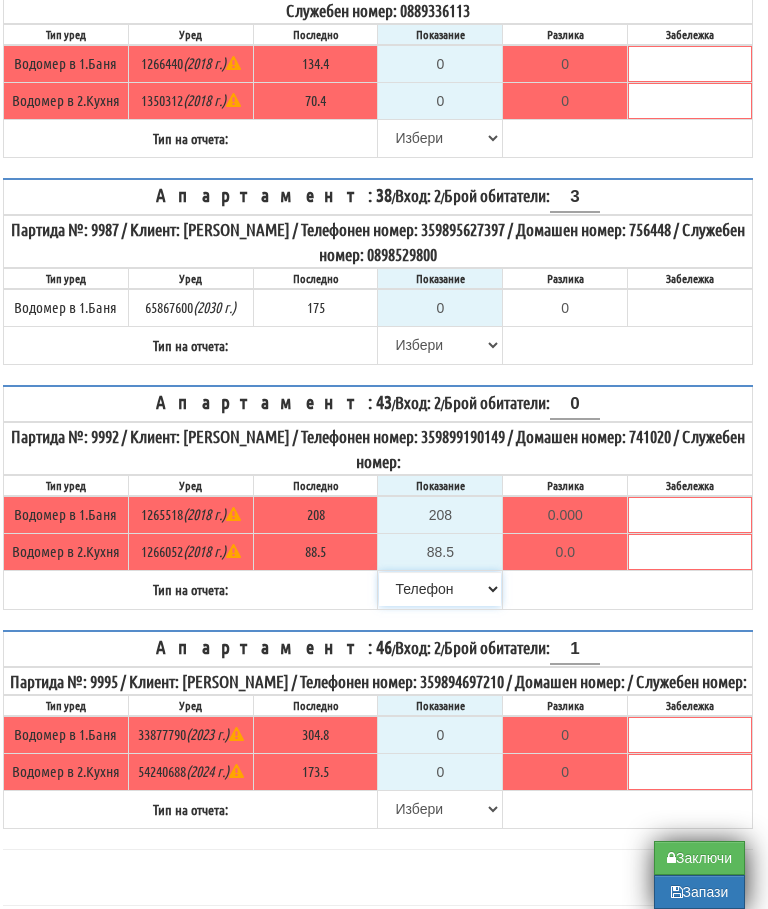 scroll, scrollTop: 1053, scrollLeft: 12, axis: both 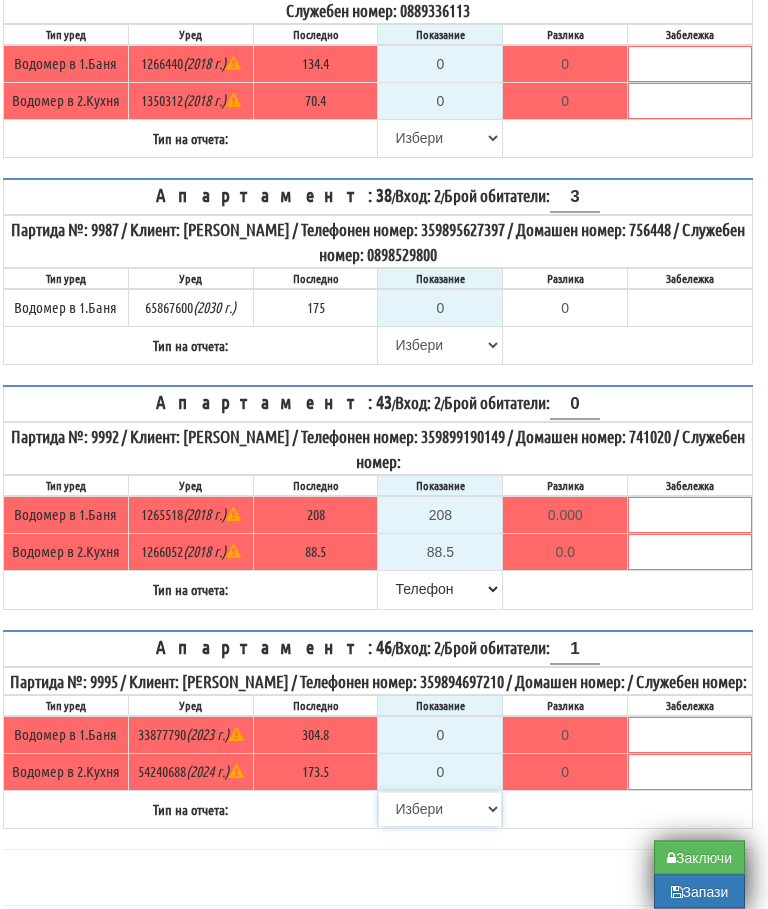 click on "[PERSON_NAME]
Телефон
Бележка
Неосигурен достъп
Самоотчет
Служебно
Дистанционен" at bounding box center (440, 810) 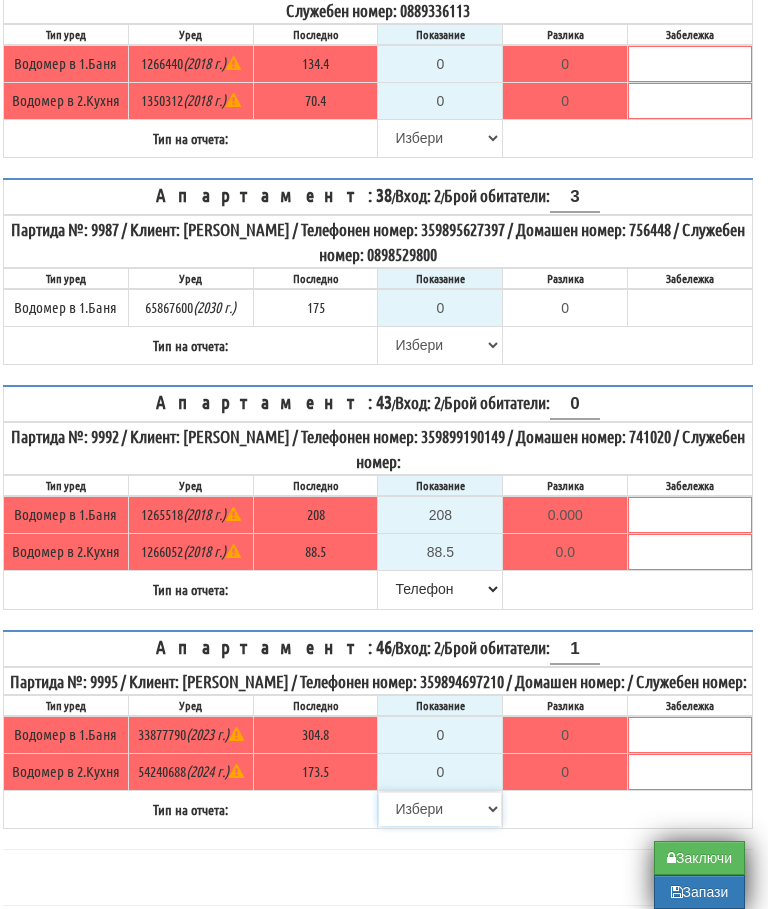 select on "8cc75930-9bfd-e511-80be-8d5a1dced85a" 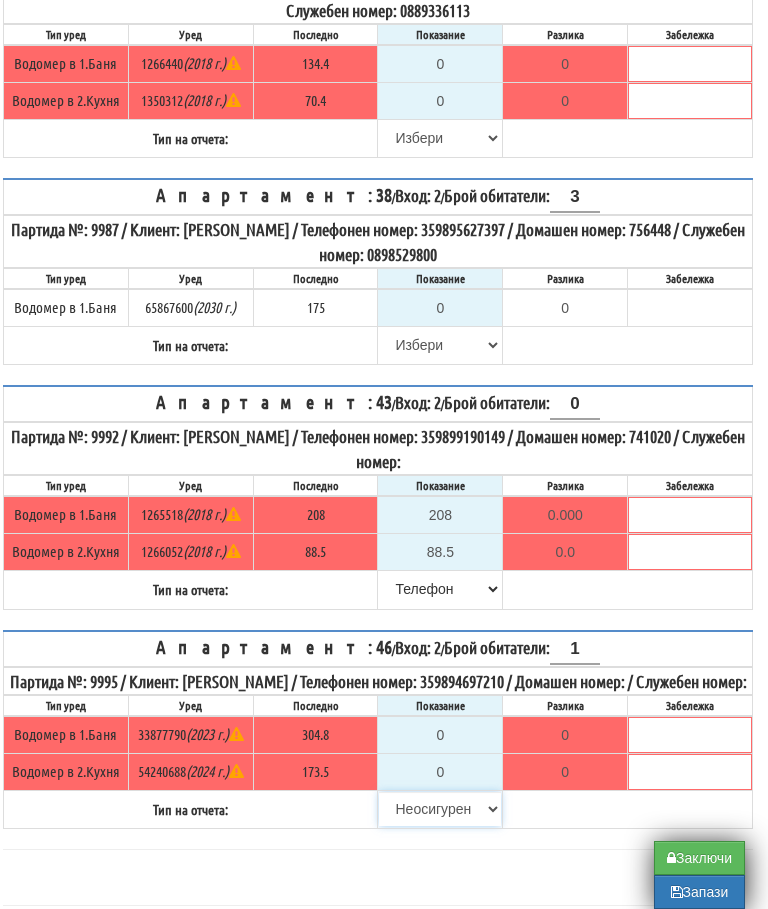 type on "304.8" 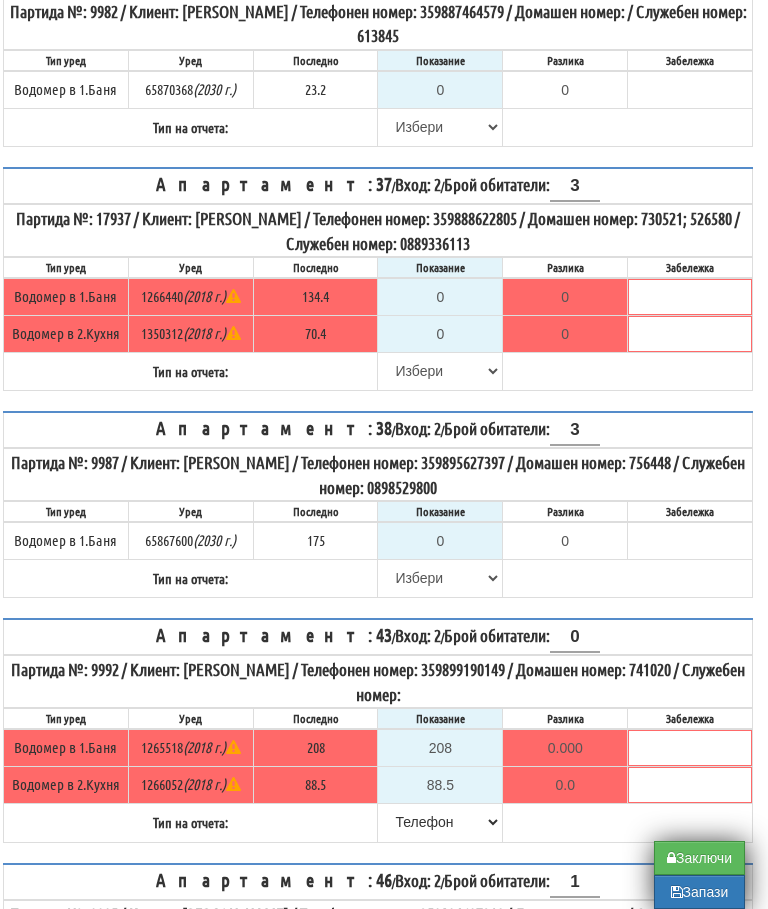 scroll, scrollTop: 822, scrollLeft: 12, axis: both 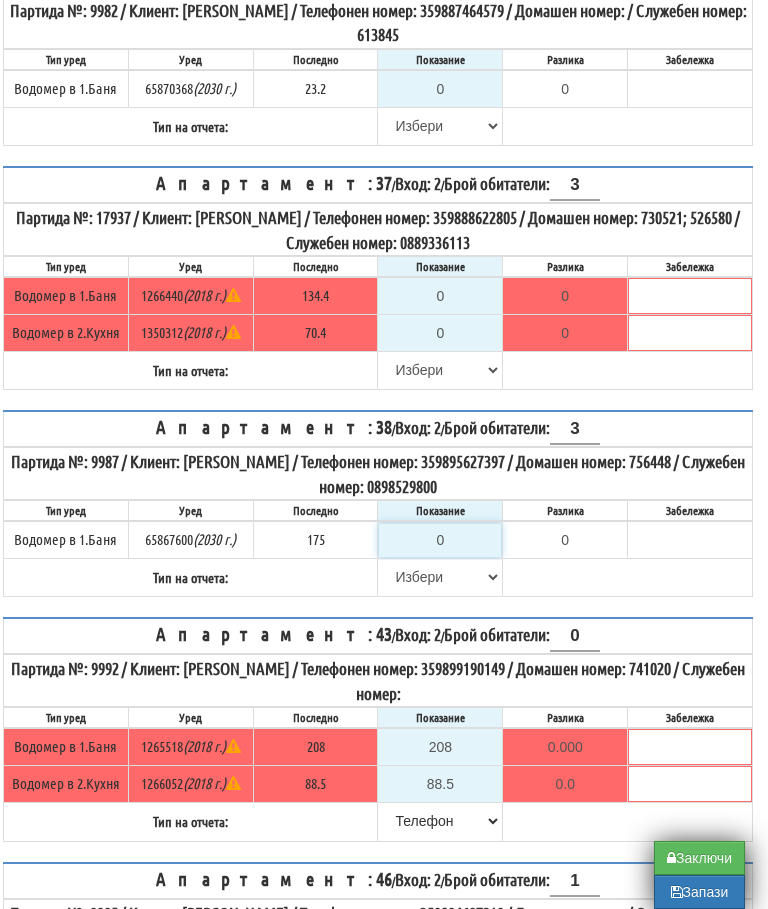 click on "0" at bounding box center (440, 540) 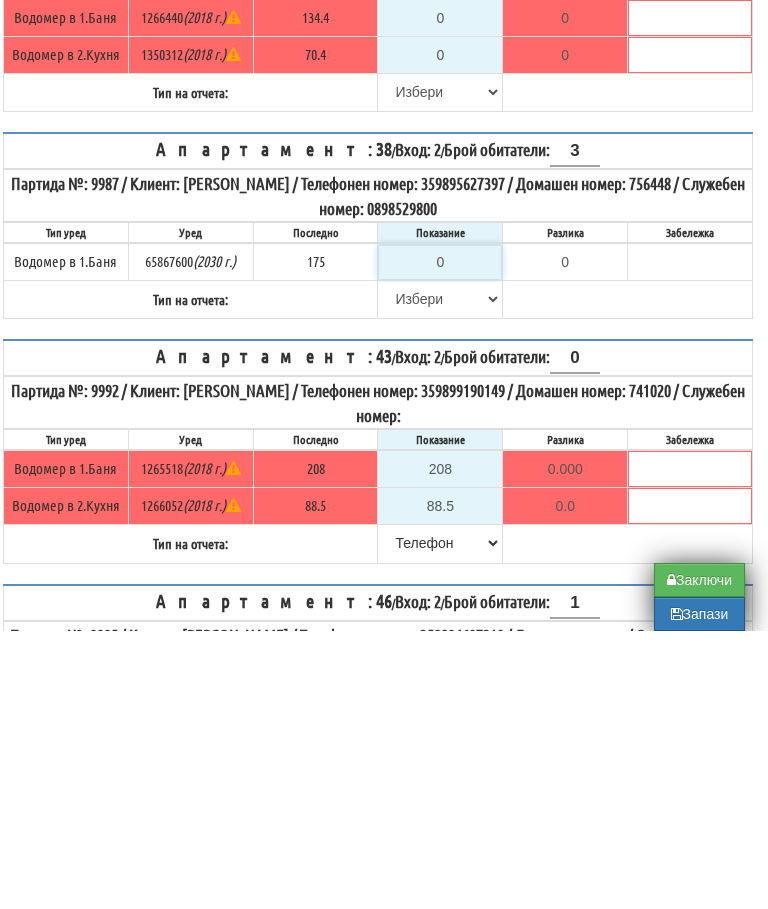 type on "1" 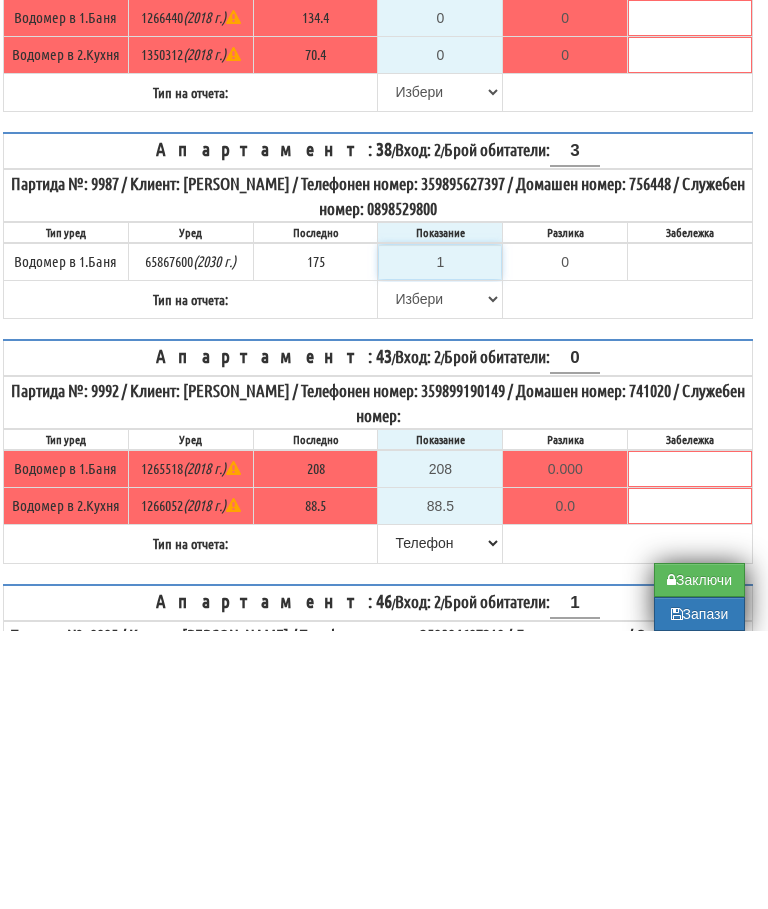type on "-174.000" 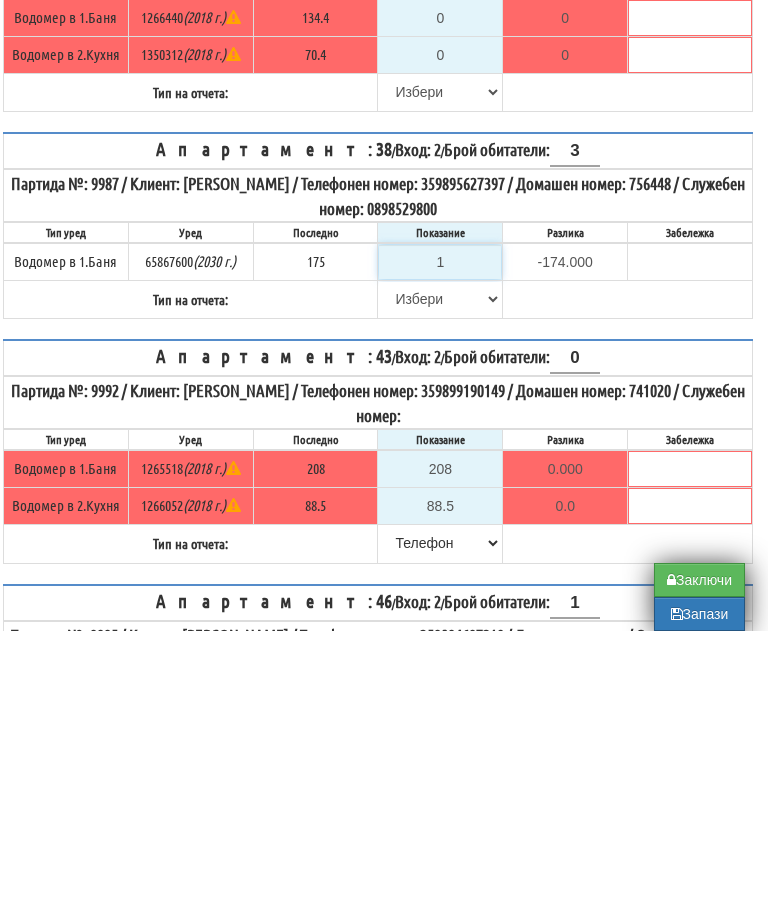 type on "17" 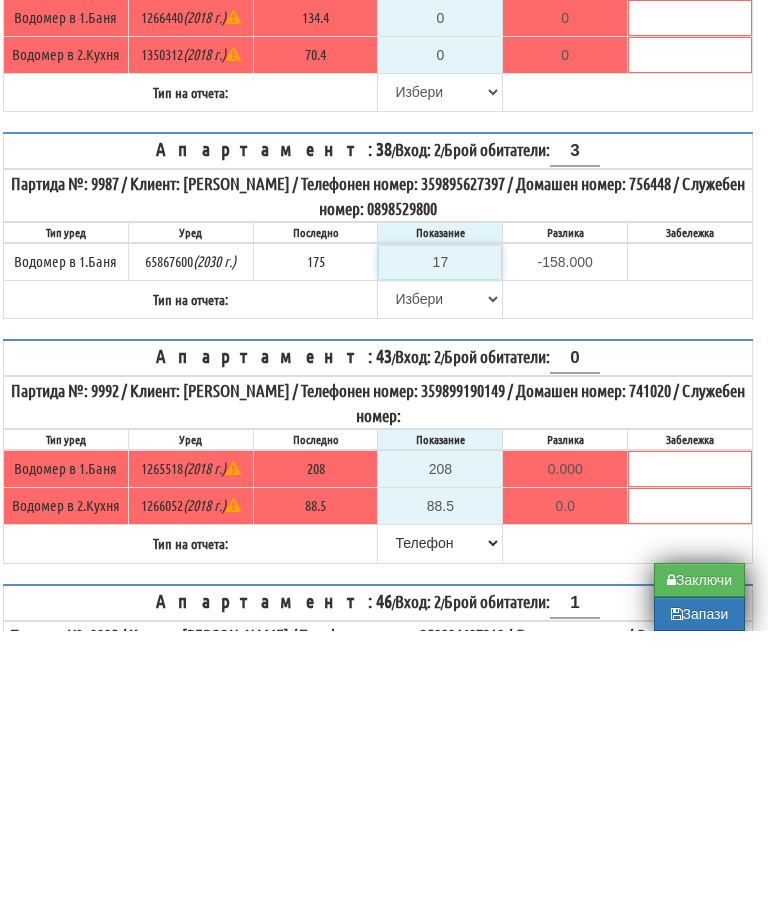 type on "175" 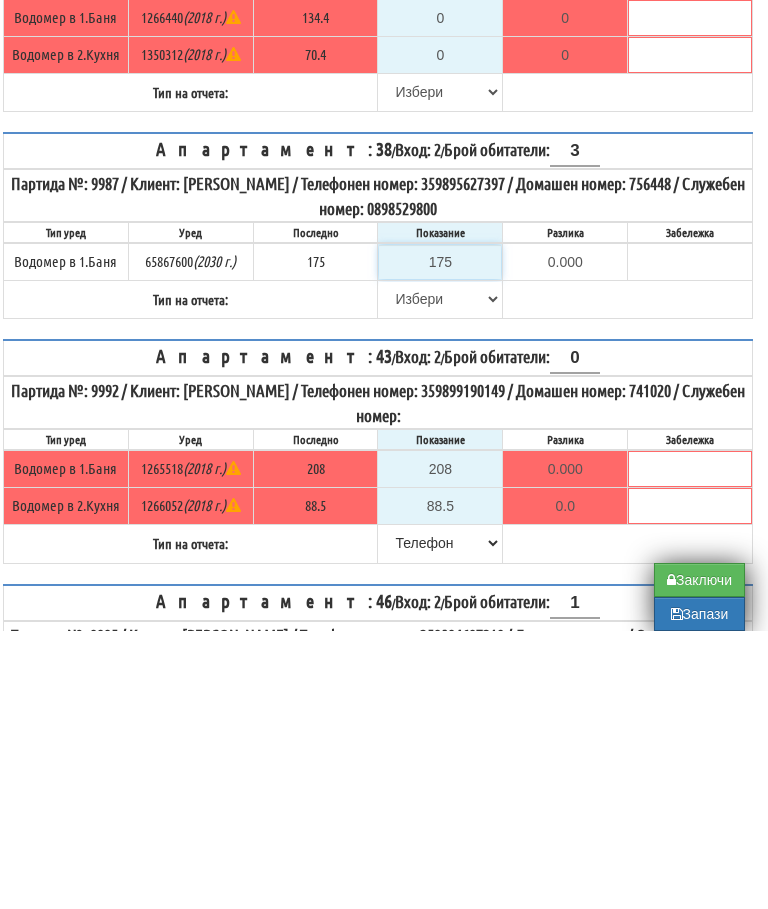 type on "175" 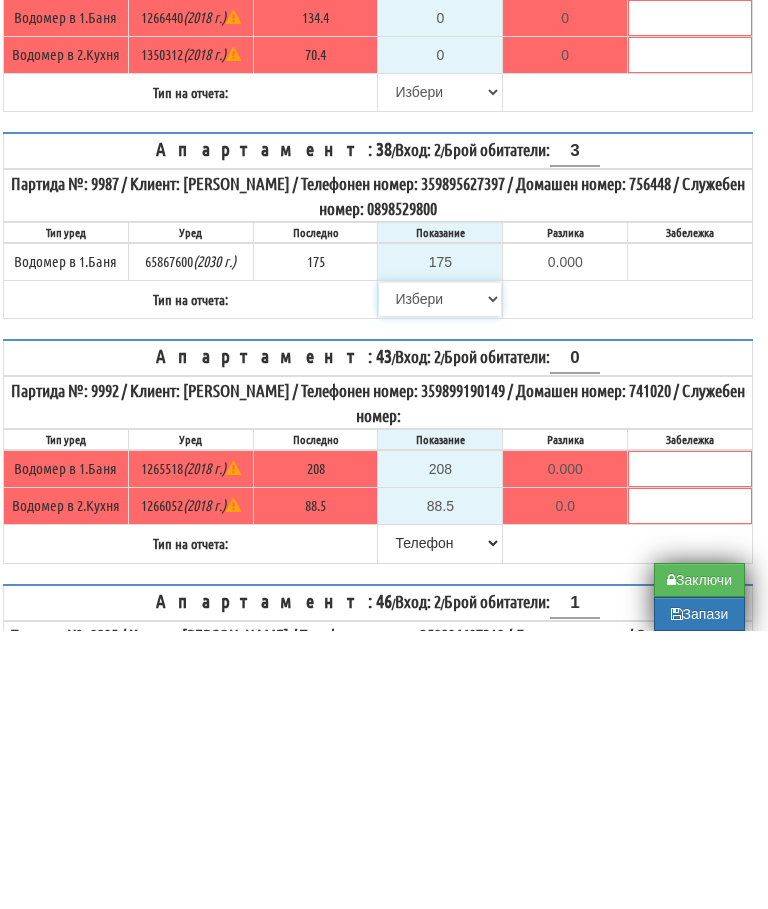 click on "[PERSON_NAME]
Телефон
Бележка
Неосигурен достъп
Самоотчет
Служебно
Дистанционен" at bounding box center [440, 577] 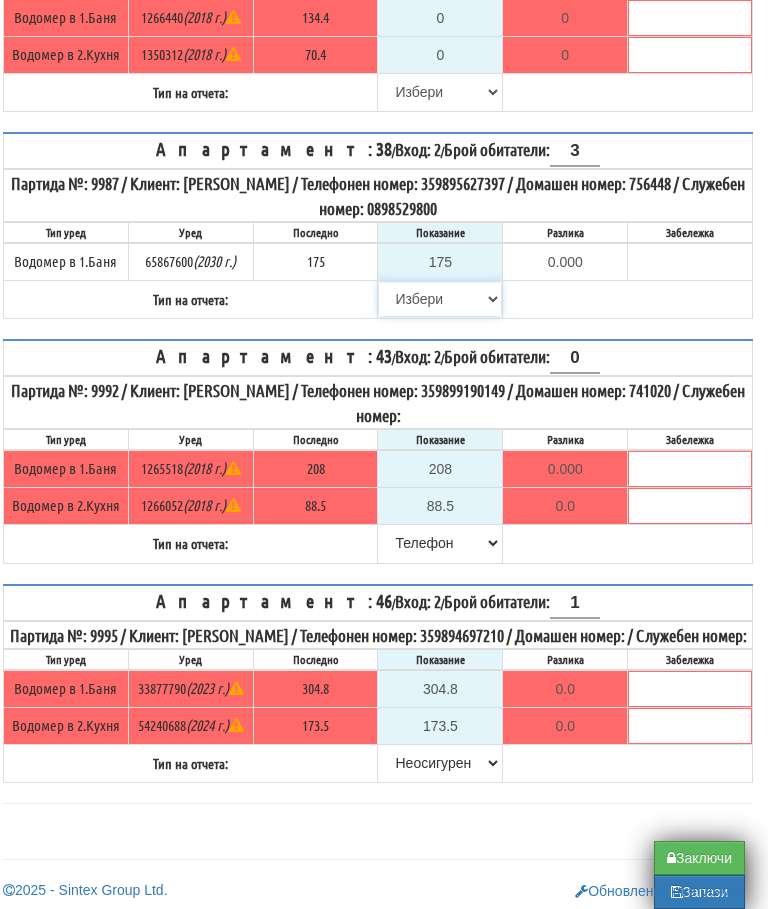 select on "89c75930-9bfd-e511-80be-8d5a1dced85a" 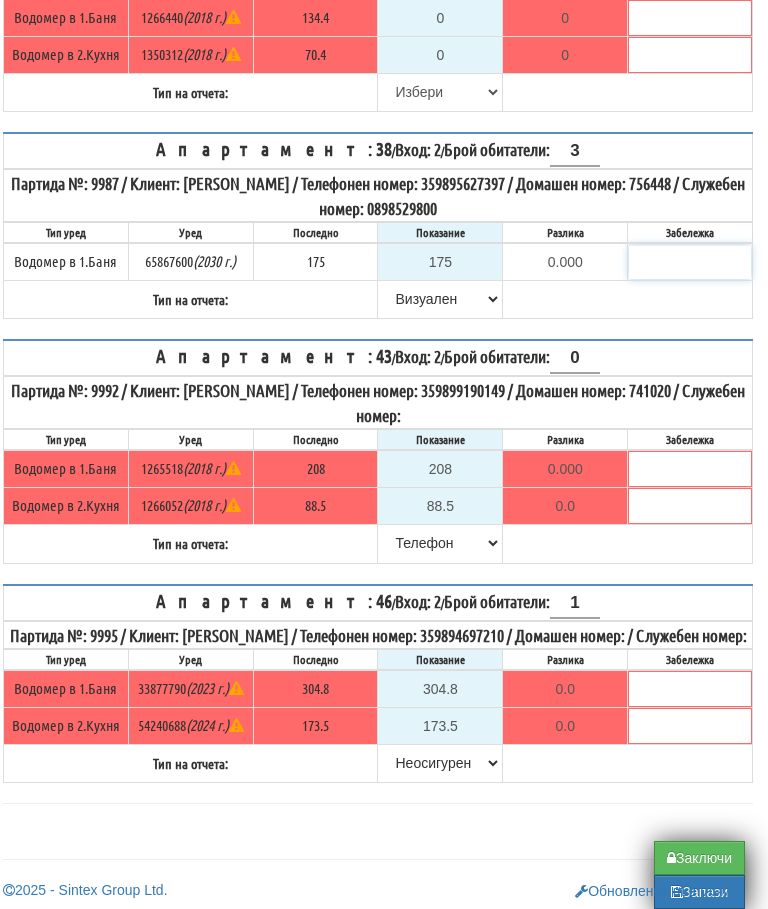 click at bounding box center (690, 262) 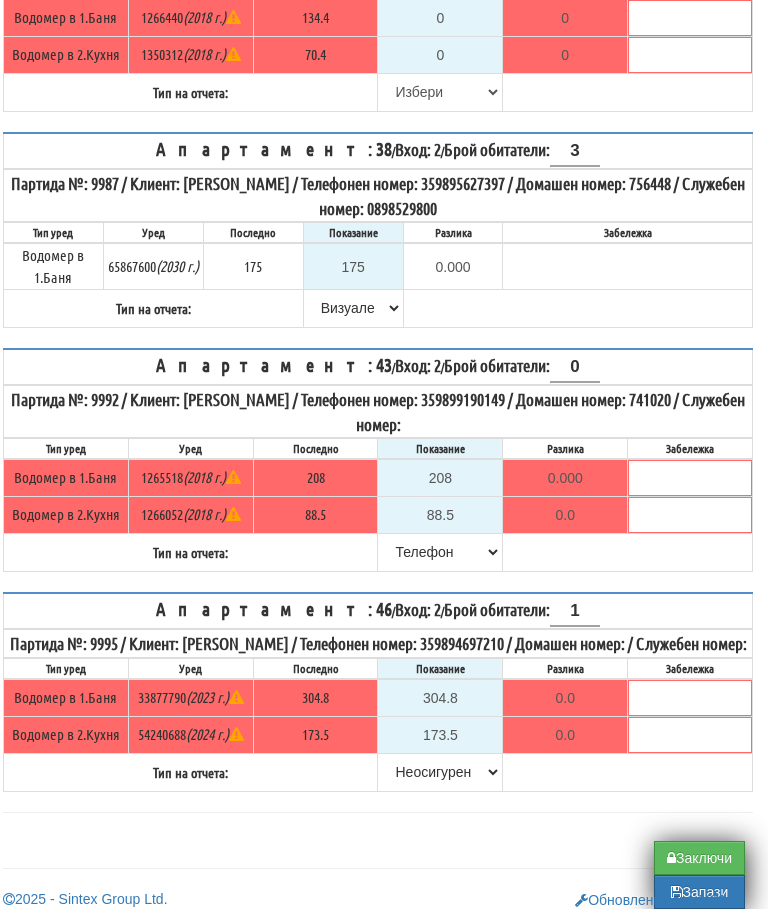 click on "Апартамент:
38
/
Вход:
2
/
Брой обитатели:
3
Партида №:
9987
/
Клиент:
СТАМЕНКА ПАСКОВА ГЕОРГИЕВА /
Телефонен номер:
359895627397 /
Домашен номер:
756448 /
Служебен номер:
0898529800
Тип уред
Уред
Последно
Показание
Разлика
Забележка" at bounding box center (378, 230) 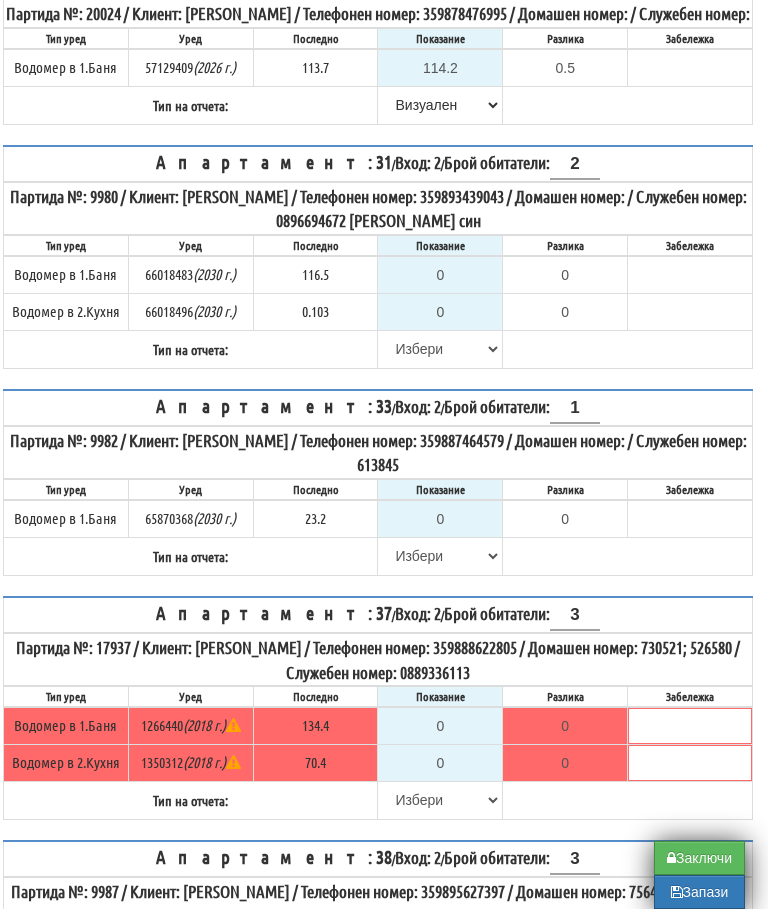 scroll, scrollTop: 373, scrollLeft: 12, axis: both 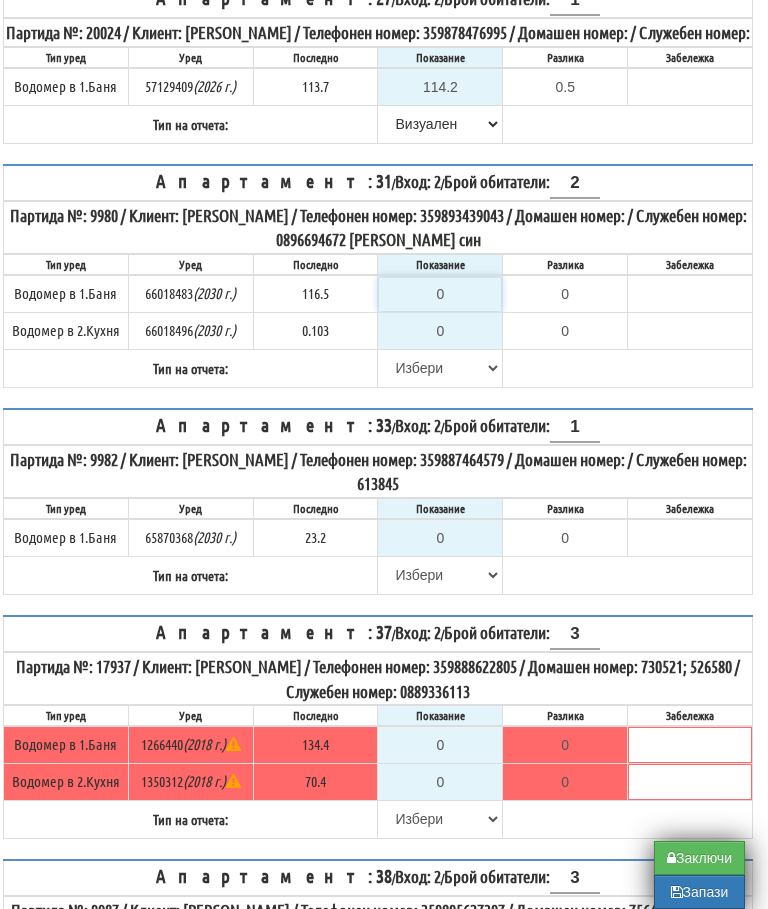 click on "0" at bounding box center (440, 294) 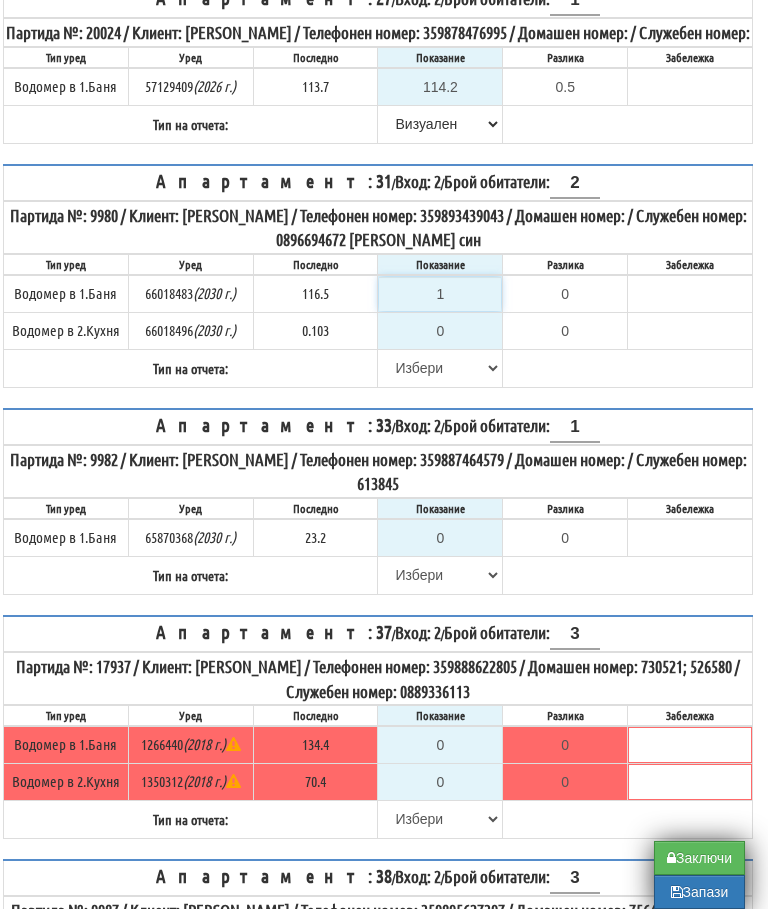 type on "-115.500" 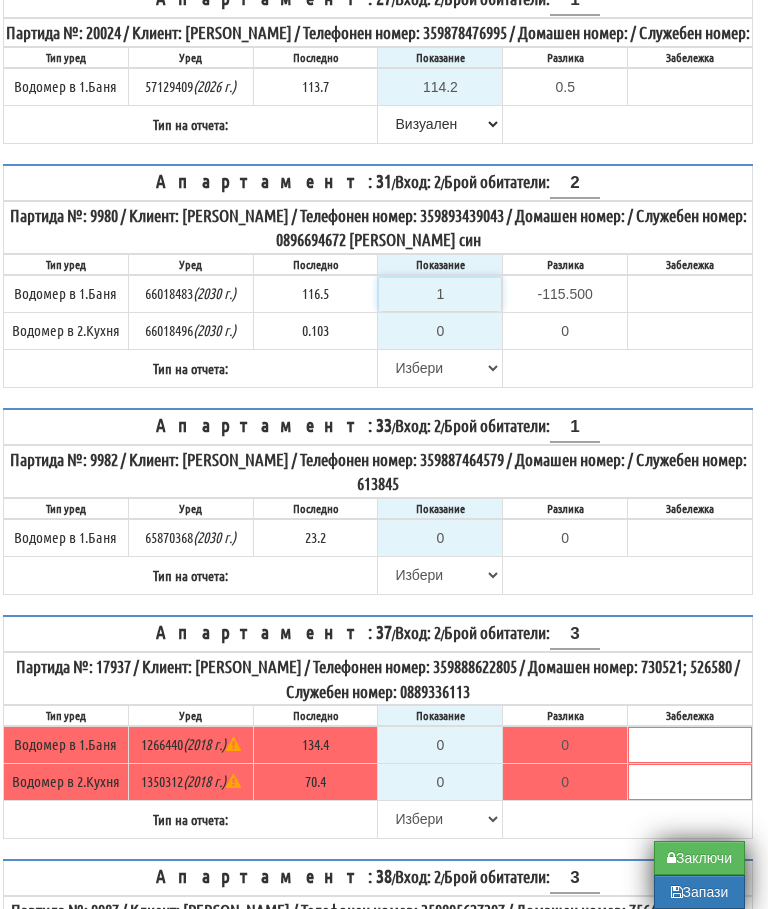 type on "11" 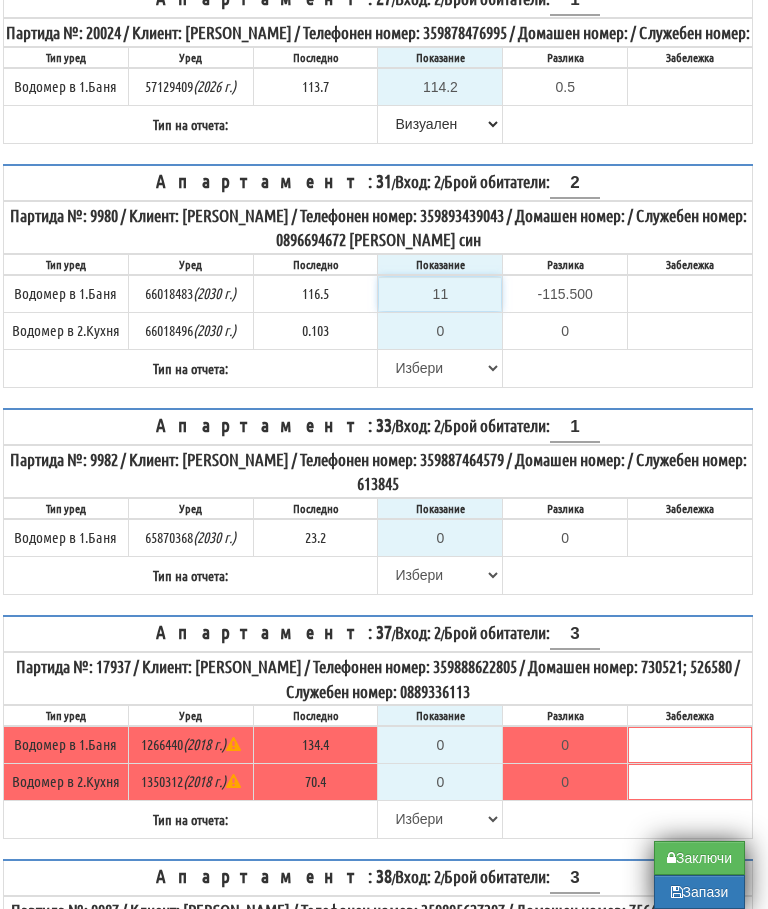 type on "-105.500" 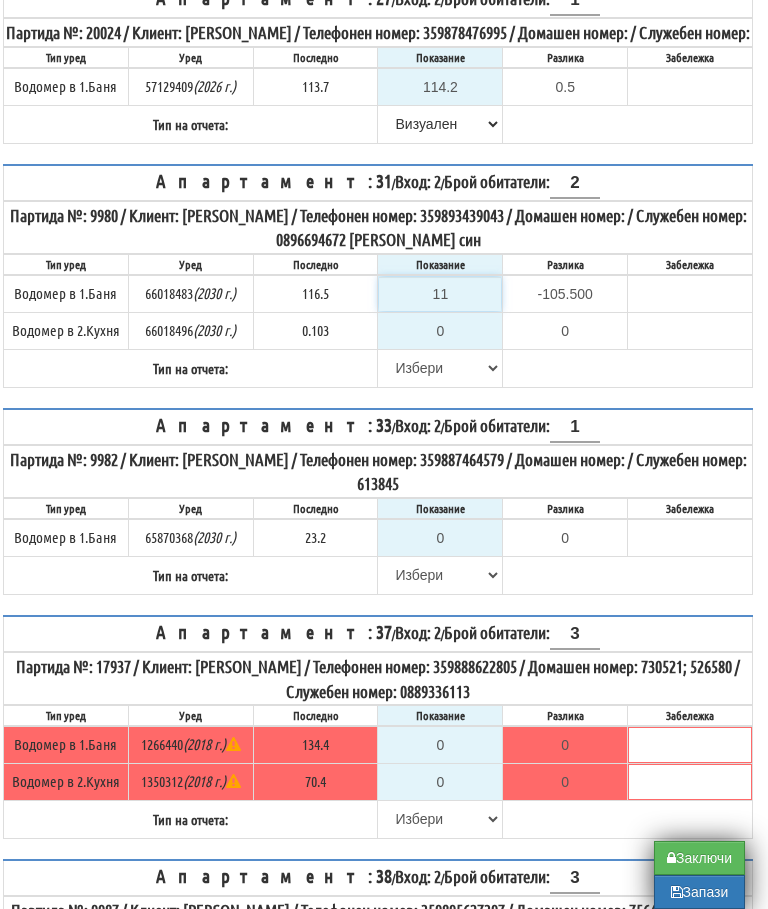 type on "117" 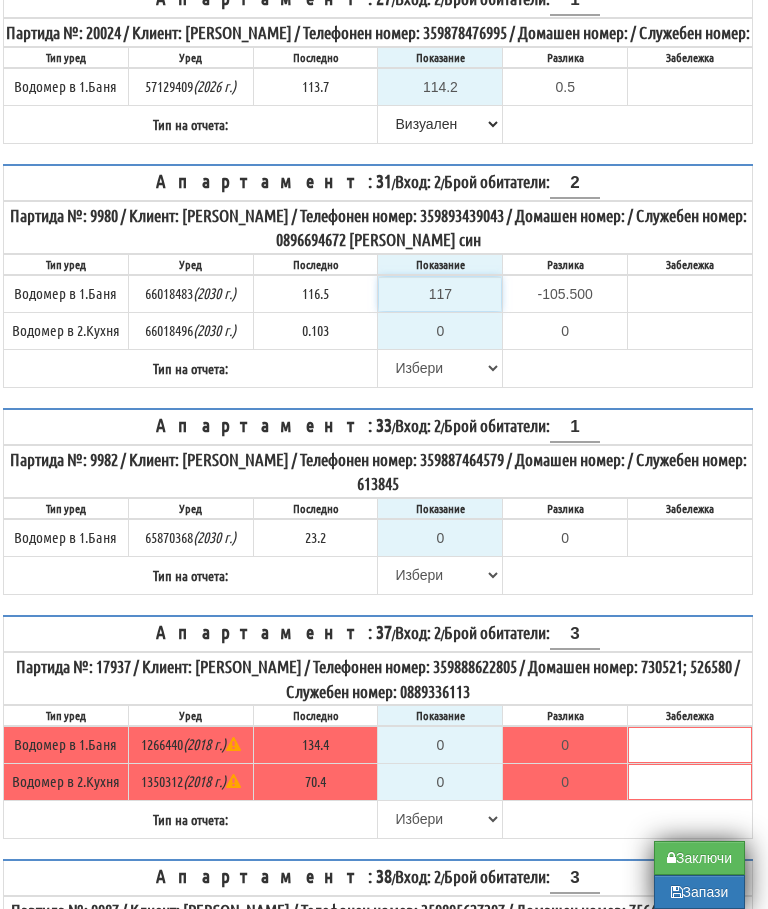 type on "0.500" 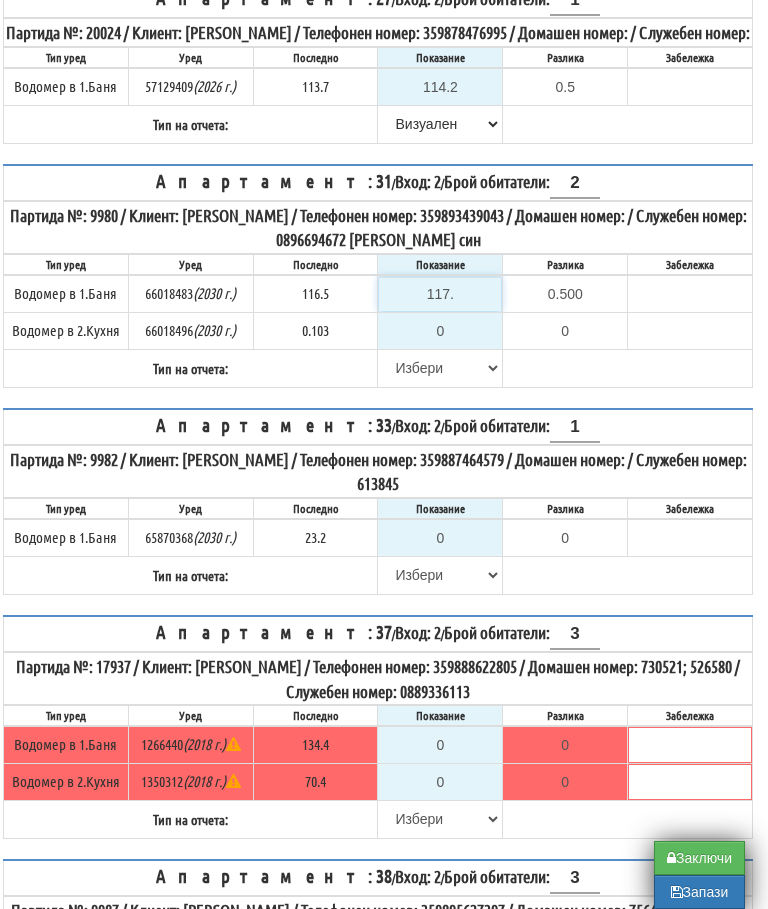 type on "117." 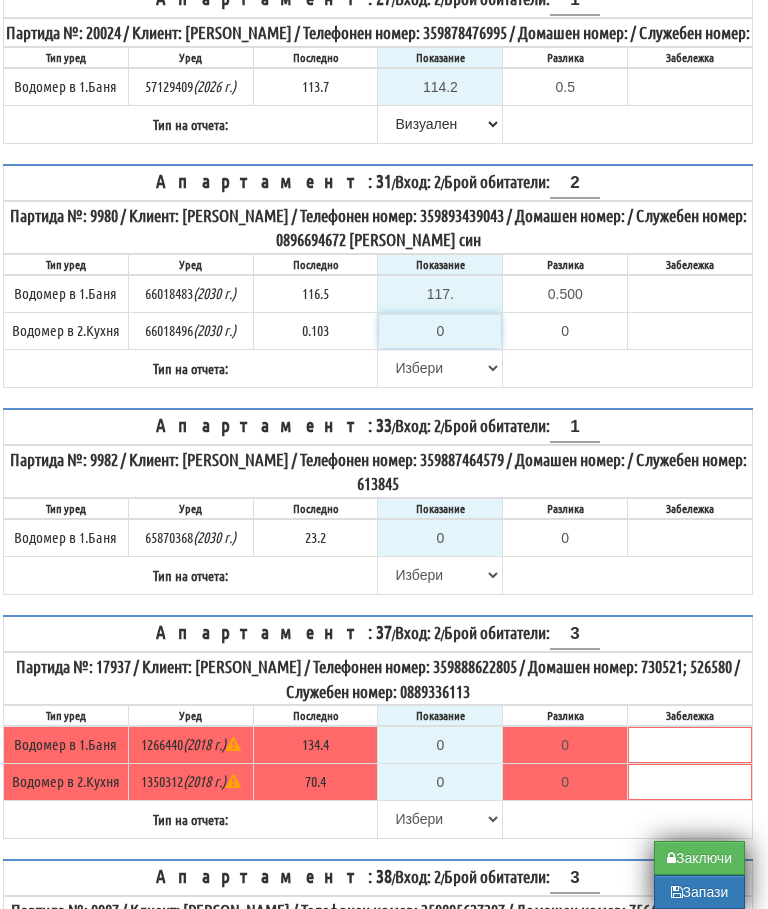 click on "0" at bounding box center (440, 331) 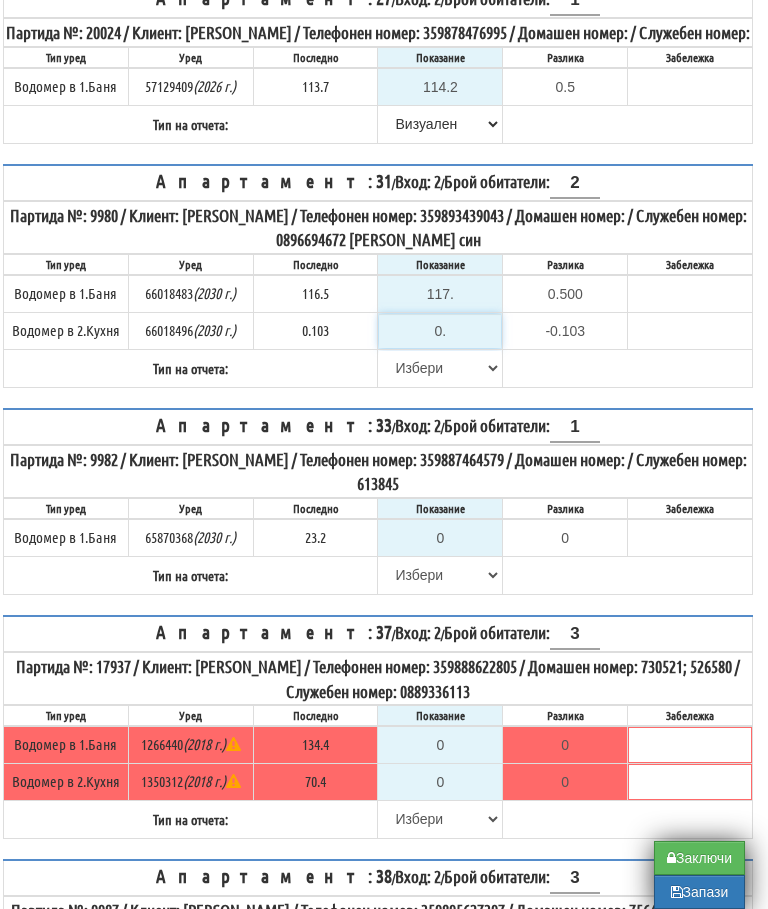 type on "0.1" 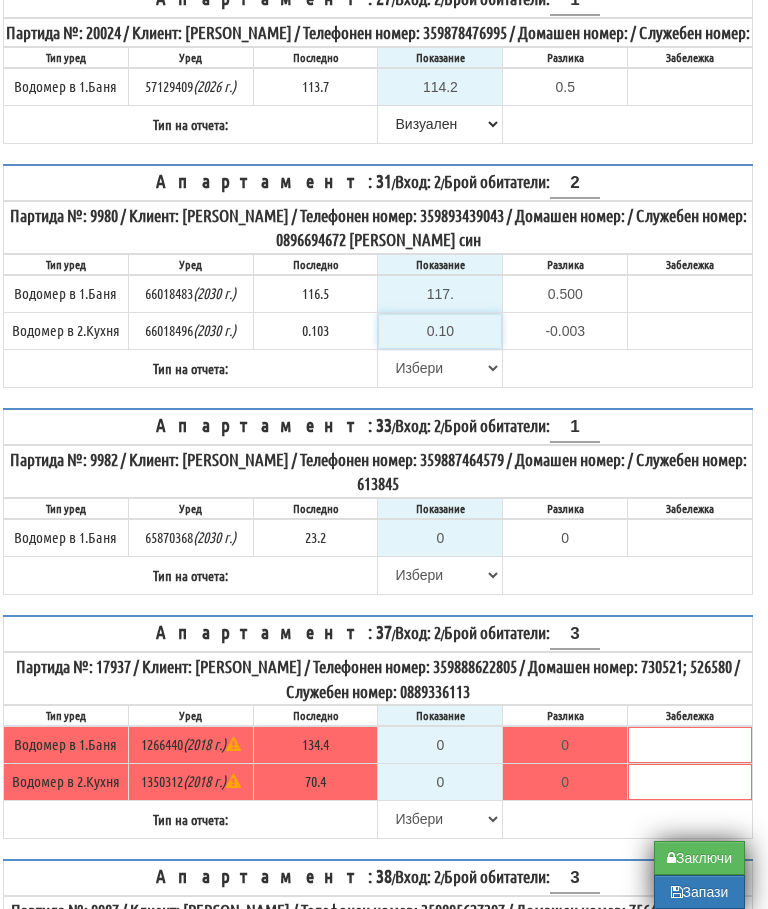 type on "0.103" 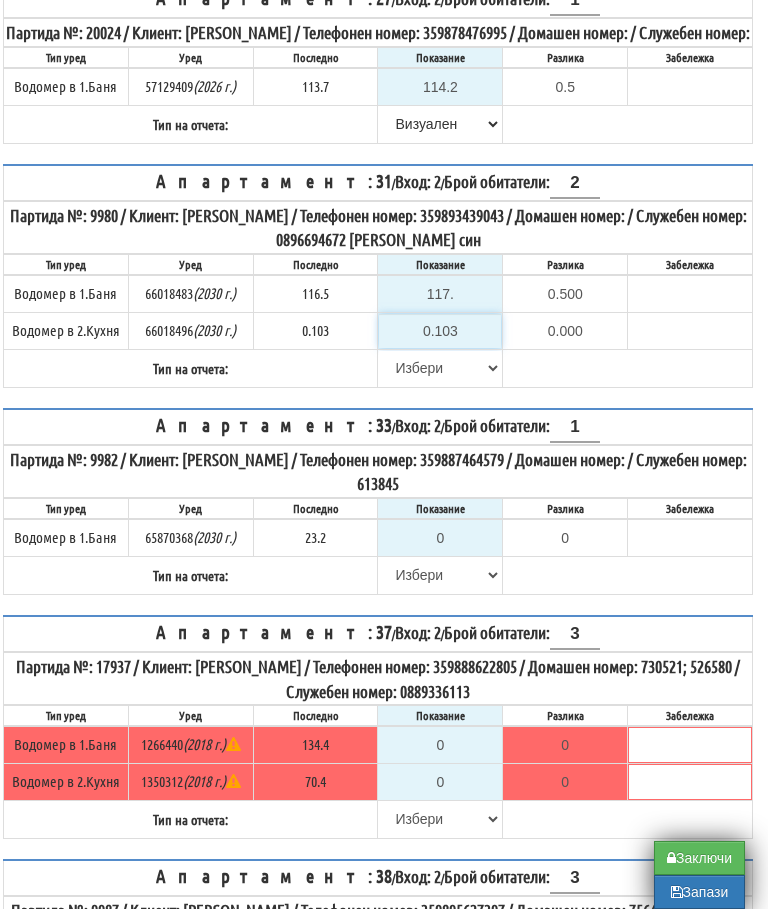 type on "0.103" 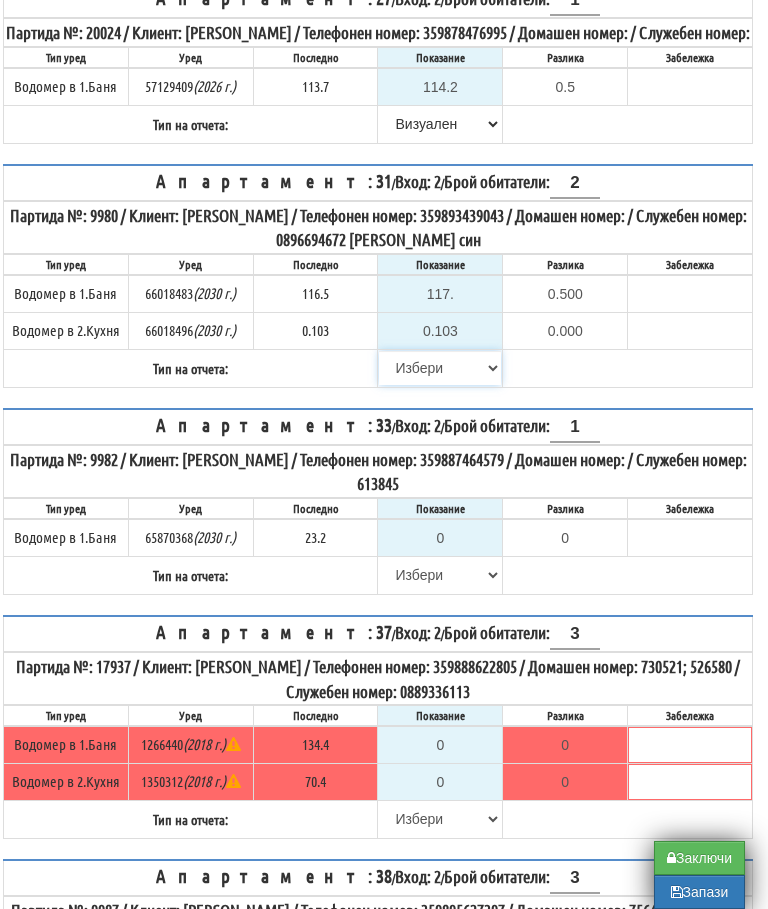 click on "[PERSON_NAME]
Телефон
Бележка
Неосигурен достъп
Самоотчет
Служебно
Дистанционен" at bounding box center (440, 368) 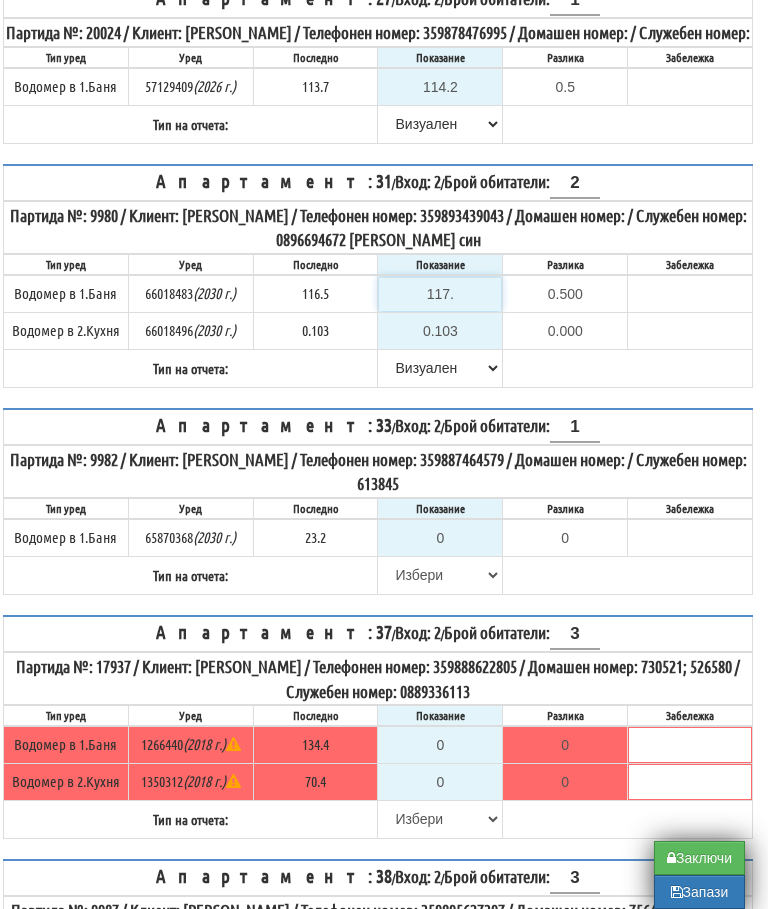 click on "117." at bounding box center (440, 294) 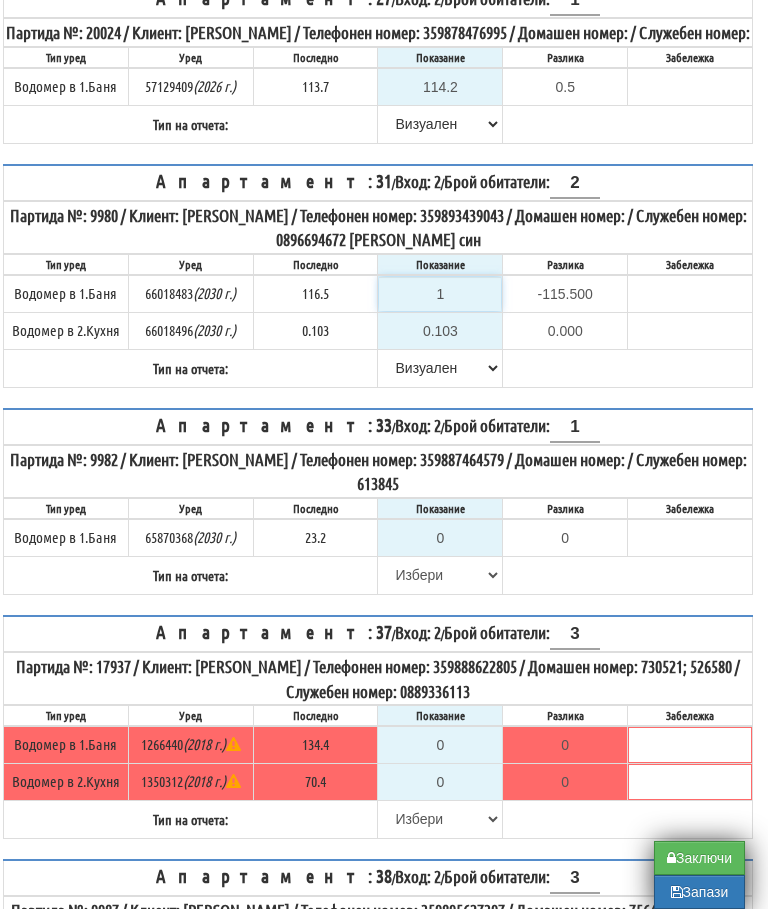 type on "11" 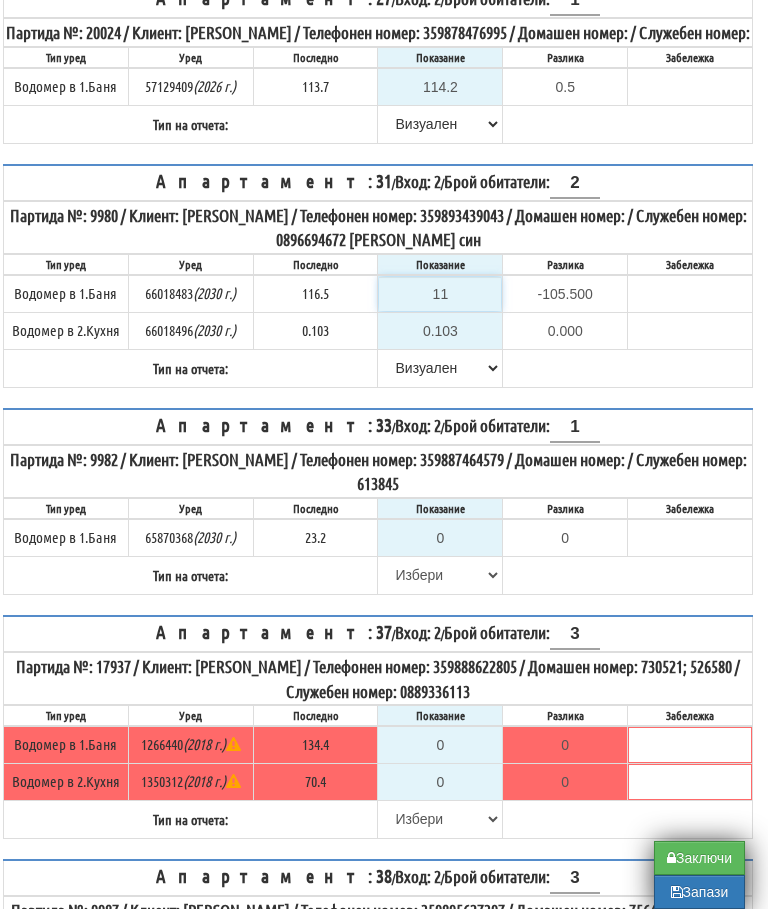 type on "117" 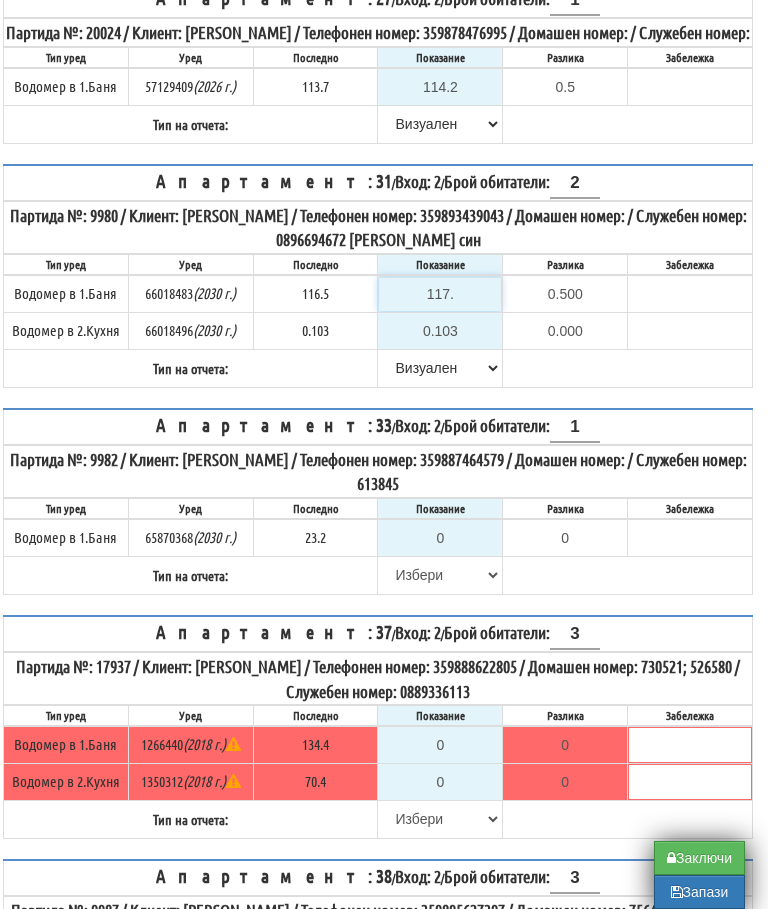 type on "117.8" 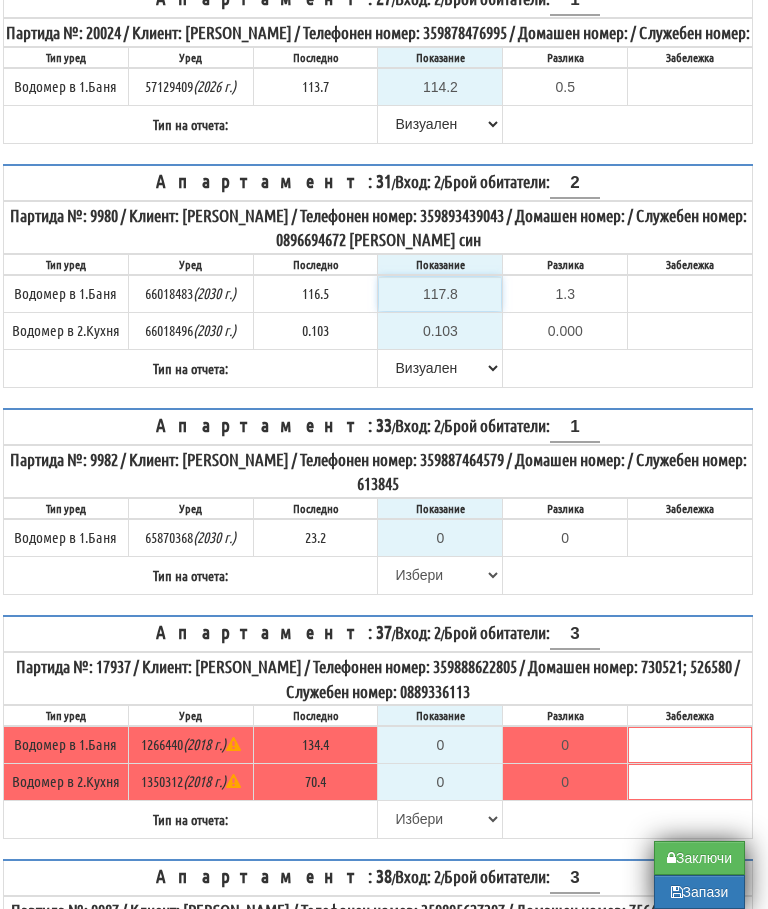 type on "117.8" 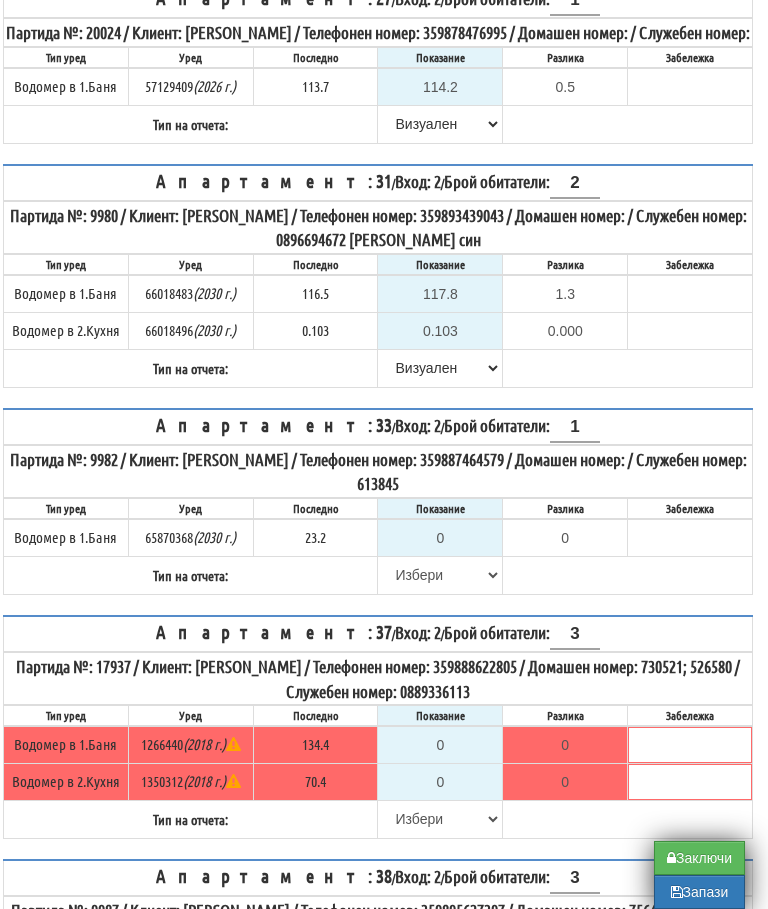 click on "Апартамент:
31
/
Вход:
2
/
Брой обитатели:
2
Партида №:
9980
/
Клиент:
ГЕОРГИ КОЛЕВ МАНОЛОВ /
Телефонен номер:
359893439043 /
Домашен номер:
/
Служебен номер:
0896694672 Николай Колев син
Тип уред
Уред
Последно
Показание
Разлика" at bounding box center [378, 276] 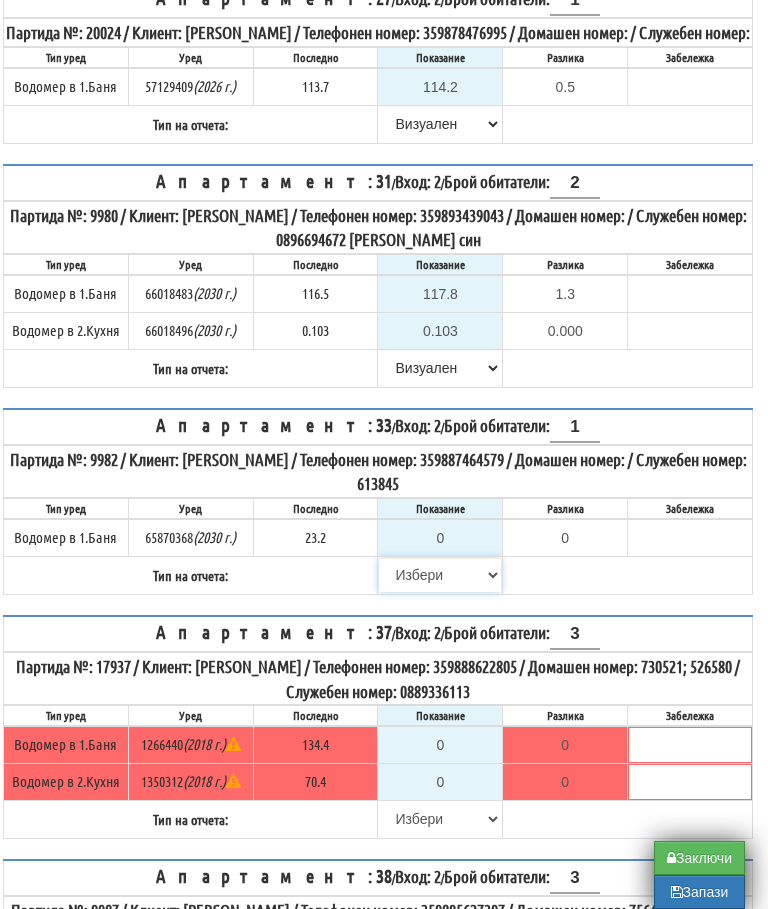 click on "[PERSON_NAME]
Телефон
Бележка
Неосигурен достъп
Самоотчет
Служебно
Дистанционен" at bounding box center (440, 575) 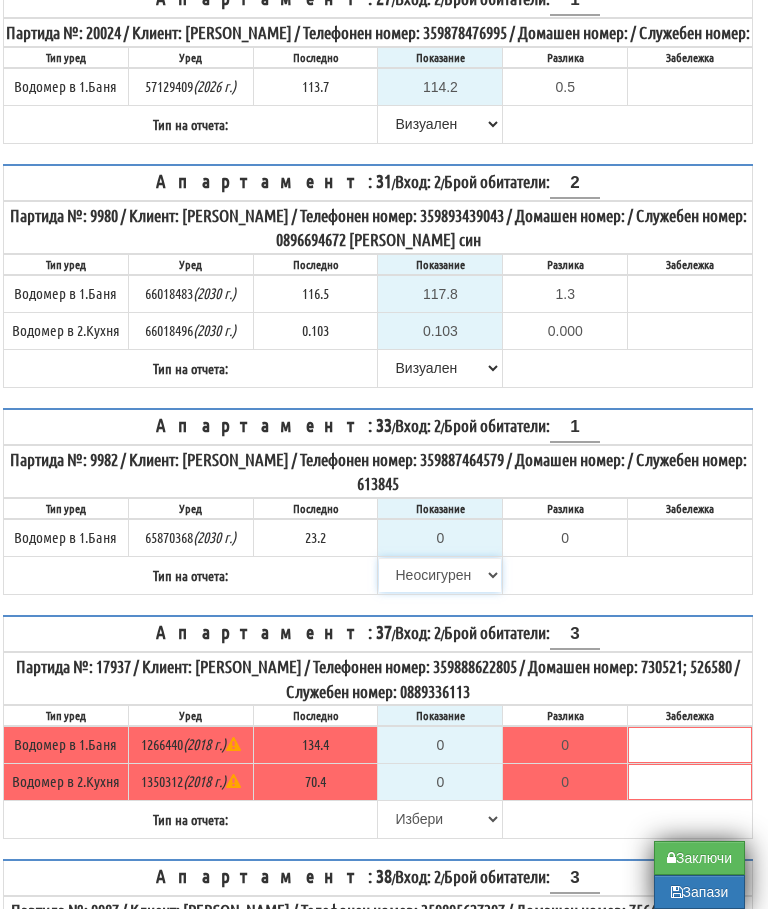 type on "23.2" 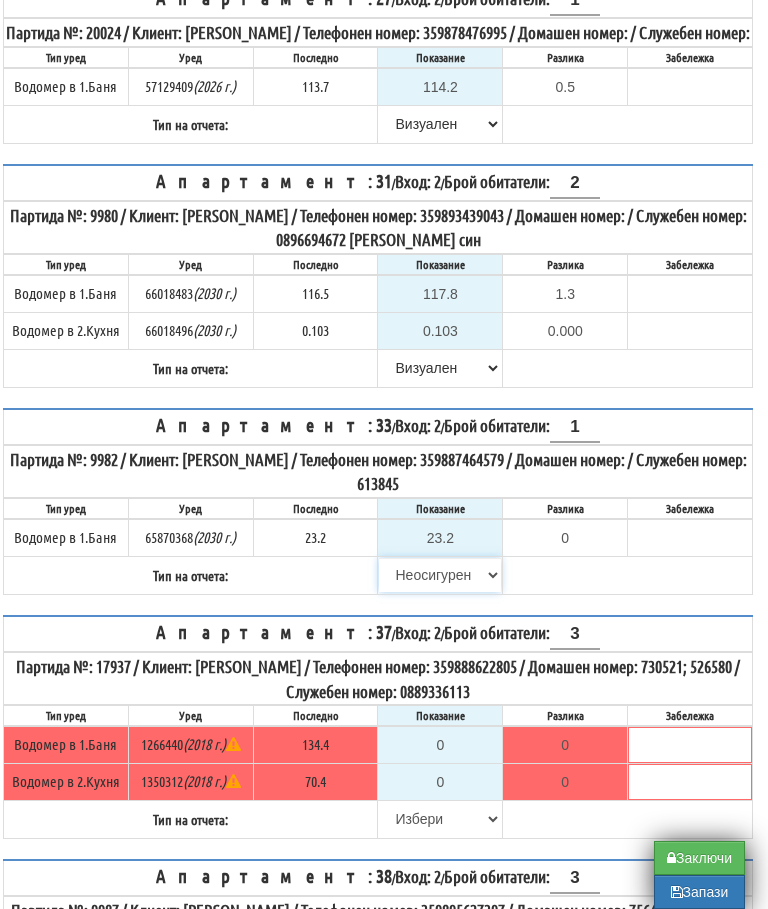 type on "0.0" 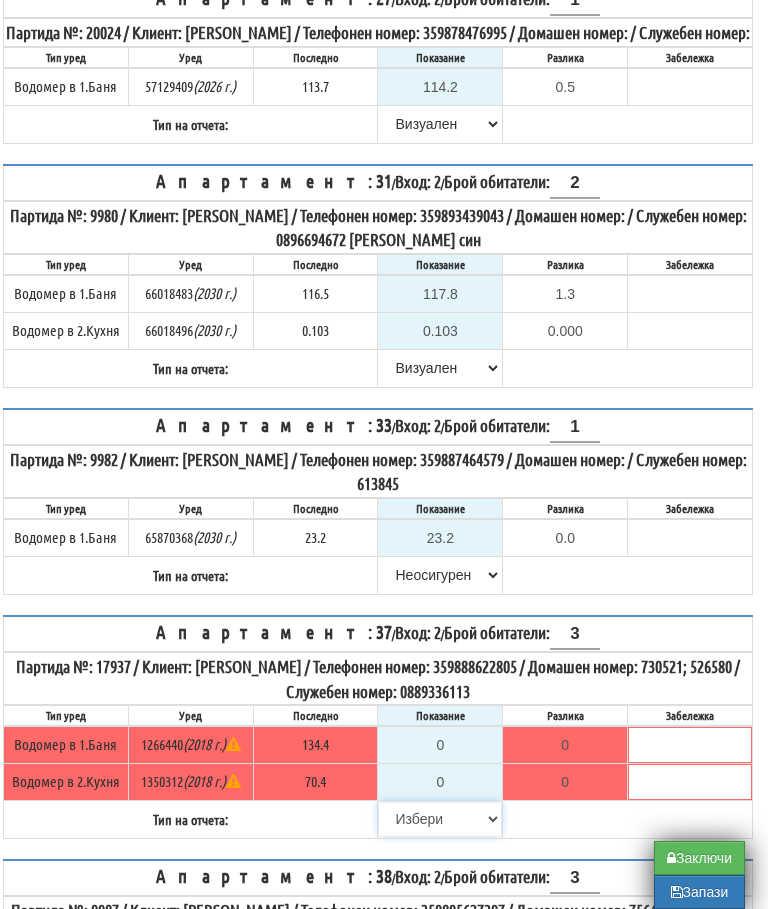 click on "[PERSON_NAME]
Телефон
Бележка
Неосигурен достъп
Самоотчет
Служебно
Дистанционен" at bounding box center [440, 819] 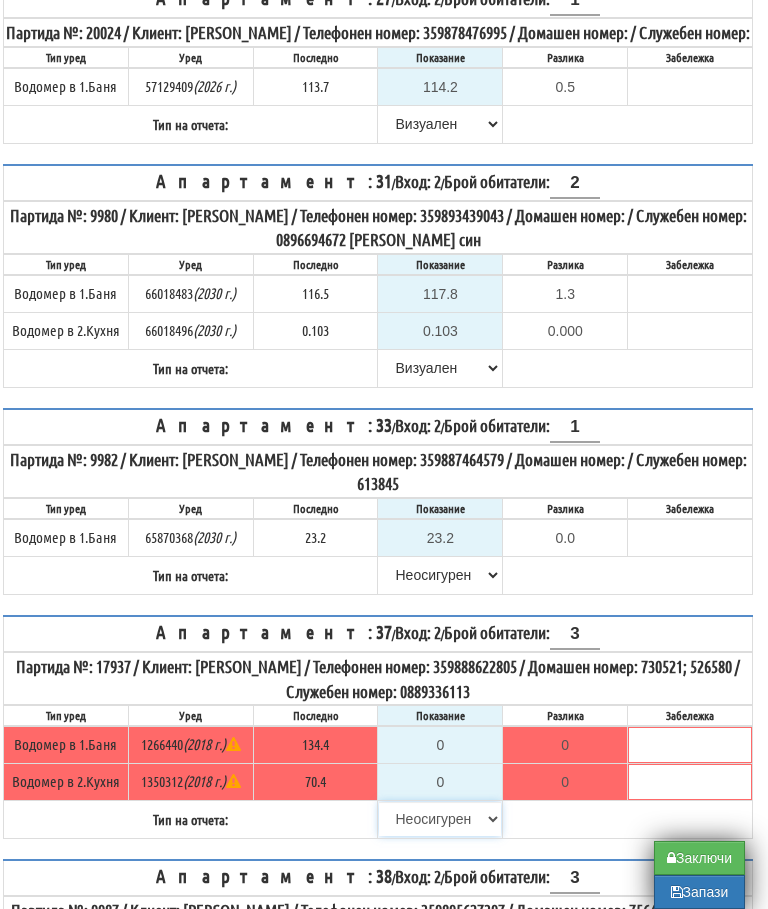 type on "134.4" 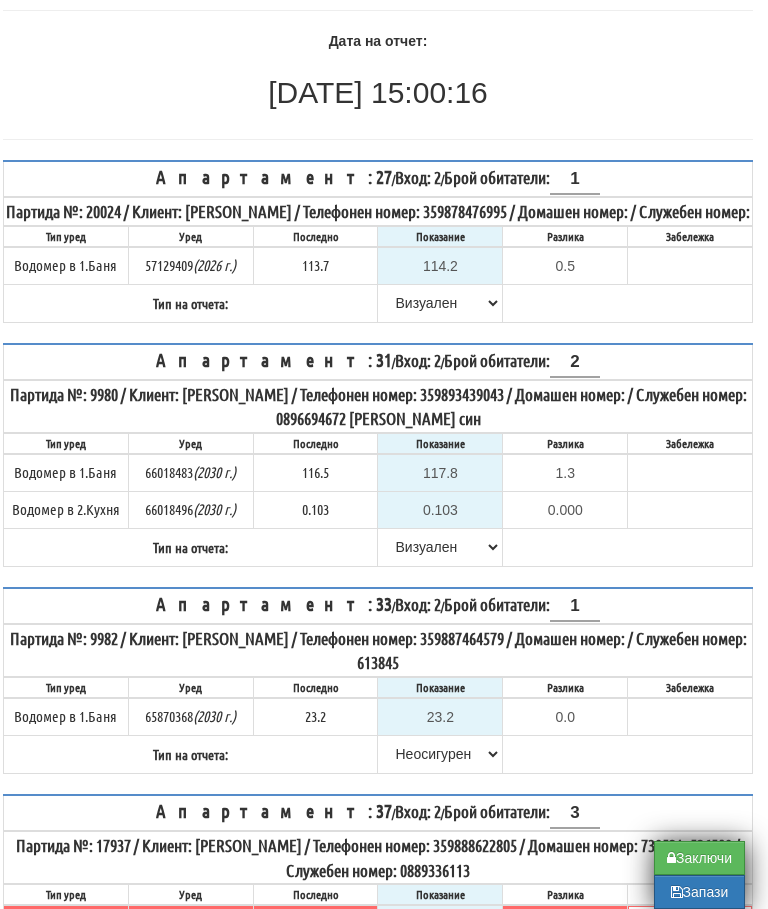 scroll, scrollTop: 193, scrollLeft: 12, axis: both 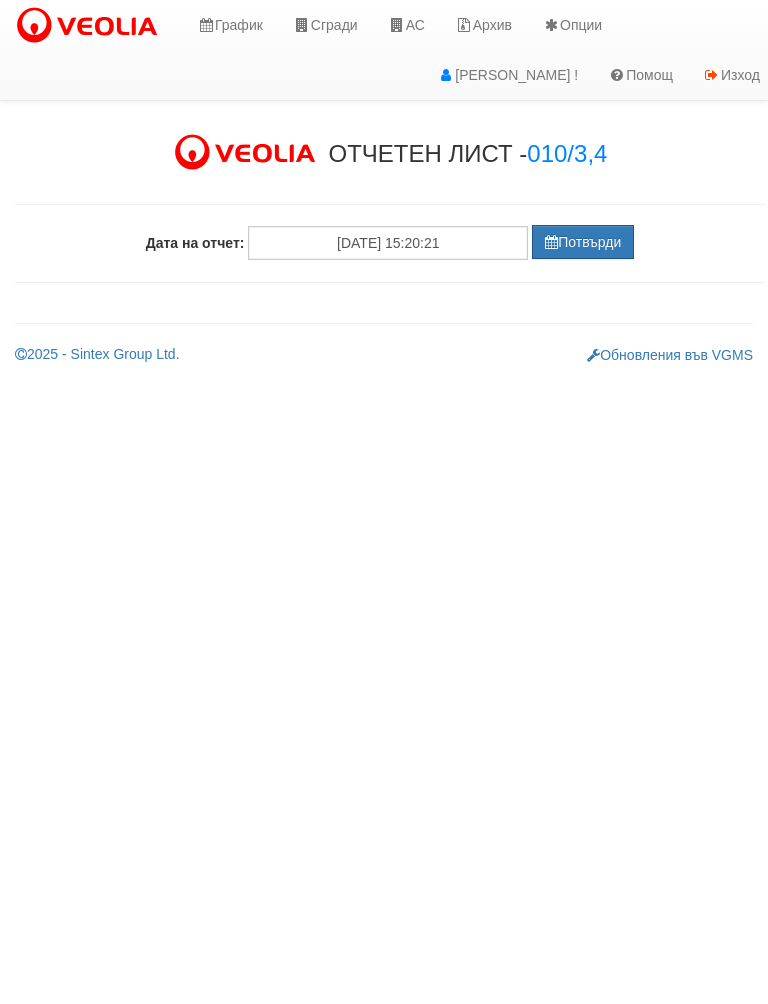 click on "Потвърди" at bounding box center (583, 242) 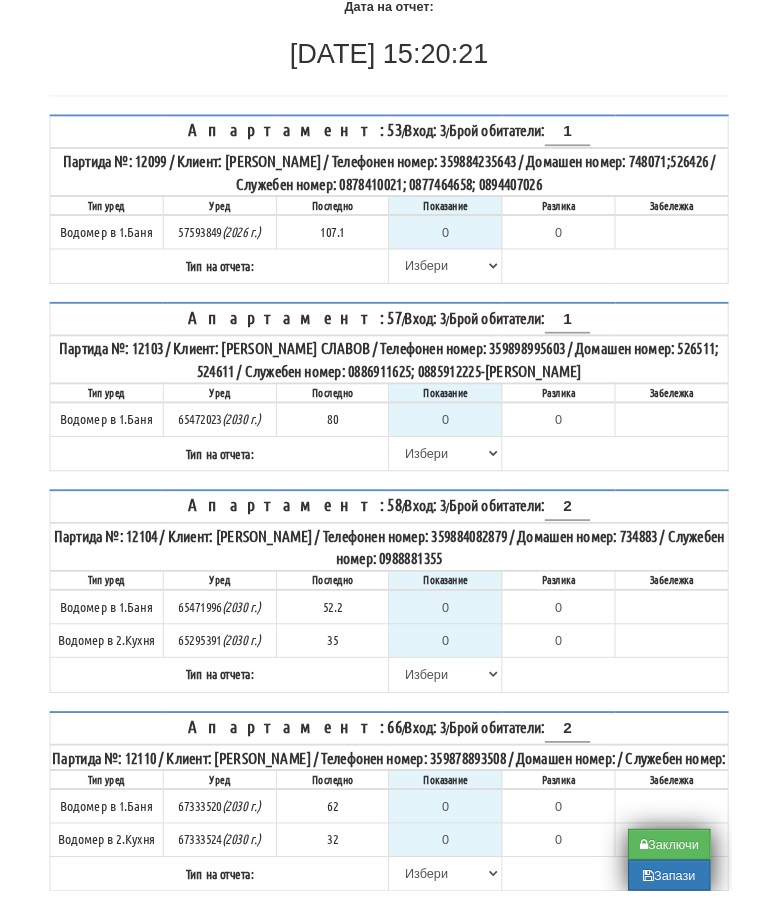 scroll, scrollTop: 354, scrollLeft: 0, axis: vertical 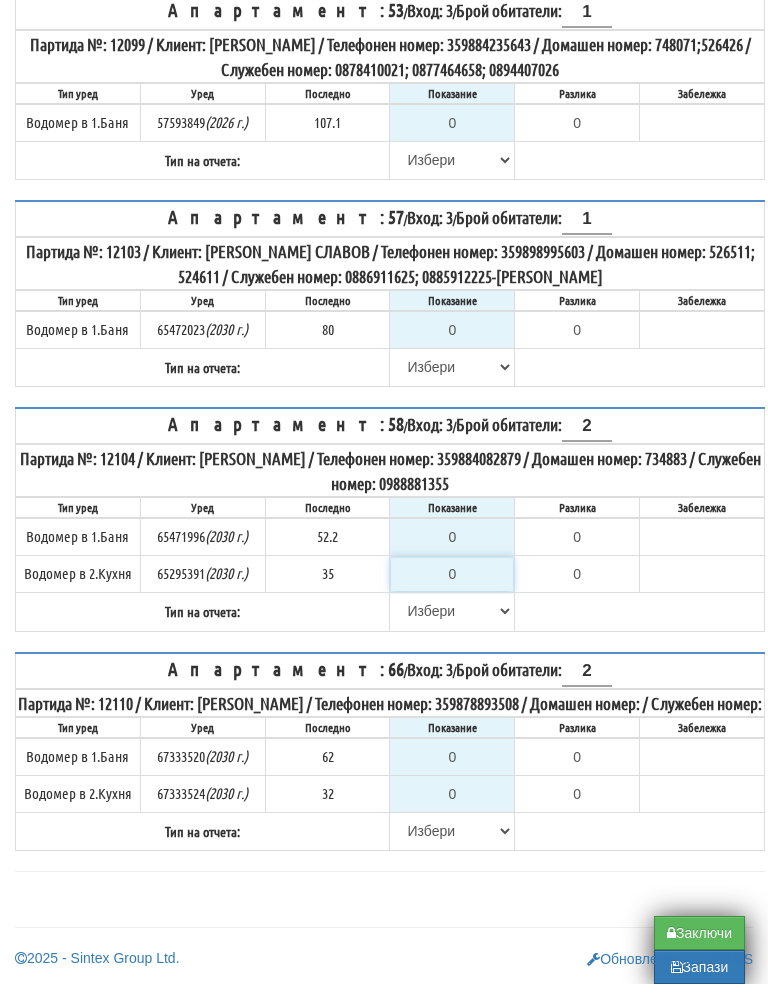 click on "0" at bounding box center [452, 594] 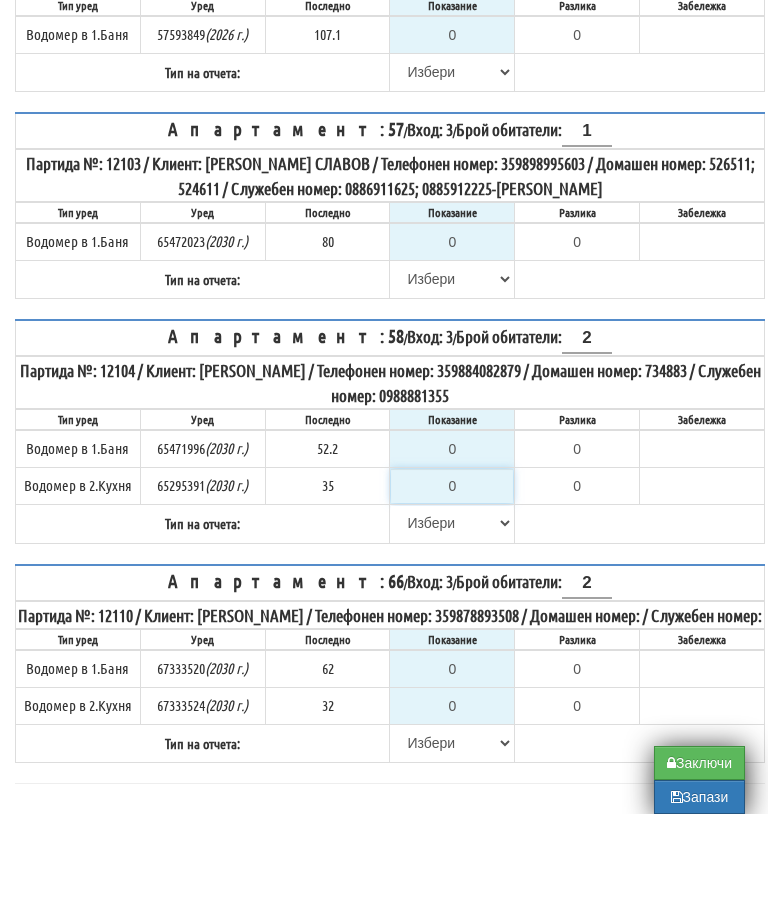 type on "3" 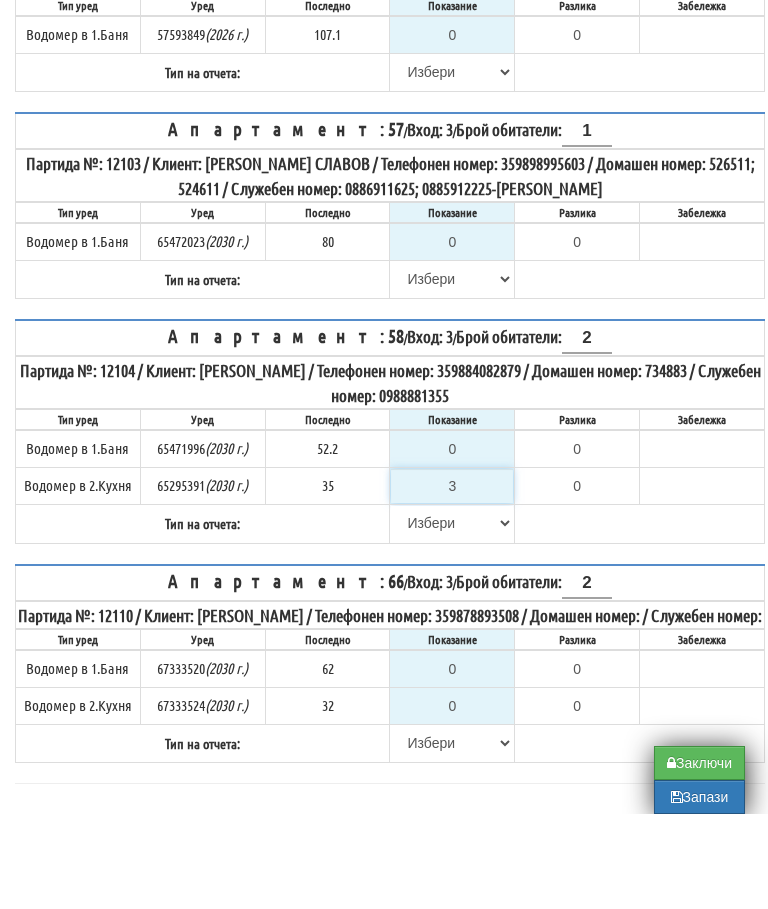 type on "-32.000" 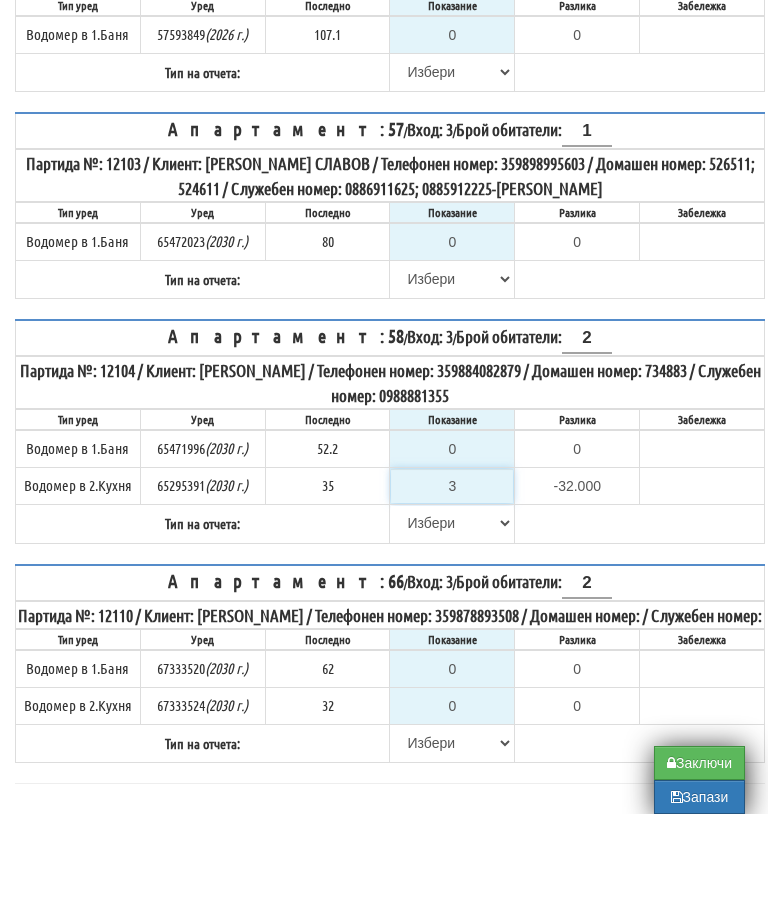 type on "36" 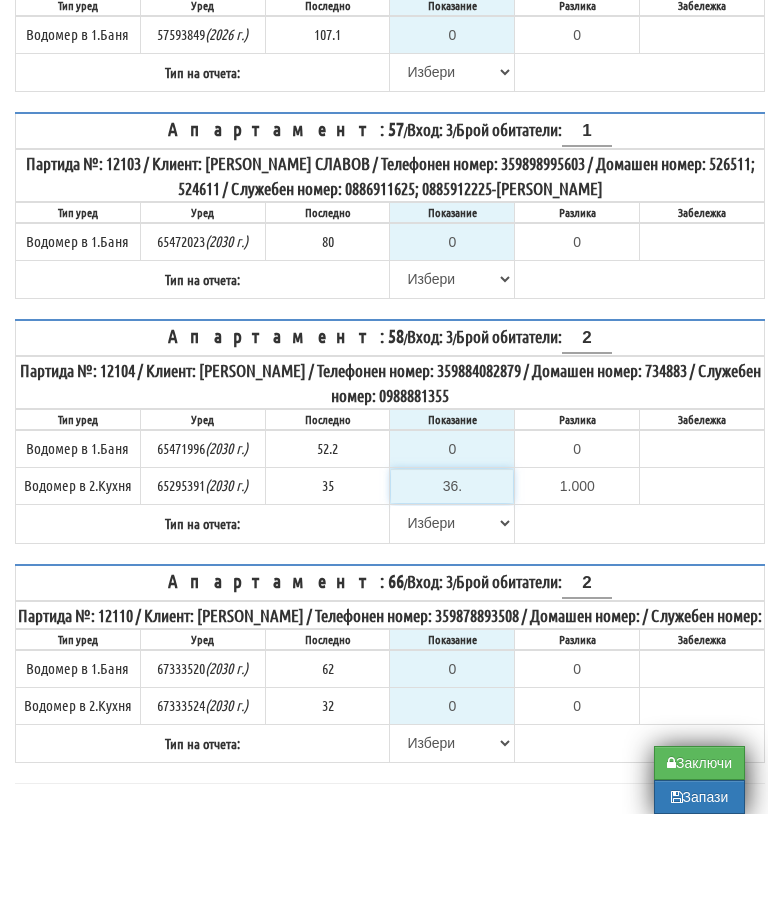 type on "36.5" 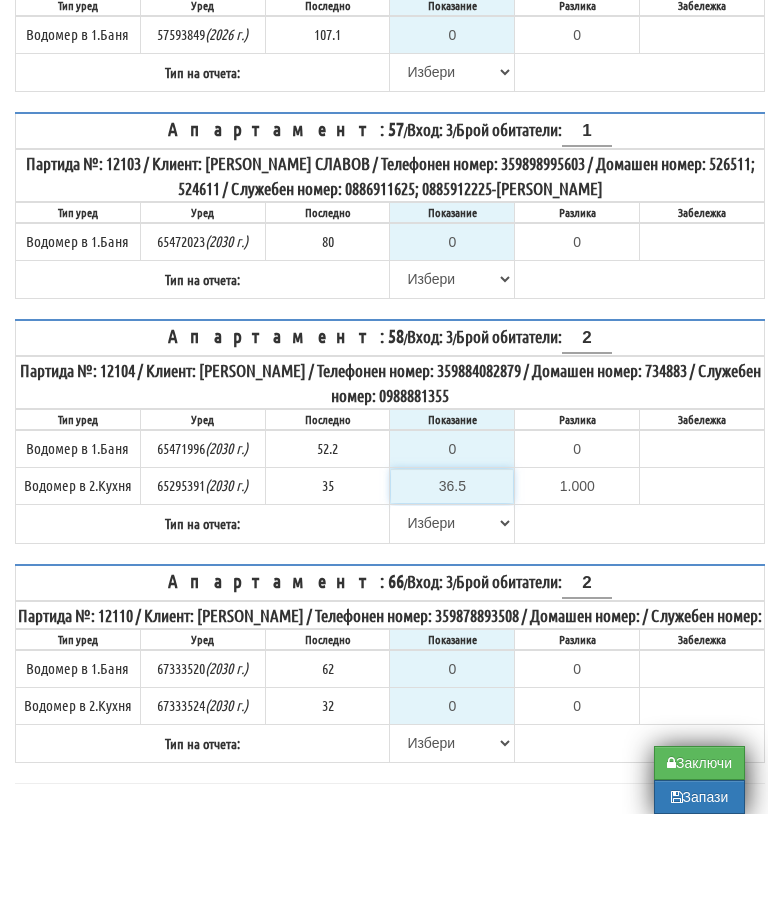 type on "1.500" 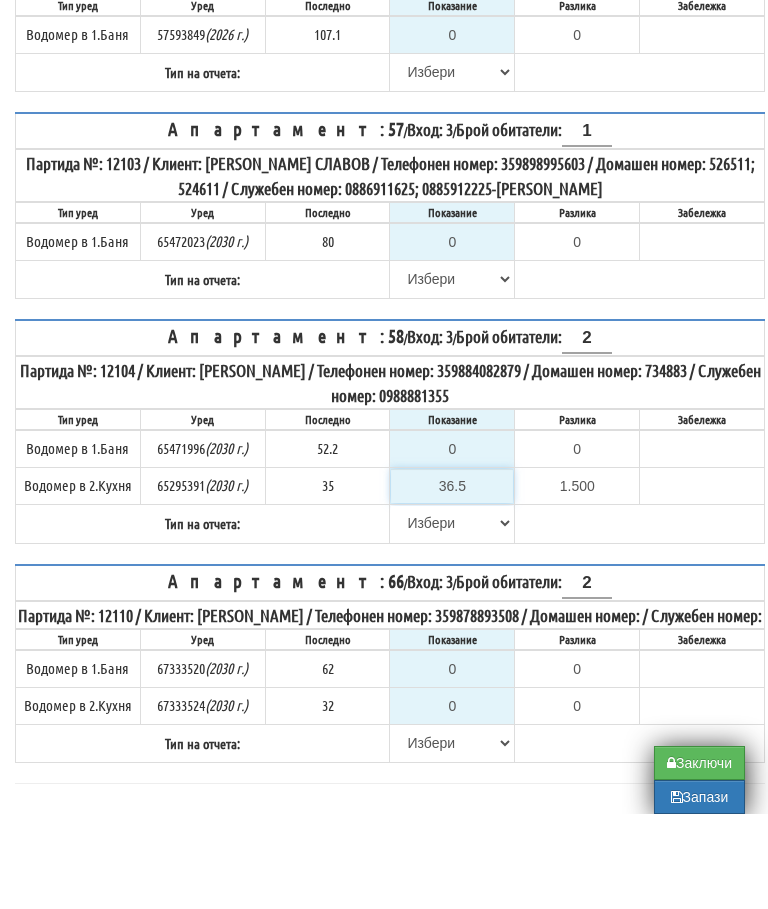 type on "36.5" 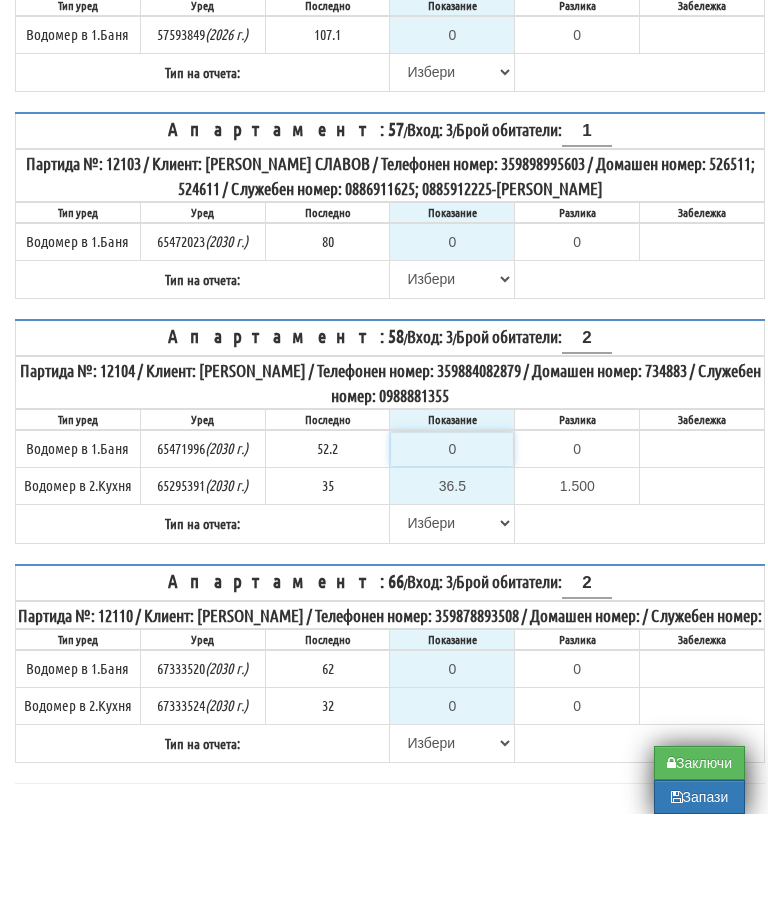 click on "0" at bounding box center [452, 544] 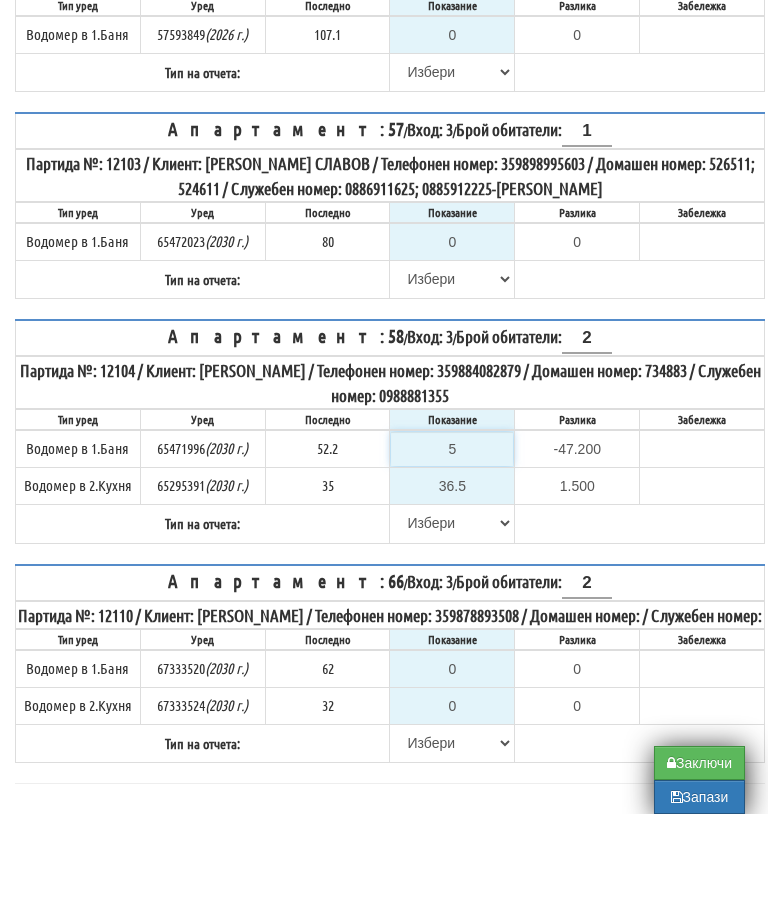 type on "54" 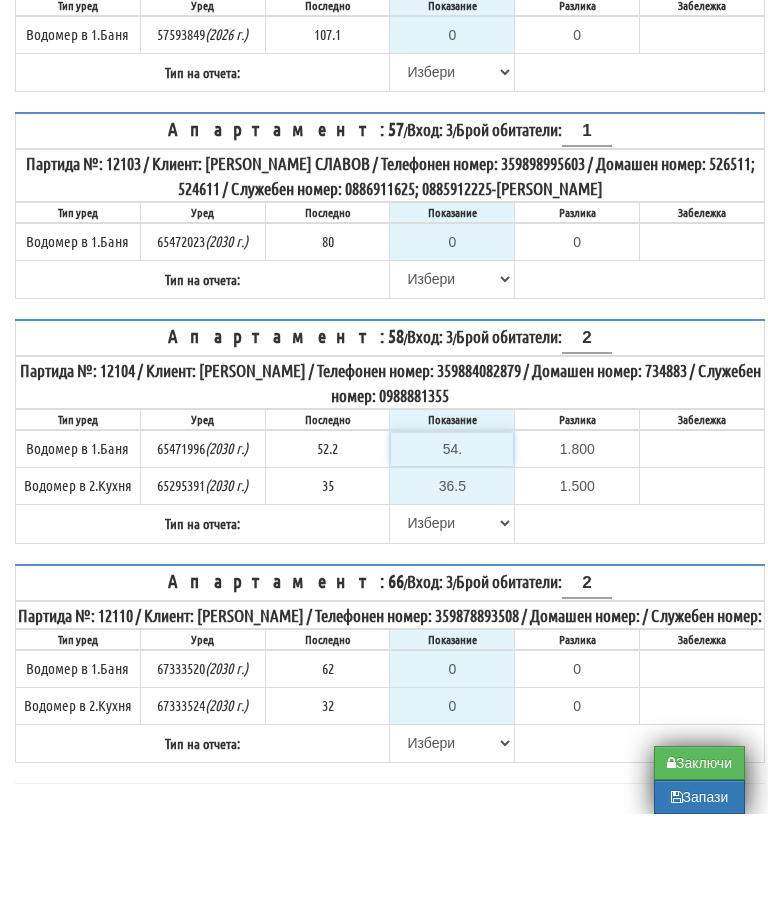 type on "54.8" 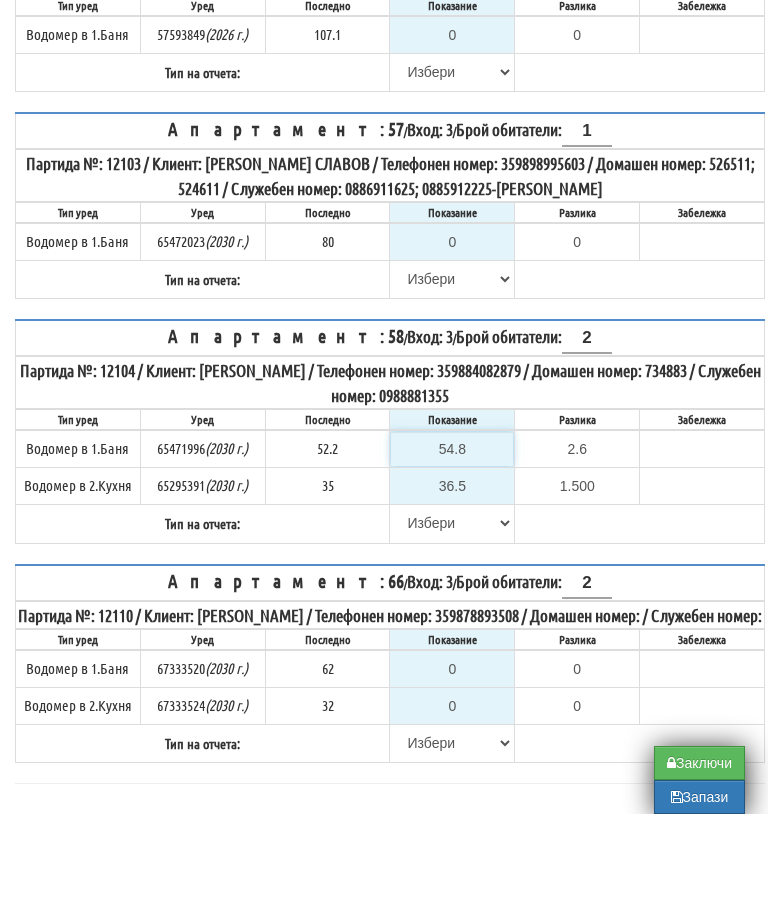 type on "54.8" 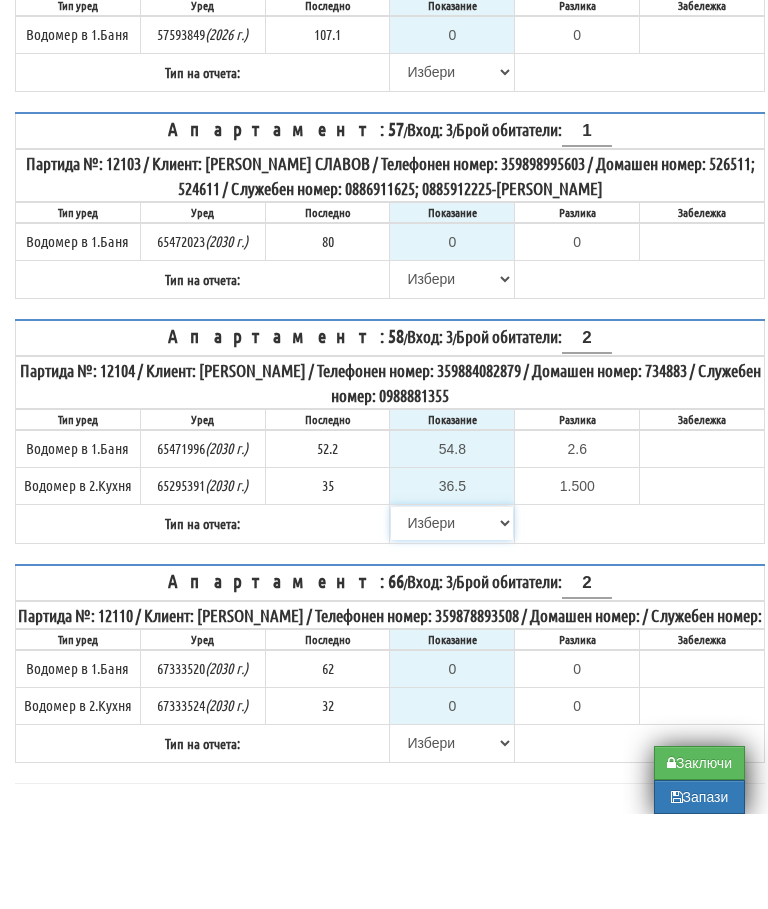 click on "Избери
Визуален
Телефон
Бележка
Неосигурен достъп
Самоотчет
Служебно
Дистанционен" at bounding box center [452, 618] 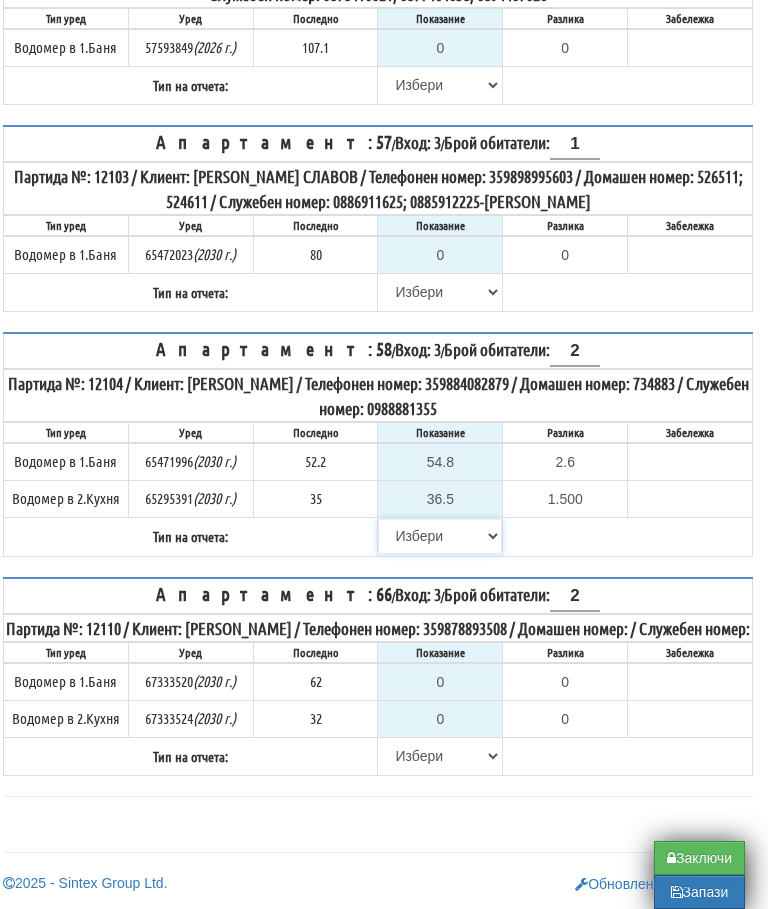 select on "89c75930-9bfd-e511-80be-8d5a1dced85a" 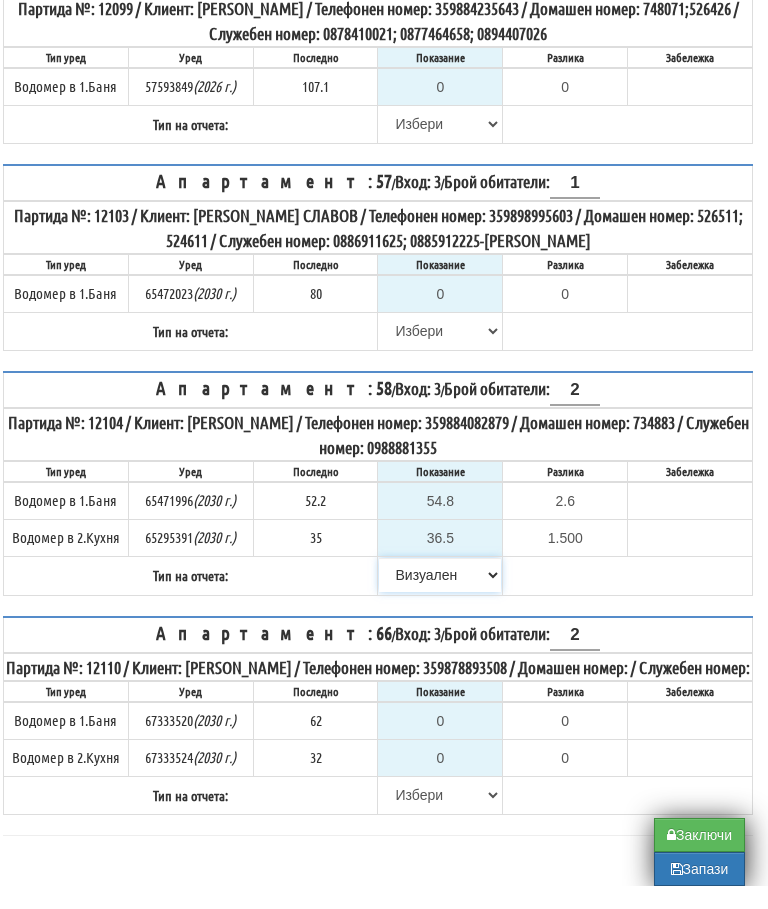 scroll, scrollTop: 449, scrollLeft: 12, axis: both 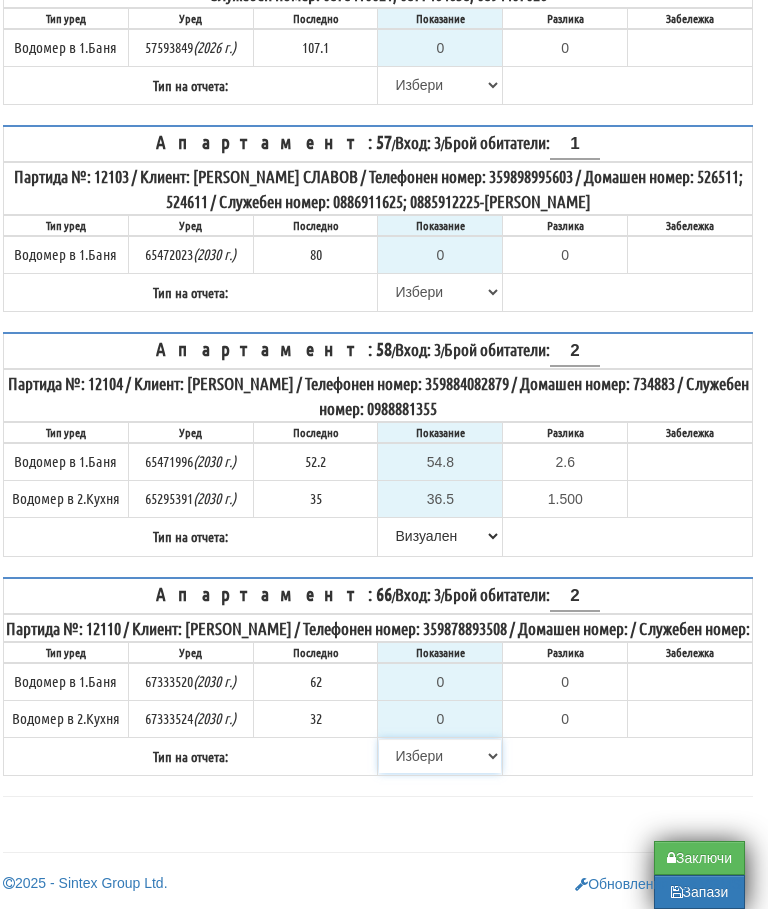 click on "Избери
Визуален
Телефон
Бележка
Неосигурен достъп
Самоотчет
Служебно
Дистанционен" at bounding box center (440, 756) 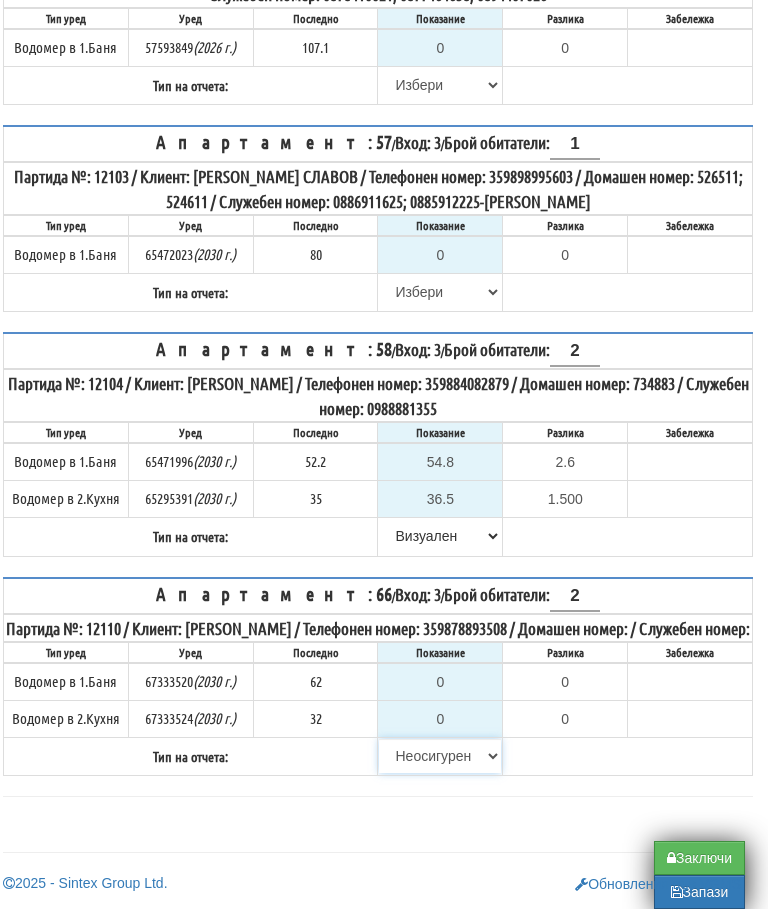 type on "62" 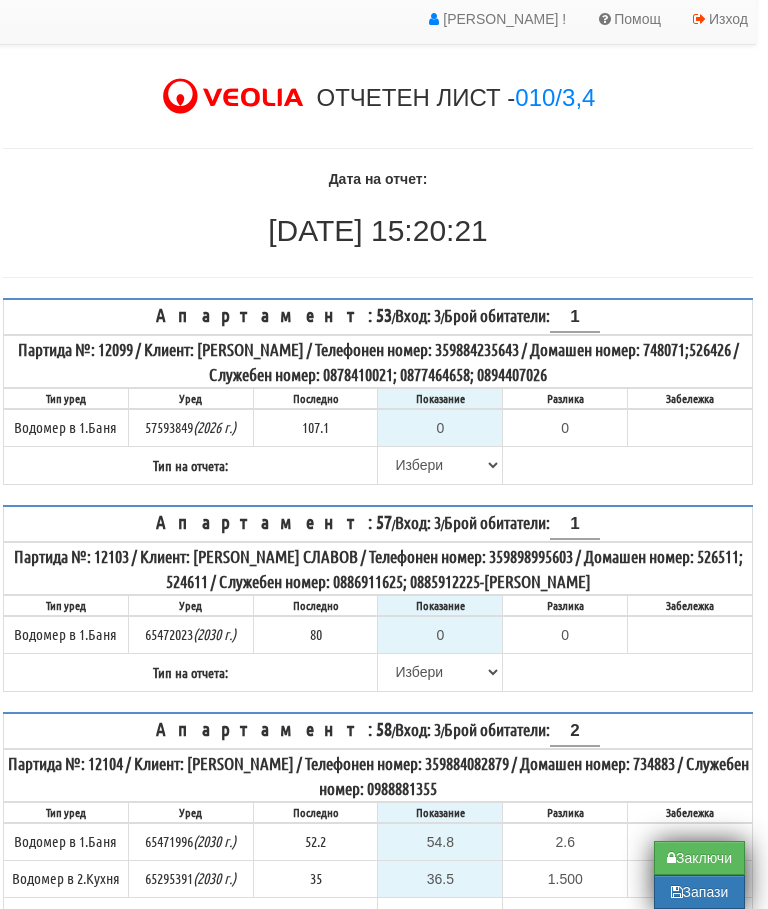 scroll, scrollTop: 0, scrollLeft: 12, axis: horizontal 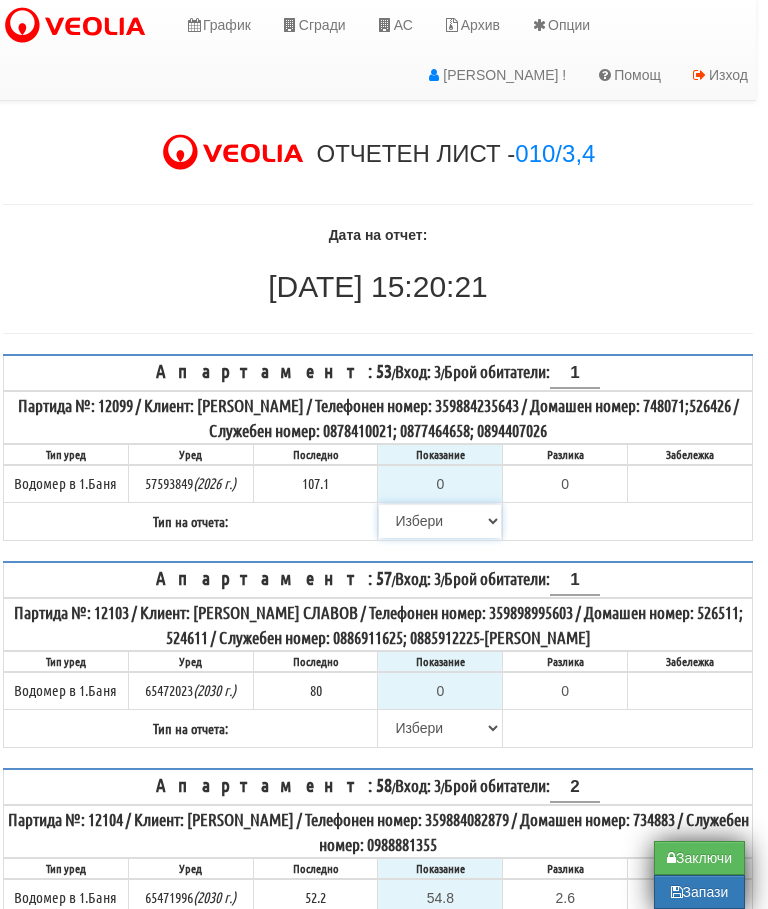 click on "[PERSON_NAME]
Телефон
Бележка
Неосигурен достъп
Самоотчет
Служебно
Дистанционен" at bounding box center (440, 521) 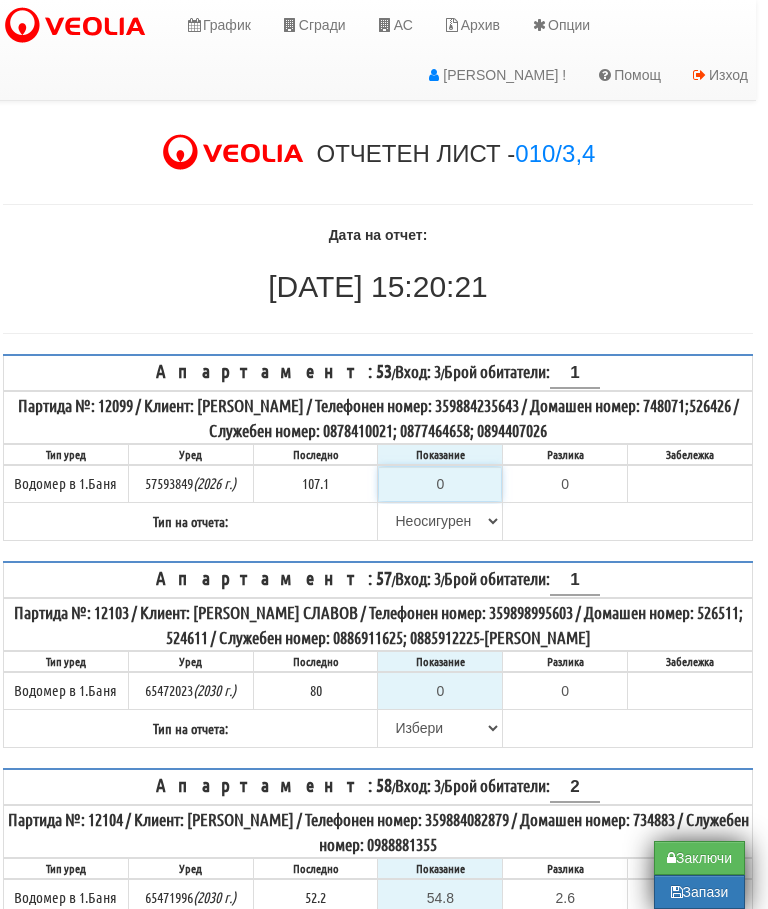 type on "107.1" 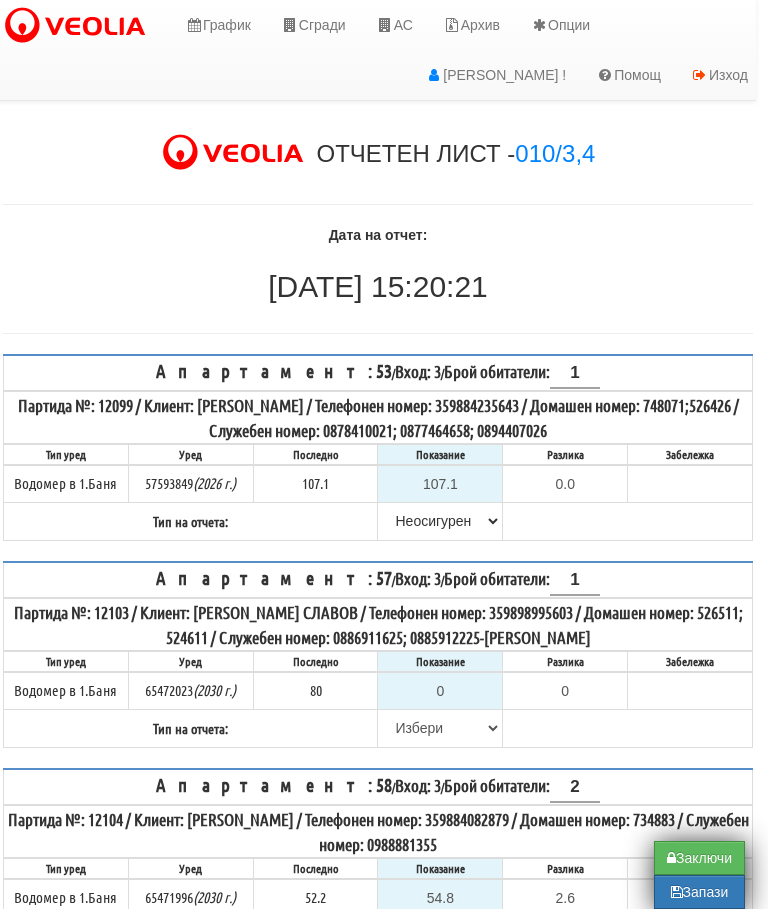 click on "Дата на отчет:
30/07/2025 15:20:21
30/07/2025 15:20:21" at bounding box center (378, 264) 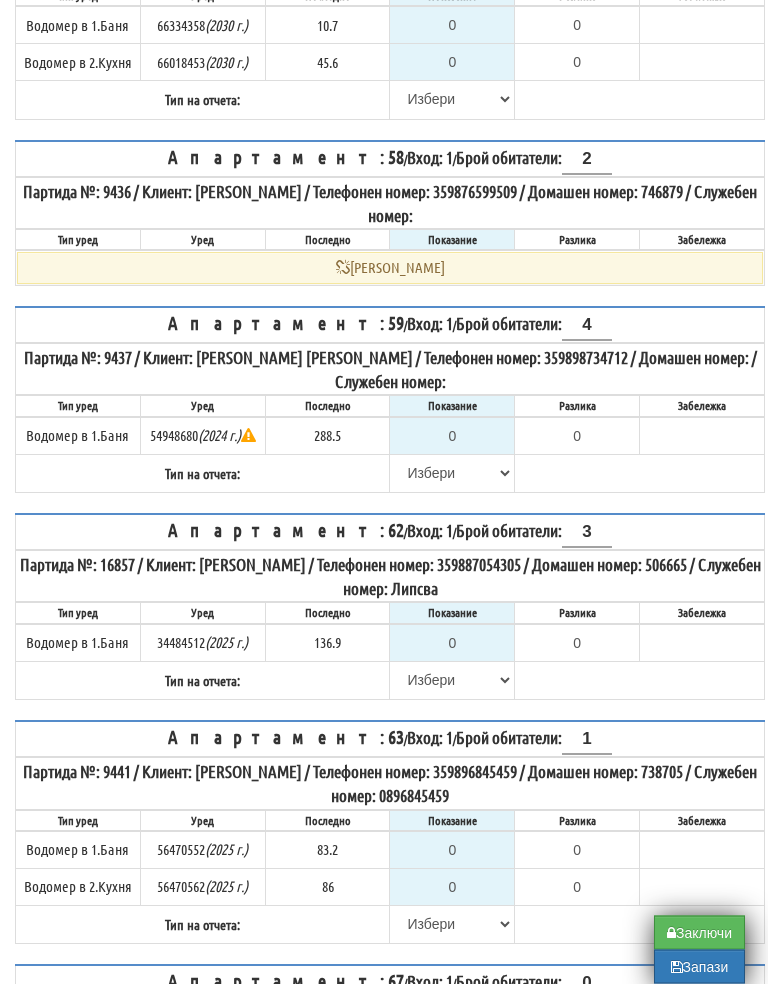 scroll, scrollTop: 7030, scrollLeft: 0, axis: vertical 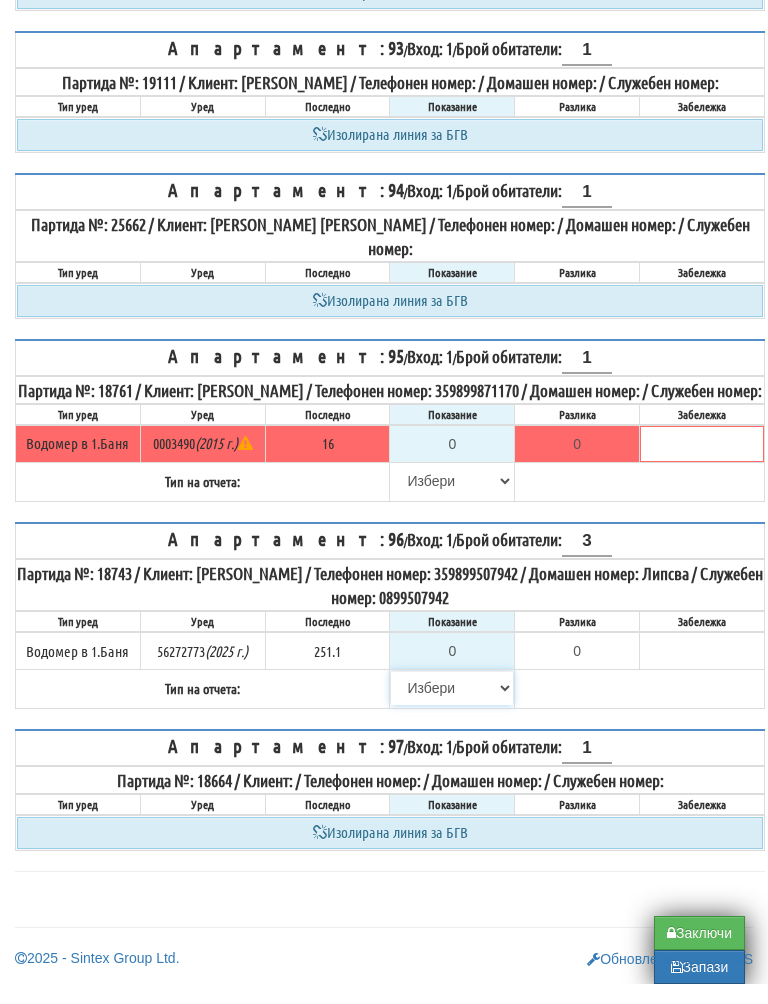 click on "[PERSON_NAME]
Телефон
Бележка
Неосигурен достъп
Самоотчет
Служебно
Дистанционен" at bounding box center [452, 708] 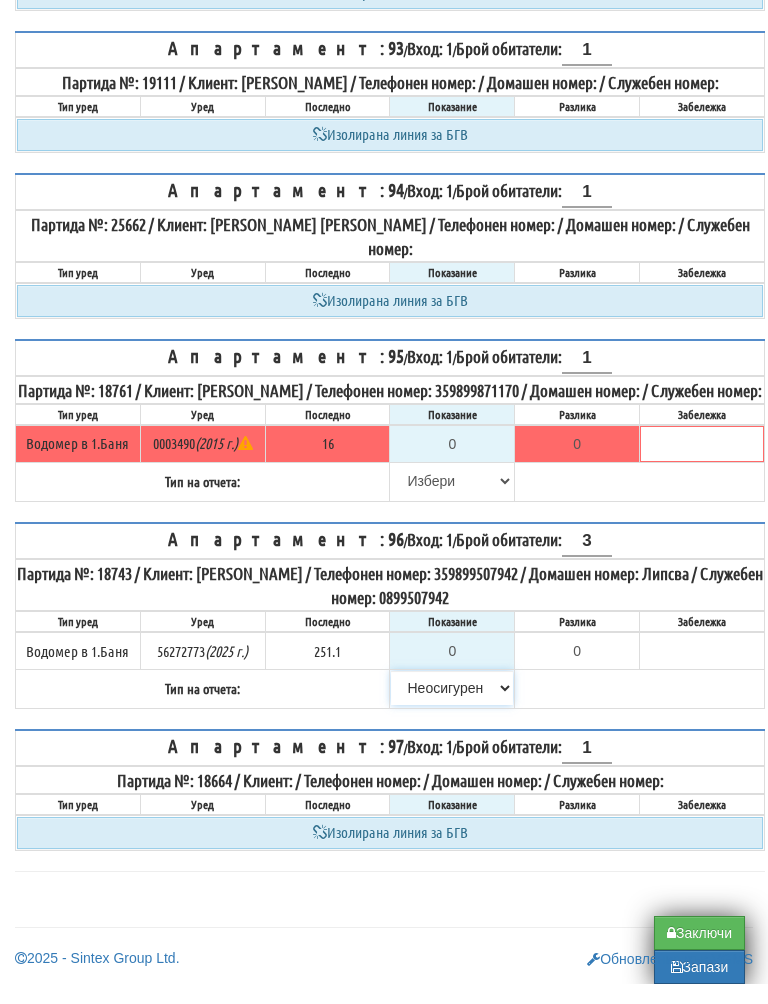 type on "251.1" 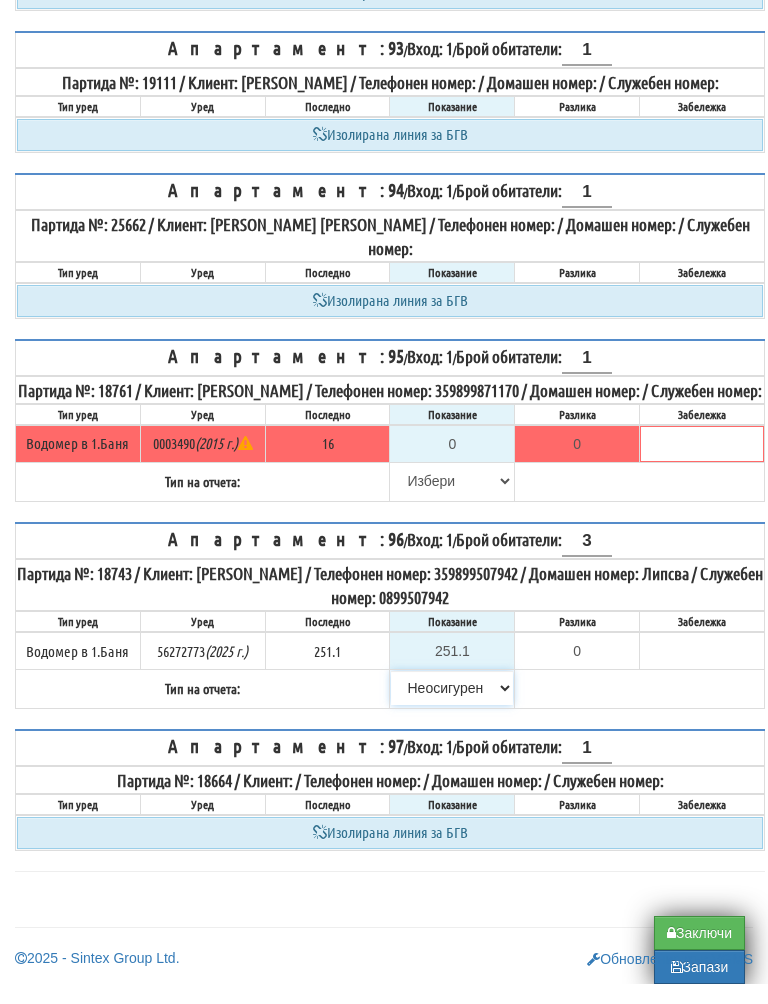 type on "0.0" 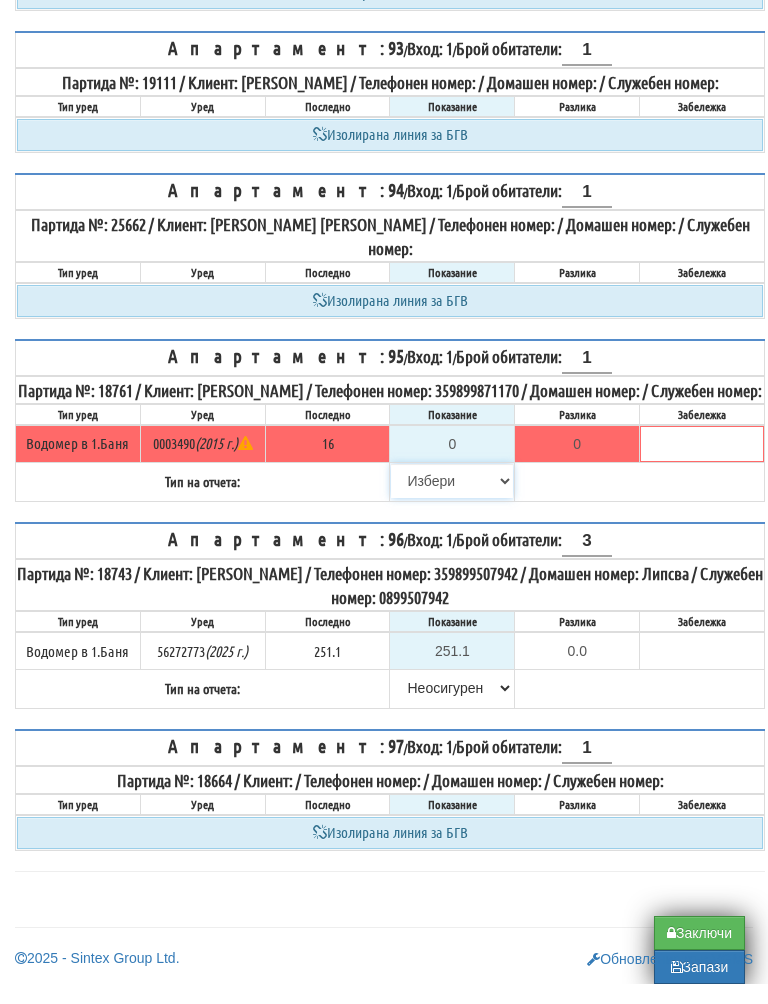 click on "Избери
Визуален
Телефон
Бележка
Неосигурен достъп
Самоотчет
Служебно
Дистанционен" at bounding box center [452, 501] 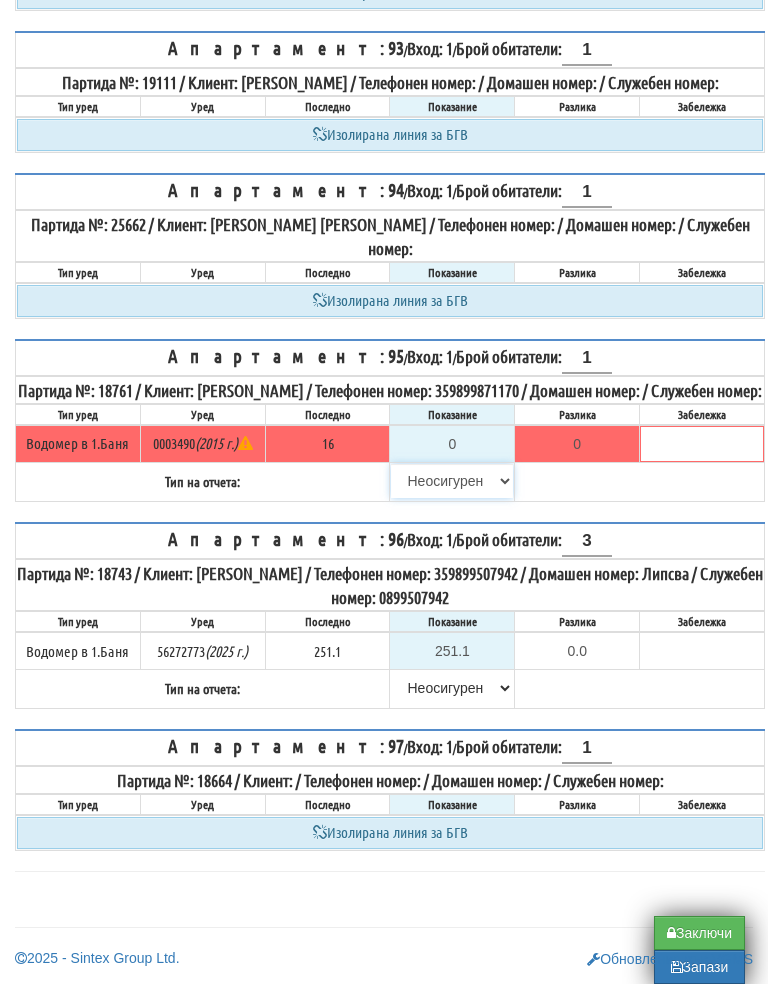type on "16" 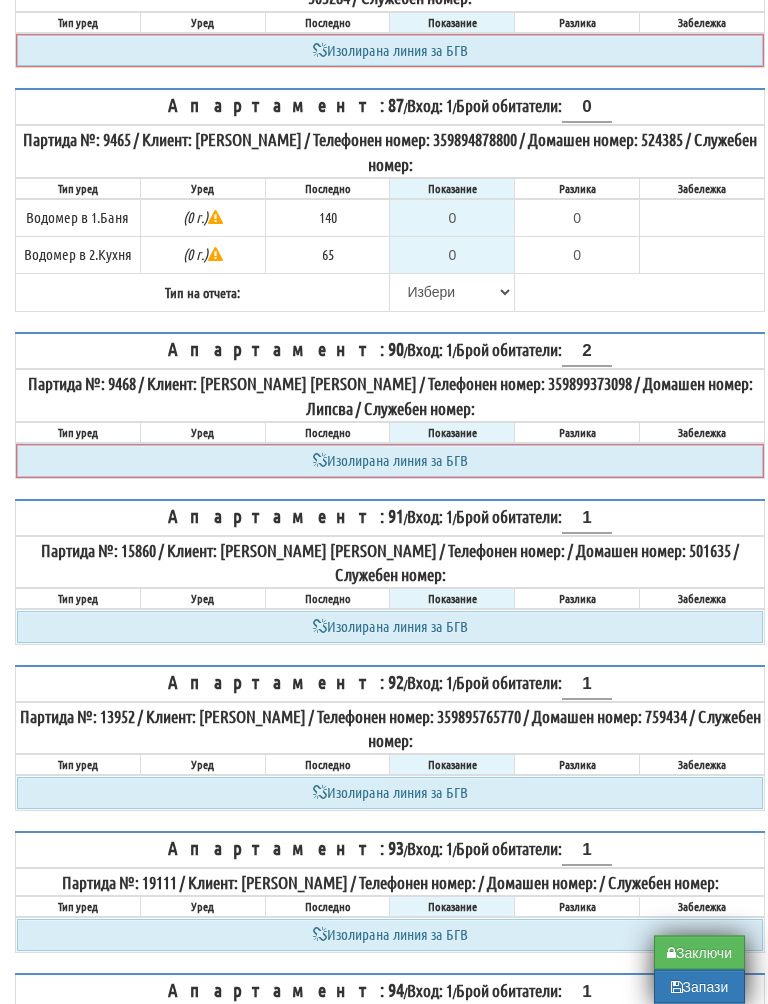 scroll, scrollTop: 6147, scrollLeft: 0, axis: vertical 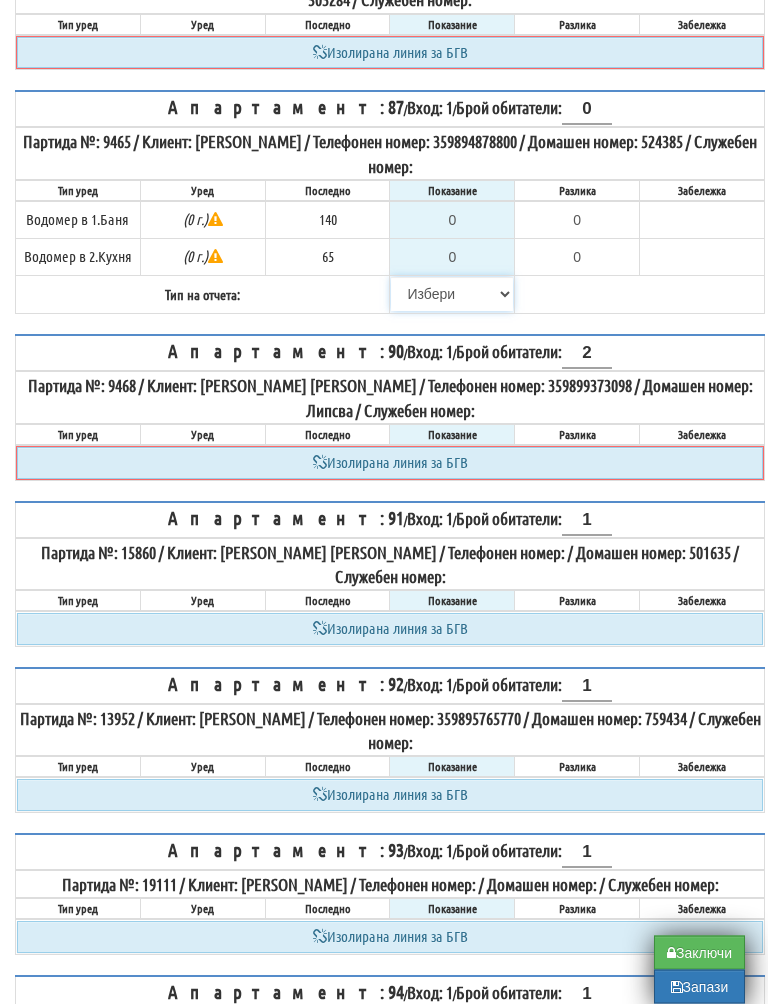 click on "[PERSON_NAME]
Телефон
Бележка
Неосигурен достъп
Самоотчет
Служебно
Дистанционен" at bounding box center [452, 295] 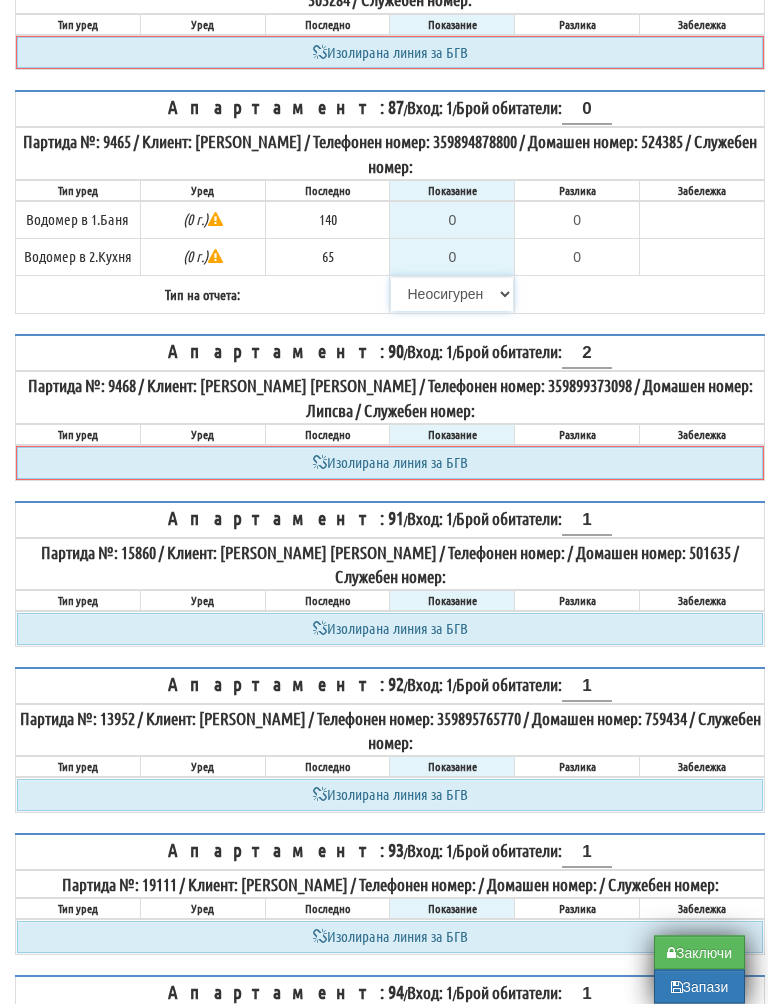 type on "140" 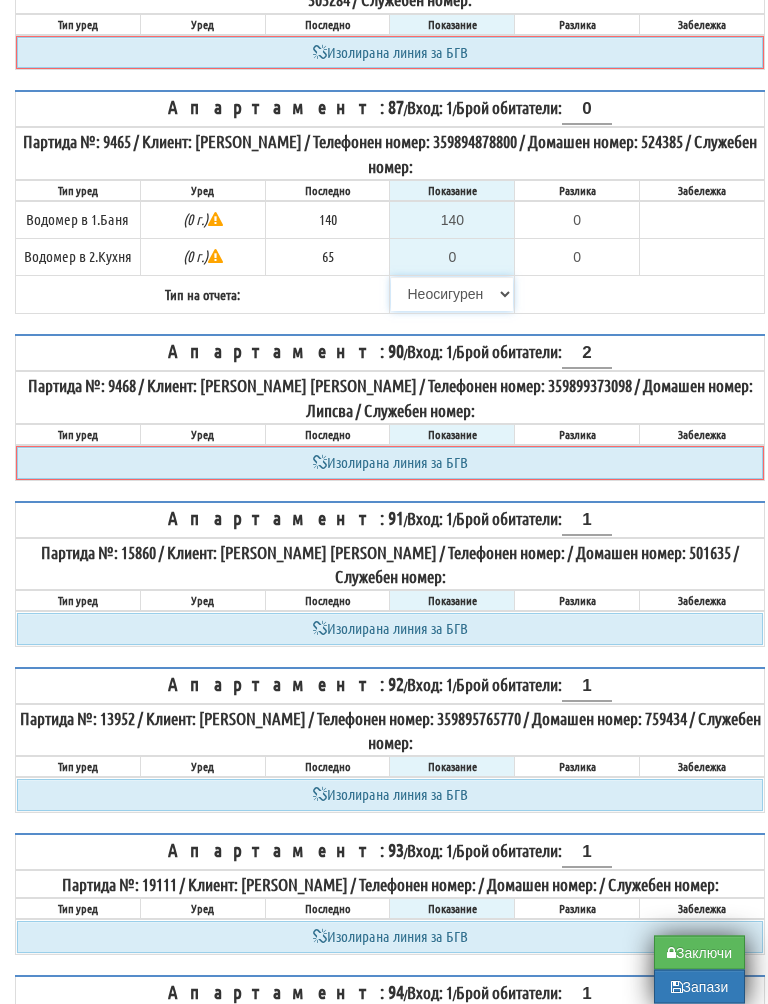 type on "0.000" 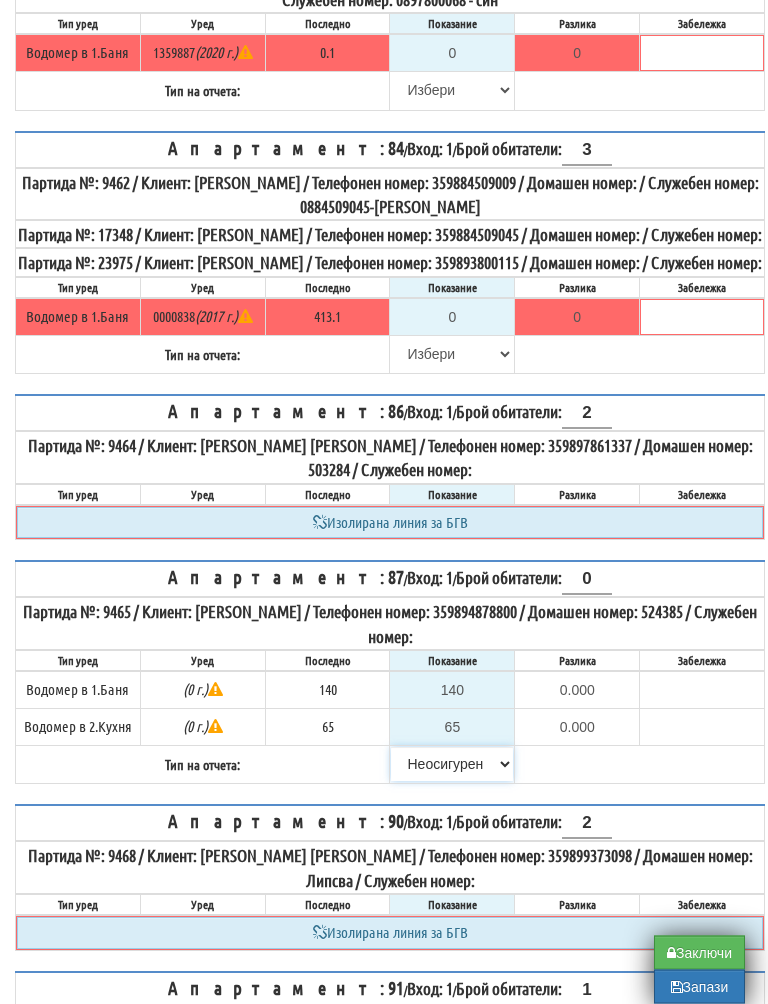 scroll, scrollTop: 5654, scrollLeft: 0, axis: vertical 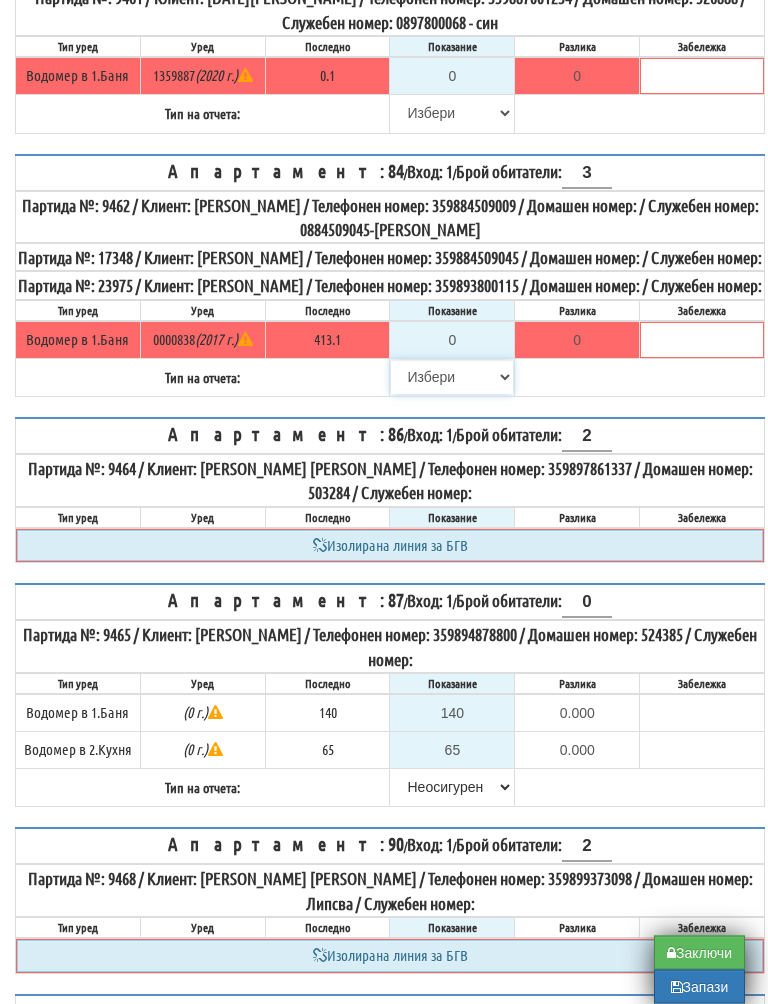 click on "[PERSON_NAME]
Телефон
Бележка
Неосигурен достъп
Самоотчет
Служебно
Дистанционен" at bounding box center (452, 378) 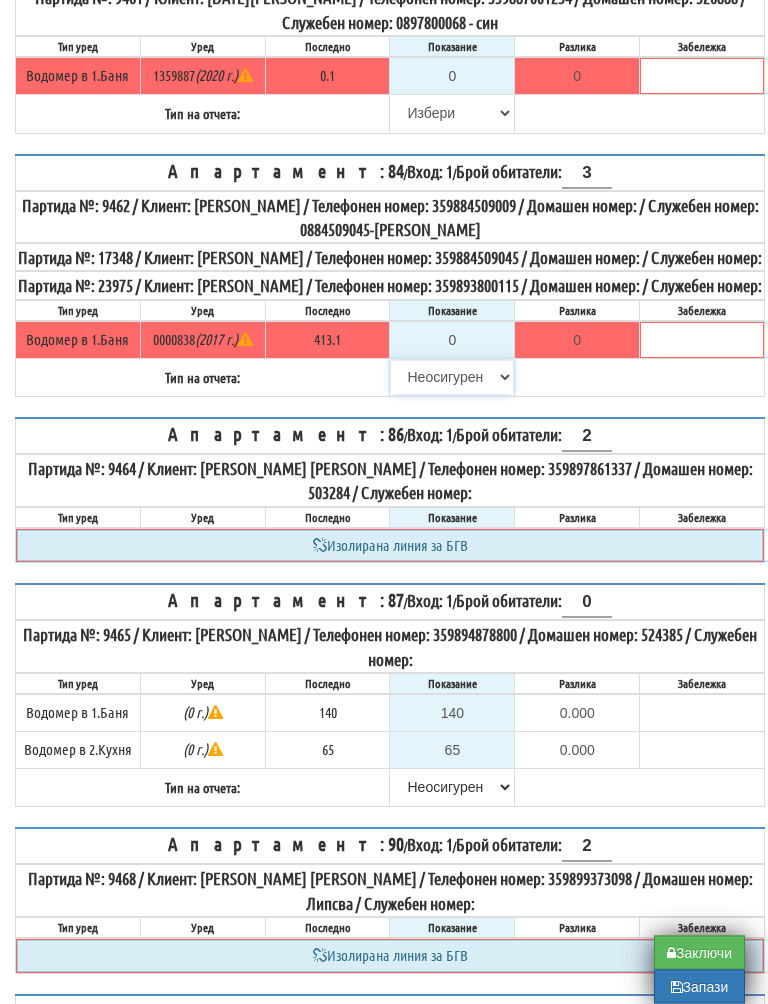 type on "413.1" 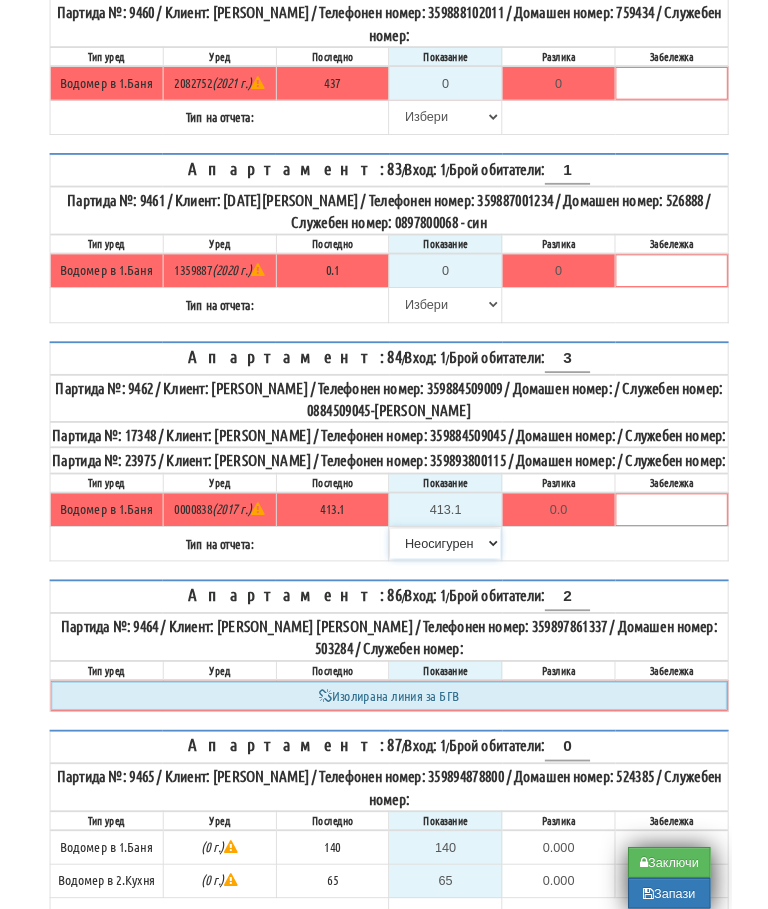 scroll, scrollTop: 5390, scrollLeft: 0, axis: vertical 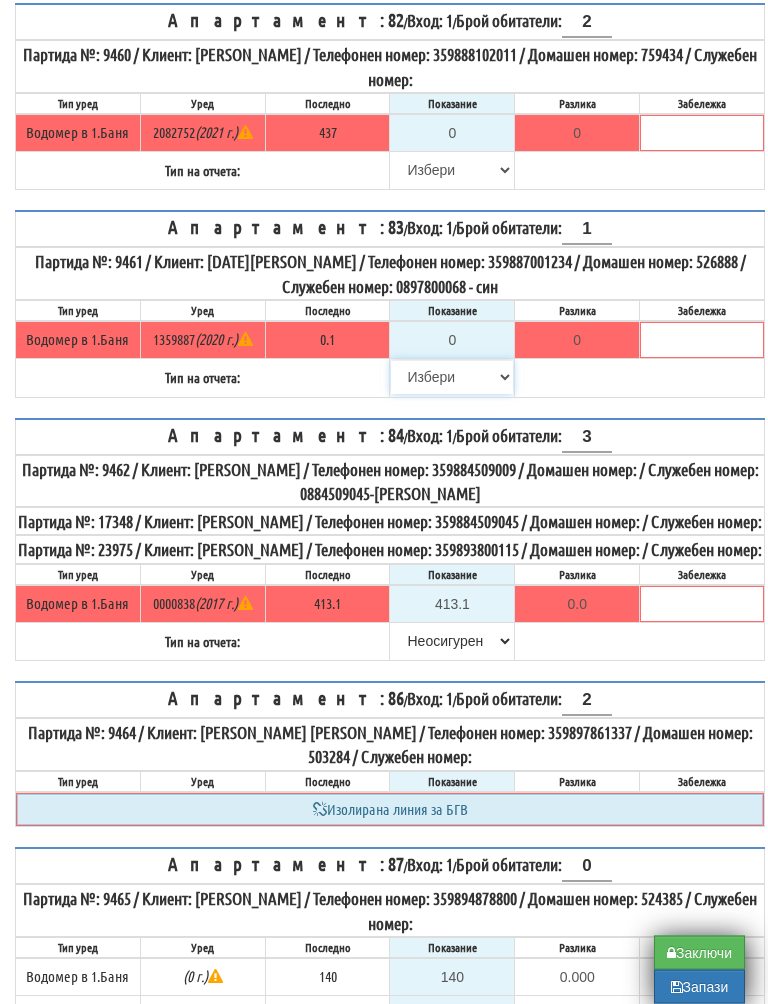 click on "[PERSON_NAME]
Телефон
Бележка
Неосигурен достъп
Самоотчет
Служебно
Дистанционен" at bounding box center (452, 378) 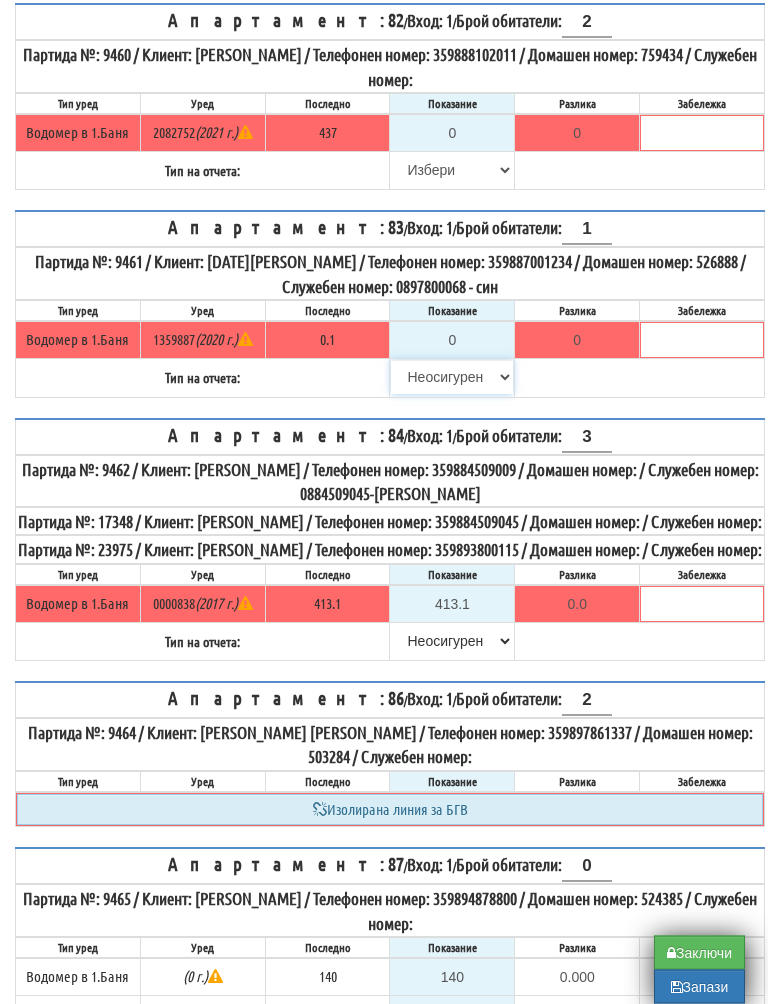 type on "0.1" 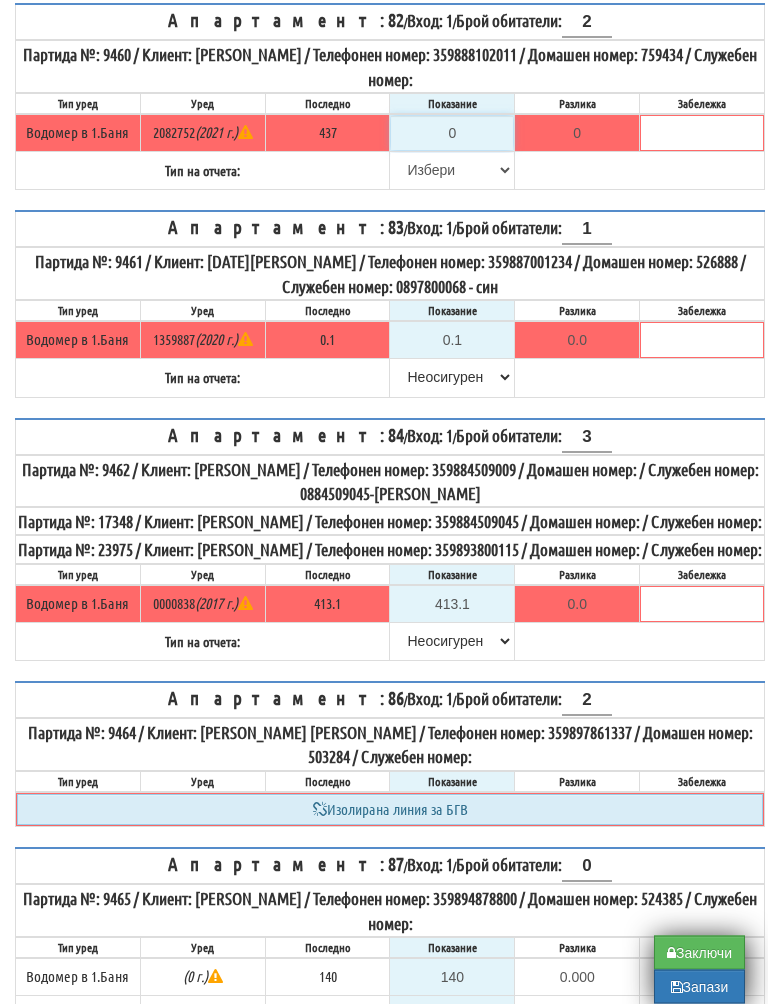 click on "0" at bounding box center [452, 134] 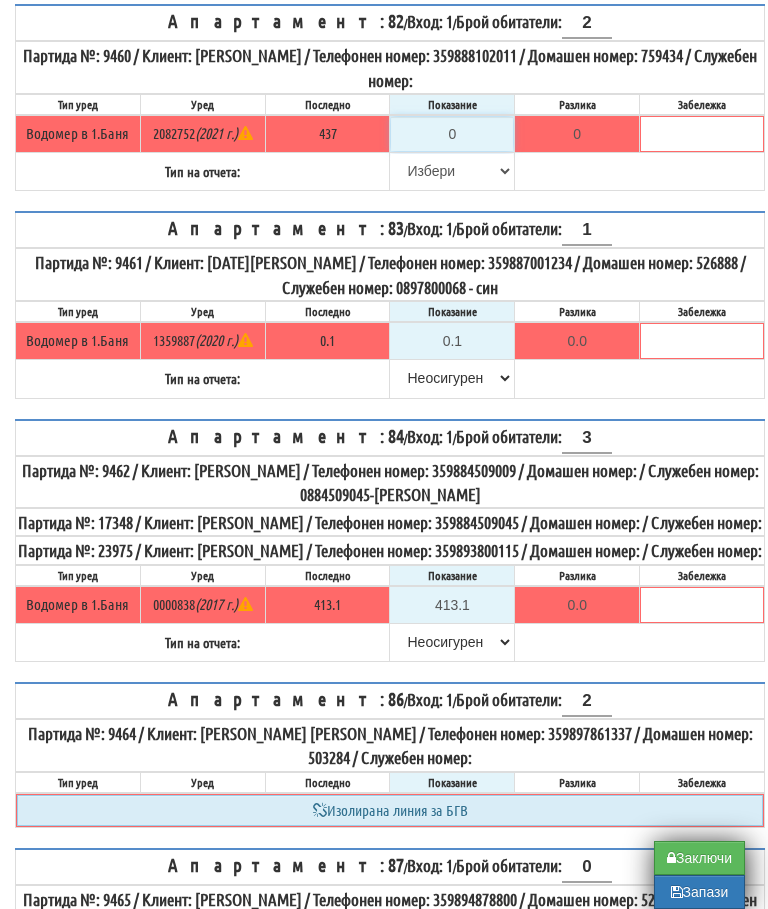 type on "4" 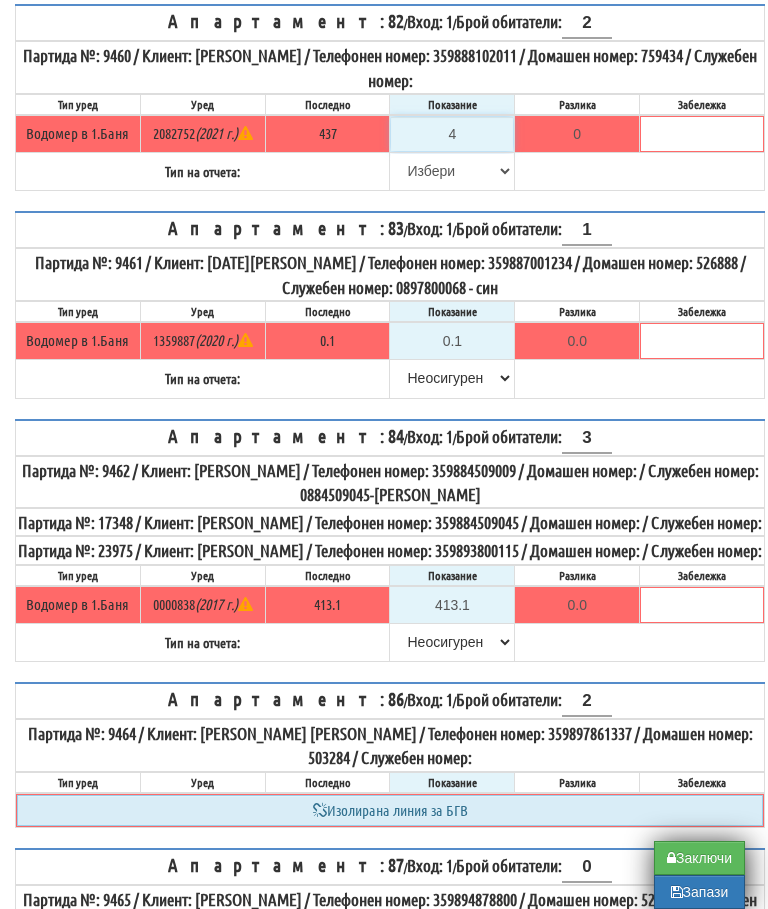 type on "-433.000" 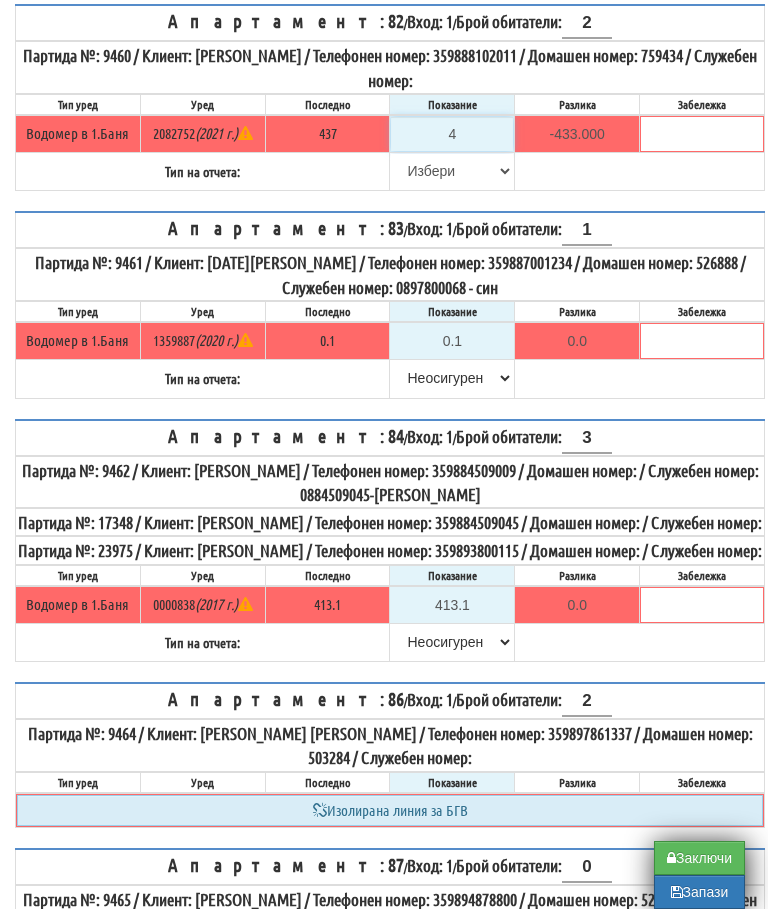 type on "43" 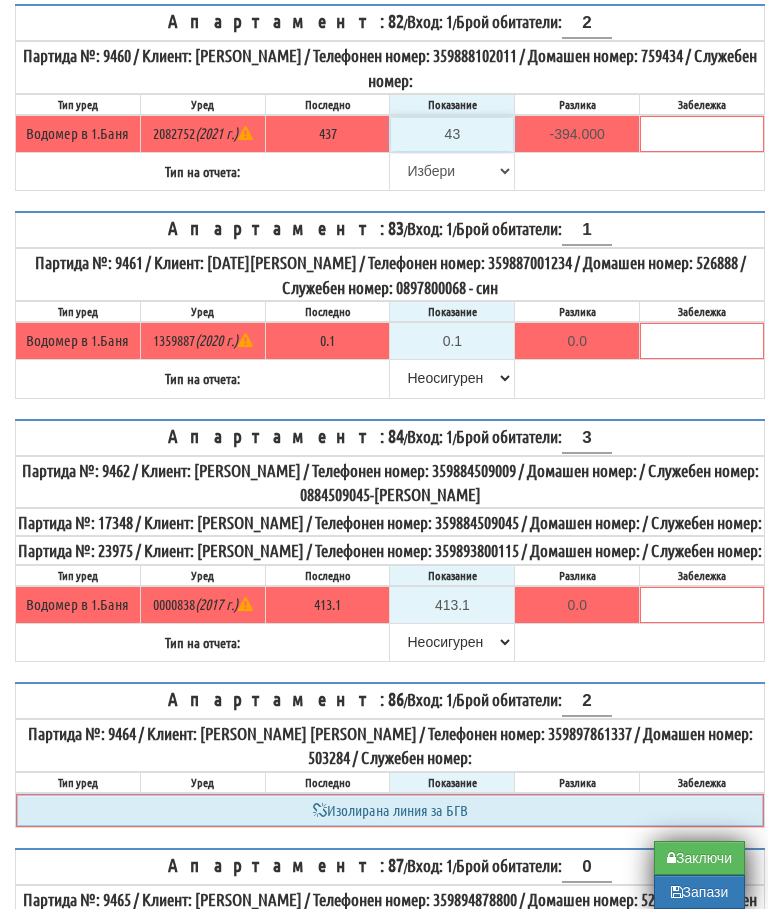 type on "438" 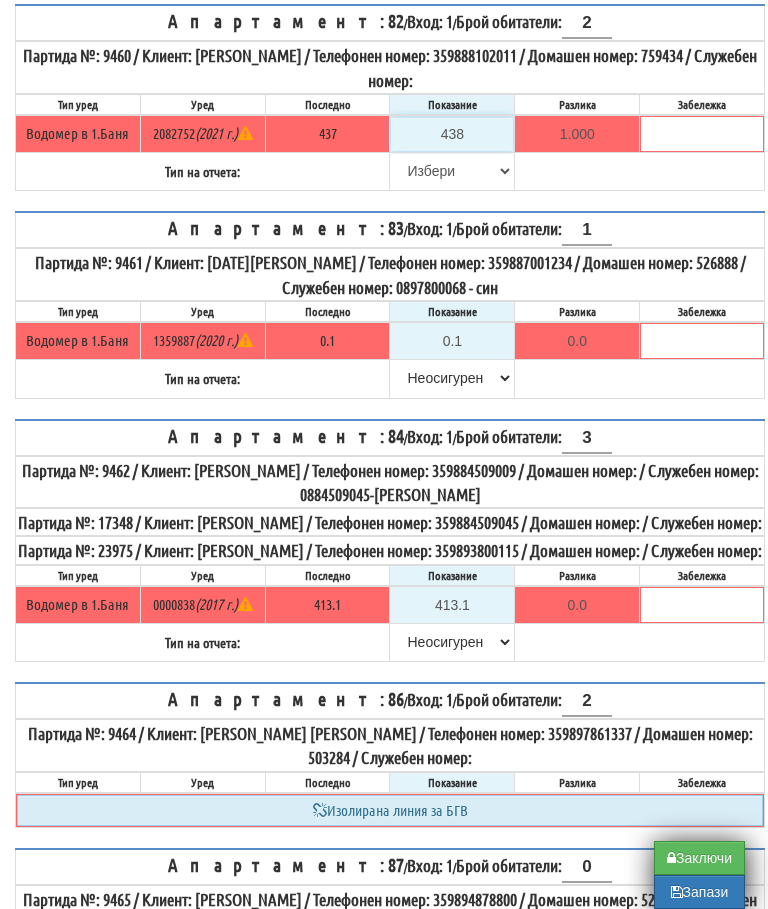type on "438" 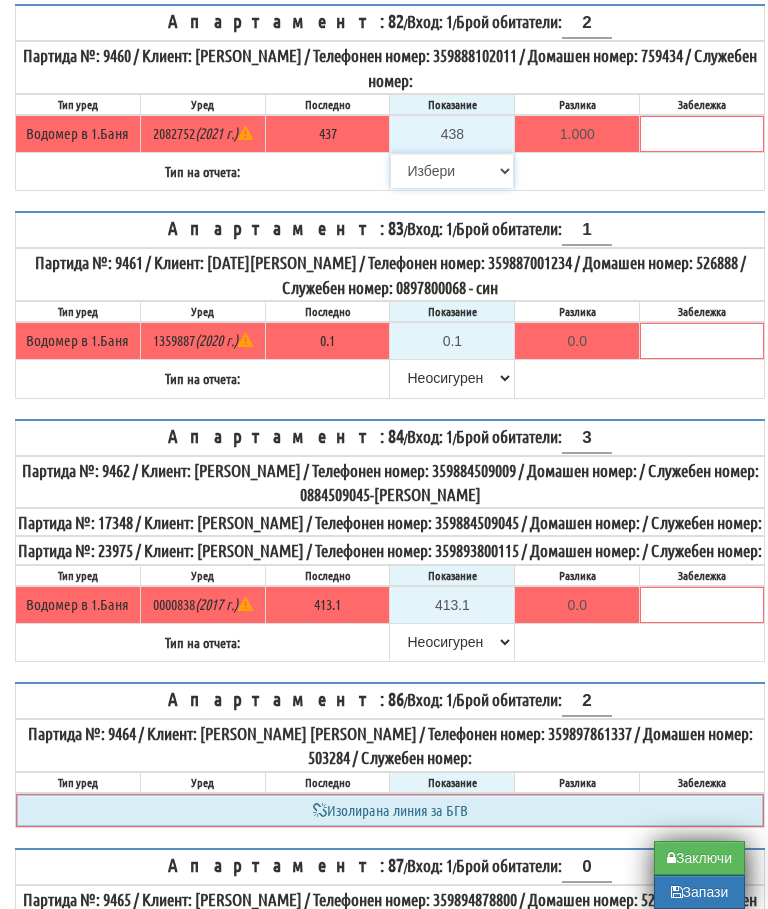 click on "[PERSON_NAME]
Телефон
Бележка
Неосигурен достъп
Самоотчет
Служебно
Дистанционен" at bounding box center (452, 171) 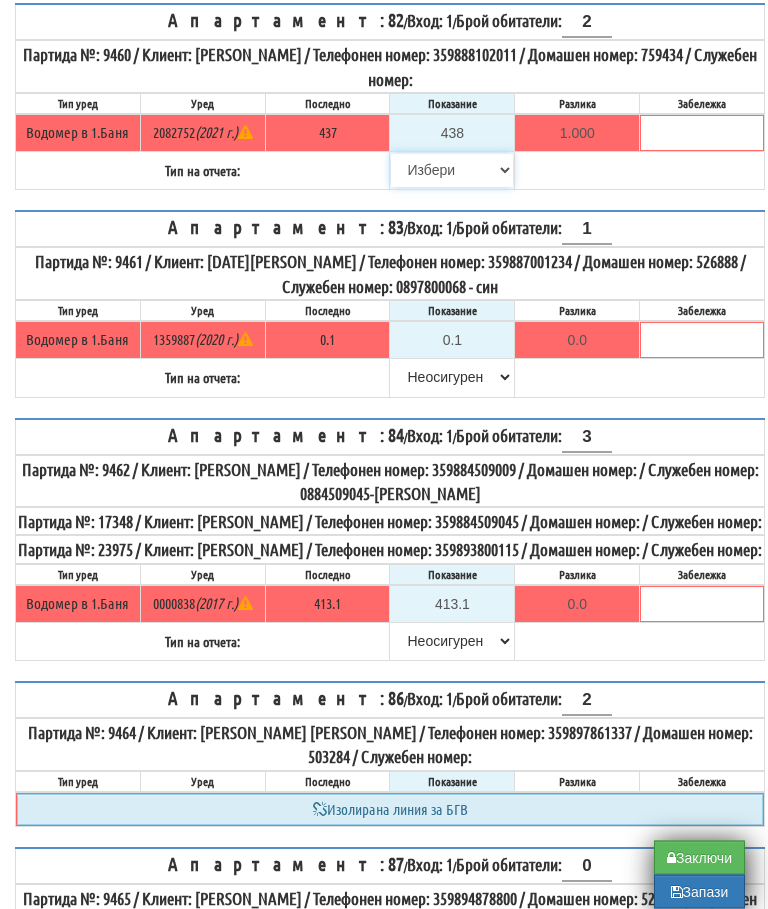select on "8ac75930-9bfd-e511-80be-8d5a1dced85a" 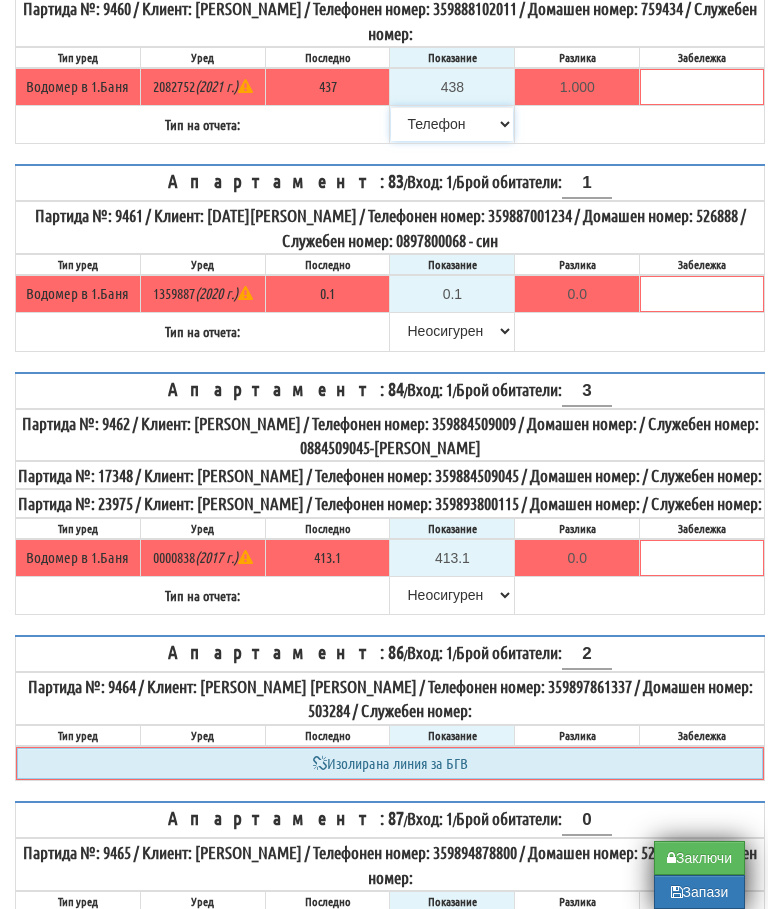 scroll, scrollTop: 5507, scrollLeft: 0, axis: vertical 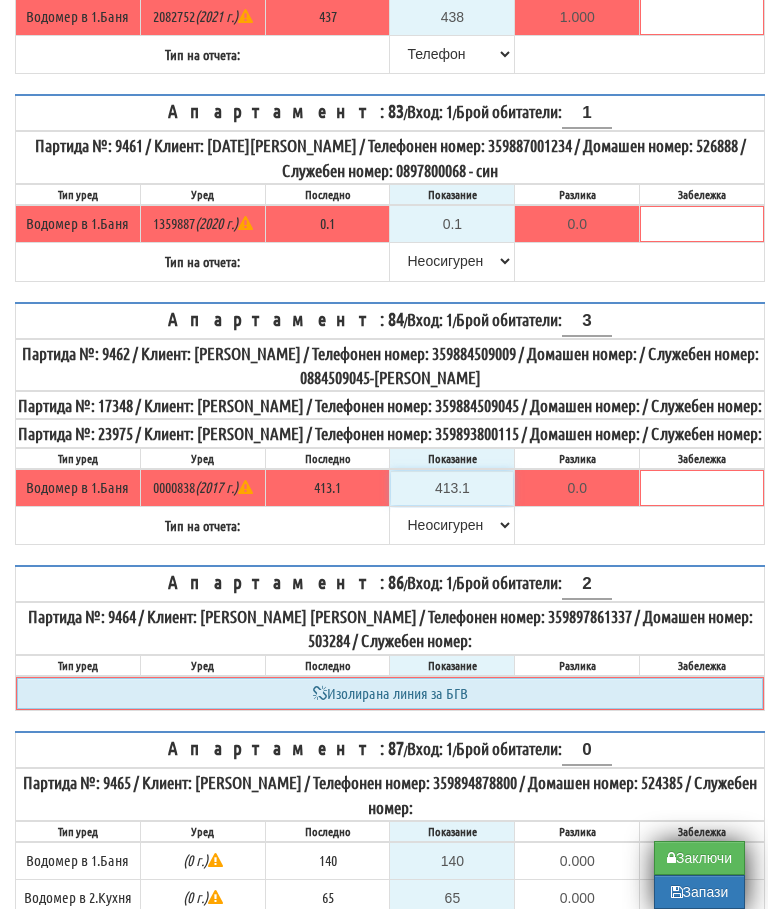 click on "413.1" at bounding box center [452, 488] 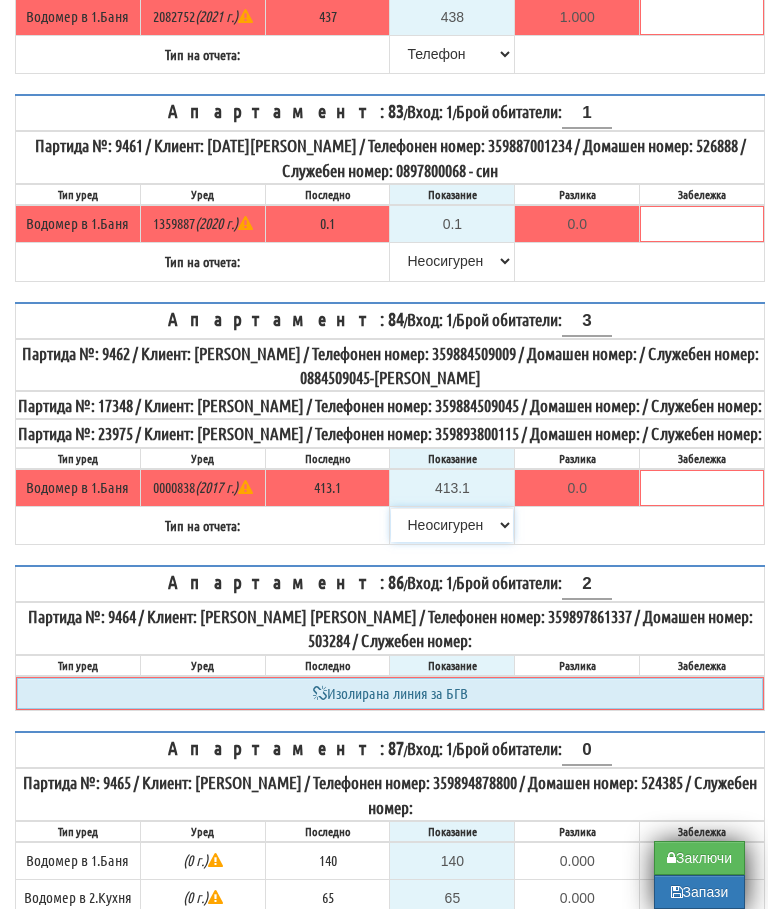 click on "[PERSON_NAME]
Телефон
Бележка
Неосигурен достъп
Самоотчет
Служебно
Дистанционен" at bounding box center [452, 525] 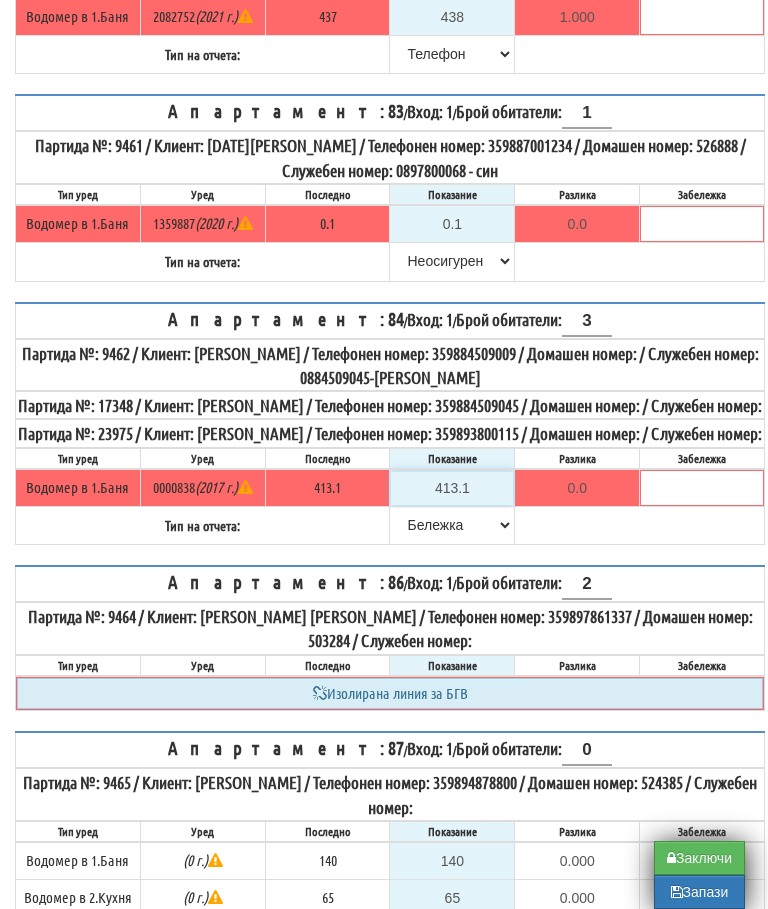 click on "413.1" at bounding box center (452, 488) 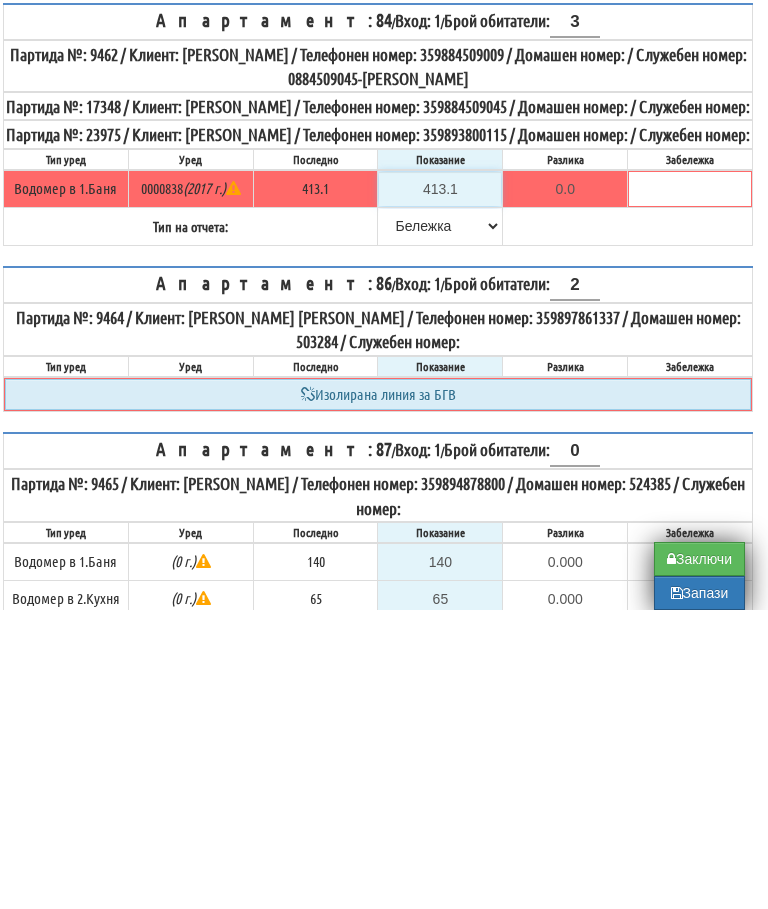type on "4" 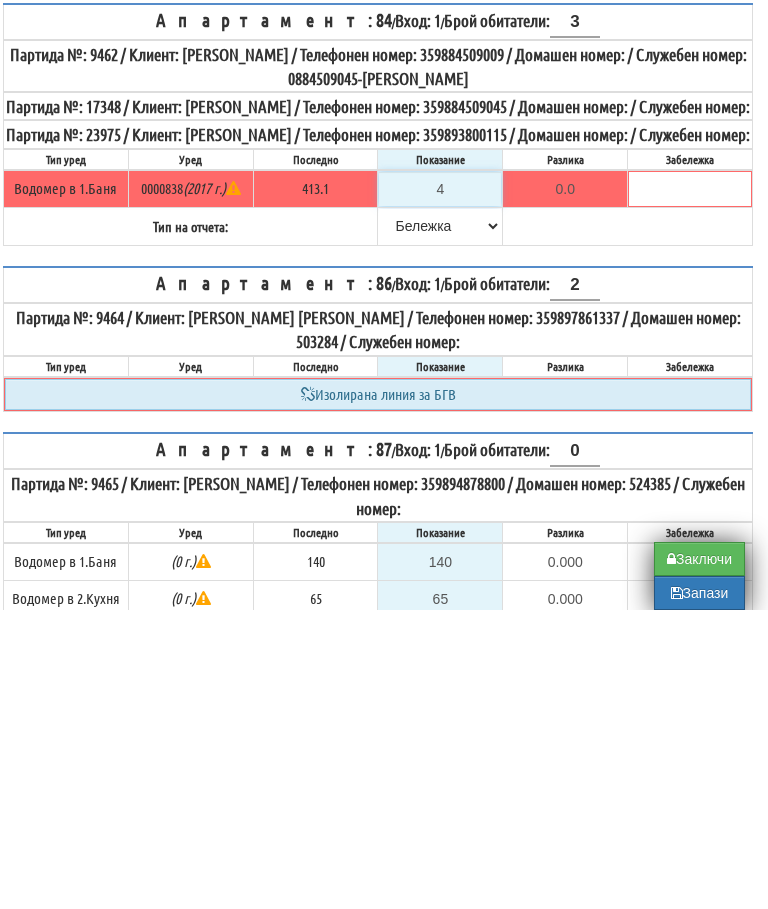 type on "-409.100" 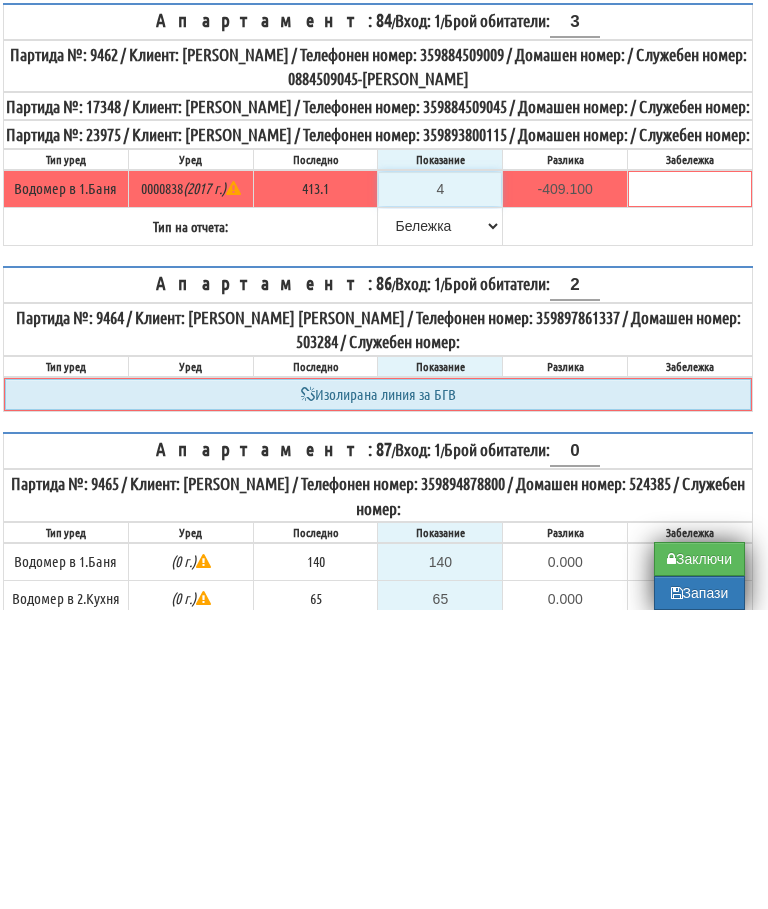 type on "41" 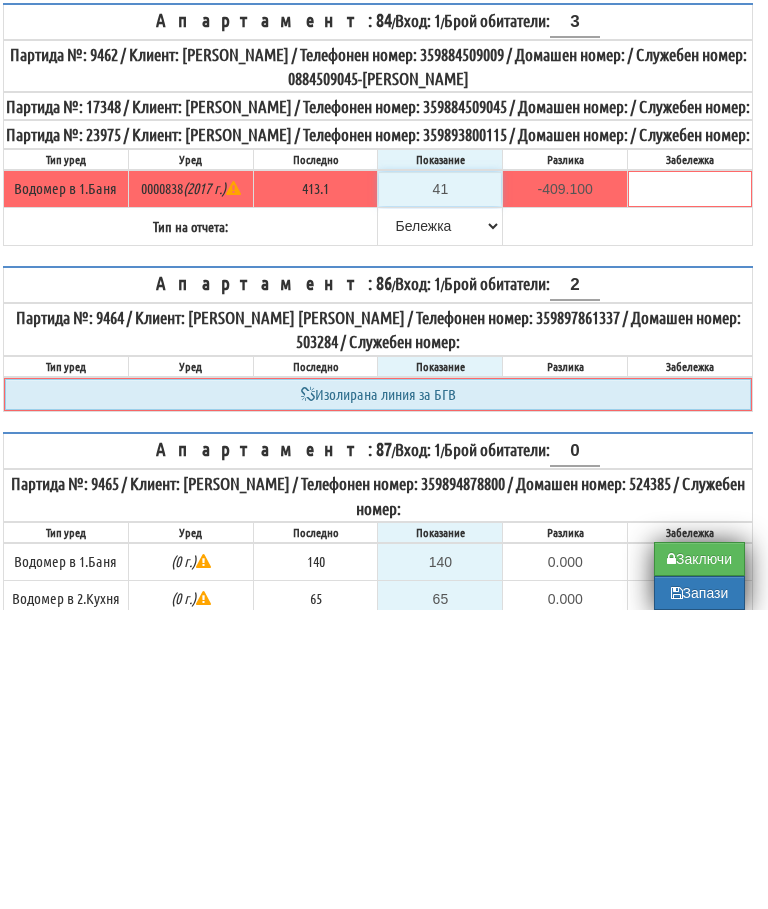 type on "-372.100" 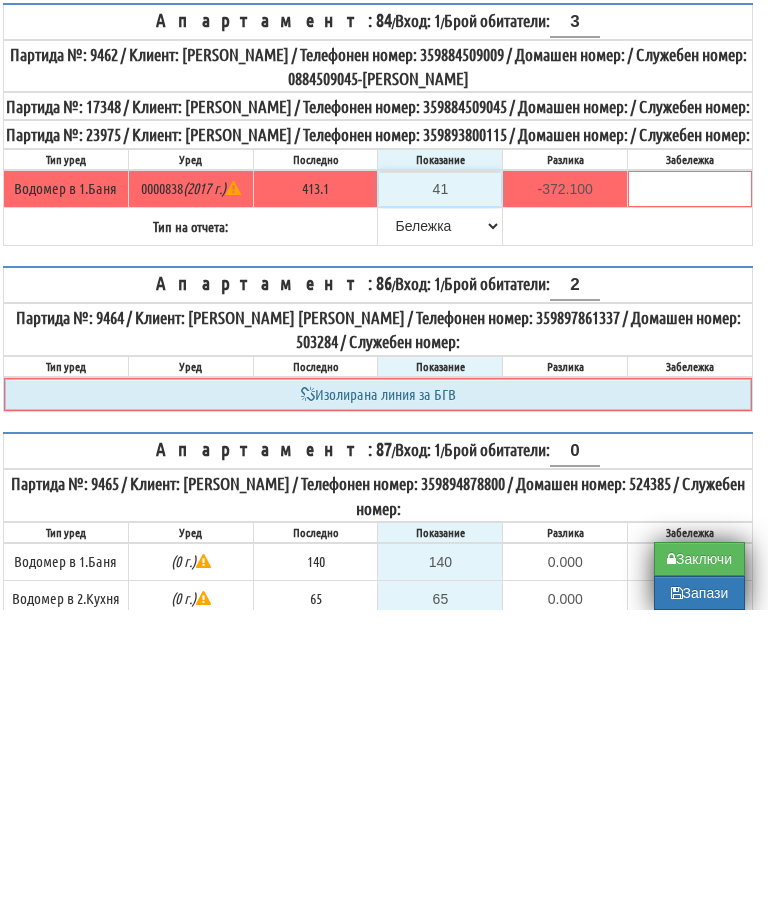 type on "415" 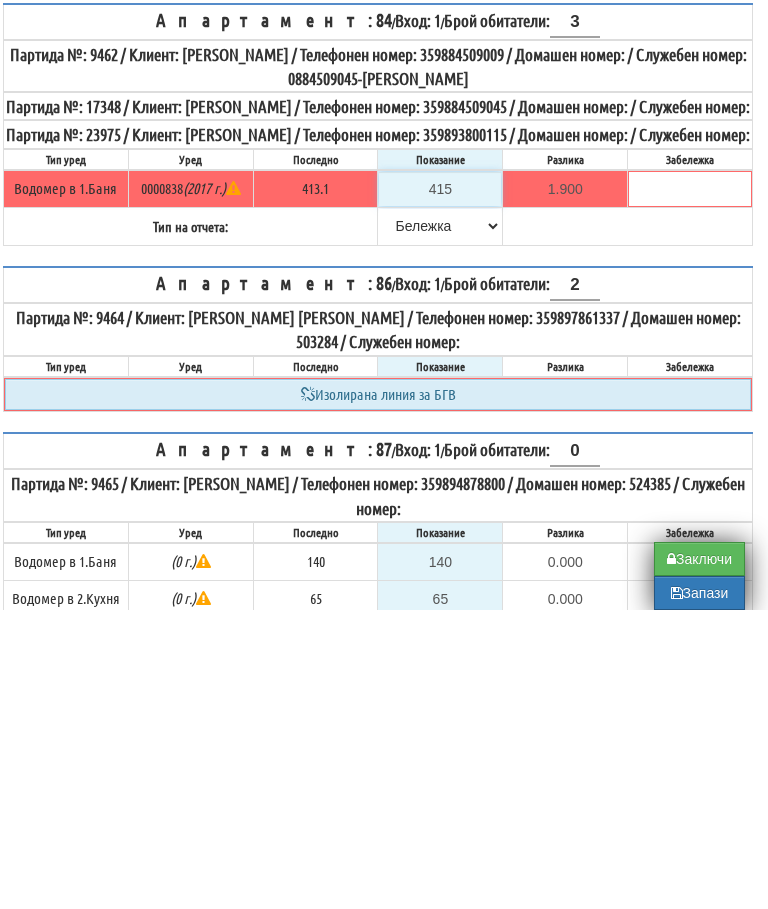 type on "415" 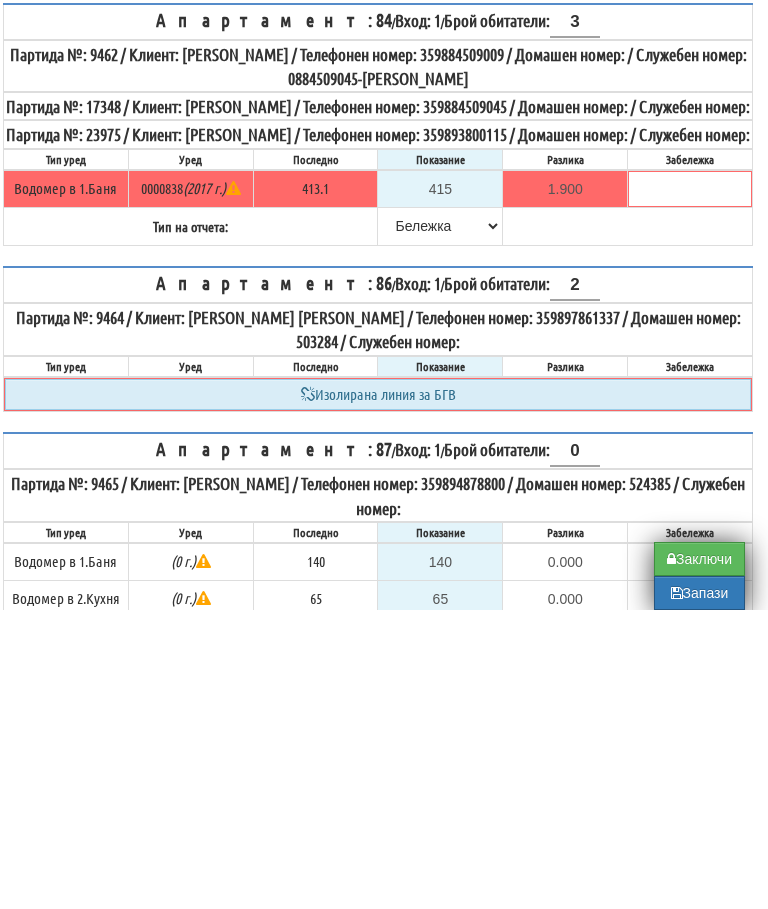 click on "Апартамент:
2
/
Вход:
1
/
Брой обитатели:
1
Партида №:
23925
/
Клиент:
ИВАЙЛО ВАЛЕНТИНОВ КОСТОВ /
Телефонен номер:
359886689056 /
Домашен номер:
/
Служебен номер:
Тип уред
Уред
Последно
Показание
Разлика
Забележка
0" at bounding box center [378, -1420] 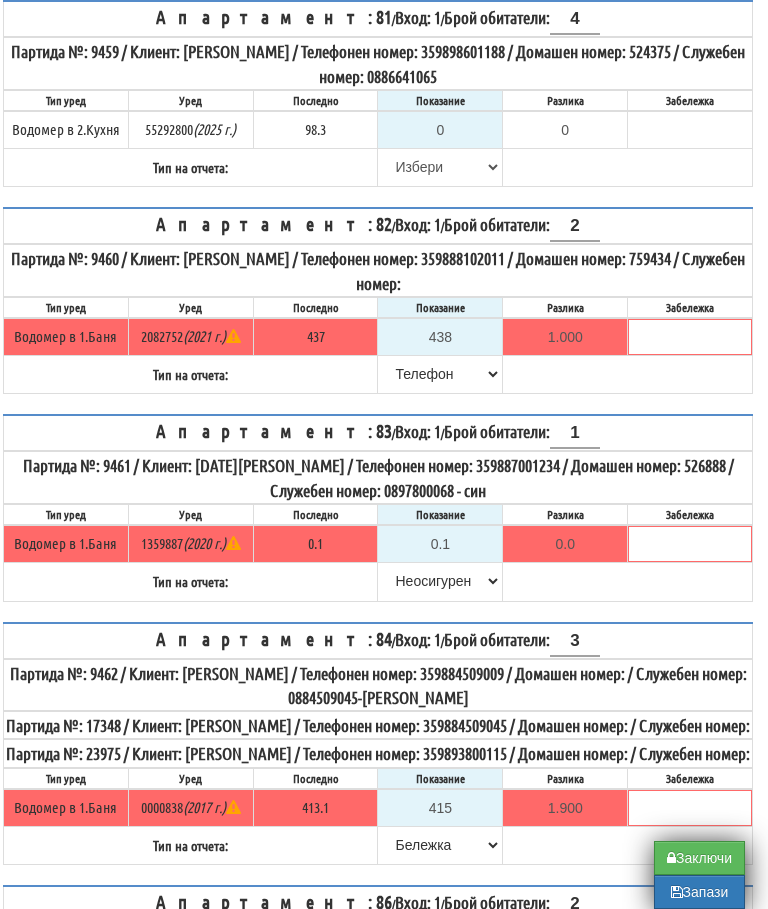 scroll, scrollTop: 5107, scrollLeft: 12, axis: both 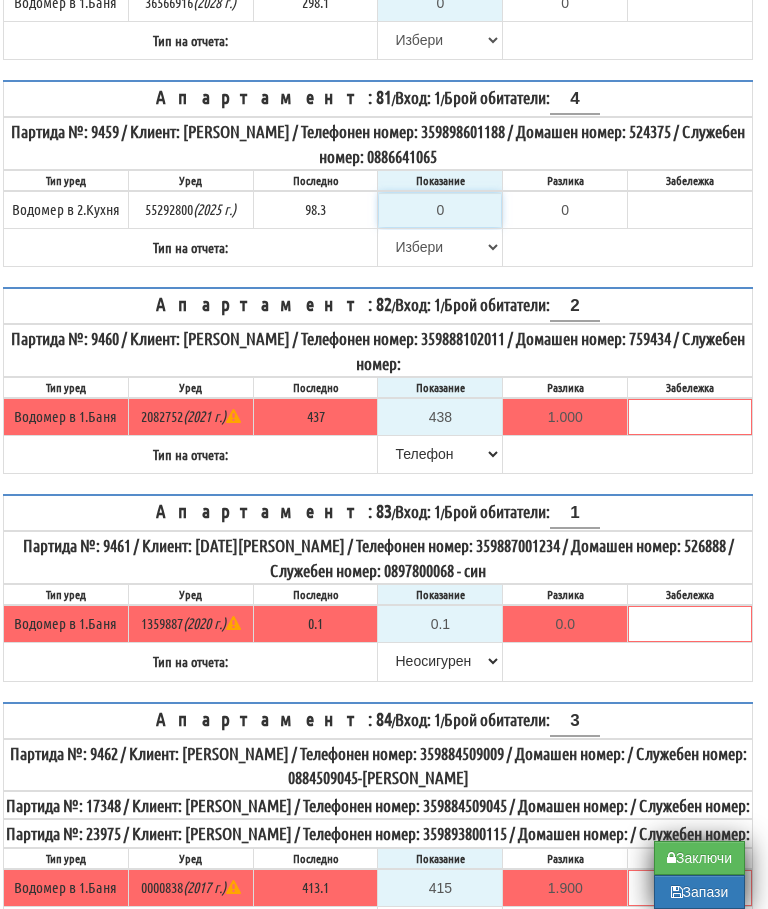 click on "0" at bounding box center [440, 210] 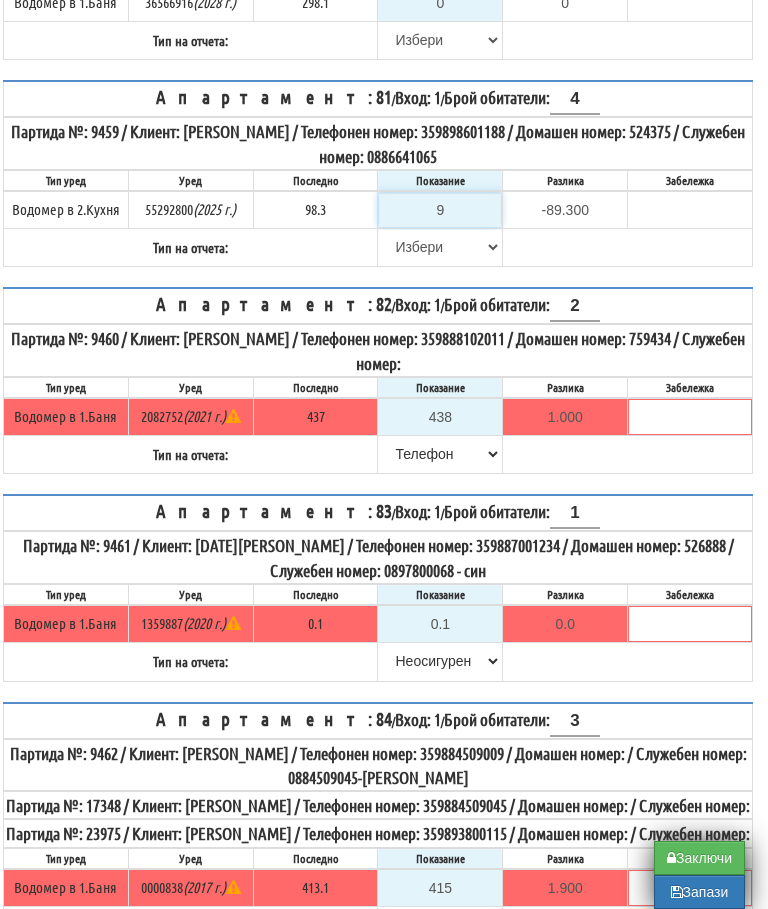 type on "98" 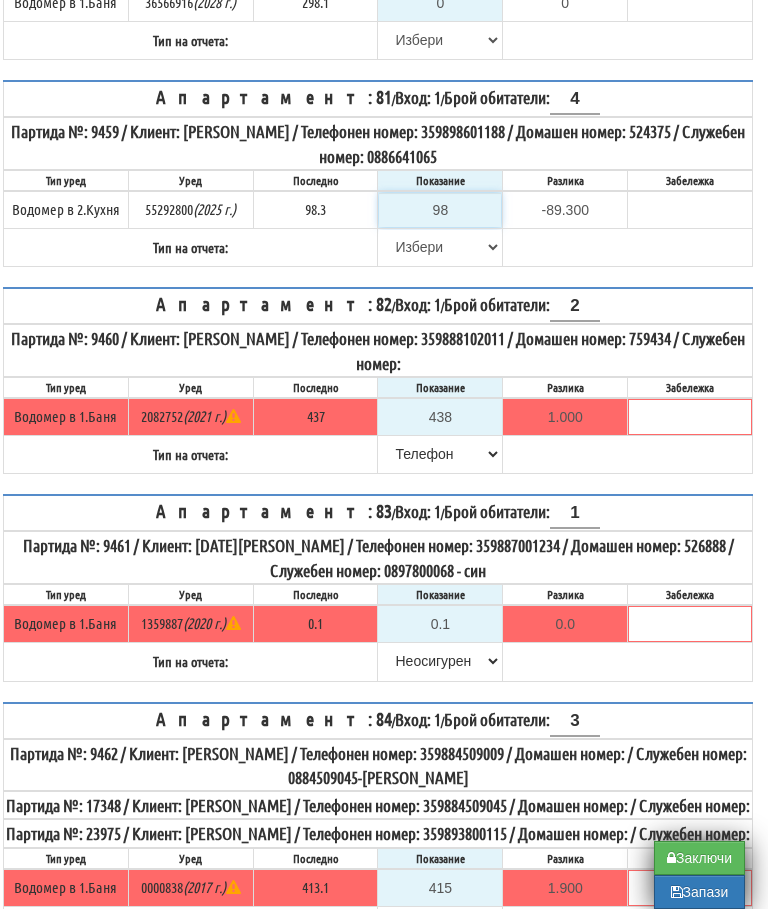type on "-0.300" 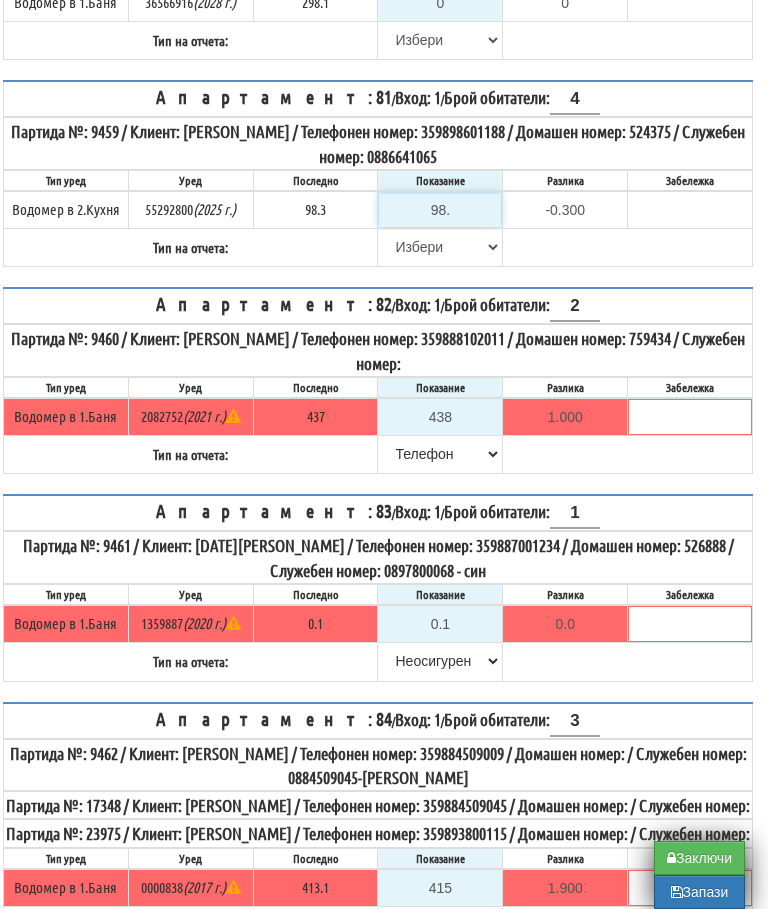 type on "98.5" 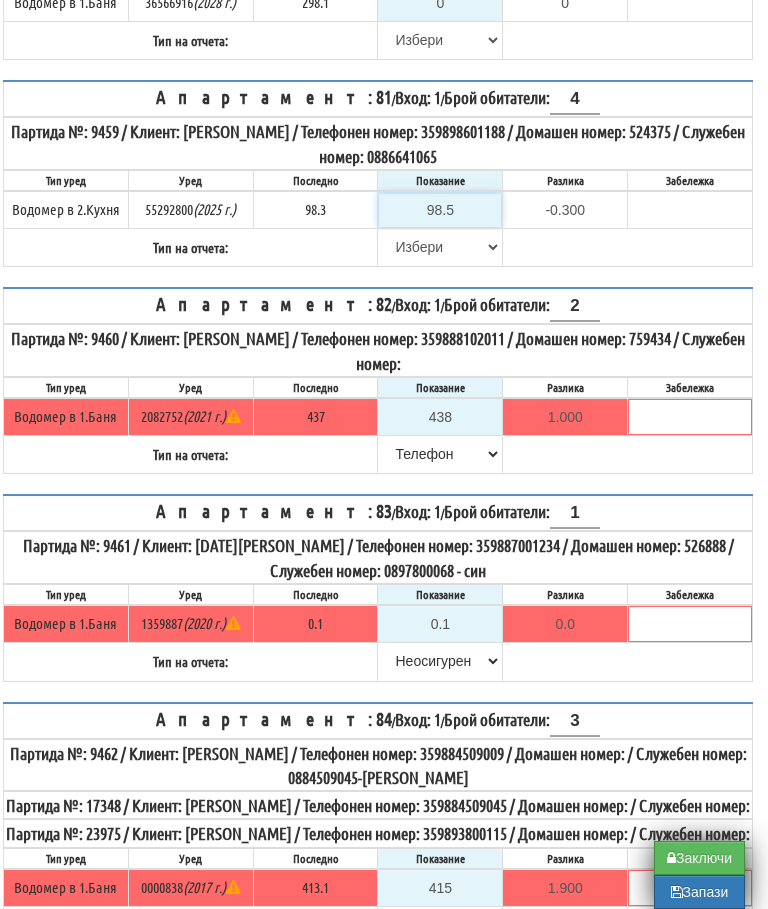 type on "0.2" 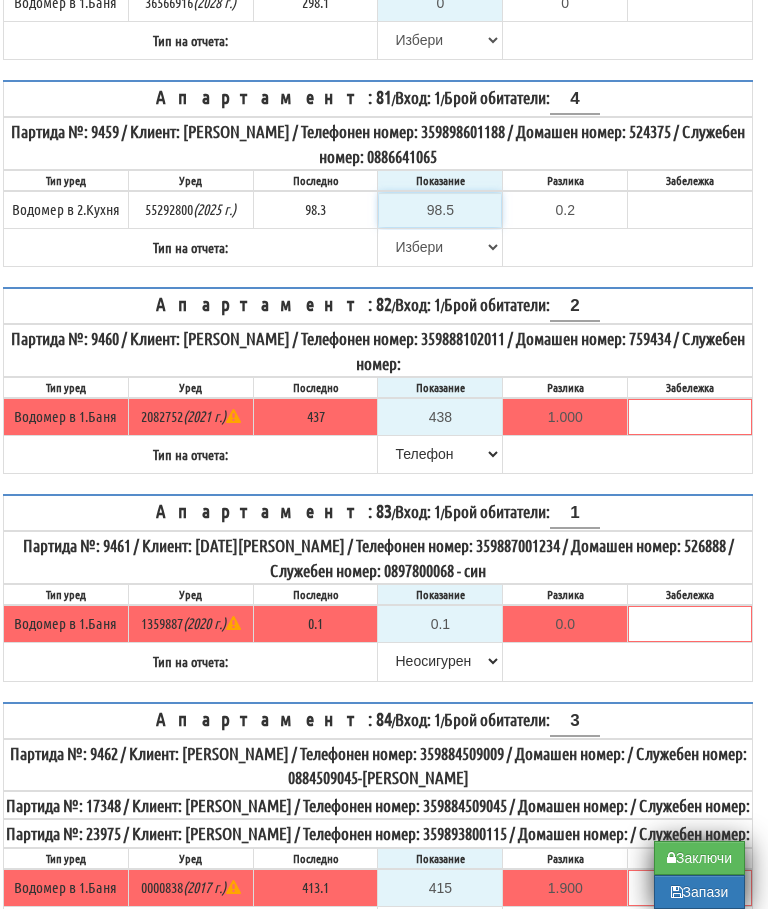type on "98.5" 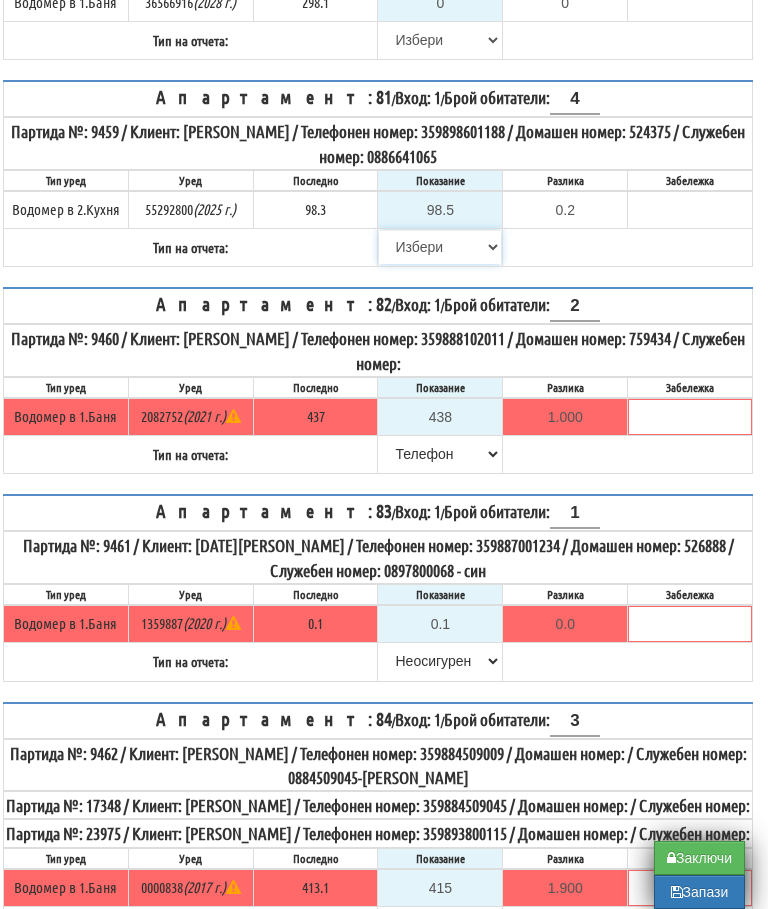 click on "[PERSON_NAME]
Телефон
Бележка
Неосигурен достъп
Самоотчет
Служебно
Дистанционен" at bounding box center (440, 247) 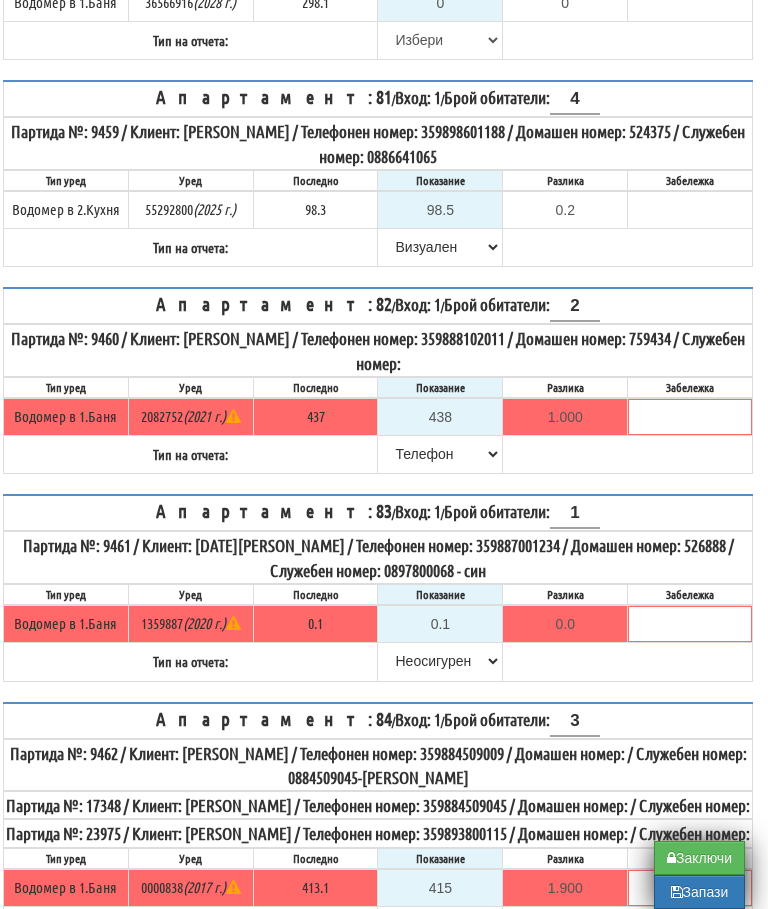 click on "Апартамент:
2
/
Вход:
1
/
Брой обитатели:
1
Партида №:
23925
/
Клиент:
ИВАЙЛО ВАЛЕНТИНОВ КОСТОВ /
Телефонен номер:
359886689056 /
Домашен номер:
/
Служебен номер:
Тип уред
Уред
Последно
Показание
Разлика
Забележка
0" at bounding box center [378, -1020] 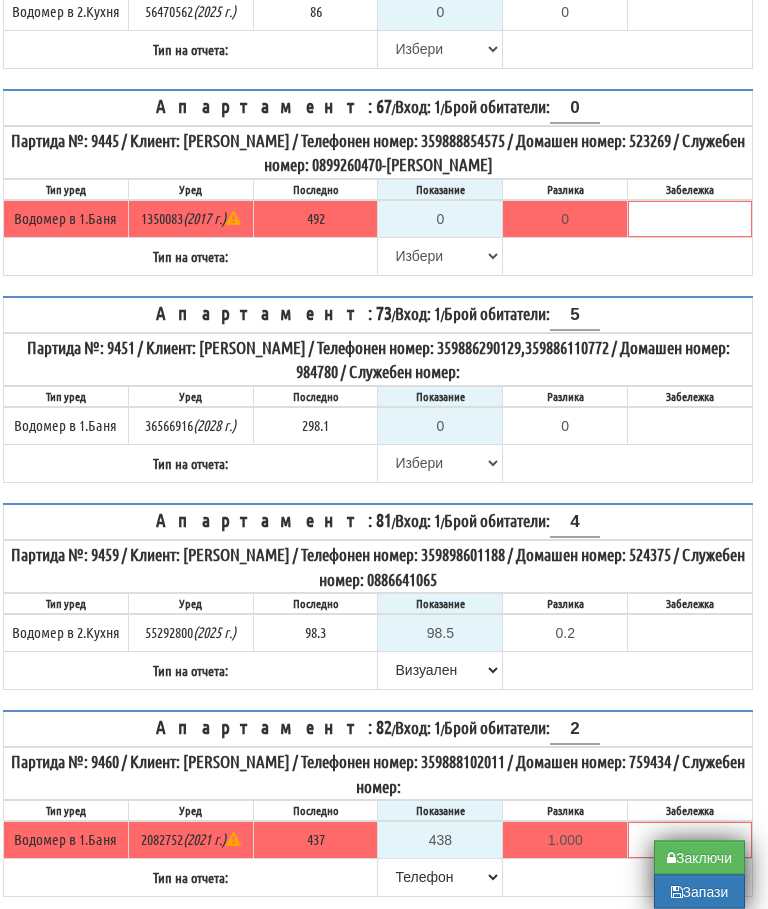 scroll, scrollTop: 4684, scrollLeft: 12, axis: both 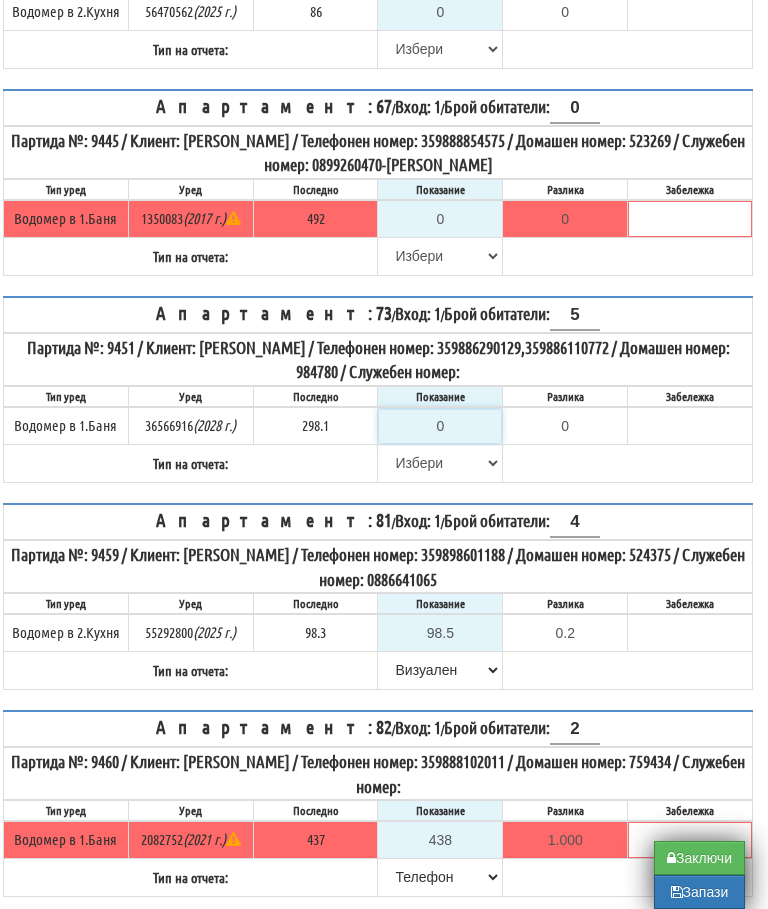 click on "0" at bounding box center (440, 426) 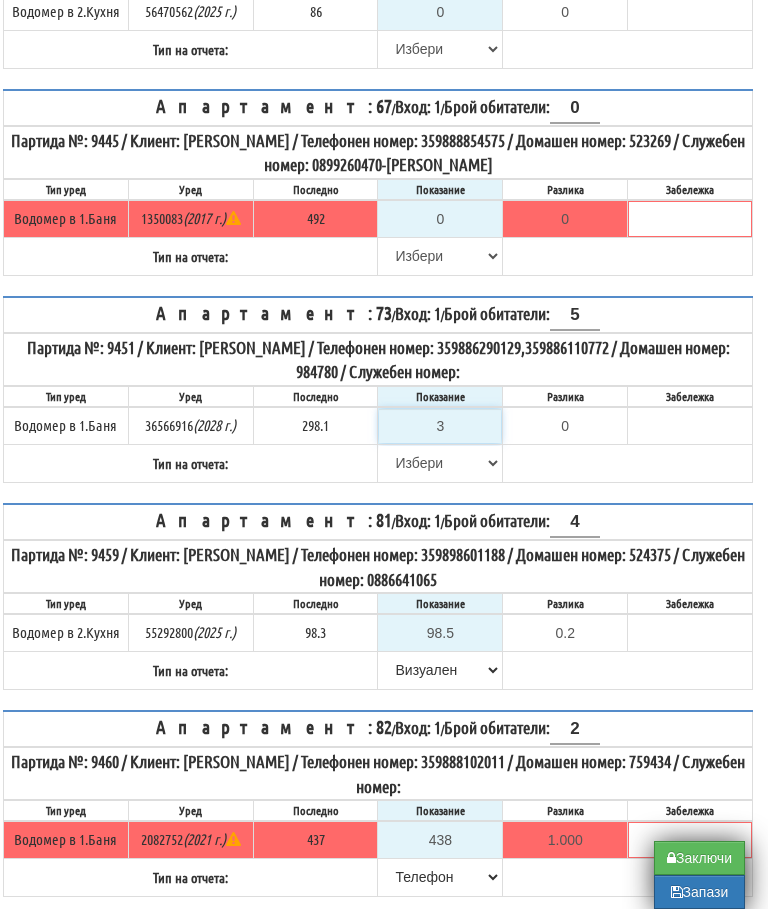 type on "-295.100" 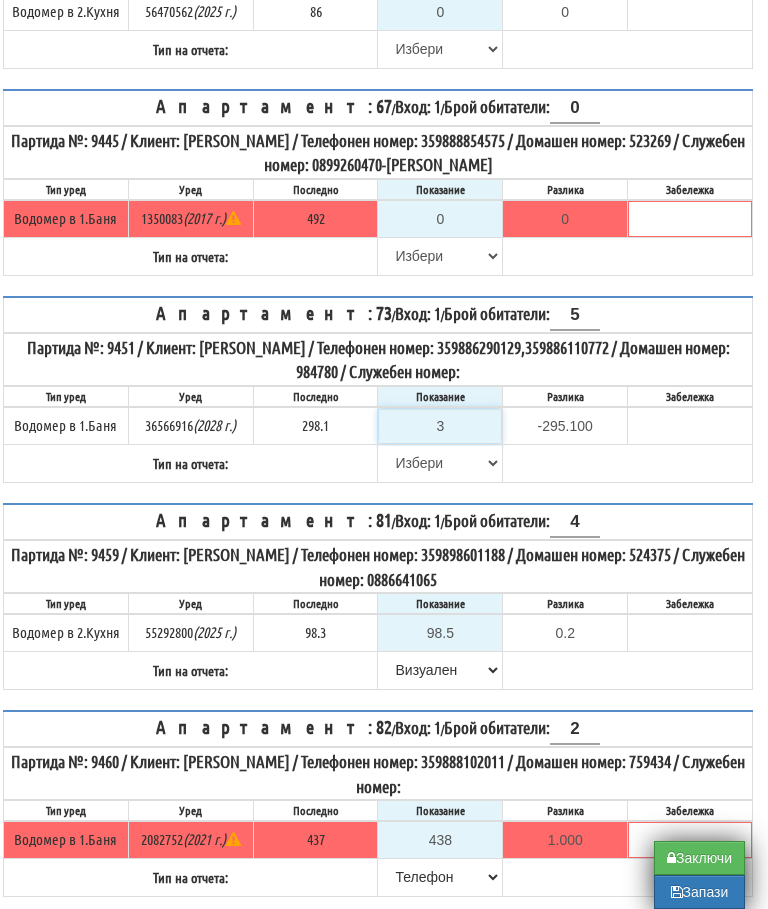 type on "30" 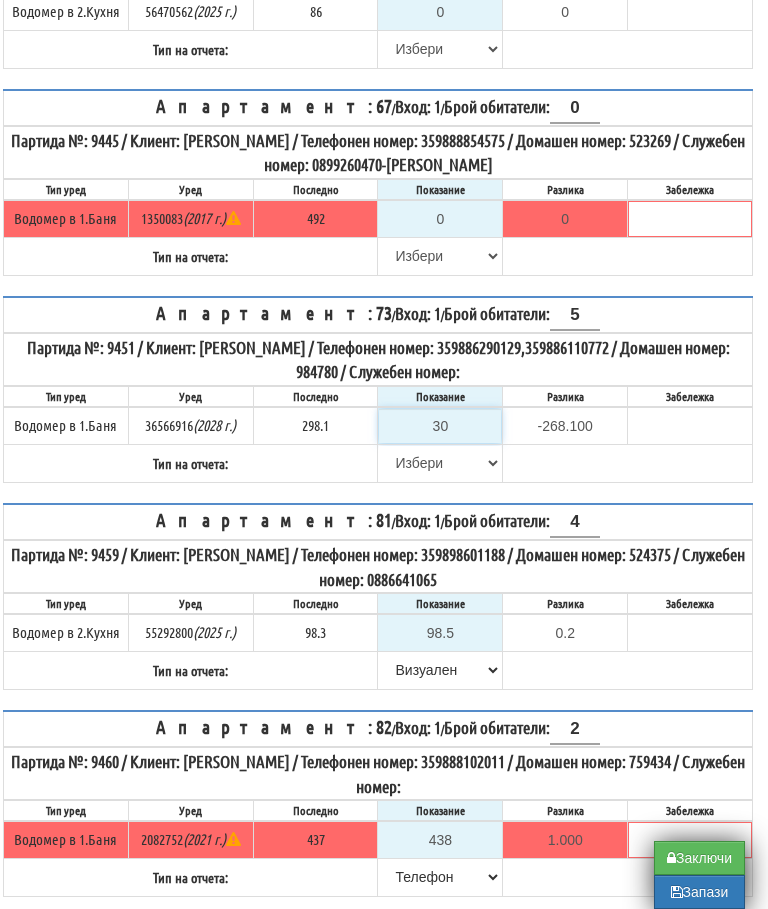 type on "300" 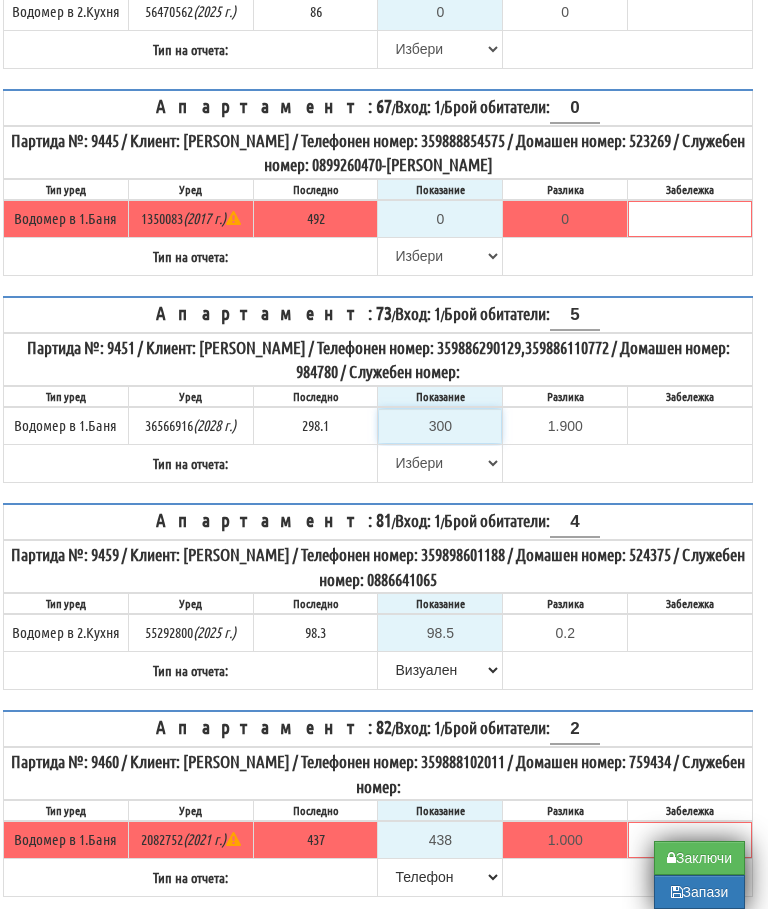 type on "300" 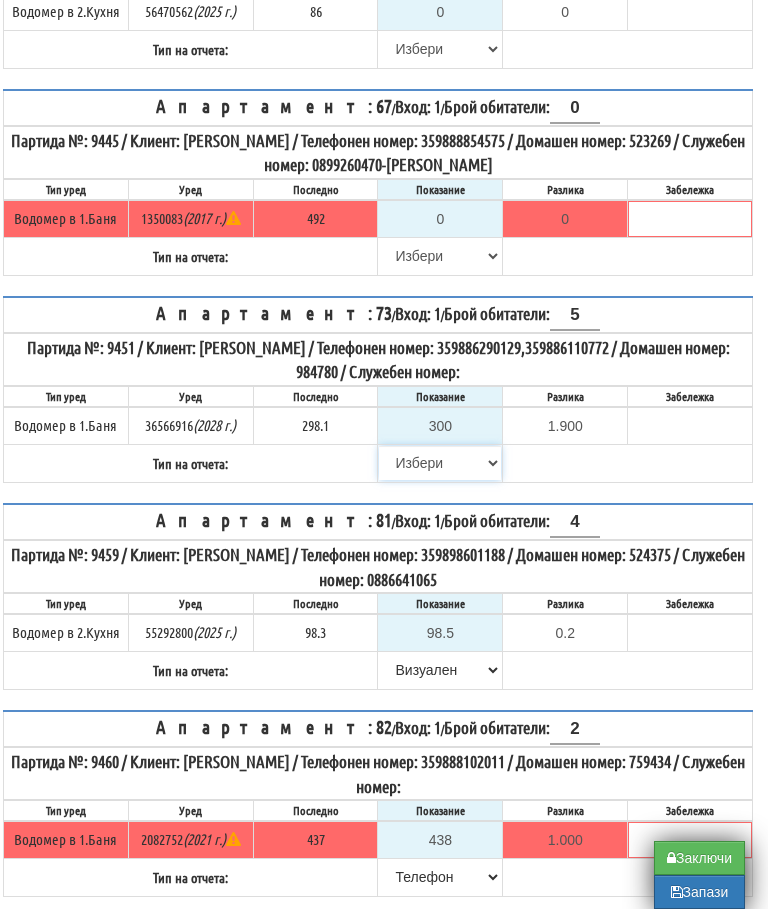 click on "[PERSON_NAME]
Телефон
Бележка
Неосигурен достъп
Самоотчет
Служебно
Дистанционен" at bounding box center (440, 463) 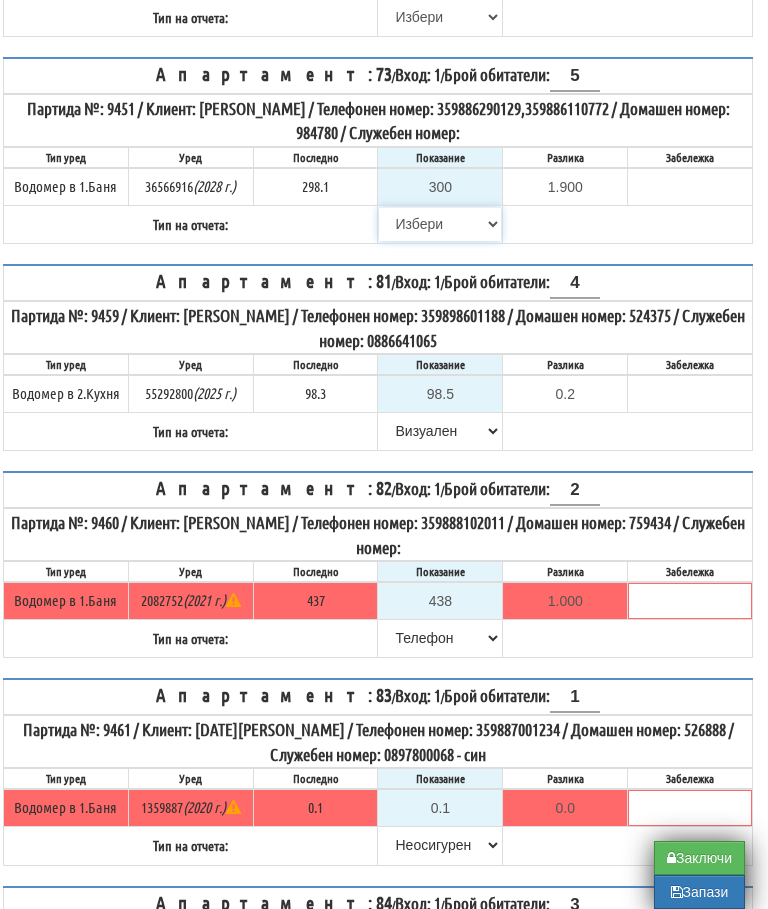 select on "89c75930-9bfd-e511-80be-8d5a1dced85a" 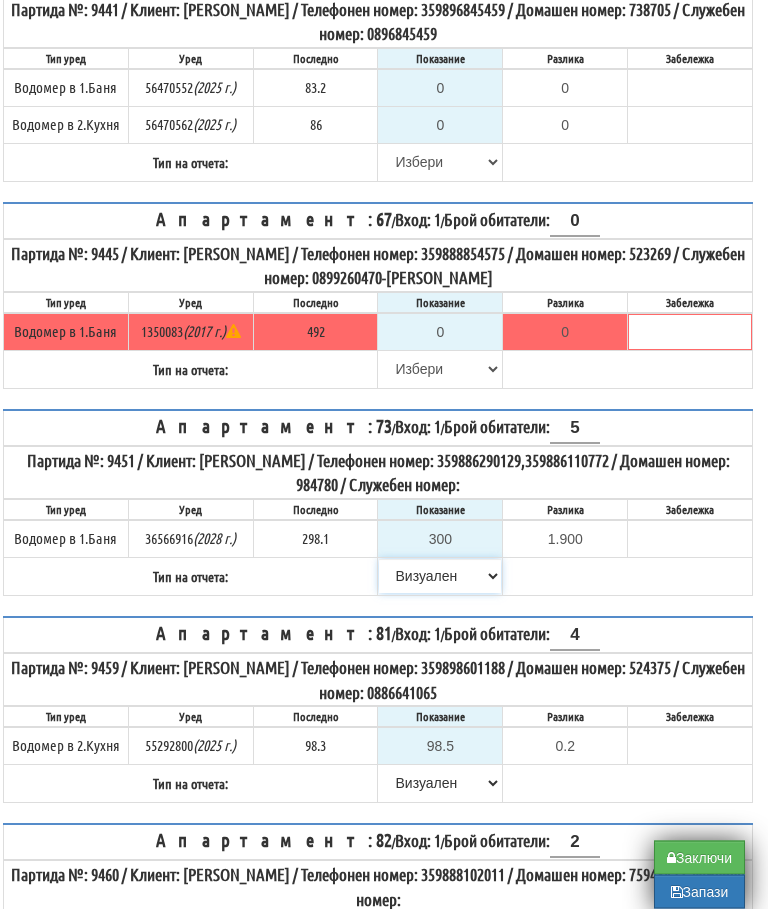 scroll, scrollTop: 4574, scrollLeft: 12, axis: both 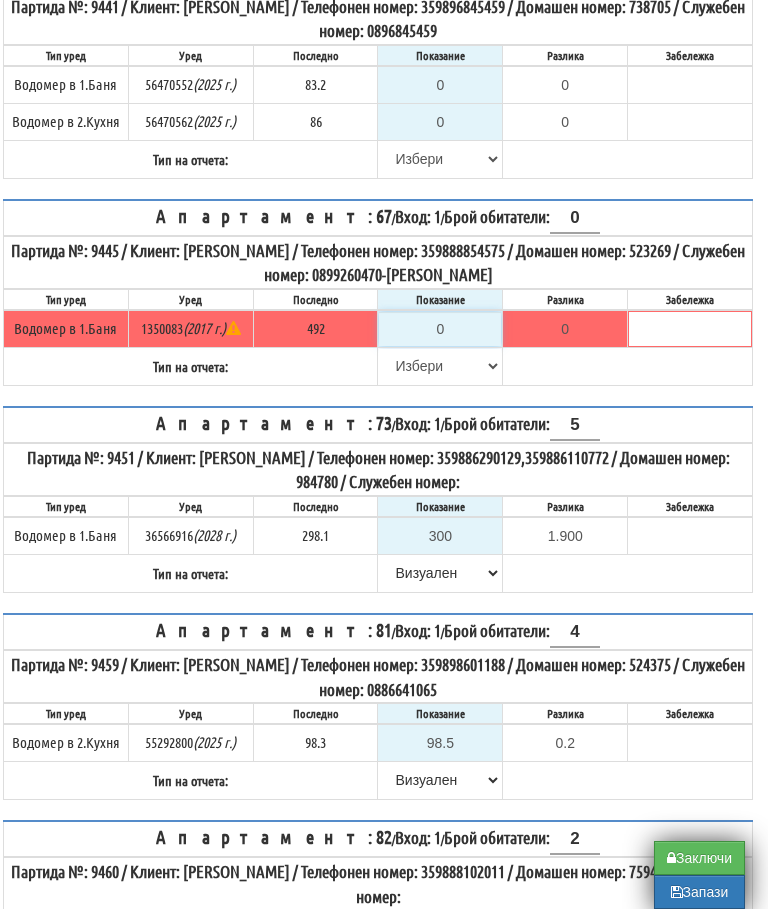 click on "0" at bounding box center [440, 329] 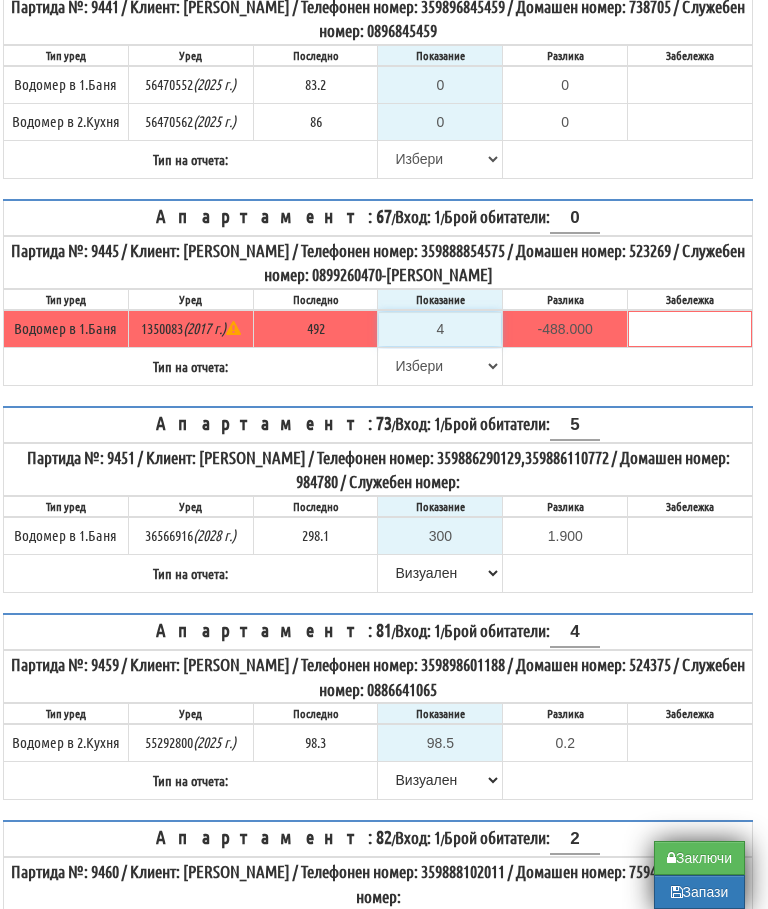 type on "49" 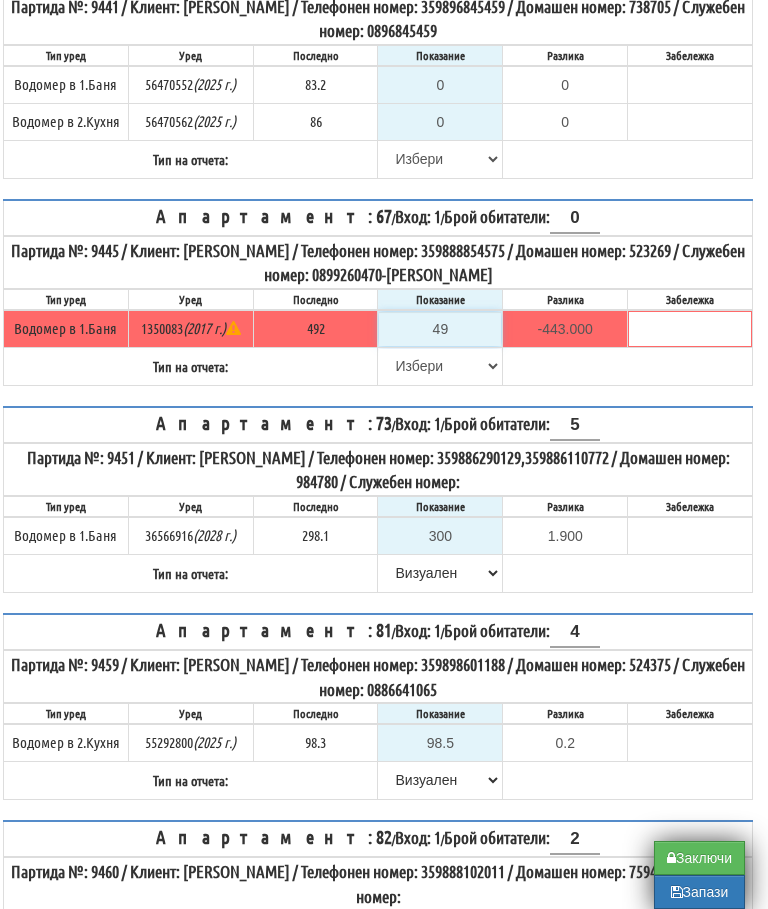 type on "492" 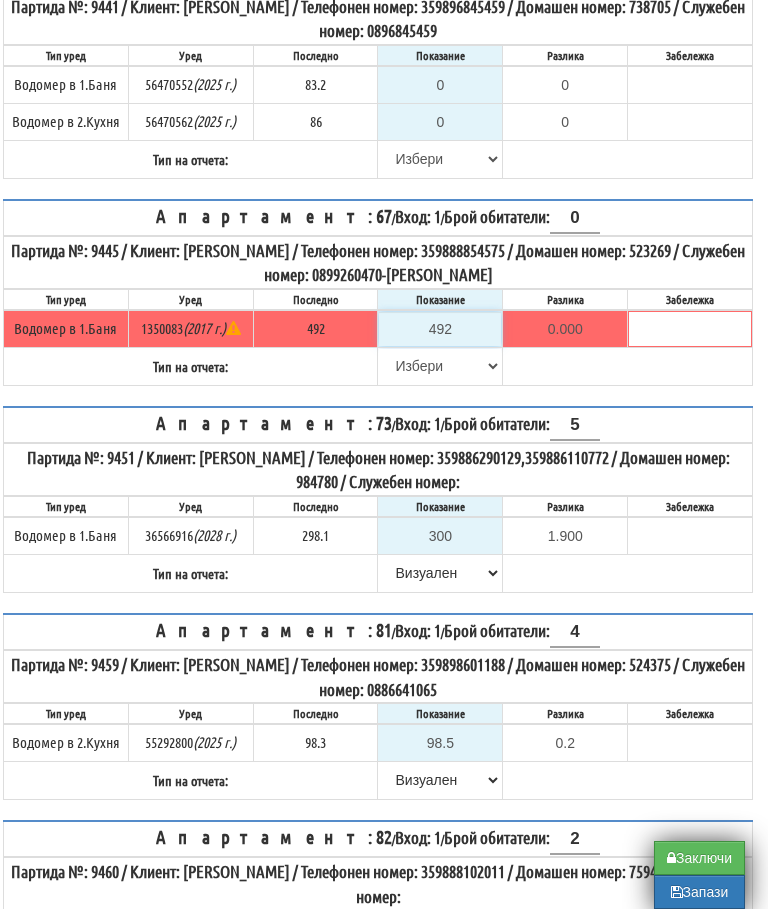 type on "492" 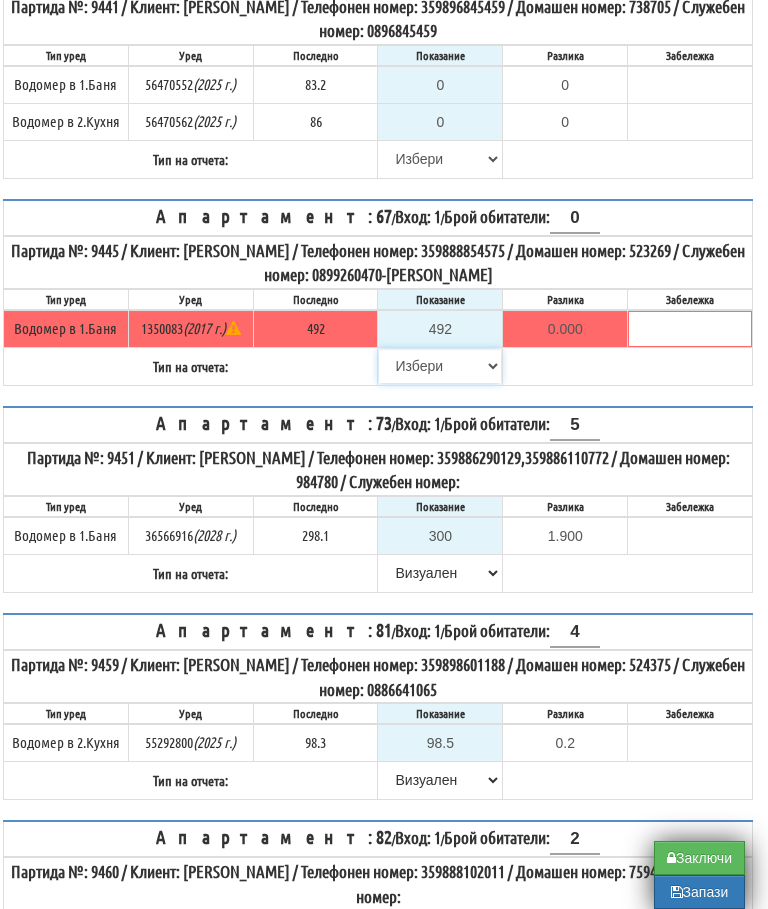 click on "[PERSON_NAME]
Телефон
Бележка
Неосигурен достъп
Самоотчет
Служебно
Дистанционен" at bounding box center (440, 366) 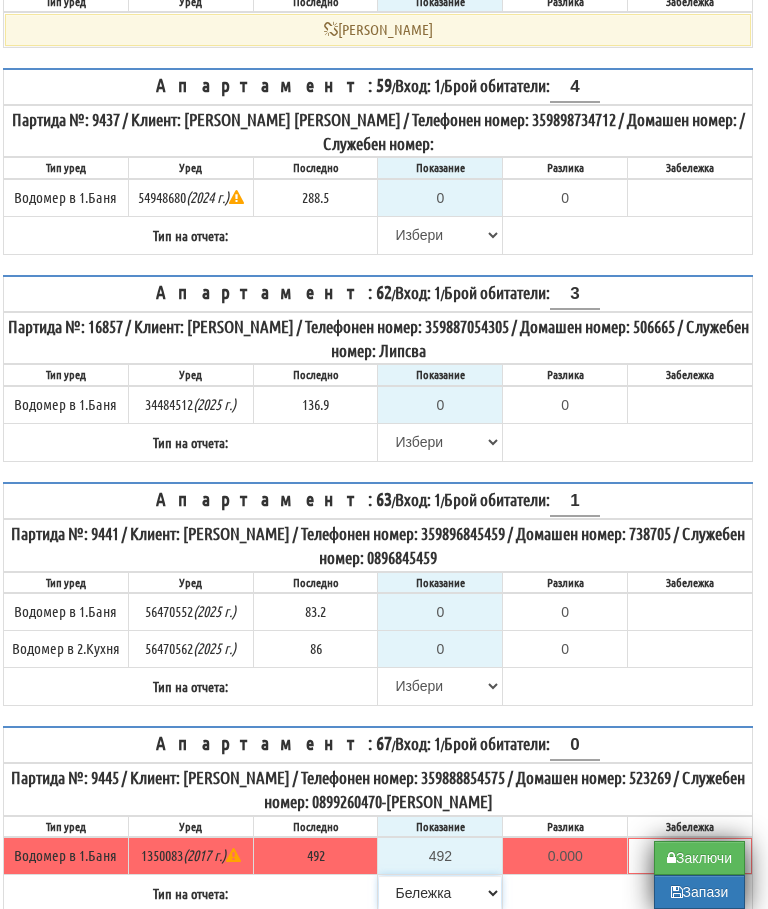 scroll, scrollTop: 4001, scrollLeft: 12, axis: both 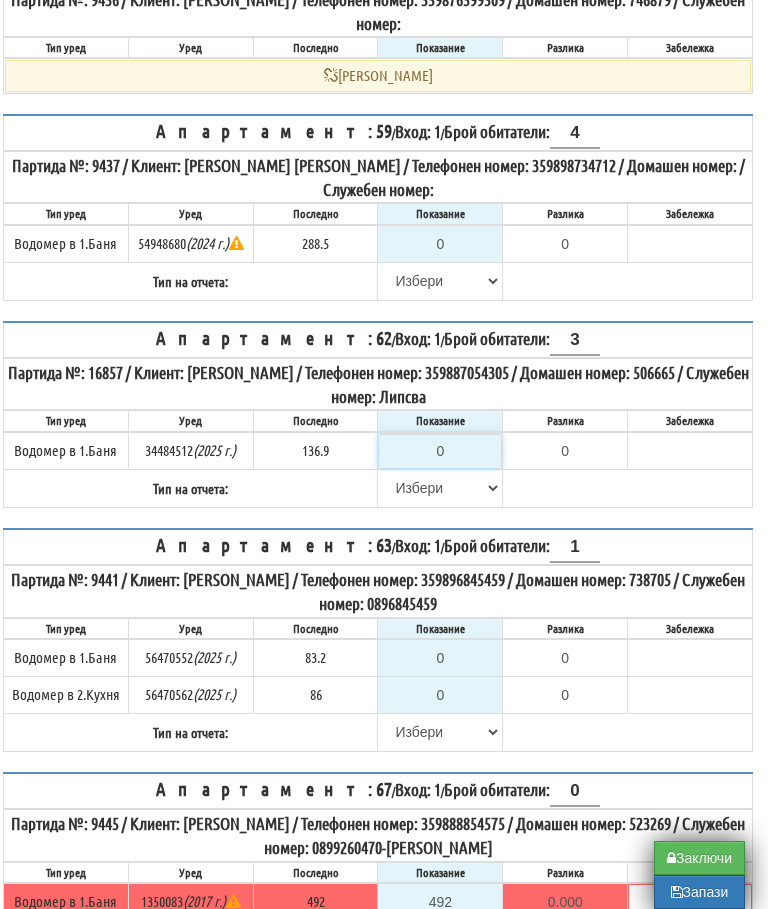 click on "0" at bounding box center [440, 451] 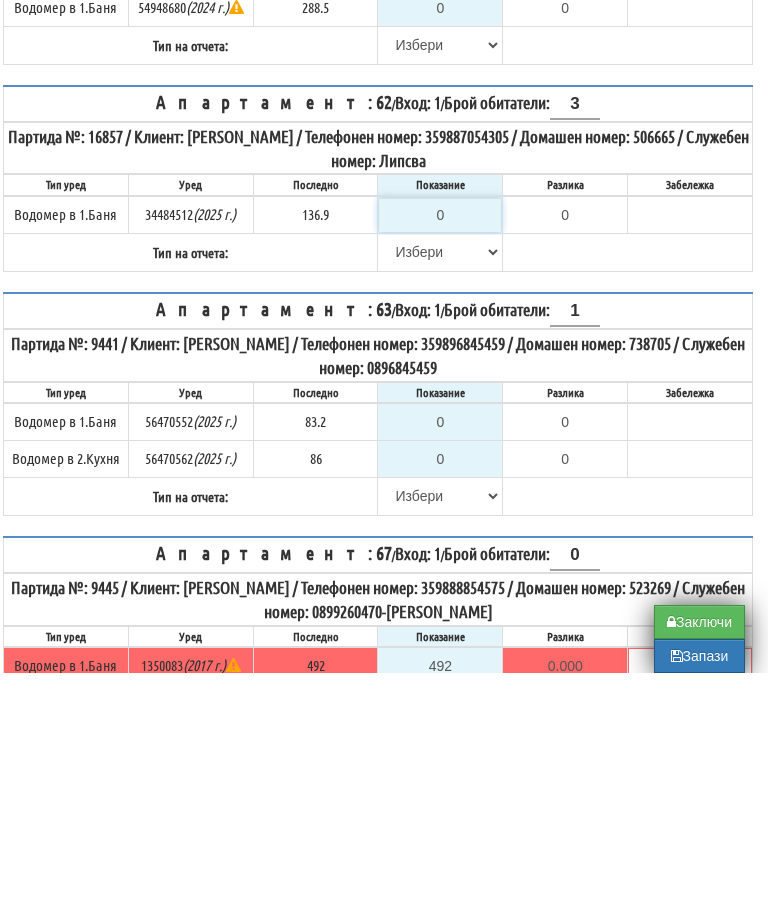 type on "1" 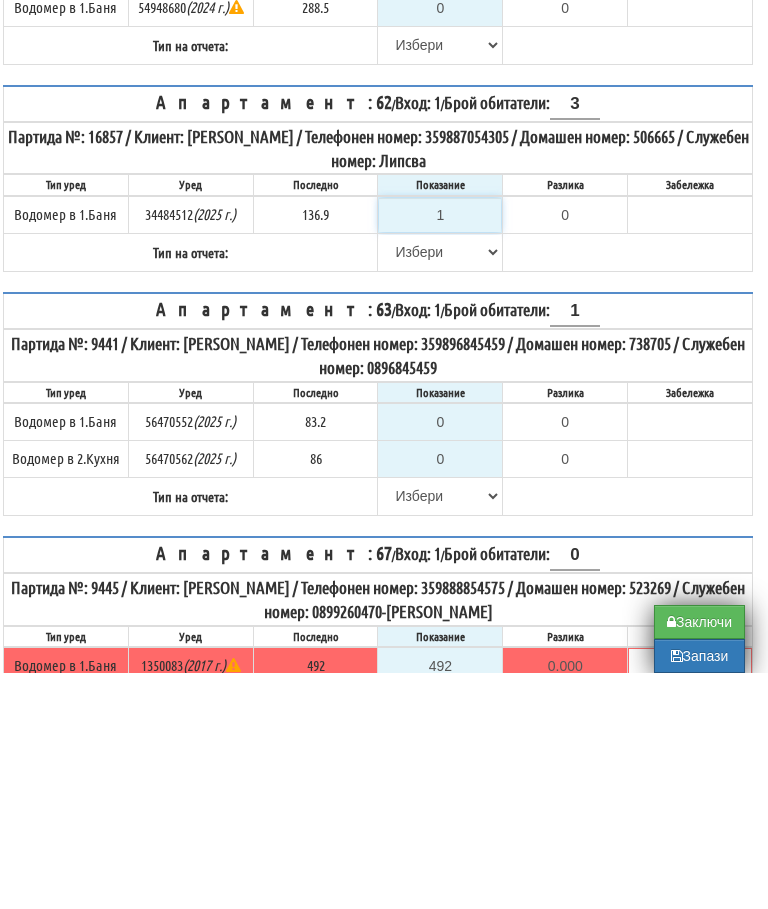 type on "-135.900" 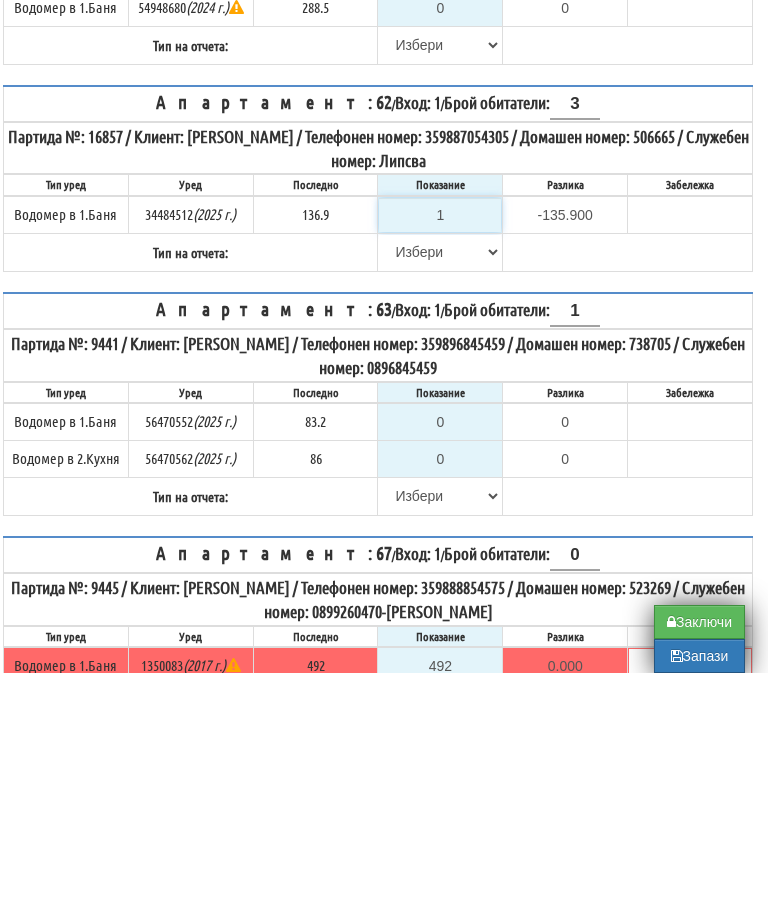 type on "13" 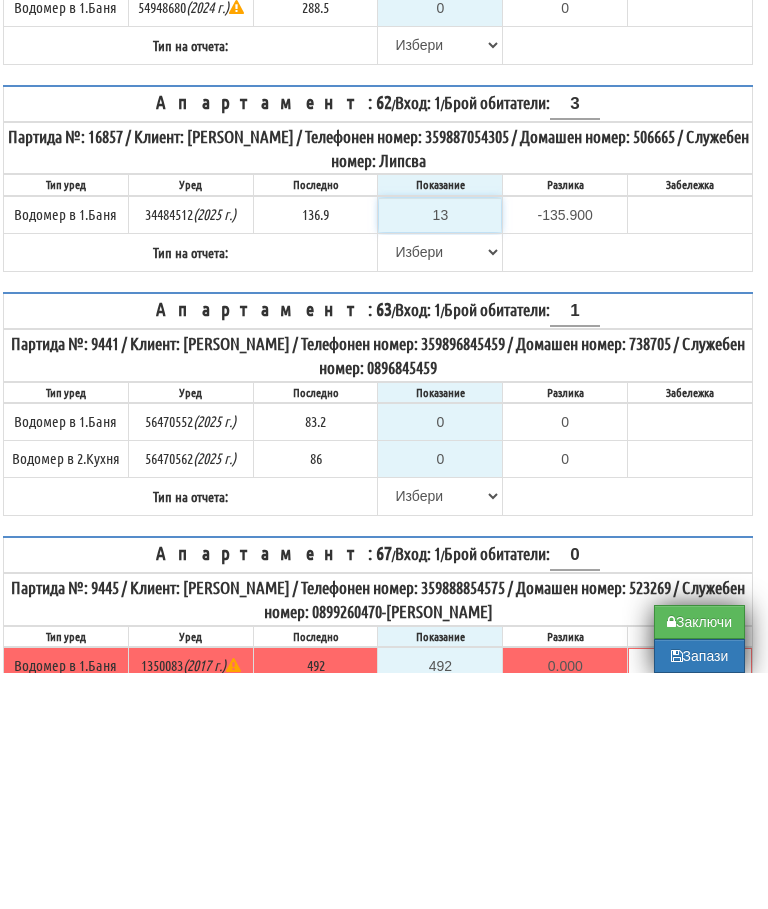 type on "-123.900" 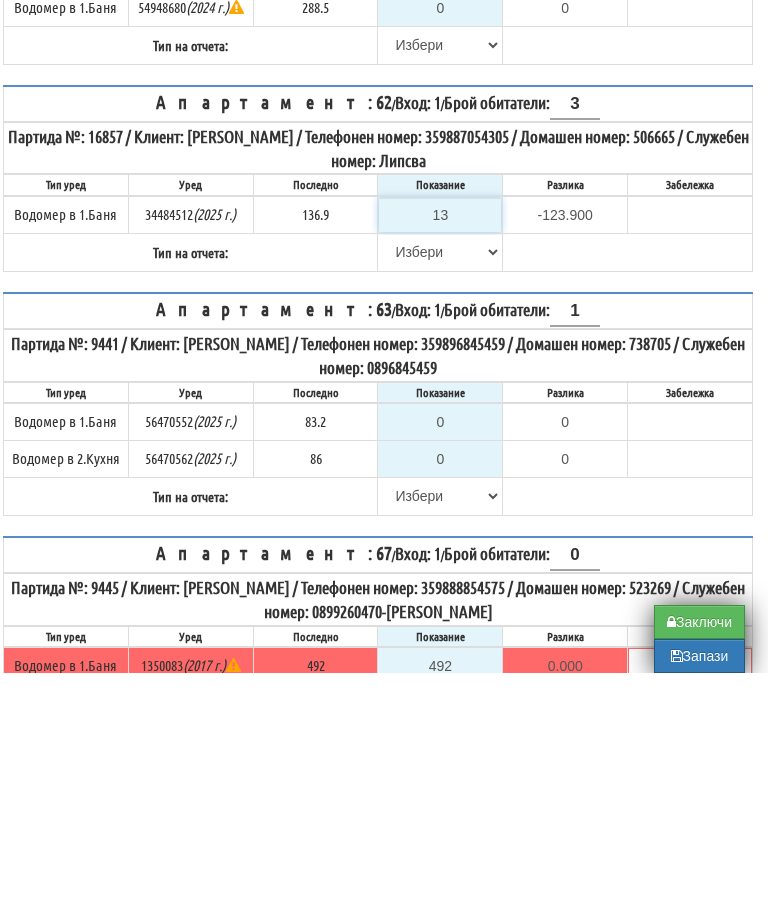 type on "137" 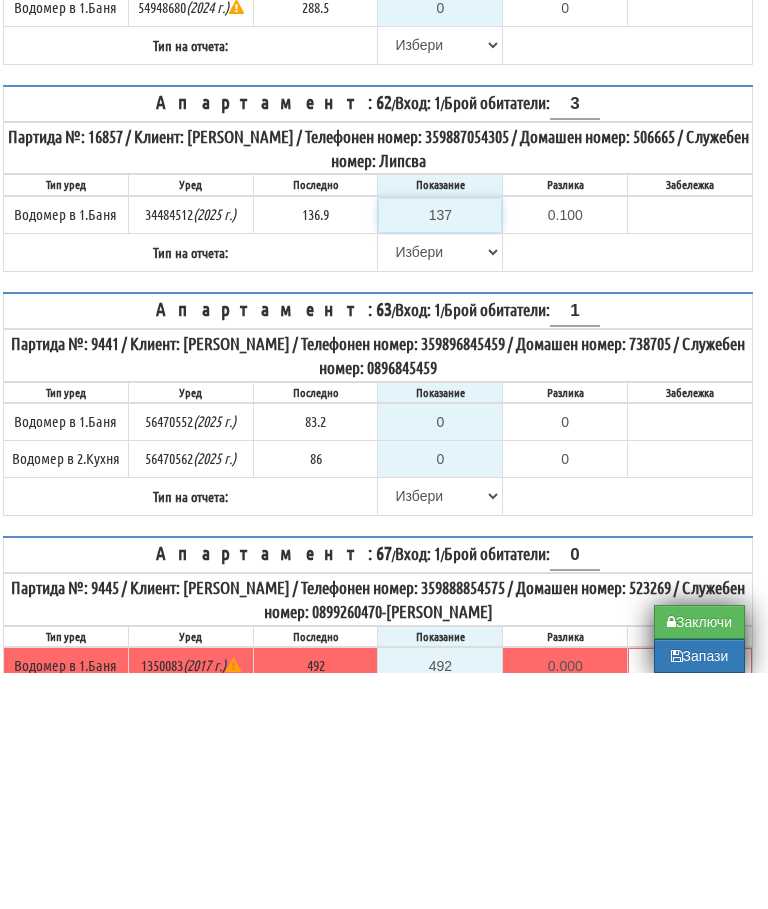 type on "137" 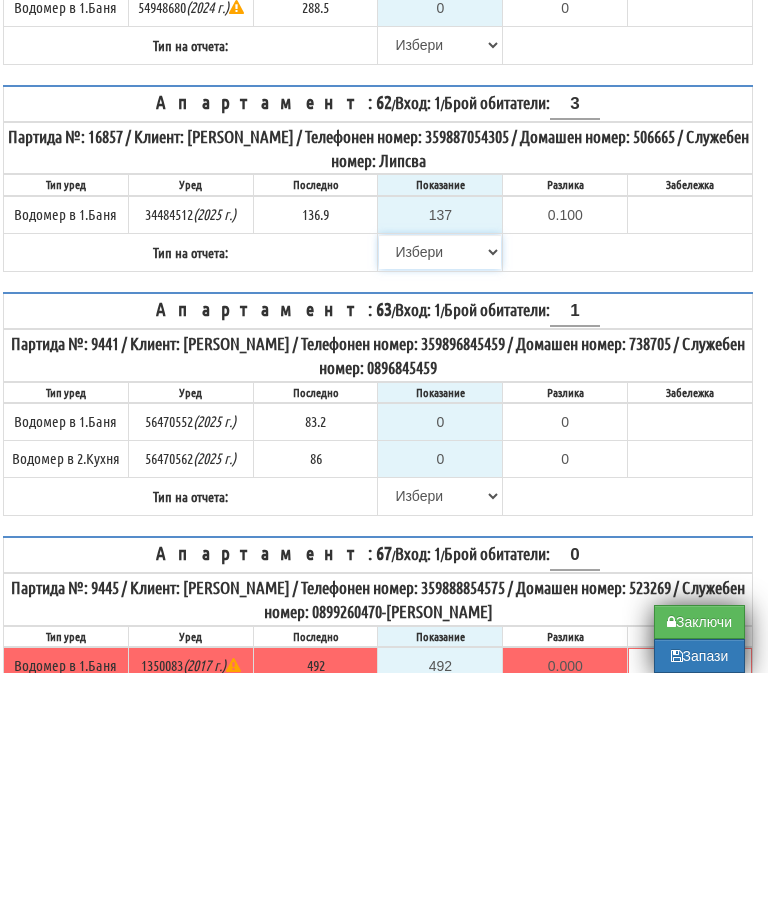 click on "[PERSON_NAME]
Телефон
Бележка
Неосигурен достъп
Самоотчет
Служебно
Дистанционен" at bounding box center (440, 488) 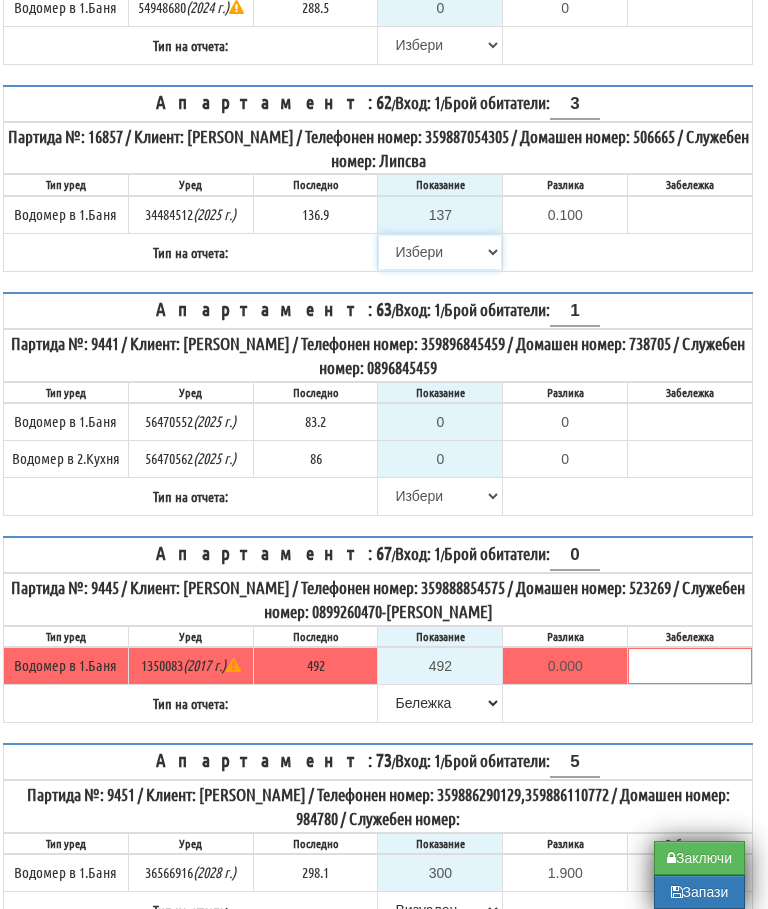 select on "89c75930-9bfd-e511-80be-8d5a1dced85a" 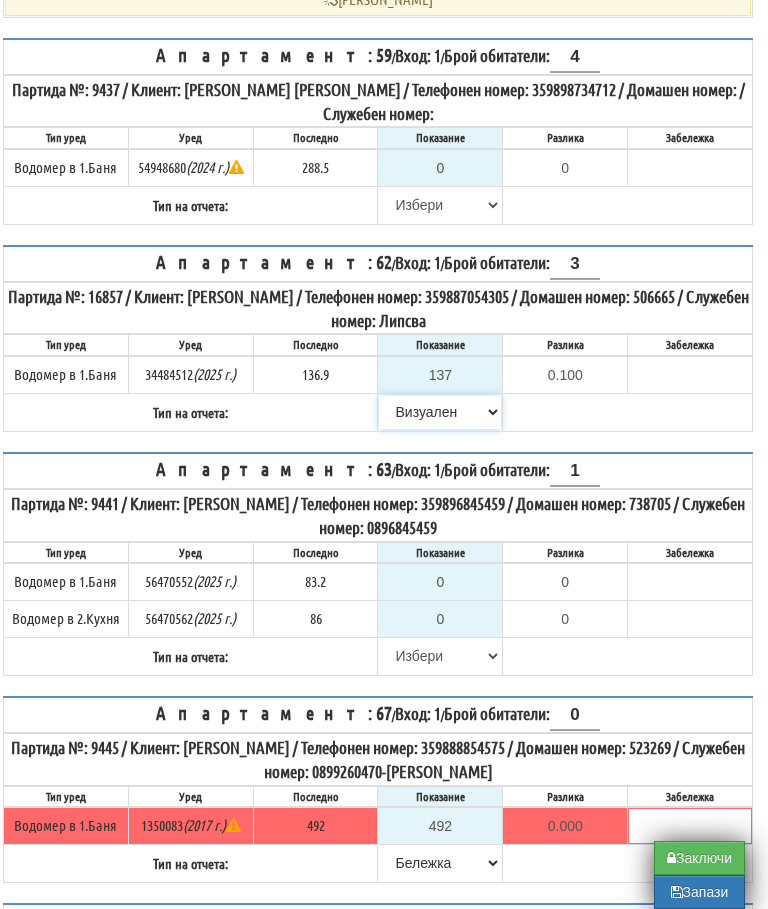 scroll, scrollTop: 4076, scrollLeft: 12, axis: both 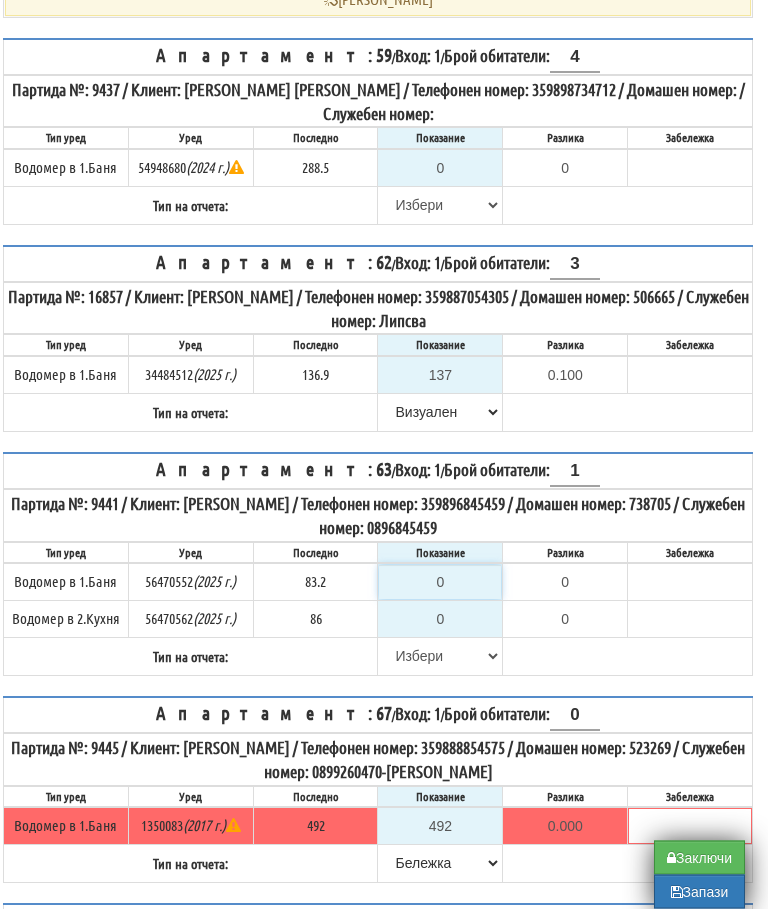 click on "0" at bounding box center [440, 583] 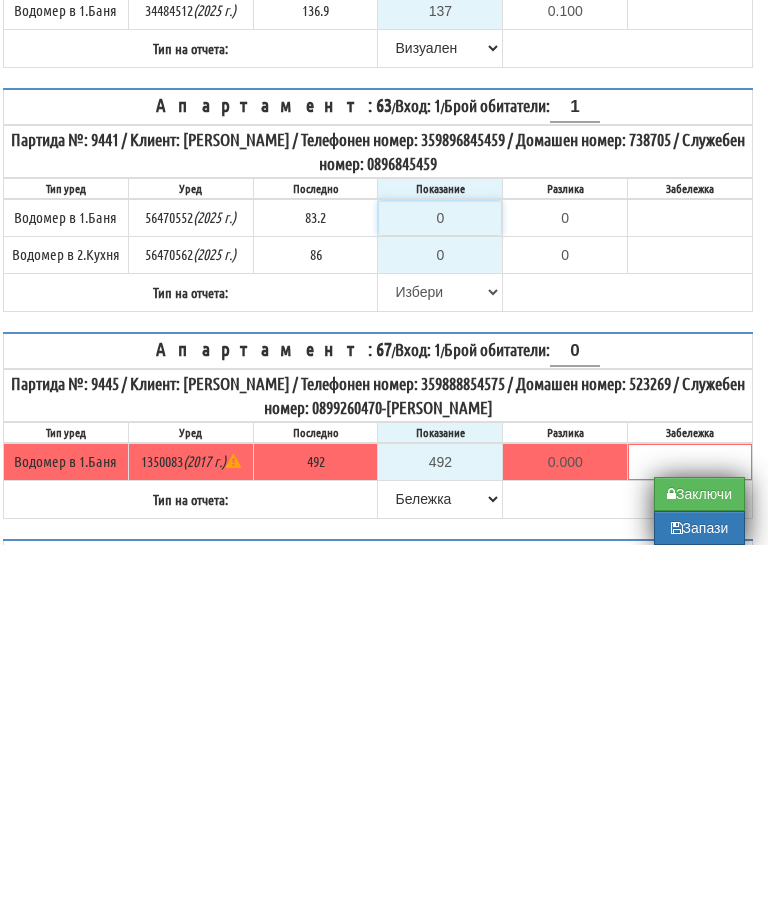 type on "8" 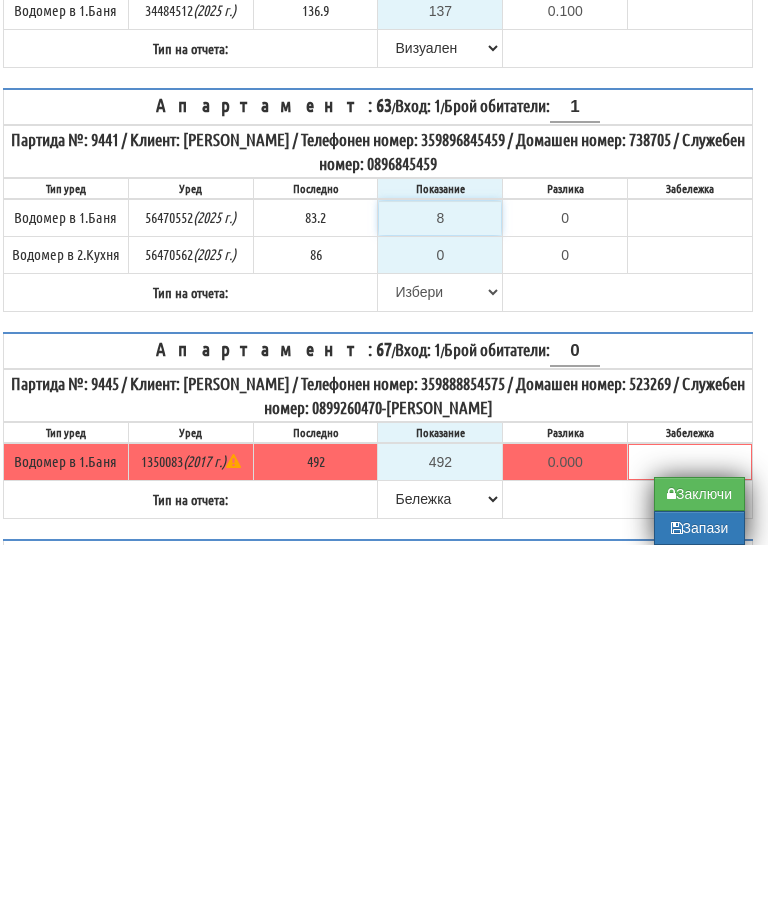 type on "-75.200" 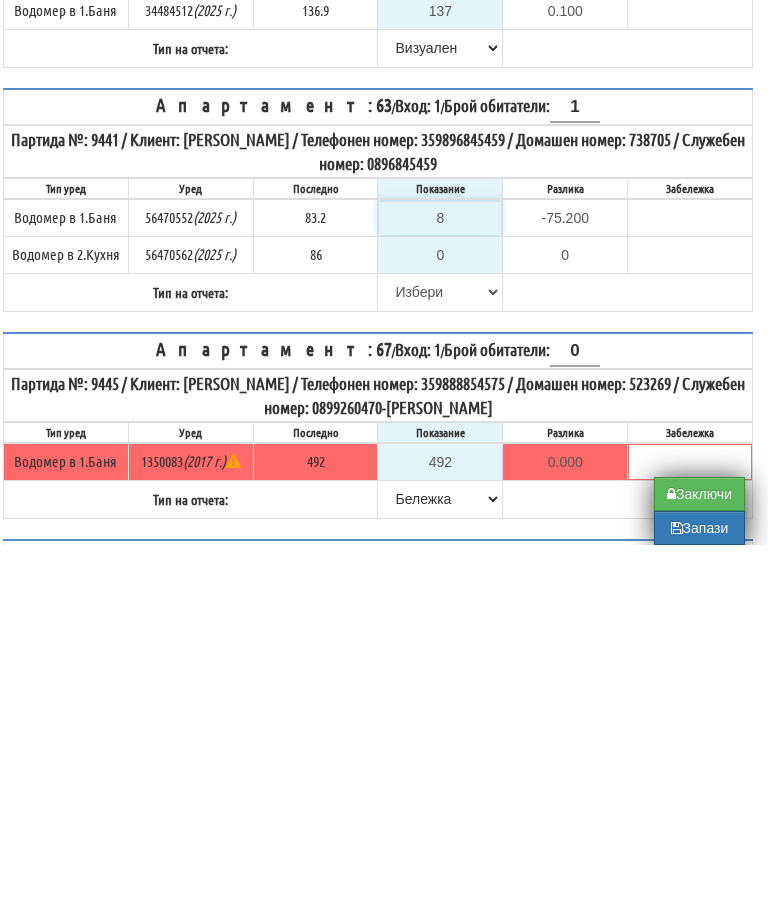 type on "84" 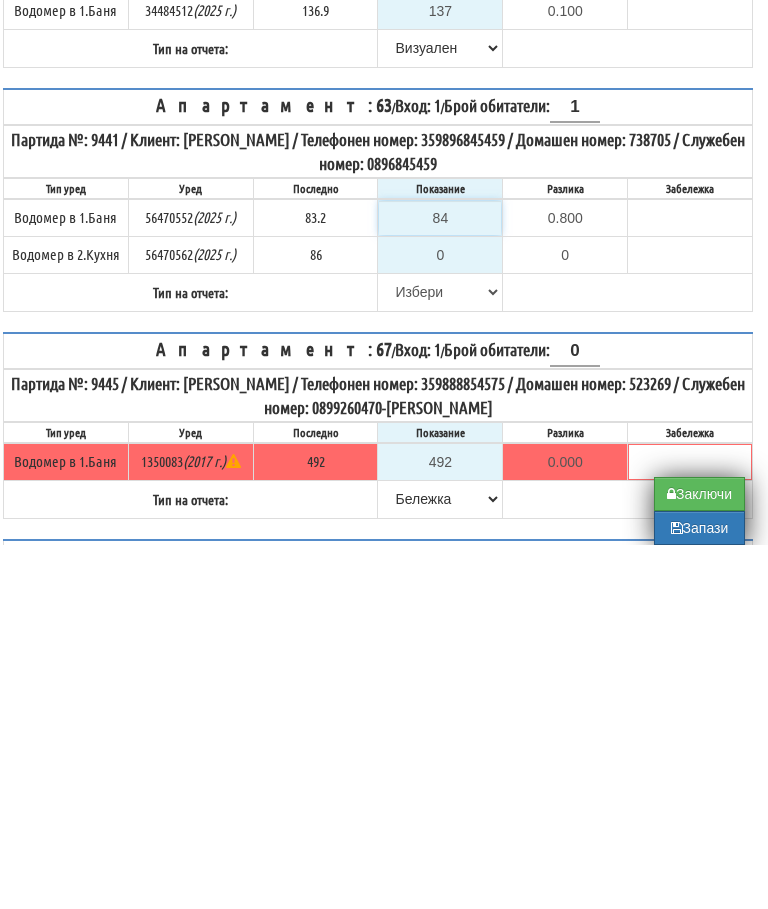 type on "84" 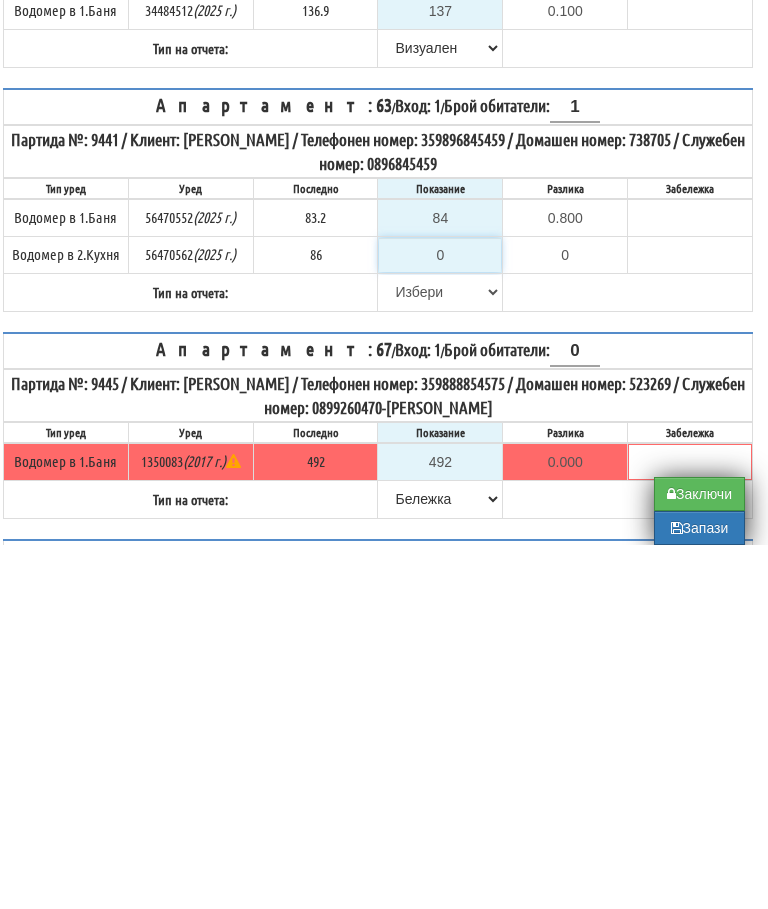 click on "0" at bounding box center (440, 619) 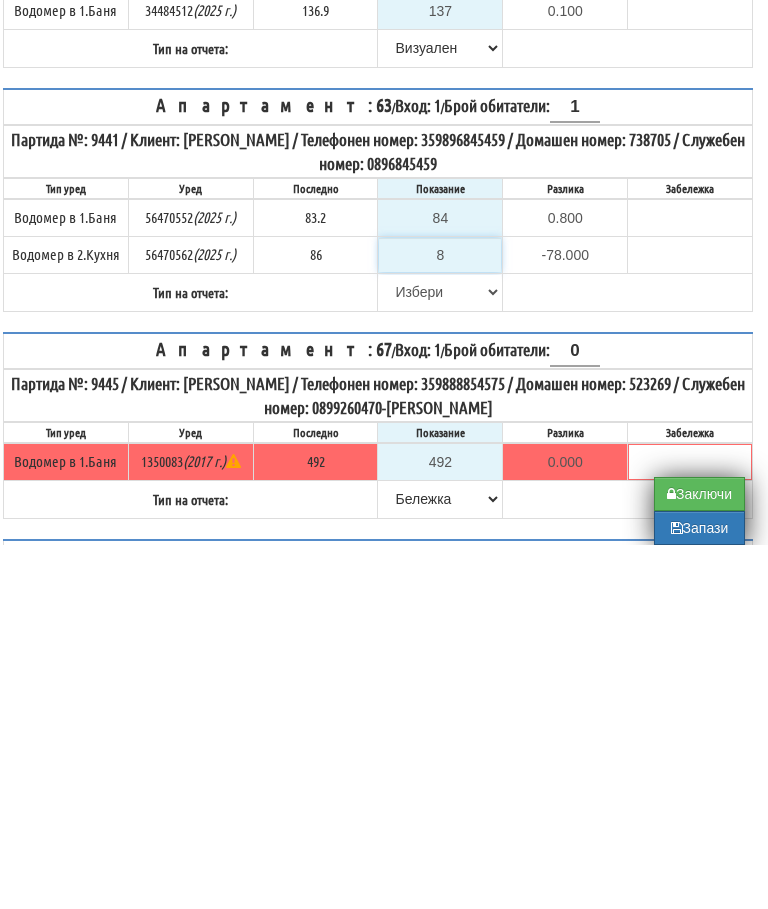type on "86" 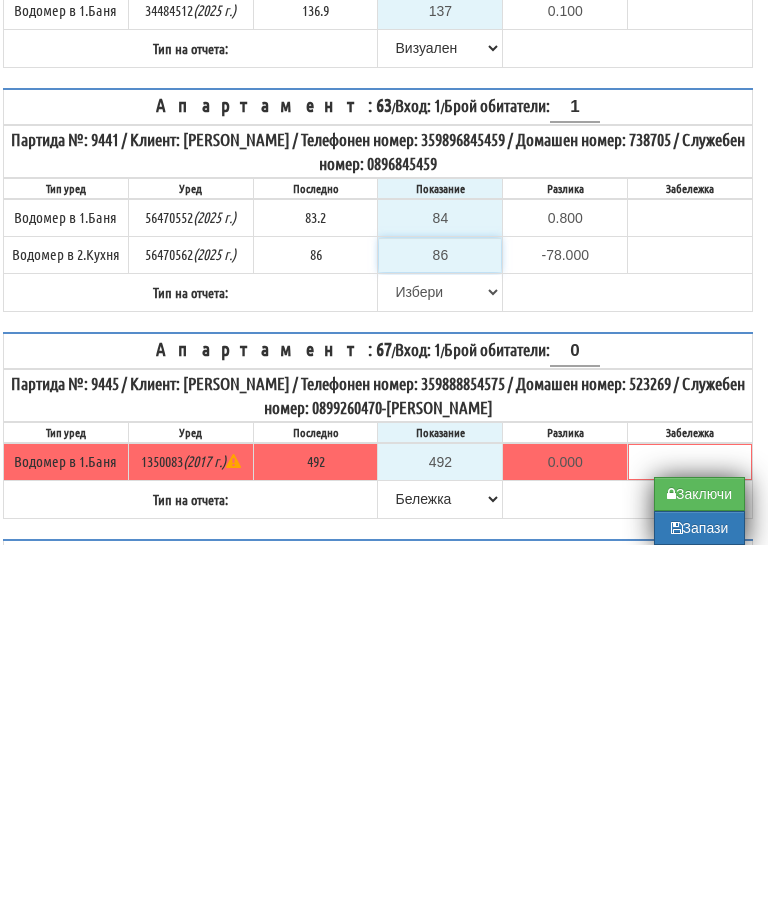 type on "0.000" 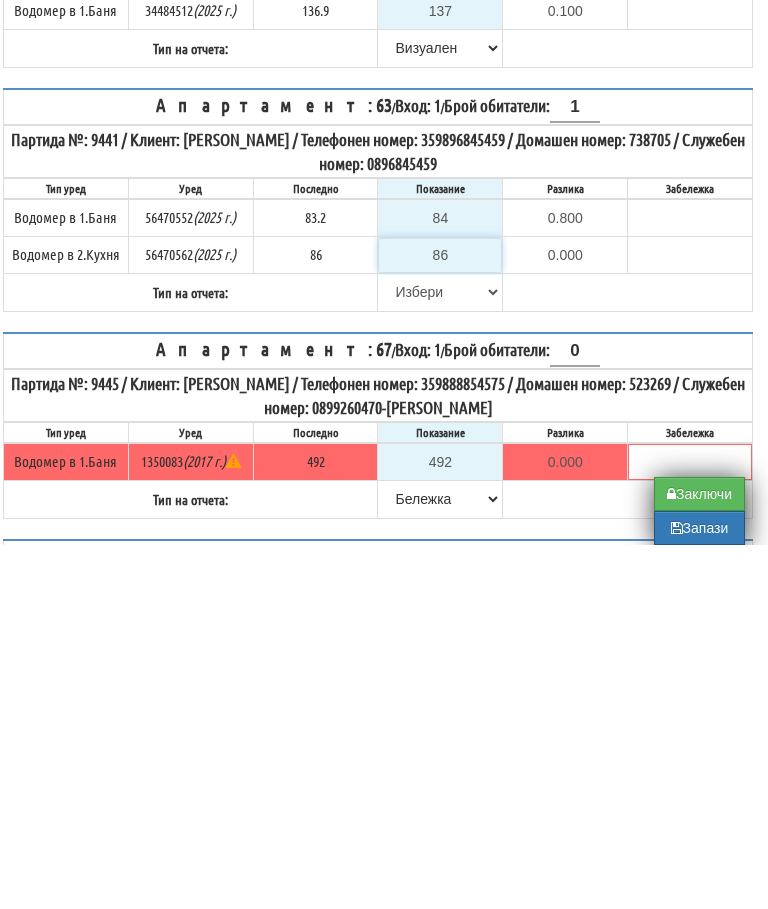 type on "86" 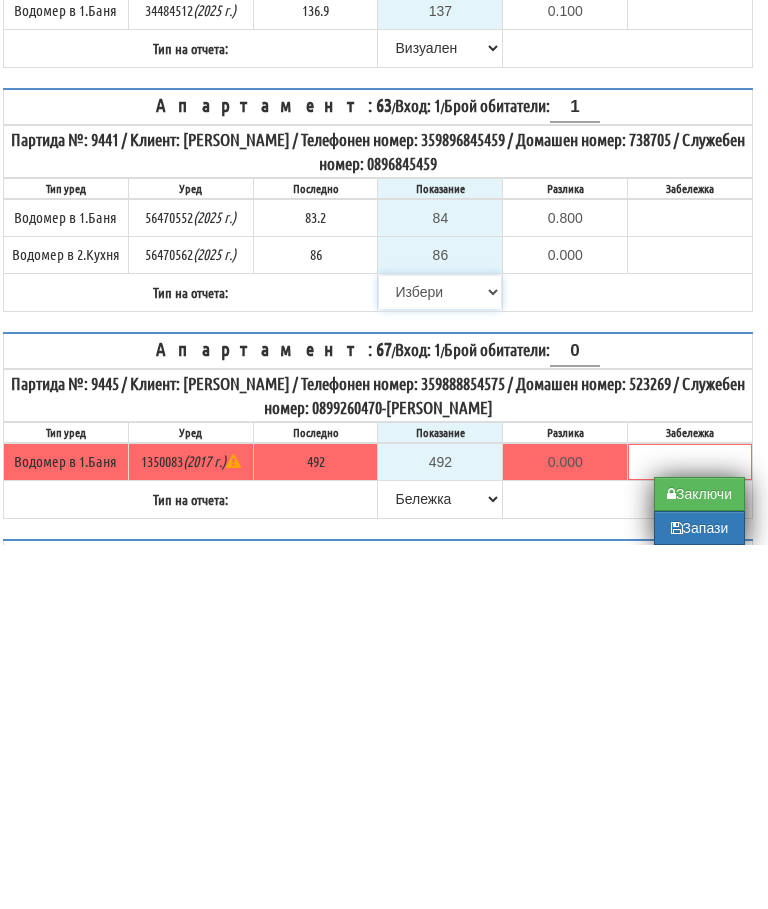click on "Избери
Визуален
Телефон
Бележка
Неосигурен достъп
Самоотчет
Служебно
Дистанционен" at bounding box center (440, 656) 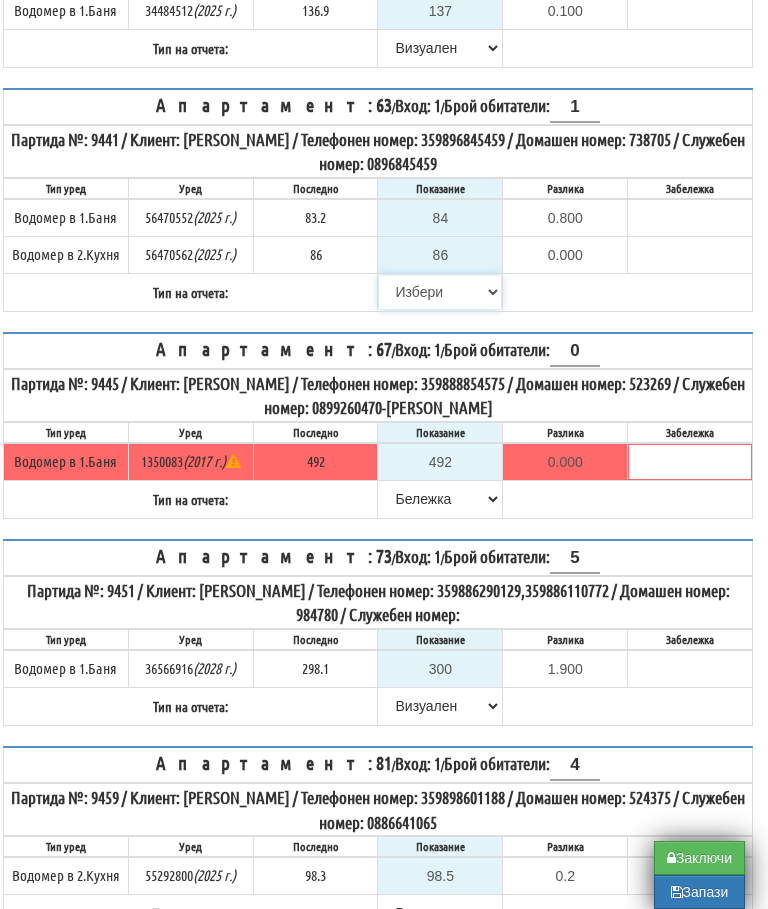 select on "8bc75930-9bfd-e511-80be-8d5a1dced85a" 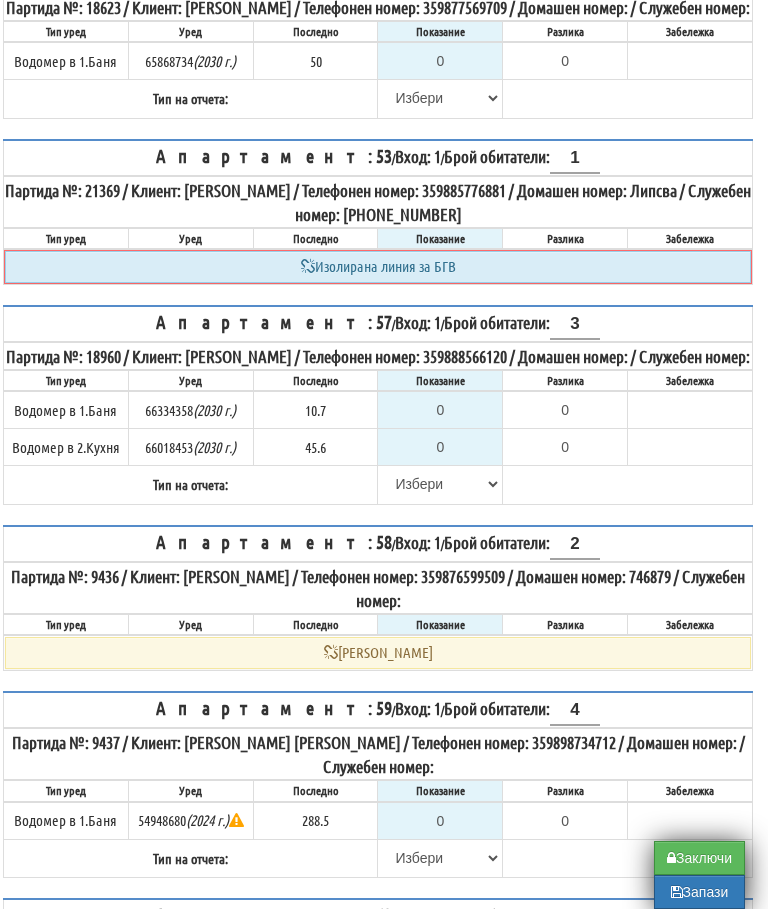 scroll, scrollTop: 3421, scrollLeft: 12, axis: both 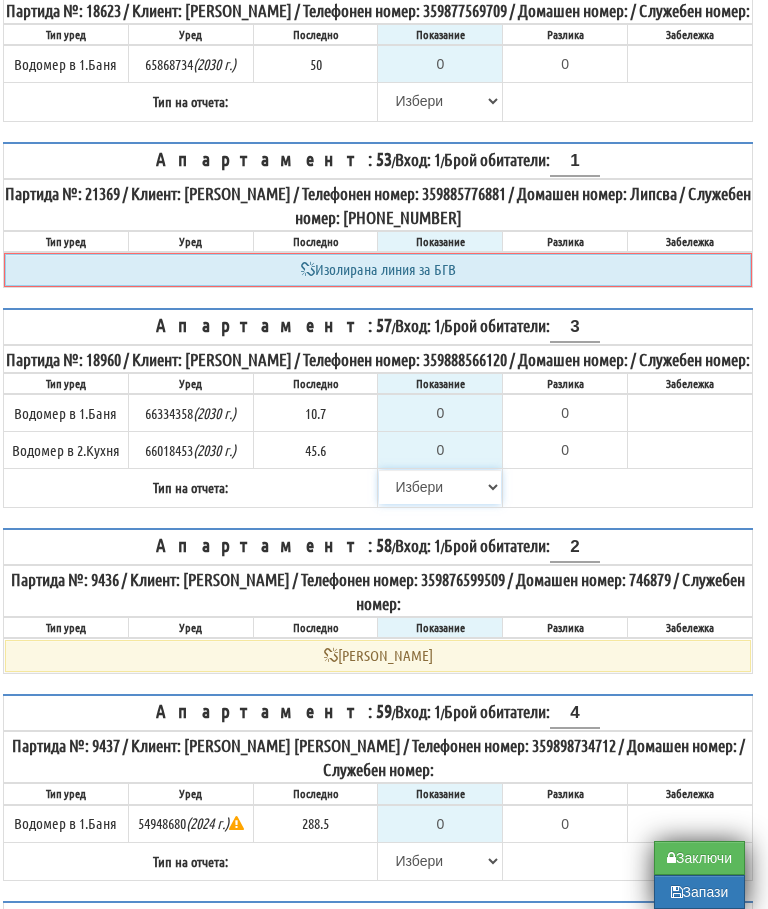 click on "Избери
Визуален
Телефон
Бележка
Неосигурен достъп
Самоотчет
Служебно
Дистанционен" at bounding box center (440, 487) 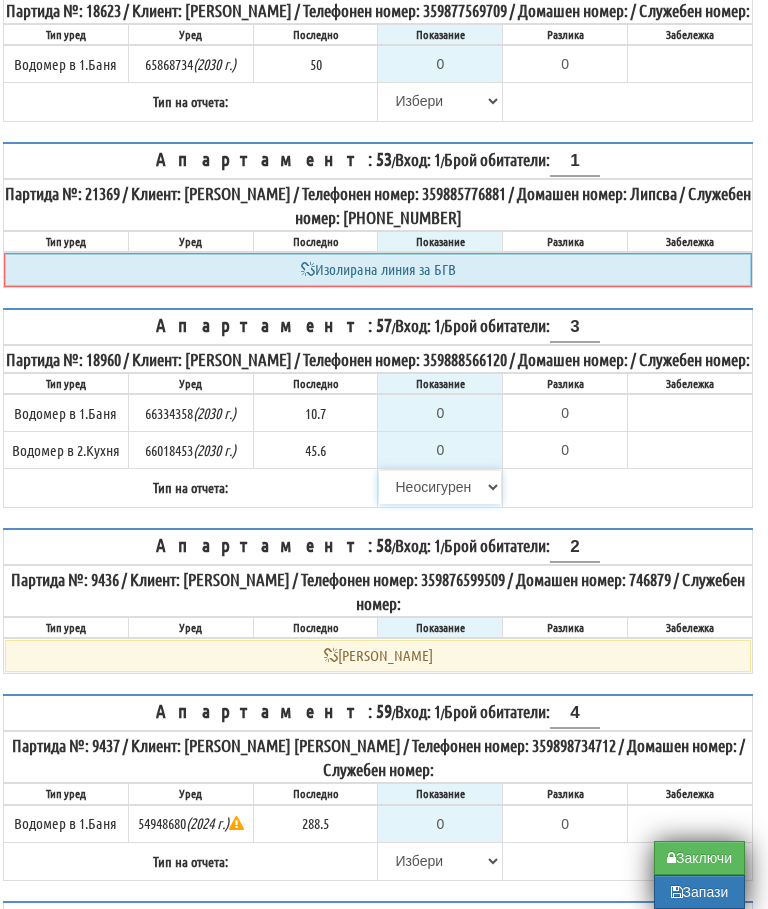 type on "10.7" 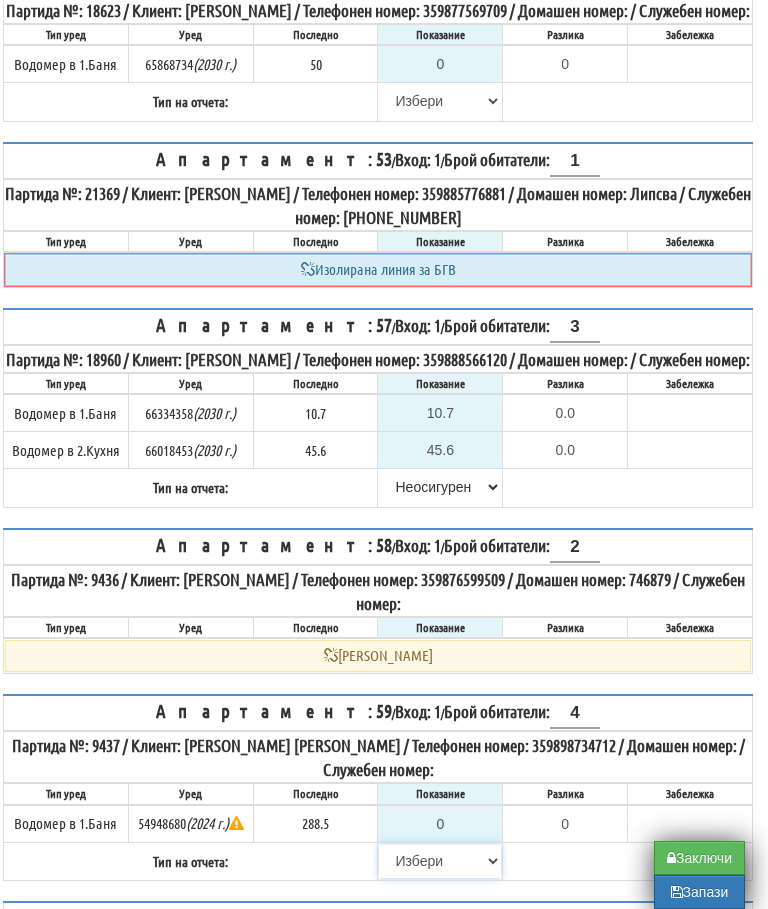click on "Избери
Визуален
Телефон
Бележка
Неосигурен достъп
Самоотчет
Служебно
Дистанционен" at bounding box center [440, 861] 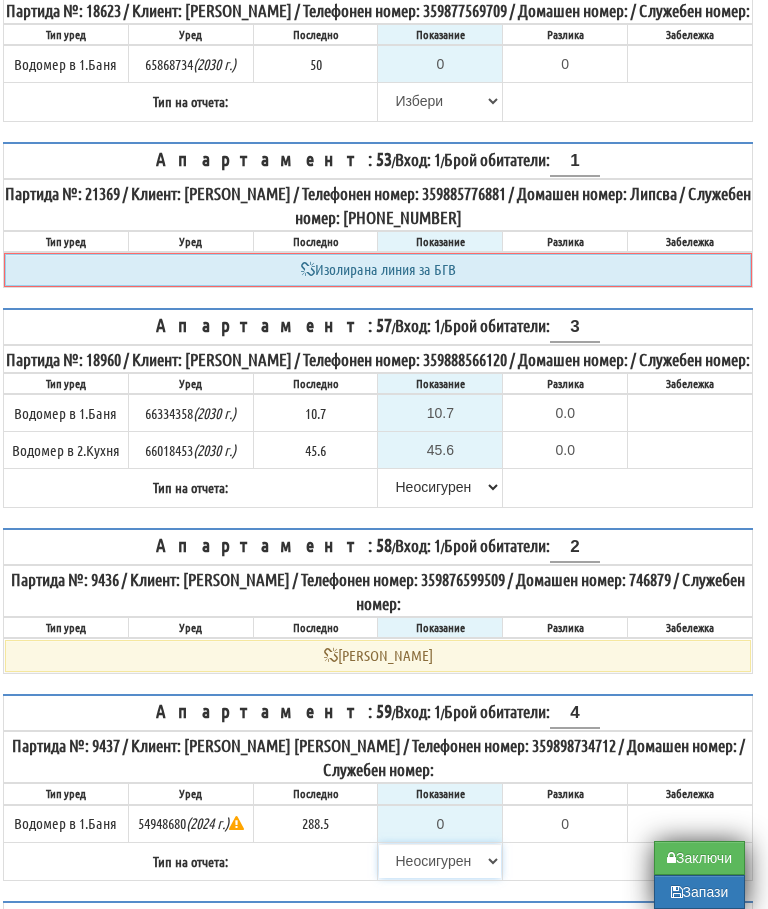type on "288.5" 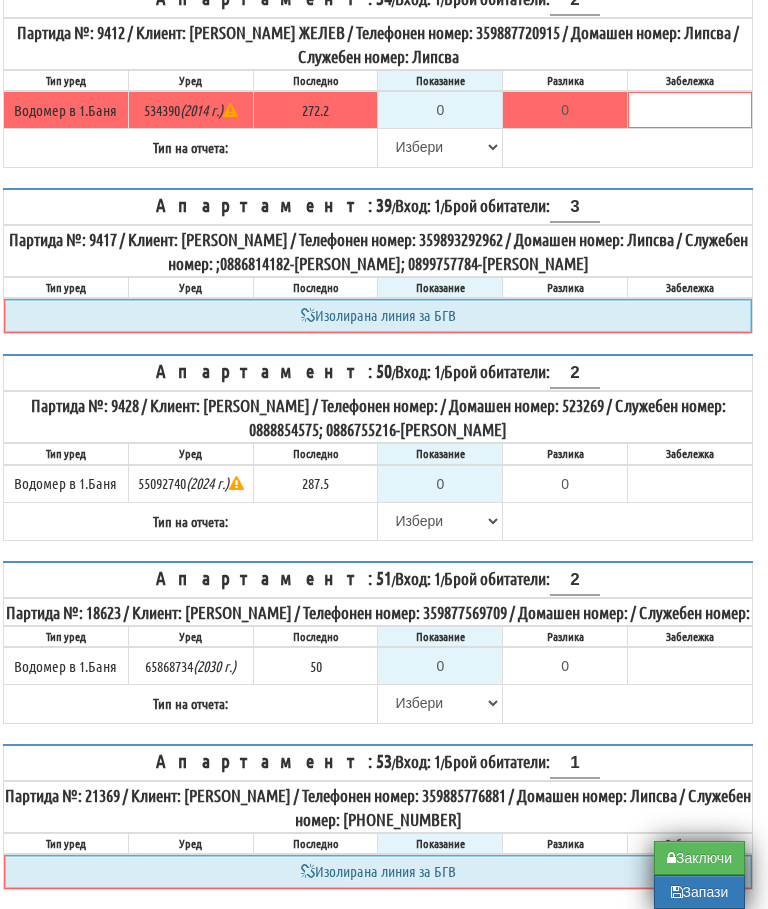 scroll, scrollTop: 2822, scrollLeft: 12, axis: both 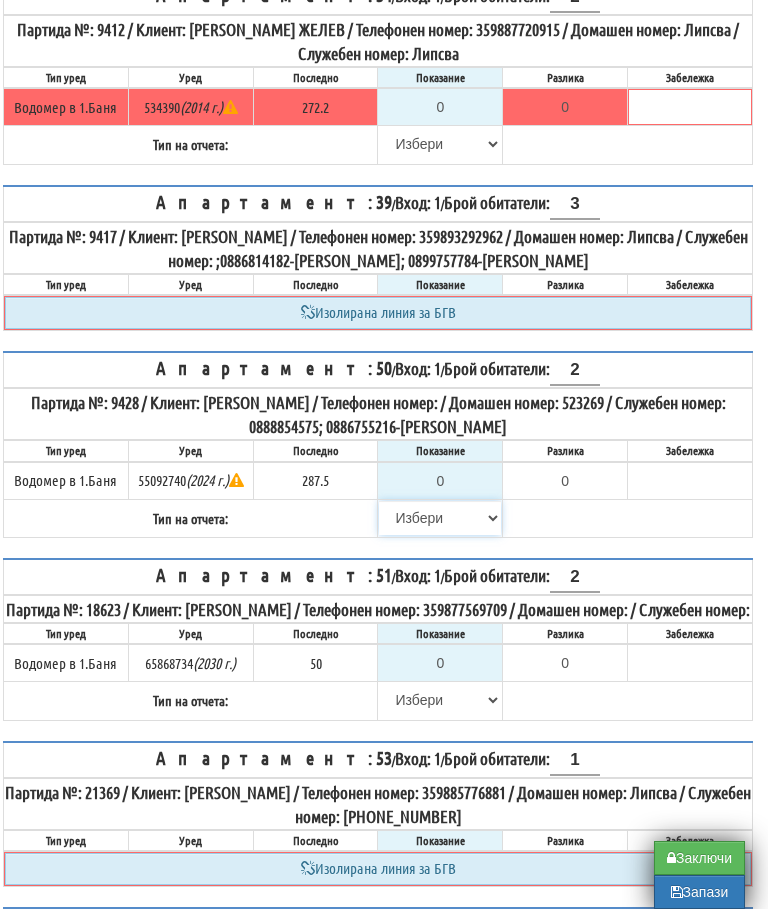 click on "Избери
Визуален
Телефон
Бележка
Неосигурен достъп
Самоотчет
Служебно
Дистанционен" at bounding box center [440, 518] 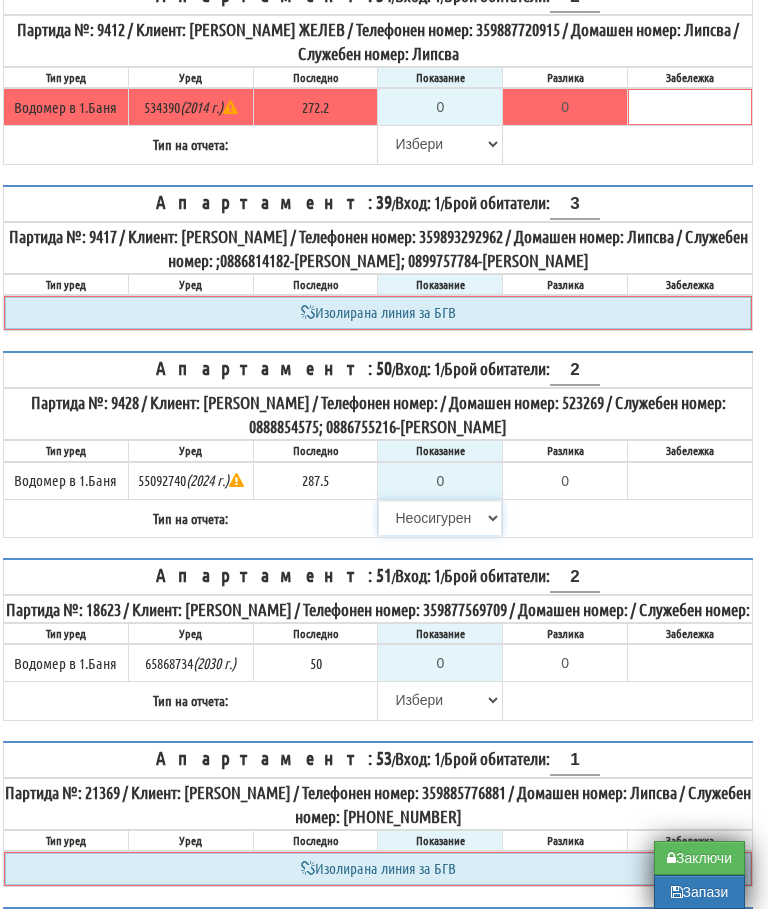 type on "287.5" 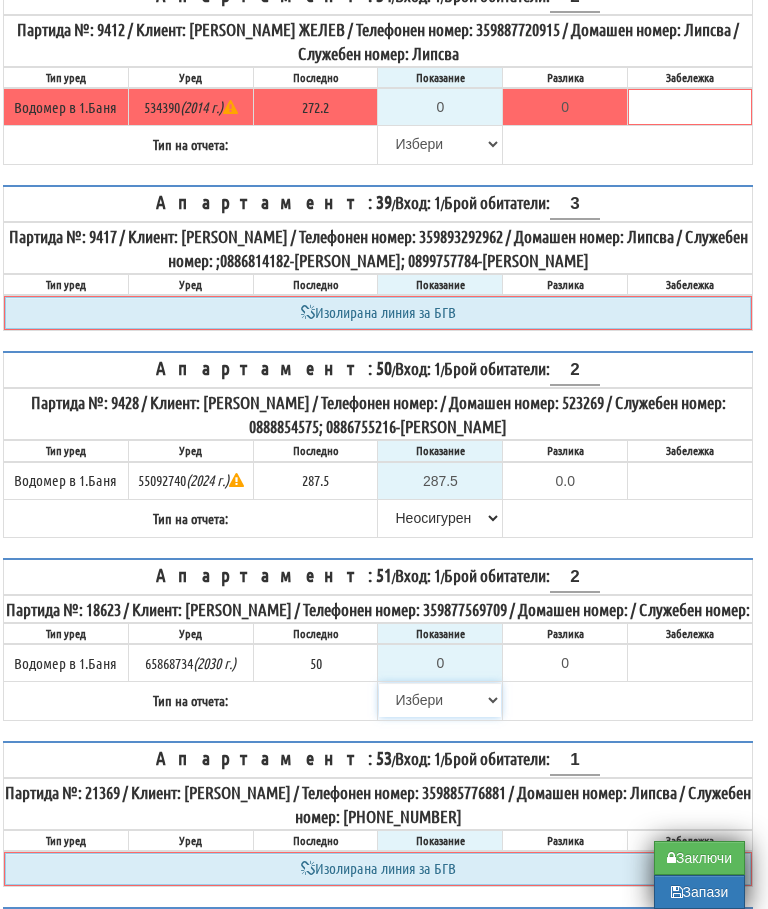 click on "Избери
Визуален
Телефон
Бележка
Неосигурен достъп
Самоотчет
Служебно
Дистанционен" at bounding box center (440, 700) 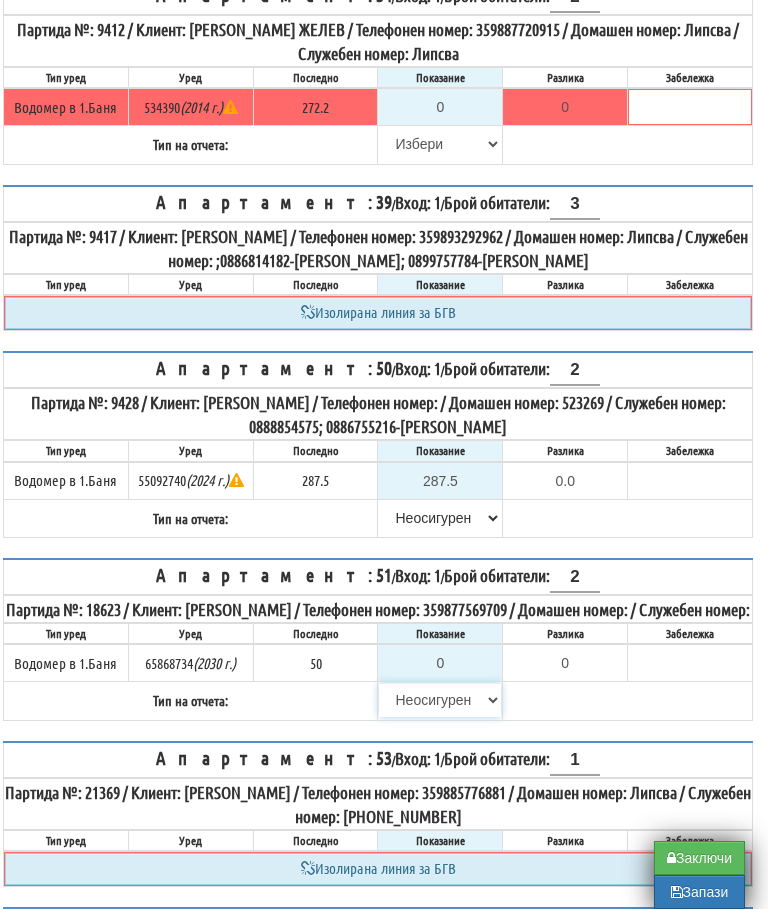 type on "50" 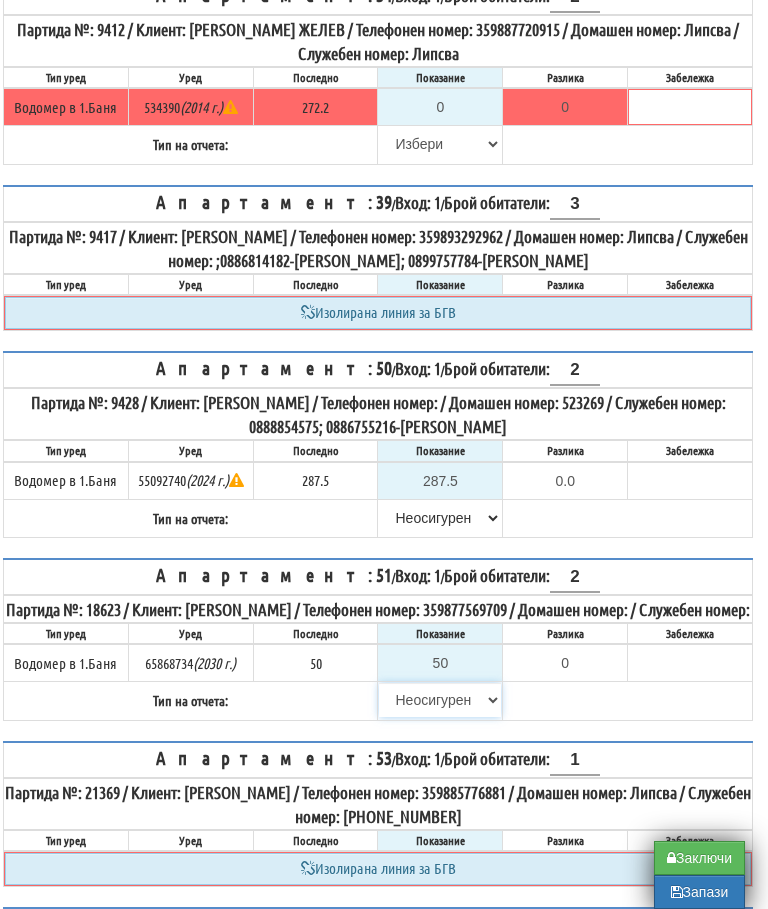 type on "0.000" 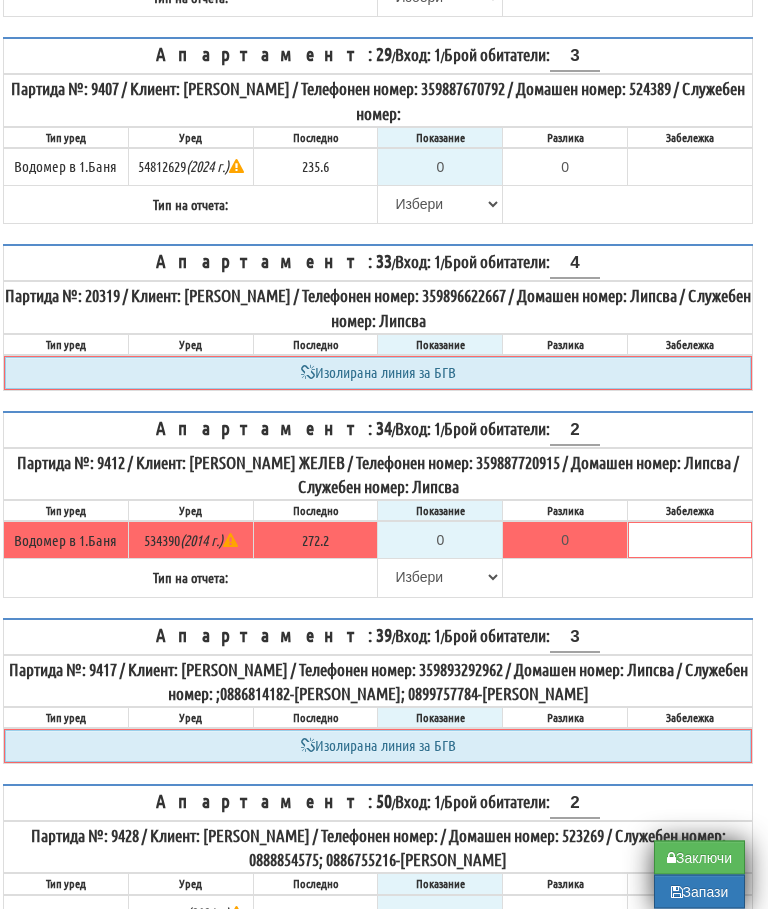 scroll, scrollTop: 2389, scrollLeft: 12, axis: both 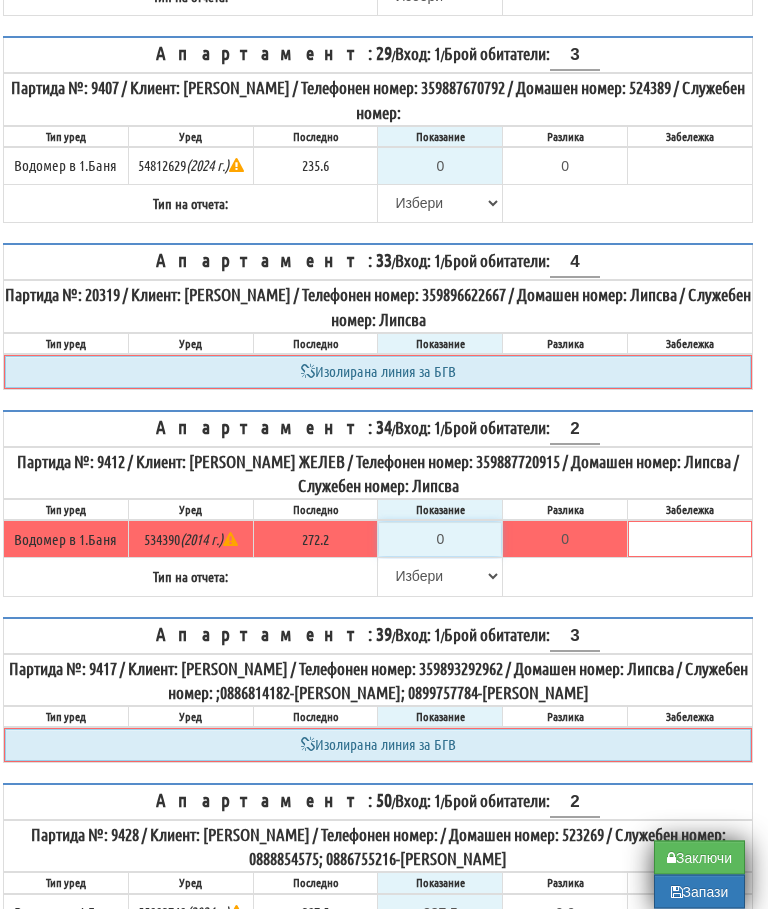 click on "0" at bounding box center (440, 540) 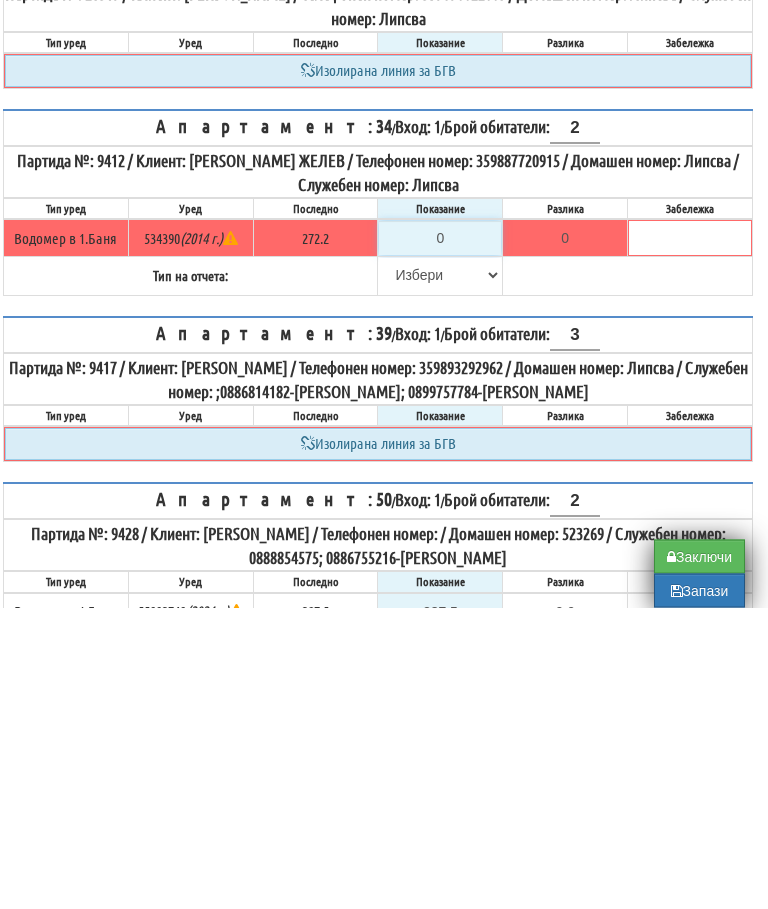 type on "2" 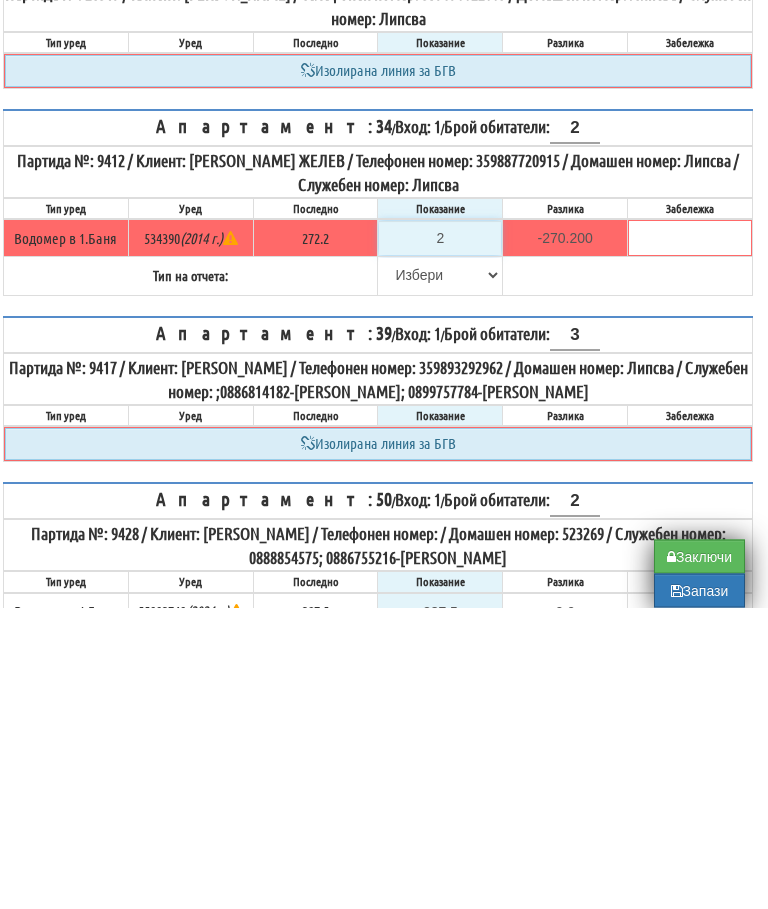 type on "27" 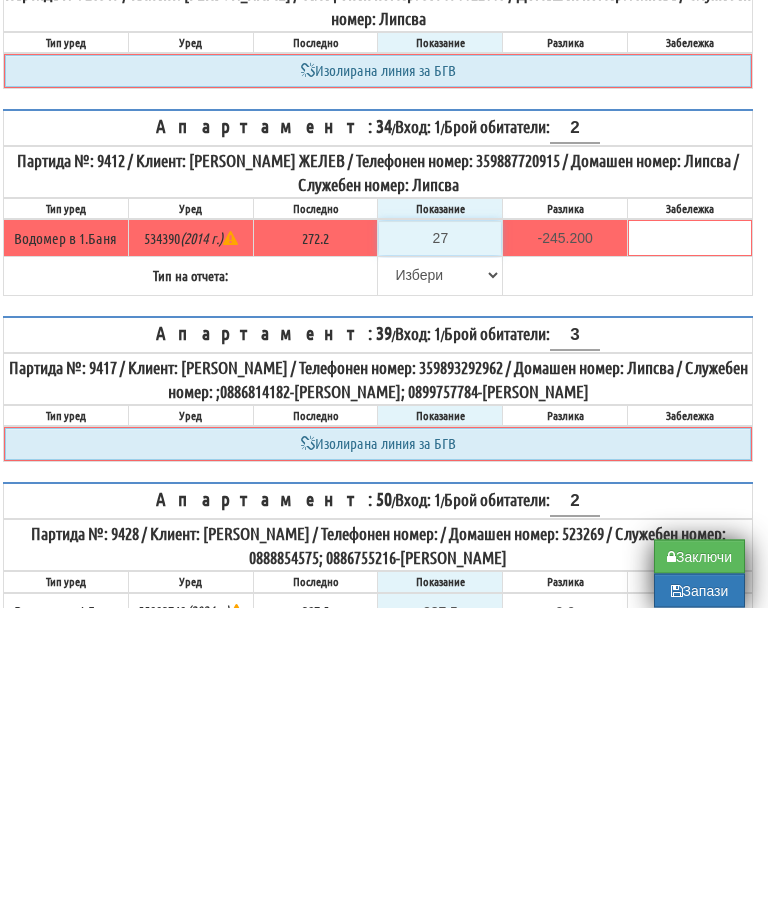 type on "272" 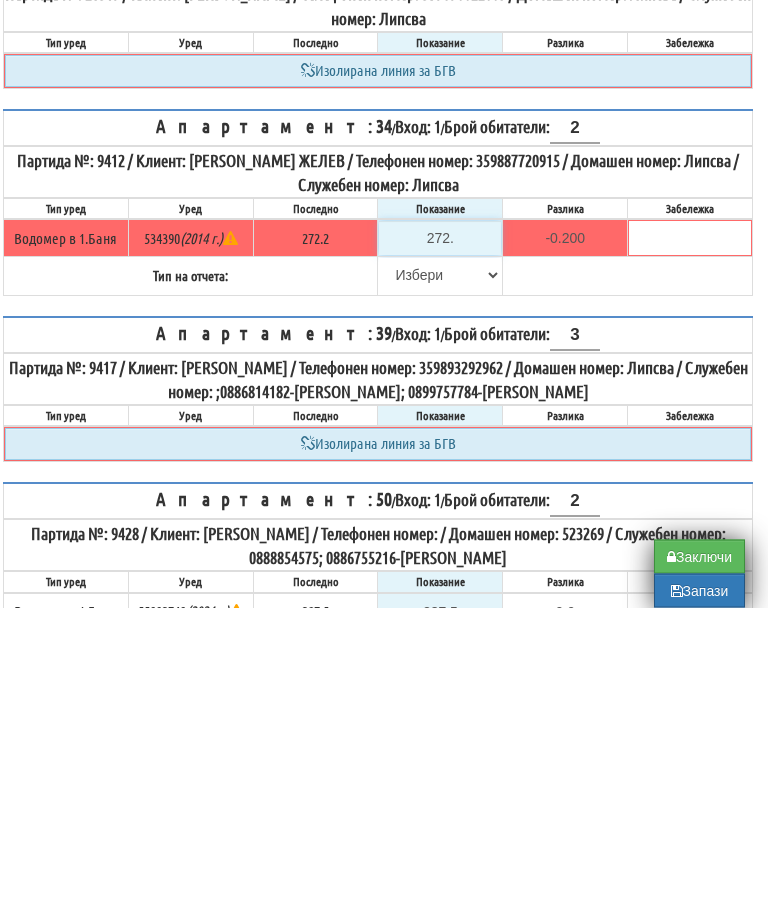 type on "272.7" 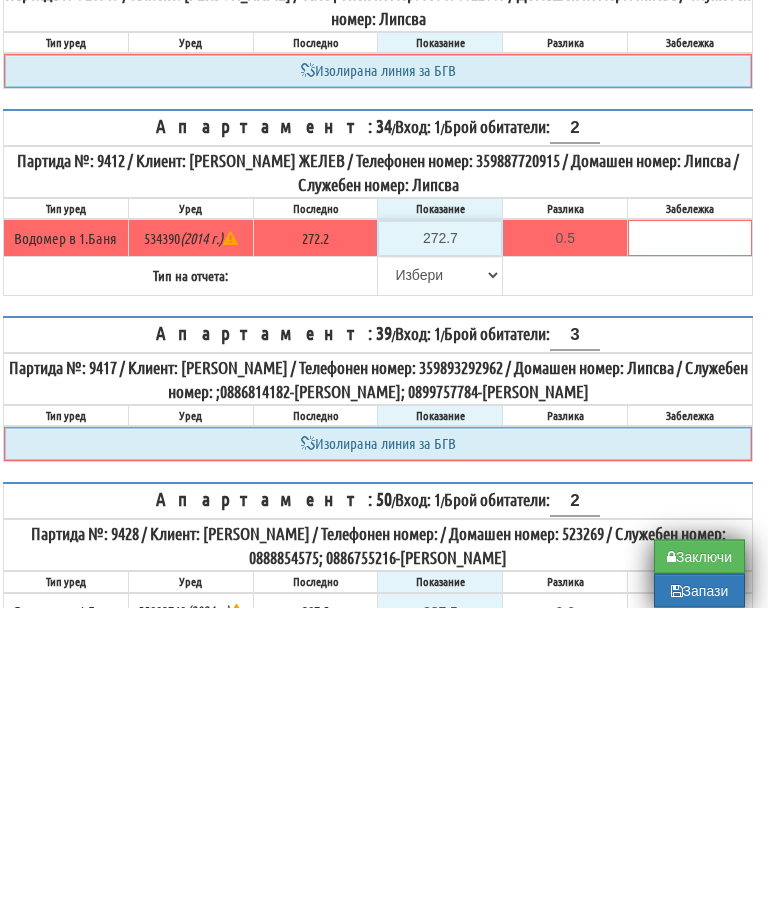 type on "272.7" 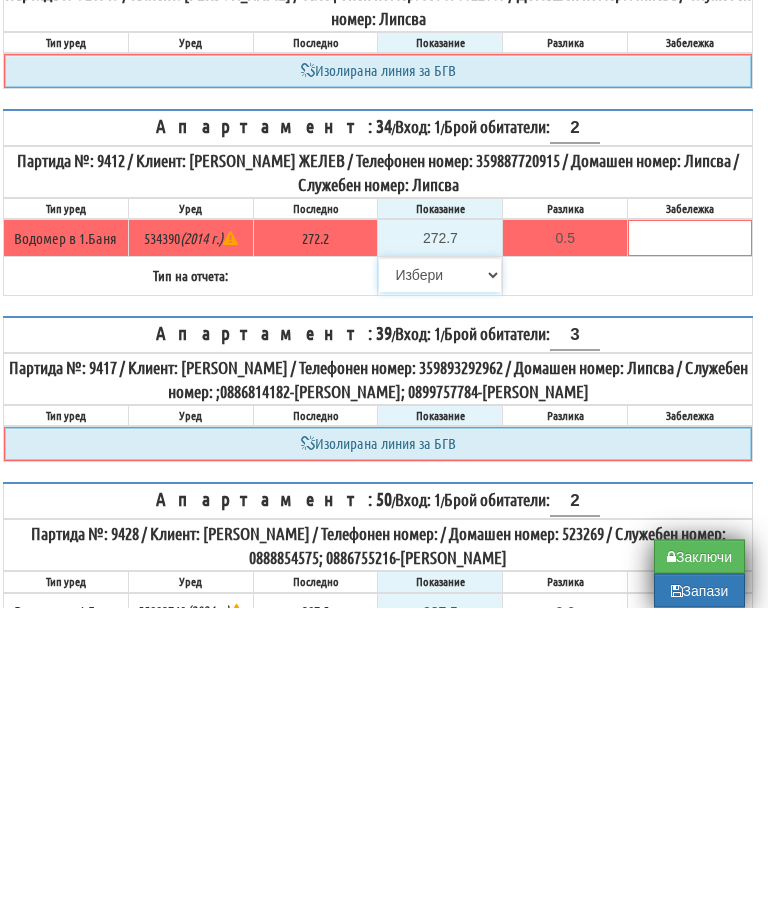 click on "[PERSON_NAME]
Телефон
Бележка
Неосигурен достъп
Самоотчет
Служебно
Дистанционен" at bounding box center (440, 577) 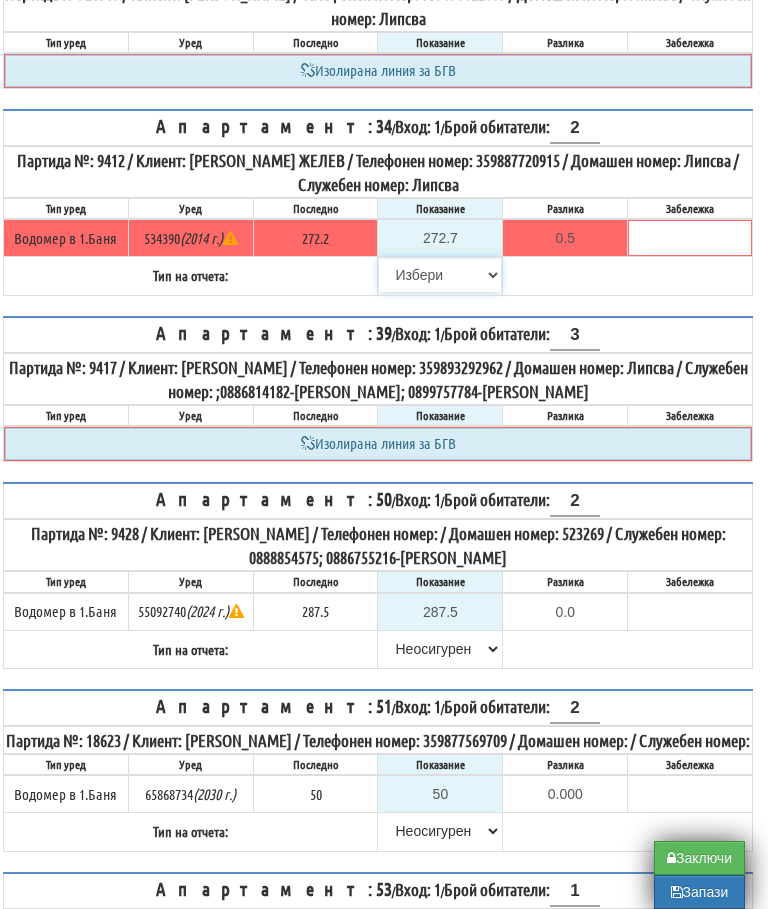 select on "89c75930-9bfd-e511-80be-8d5a1dced85a" 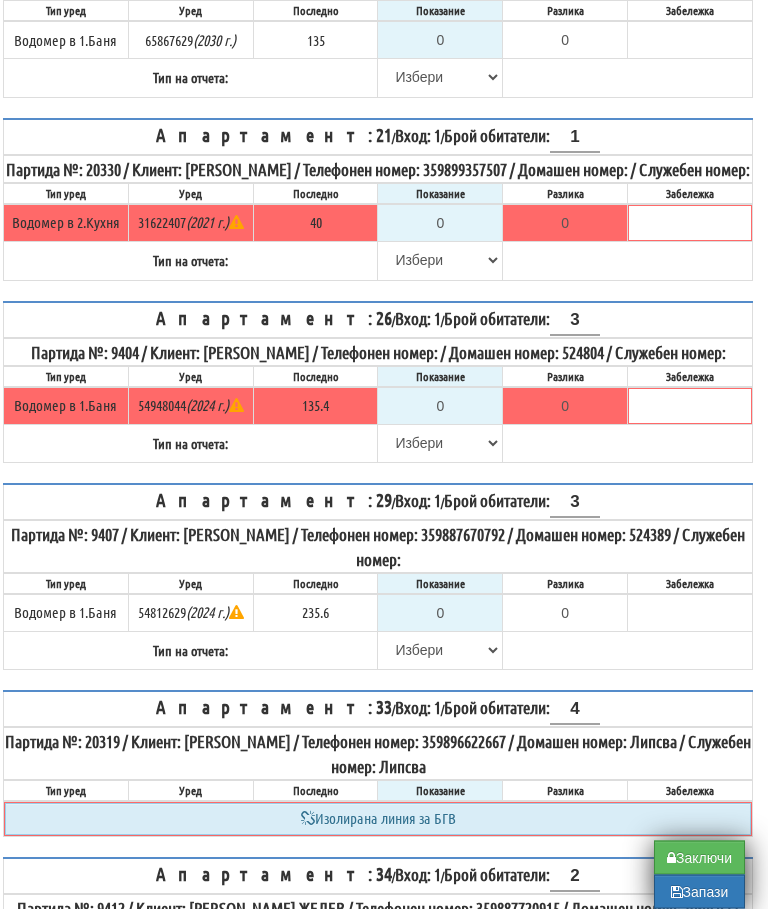 scroll, scrollTop: 1943, scrollLeft: 12, axis: both 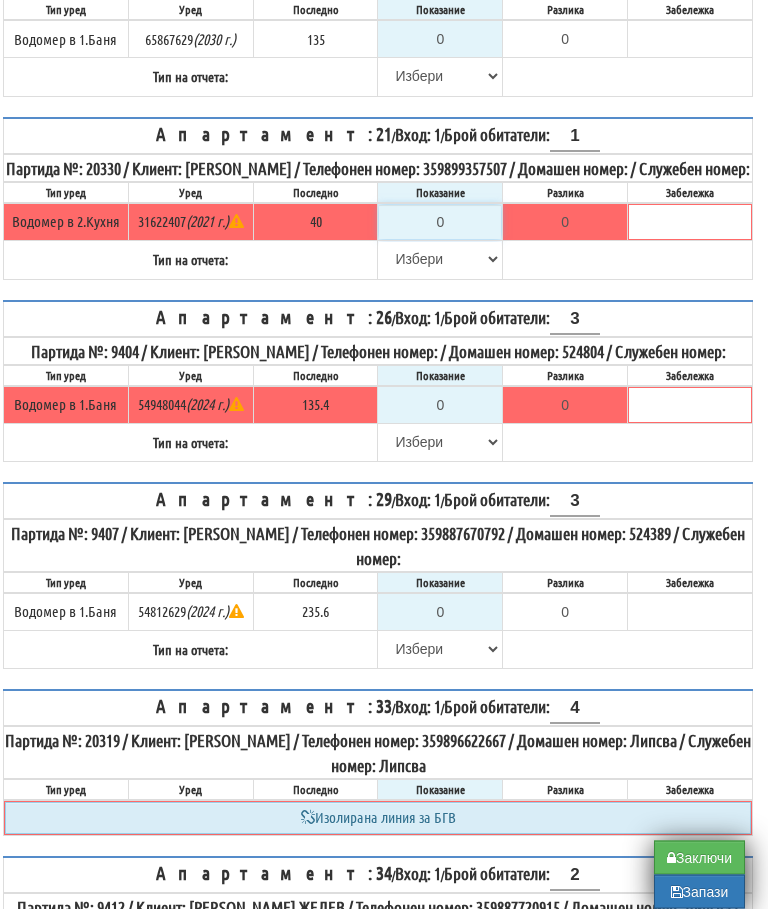 click on "0" at bounding box center [440, 223] 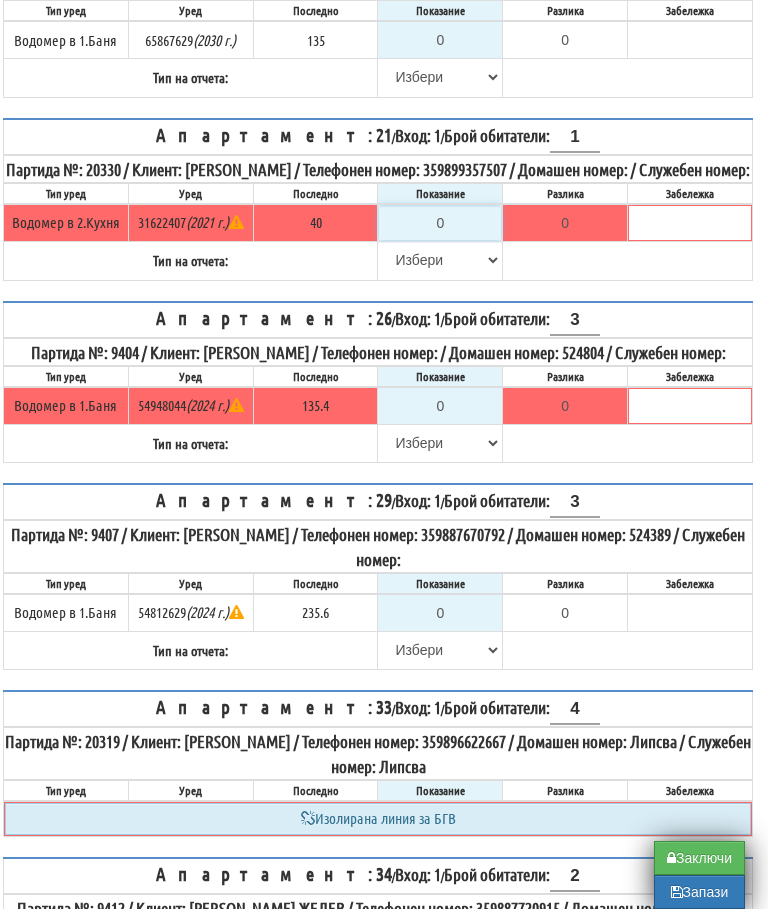 type on "4" 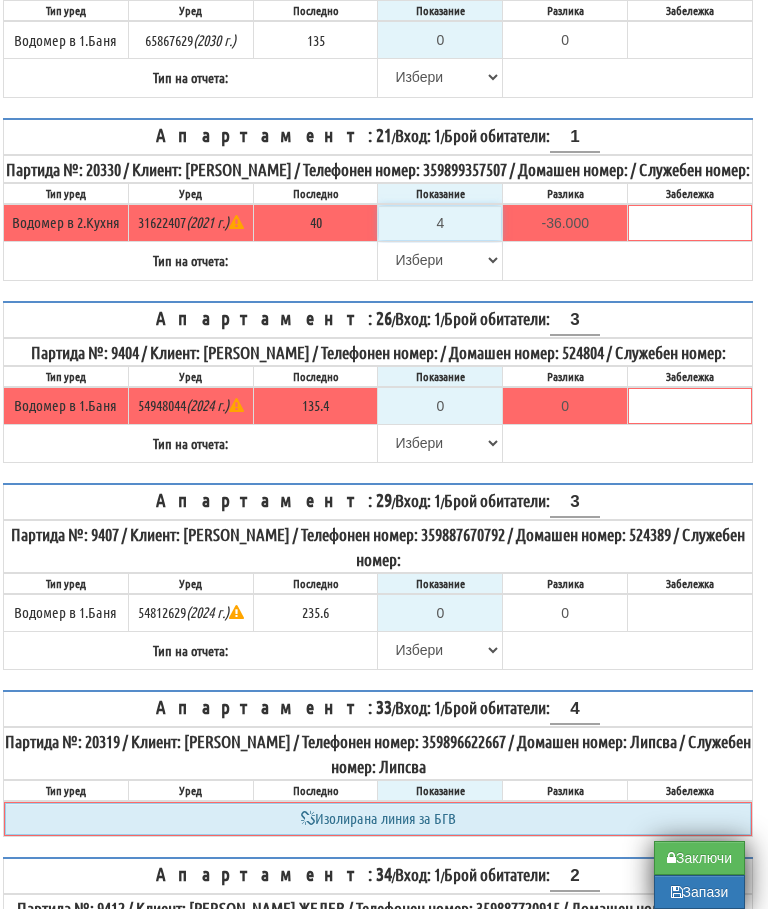 type on "40" 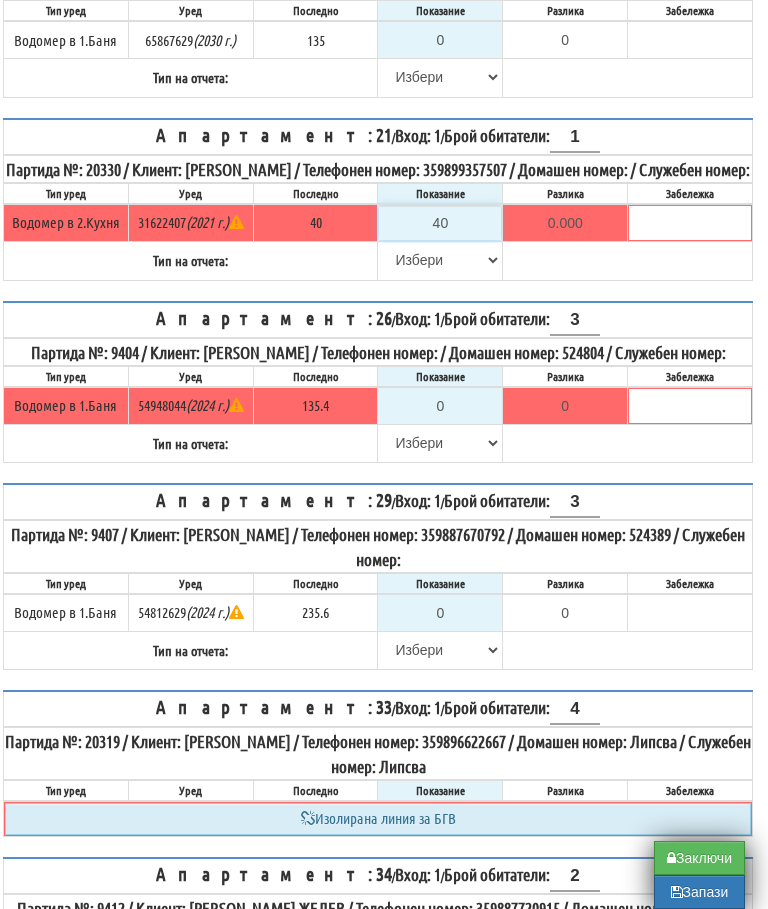 type on "40" 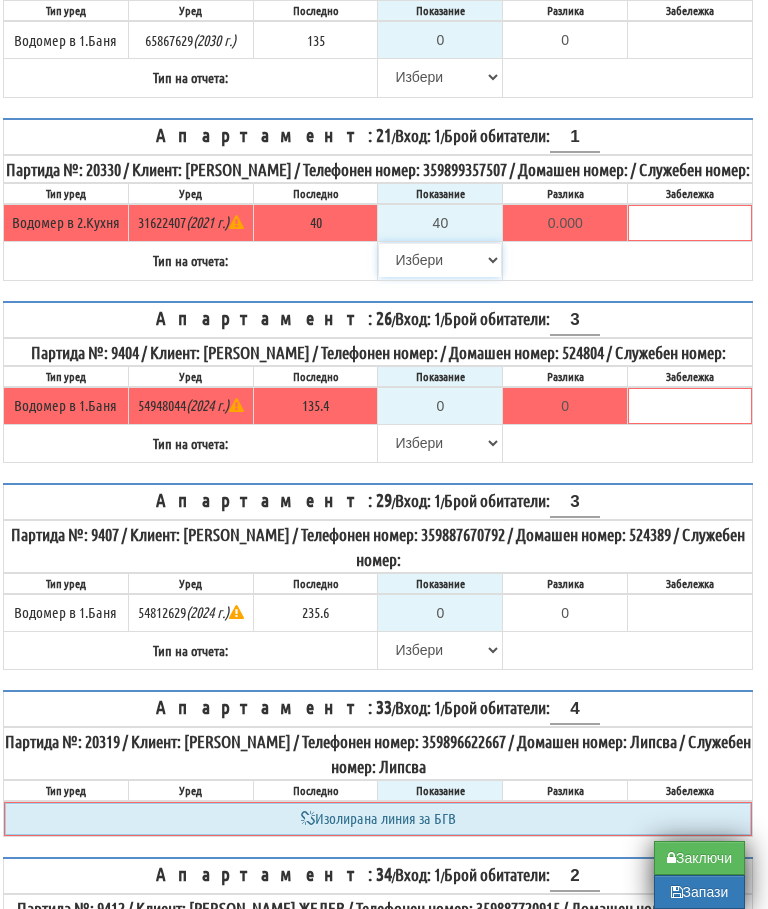click on "[PERSON_NAME]
Телефон
Бележка
Неосигурен достъп
Самоотчет
Служебно
Дистанционен" at bounding box center (440, 260) 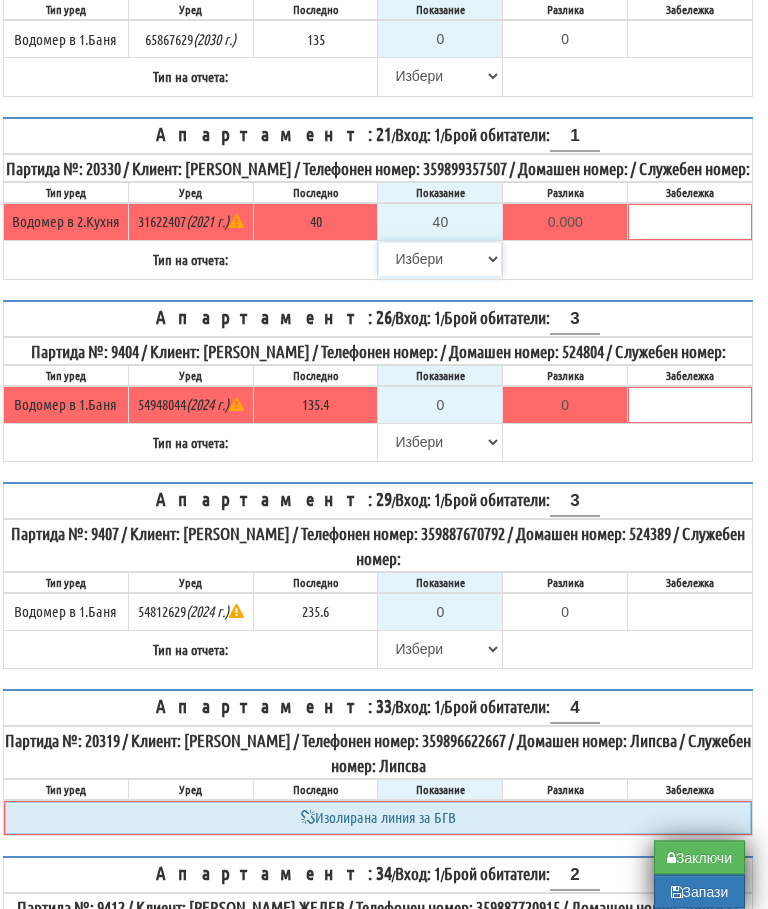 select on "8ac75930-9bfd-e511-80be-8d5a1dced85a" 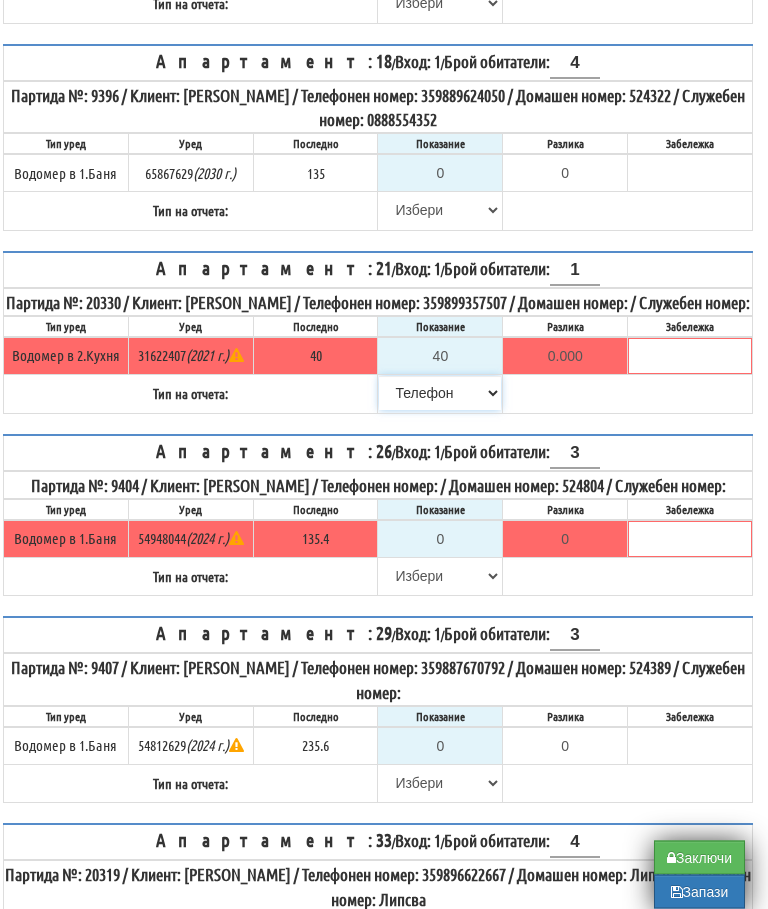 scroll, scrollTop: 1810, scrollLeft: 12, axis: both 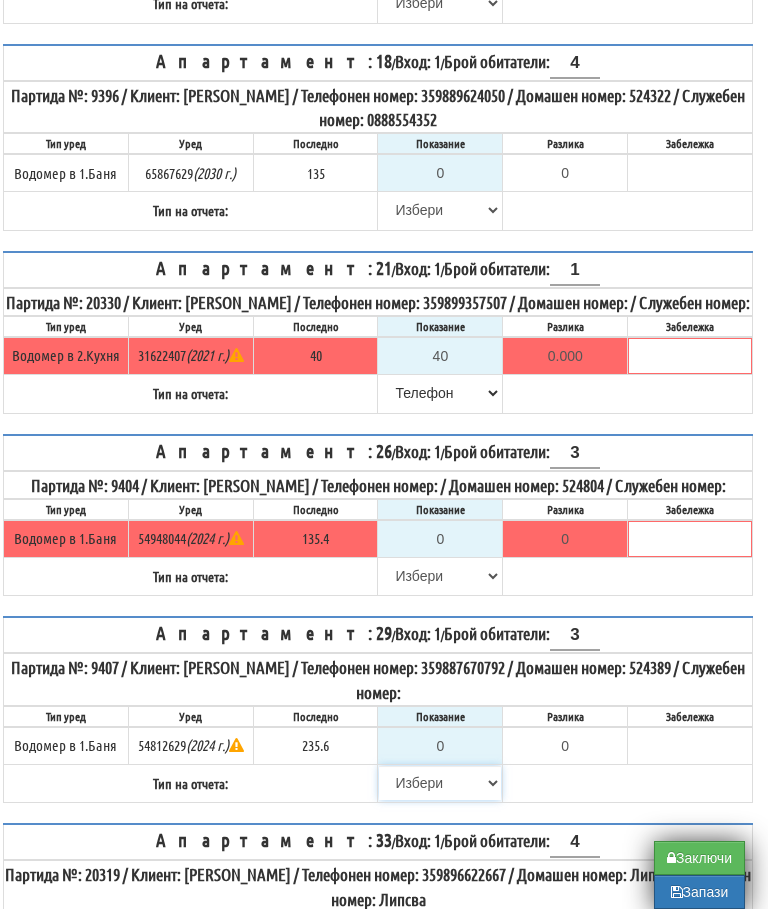 click on "[PERSON_NAME]
Телефон
Бележка
Неосигурен достъп
Самоотчет
Служебно
Дистанционен" at bounding box center (440, 783) 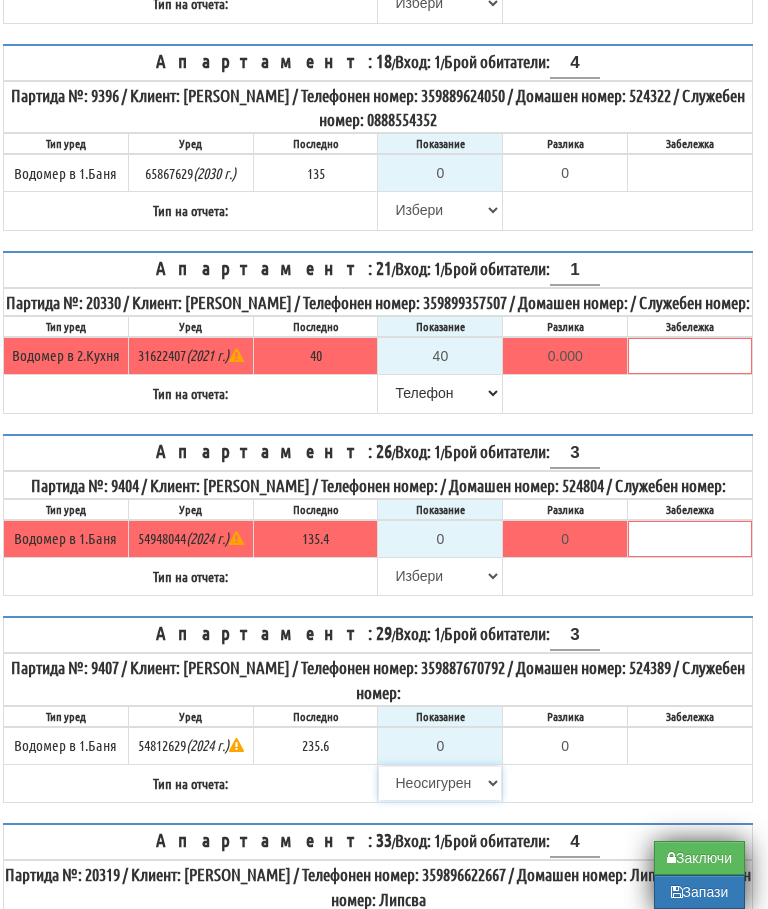 type on "235.6" 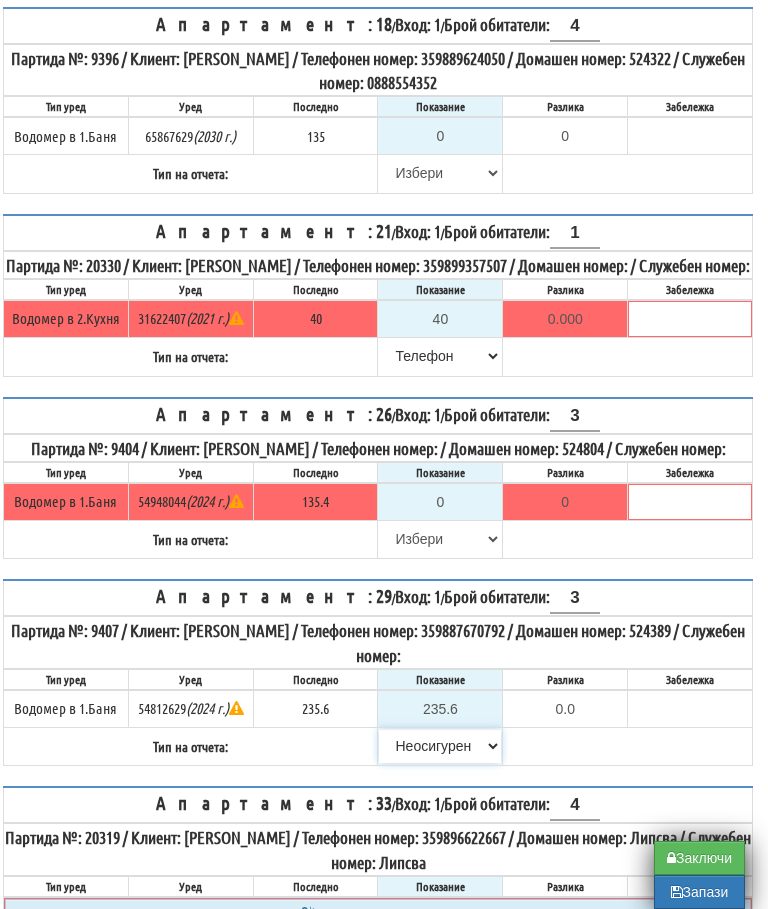 scroll, scrollTop: 1736, scrollLeft: 12, axis: both 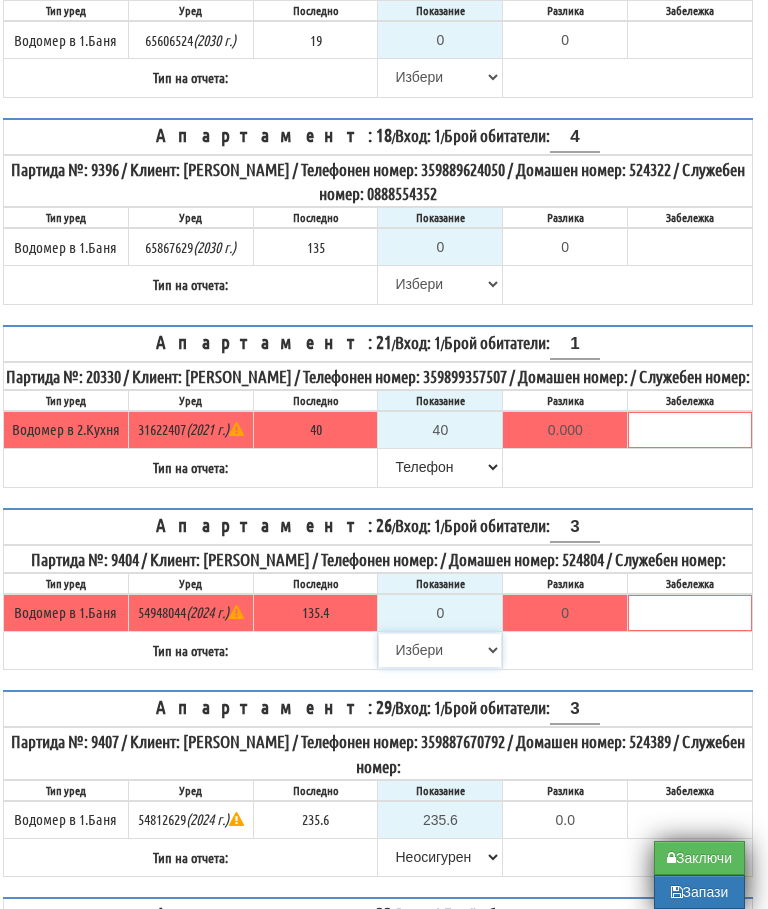 click on "[PERSON_NAME]
Телефон
Бележка
Неосигурен достъп
Самоотчет
Служебно
Дистанционен" at bounding box center [440, 650] 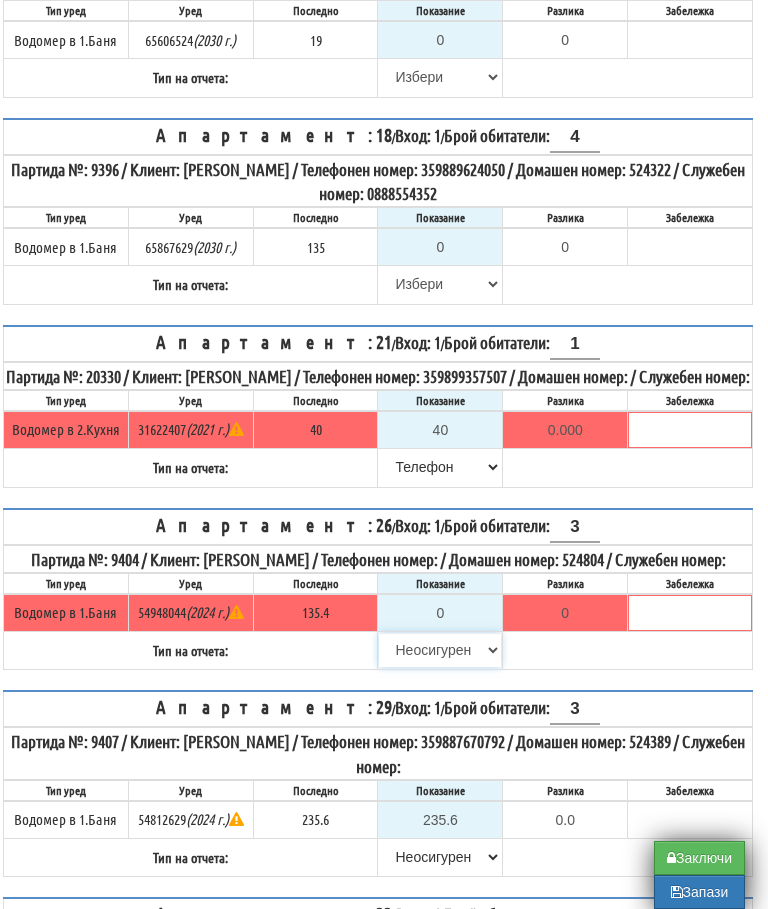 type on "135.4" 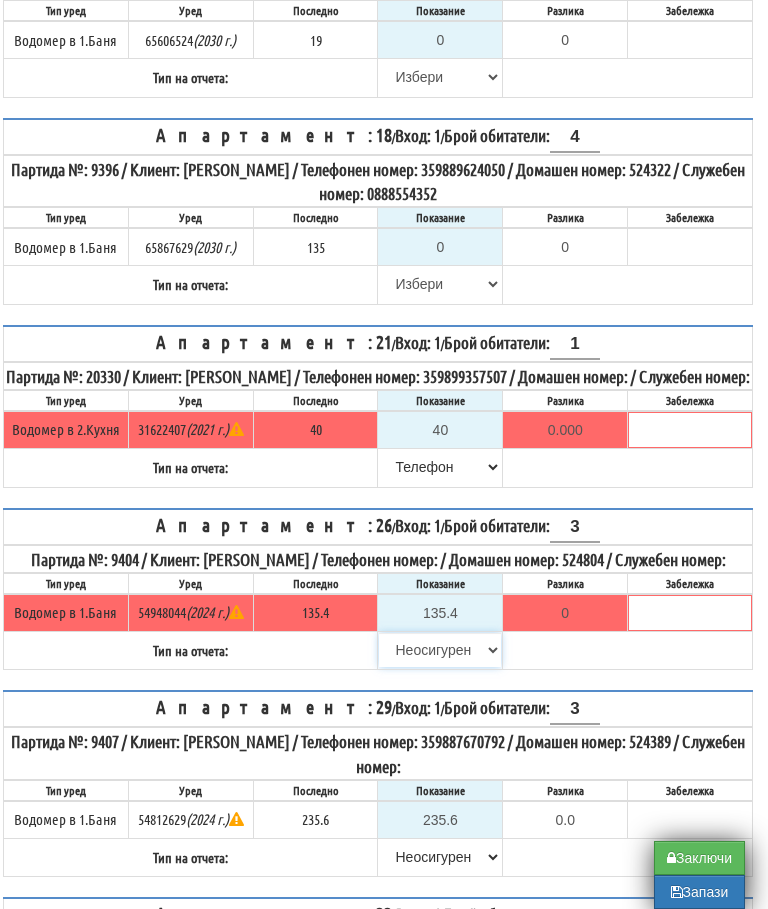 type on "0.0" 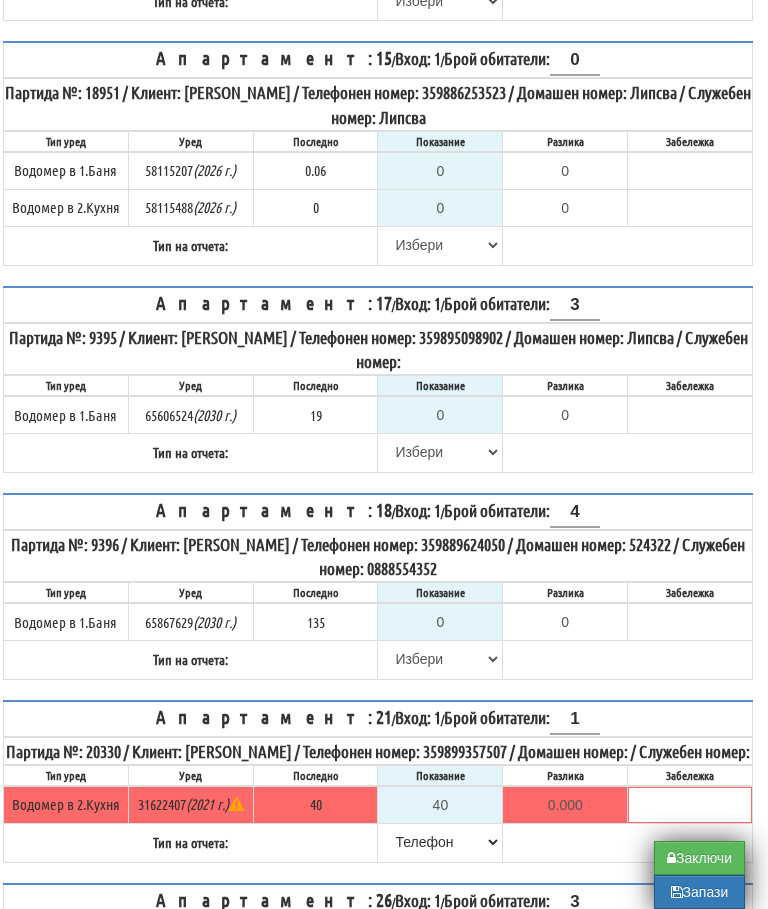 scroll, scrollTop: 1370, scrollLeft: 12, axis: both 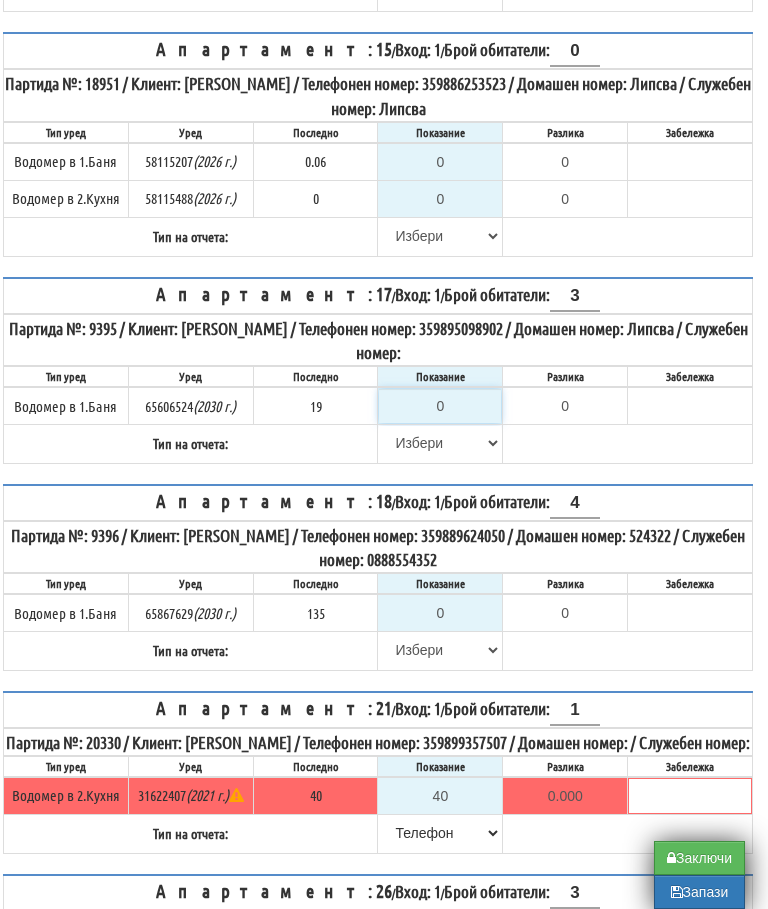 click on "0" at bounding box center [440, 406] 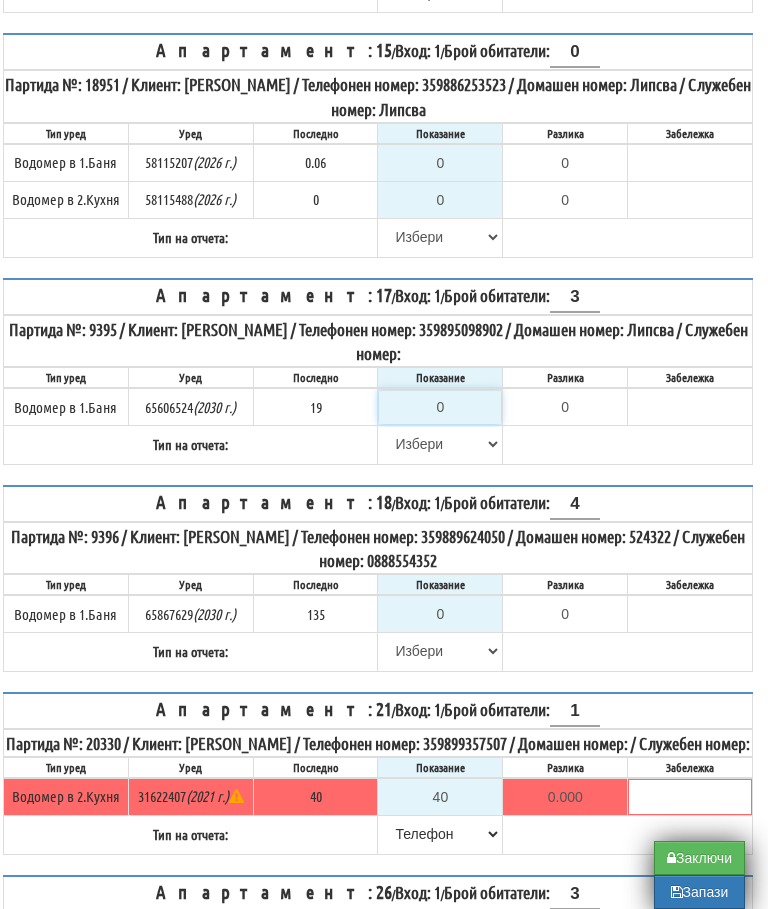 type on "2" 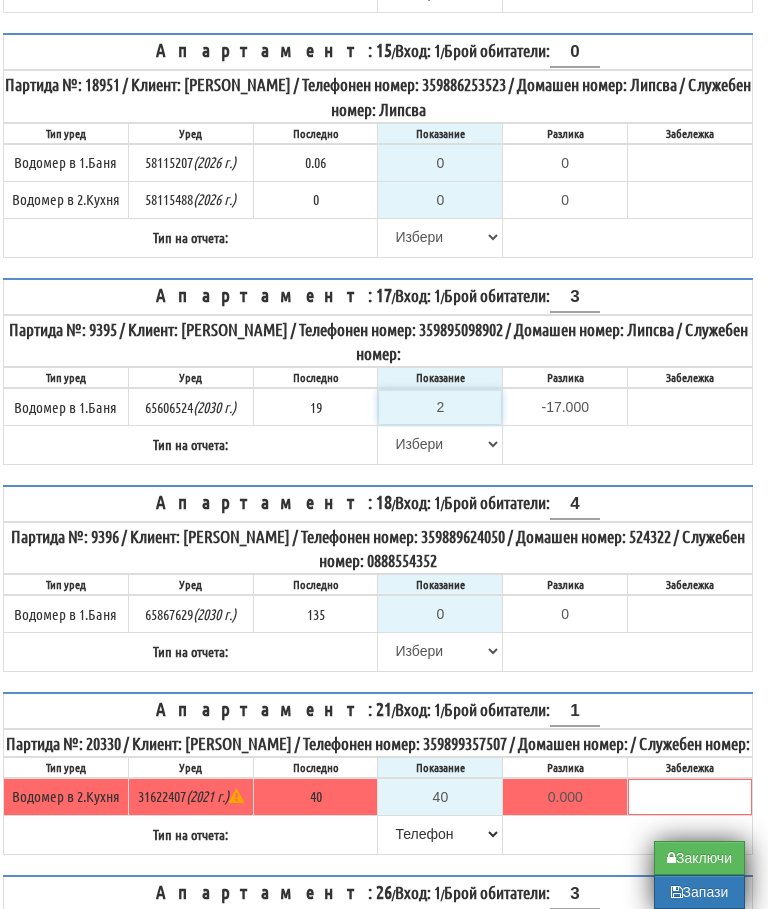type on "20" 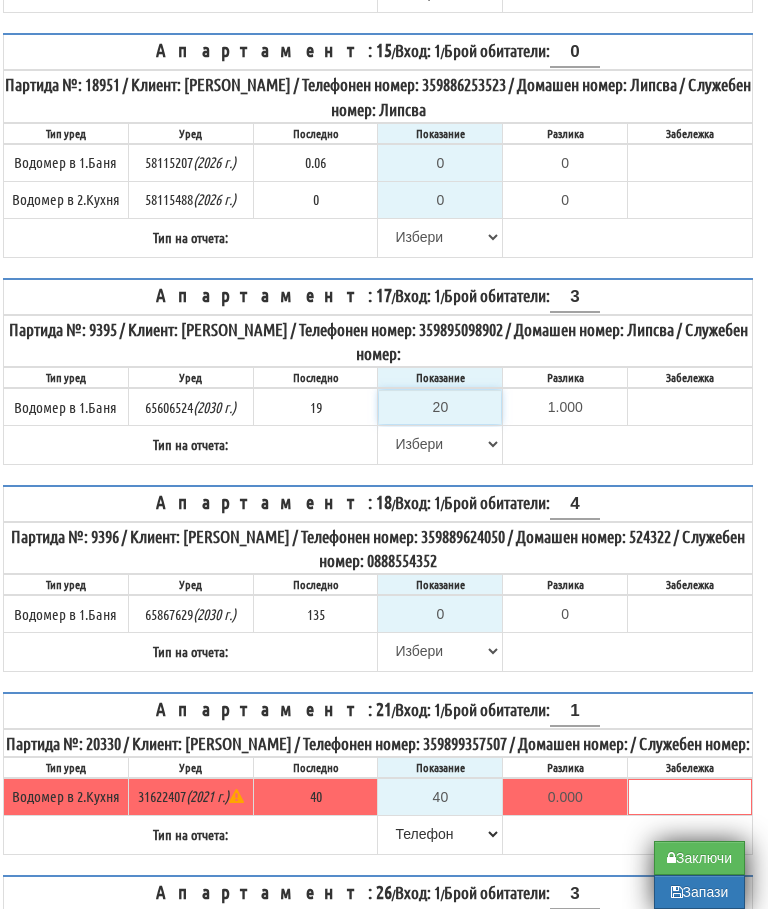 type on "20" 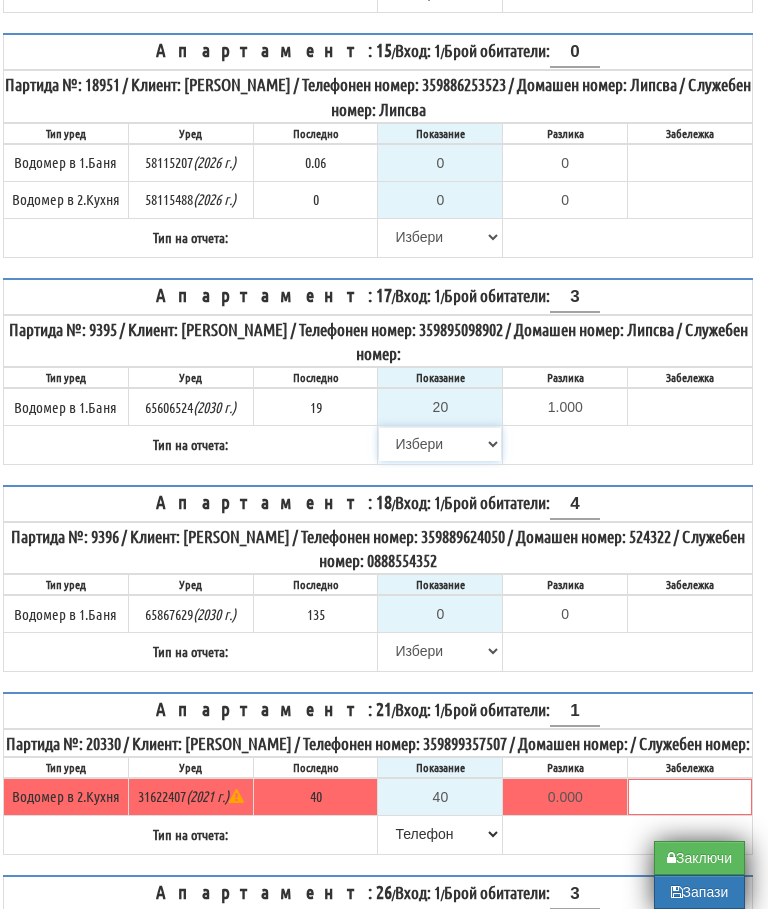 click on "[PERSON_NAME]
Телефон
Бележка
Неосигурен достъп
Самоотчет
Служебно
Дистанционен" at bounding box center (440, 444) 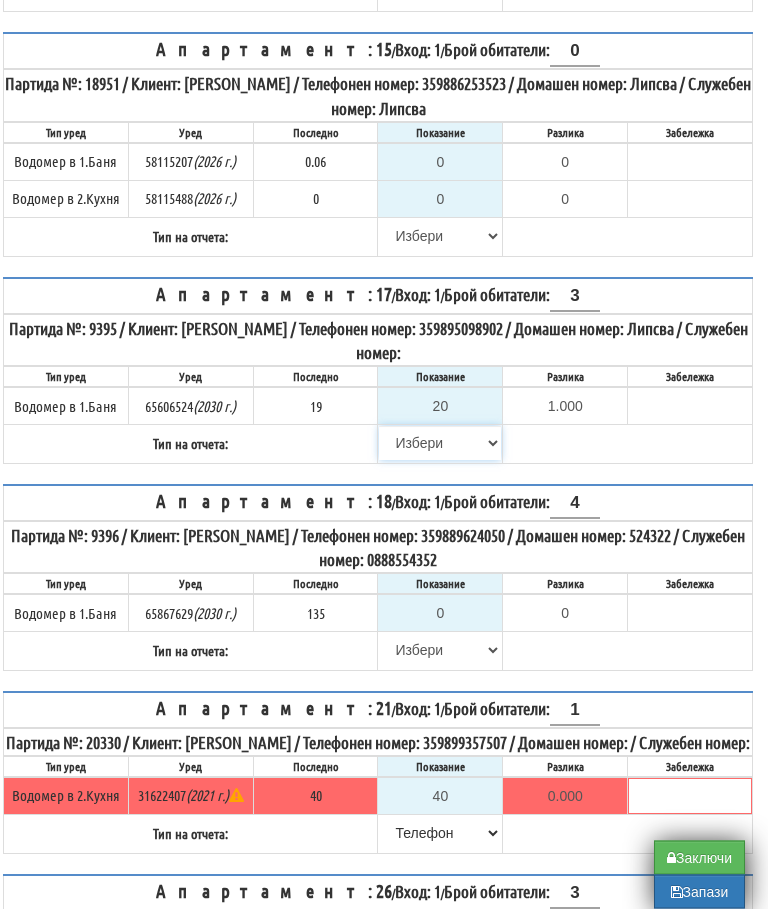 select on "8bc75930-9bfd-e511-80be-8d5a1dced85a" 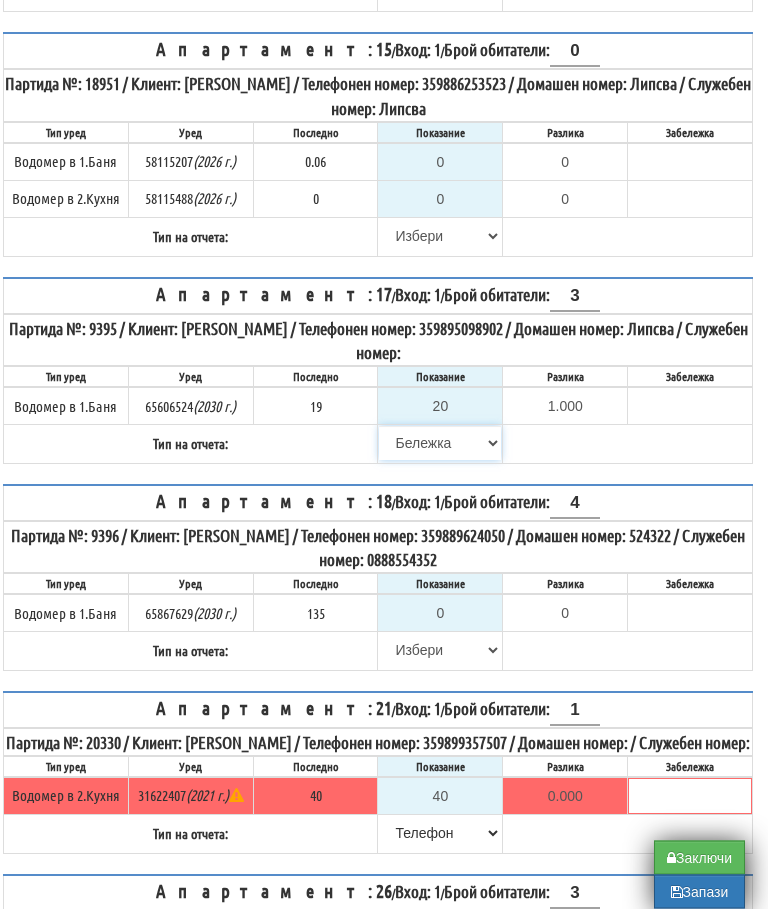 scroll, scrollTop: 1370, scrollLeft: 12, axis: both 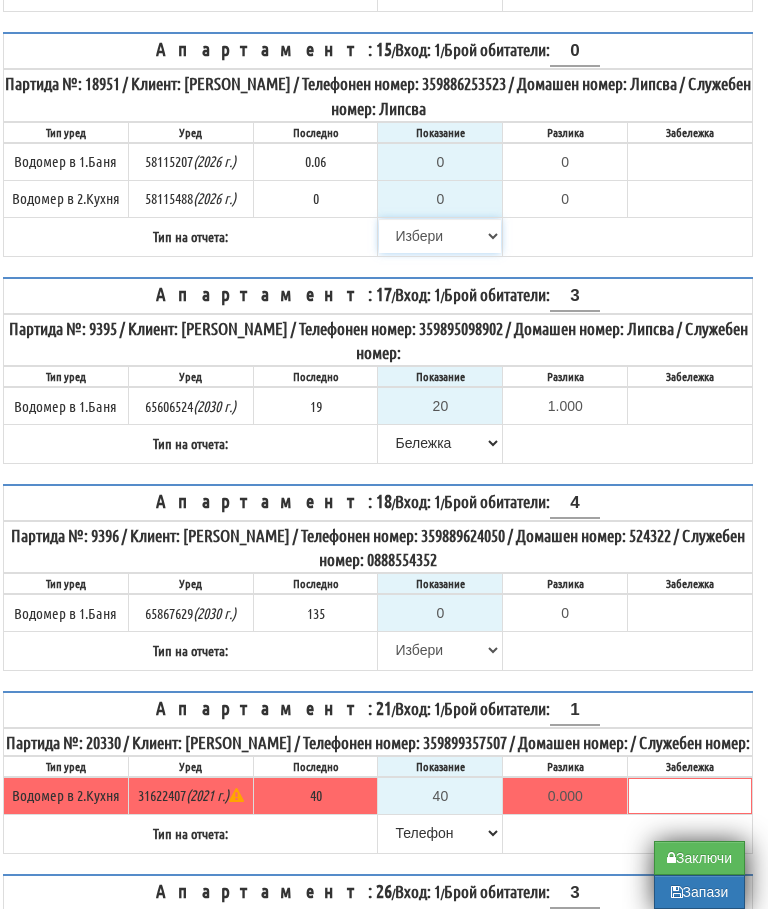 click on "[PERSON_NAME]
Телефон
Бележка
Неосигурен достъп
Самоотчет
Служебно
Дистанционен" at bounding box center [440, 236] 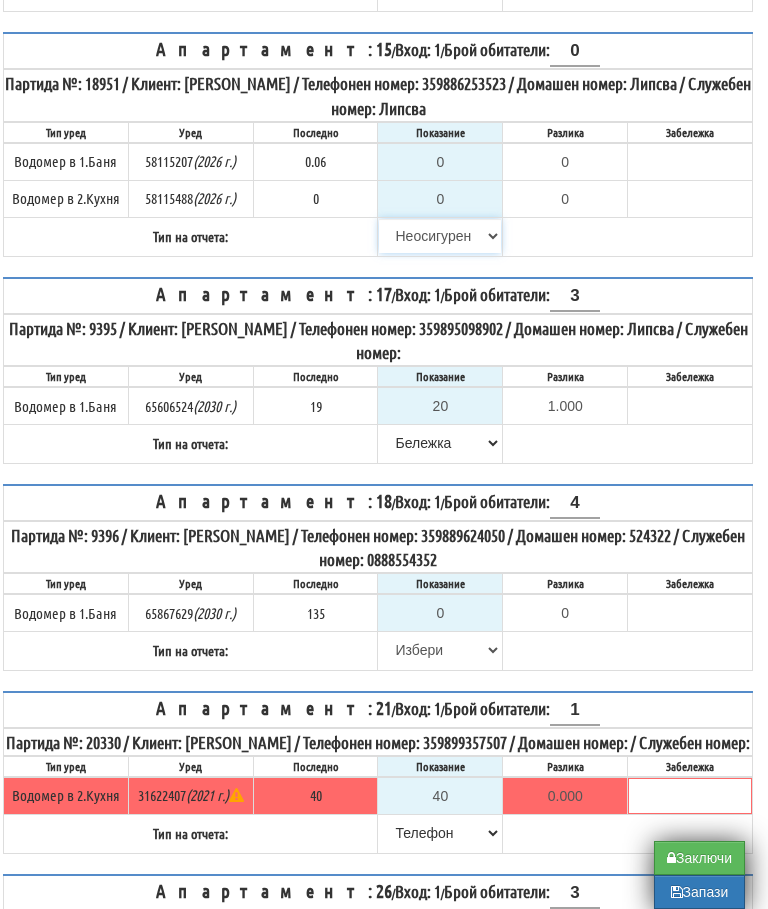 type on "0.06" 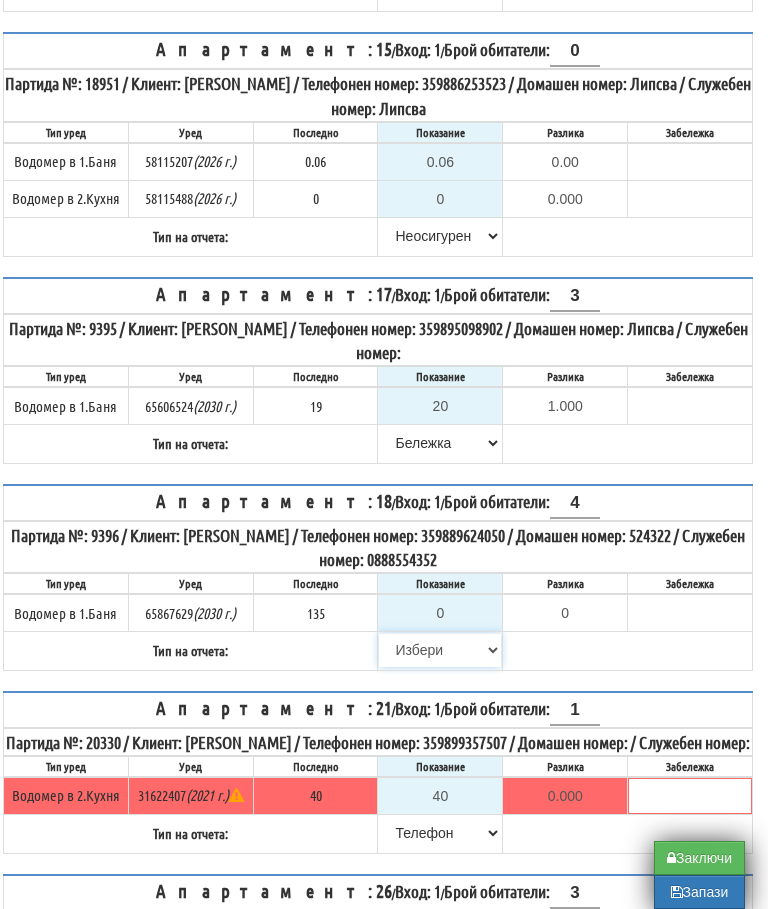 click on "[PERSON_NAME]
Телефон
Бележка
Неосигурен достъп
Самоотчет
Служебно
Дистанционен" at bounding box center (440, 650) 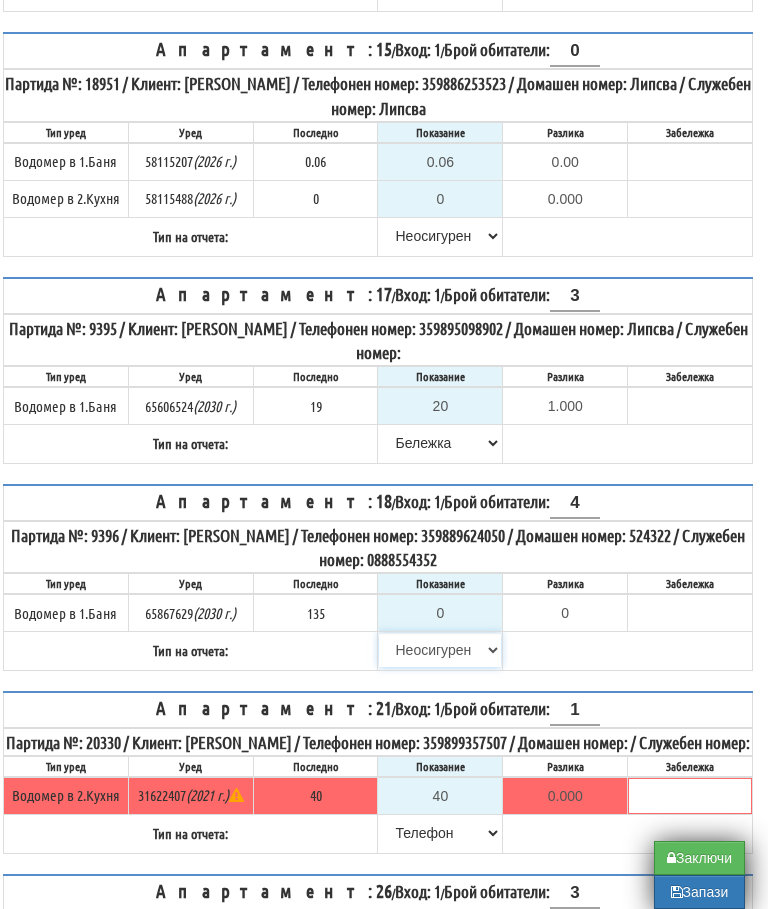 type on "135" 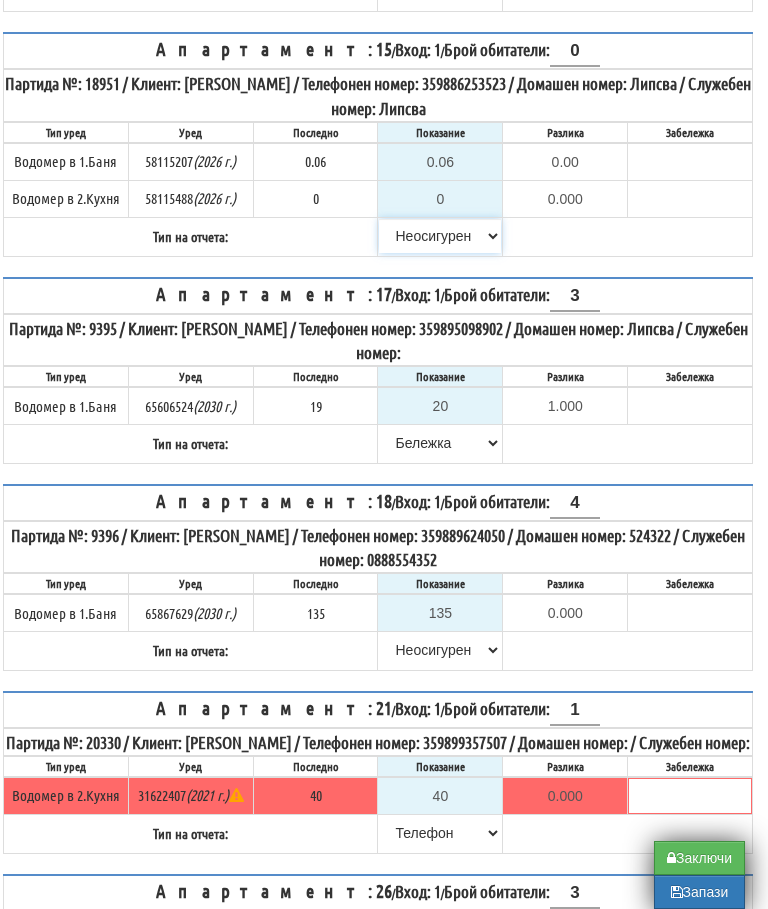click on "[PERSON_NAME]
Телефон
Бележка
Неосигурен достъп
Самоотчет
Служебно
Дистанционен" at bounding box center (440, 236) 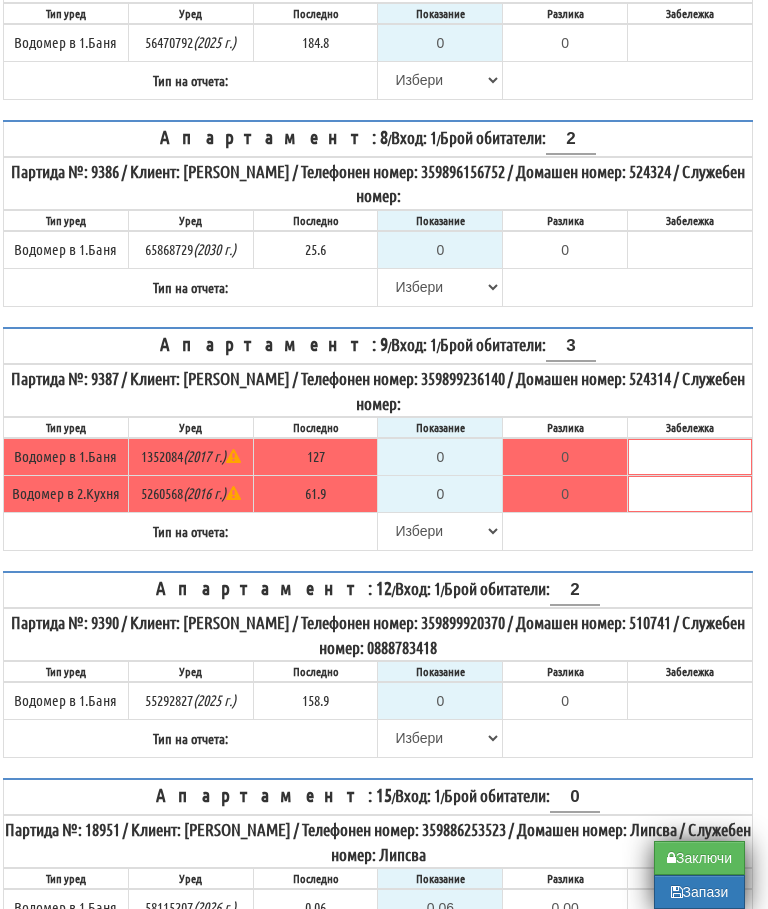scroll, scrollTop: 626, scrollLeft: 12, axis: both 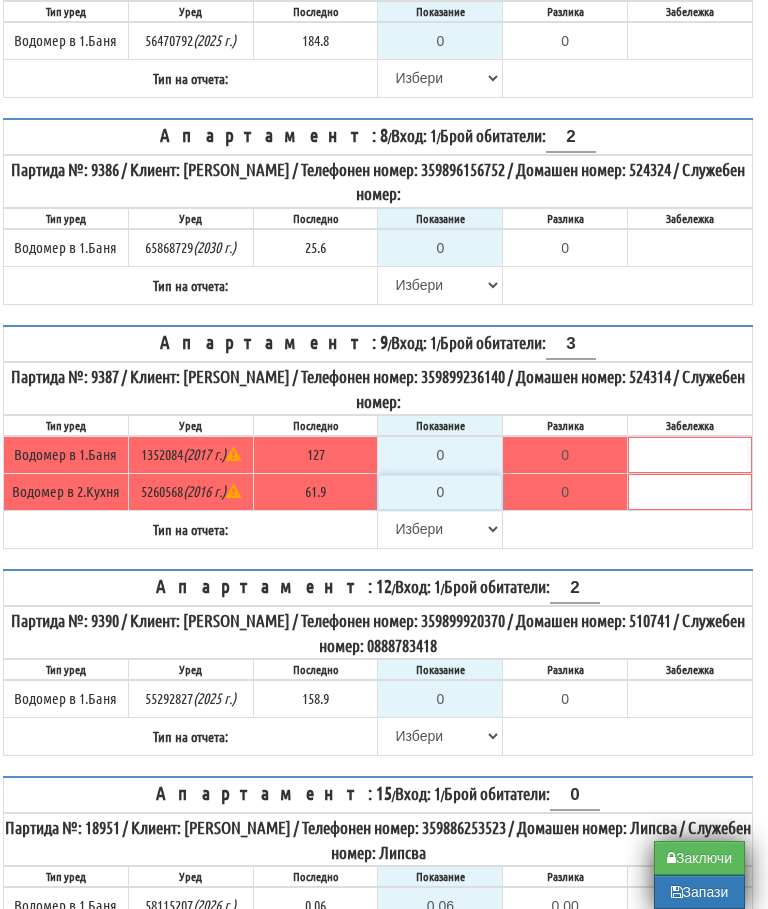 click on "0" at bounding box center (440, 492) 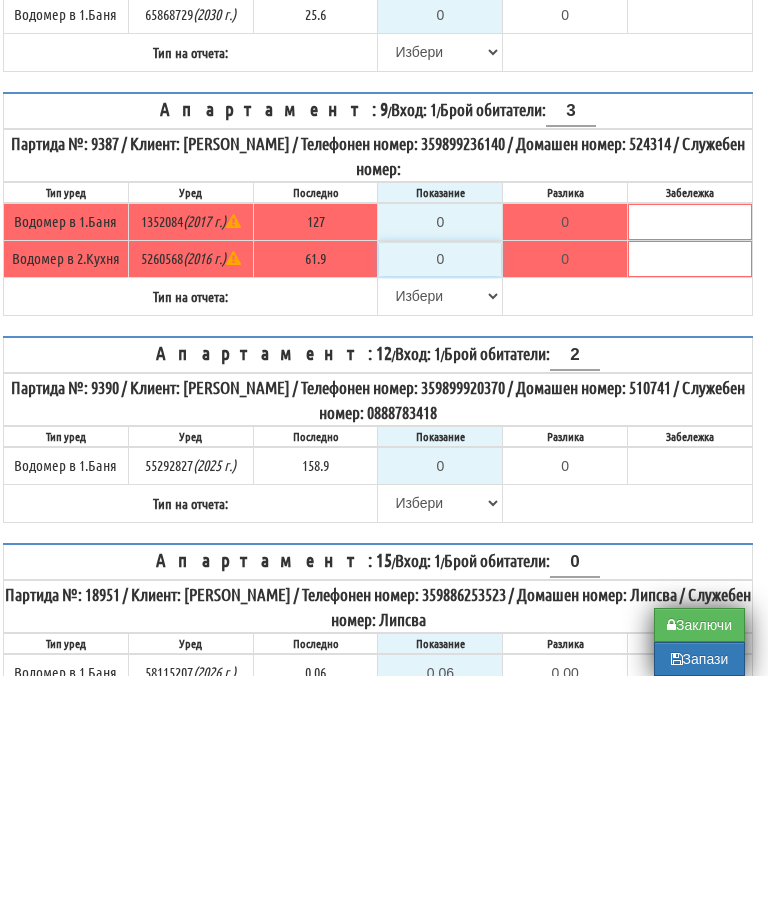 type on "6" 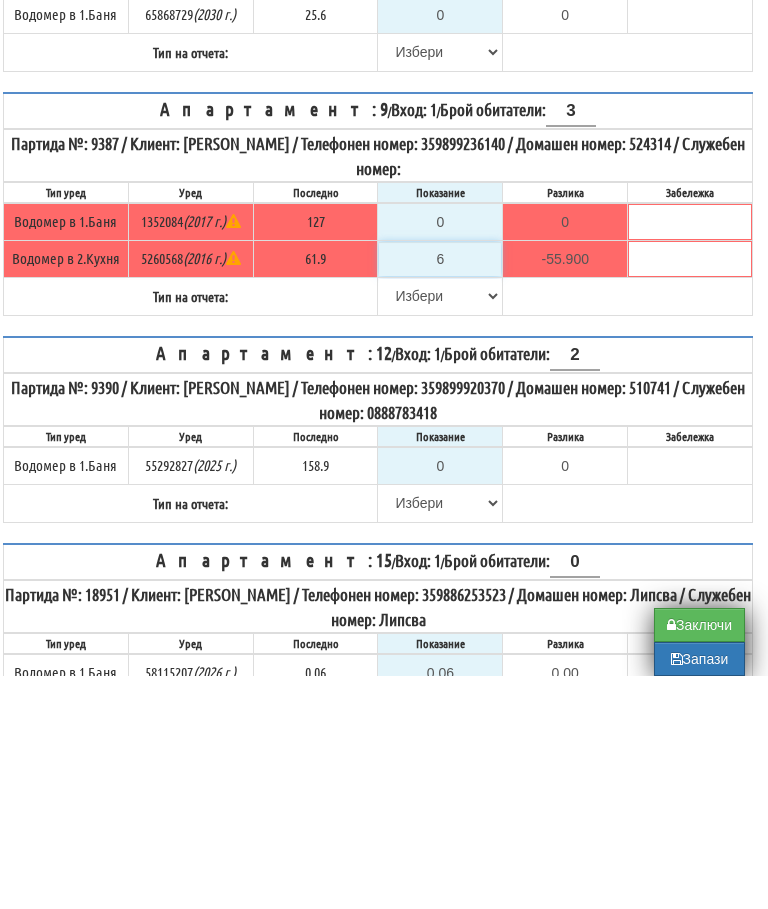 type on "63" 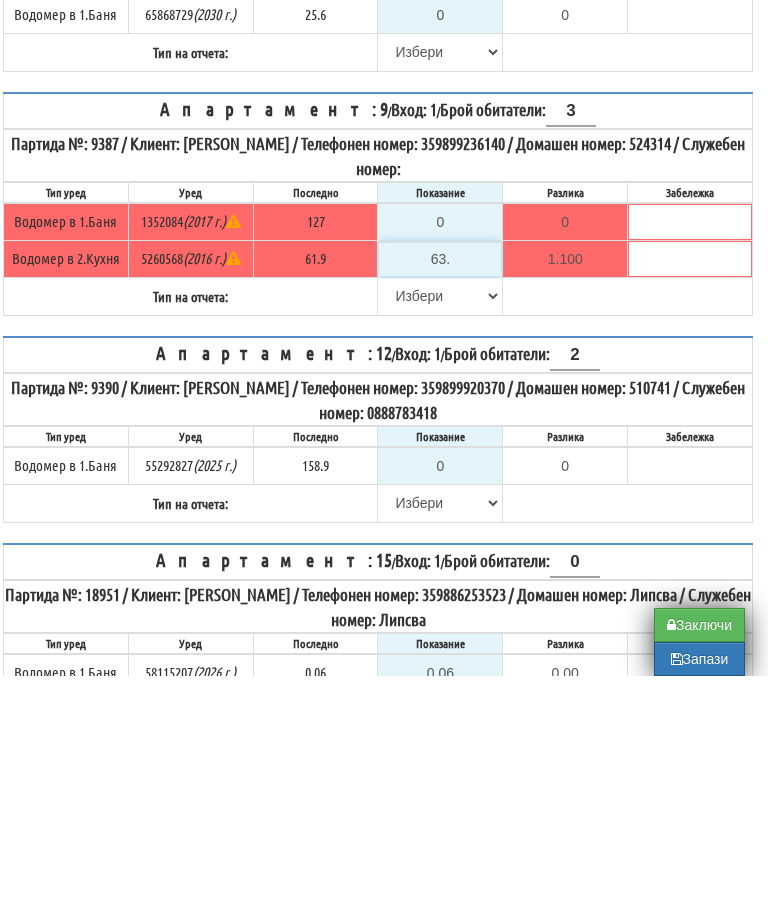 type on "63.2" 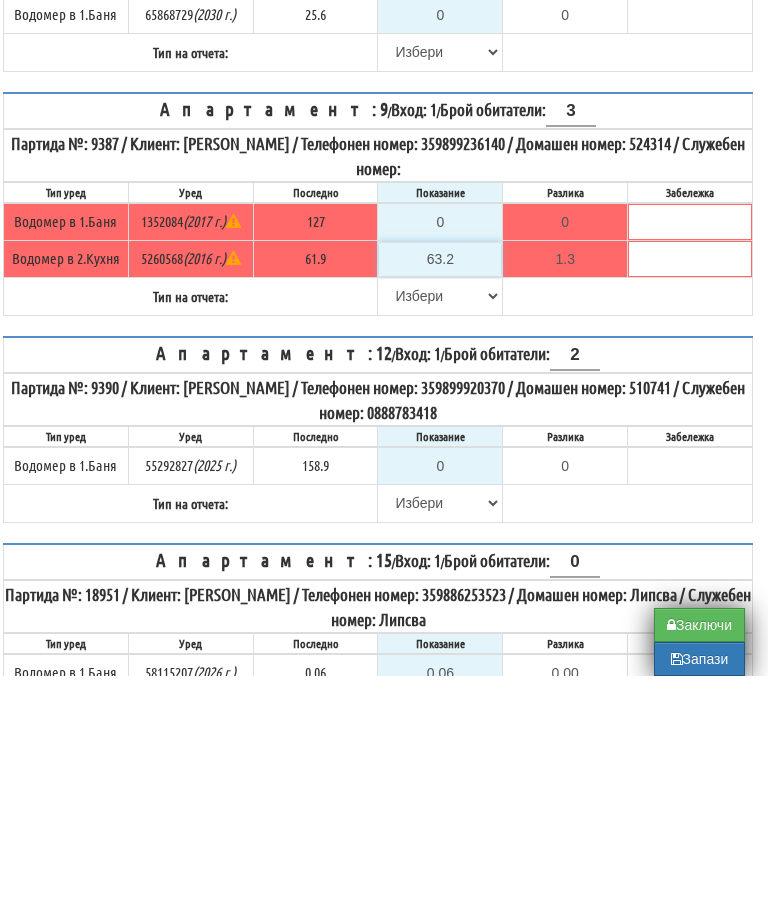 type on "63.2" 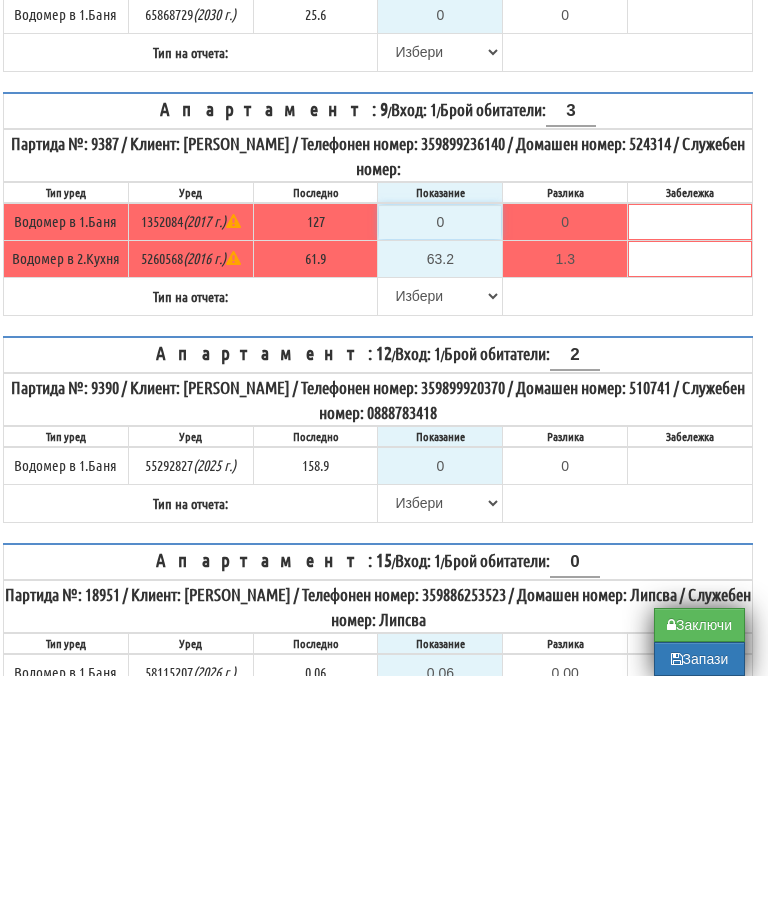click on "0" at bounding box center [440, 455] 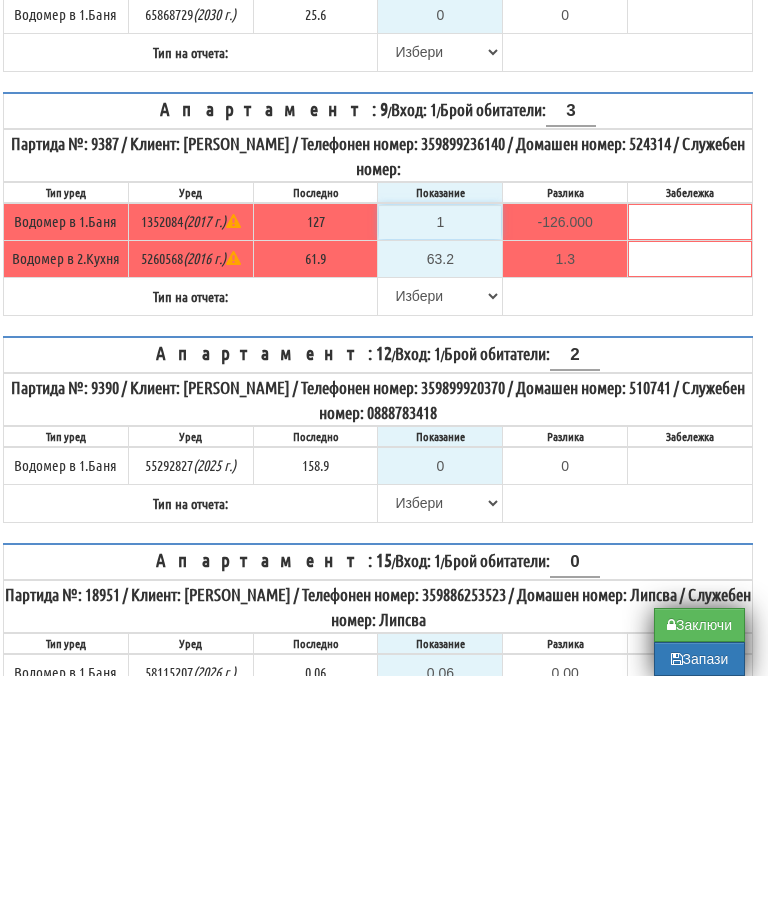 type on "13" 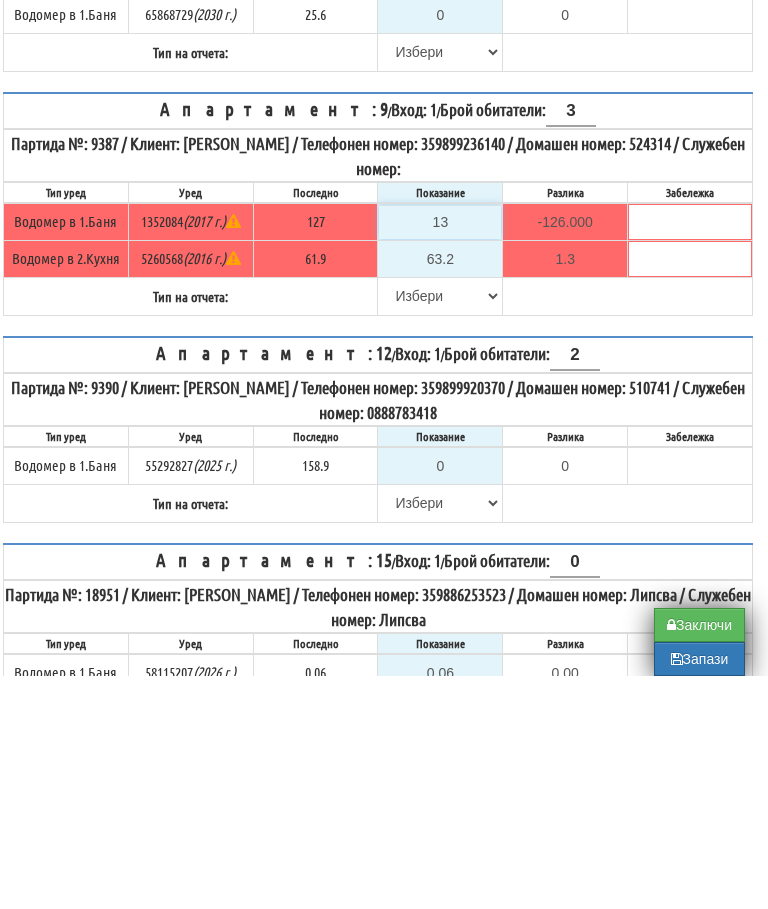 type on "-114.000" 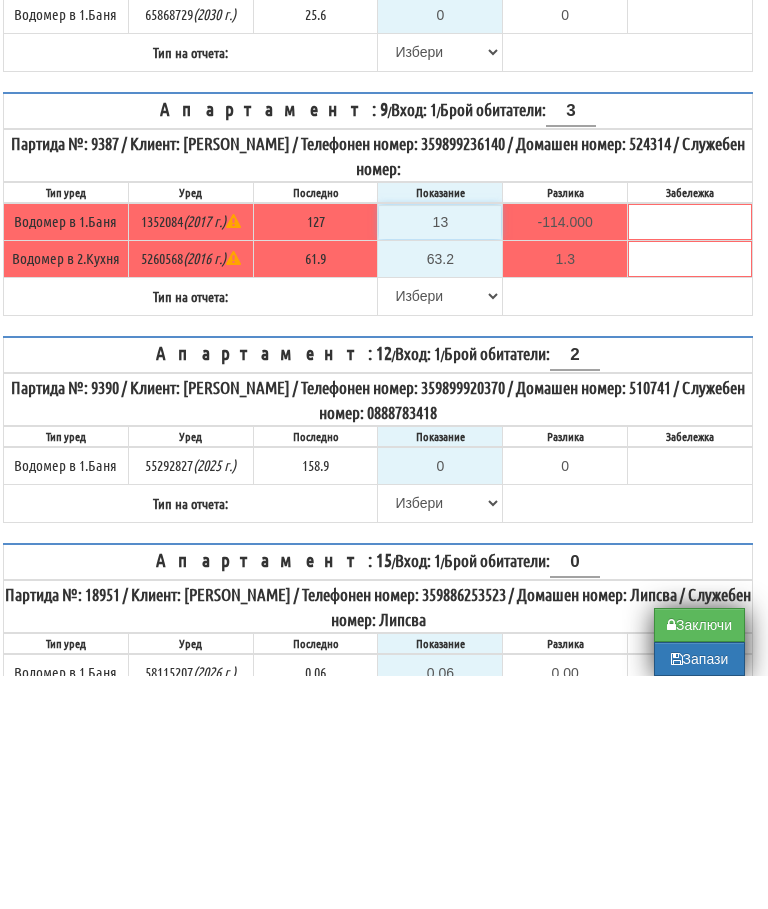type on "132" 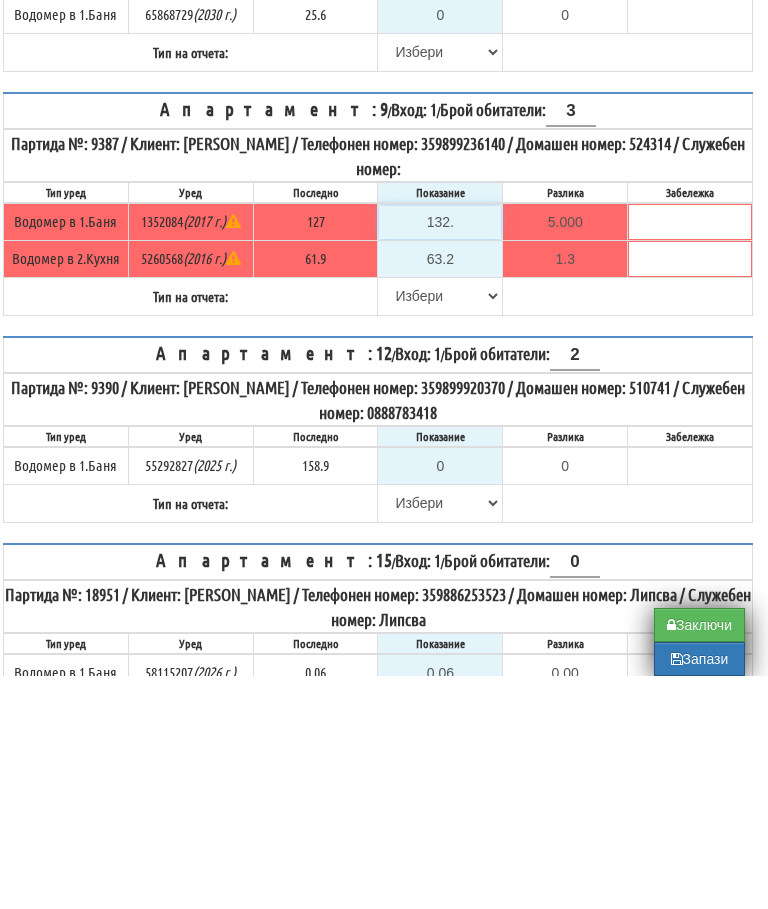 type on "132.8" 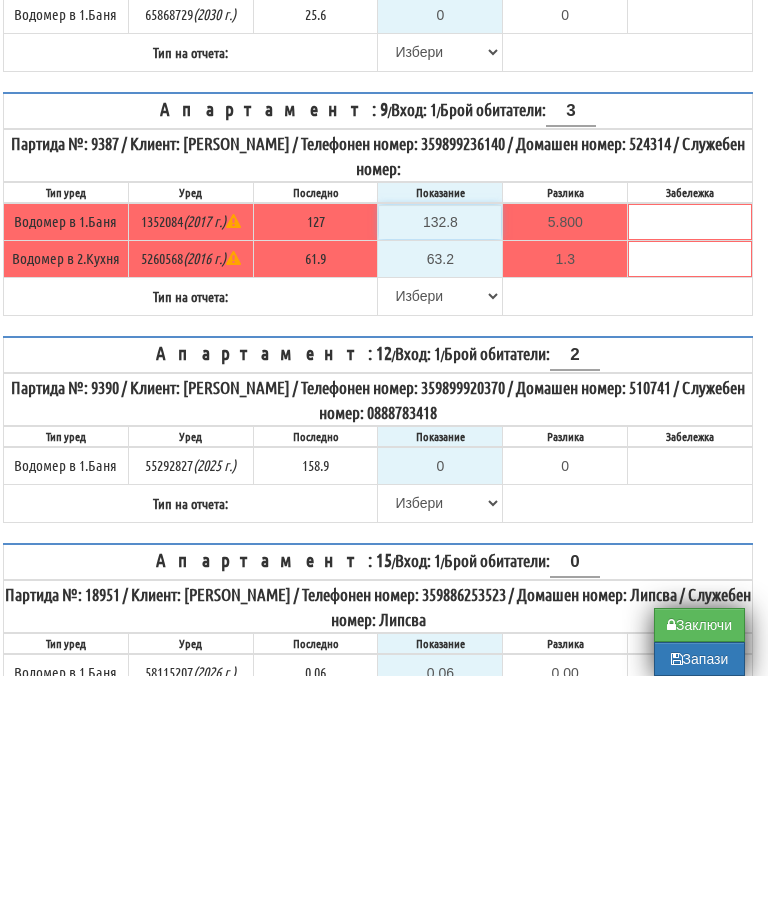type on "132.8" 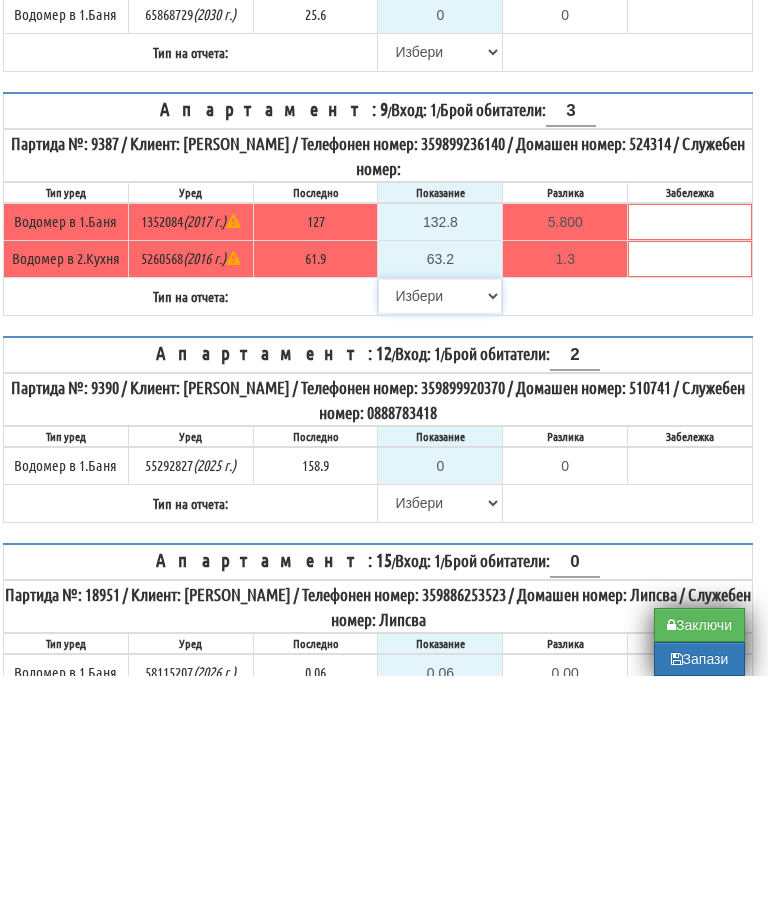 click on "Избери
Визуален
Телефон
Бележка
Неосигурен достъп
Самоотчет
Служебно
Дистанционен" at bounding box center [440, 529] 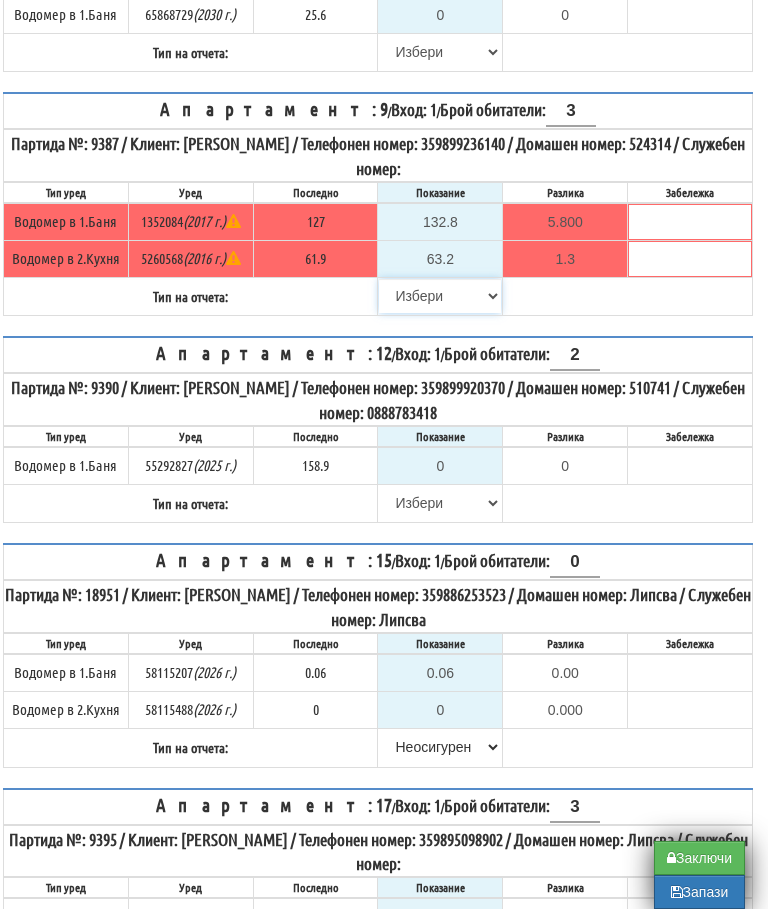 select on "89c75930-9bfd-e511-80be-8d5a1dced85a" 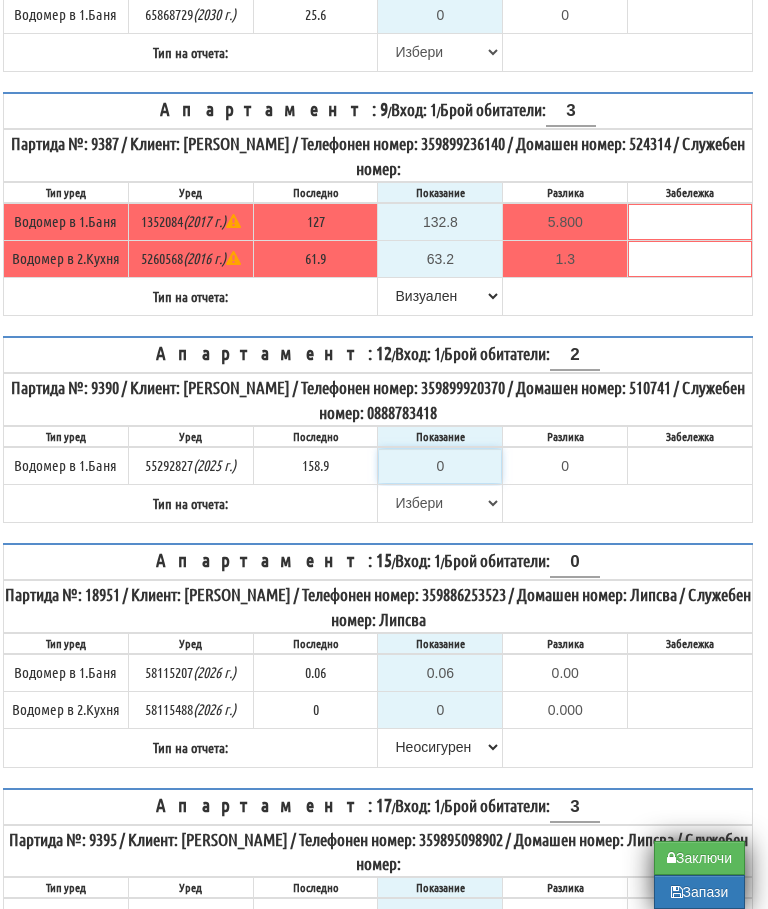 click on "0" at bounding box center [440, 466] 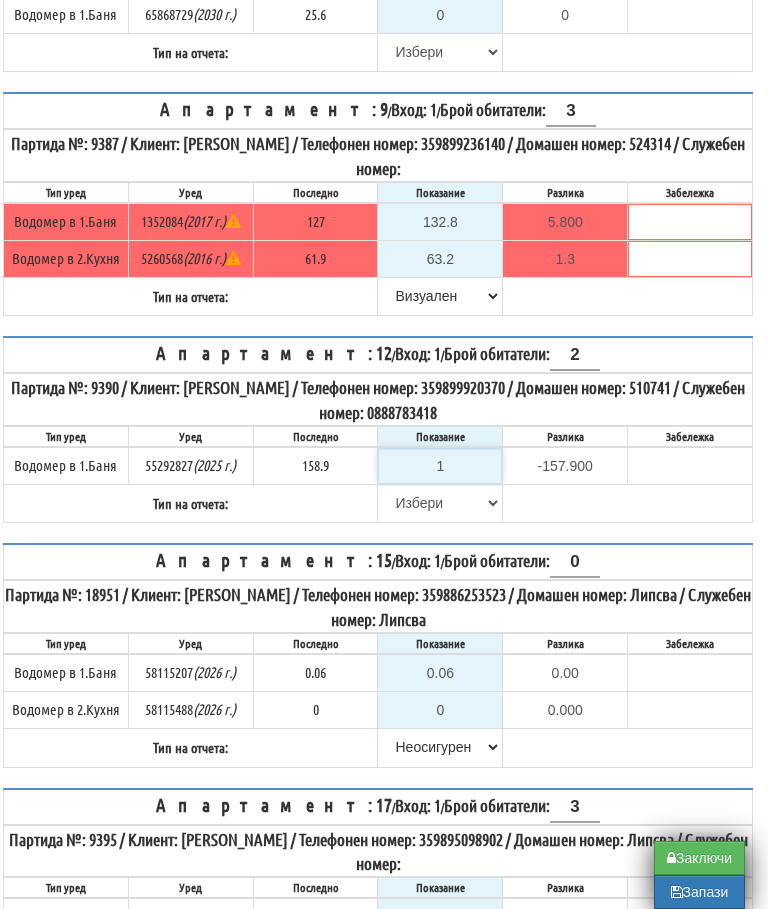 type on "16" 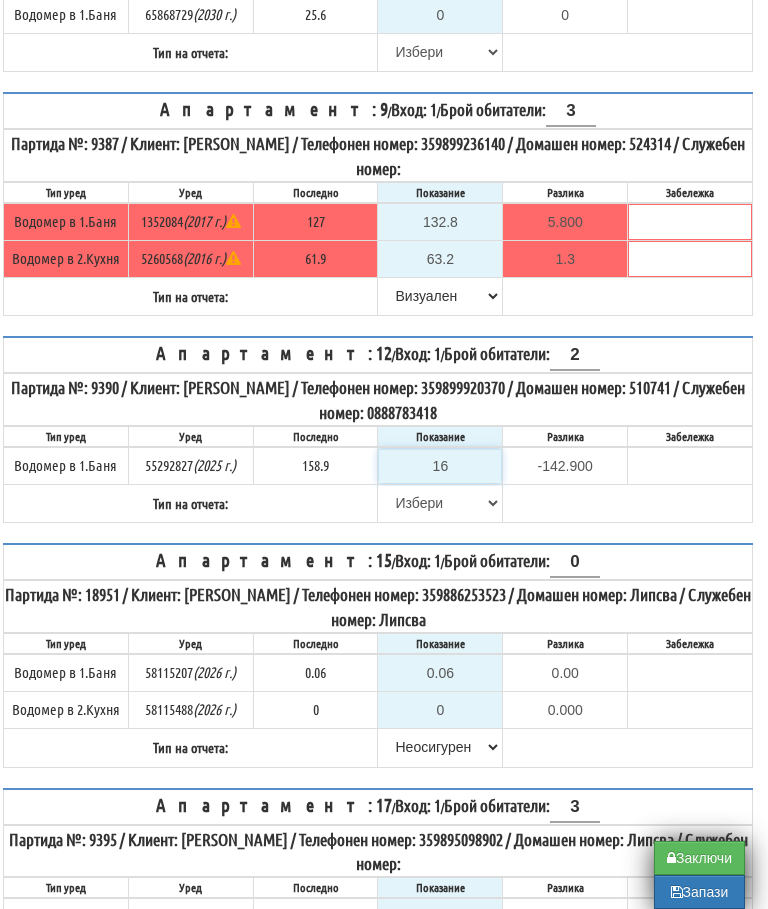 type on "163" 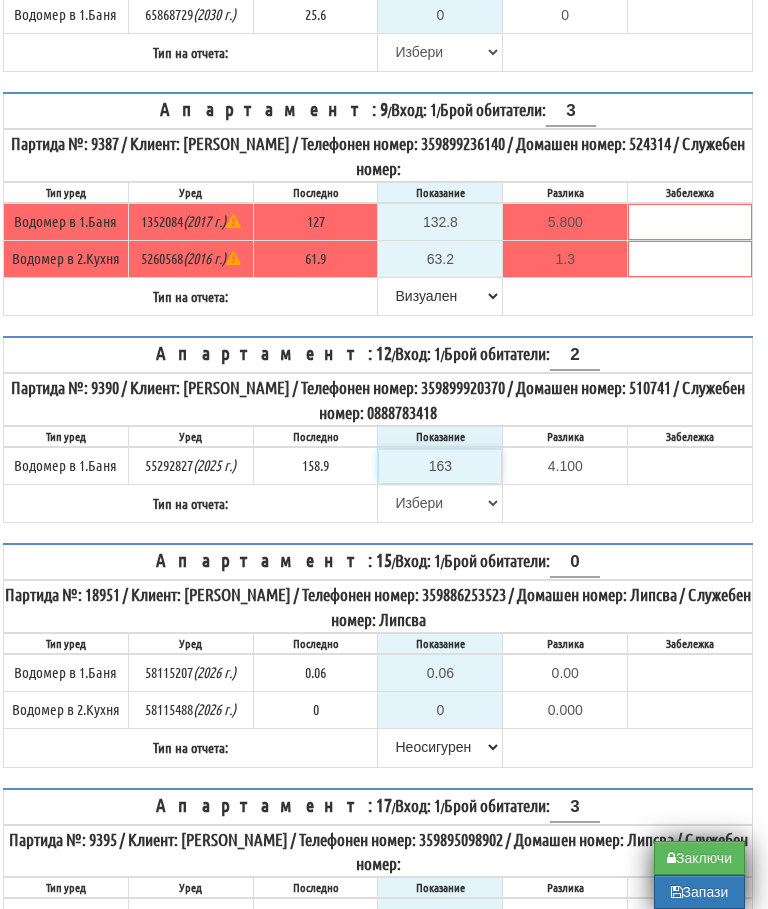 type on "16" 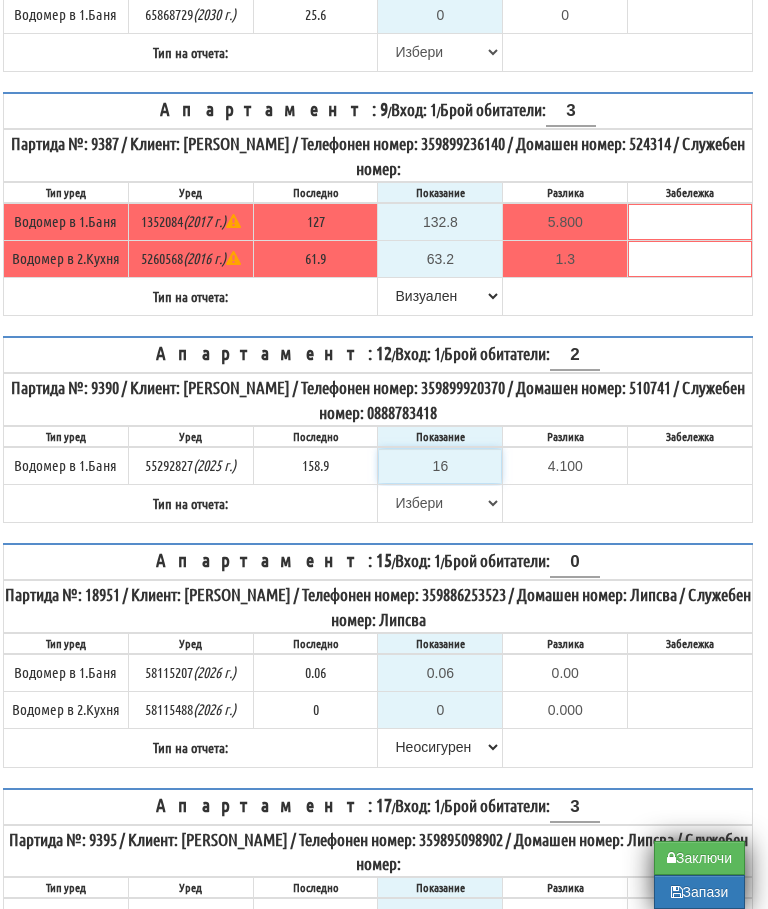 type on "-142.900" 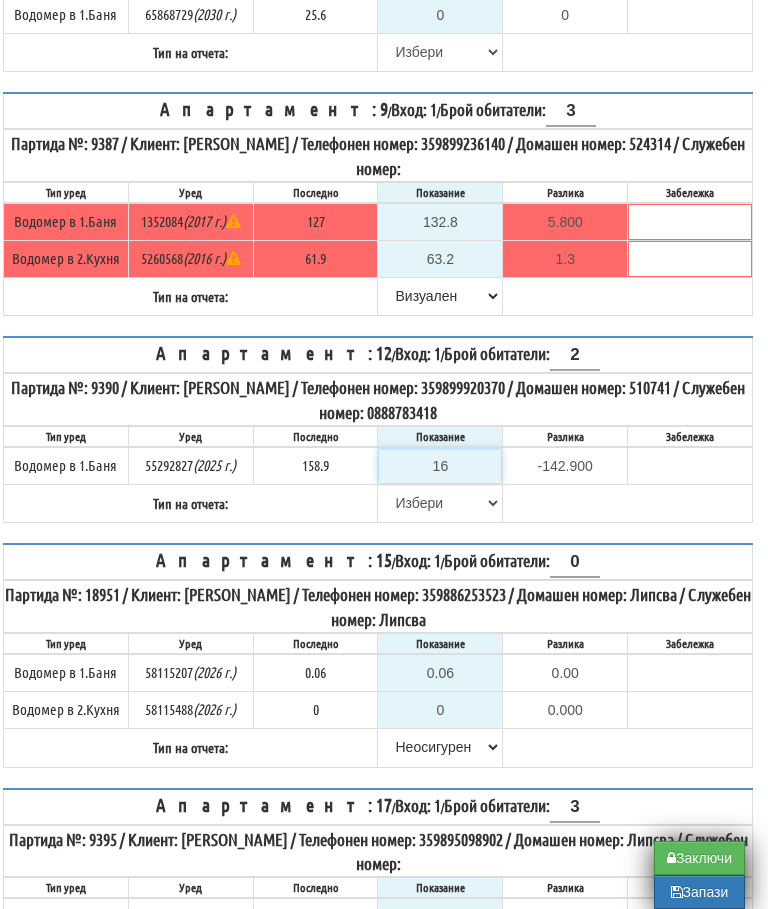 type on "165" 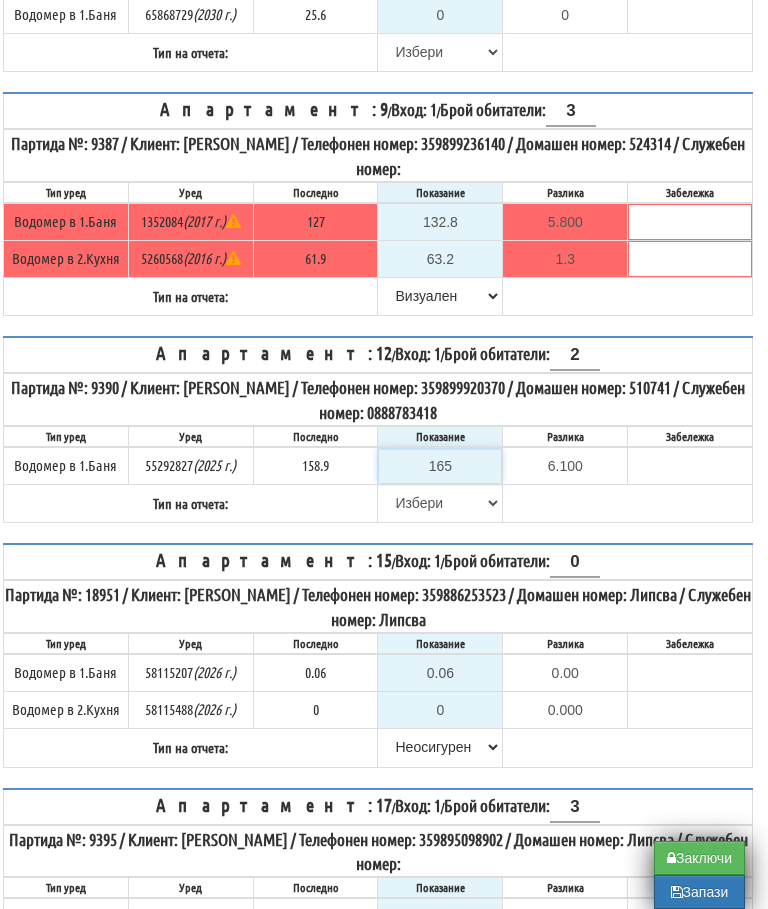 type on "16" 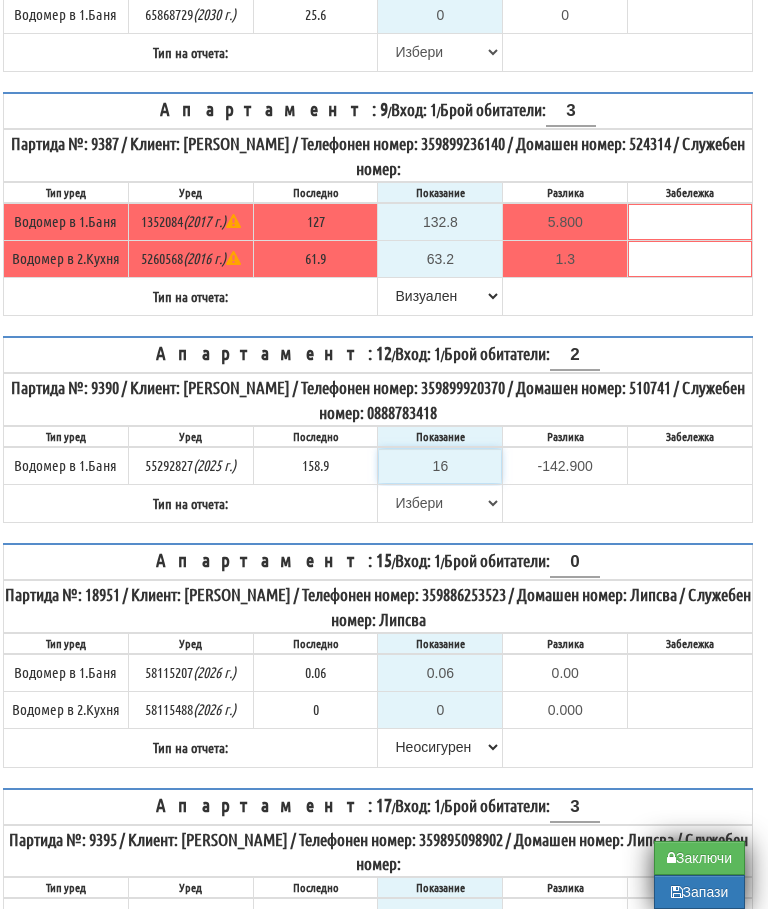 type on "164" 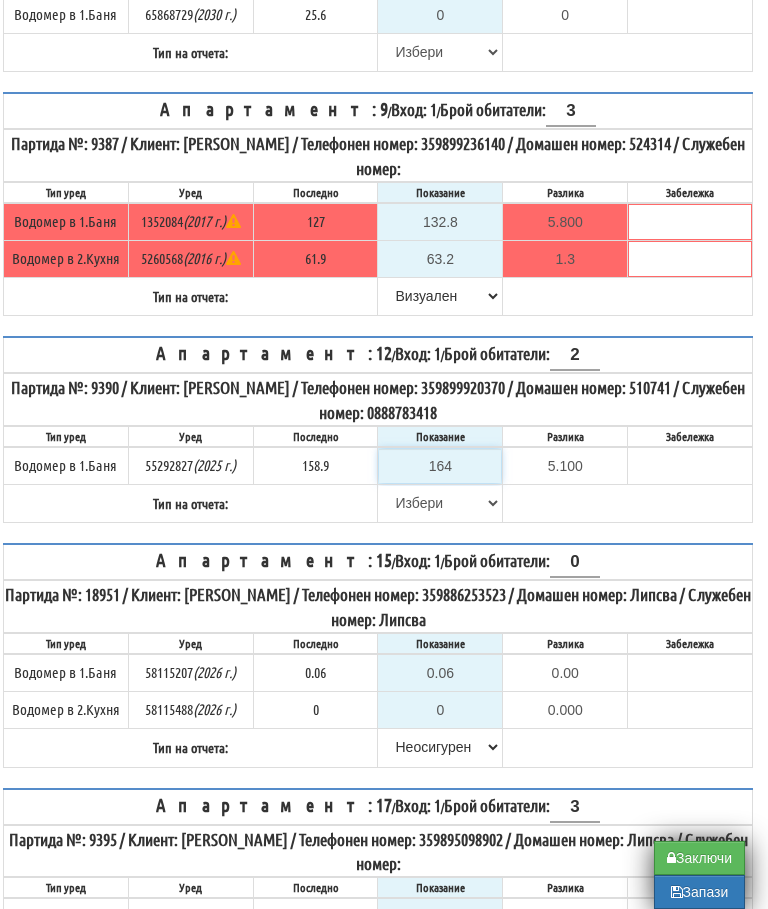 type on "164" 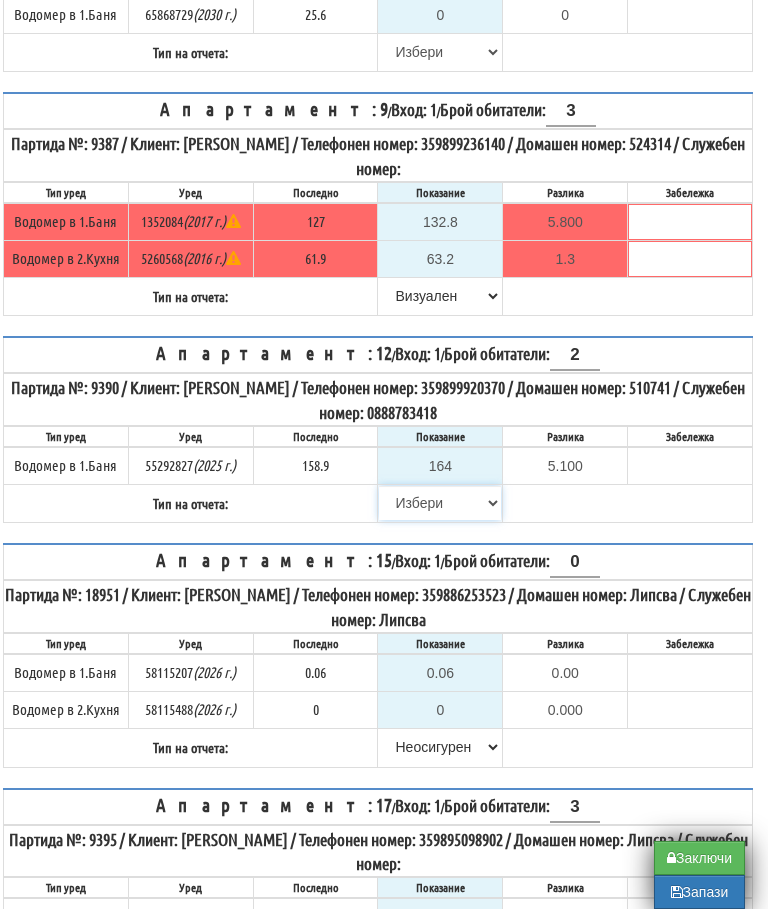 click on "Избери
Визуален
Телефон
Бележка
Неосигурен достъп
Самоотчет
Служебно
Дистанционен" at bounding box center [440, 503] 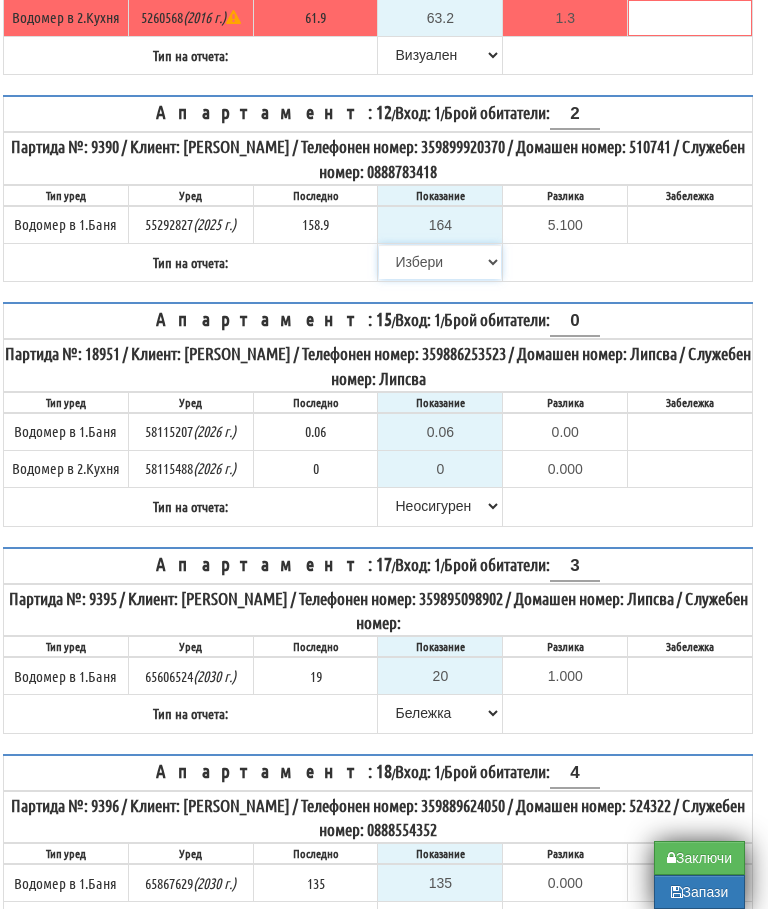 select on "89c75930-9bfd-e511-80be-8d5a1dced85a" 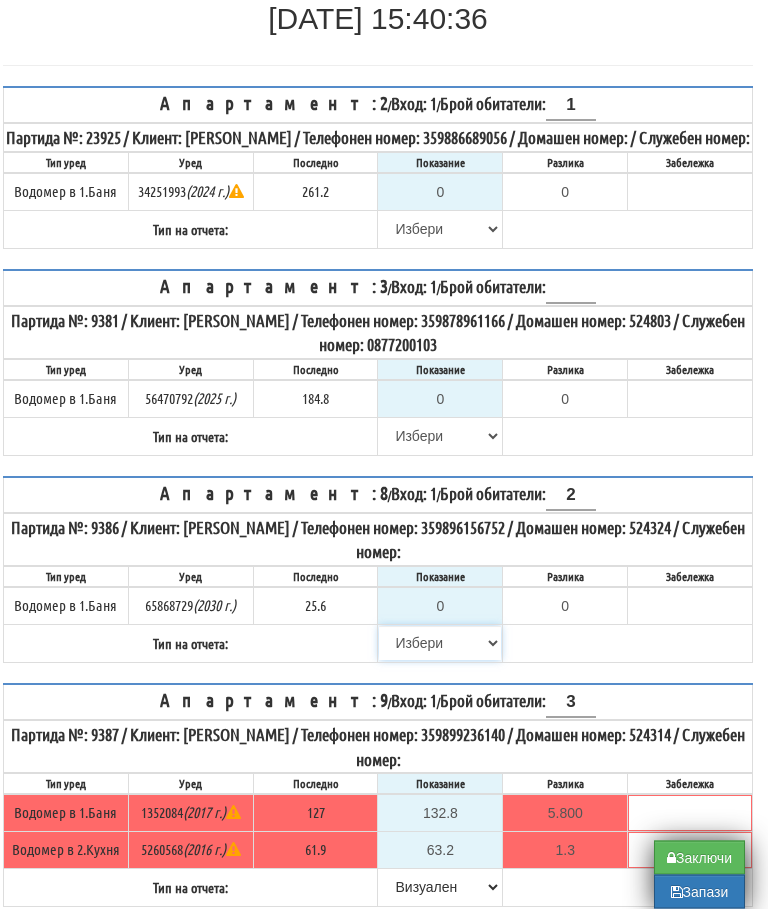 click on "[PERSON_NAME]
Телефон
Бележка
Неосигурен достъп
Самоотчет
Служебно
Дистанционен" at bounding box center (440, 644) 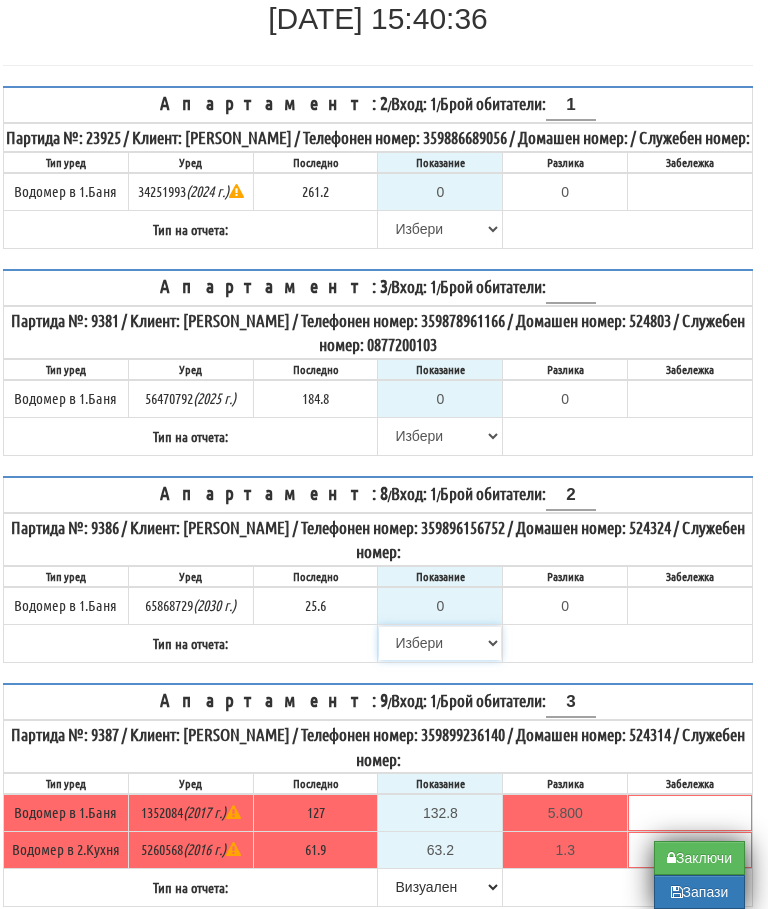 select on "8cc75930-9bfd-e511-80be-8d5a1dced85a" 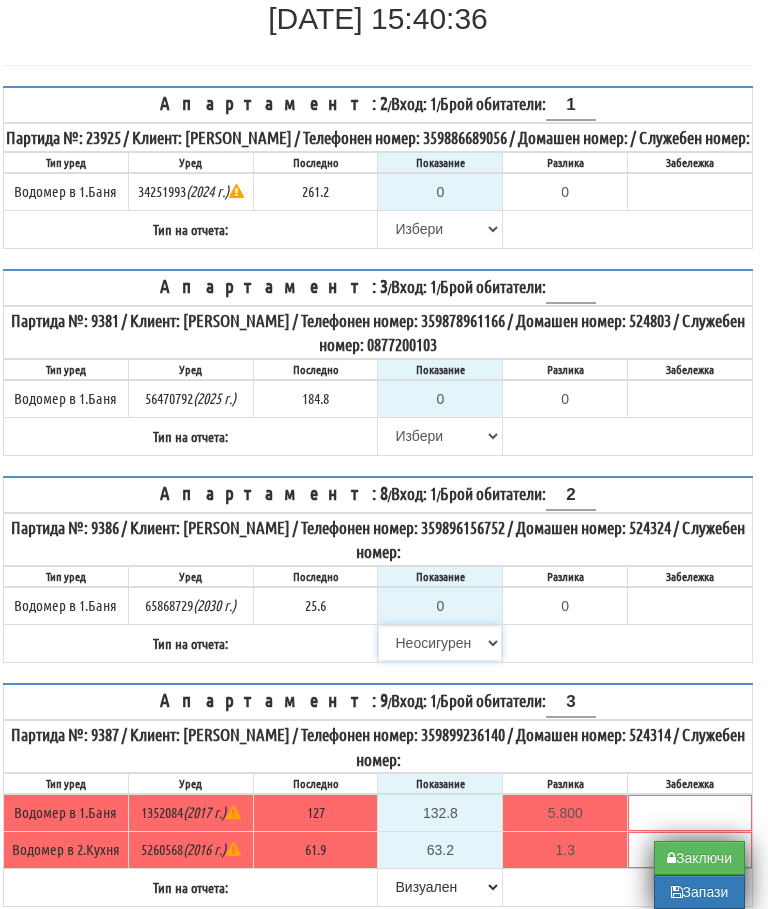 type on "25.6" 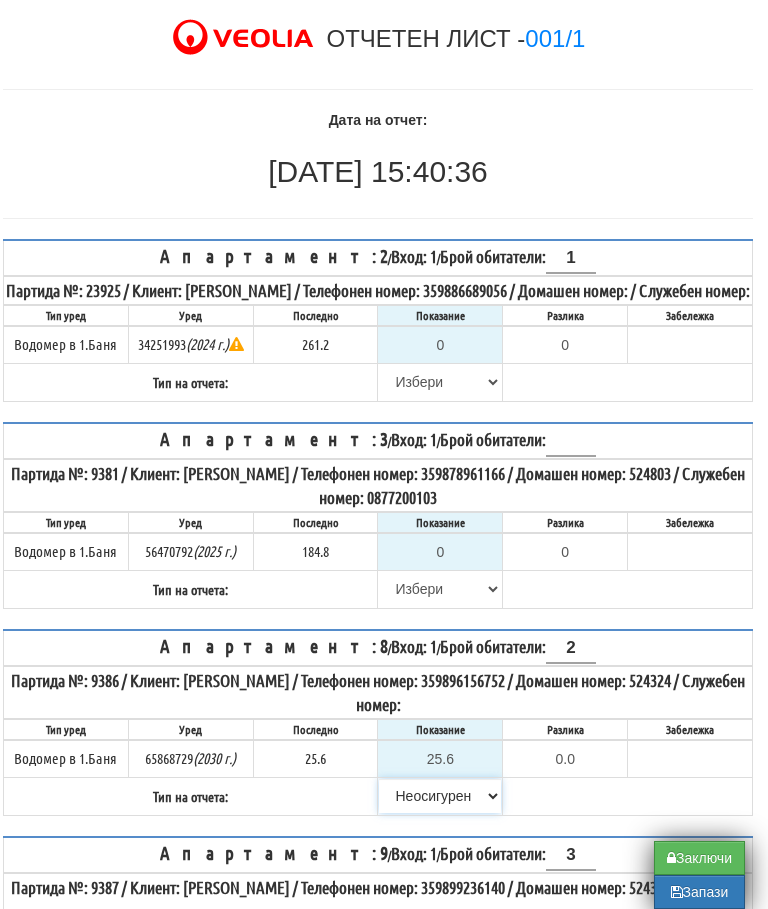 scroll, scrollTop: 120, scrollLeft: 12, axis: both 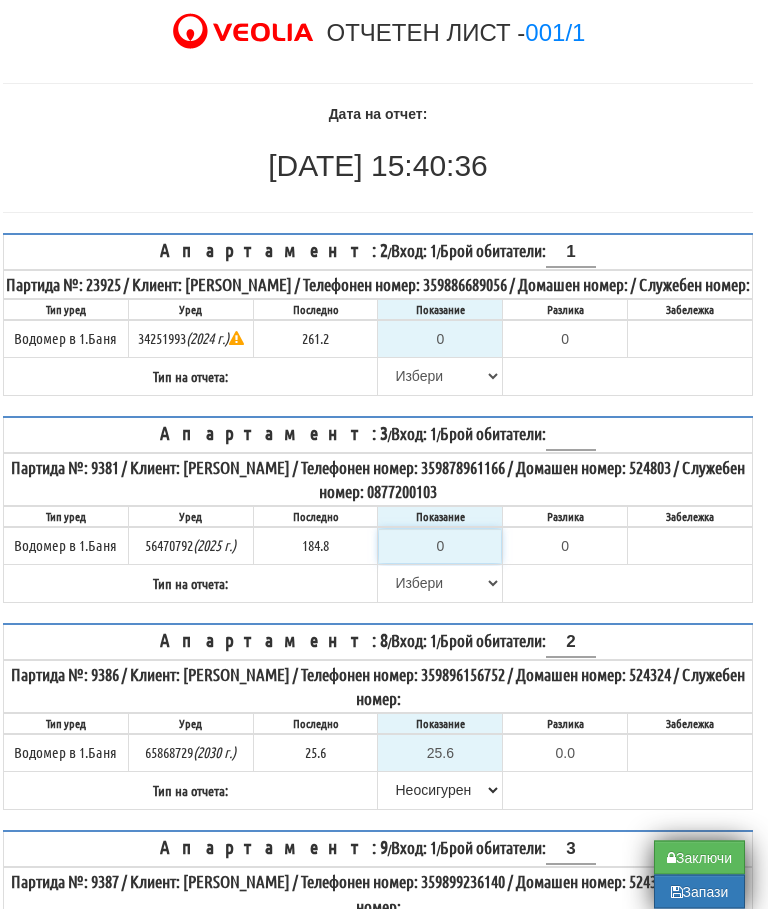 click on "0" at bounding box center (440, 547) 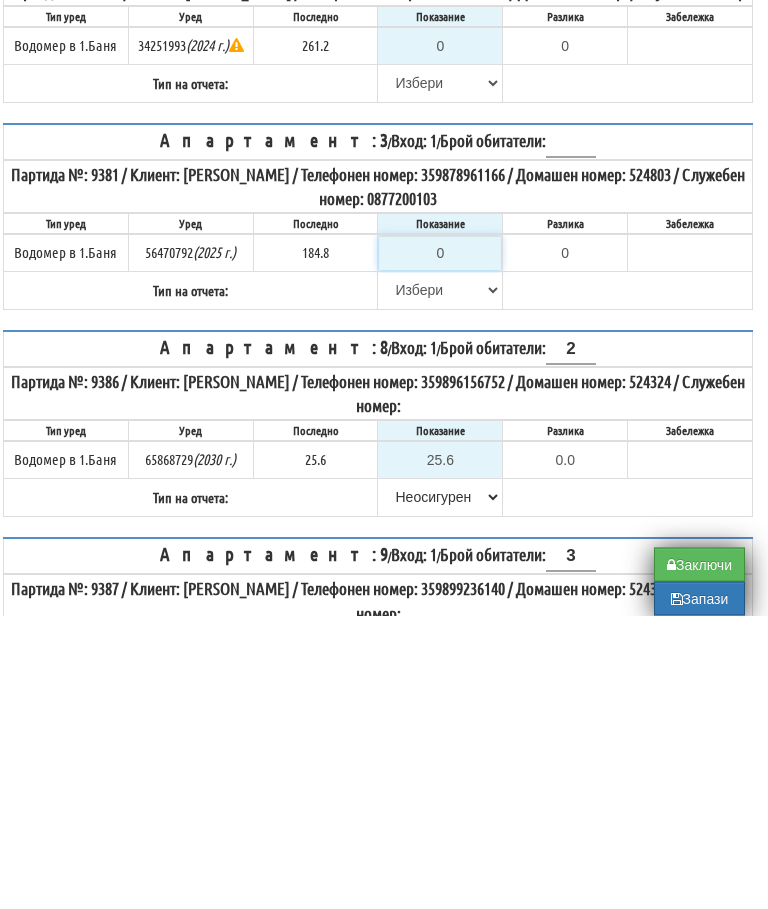 type on "1" 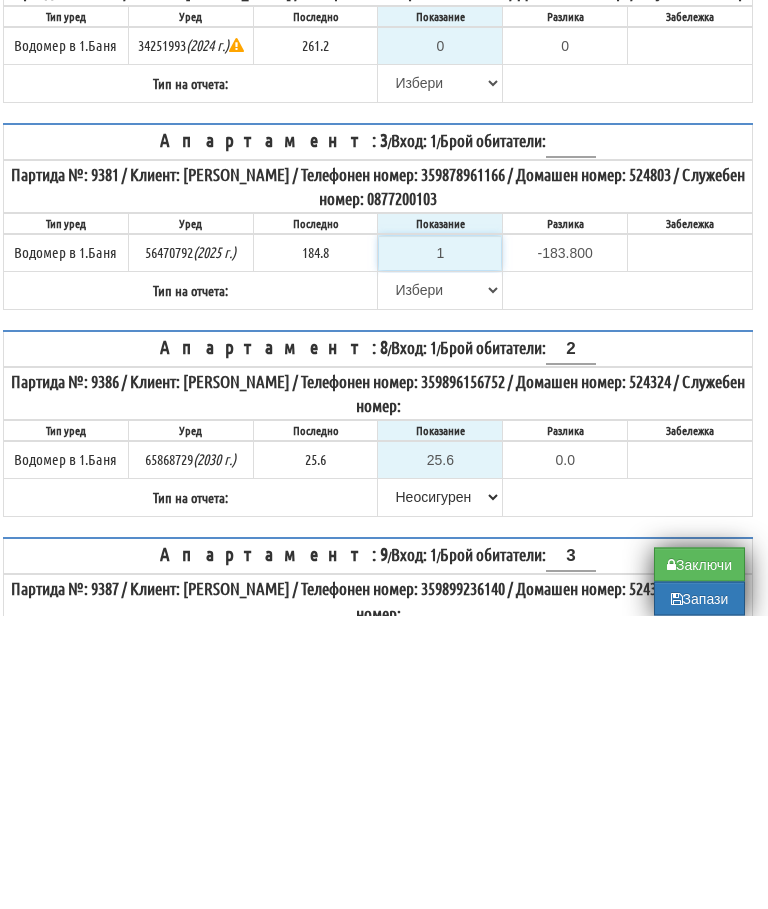 type on "18" 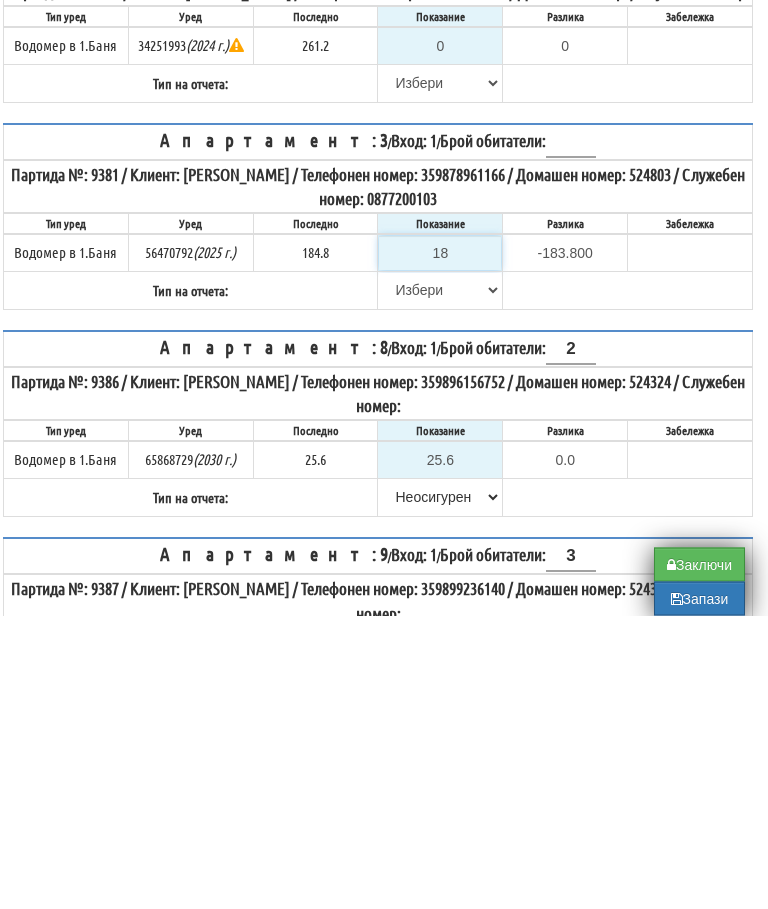 type on "-166.800" 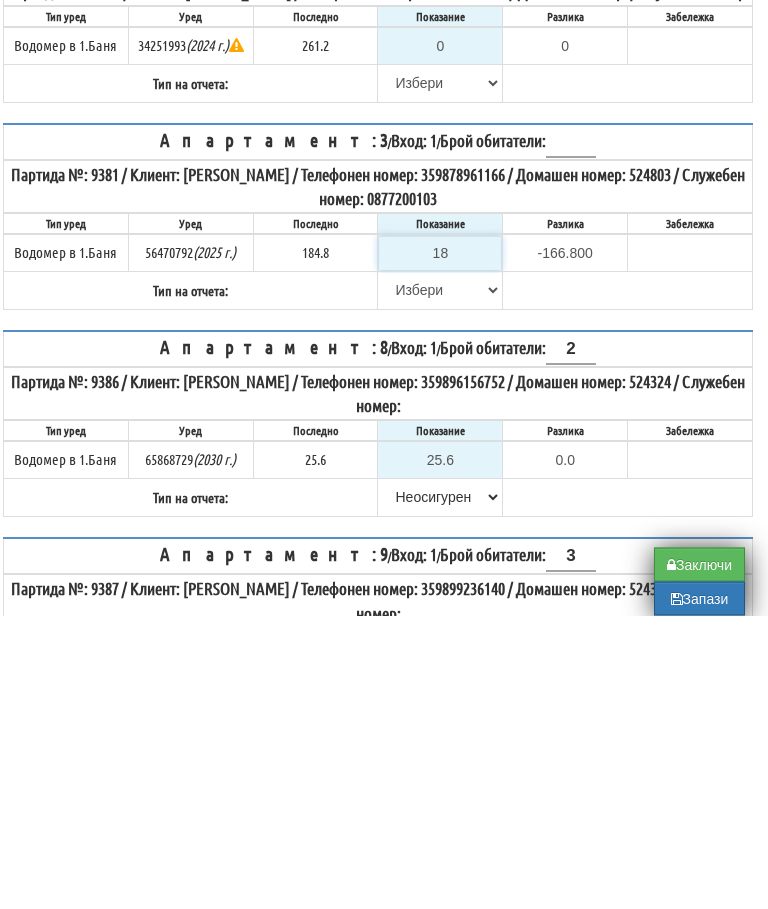 type on "185" 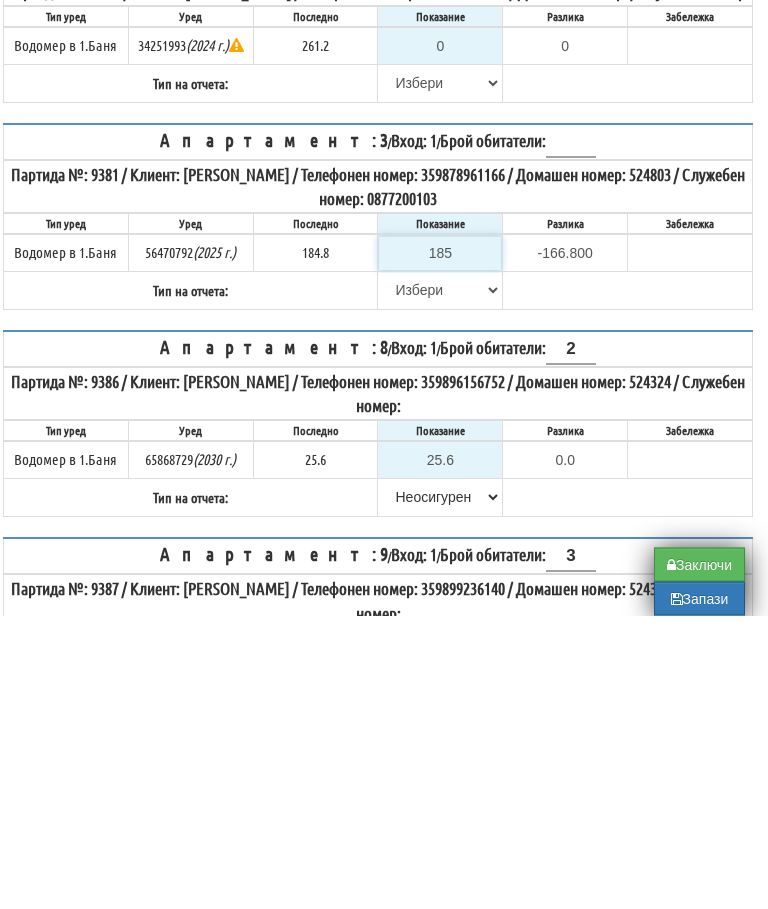type on "0.200" 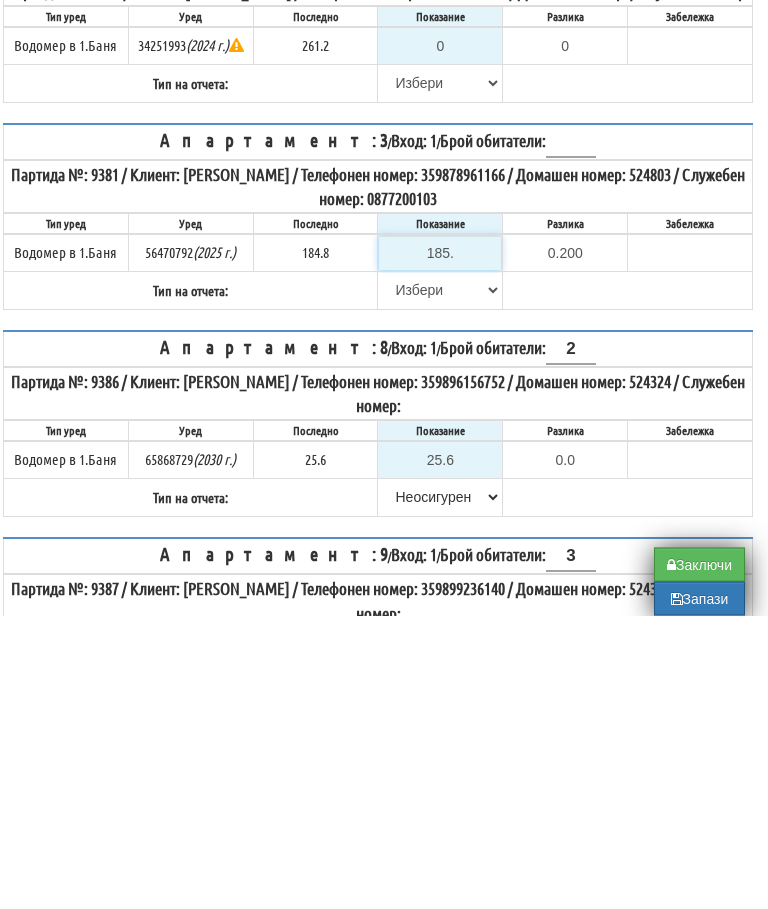 type on "185.8" 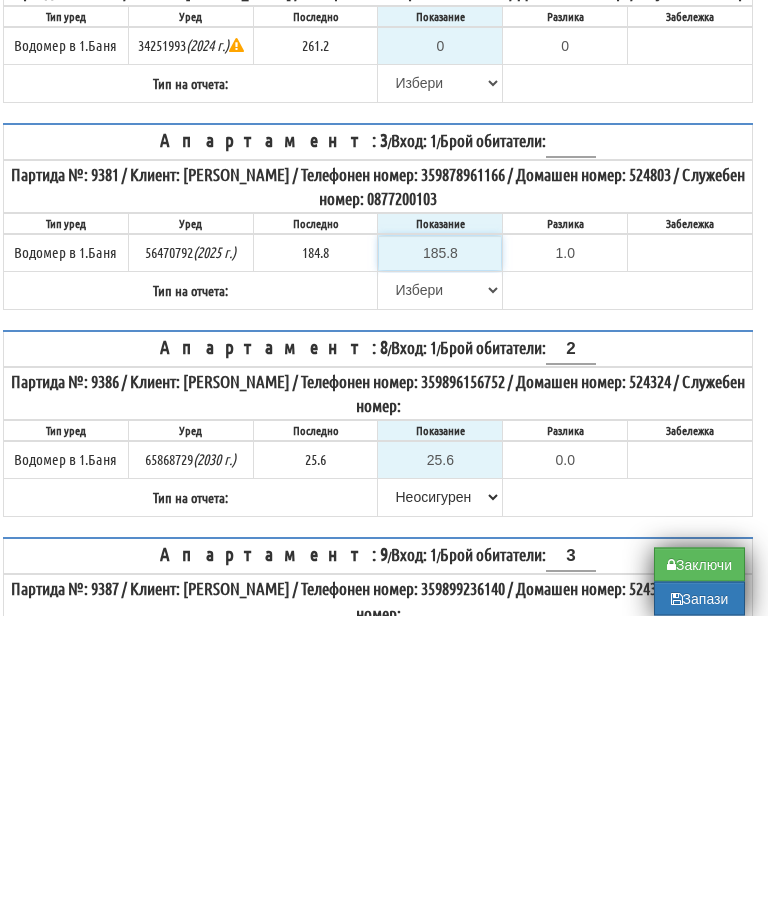 type on "185.8" 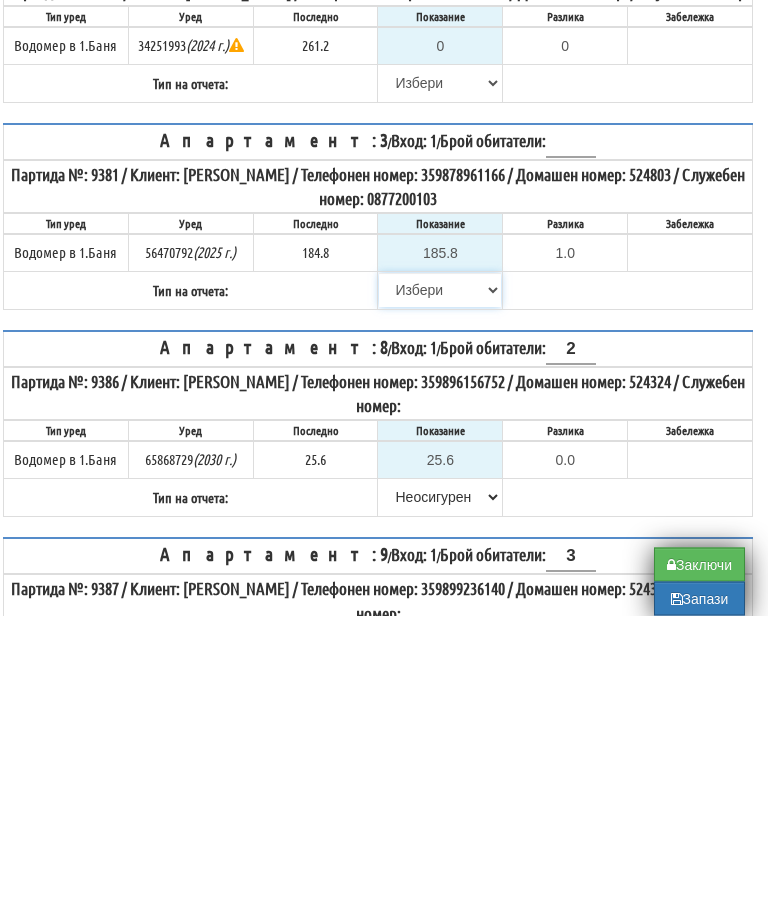 click on "Избери
Визуален
Телефон
Бележка
Неосигурен достъп
Самоотчет
Служебно
Дистанционен" at bounding box center [440, 584] 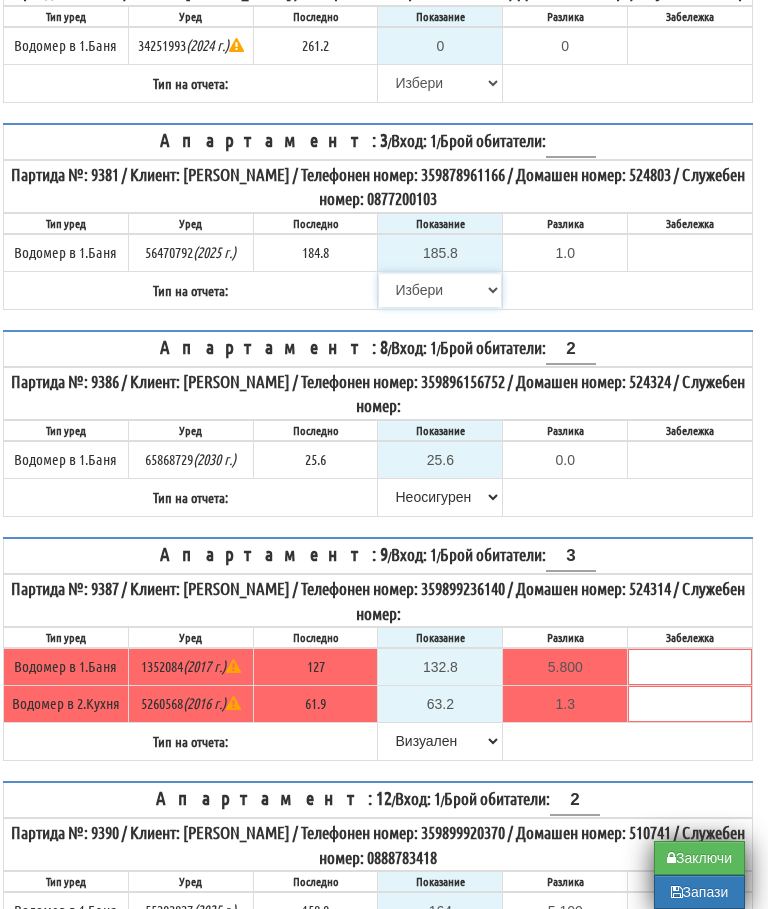 select on "8bc75930-9bfd-e511-80be-8d5a1dced85a" 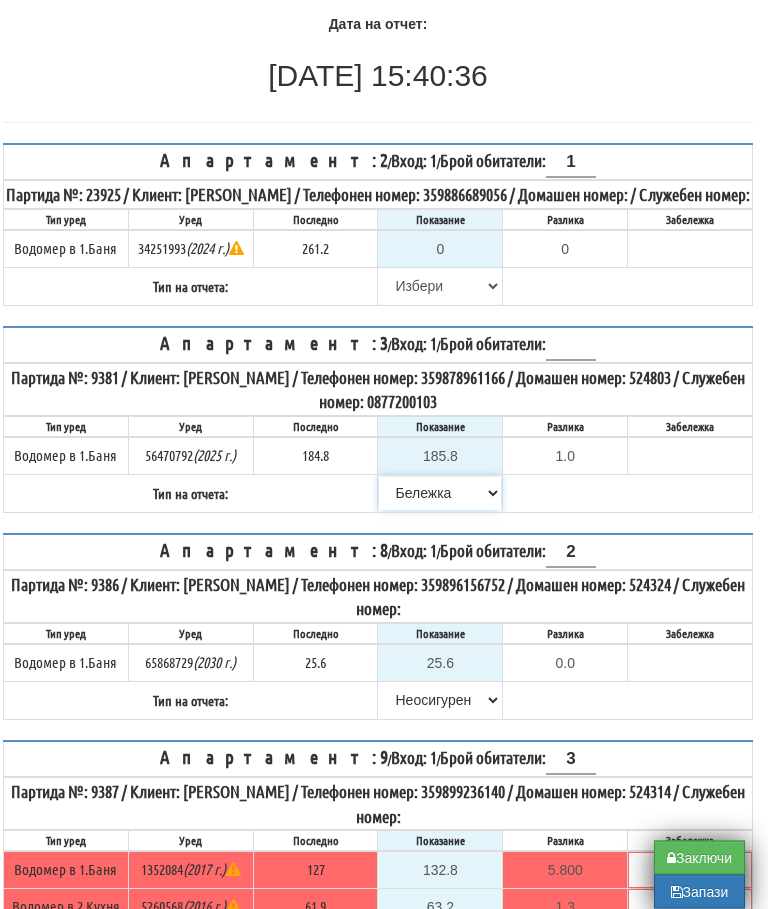 scroll, scrollTop: 209, scrollLeft: 12, axis: both 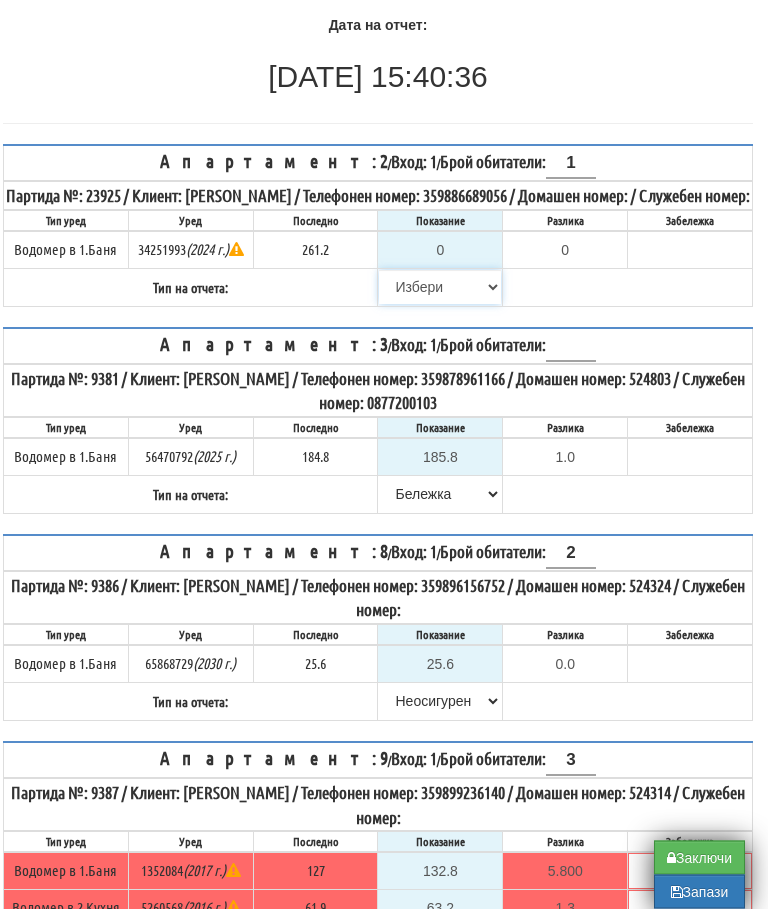click on "Избери
Визуален
Телефон
Бележка
Неосигурен достъп
Самоотчет
Служебно
Дистанционен" at bounding box center [440, 288] 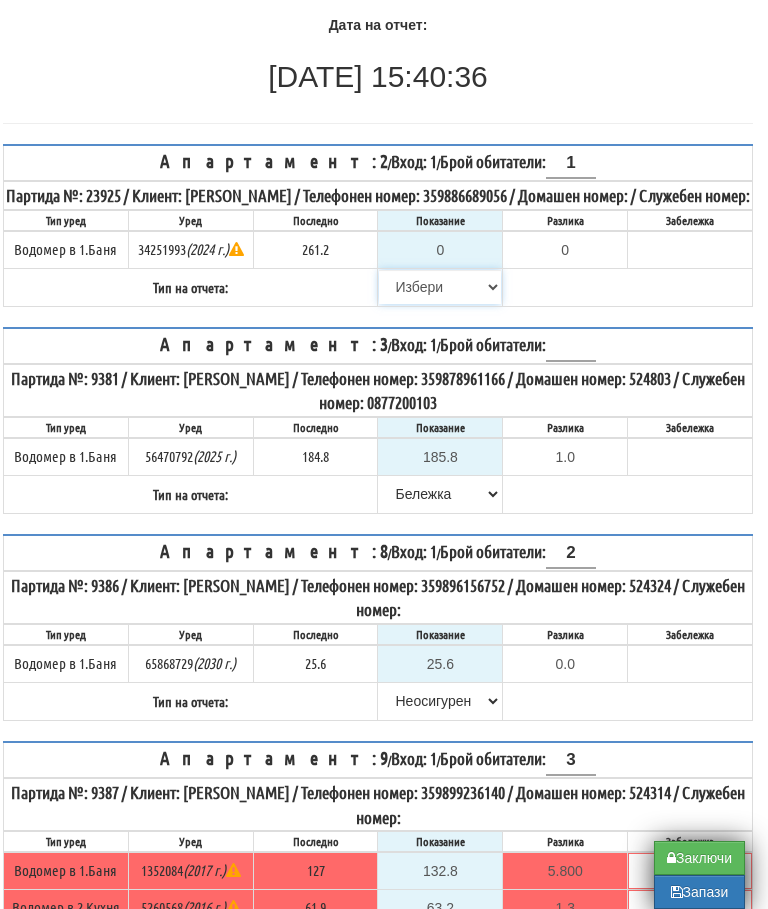 select on "8cc75930-9bfd-e511-80be-8d5a1dced85a" 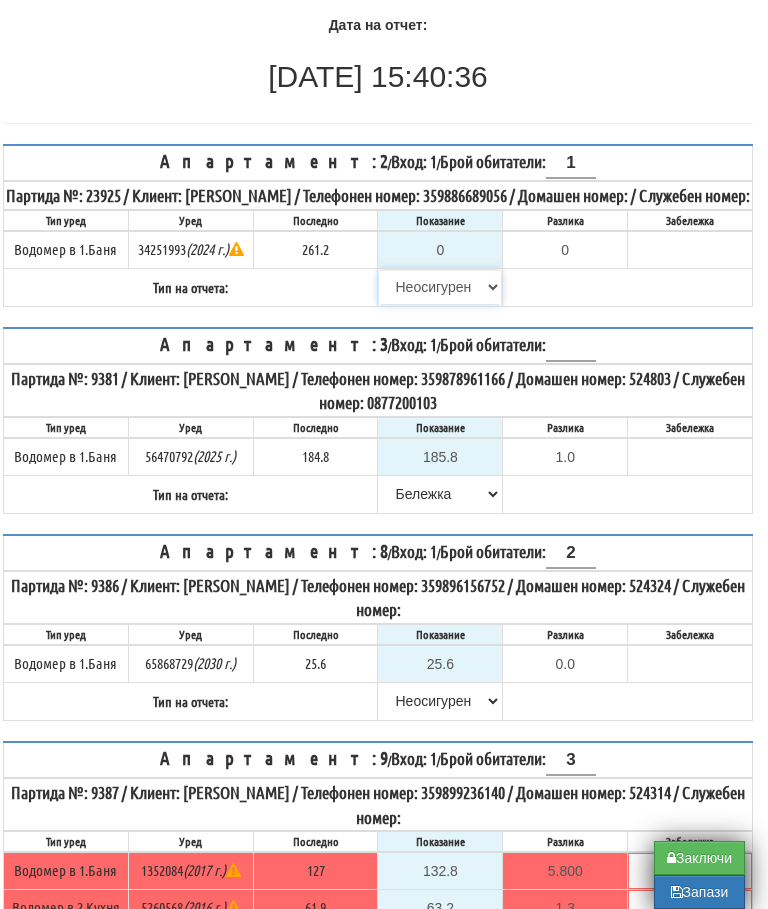 type on "261.2" 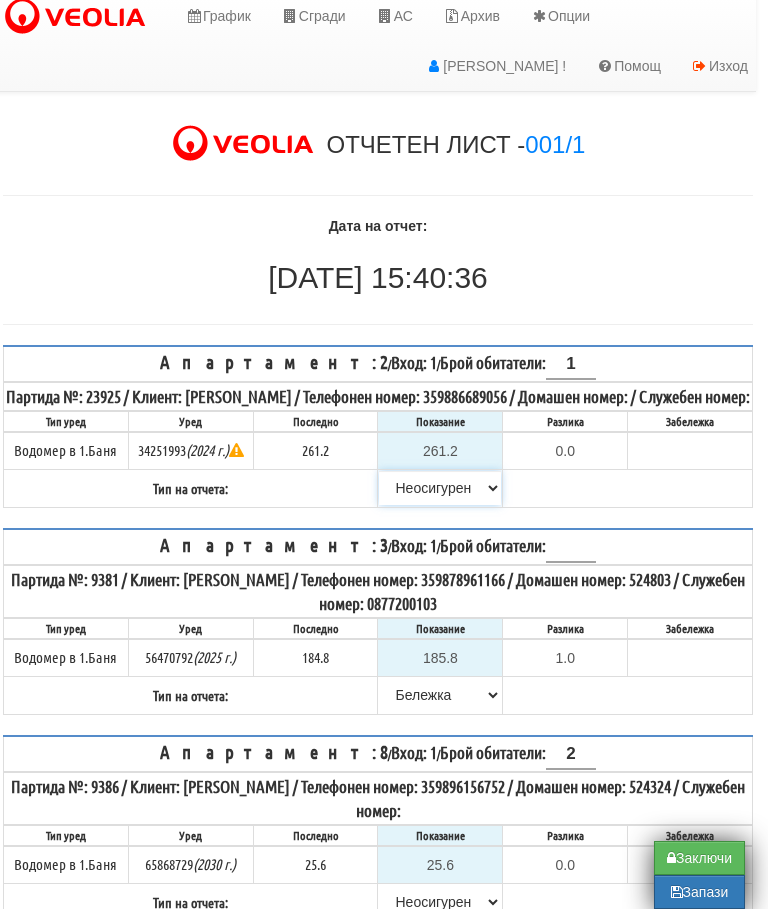 scroll, scrollTop: 7, scrollLeft: 12, axis: both 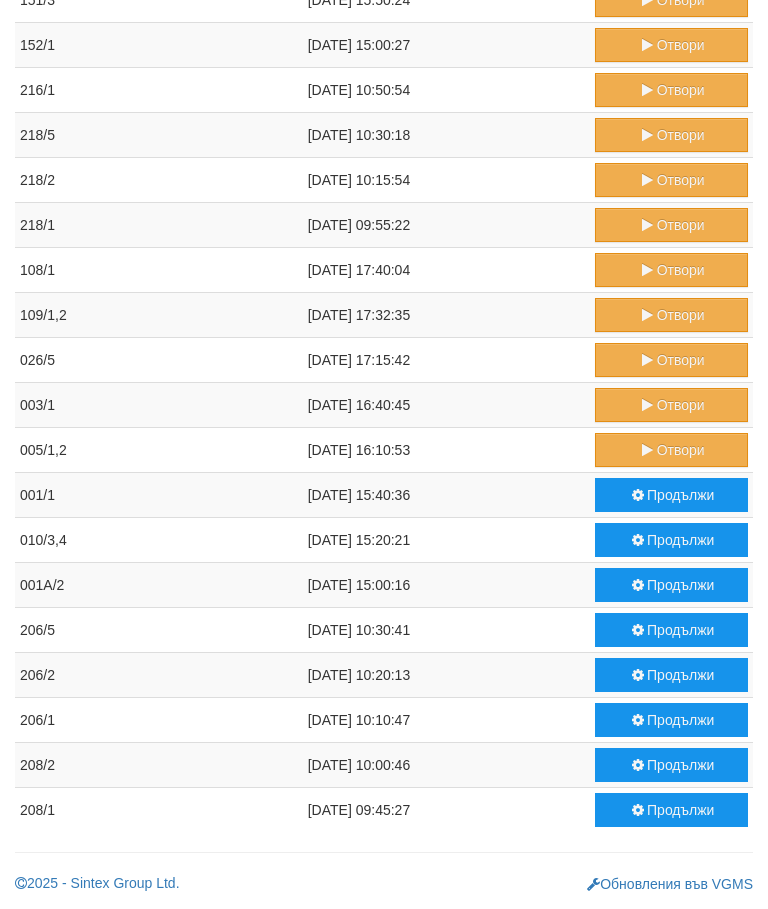 click at bounding box center (648, 405) 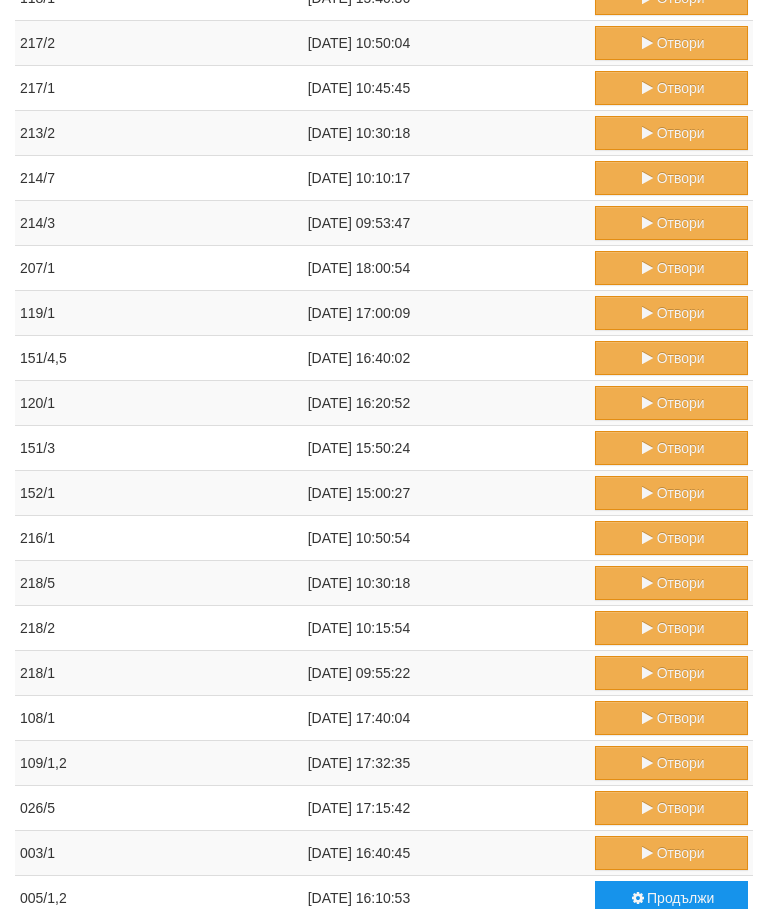 scroll, scrollTop: 714, scrollLeft: 0, axis: vertical 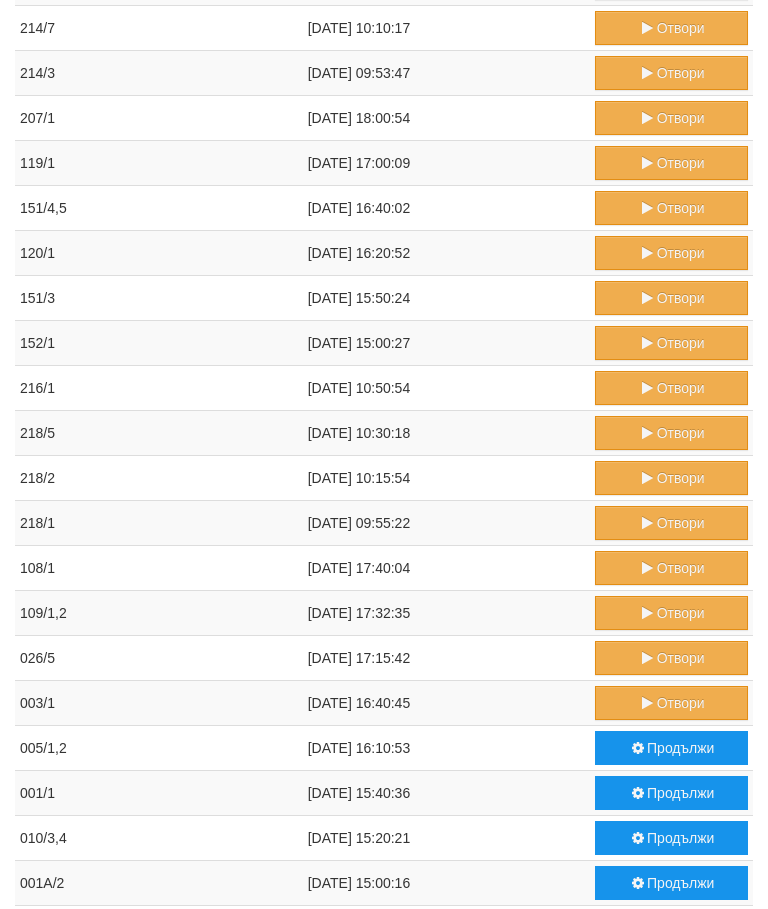 click on "Отвори" at bounding box center (671, 658) 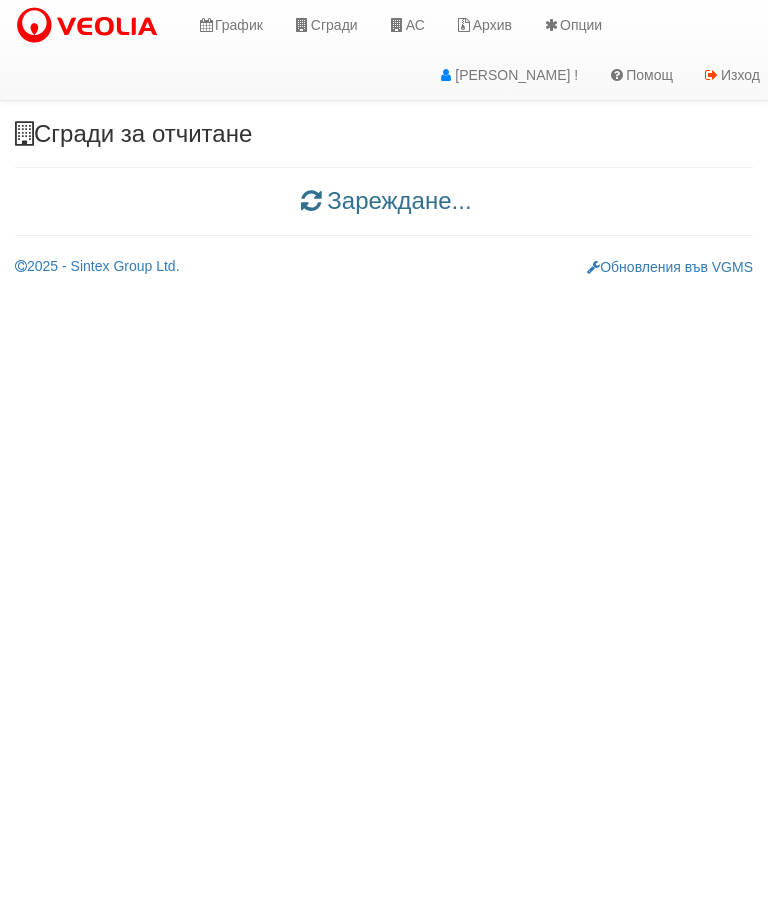 scroll, scrollTop: 0, scrollLeft: 0, axis: both 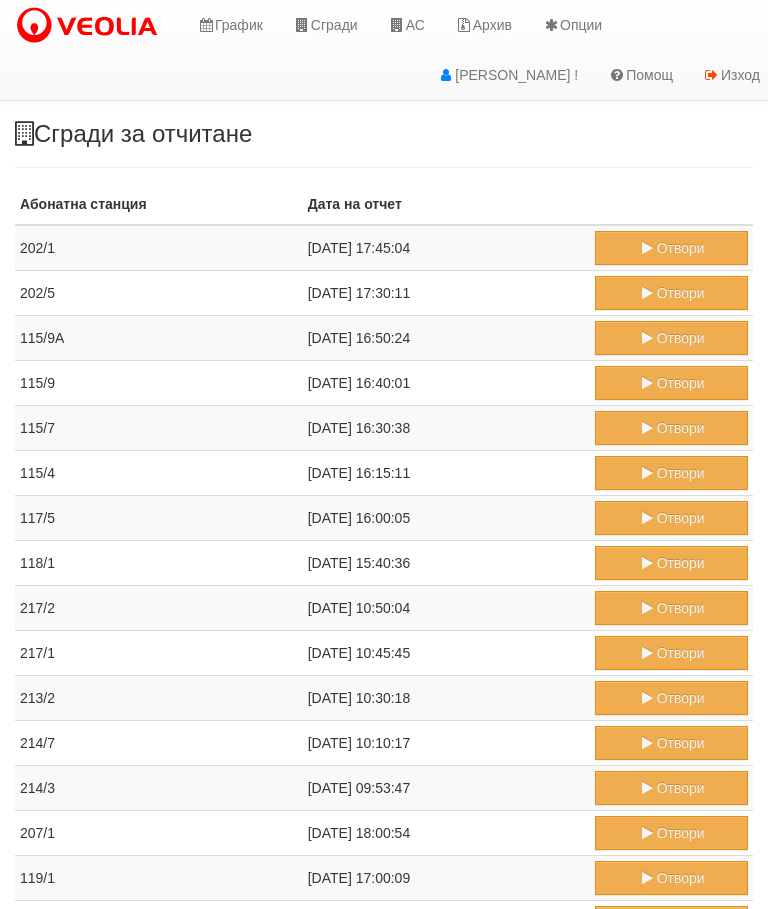 click on "АС" at bounding box center [406, 25] 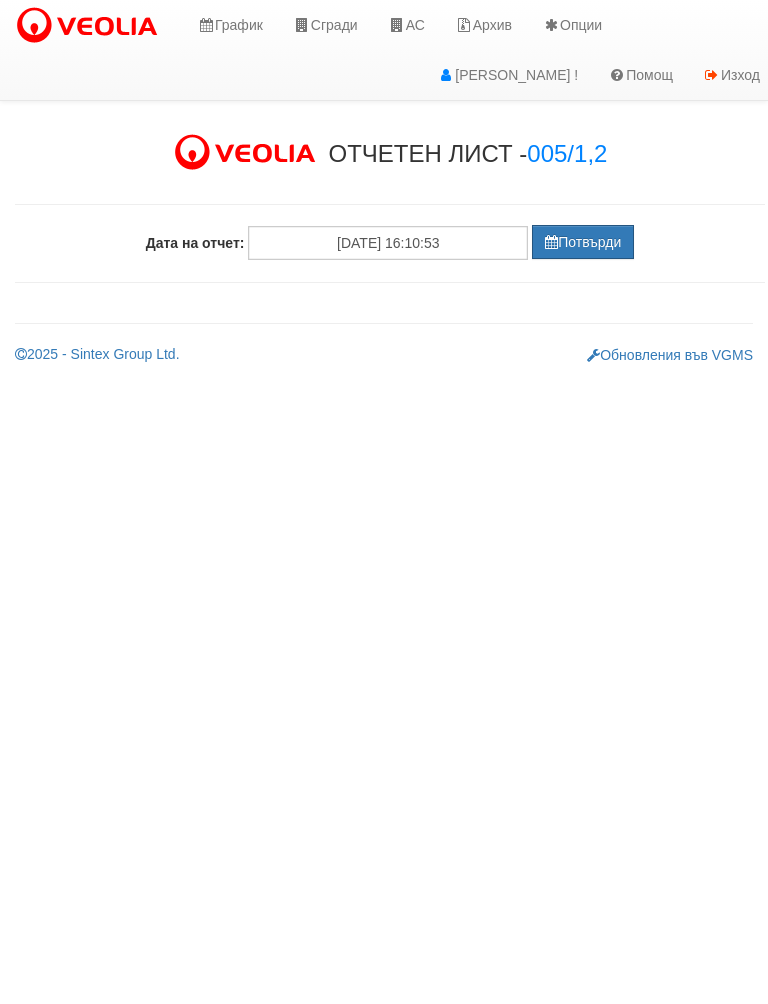 scroll, scrollTop: 0, scrollLeft: 0, axis: both 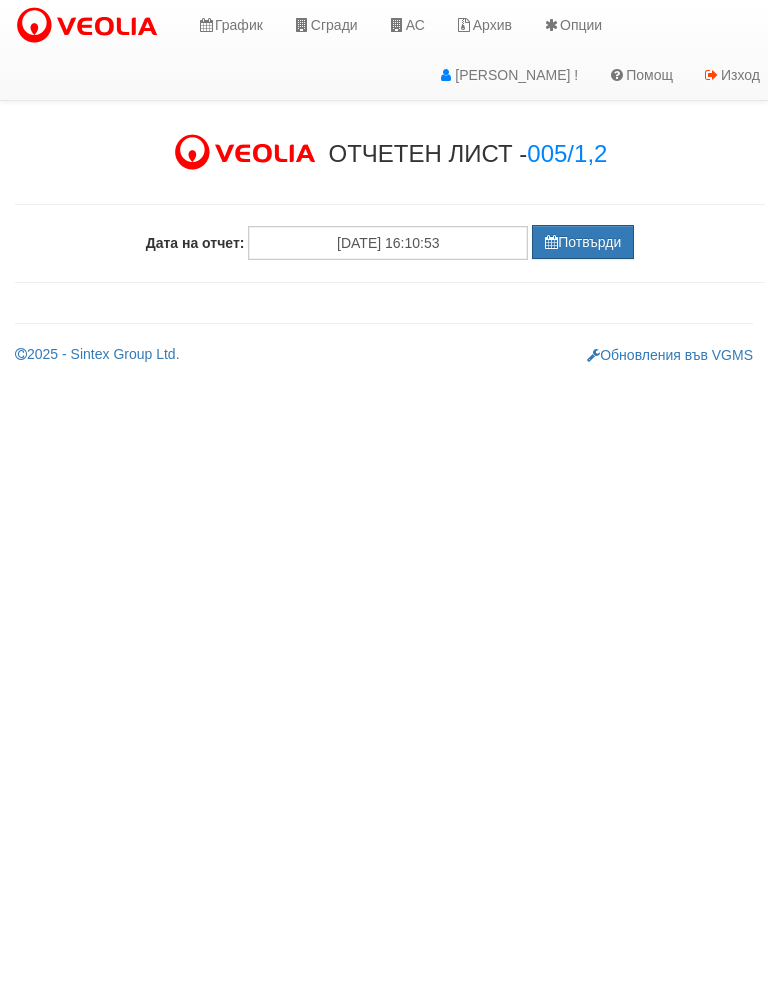 click on "Потвърди" at bounding box center (583, 242) 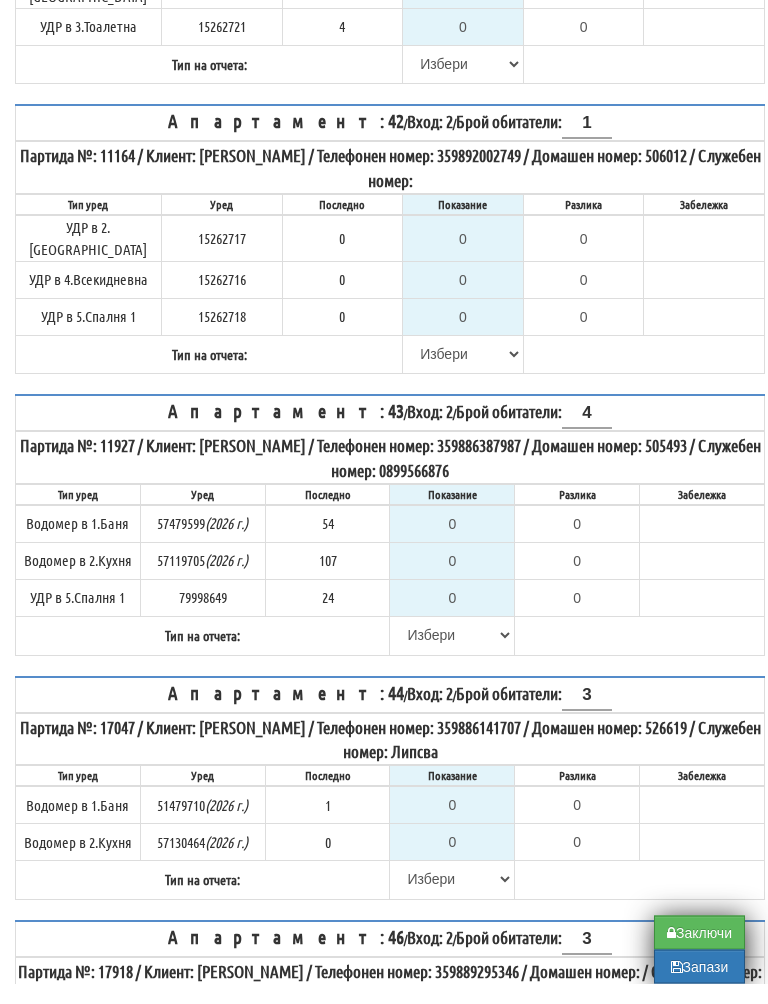scroll, scrollTop: 11031, scrollLeft: 0, axis: vertical 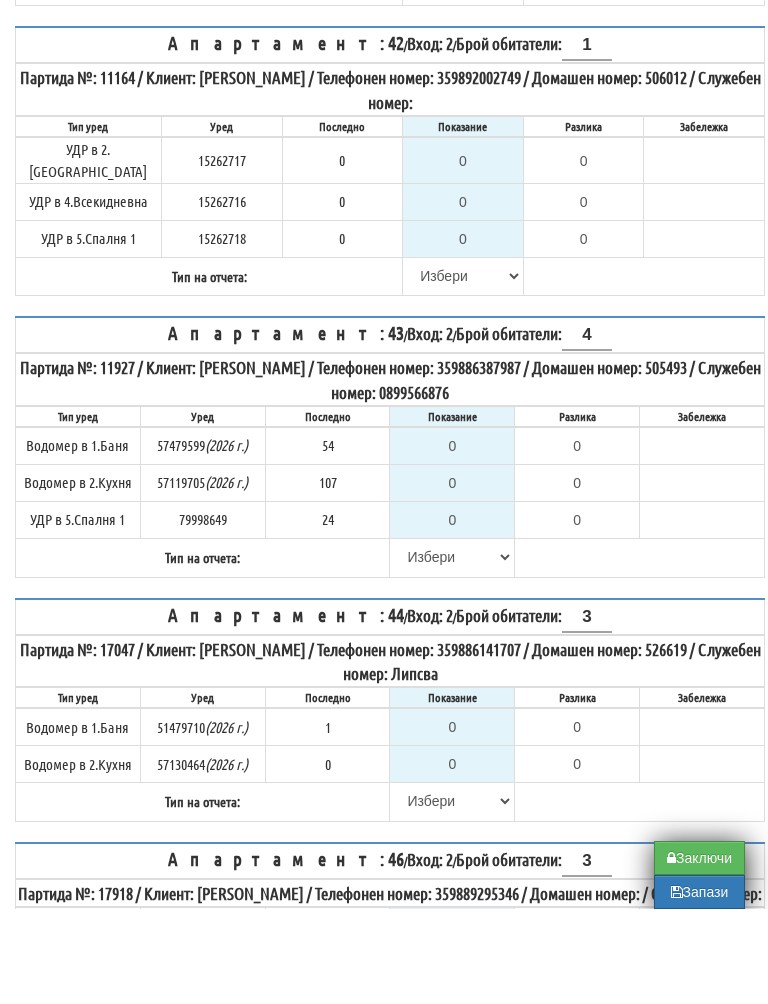 click on "0" at bounding box center (452, 1042) 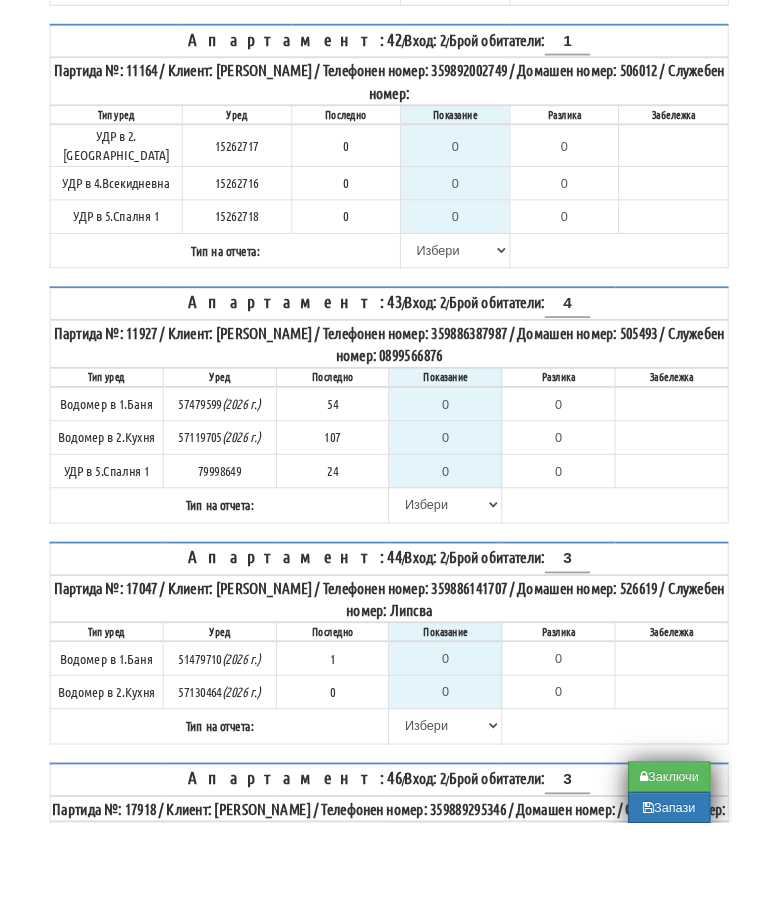 scroll, scrollTop: 11126, scrollLeft: 12, axis: both 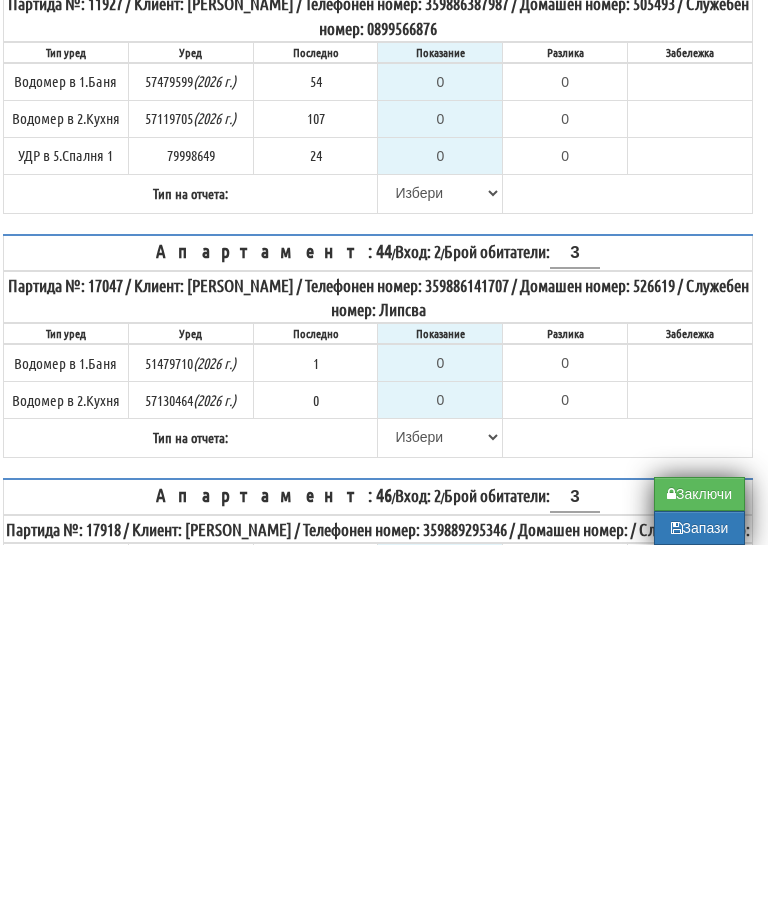 type on "2" 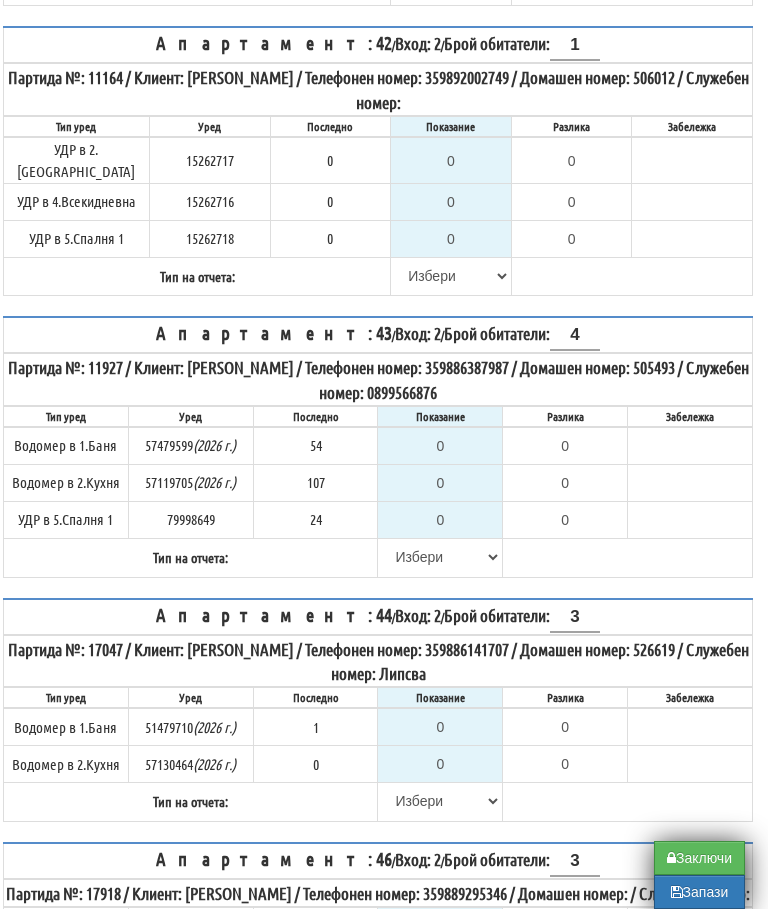 select on "8bc75930-9bfd-e511-80be-8d5a1dced85a" 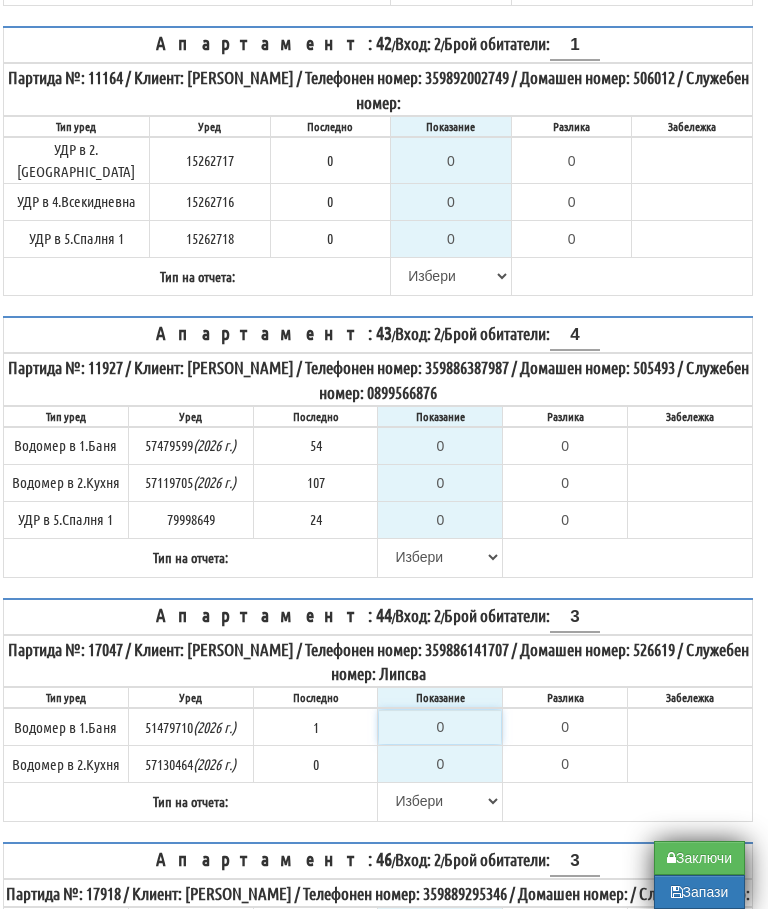 click on "0" at bounding box center (440, 727) 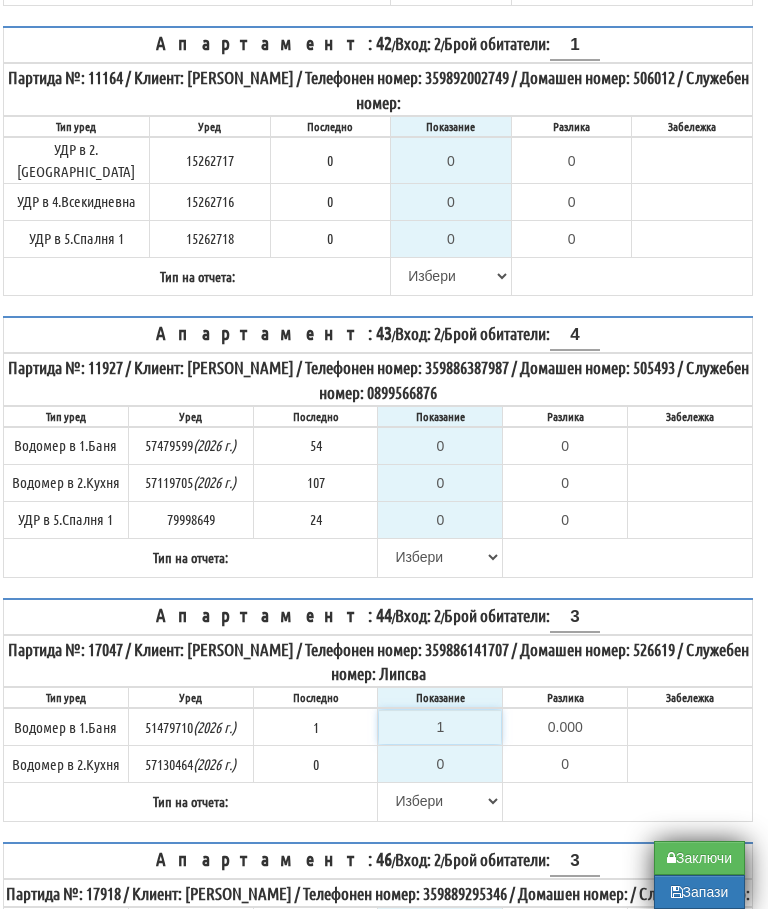 type on "1" 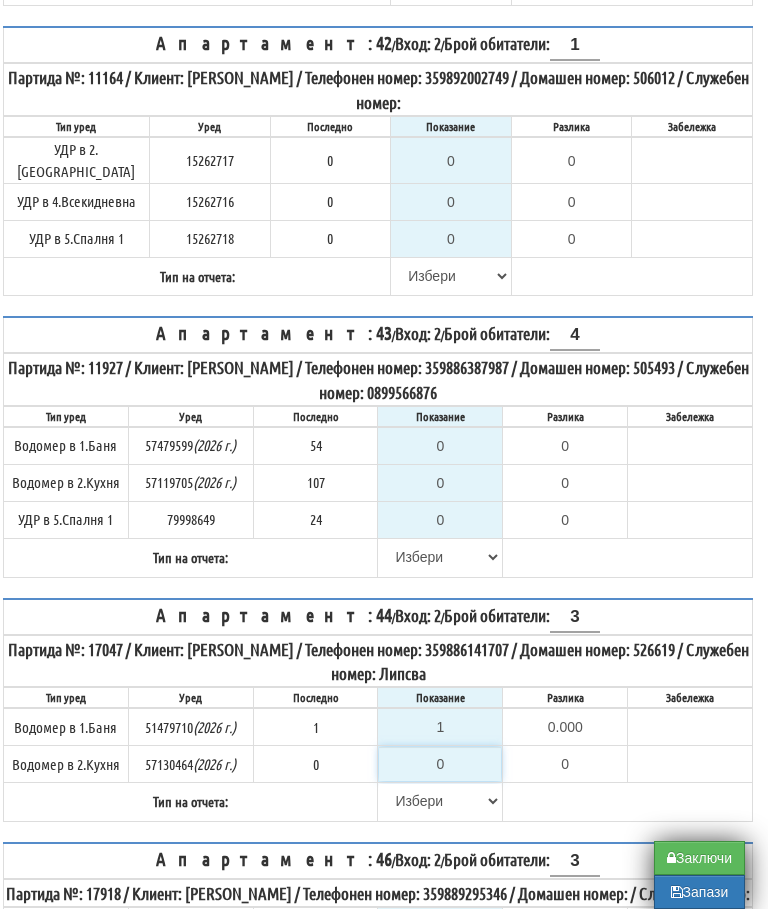 click on "0" at bounding box center (440, 764) 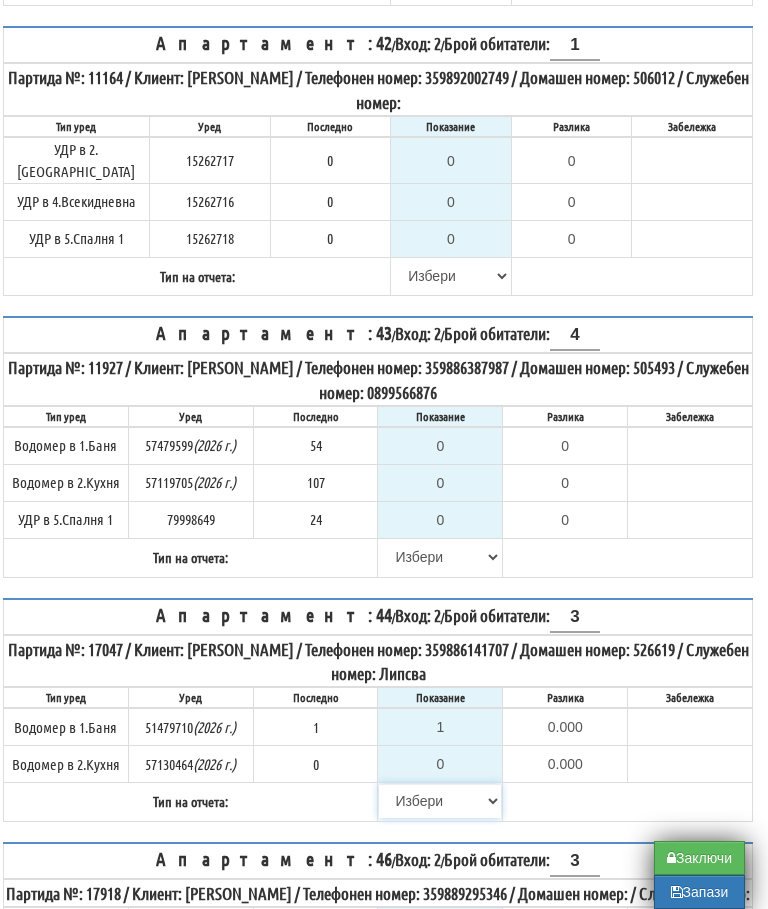 click on "[PERSON_NAME]
Телефон
Бележка
Неосигурен достъп
Самоотчет
Служебно
Дистанционен" at bounding box center [440, 801] 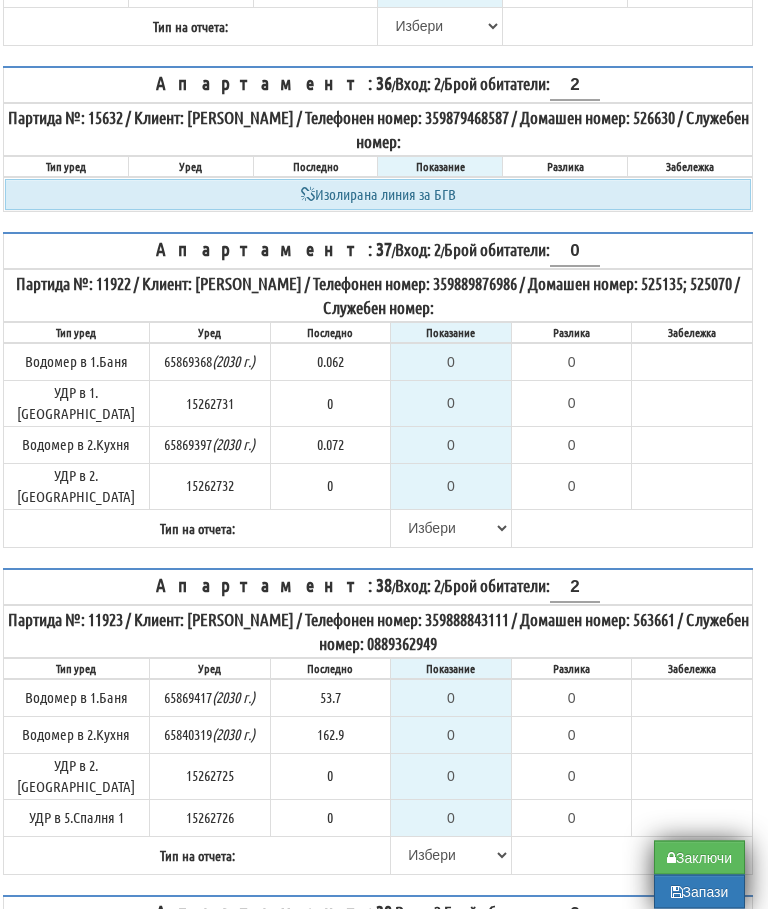 scroll, scrollTop: 9625, scrollLeft: 12, axis: both 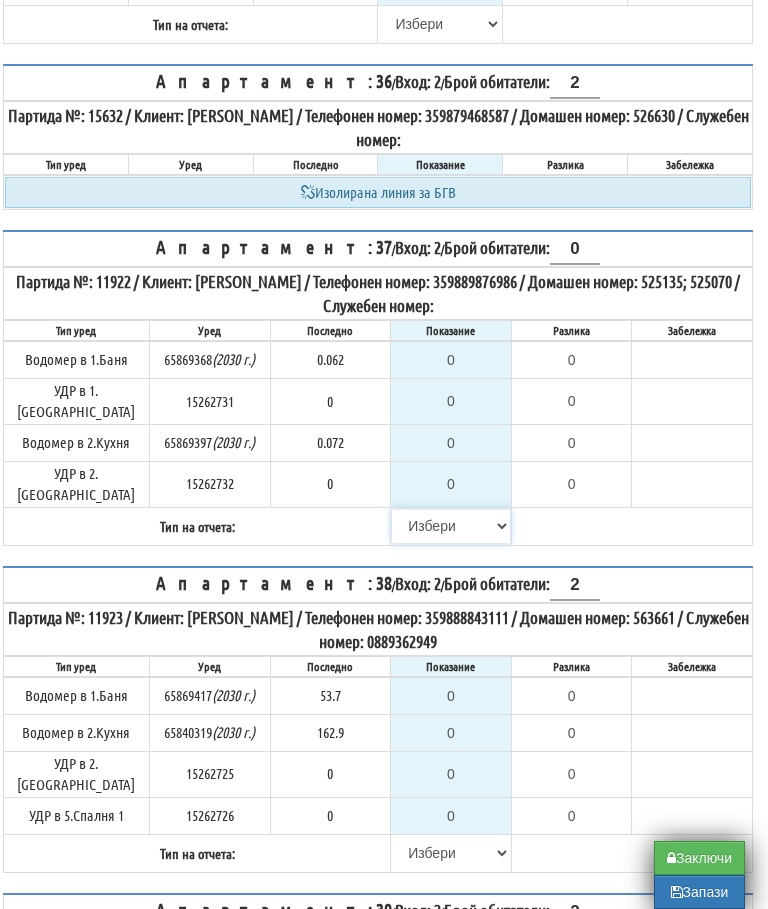 click on "[PERSON_NAME]
Телефон
Бележка
Неосигурен достъп
Самоотчет
Служебно
Дистанционен" at bounding box center [451, 526] 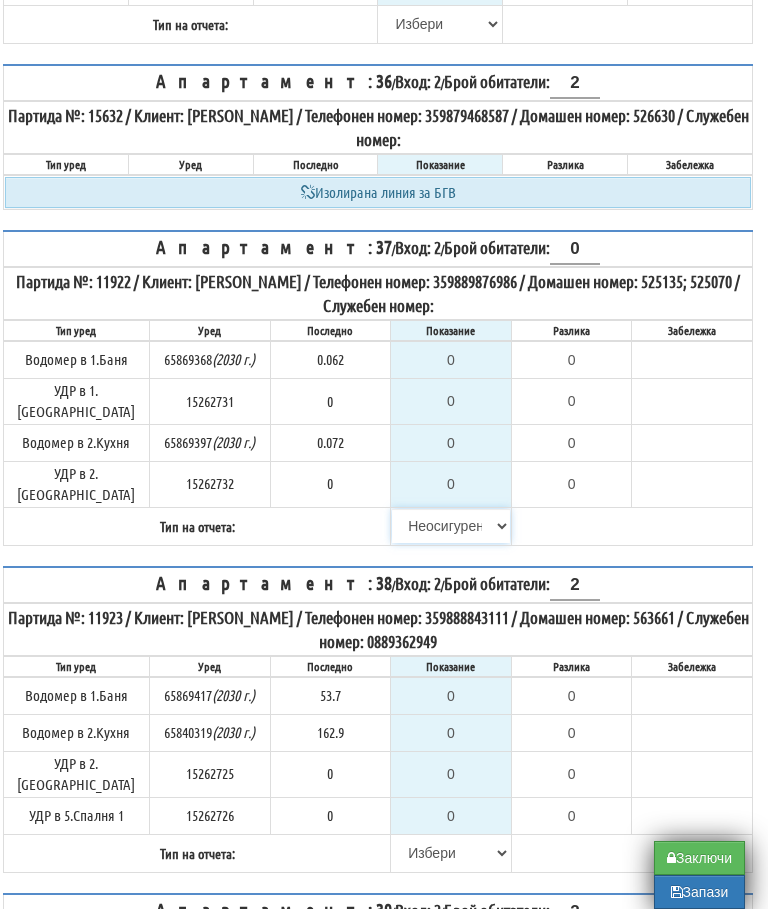 type on "0.062" 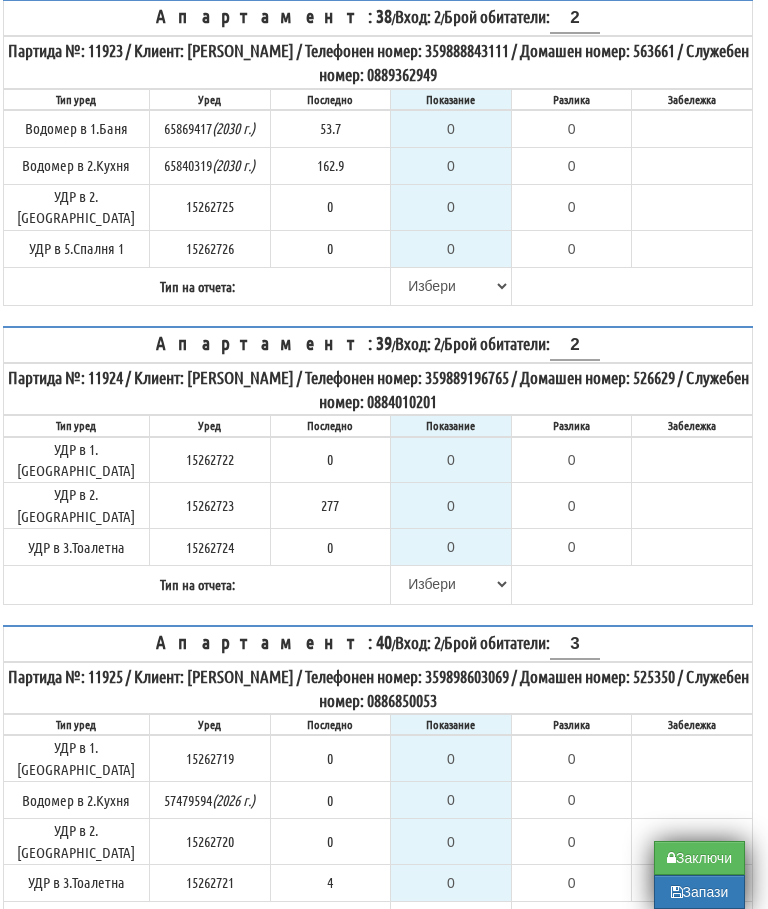 scroll, scrollTop: 10214, scrollLeft: 12, axis: both 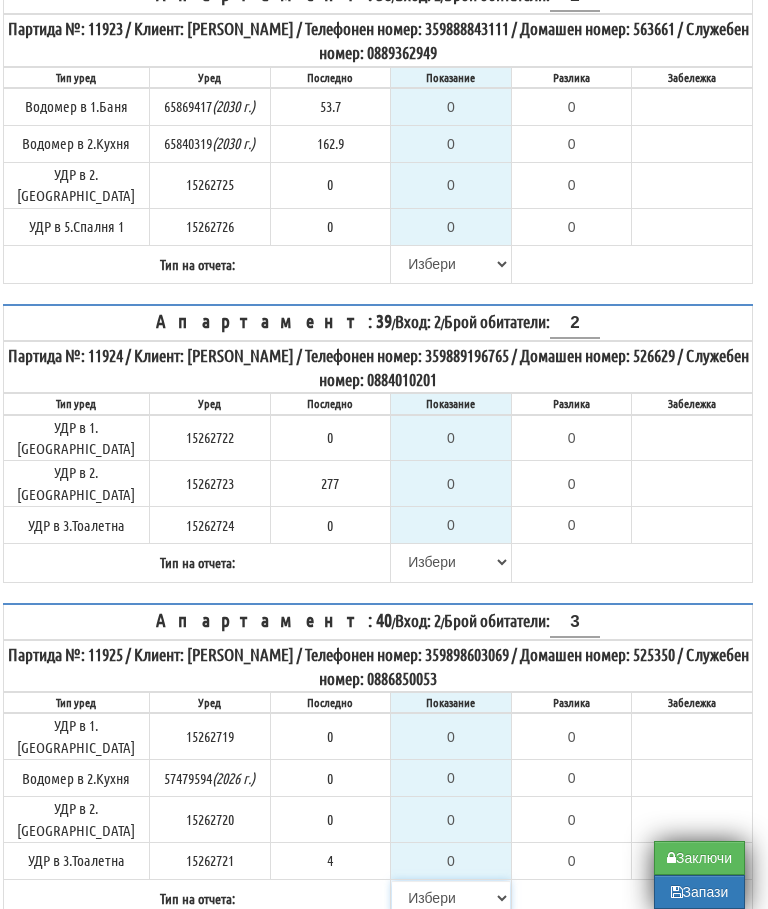 click on "[PERSON_NAME]
Телефон
Бележка
Неосигурен достъп
Самоотчет
Служебно
Дистанционен" at bounding box center (451, 898) 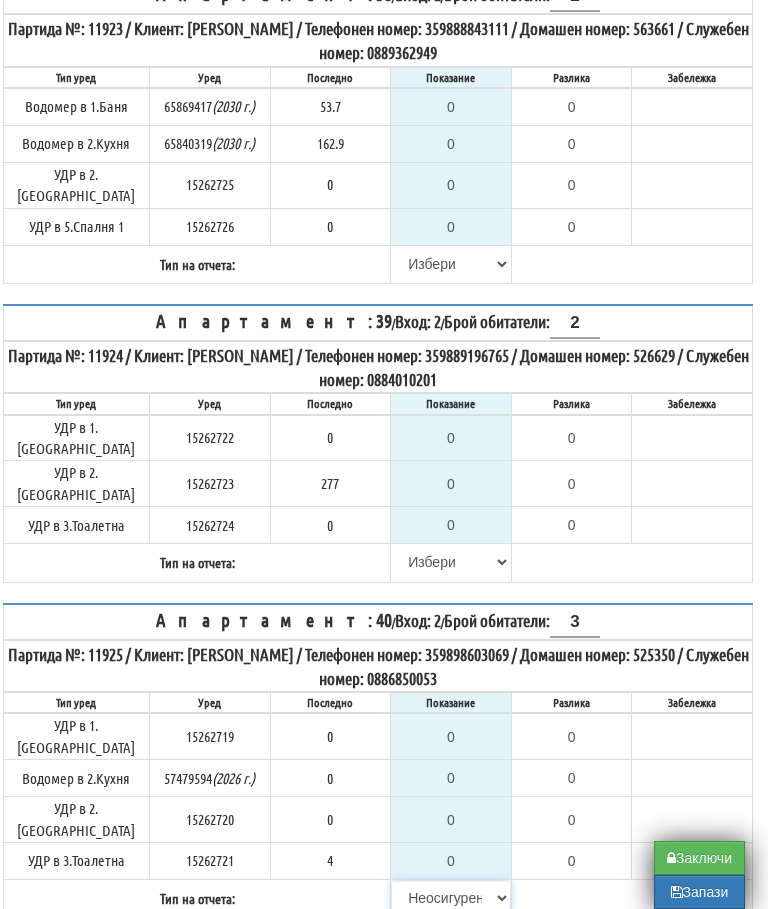 type on "0.000" 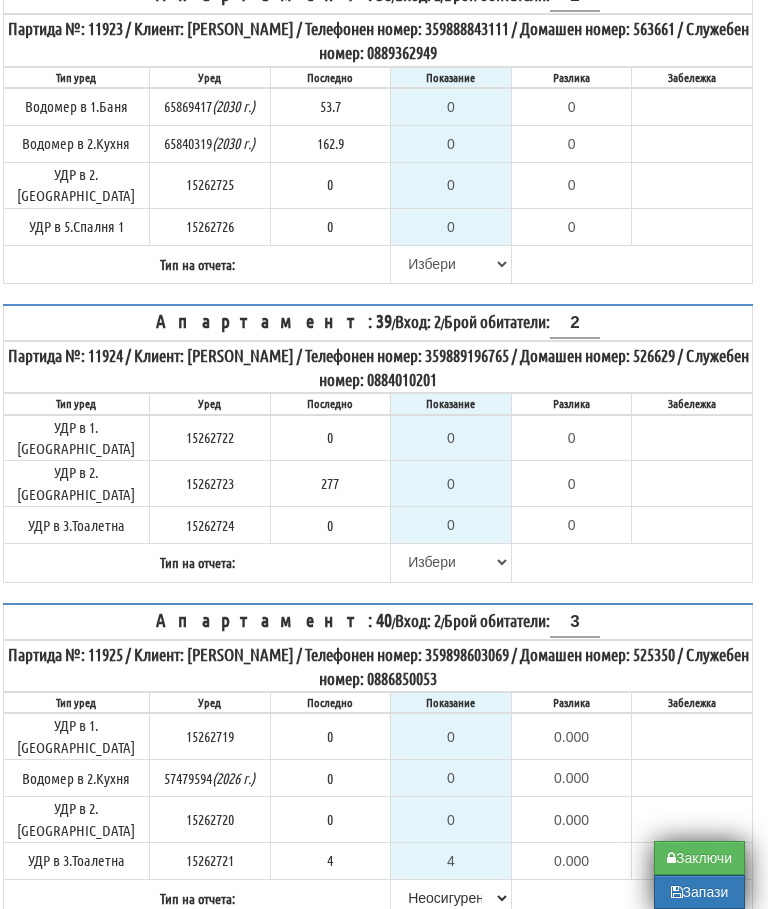 click on "[PERSON_NAME]
Телефон
Бележка
Неосигурен достъп
Самоотчет
Служебно
Дистанционен" at bounding box center [451, 1188] 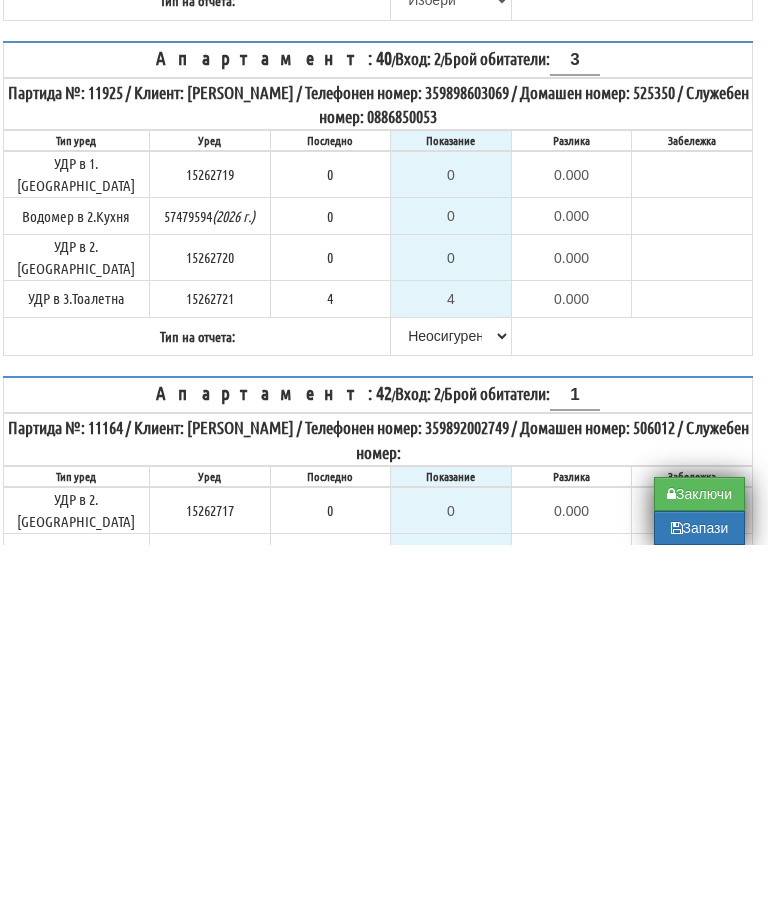 click on "0" at bounding box center [565, 1160] 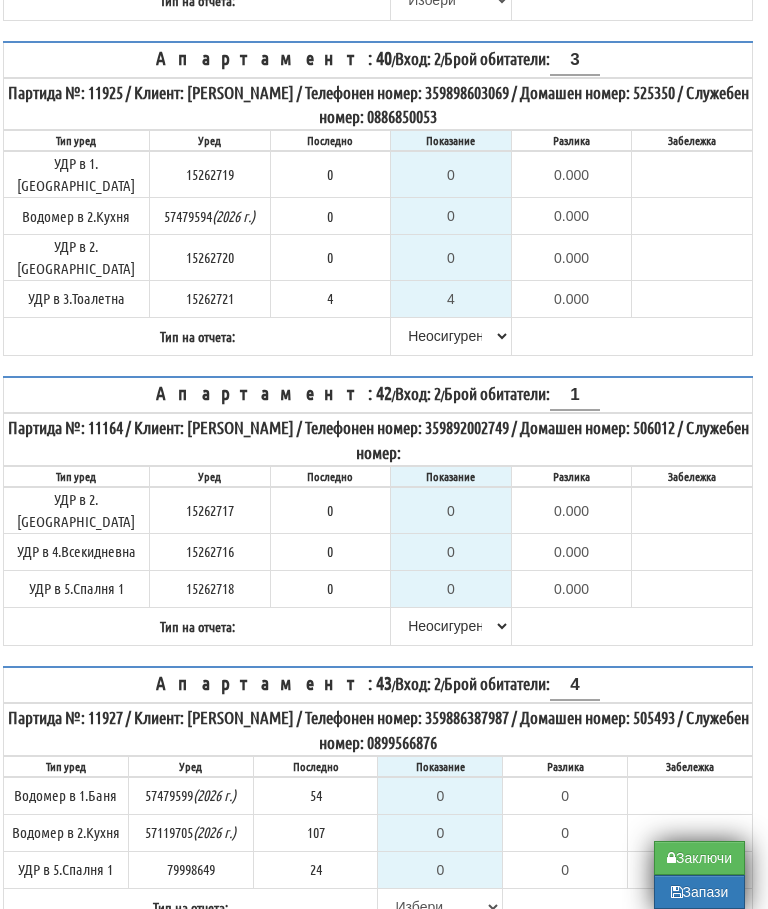 click on "Апартамент:
42
/
Вход:
2
/
Брой обитатели:
1
Партида №:
11164
/
Клиент:
РУСКА ЛАСКОВА ГЕОРГИЕВА /
Телефонен номер:
359892002749 /
Домашен номер:
506012 /
Служебен номер:
Тип уред
Уред
Последно
Показание
Разлика
Забележка" at bounding box center [378, 511] 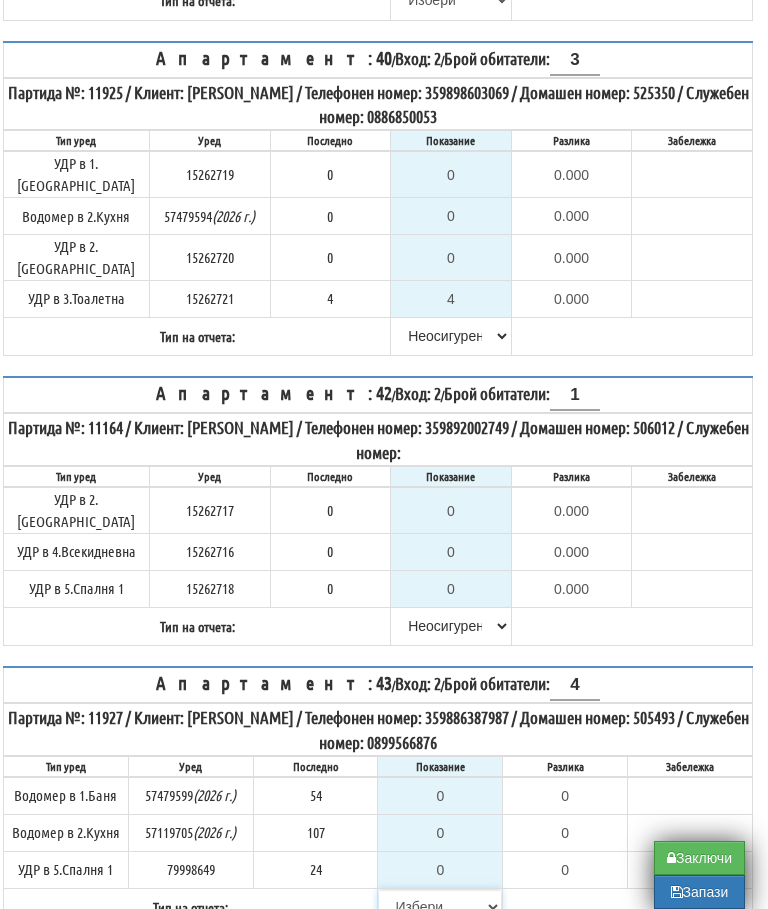 click on "Избери
Визуален
Телефон
Бележка
Неосигурен достъп
Самоотчет
Служебно
Дистанционен" at bounding box center (440, 907) 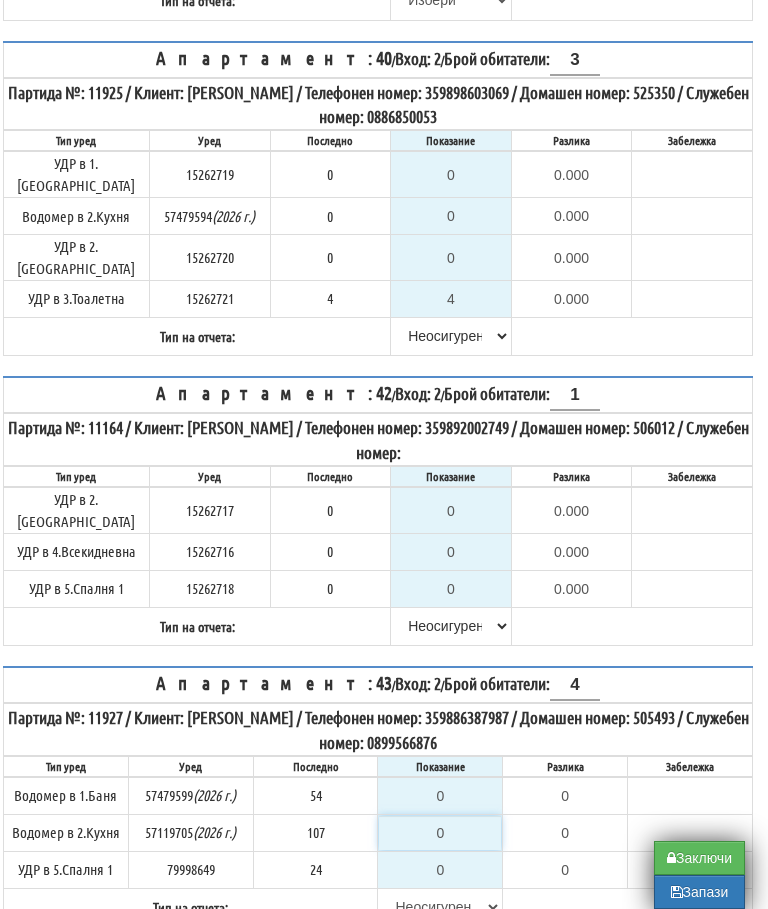 type on "54" 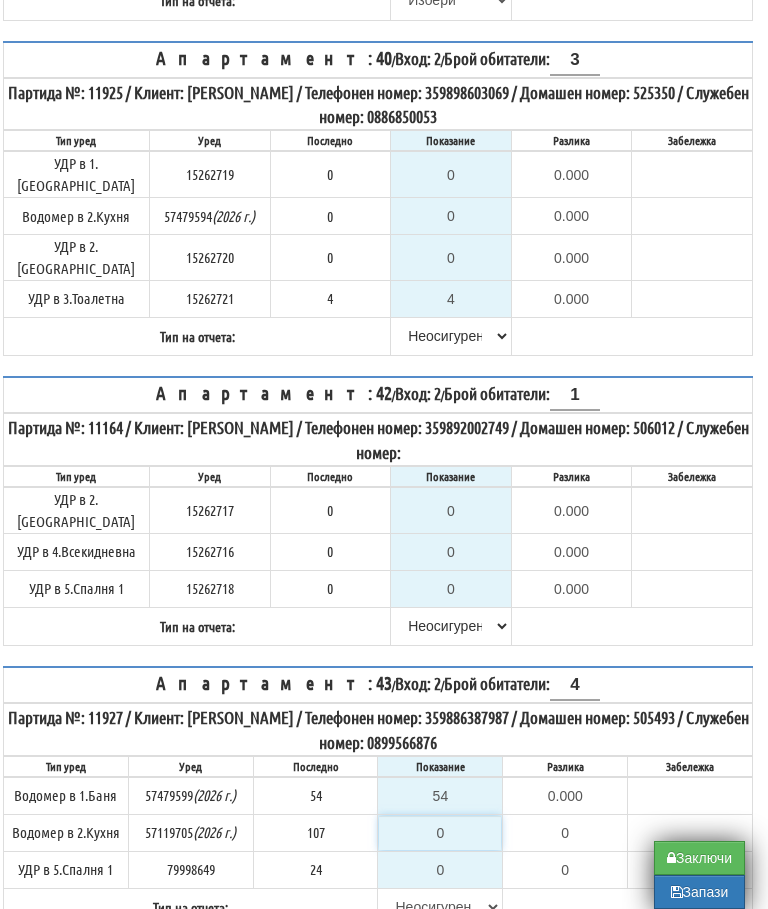 type on "107" 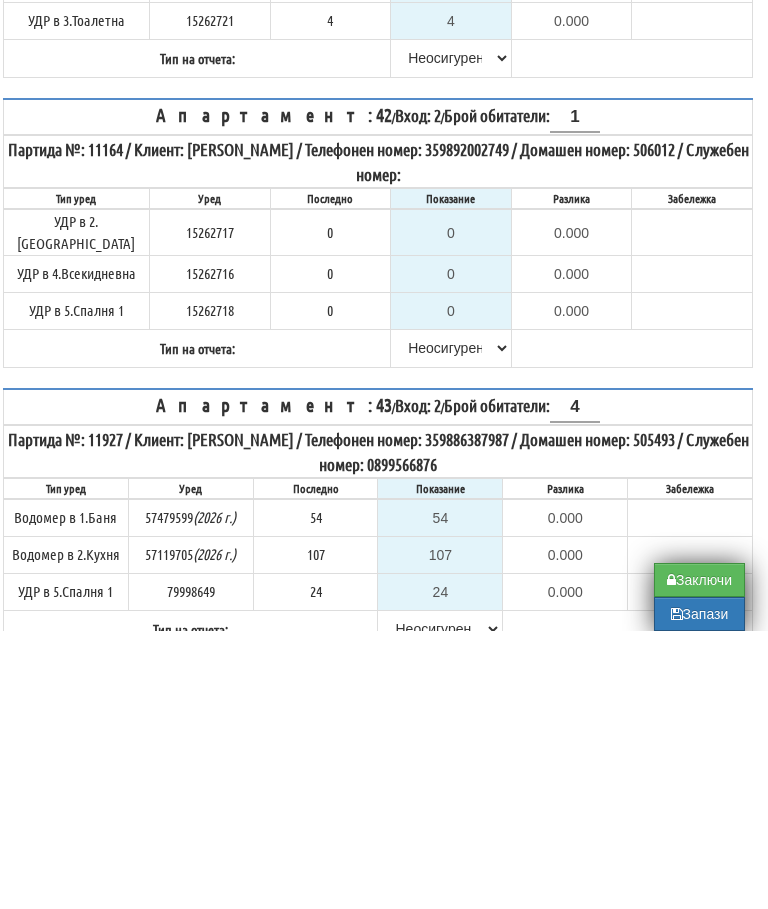 click on "Апартамент:
43
/
Вход:
2
/
Брой обитатели:
4
Партида №:
11927
/
Клиент:
АНИНА ГЕОРГИЕВА ГЕОРГИЕВА /
Телефонен номер:
359886387987 /
Домашен номер:
505493 /
Служебен номер:
0899566876
Тип уред
Уред
Последно
Показание
Разлика
Забележка" at bounding box center [378, 796] 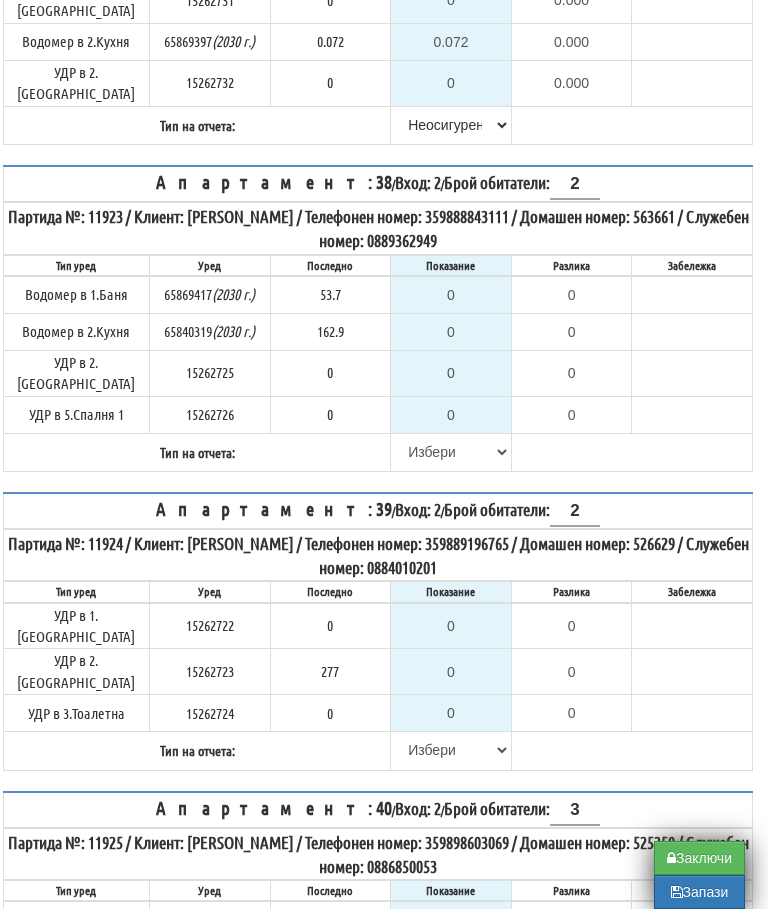 scroll, scrollTop: 9912, scrollLeft: 12, axis: both 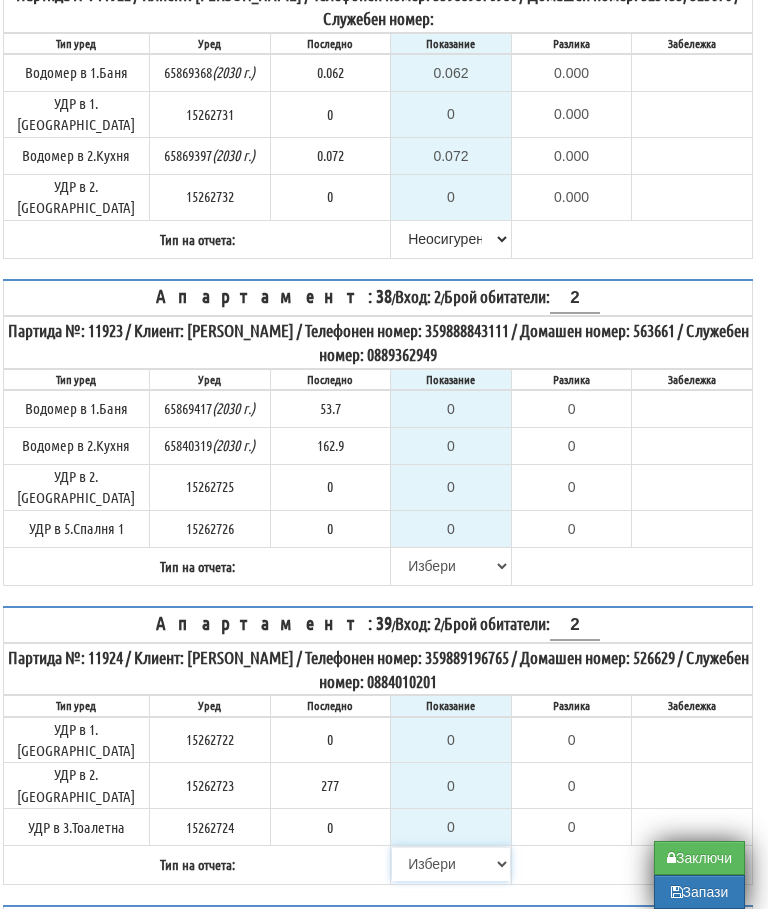 click on "Избери
Визуален
Телефон
Бележка
Неосигурен достъп
Самоотчет
Служебно
Дистанционен" at bounding box center [451, 864] 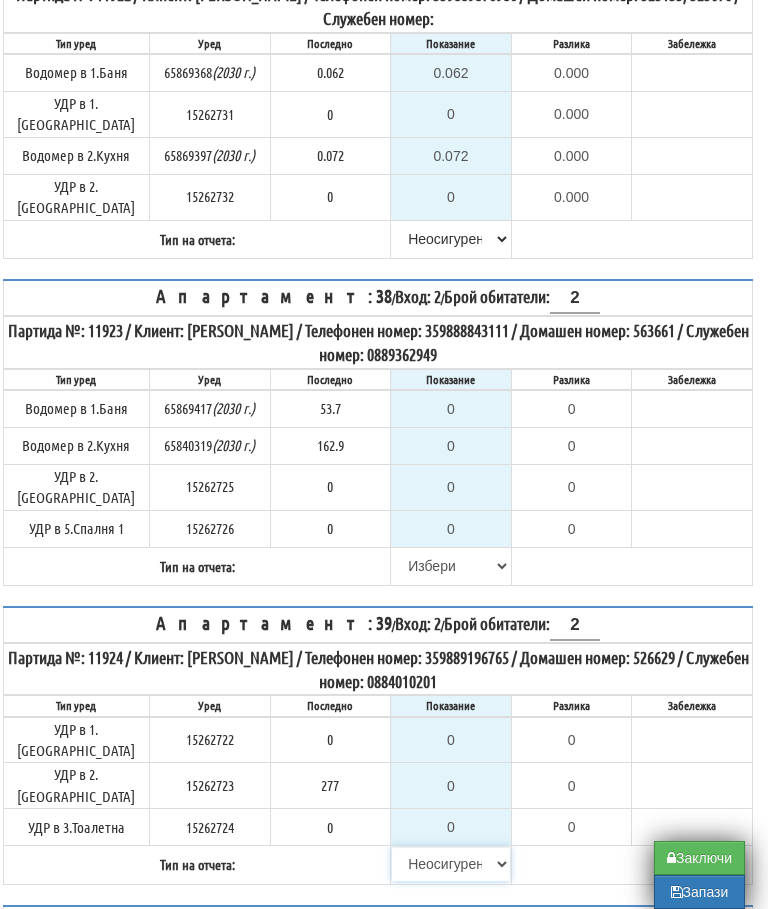 type on "0.000" 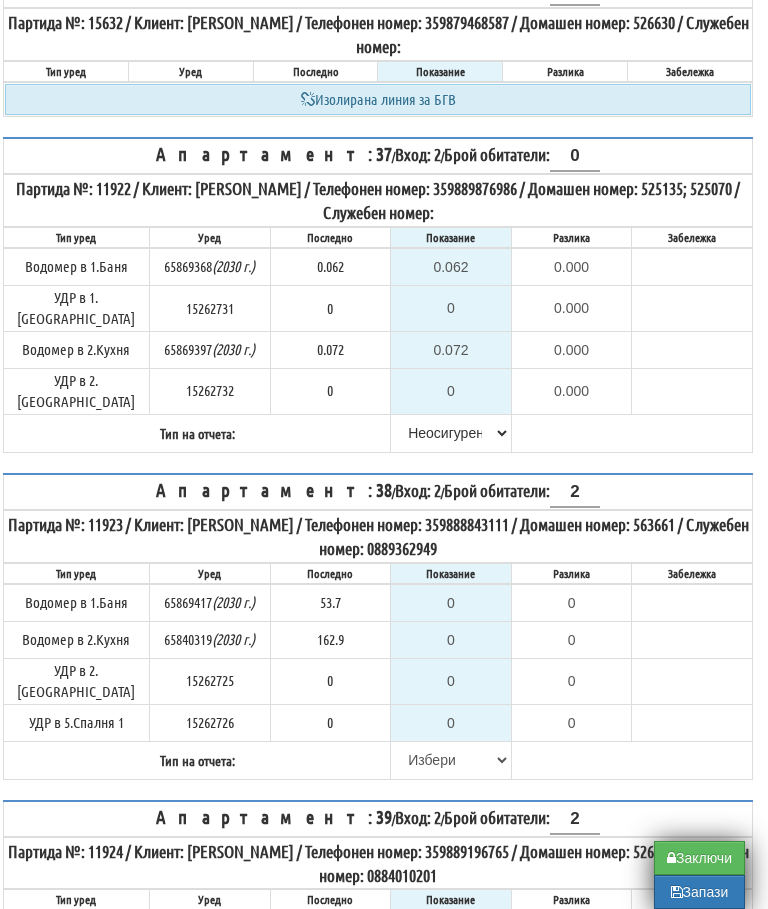 scroll, scrollTop: 9717, scrollLeft: 12, axis: both 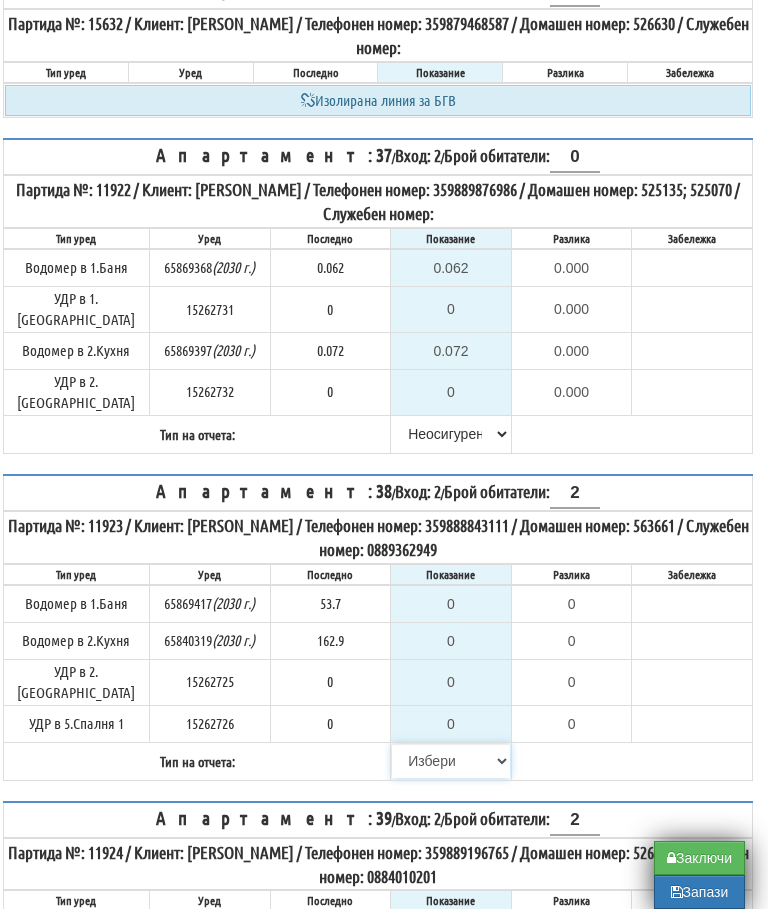 click on "Избери
Визуален
Телефон
Бележка
Неосигурен достъп
Самоотчет
Служебно
Дистанционен" at bounding box center [451, 761] 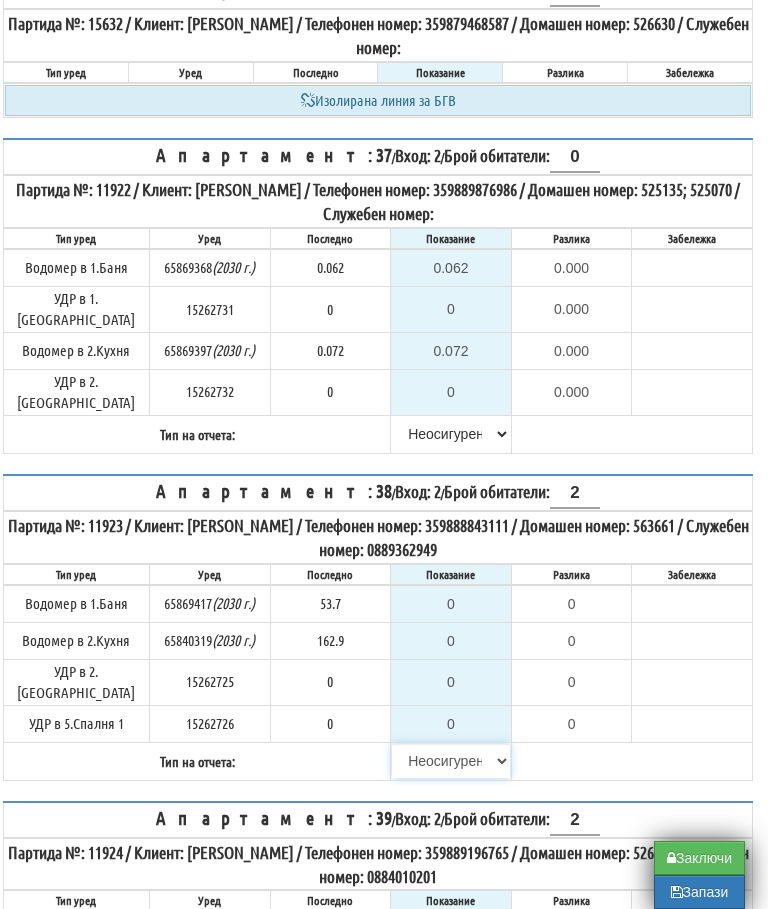 type on "53.7" 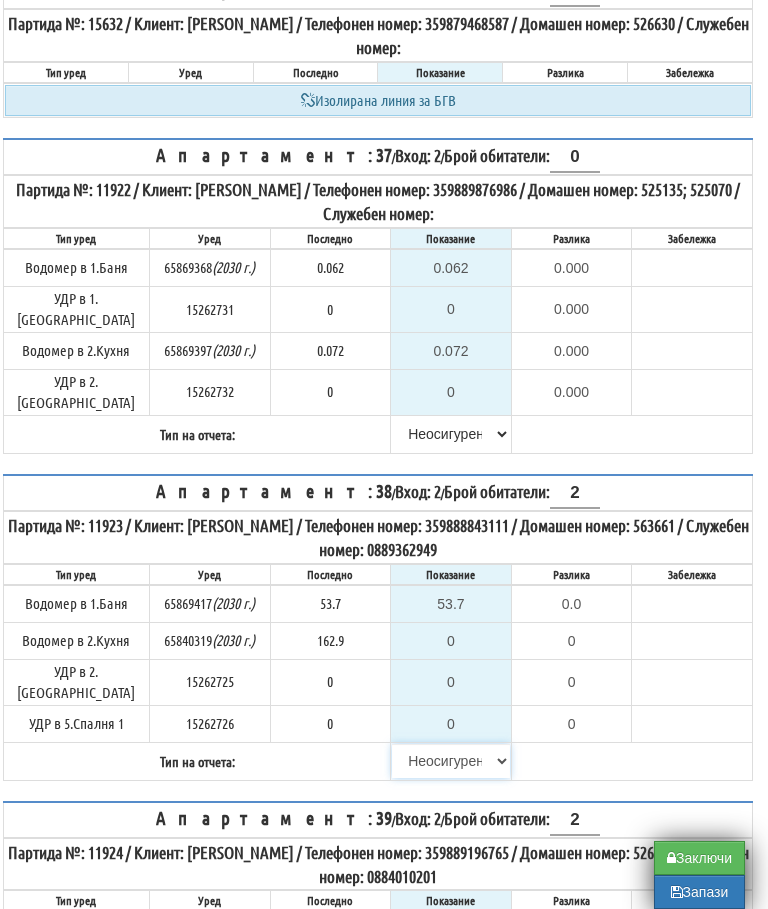 type on "162.9" 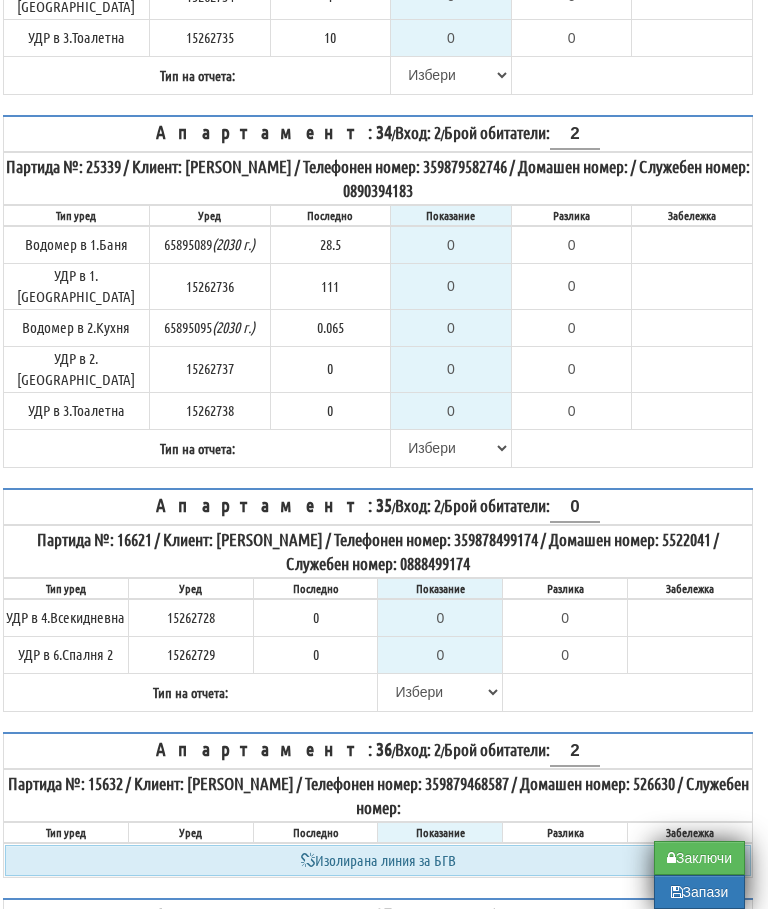 scroll, scrollTop: 8956, scrollLeft: 12, axis: both 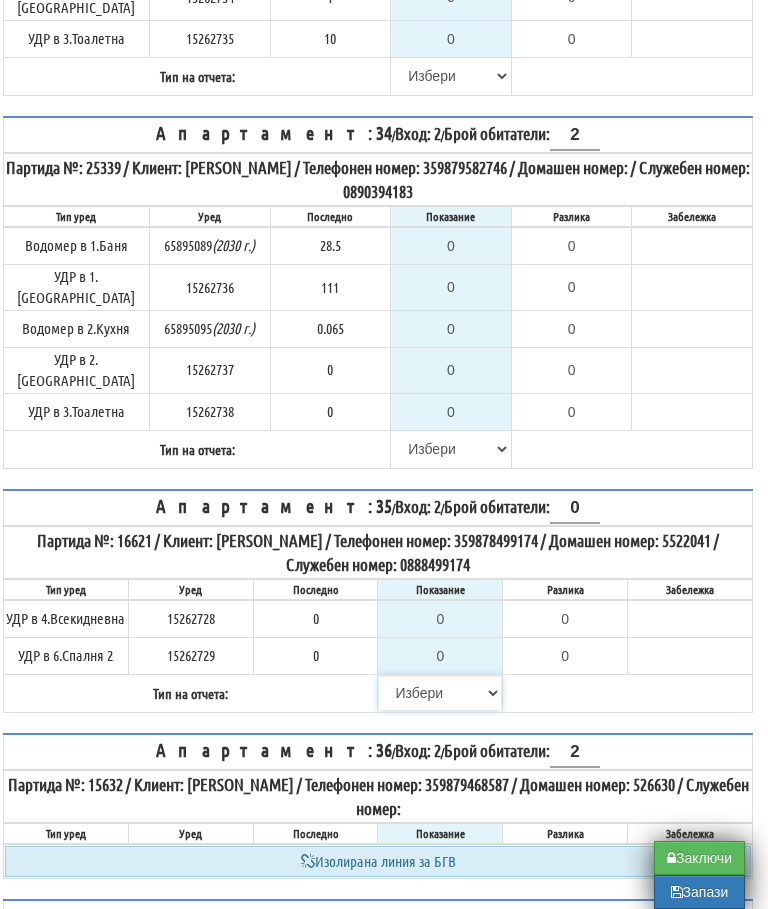 click on "[PERSON_NAME]
Телефон
Бележка
Неосигурен достъп
Самоотчет
Служебно
Дистанционен" at bounding box center [440, 693] 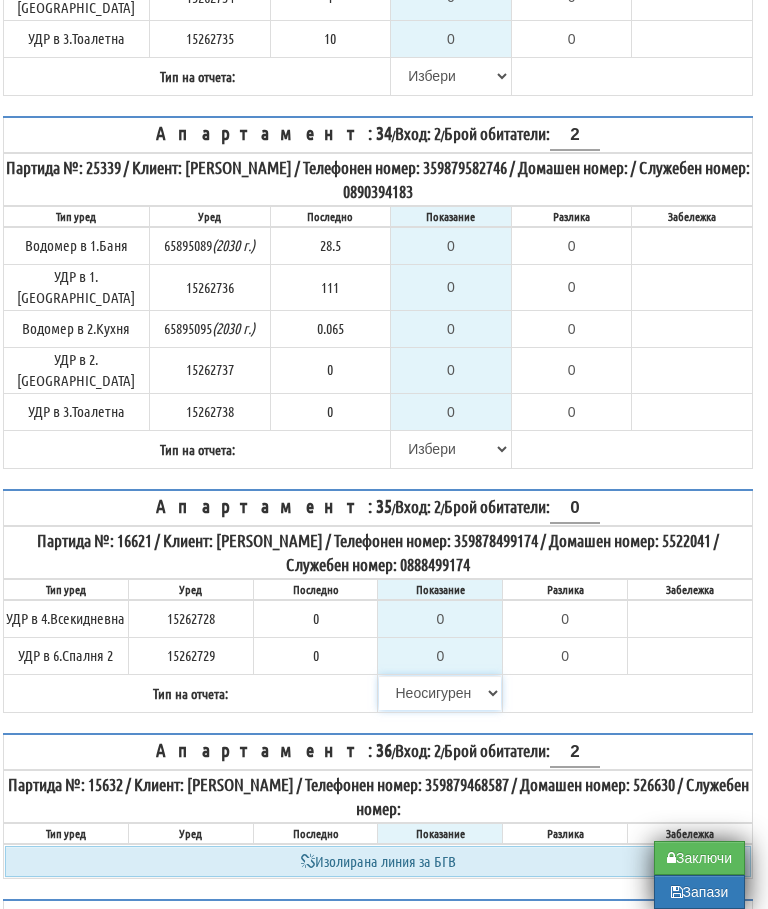 type on "0.000" 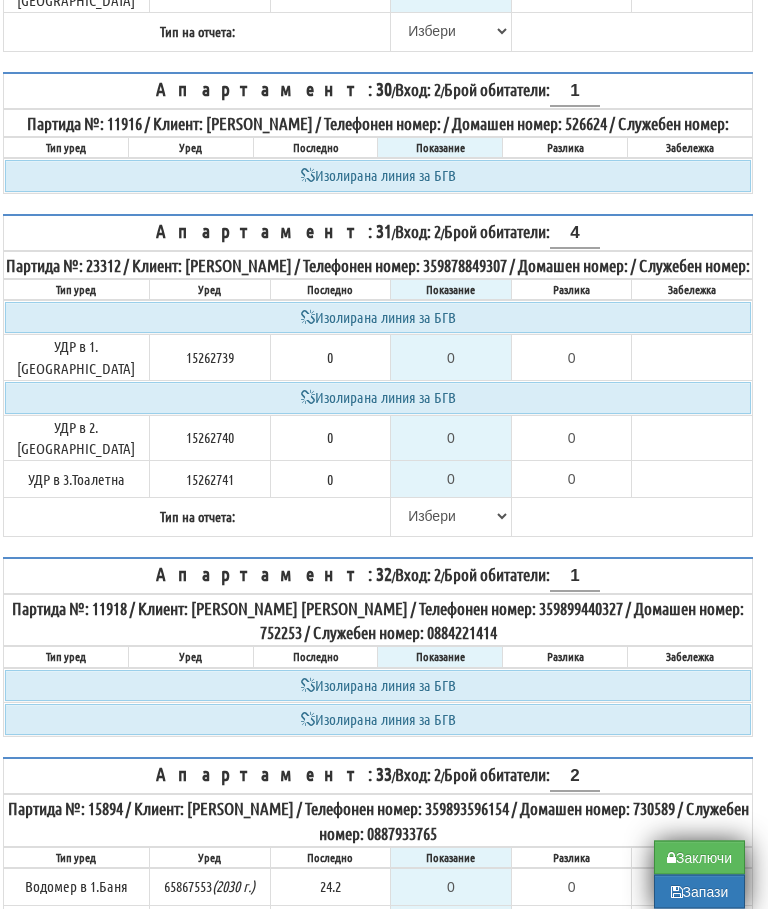 scroll, scrollTop: 7980, scrollLeft: 12, axis: both 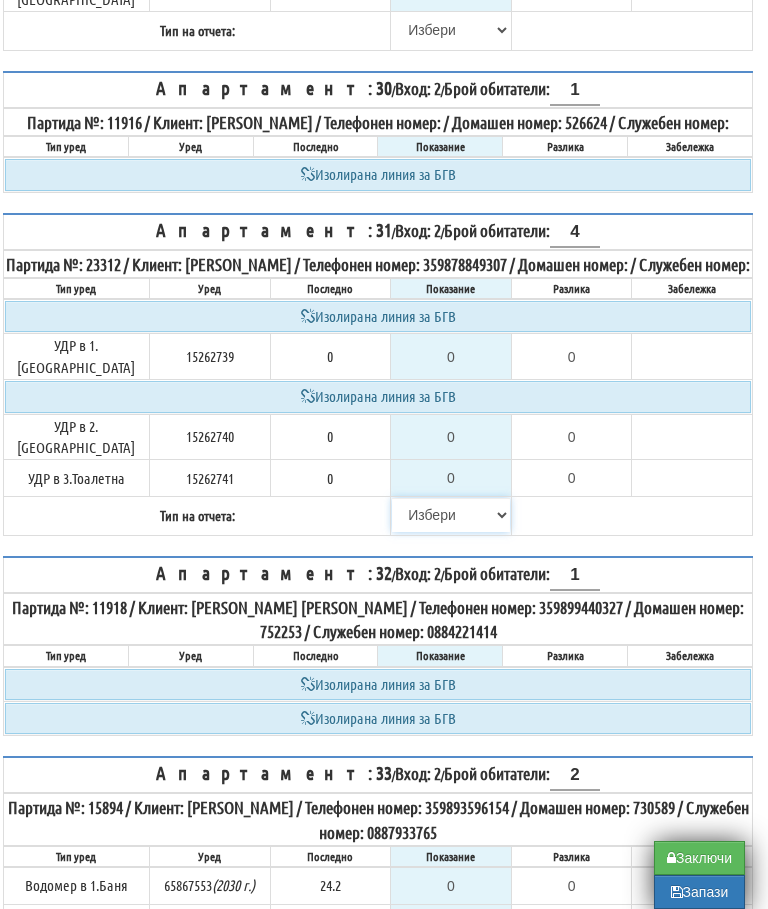 click on "[PERSON_NAME]
Телефон
Бележка
Неосигурен достъп
Самоотчет
Служебно
Дистанционен" at bounding box center (451, 515) 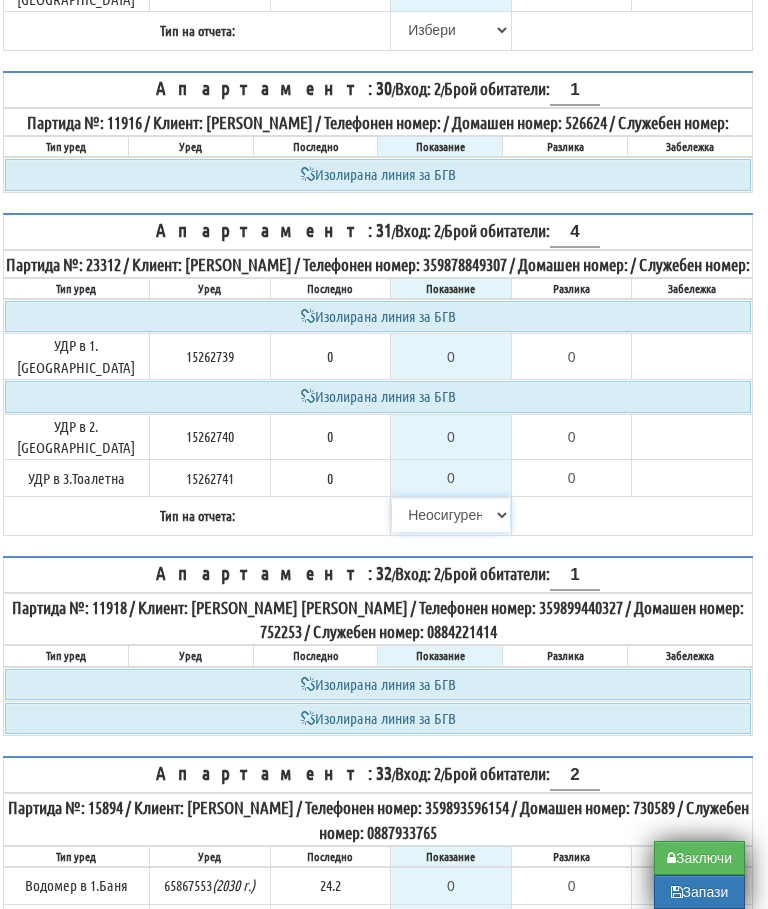 type on "0.000" 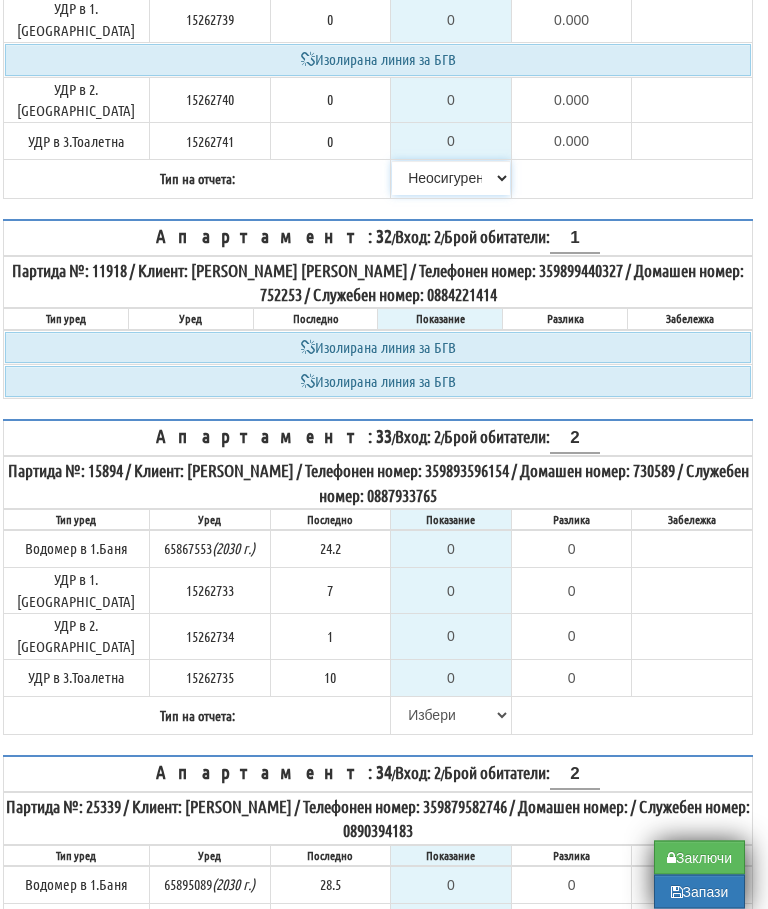scroll, scrollTop: 8316, scrollLeft: 12, axis: both 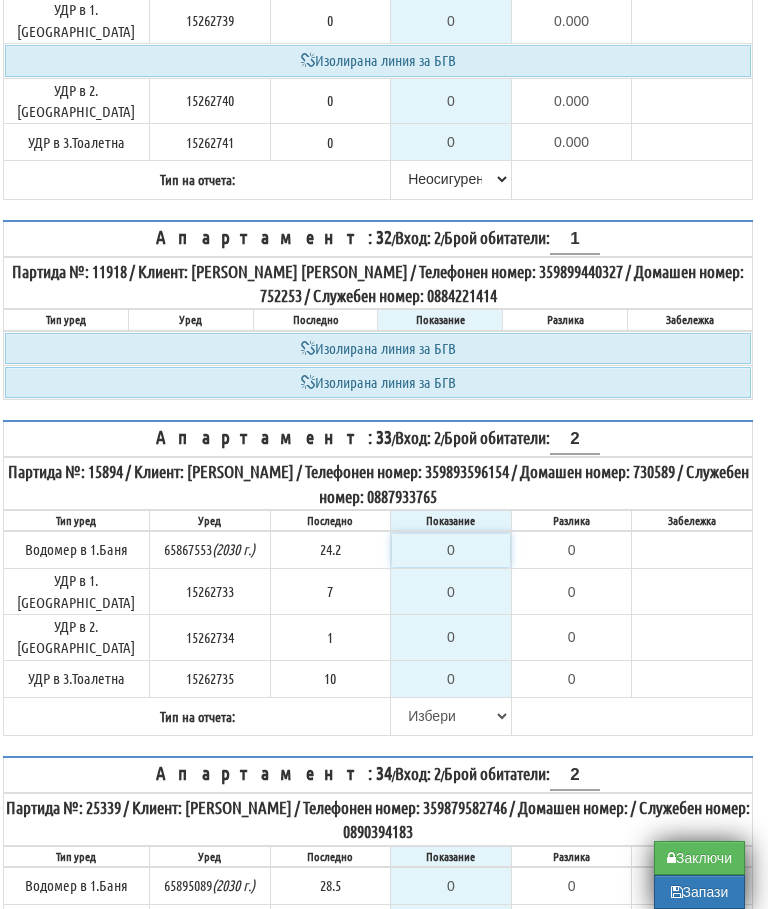 click on "0" at bounding box center (451, 550) 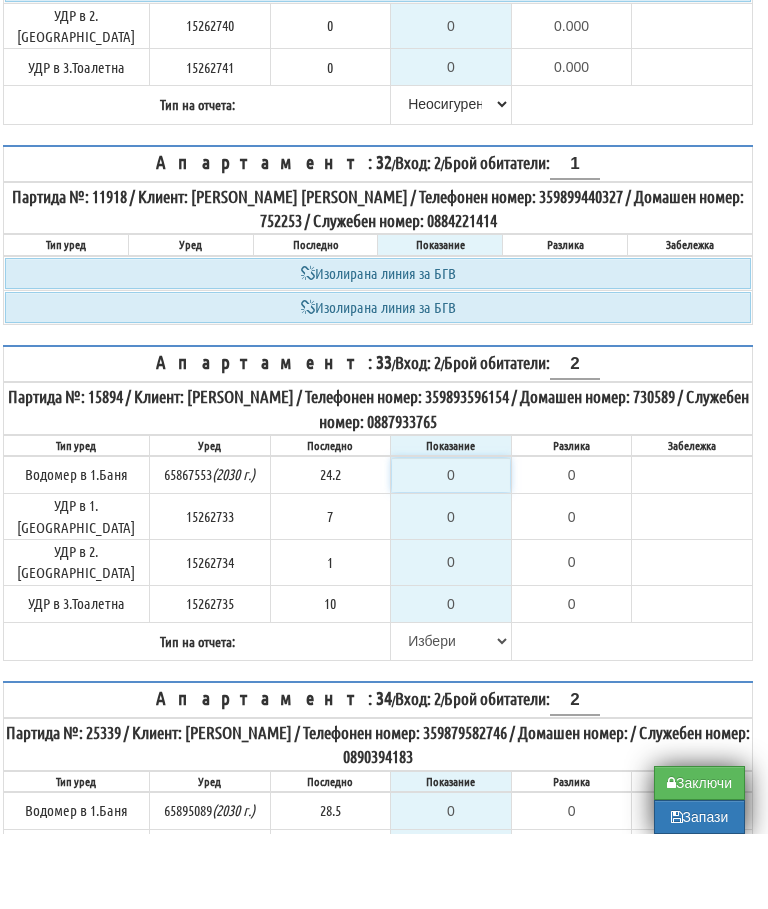 type on "2" 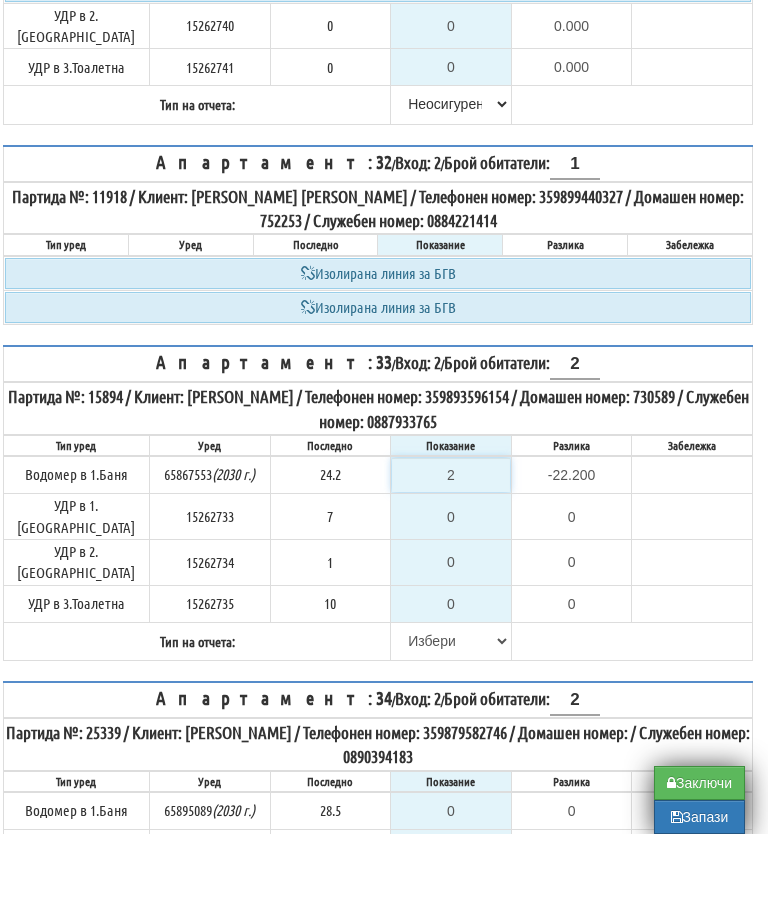 type on "24" 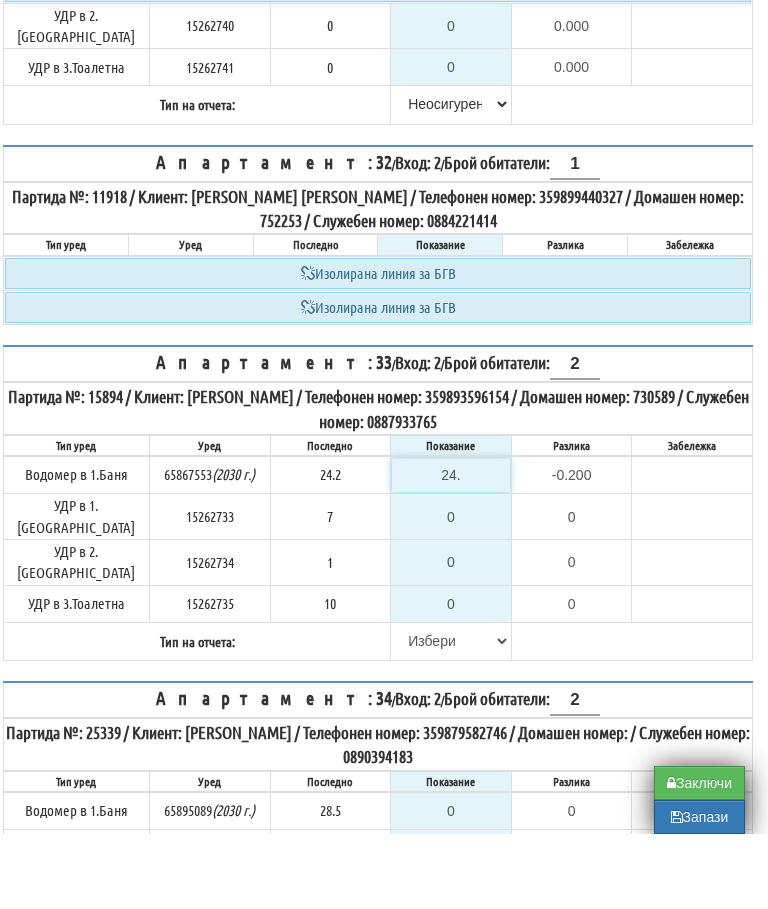 type on "24.6" 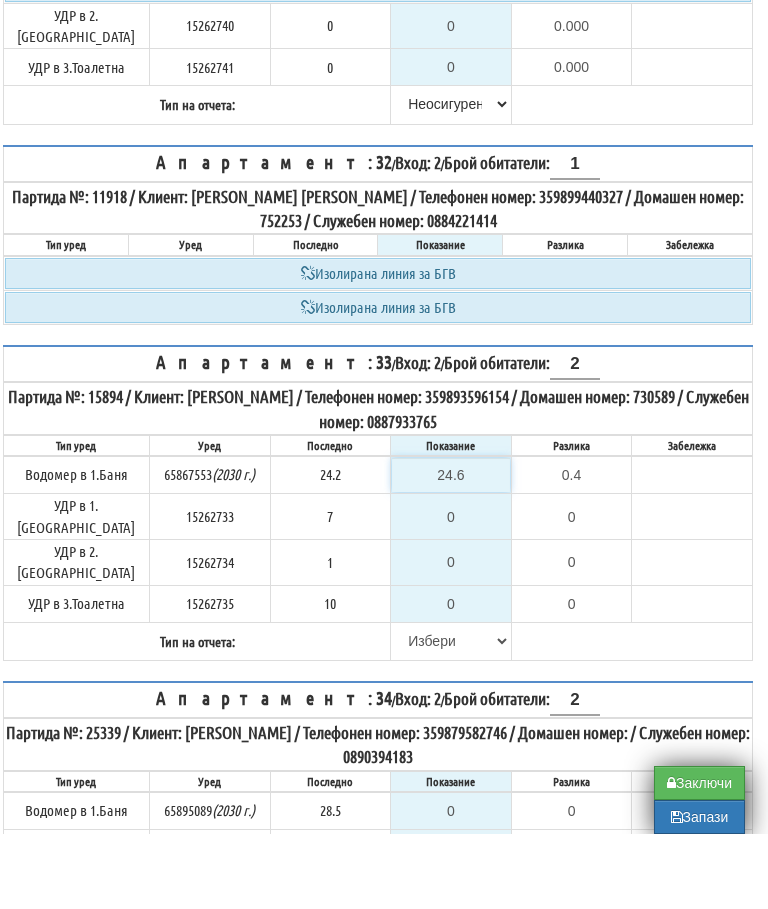 type on "24.6" 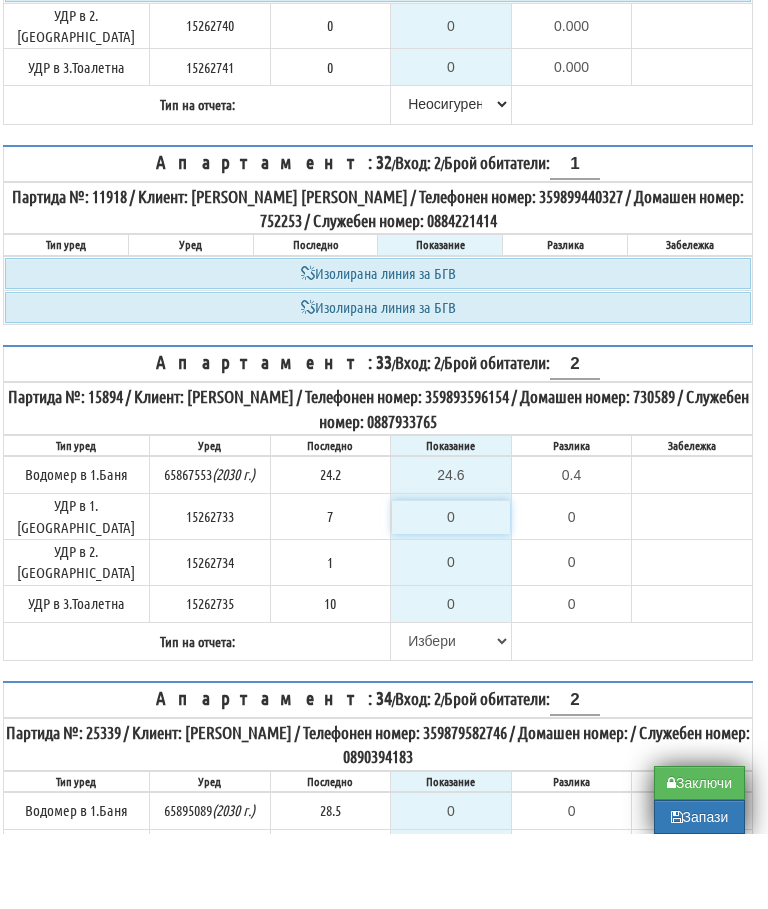 click on "0" at bounding box center [451, 592] 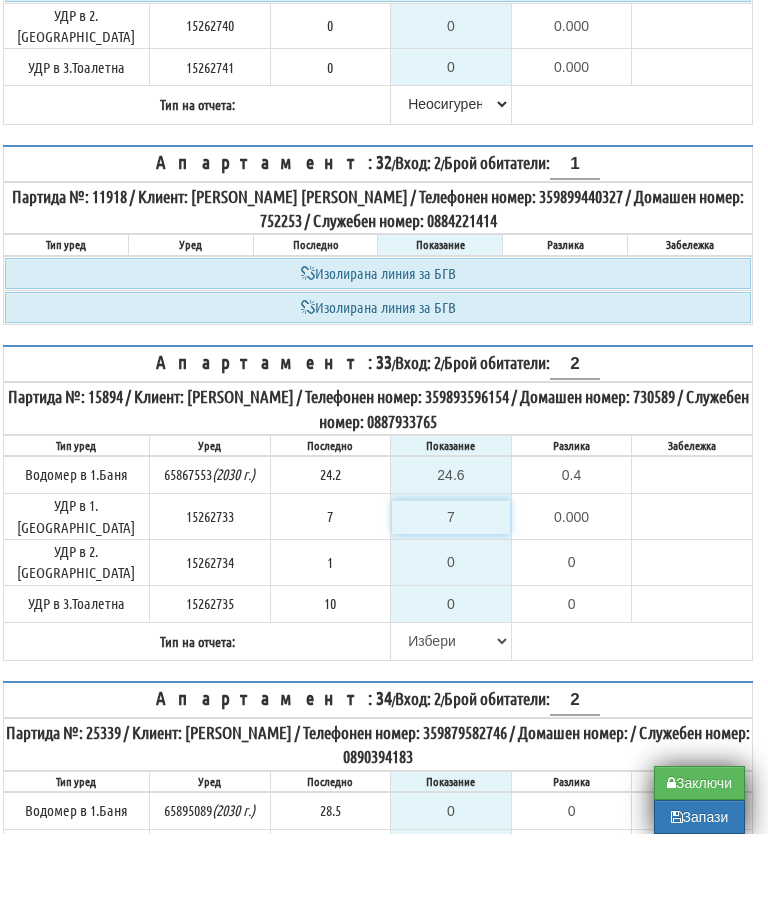 type on "7" 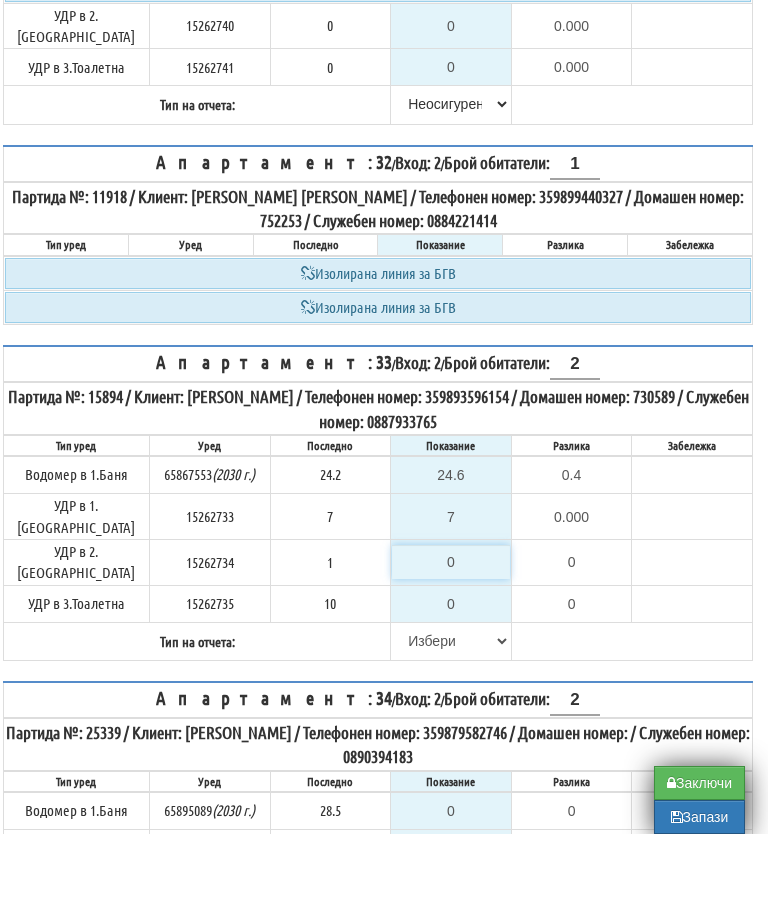 click on "0" at bounding box center (451, 637) 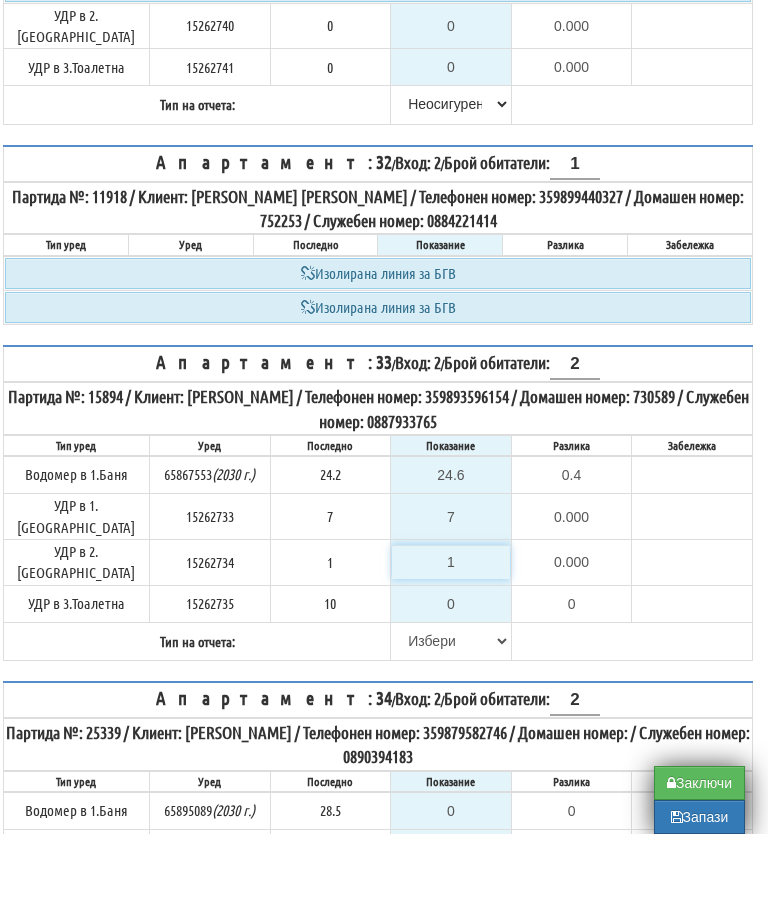 type on "1" 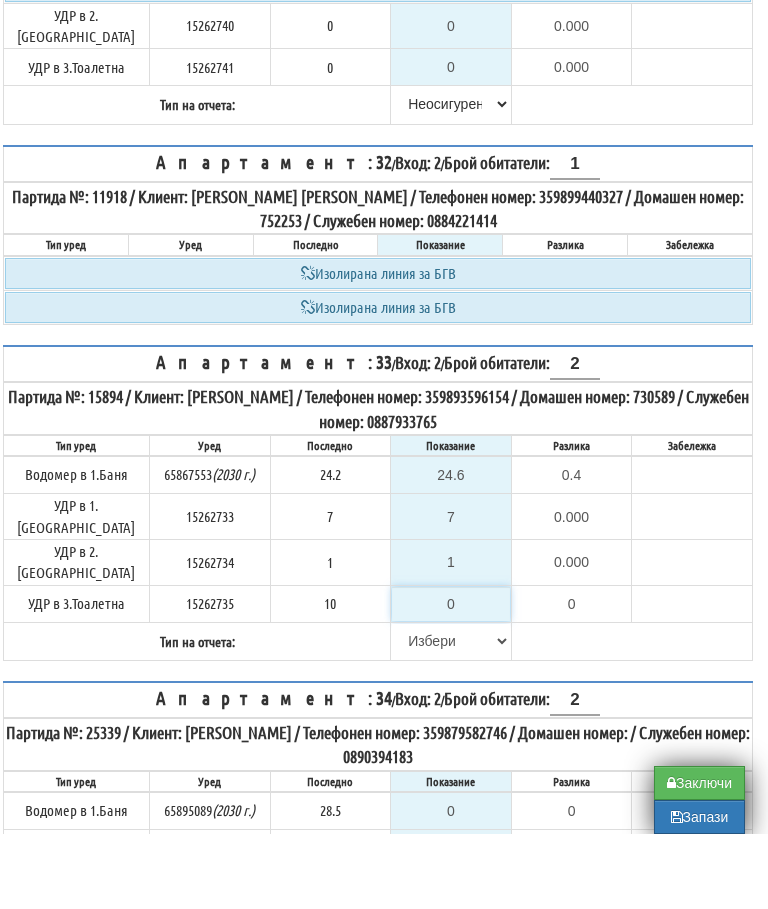 click on "0" at bounding box center (451, 679) 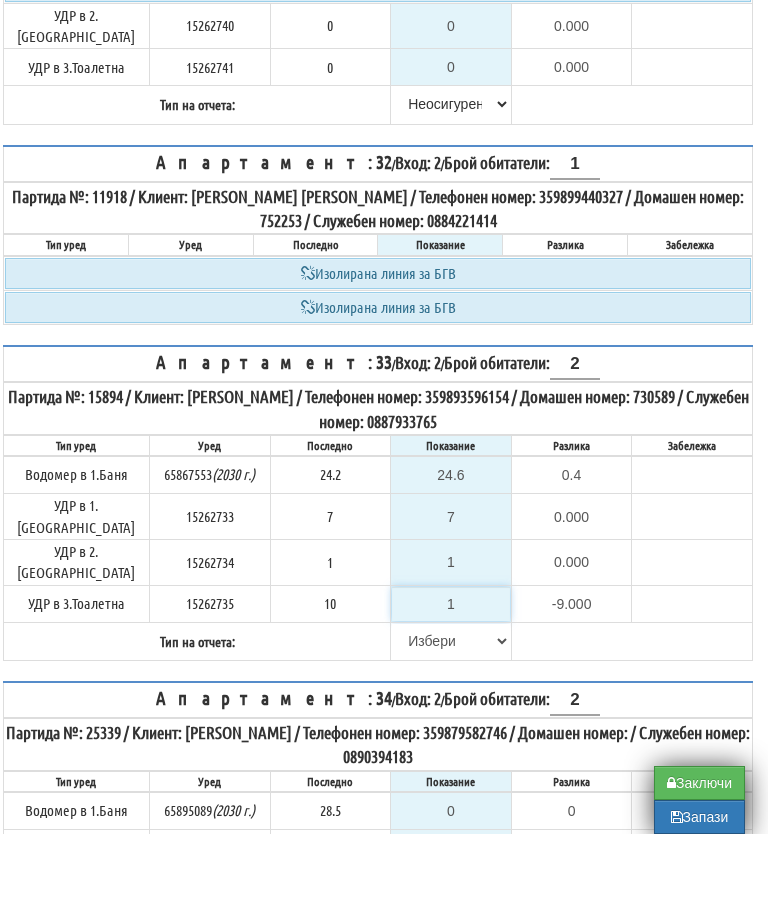 type on "10" 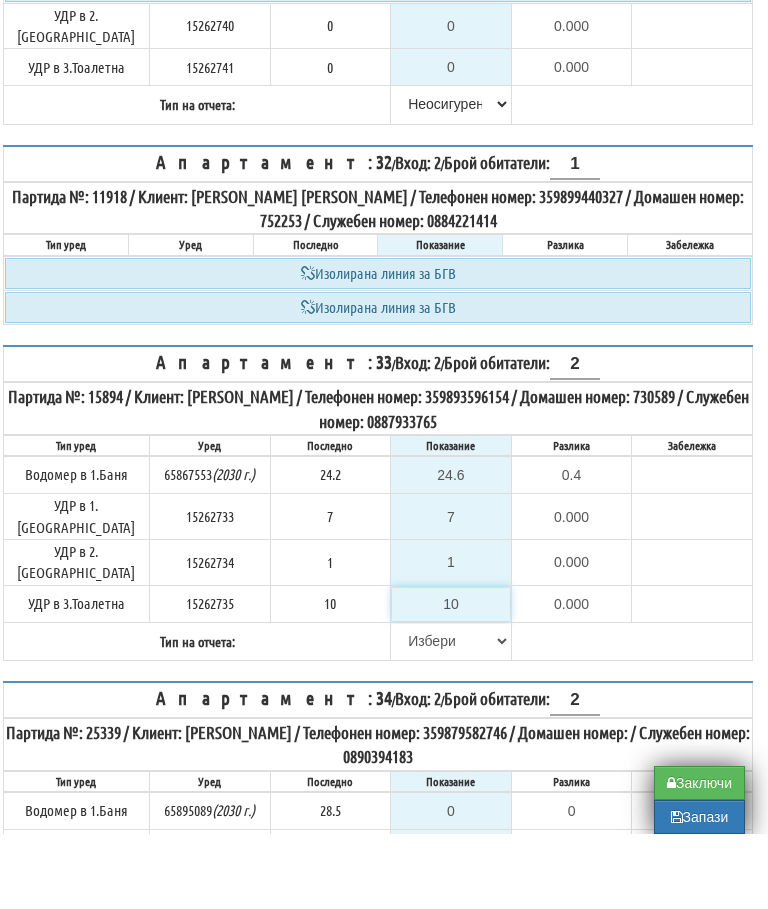 type on "10" 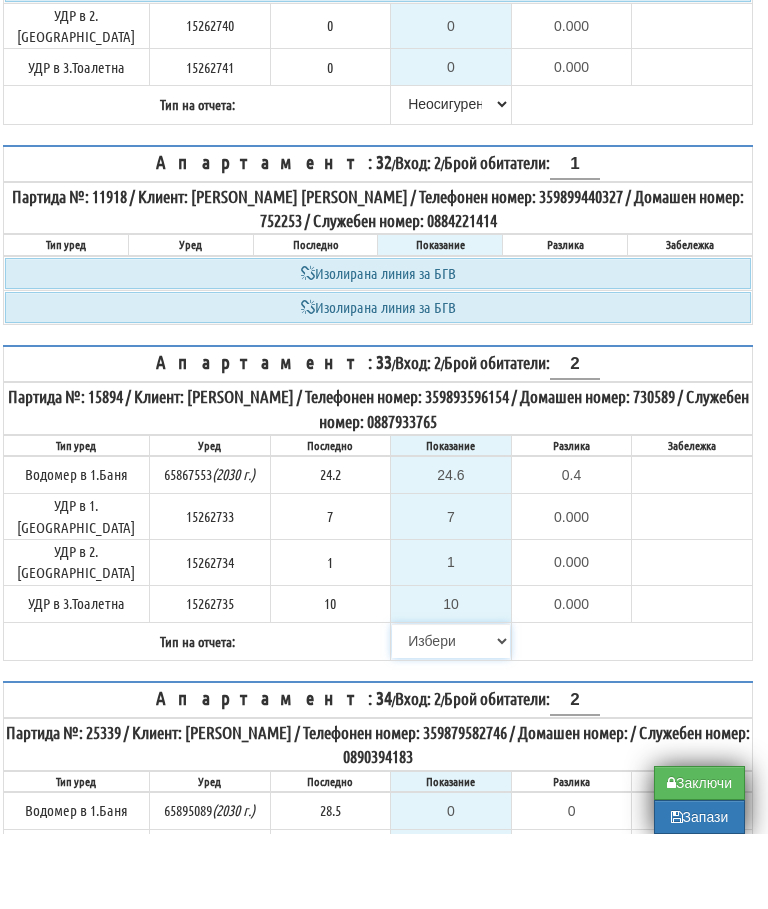 click on "[PERSON_NAME]
Телефон
Бележка
Неосигурен достъп
Самоотчет
Служебно
Дистанционен" at bounding box center [451, 716] 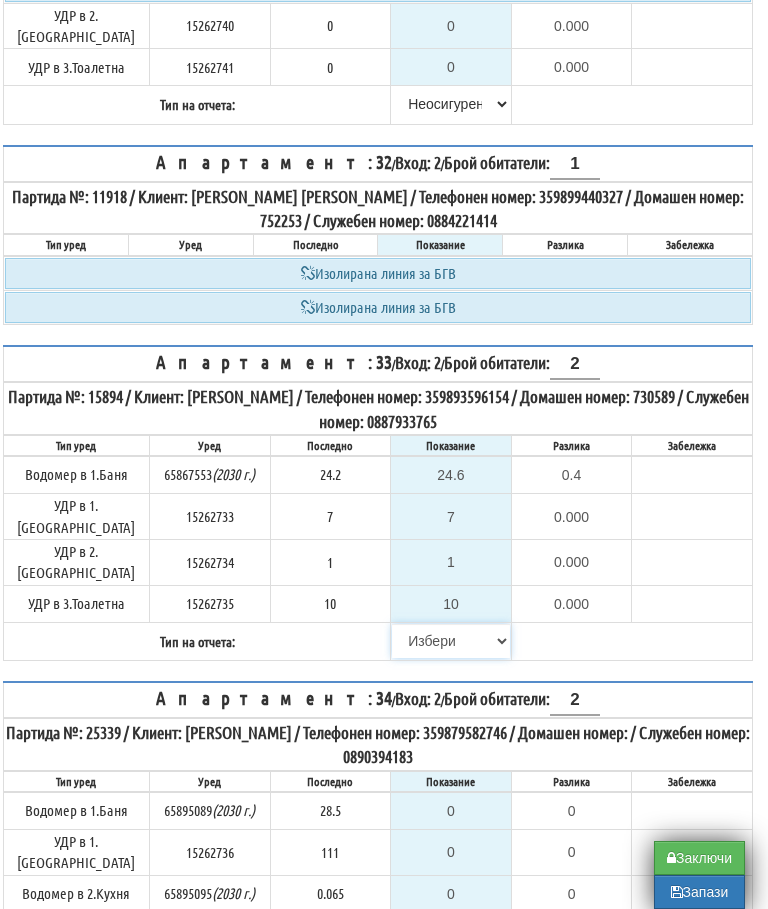 select on "89c75930-9bfd-e511-80be-8d5a1dced85a" 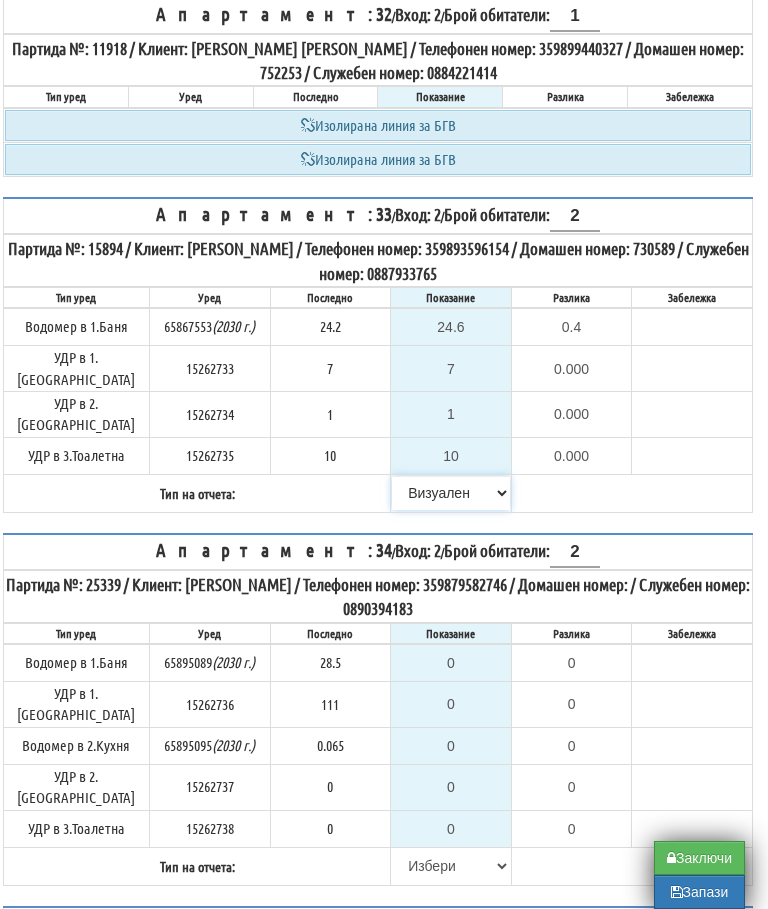 scroll, scrollTop: 8562, scrollLeft: 12, axis: both 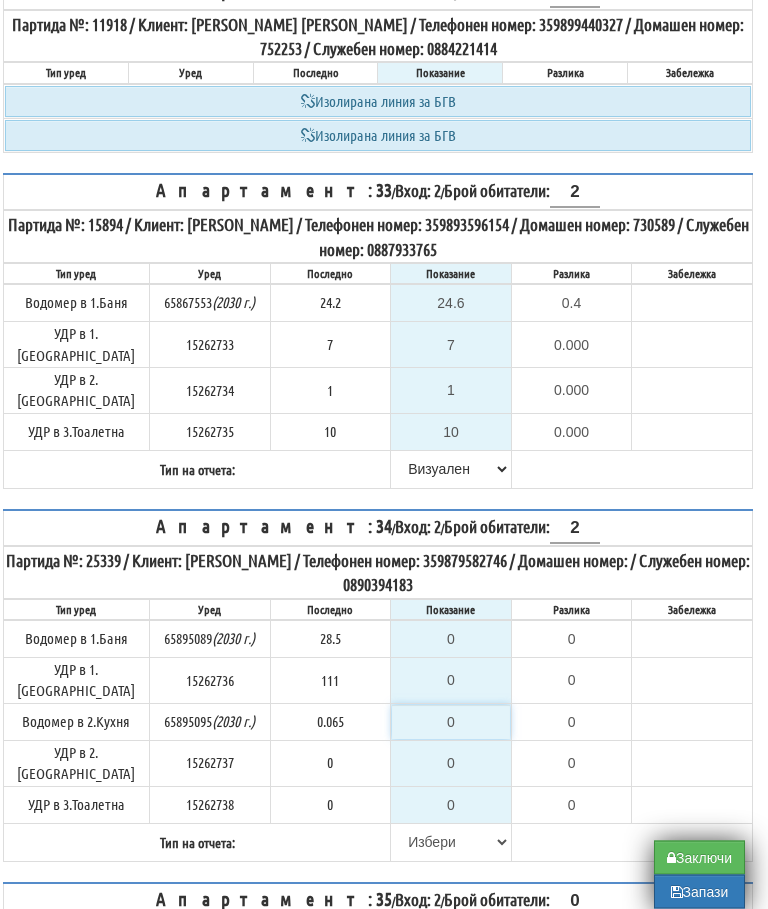 click on "0" at bounding box center [451, 723] 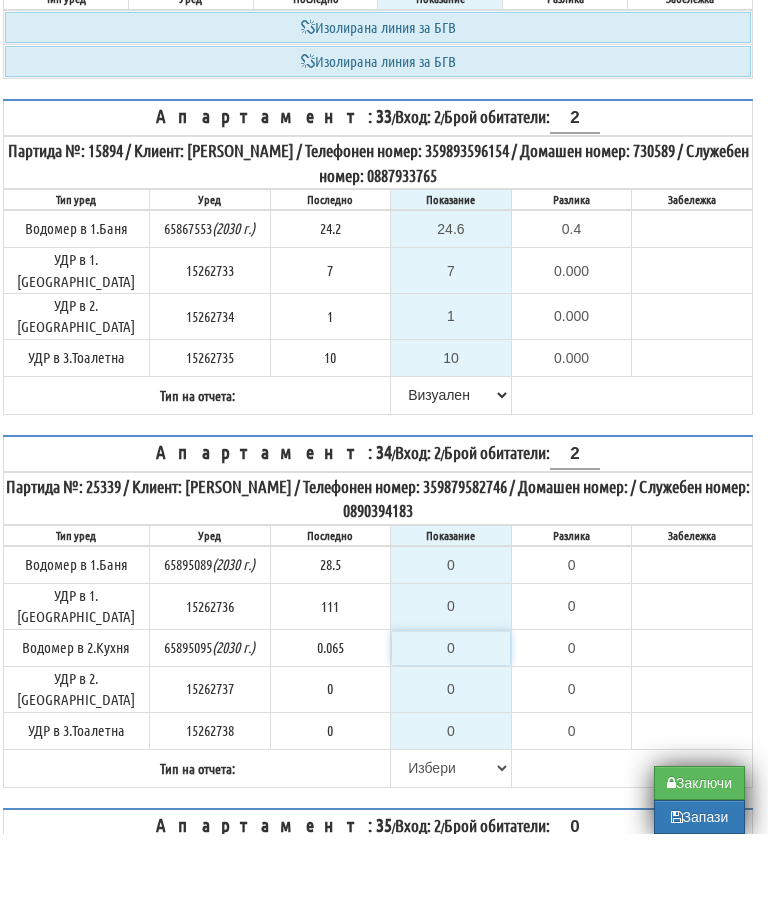 type on "-0.065" 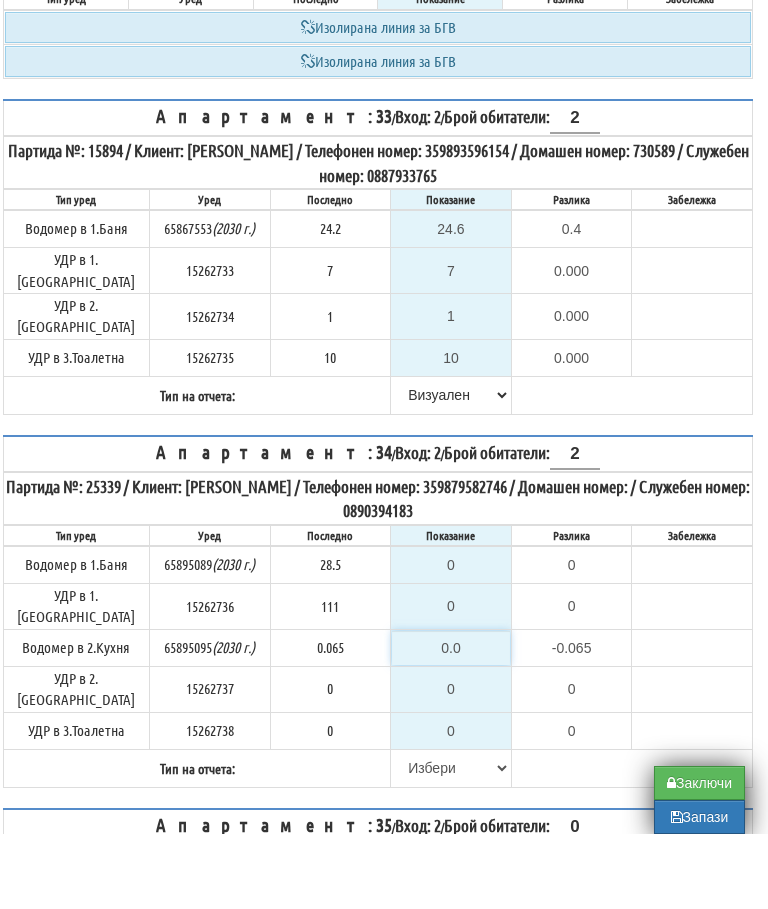 type on "0.06" 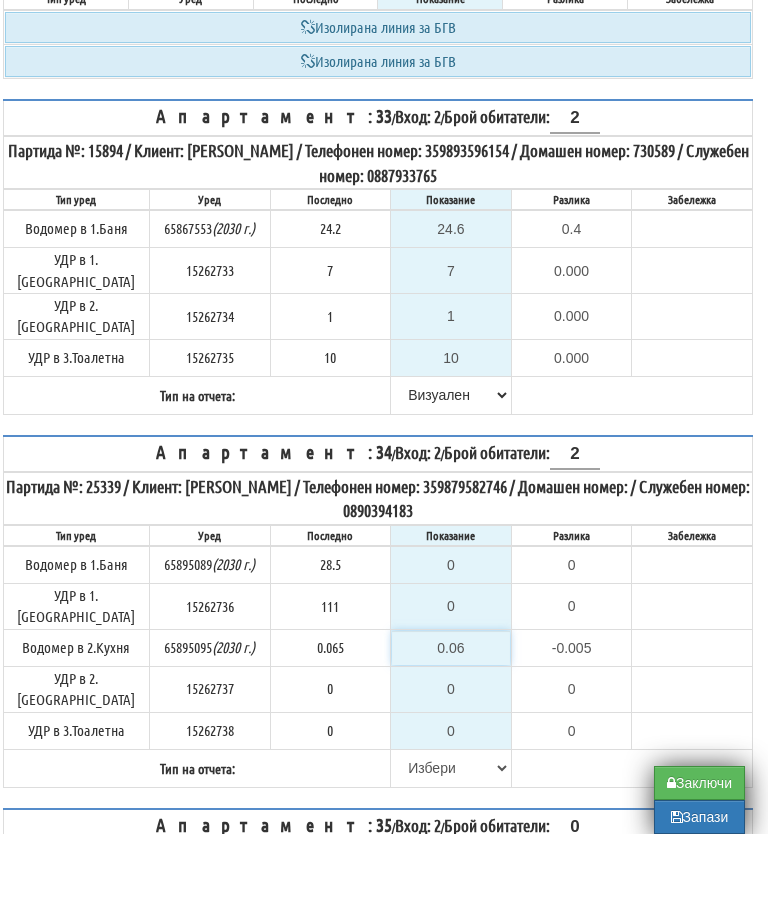 type on "0.065" 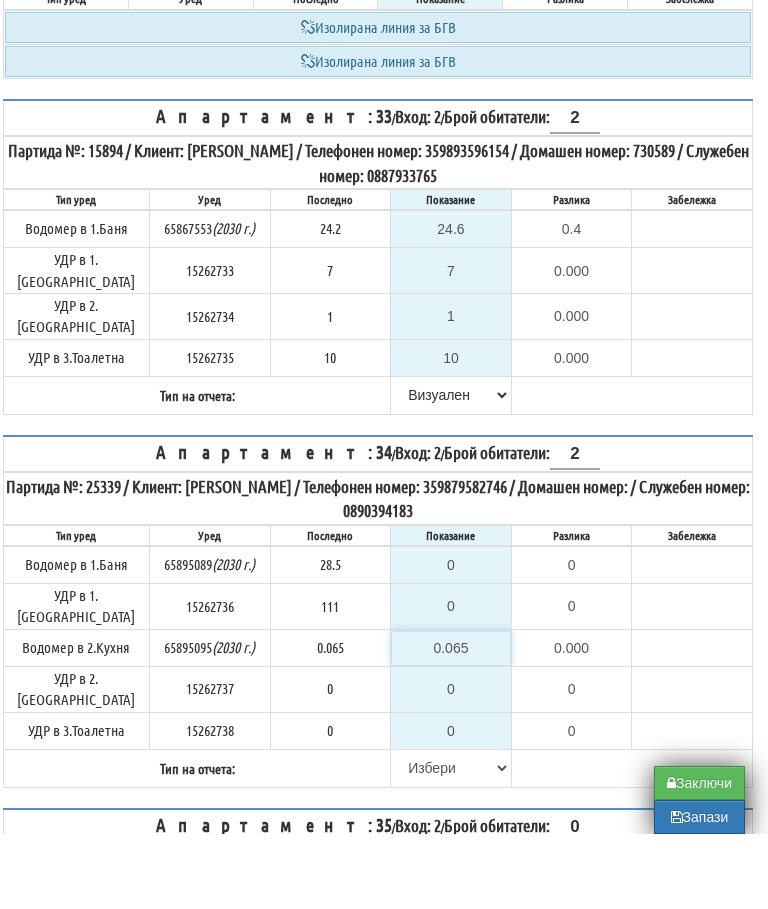 type on "0.065" 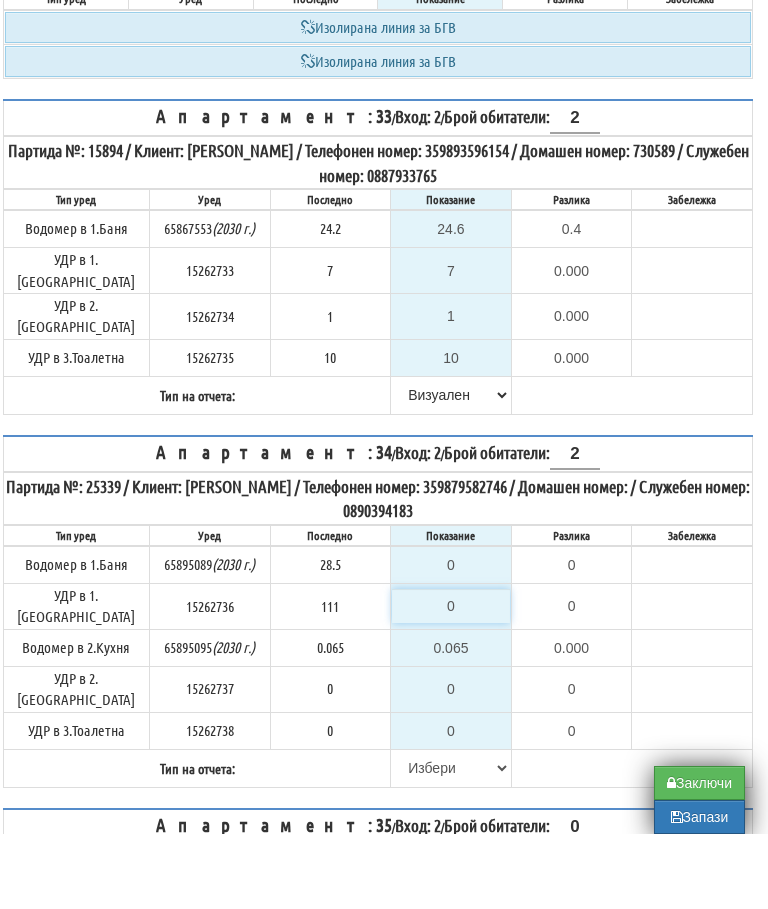 click on "0" at bounding box center [451, 681] 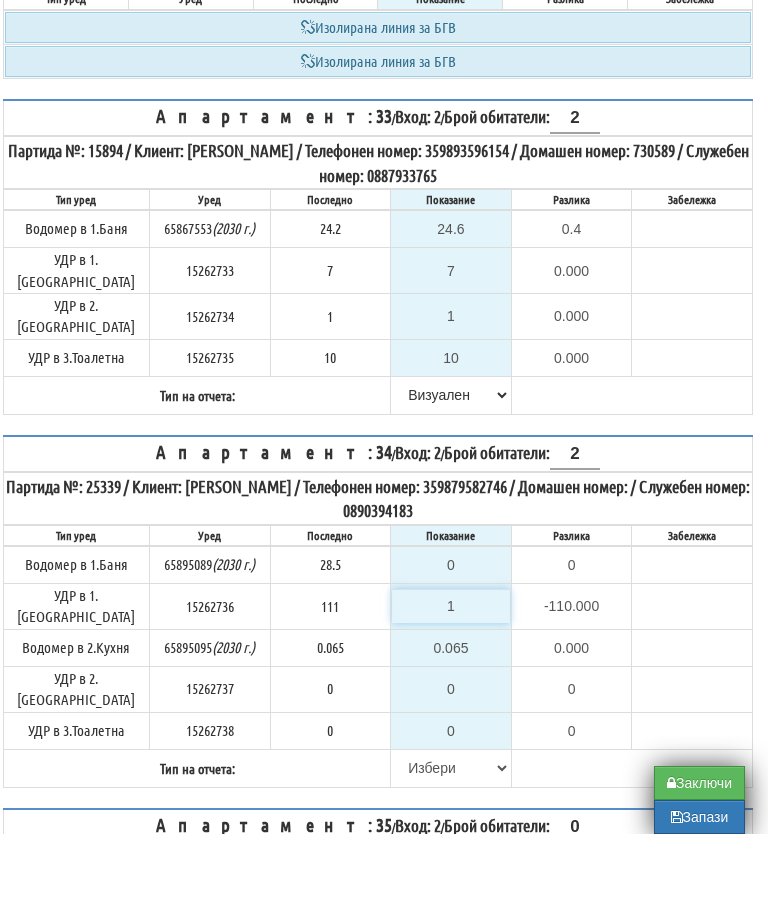 type on "11" 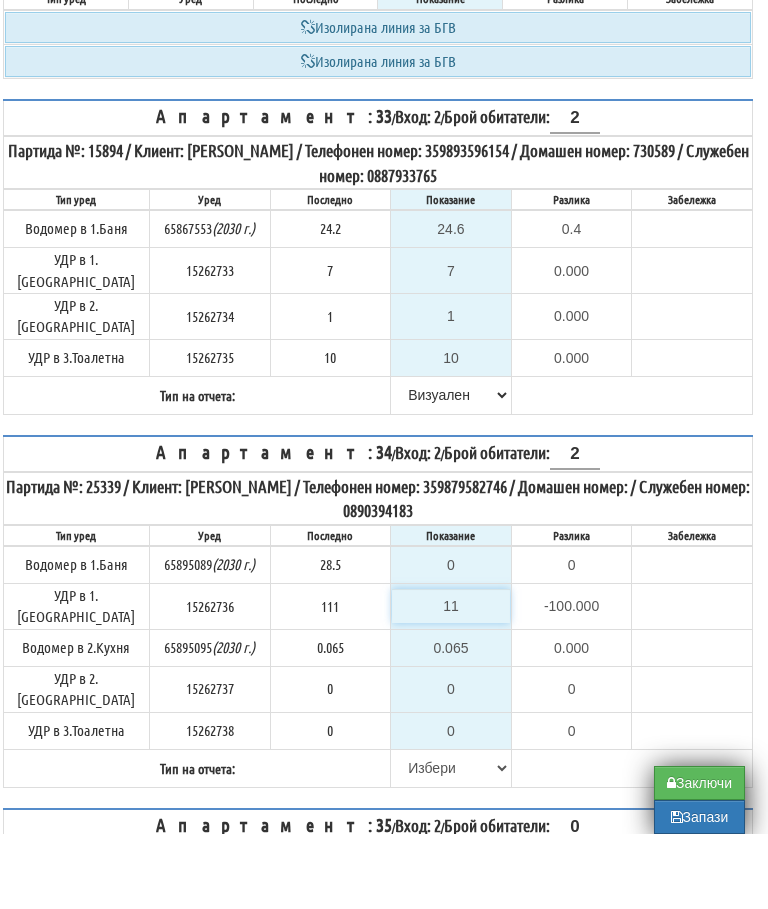 type on "111" 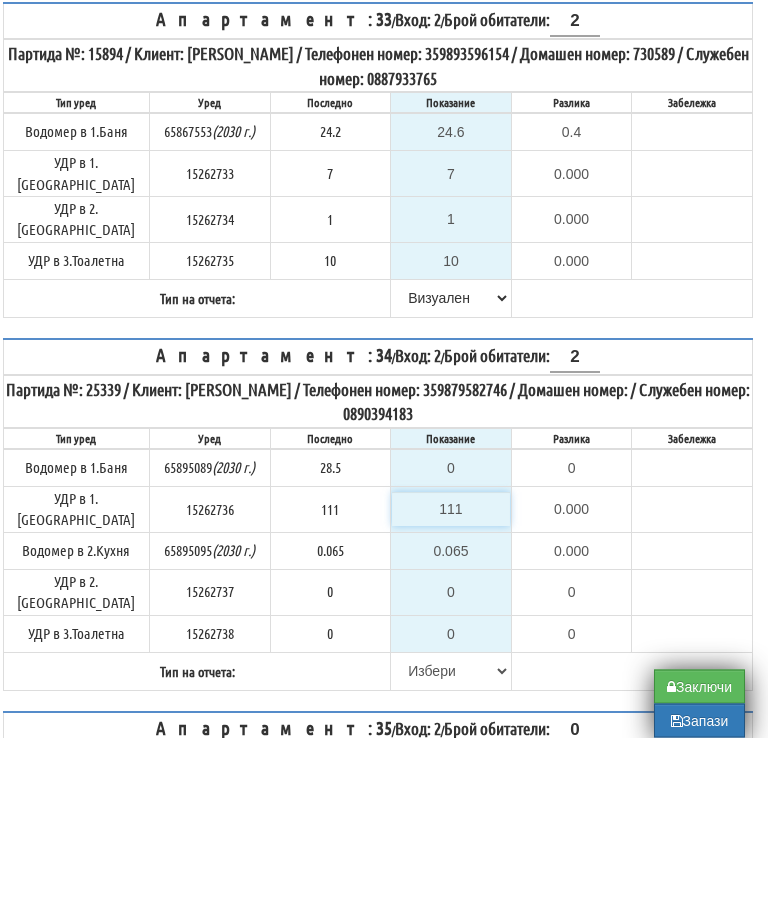 type on "111" 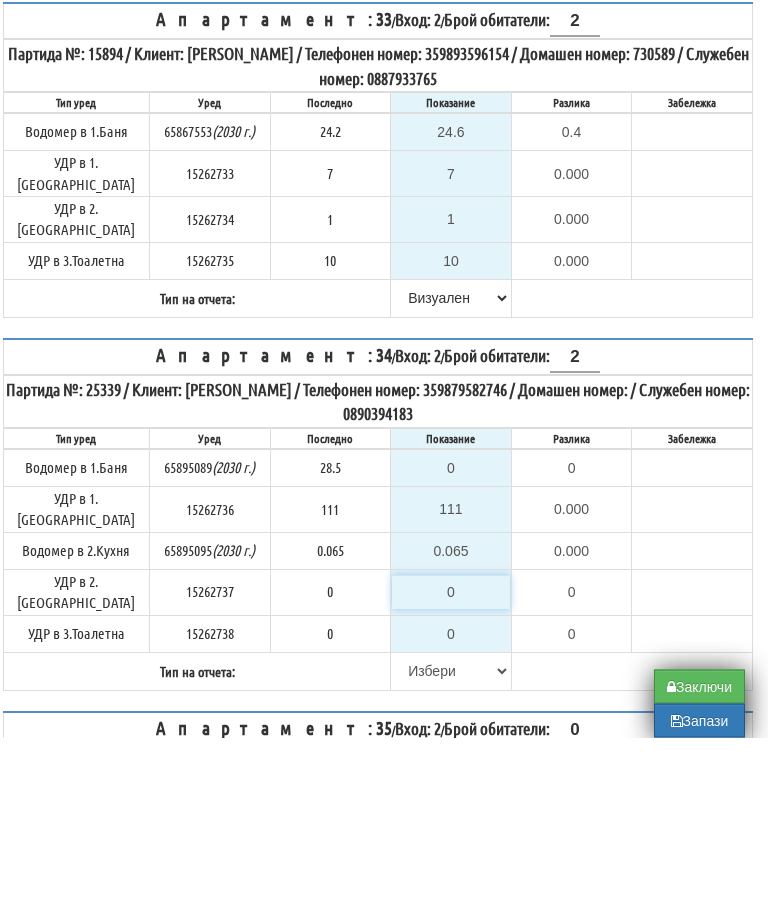 click on "0" at bounding box center (451, 764) 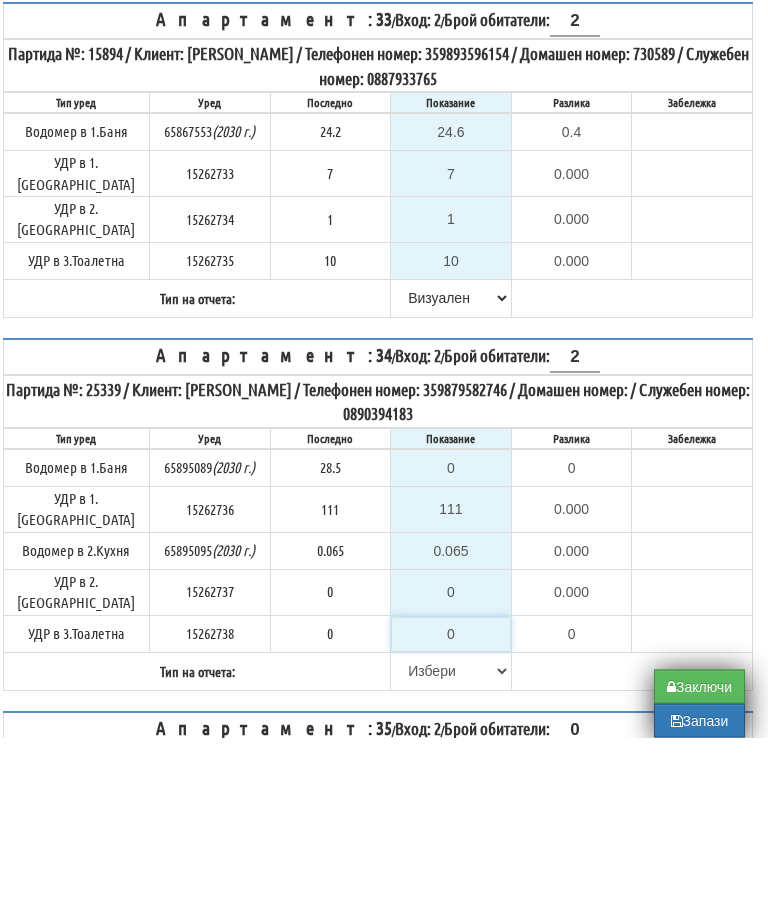 click on "0" at bounding box center (451, 806) 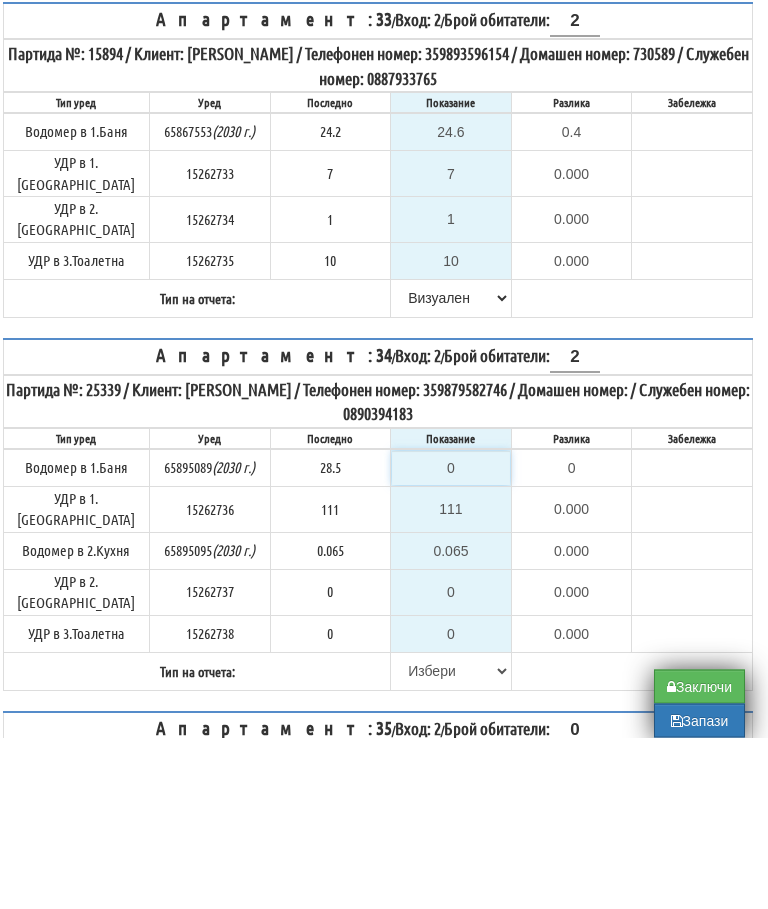 click on "0" at bounding box center (451, 640) 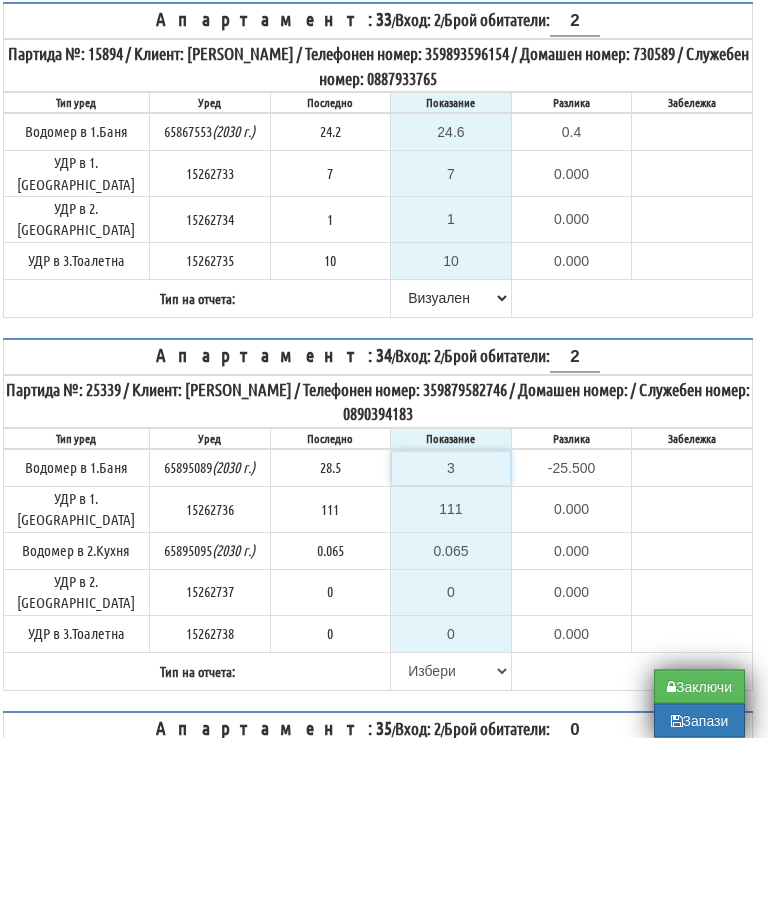 type on "32" 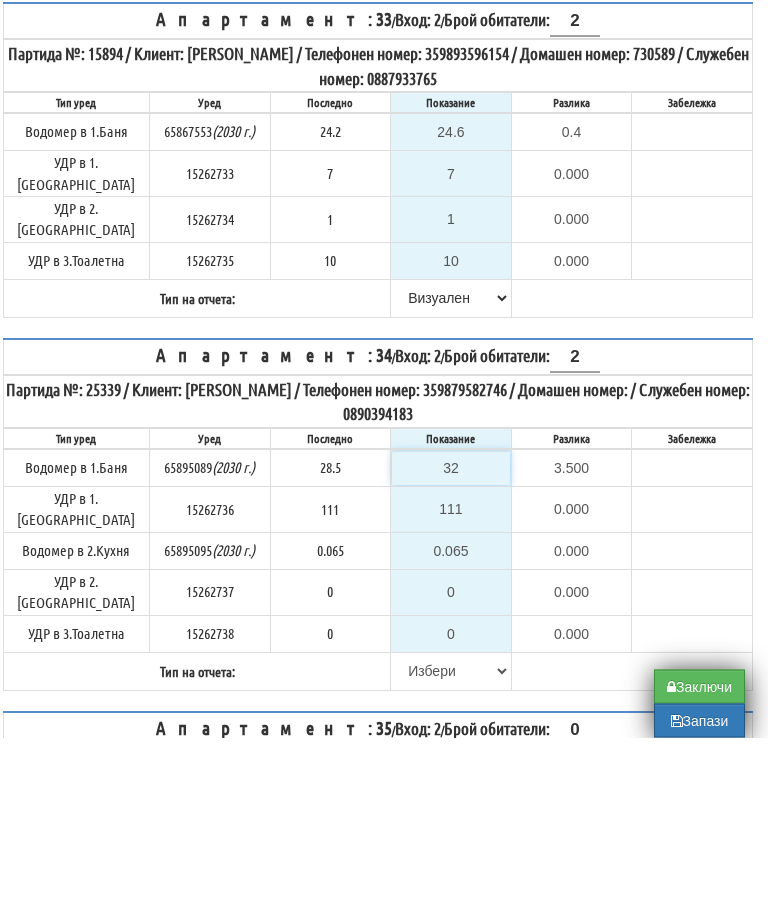 type on "32" 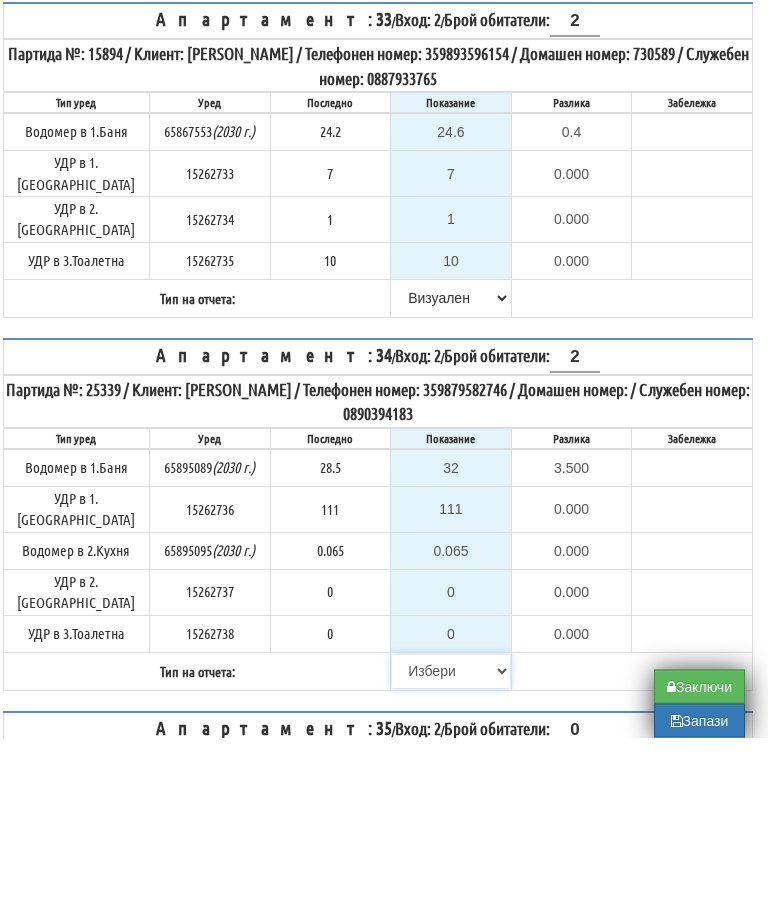 click on "Избери
Визуален
Телефон
Бележка
Неосигурен достъп
Самоотчет
Служебно
Дистанционен" at bounding box center (451, 843) 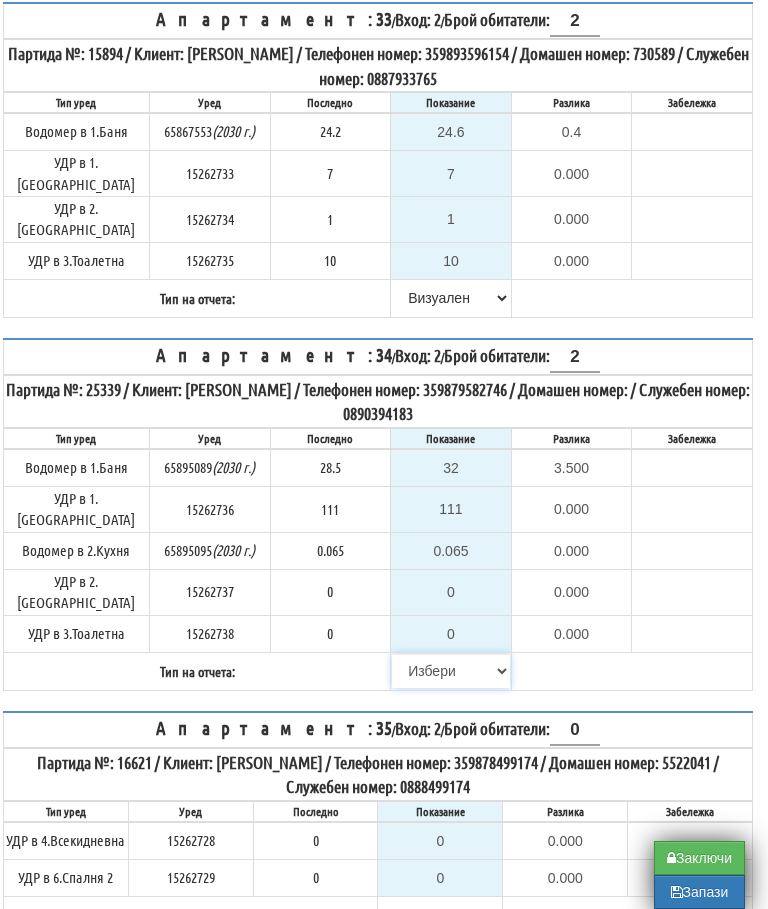select on "89c75930-9bfd-e511-80be-8d5a1dced85a" 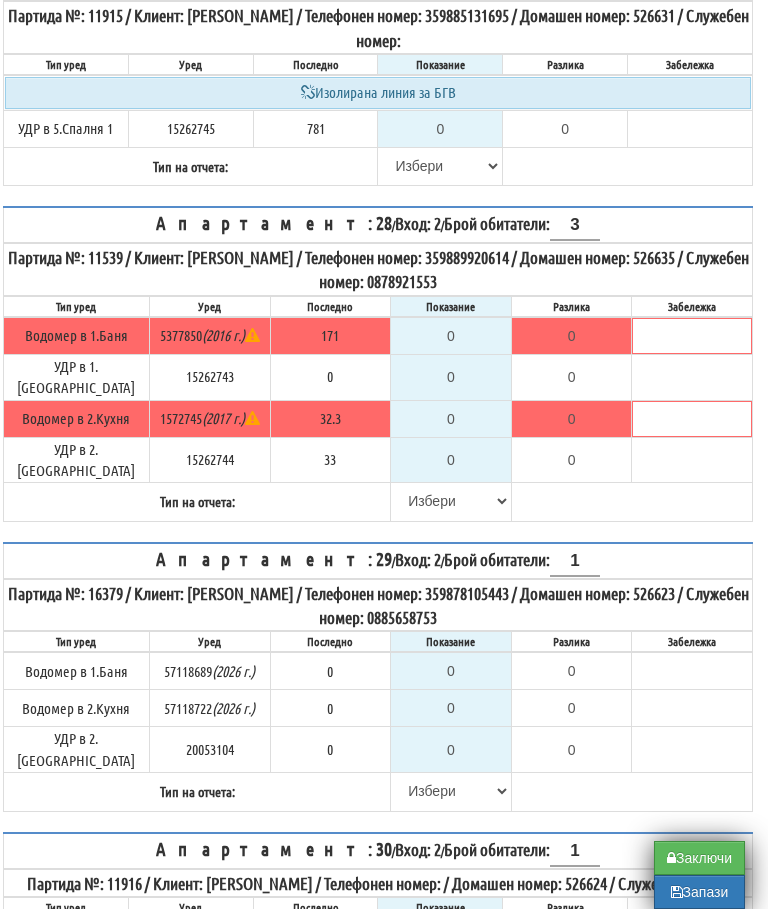 scroll, scrollTop: 7214, scrollLeft: 12, axis: both 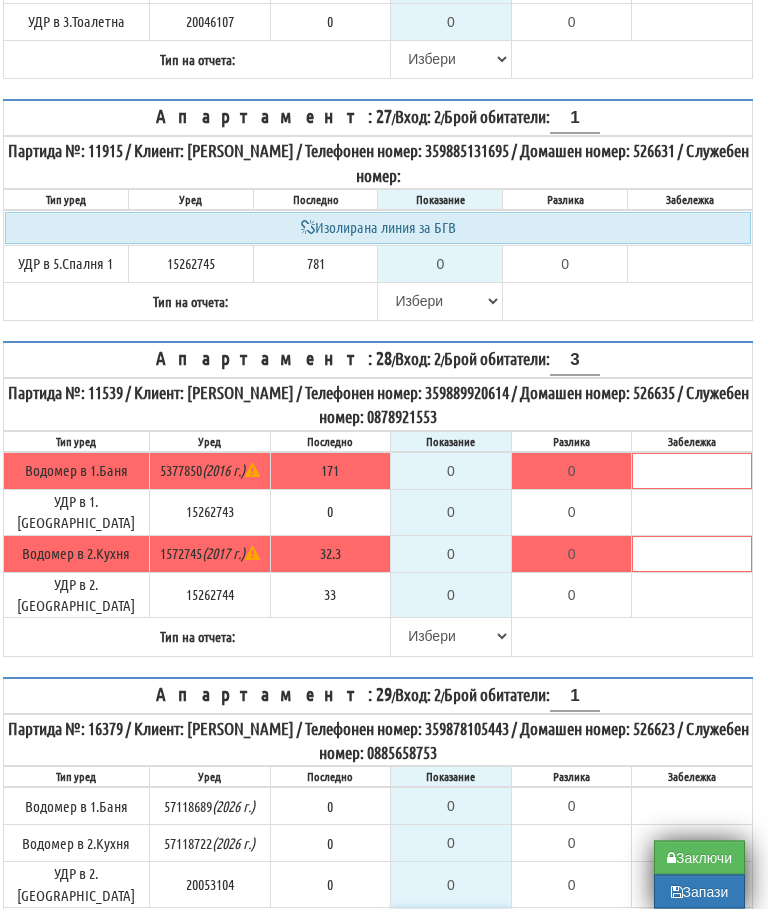 click on "Избери
Визуален
Телефон
Бележка
Неосигурен достъп
Самоотчет
Служебно
Дистанционен" at bounding box center [451, 927] 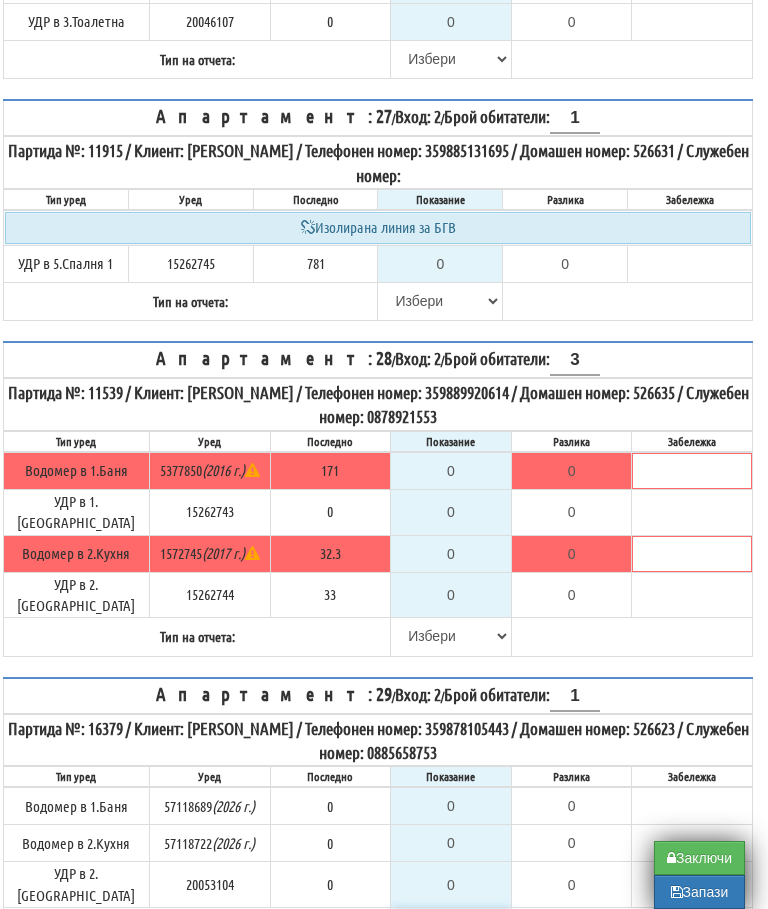 select on "8cc75930-9bfd-e511-80be-8d5a1dced85a" 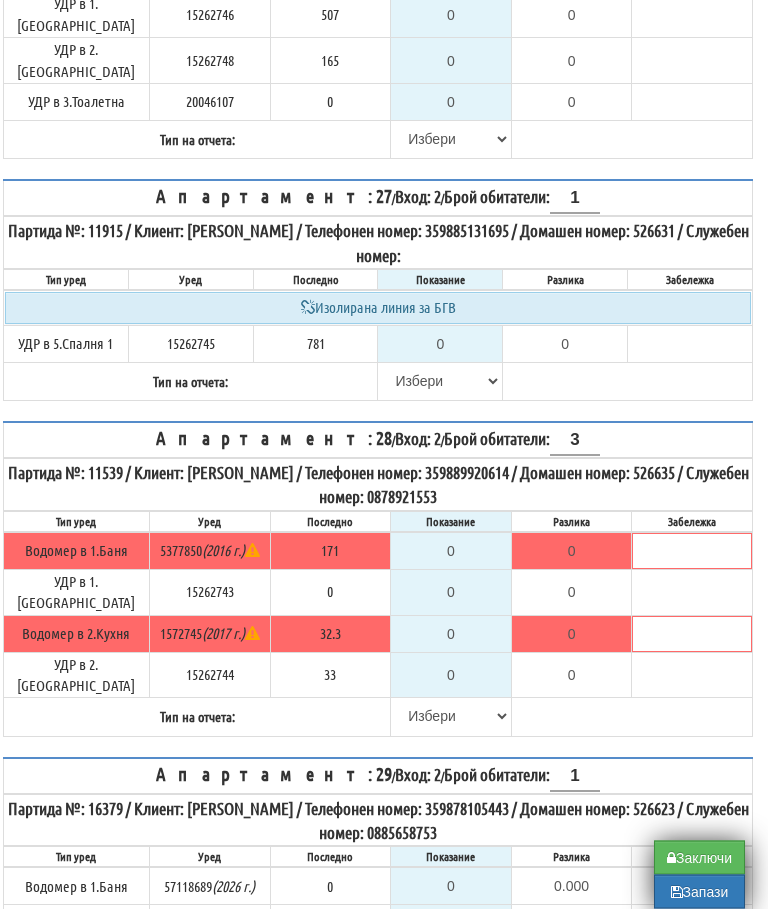 scroll, scrollTop: 7004, scrollLeft: 12, axis: both 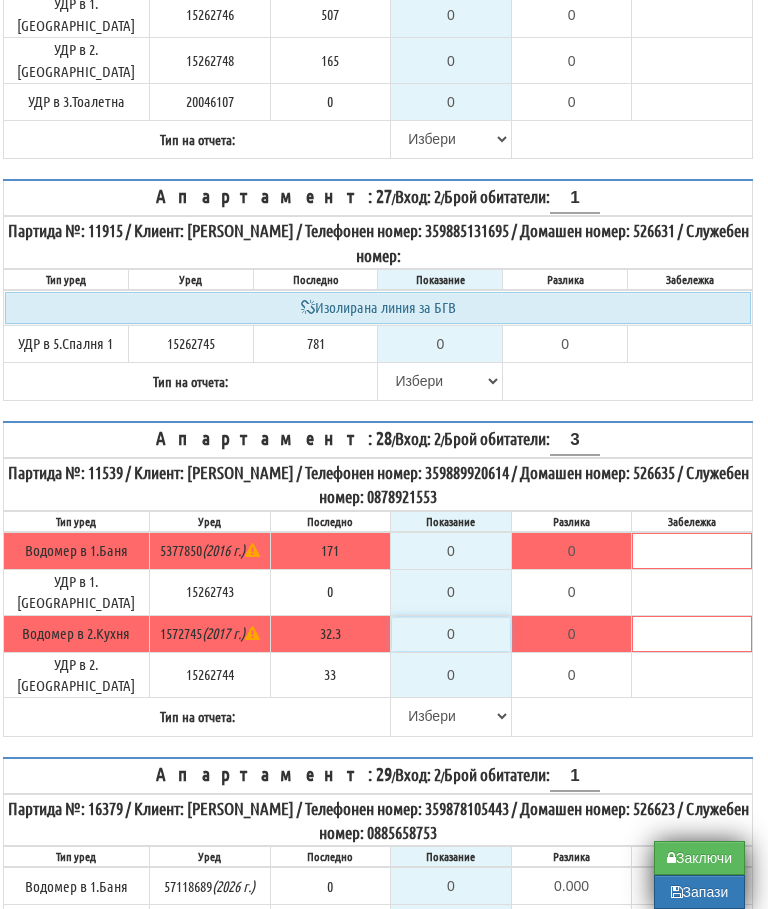 click on "0" at bounding box center (451, 634) 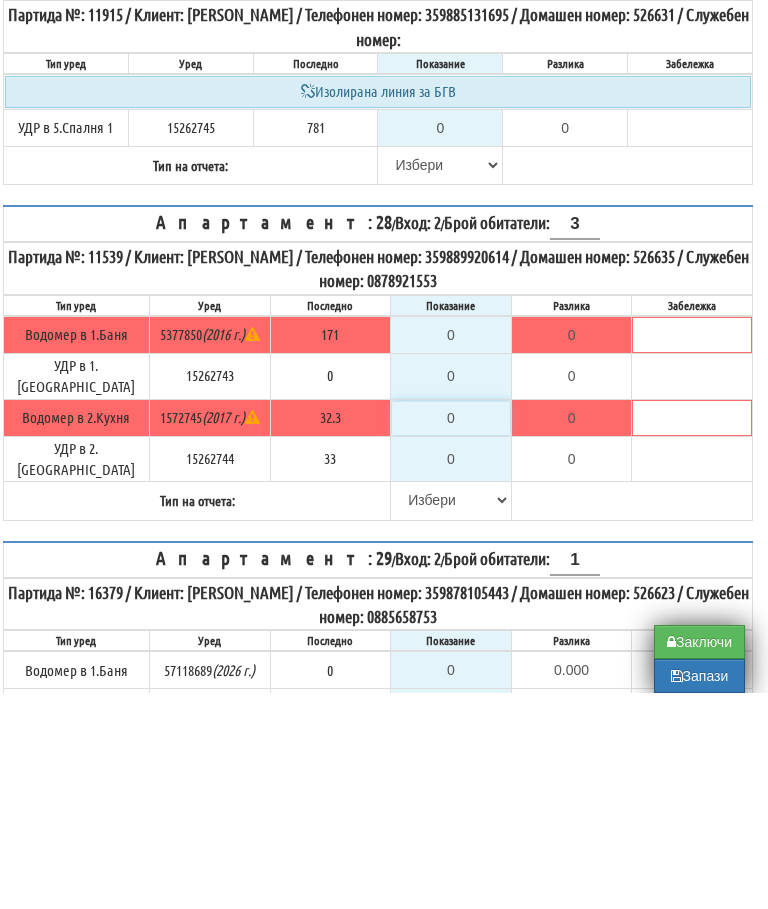 type on "3" 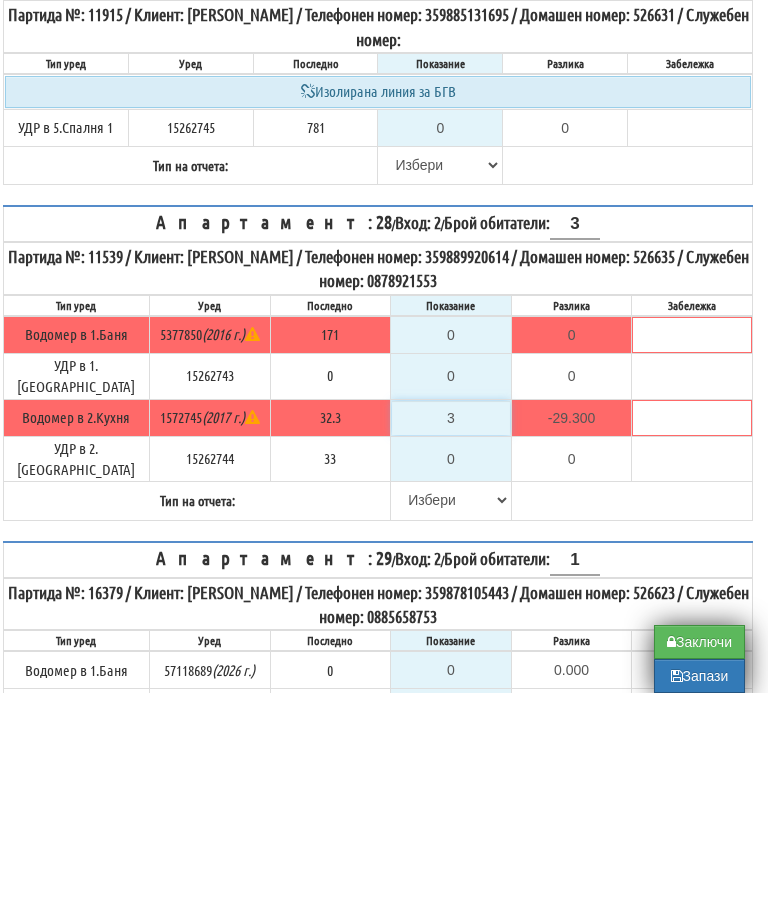 type on "32" 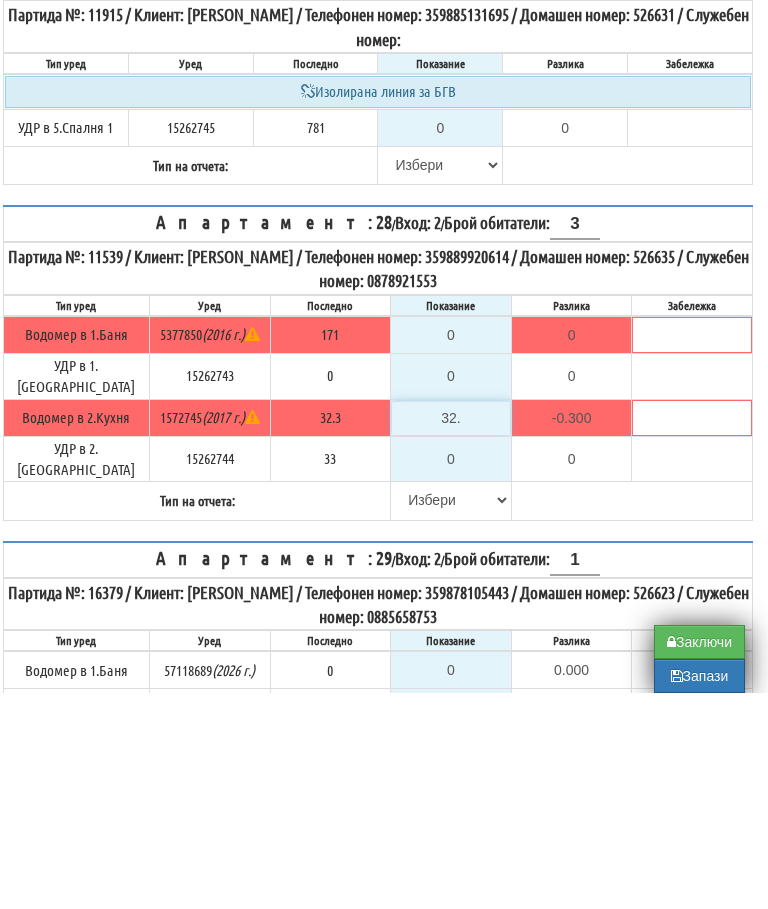 type on "32.3" 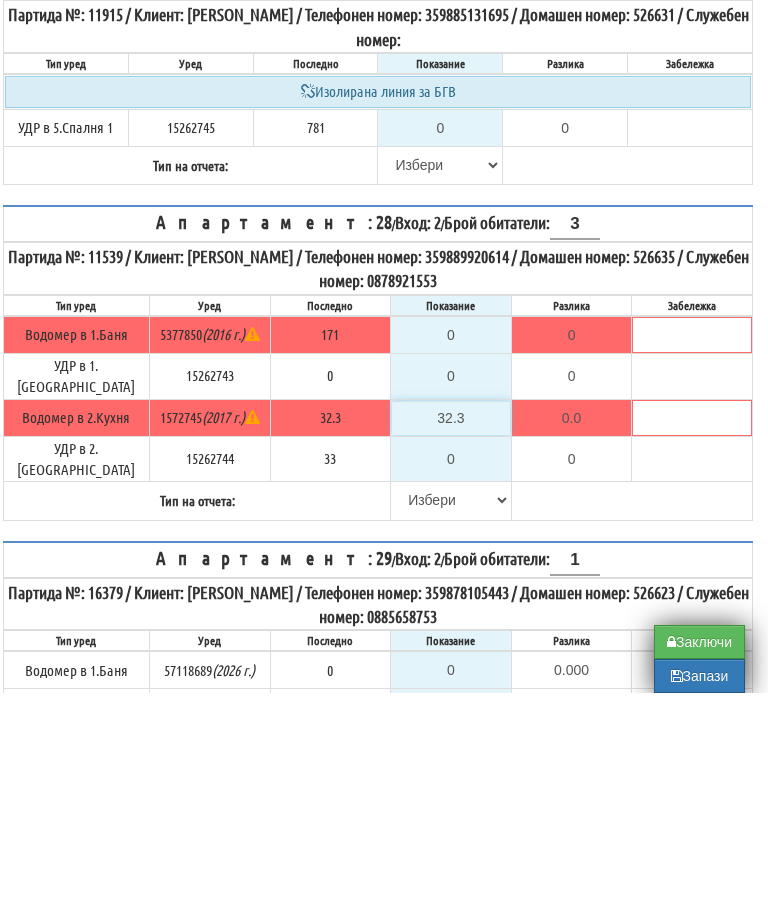 type on "32.3" 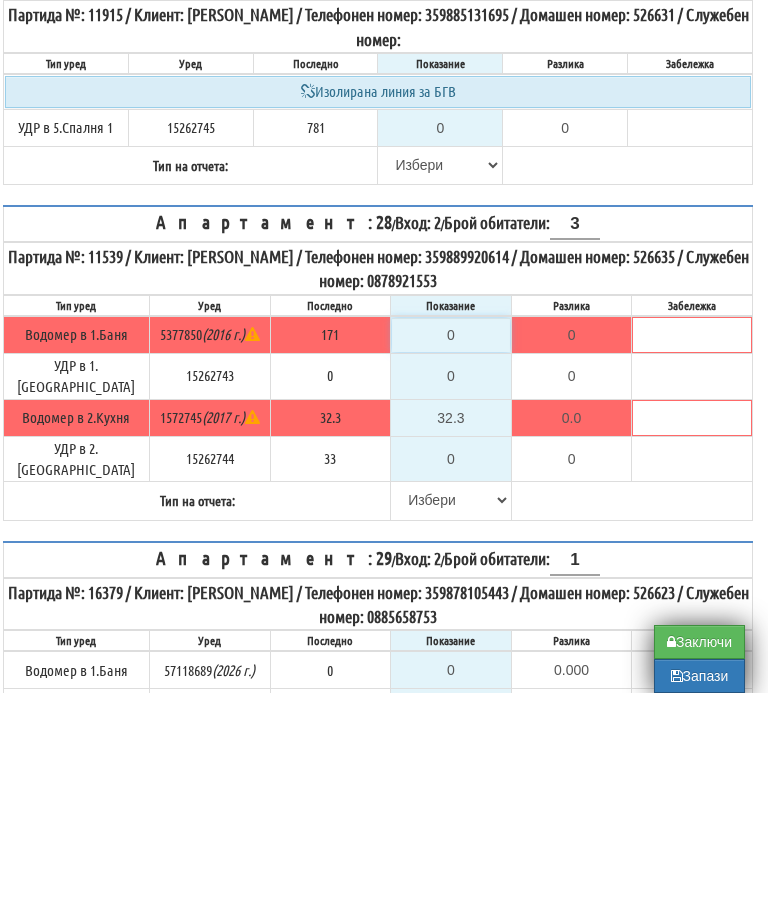 click on "0" at bounding box center [451, 551] 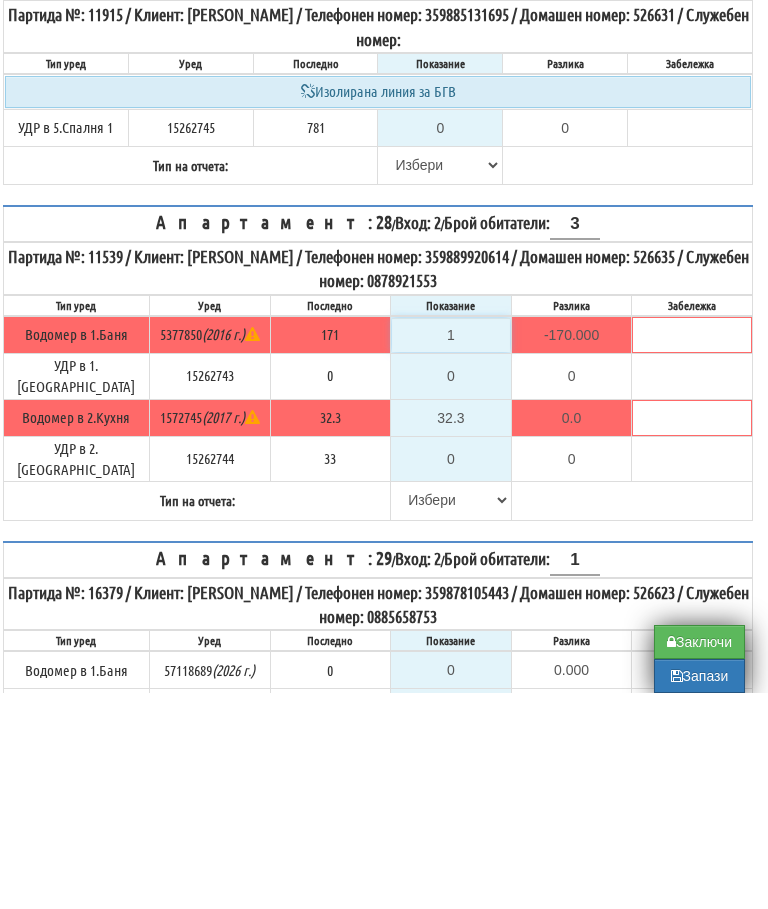 type on "17" 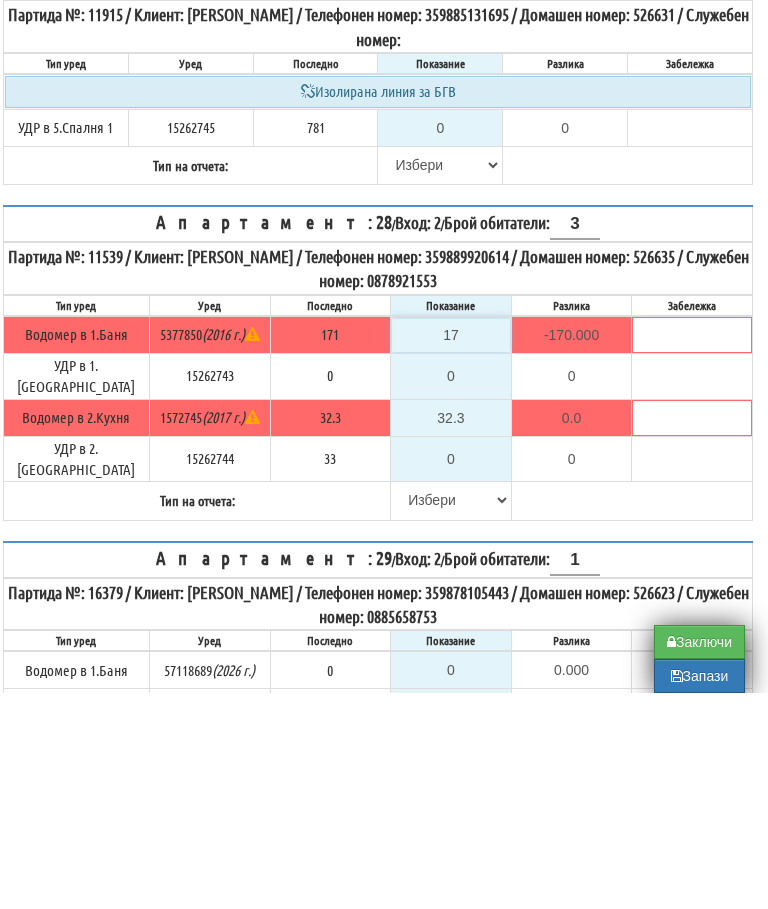 type on "-154.000" 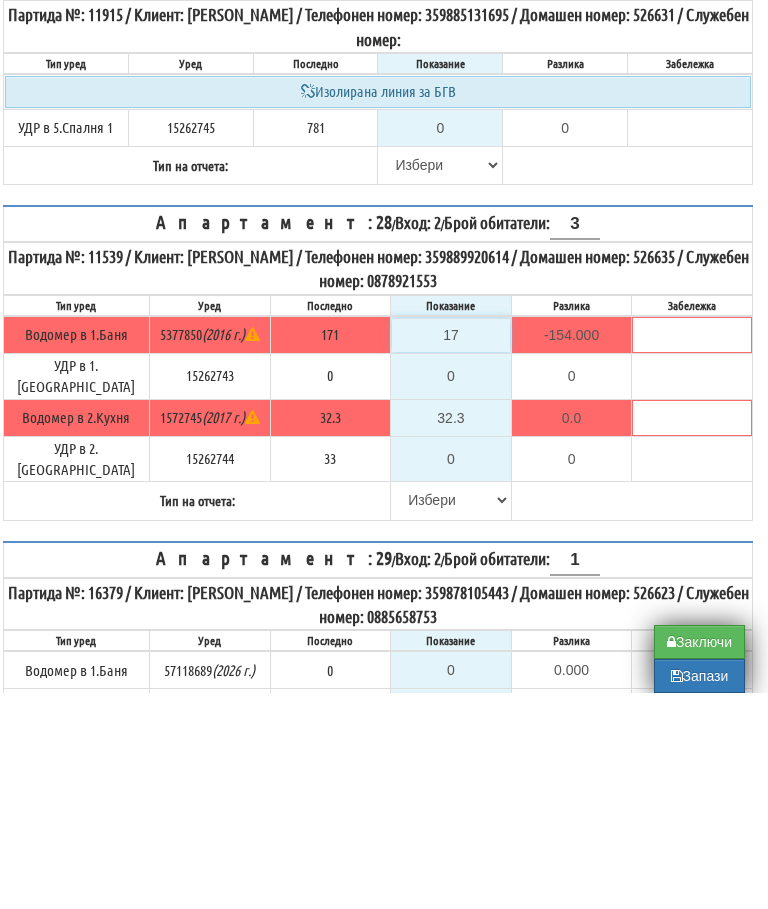 type on "171" 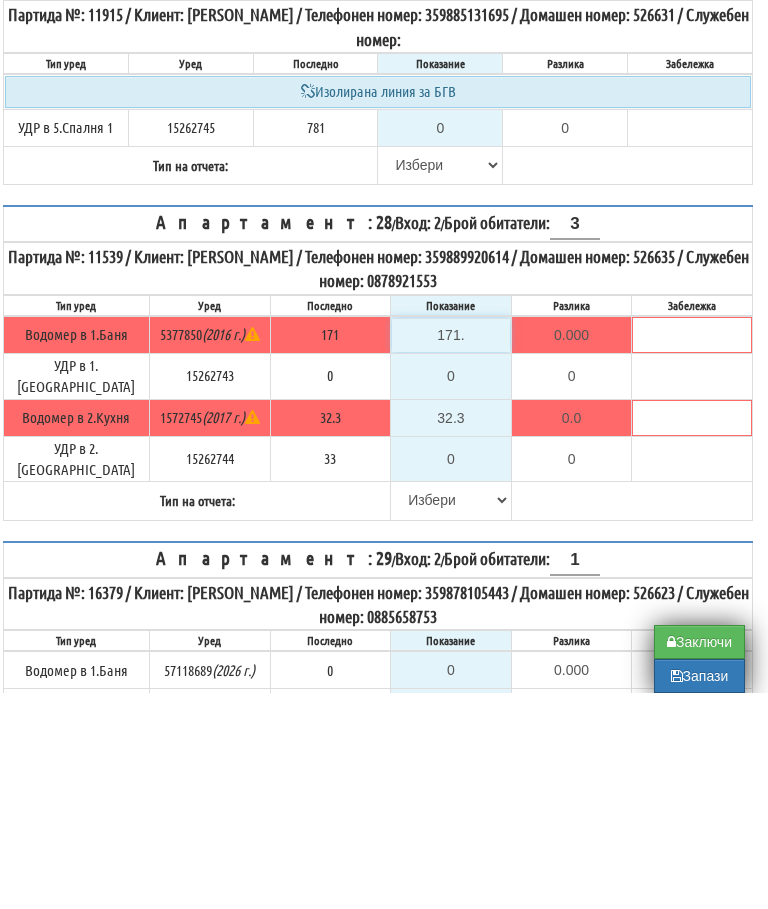 type on "171.2" 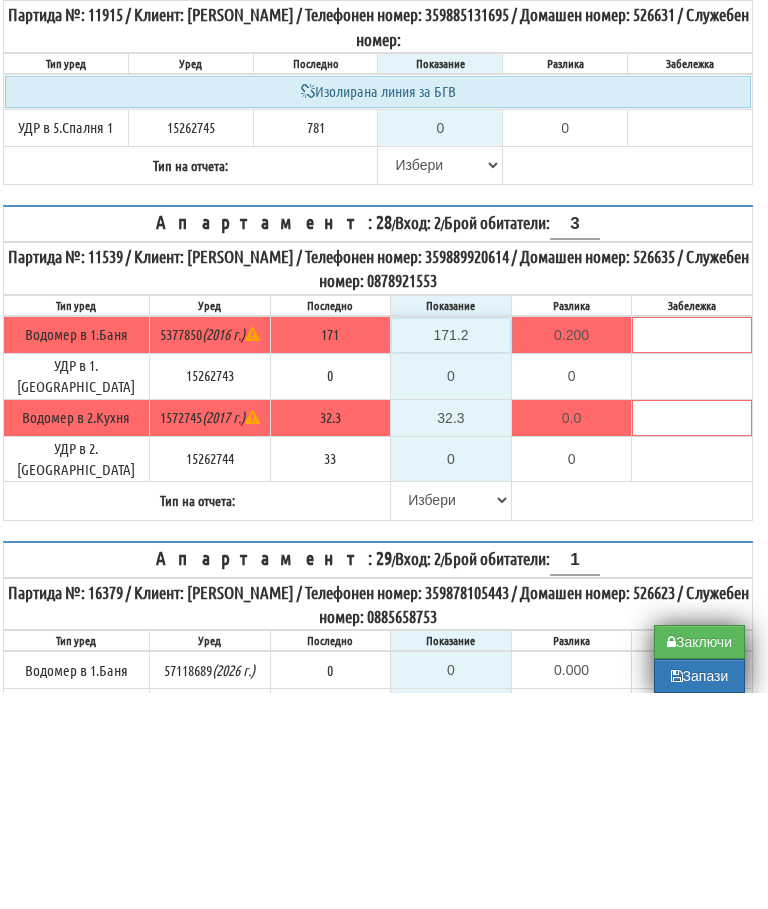 type on "171.2" 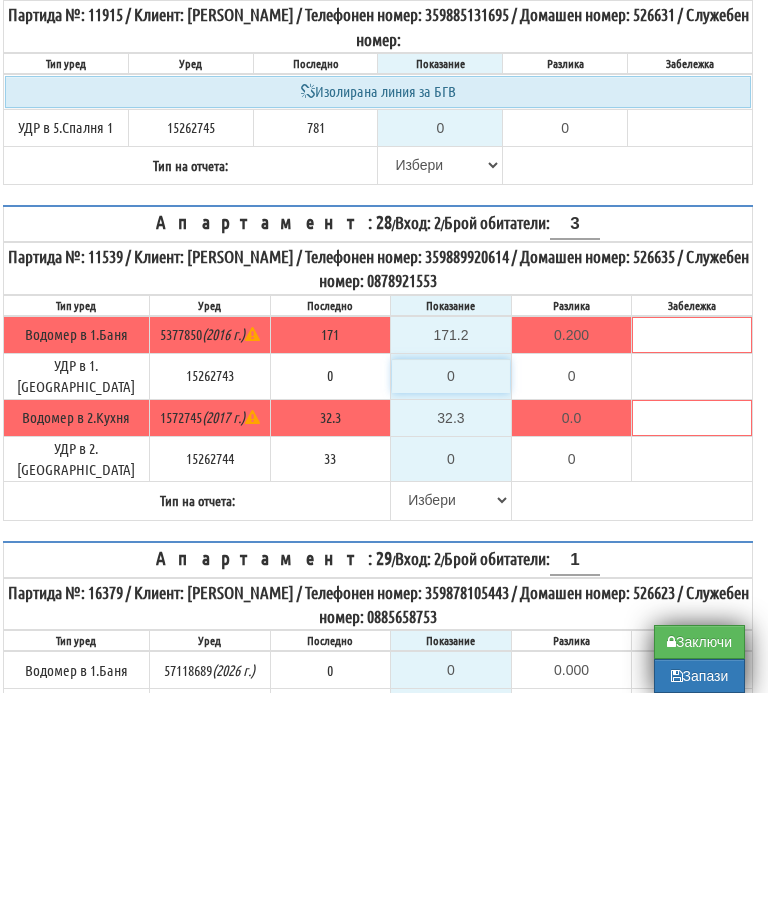 click on "0" at bounding box center (451, 592) 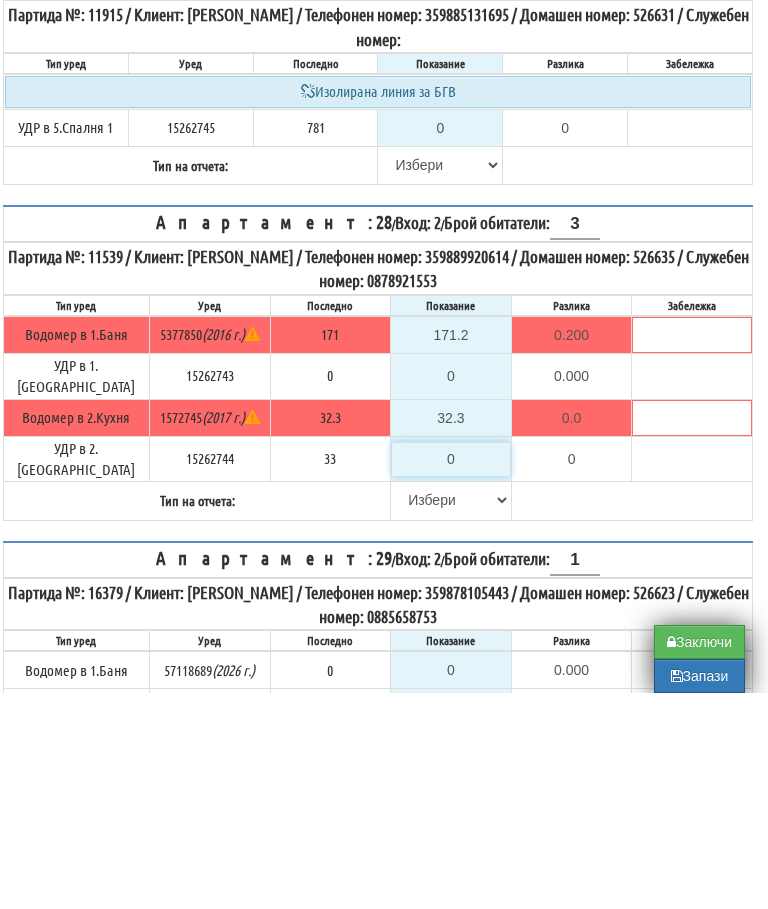 click on "0" at bounding box center (451, 675) 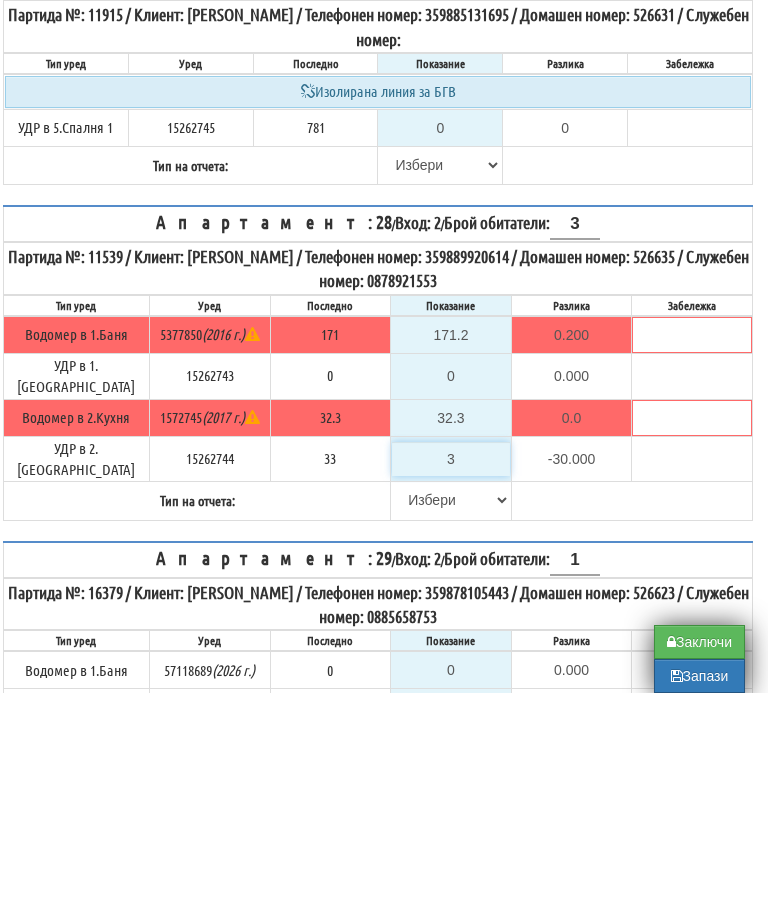 type on "33" 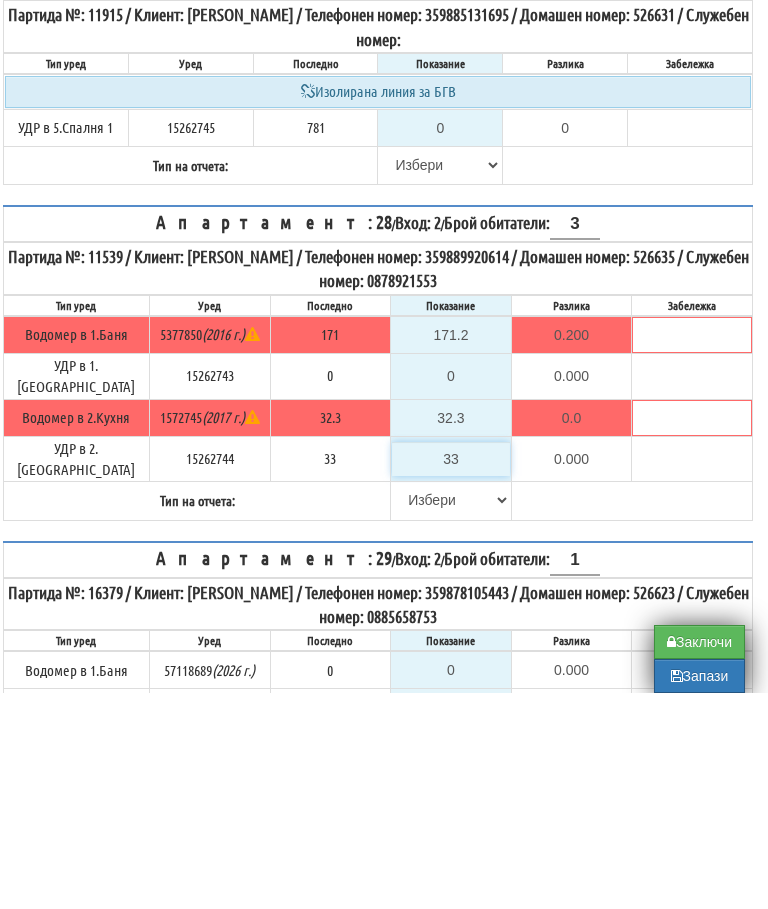 type on "33" 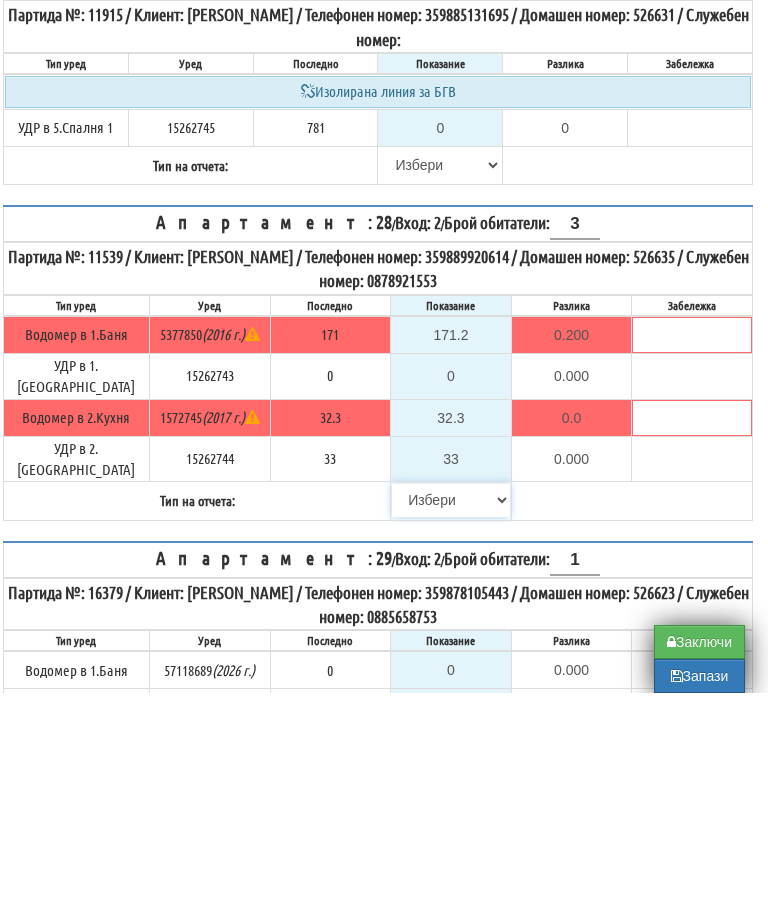 click on "Избери
Визуален
Телефон
Бележка
Неосигурен достъп
Самоотчет
Служебно
Дистанционен" at bounding box center (451, 716) 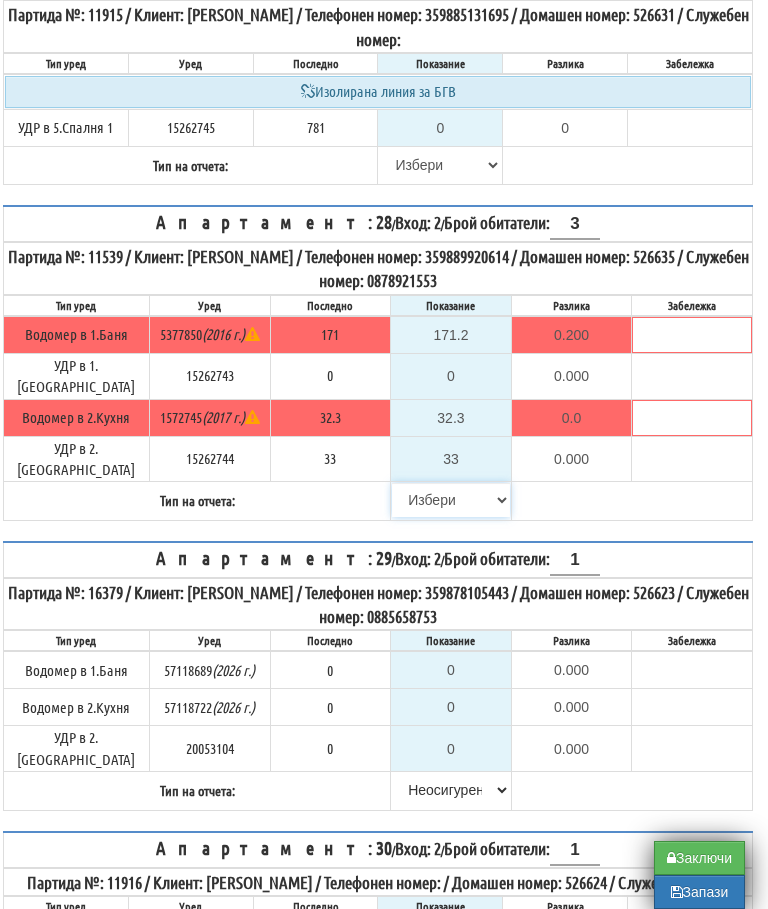 select on "8bc75930-9bfd-e511-80be-8d5a1dced85a" 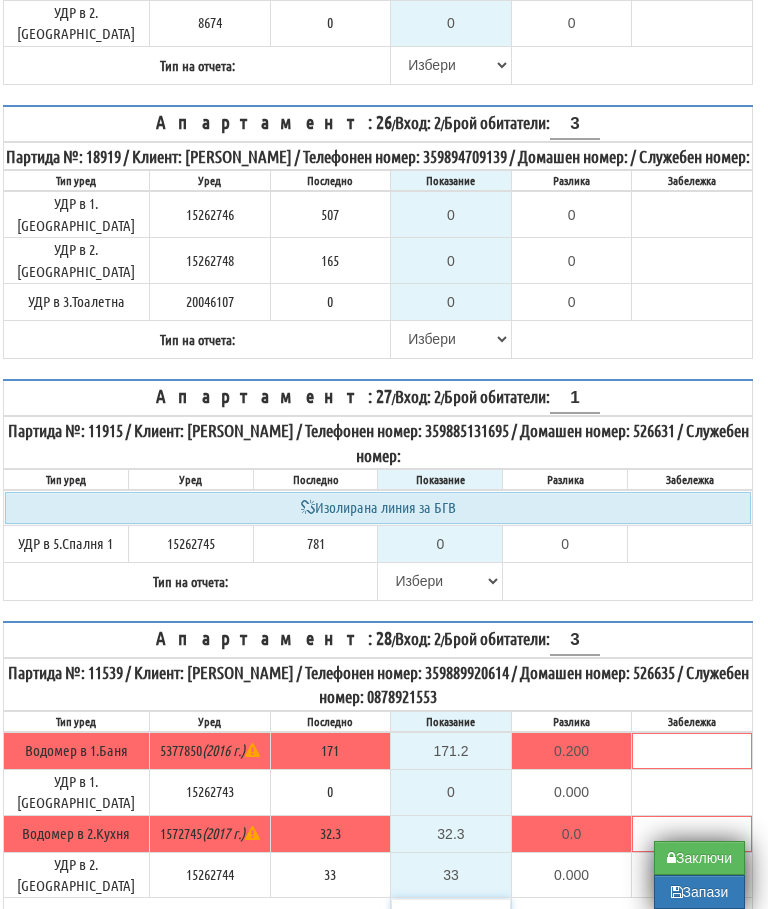 scroll, scrollTop: 6766, scrollLeft: 12, axis: both 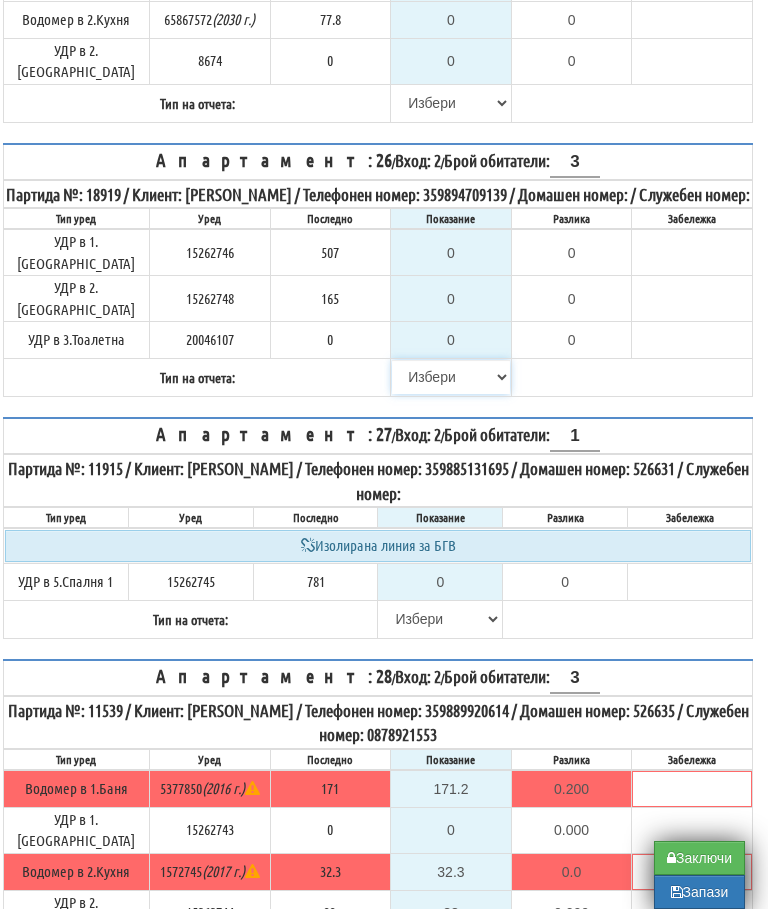 click on "Избери
Визуален
Телефон
Бележка
Неосигурен достъп
Самоотчет
Служебно
Дистанционен" at bounding box center (451, 377) 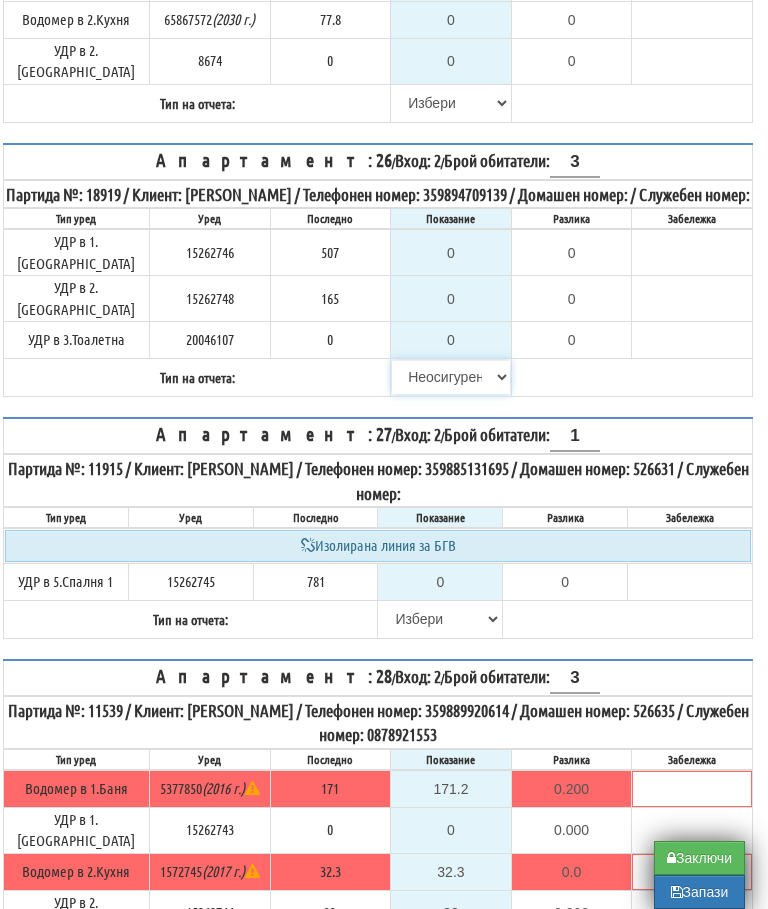 type on "507" 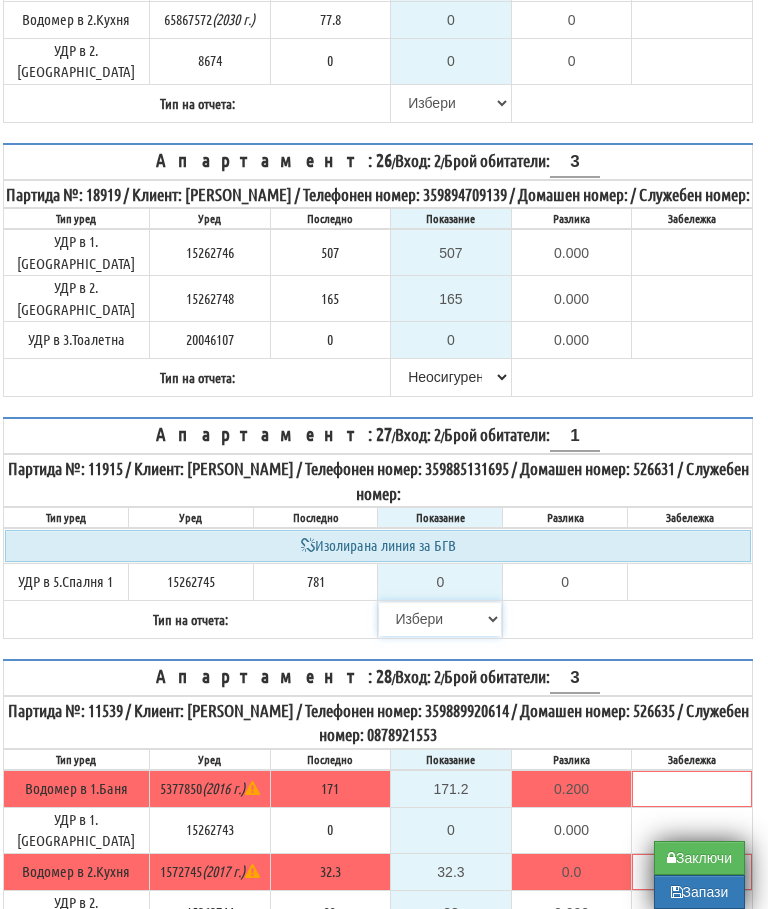 click on "Избери
Визуален
Телефон
Бележка
Неосигурен достъп
Самоотчет
Служебно
Дистанционен" at bounding box center (440, 619) 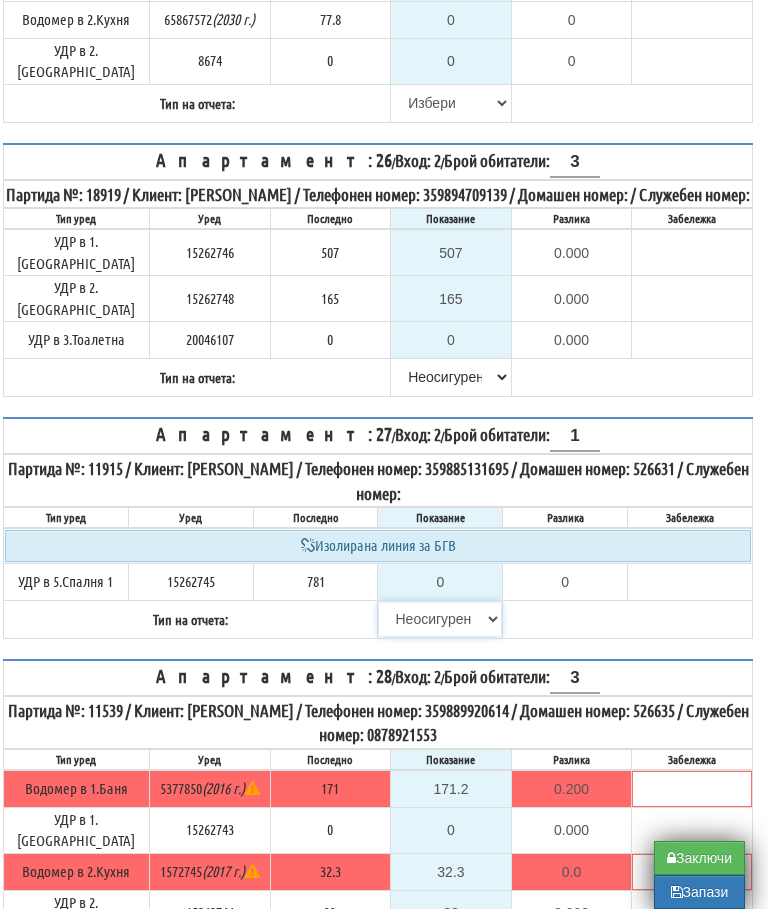 type on "781" 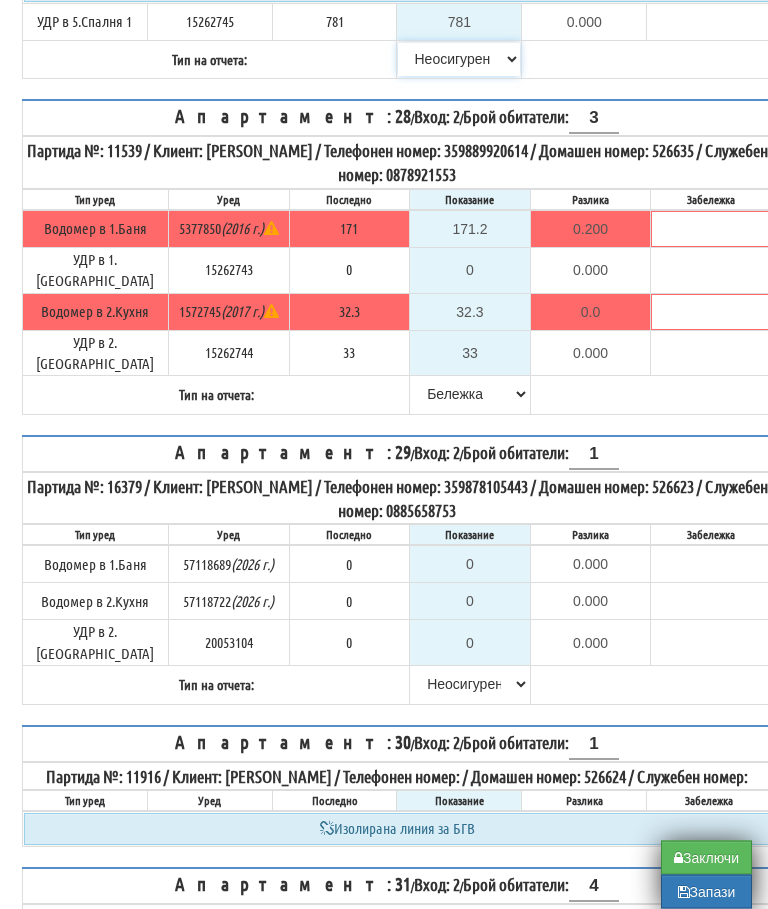 scroll, scrollTop: 7394, scrollLeft: 0, axis: vertical 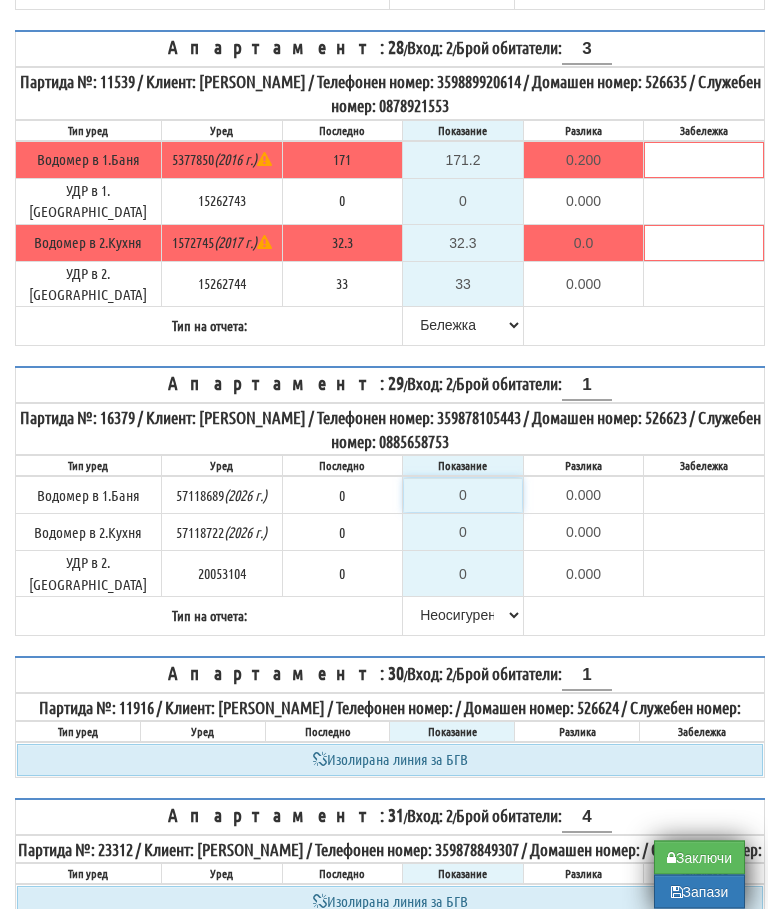 click on "0" at bounding box center [463, 496] 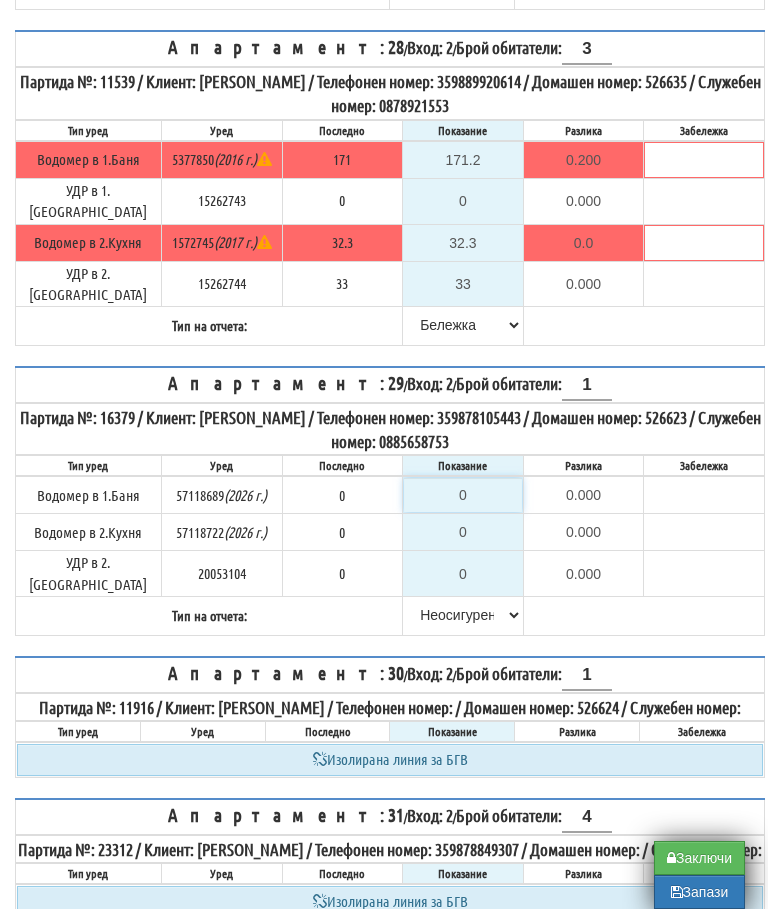 click on "0" at bounding box center (463, 495) 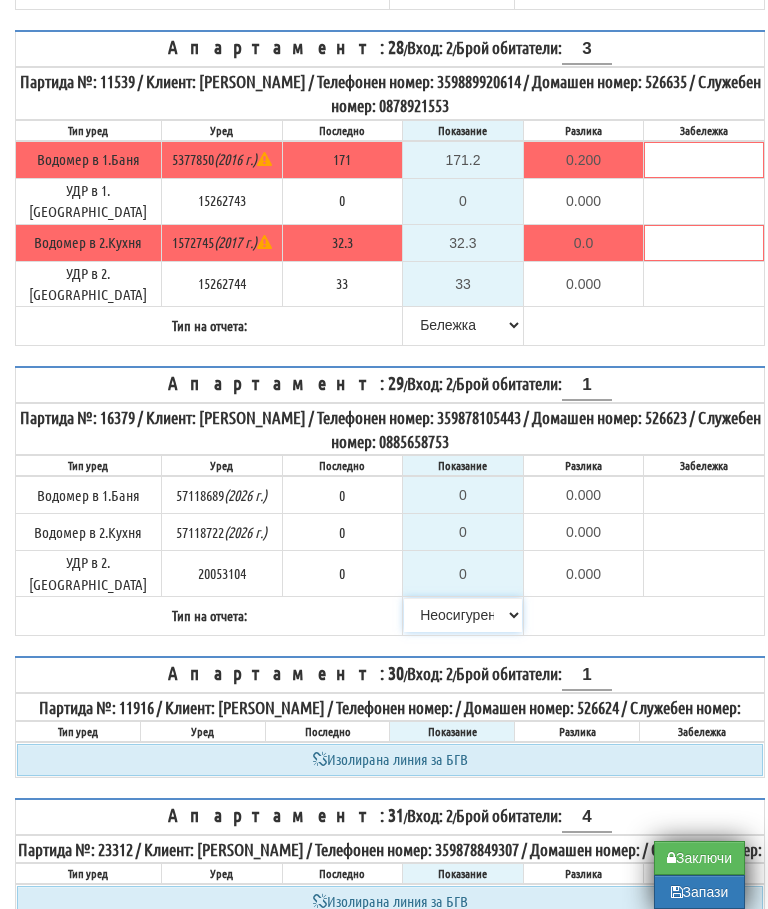 click on "Избери
Визуален
Телефон
Бележка
Неосигурен достъп
Самоотчет
Служебно
Дистанционен" at bounding box center [463, 615] 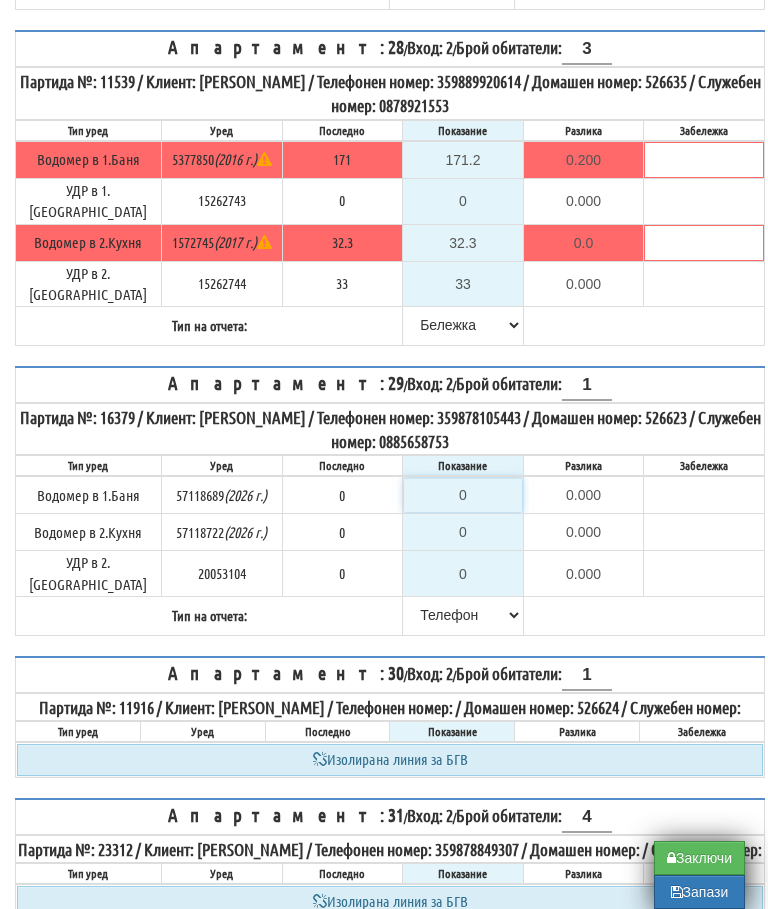 click on "0" at bounding box center [463, 495] 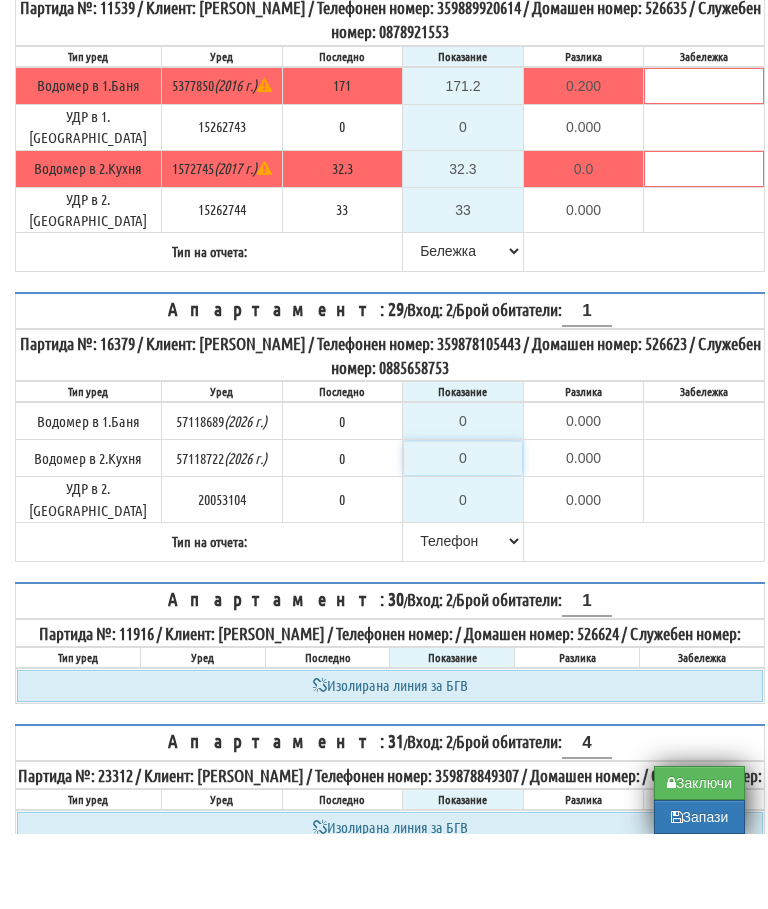 click on "0" at bounding box center [463, 533] 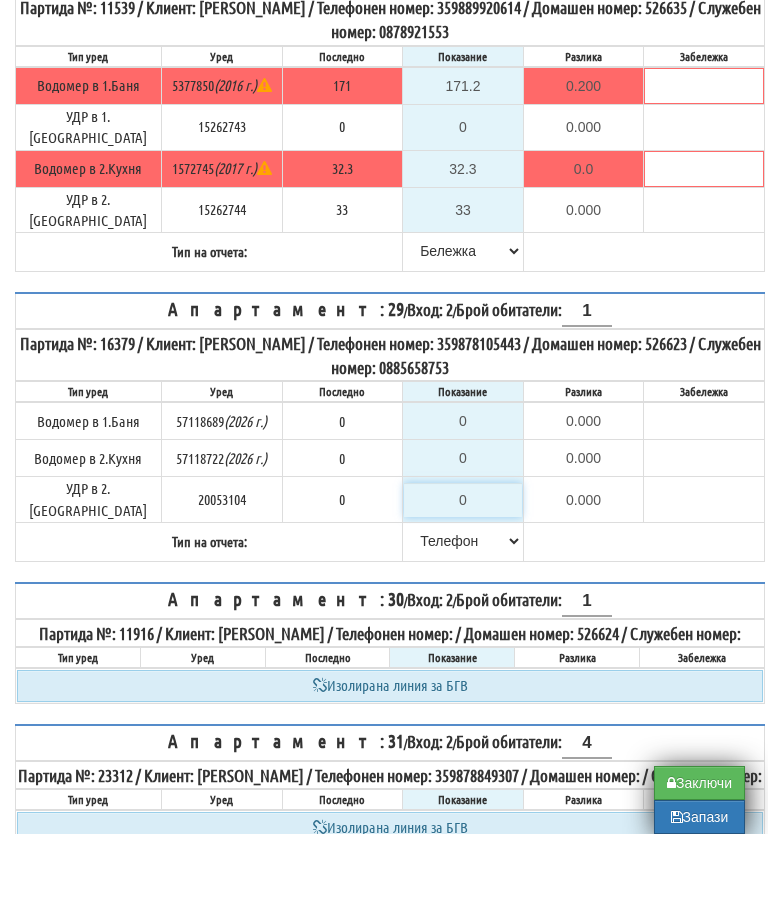 click on "0" at bounding box center (463, 575) 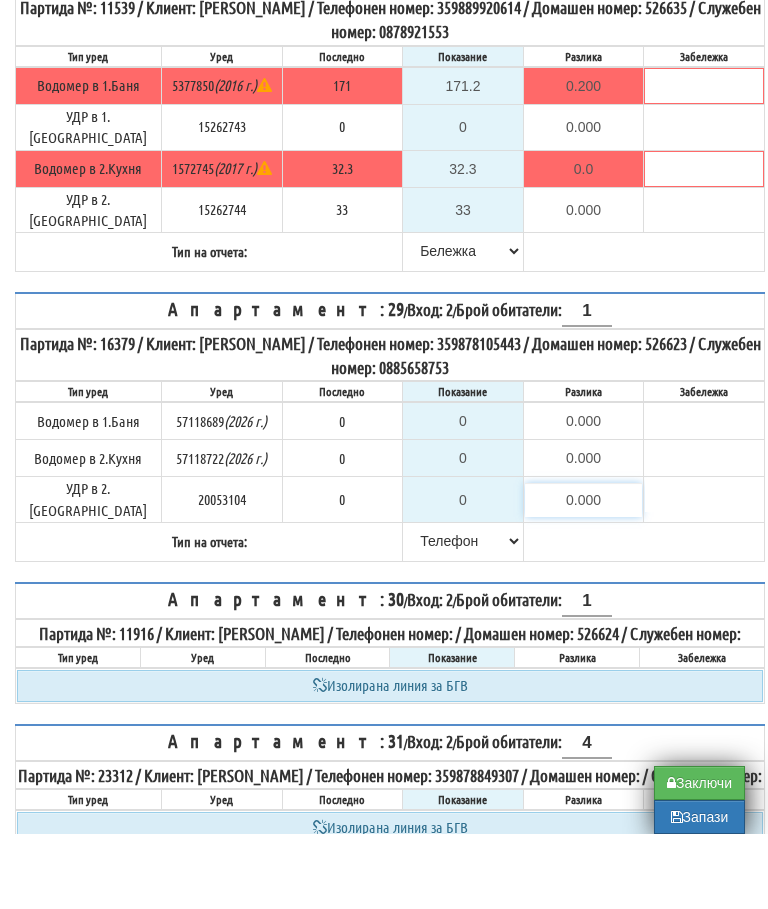 click on "0.000" at bounding box center (584, 575) 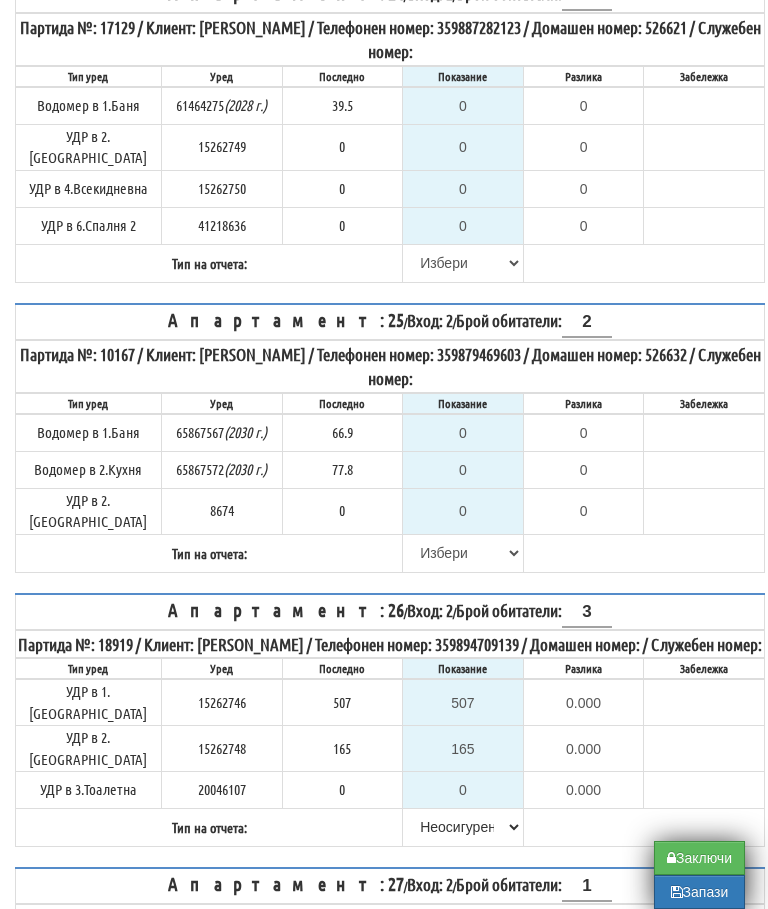 scroll, scrollTop: 6316, scrollLeft: 0, axis: vertical 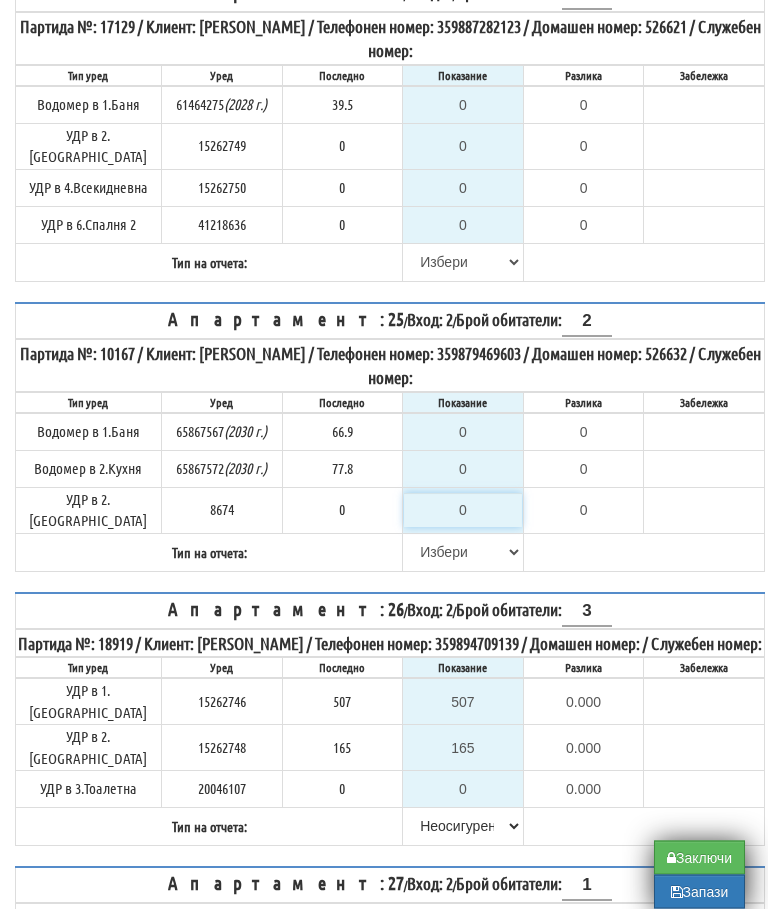 click on "0" at bounding box center (463, 511) 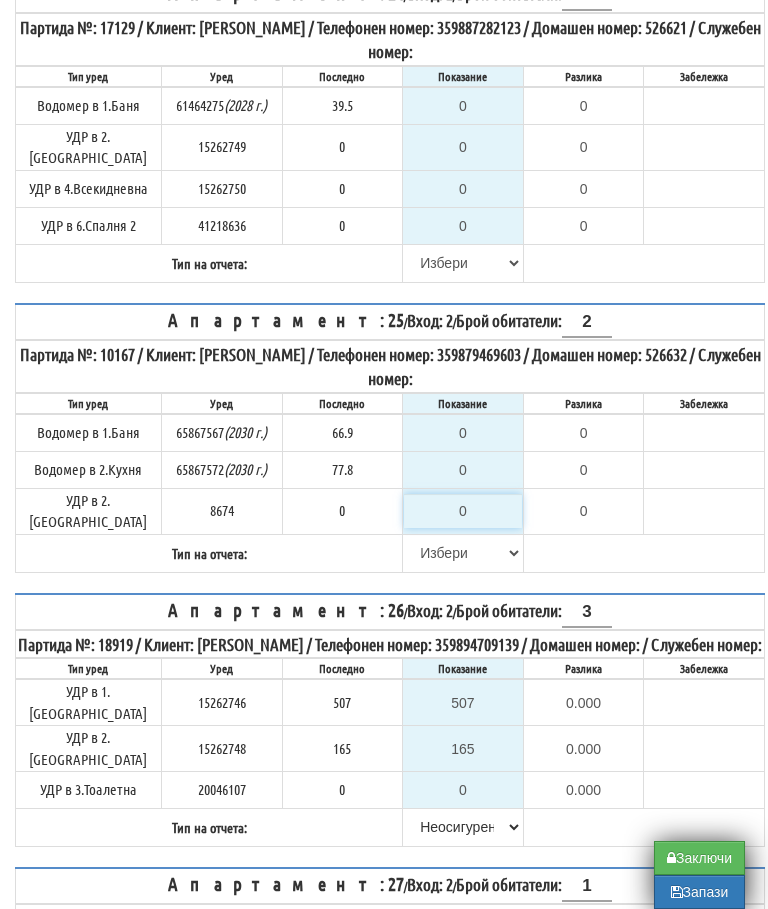type on "0.000" 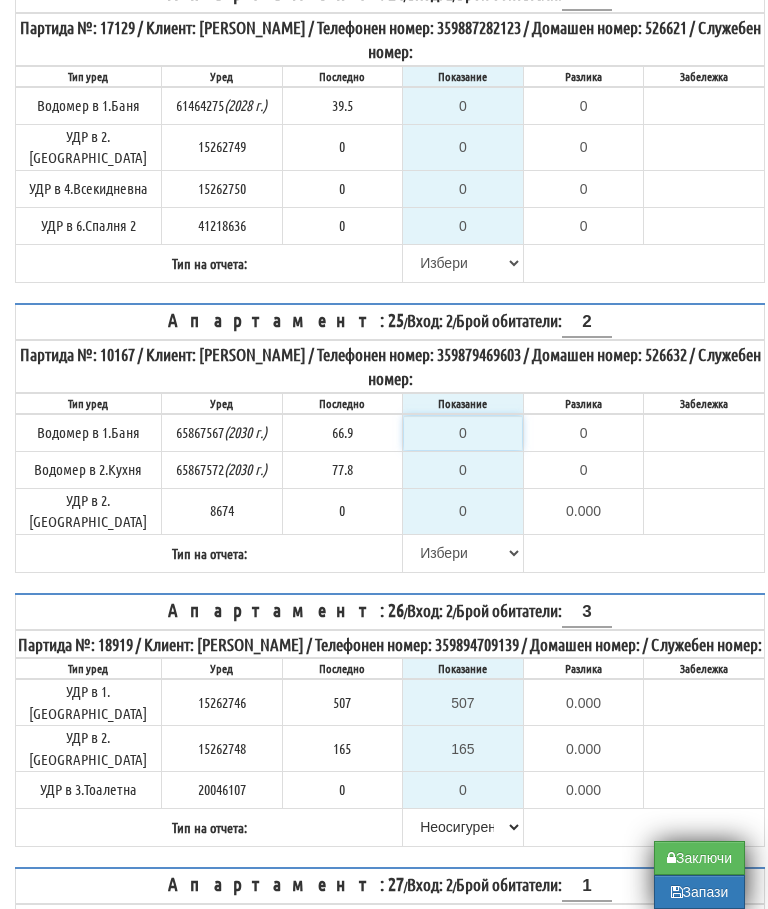 click on "0" at bounding box center (463, 433) 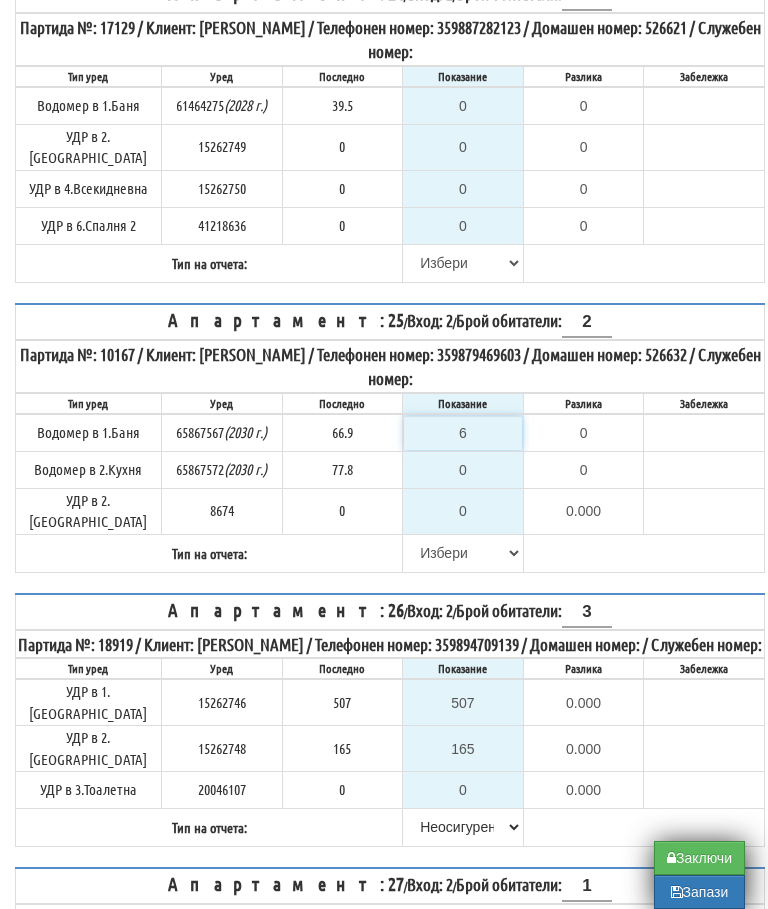 type on "-60.900" 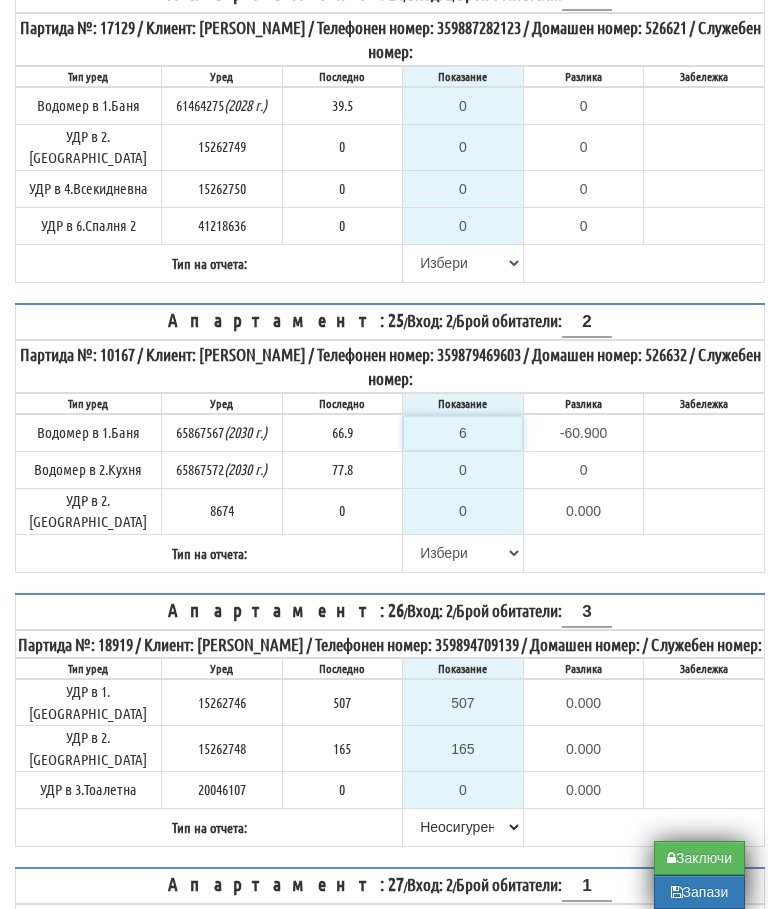 type on "69" 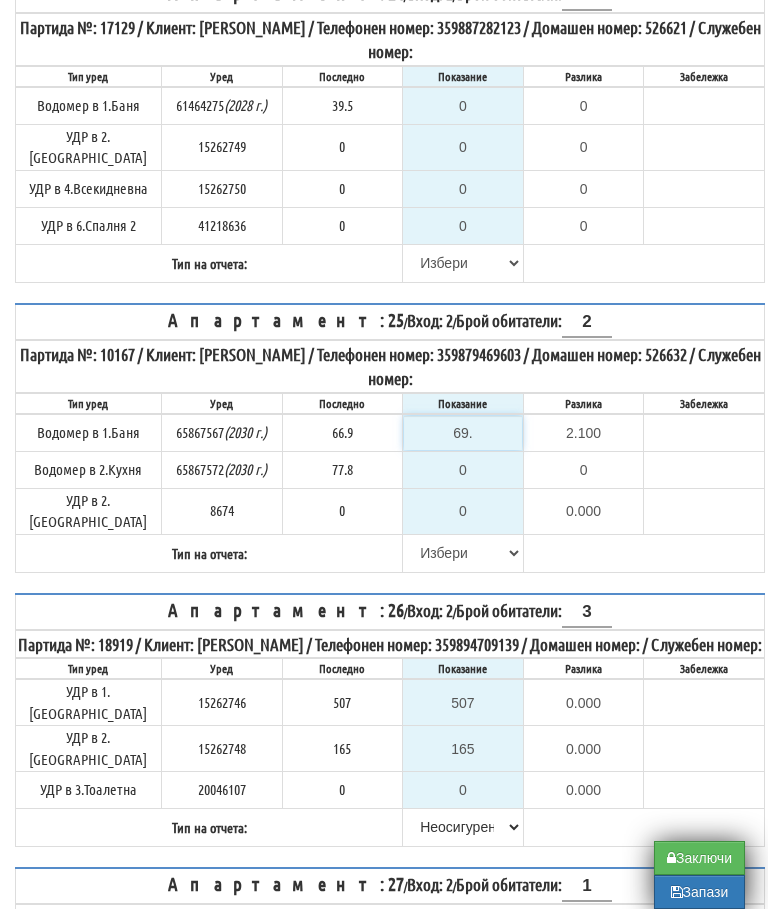type on "69.9" 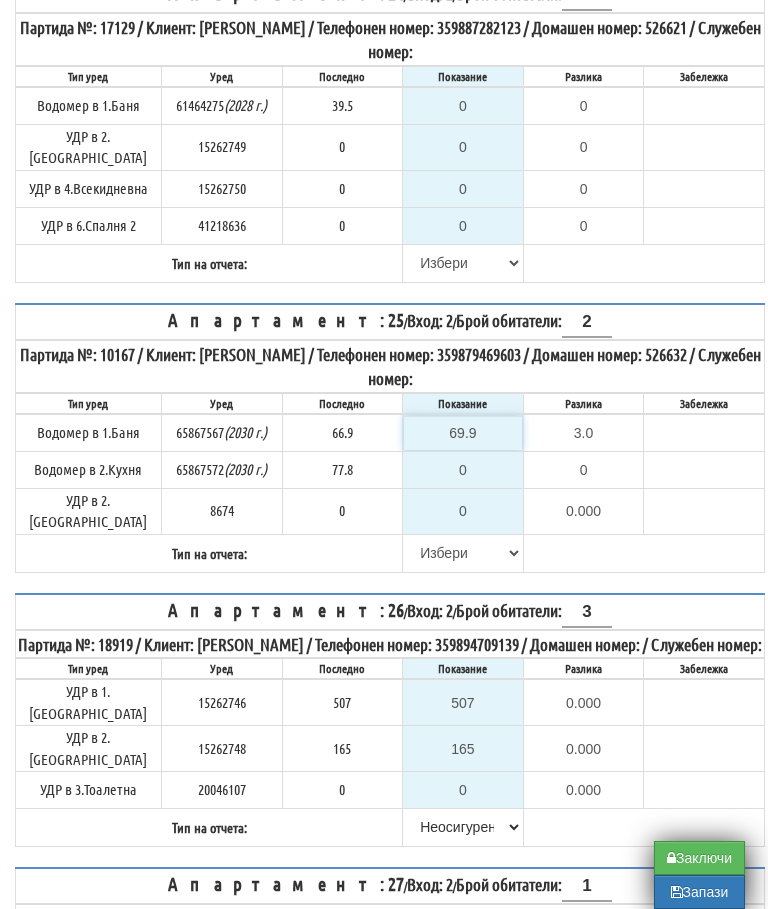 type on "69.9" 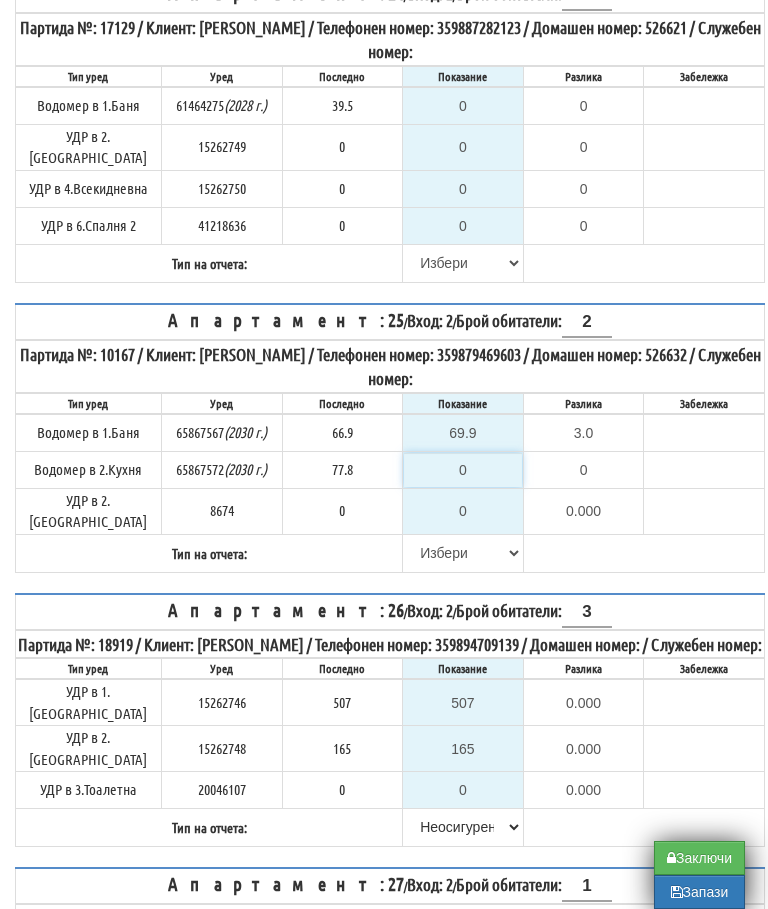 click on "0" at bounding box center [463, 470] 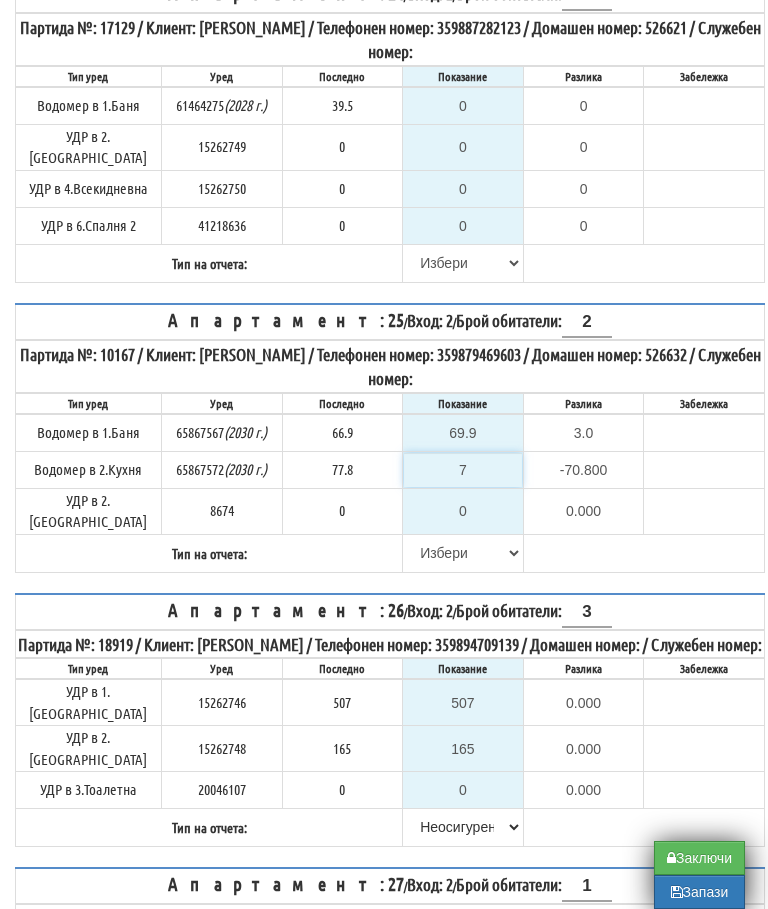 type on "79" 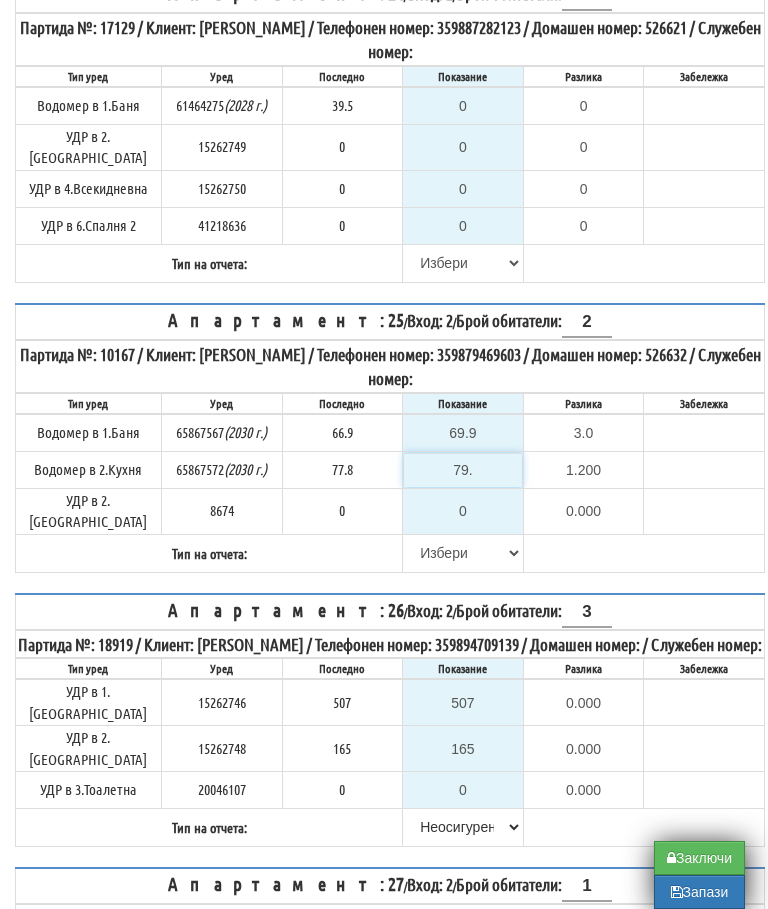 type on "79.2" 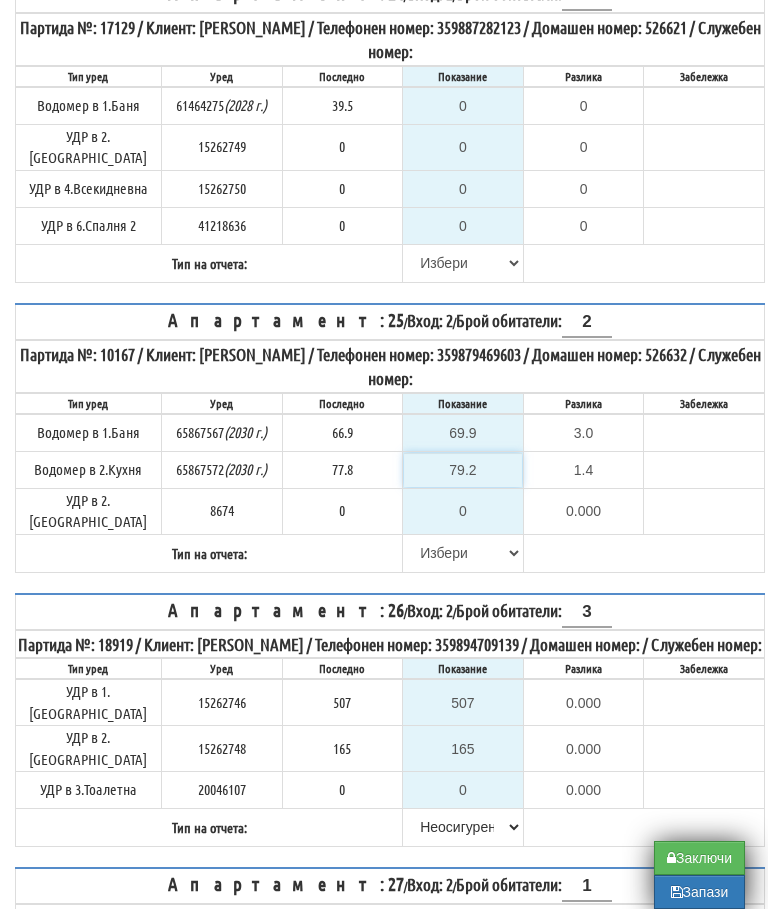 type on "79.2" 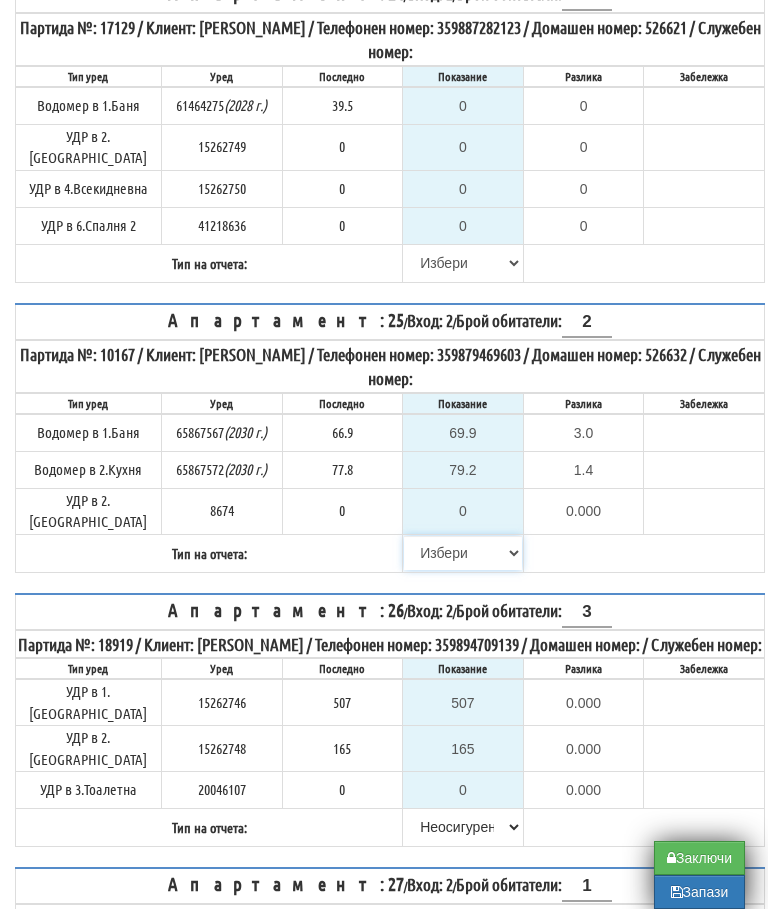 click on "Избери
Визуален
Телефон
Бележка
Неосигурен достъп
Самоотчет
Служебно
Дистанционен" at bounding box center (463, 553) 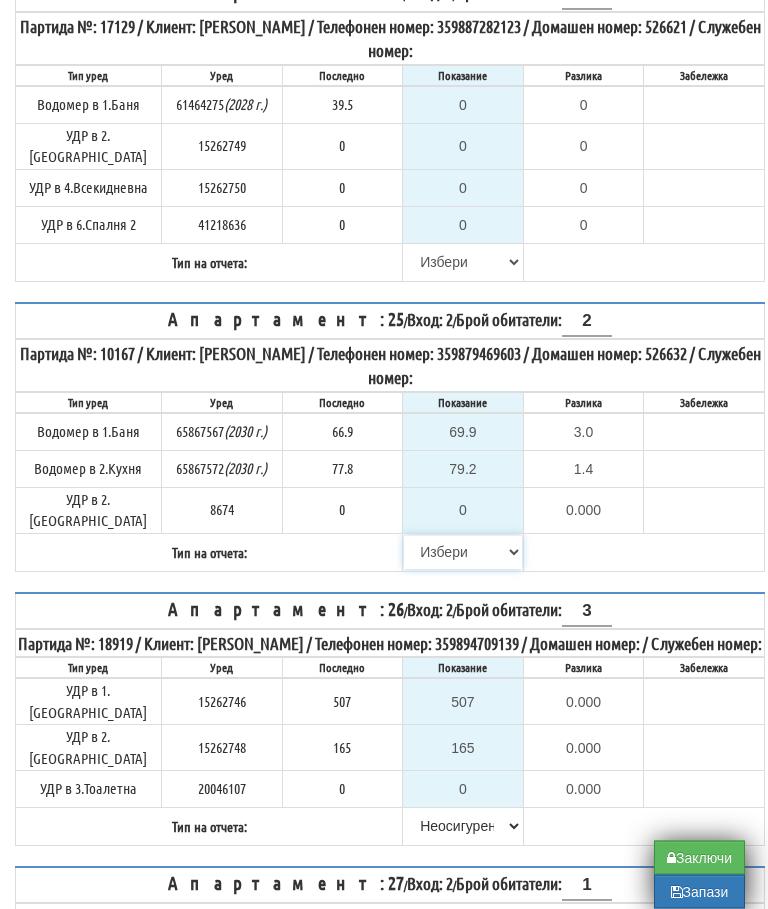 select on "89c75930-9bfd-e511-80be-8d5a1dced85a" 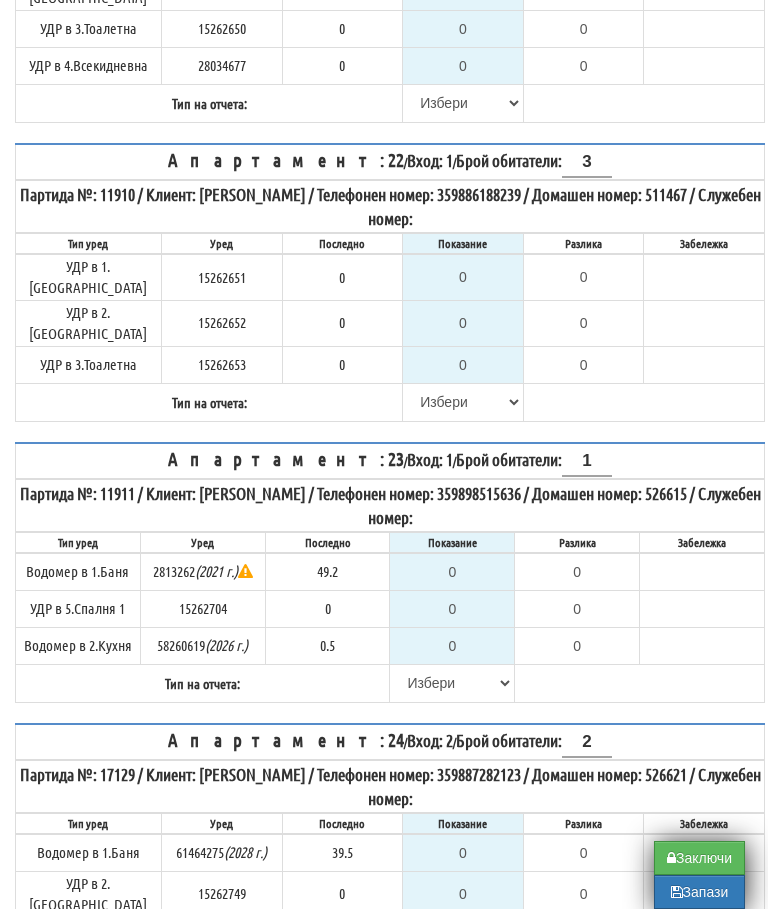 scroll, scrollTop: 5569, scrollLeft: 2, axis: both 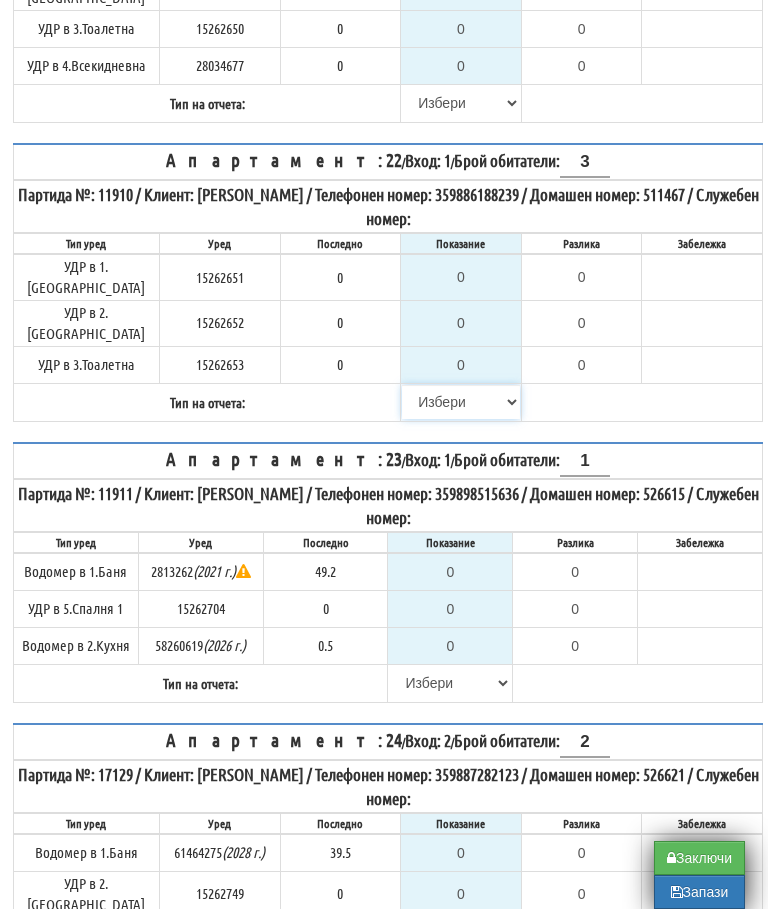 click on "Избери
Визуален
Телефон
Бележка
Неосигурен достъп
Самоотчет
Служебно
Дистанционен" at bounding box center (461, 402) 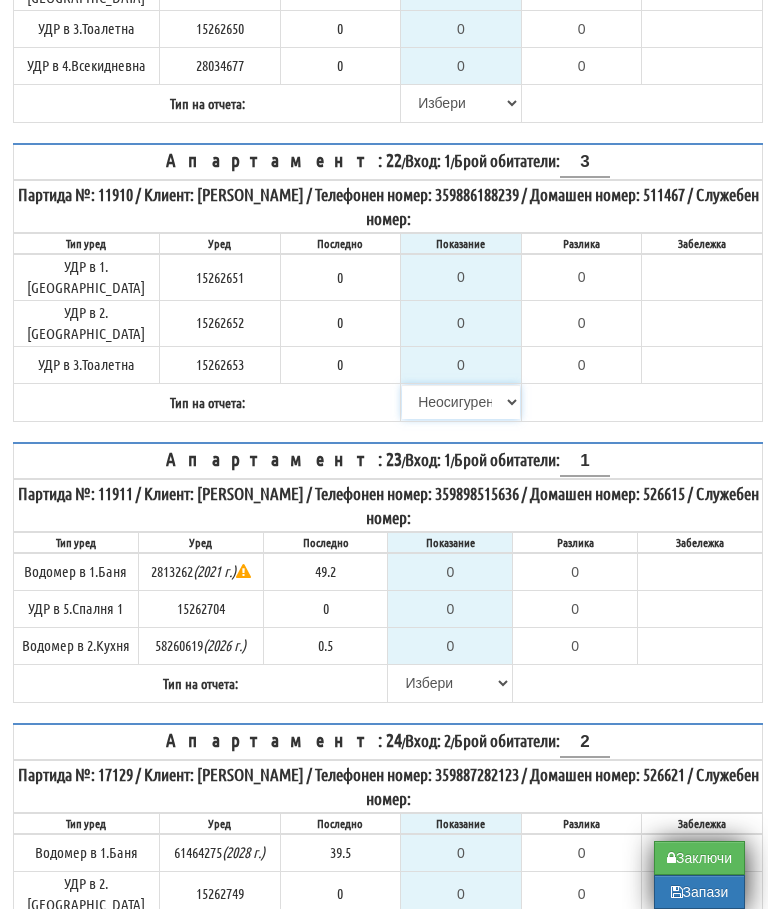 type on "0.000" 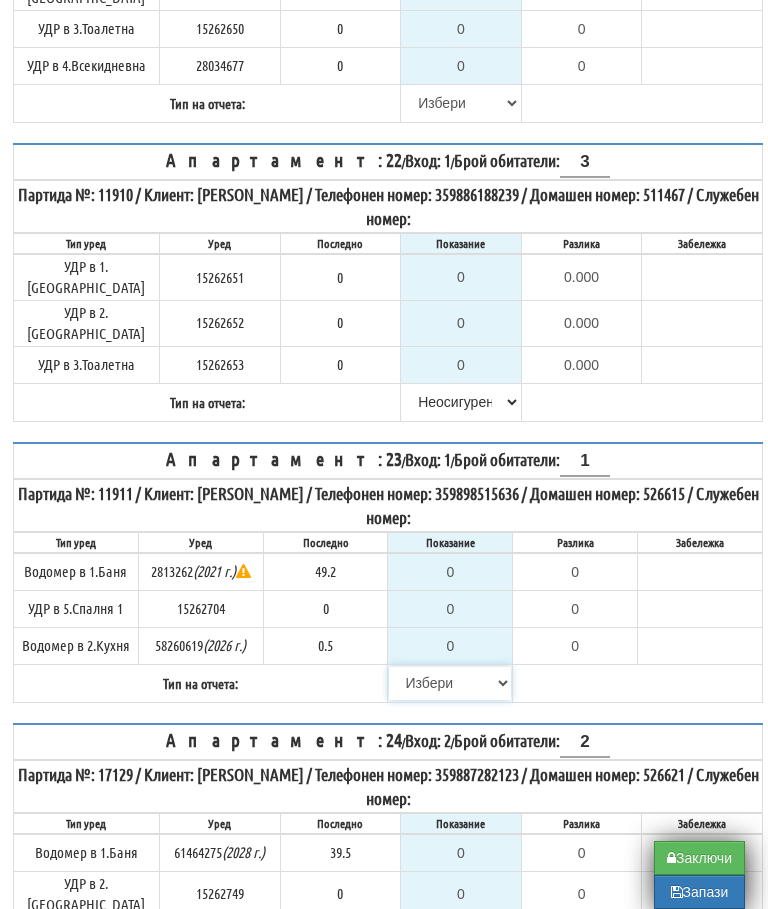 click on "Избери
Визуален
Телефон
Бележка
Неосигурен достъп
Самоотчет
Служебно
Дистанционен" at bounding box center [450, 683] 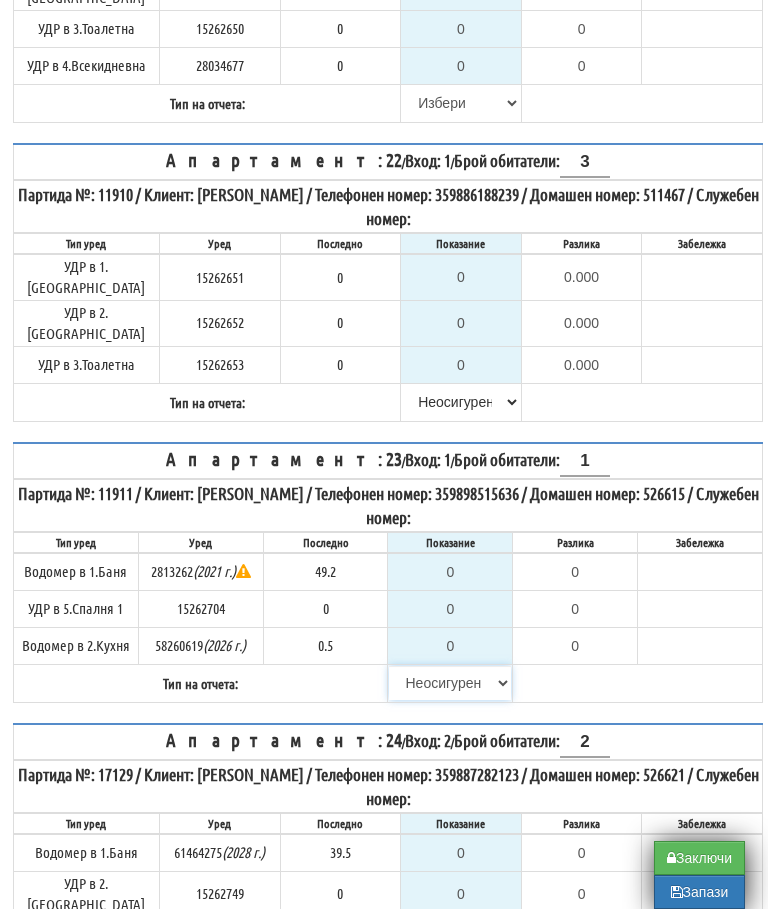 type on "49.2" 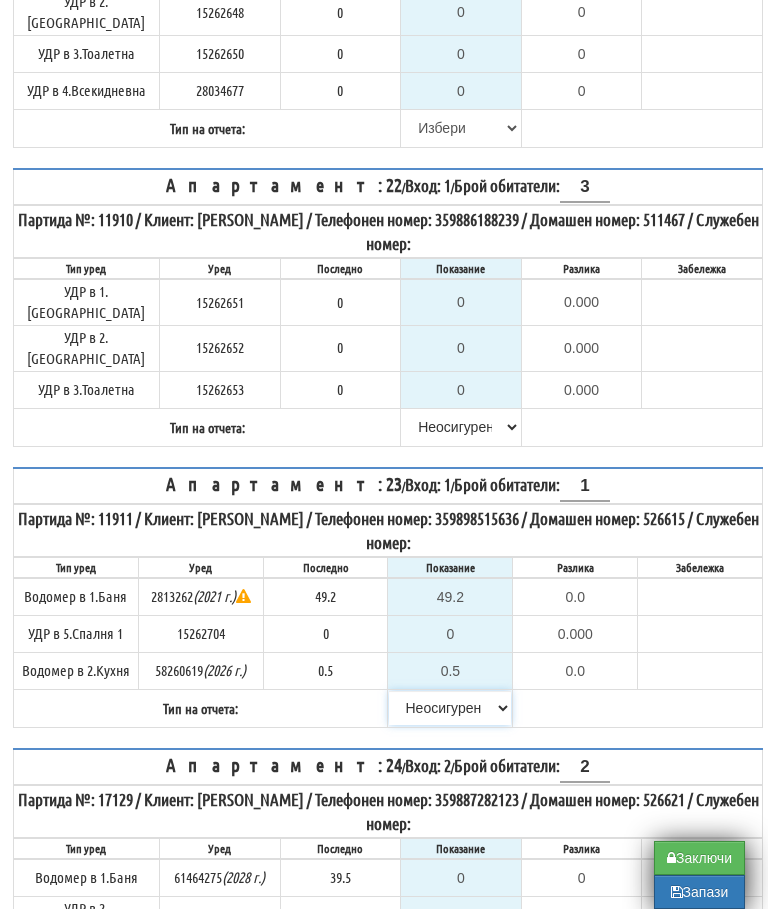 scroll, scrollTop: 5545, scrollLeft: 2, axis: both 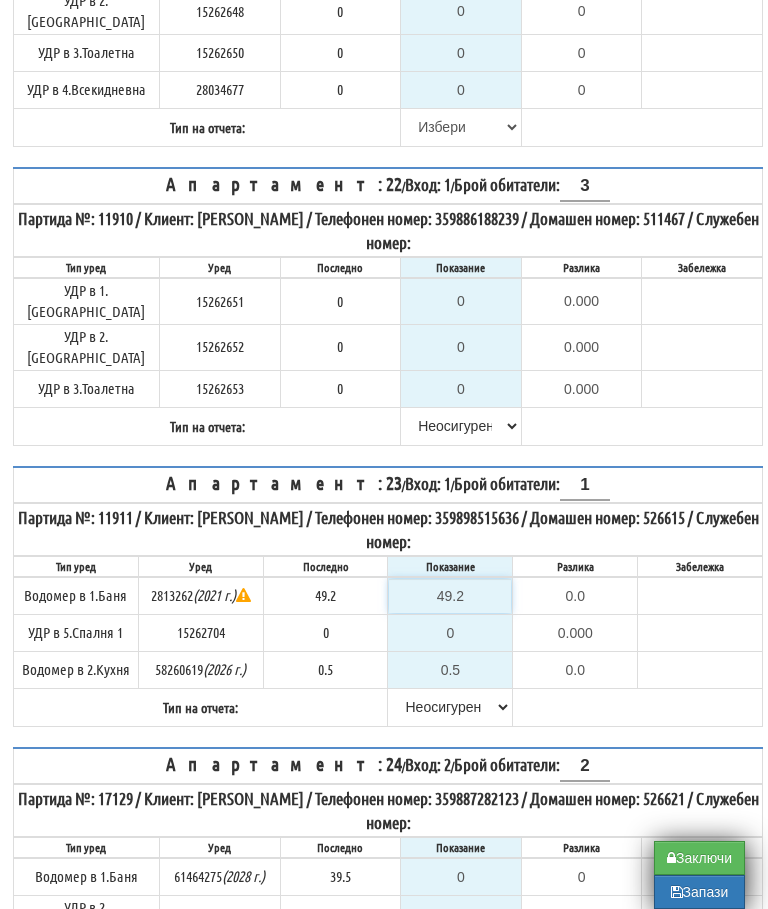 click on "49.2" at bounding box center [450, 596] 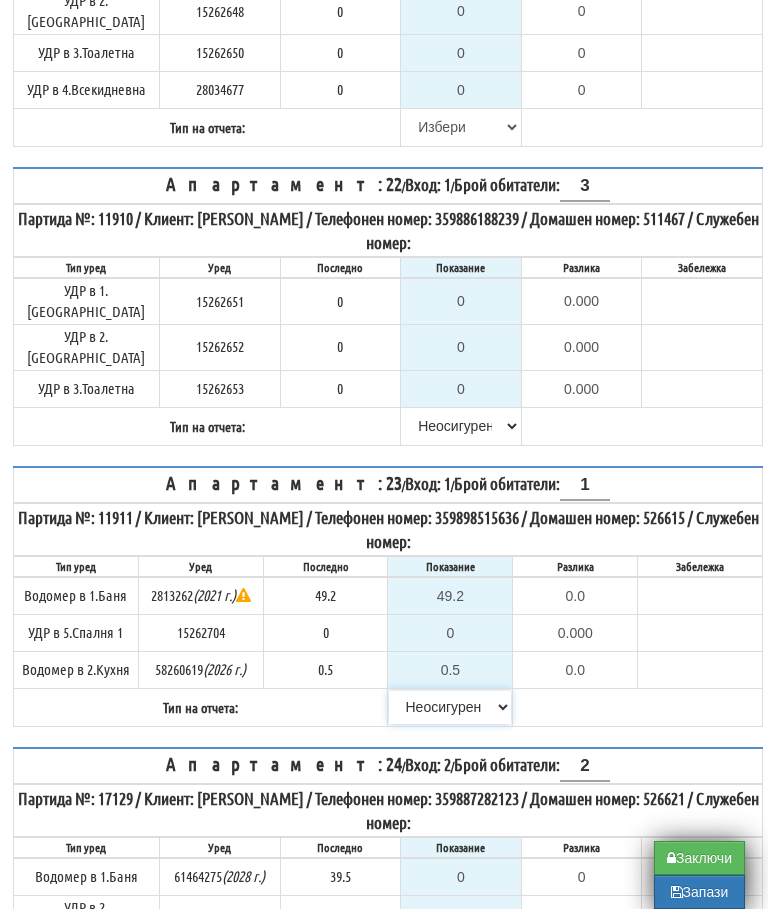 click on "Избери
Визуален
Телефон
Бележка
Неосигурен достъп
Самоотчет
Служебно
Дистанционен" at bounding box center (450, 707) 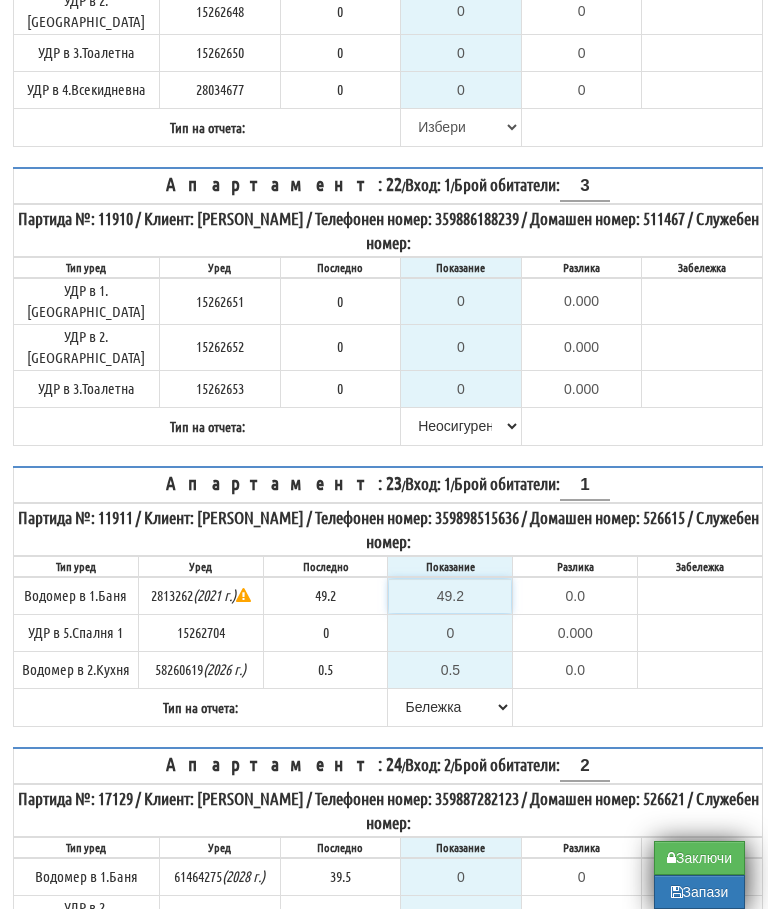 click on "49.2" at bounding box center [450, 596] 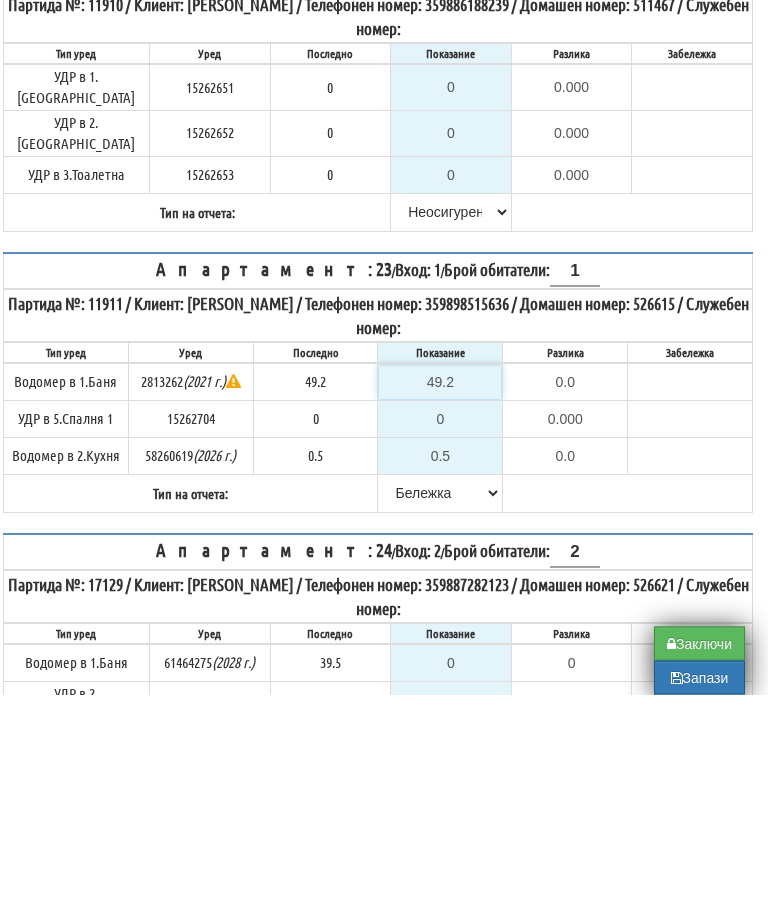 type on "4" 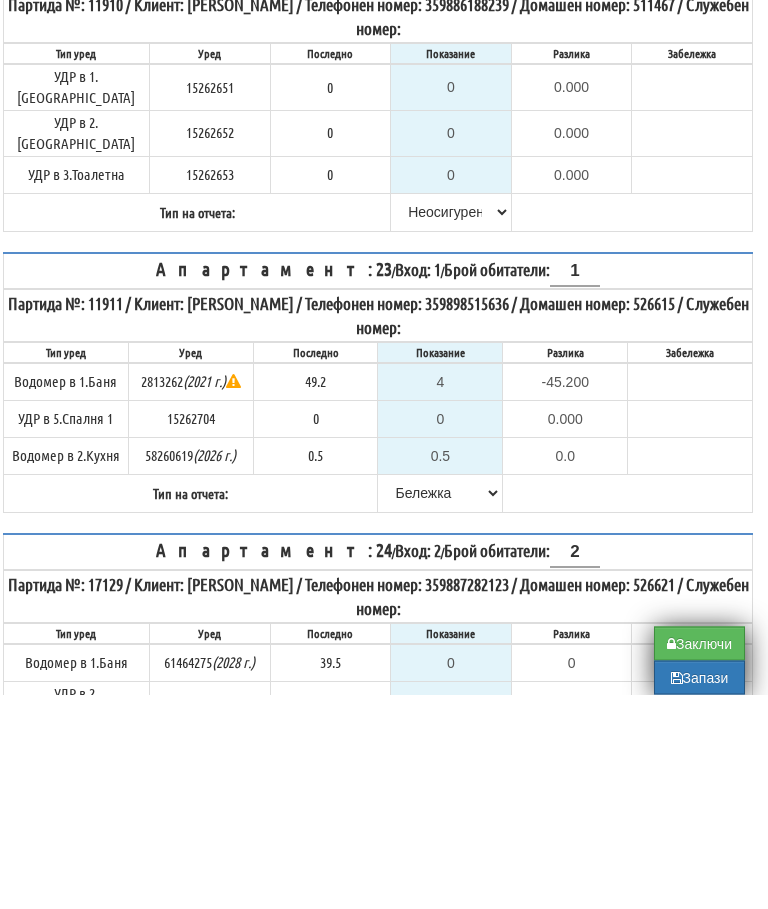click on "Апартамент:
23
/
Вход:
1
/
Брой обитатели:
1
Партида №:
11911
/
Клиент:
ГИНКА ЙОРДАНОВА ВЛАДИМИРОВА /
Телефонен номер:
359898515636 /
Домашен номер:
526615 /
Служебен номер:
Тип уред
Уред
Последно
Показание
Разлика
Забележка" at bounding box center [378, 597] 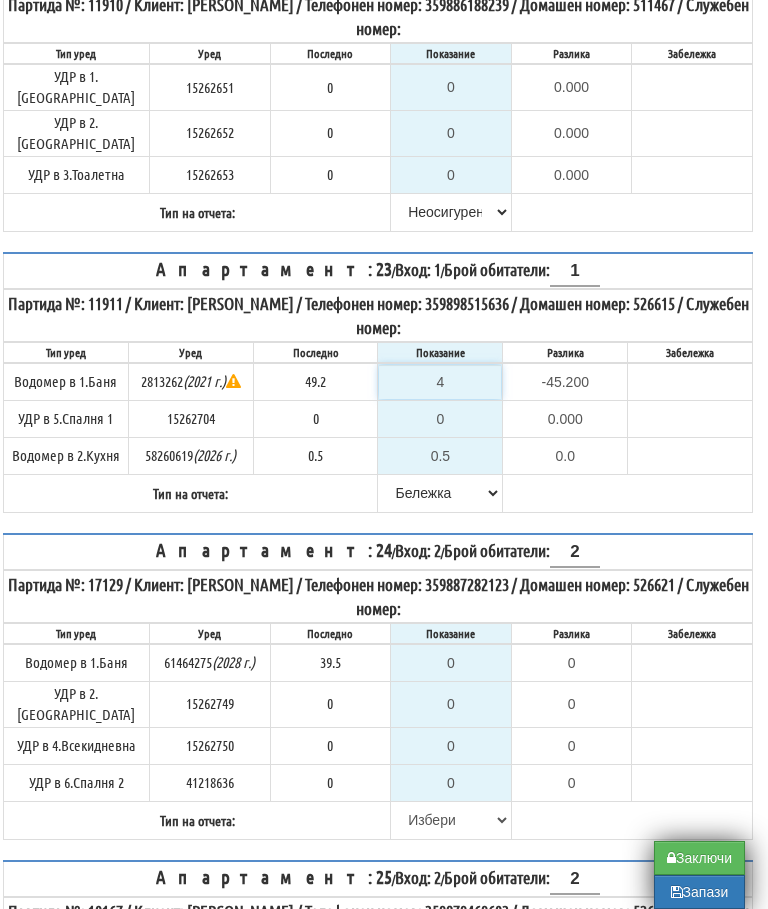 click on "4" at bounding box center (440, 382) 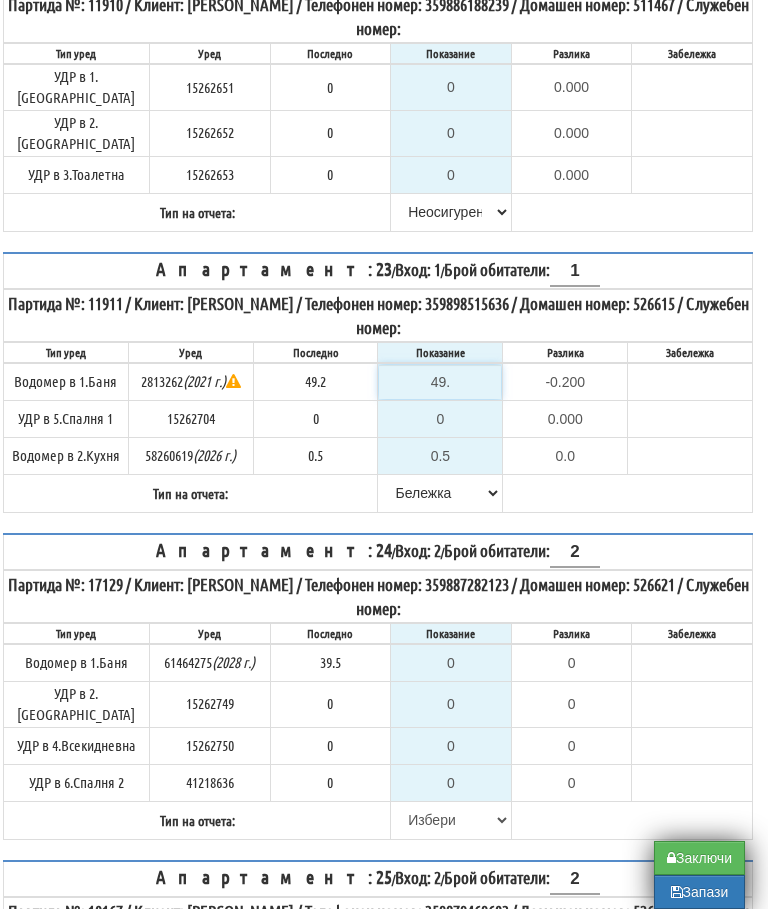 type on "49.4" 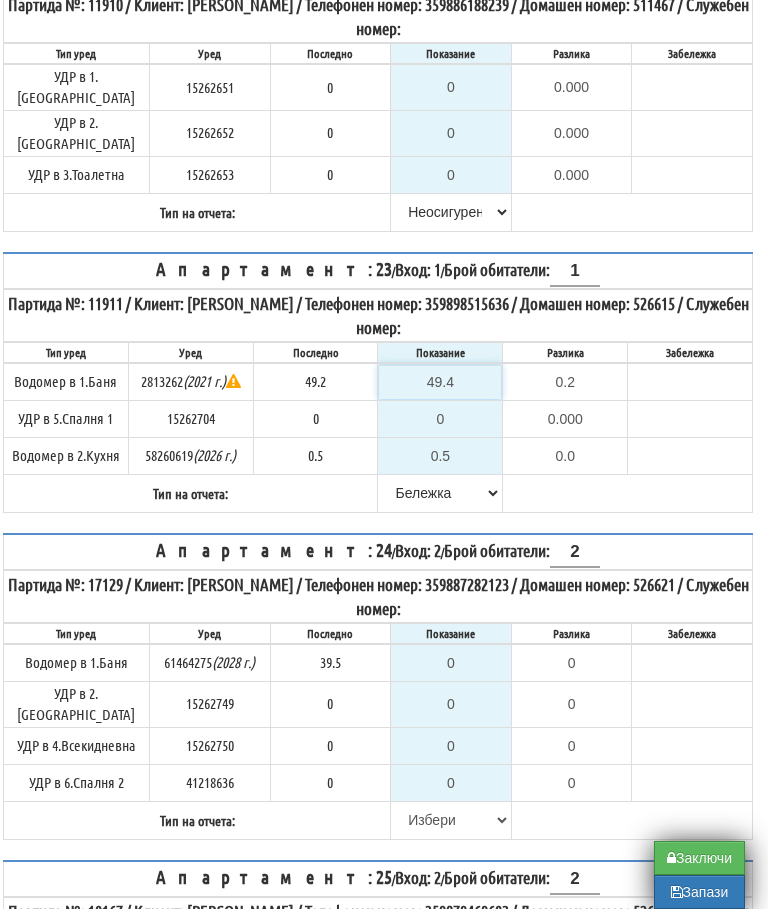 type on "49.4" 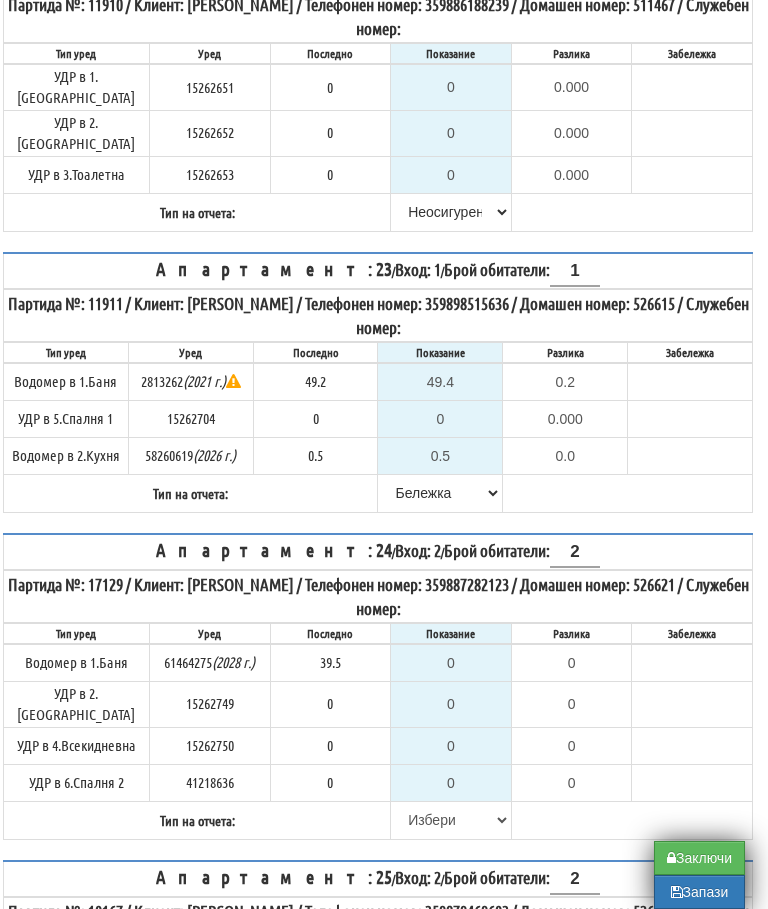 click on "Апартамент:
23
/
Вход:
1
/
Брой обитатели:
1
Партида №:
11911
/
Клиент:
ГИНКА ЙОРДАНОВА ВЛАДИМИРОВА /
Телефонен номер:
359898515636 /
Домашен номер:
526615 /
Служебен номер:
Тип уред
Уред
Последно
Показание
Разлика
Забележка" at bounding box center [378, 382] 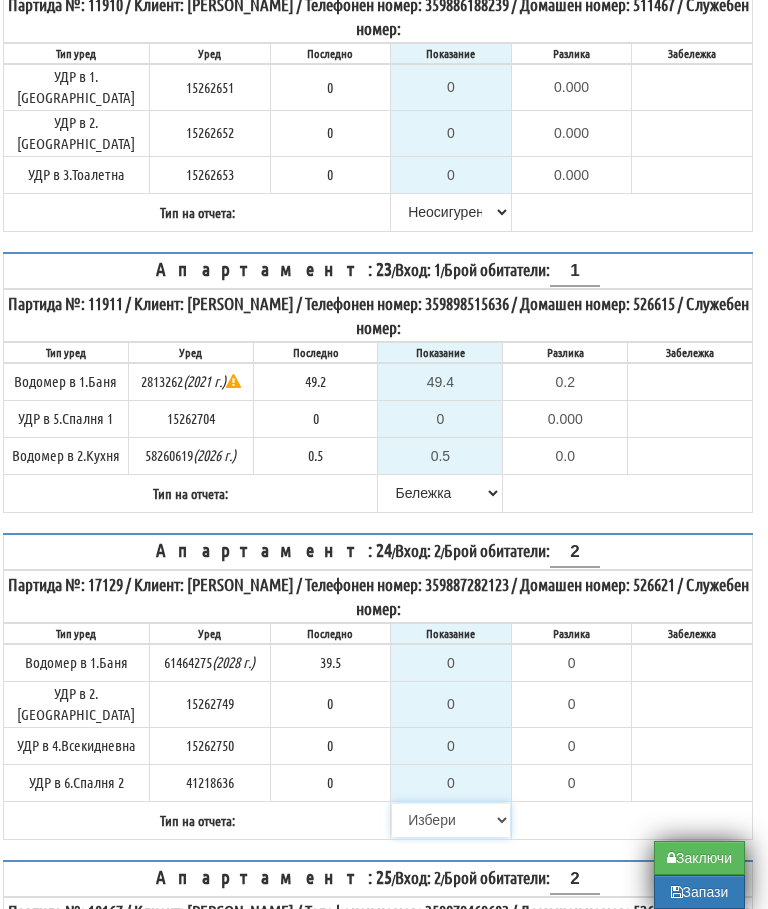 click on "Избери
Визуален
Телефон
Бележка
Неосигурен достъп
Самоотчет
Служебно
Дистанционен" at bounding box center (451, 820) 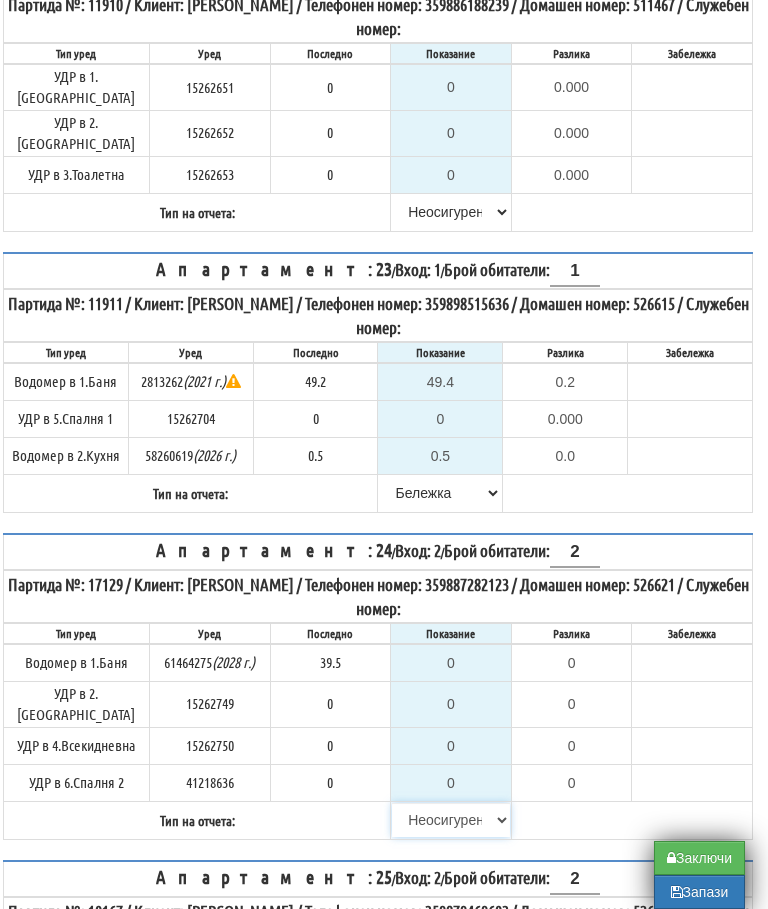 type on "39.5" 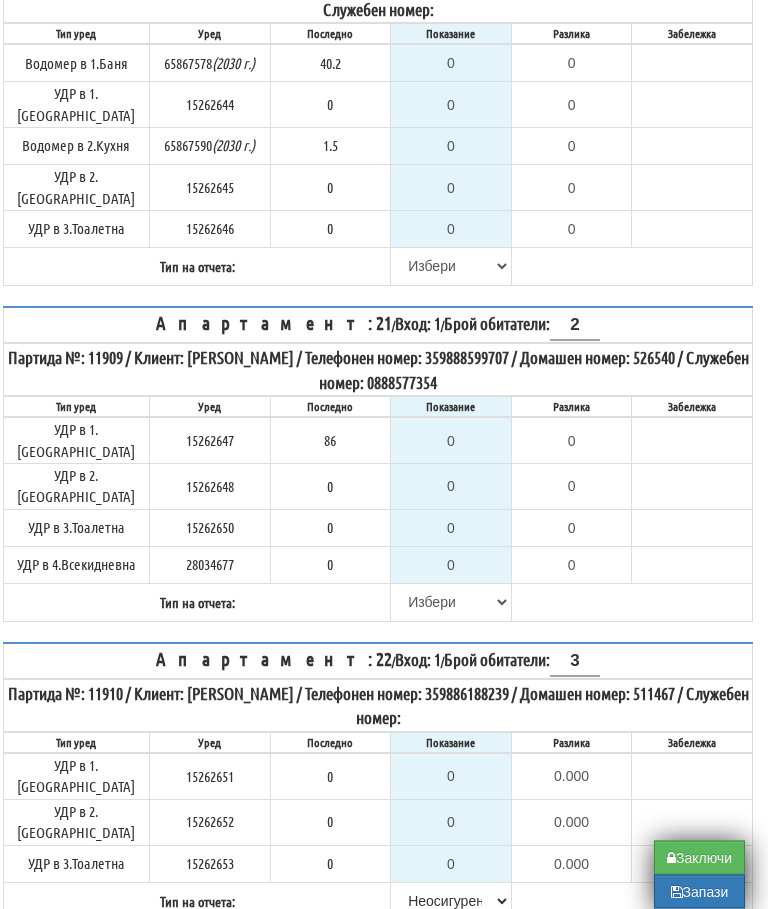 scroll, scrollTop: 5066, scrollLeft: 12, axis: both 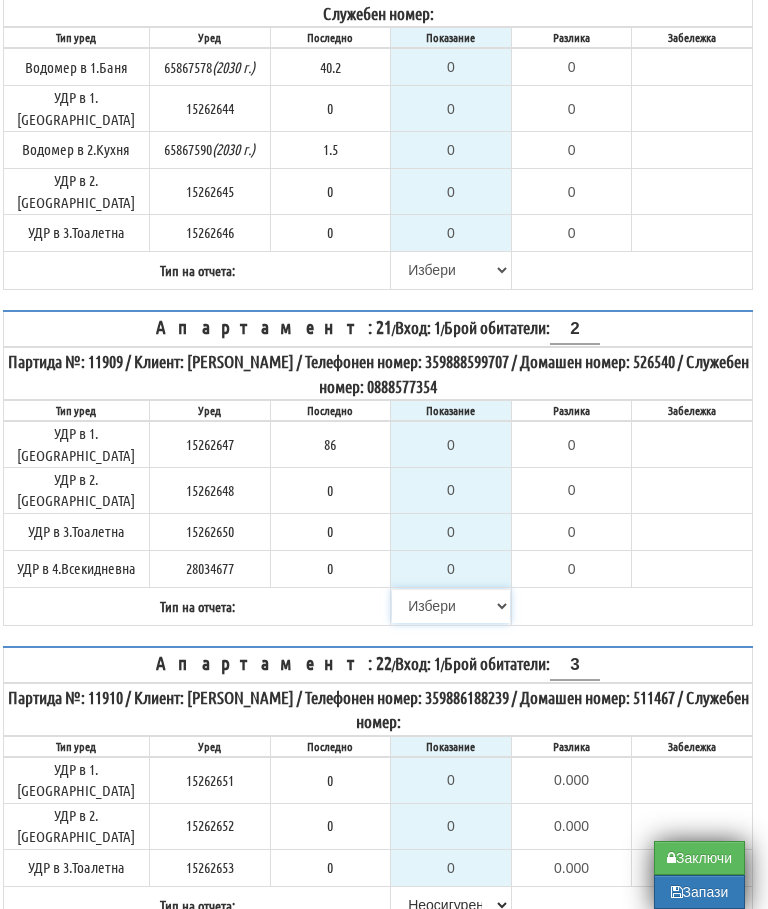 click on "Избери
Визуален
Телефон
Бележка
Неосигурен достъп
Самоотчет
Служебно
Дистанционен" at bounding box center (451, 606) 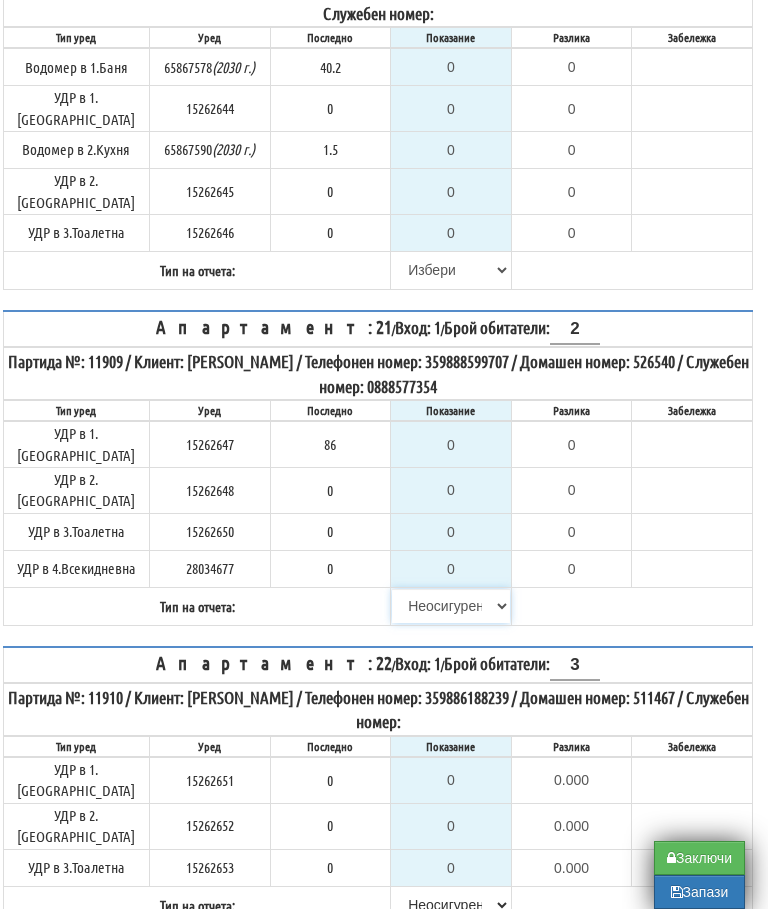 type on "86" 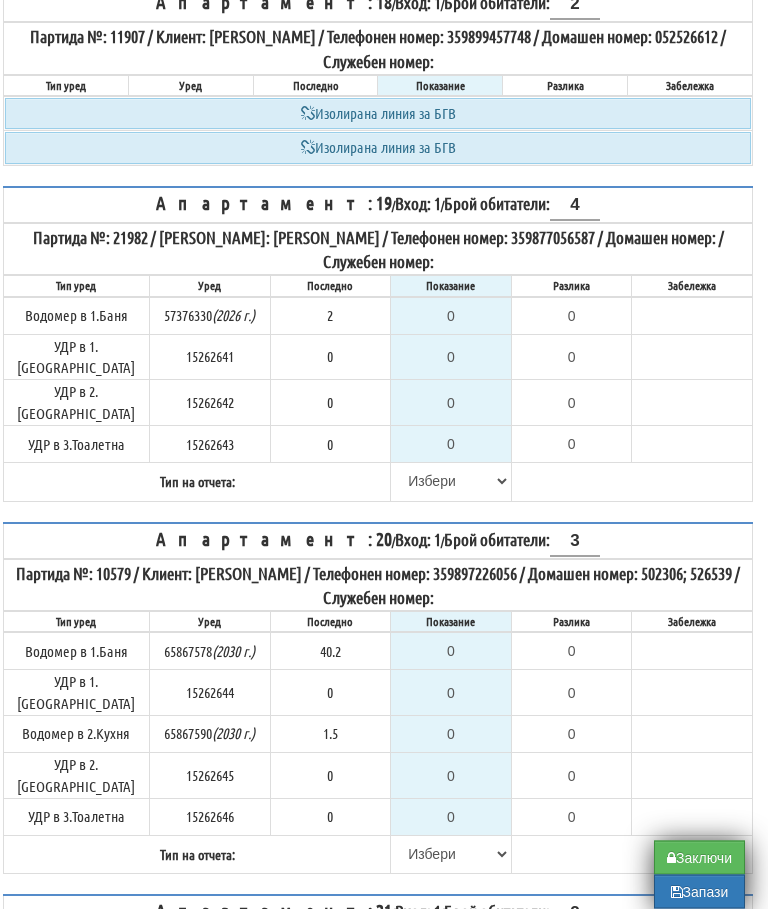scroll, scrollTop: 4482, scrollLeft: 12, axis: both 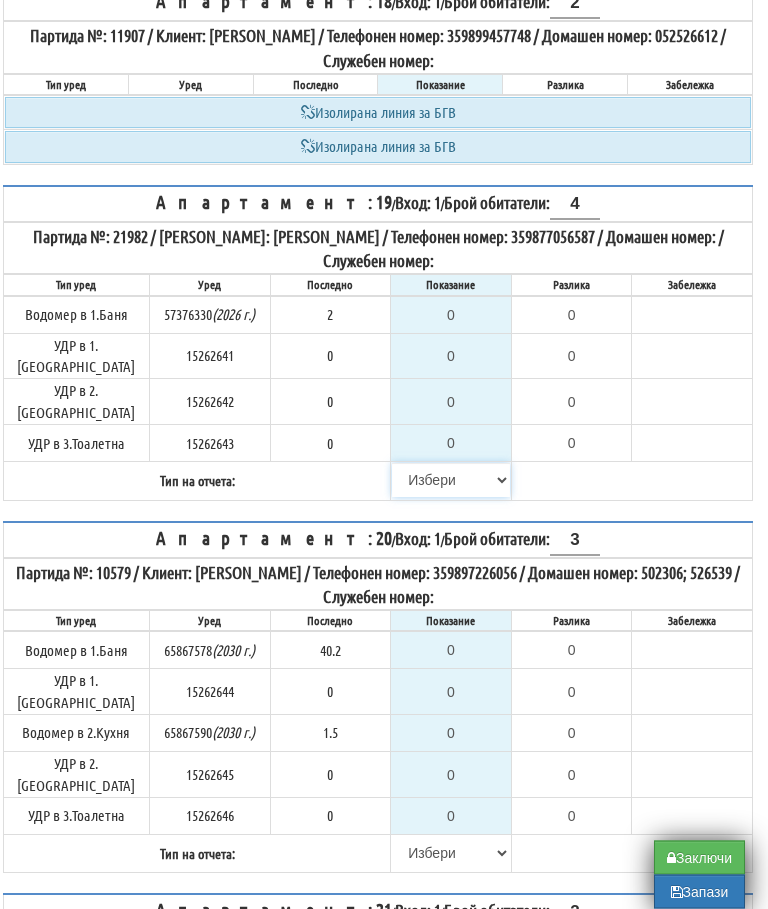 click on "Избери
Визуален
Телефон
Бележка
Неосигурен достъп
Самоотчет
Служебно
Дистанционен" at bounding box center [451, 481] 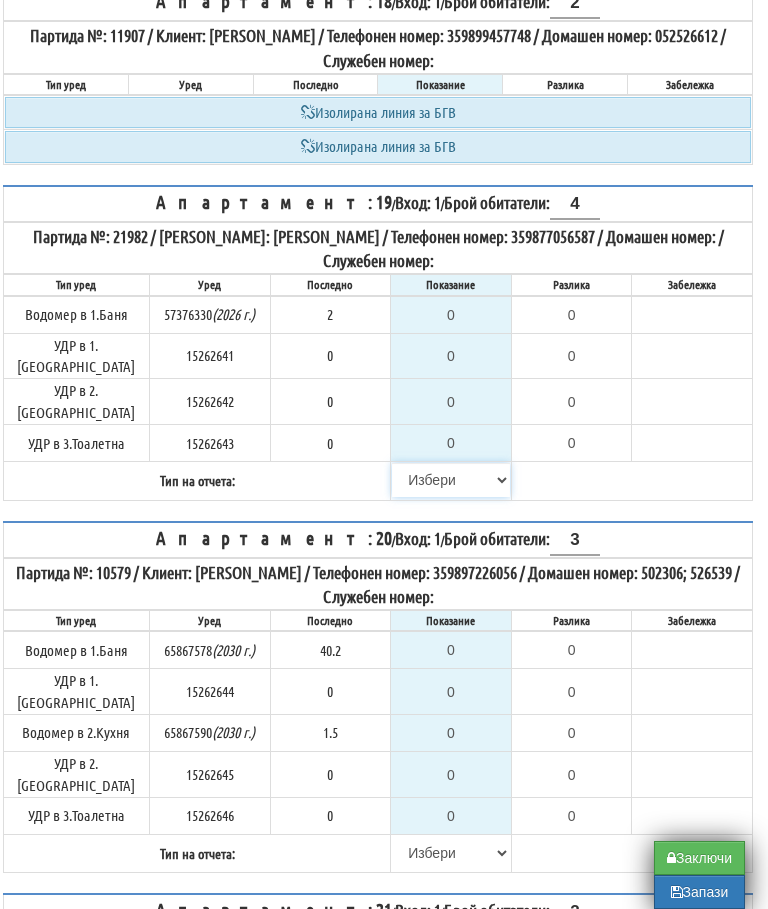 select on "8cc75930-9bfd-e511-80be-8d5a1dced85a" 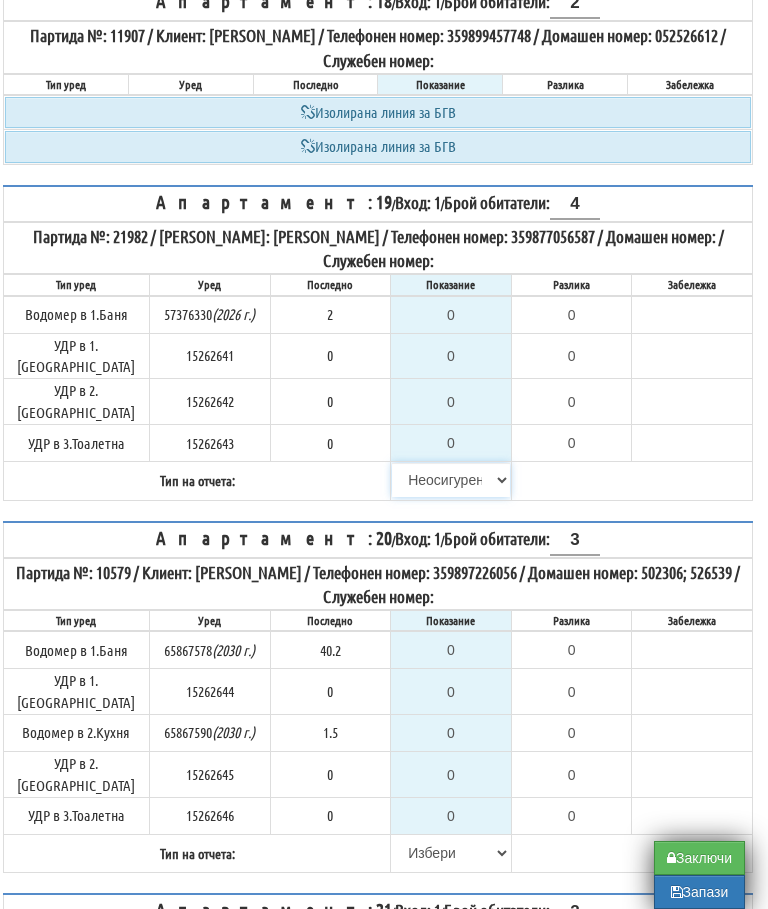 type on "2" 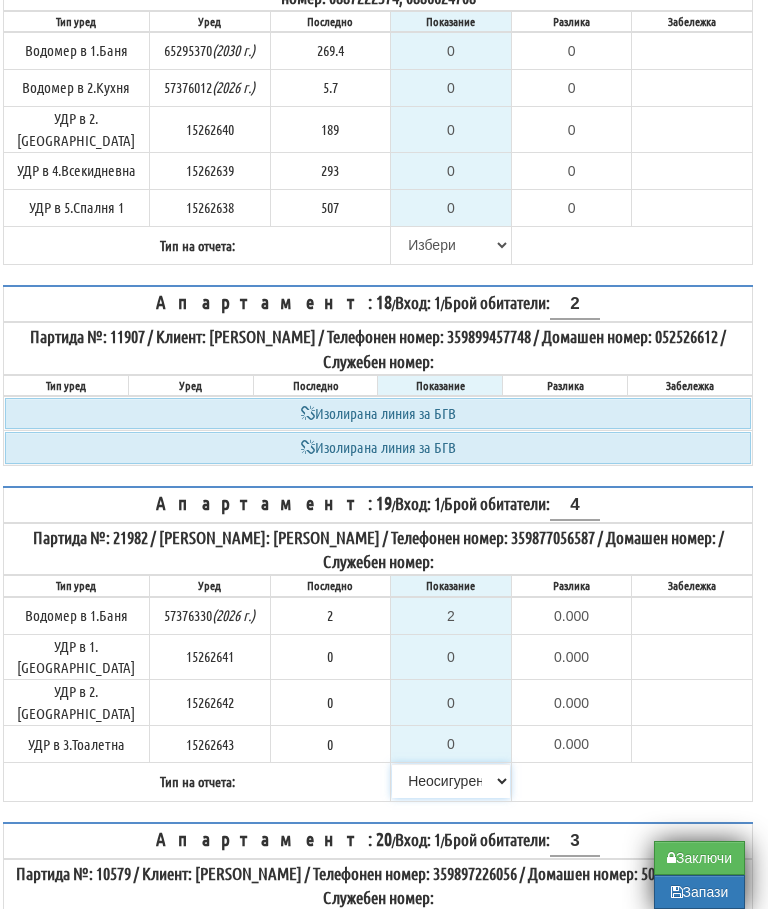 scroll, scrollTop: 4216, scrollLeft: 12, axis: both 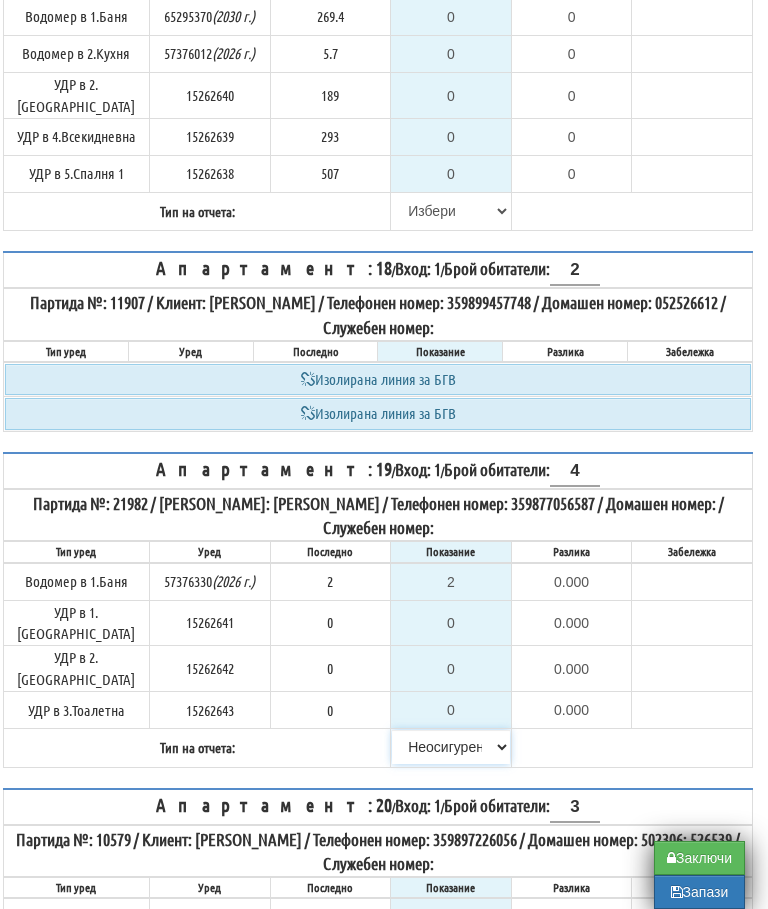 click on "Избери
Визуален
Телефон
Бележка
Неосигурен достъп
Самоотчет
Служебно
Дистанционен" at bounding box center (451, 747) 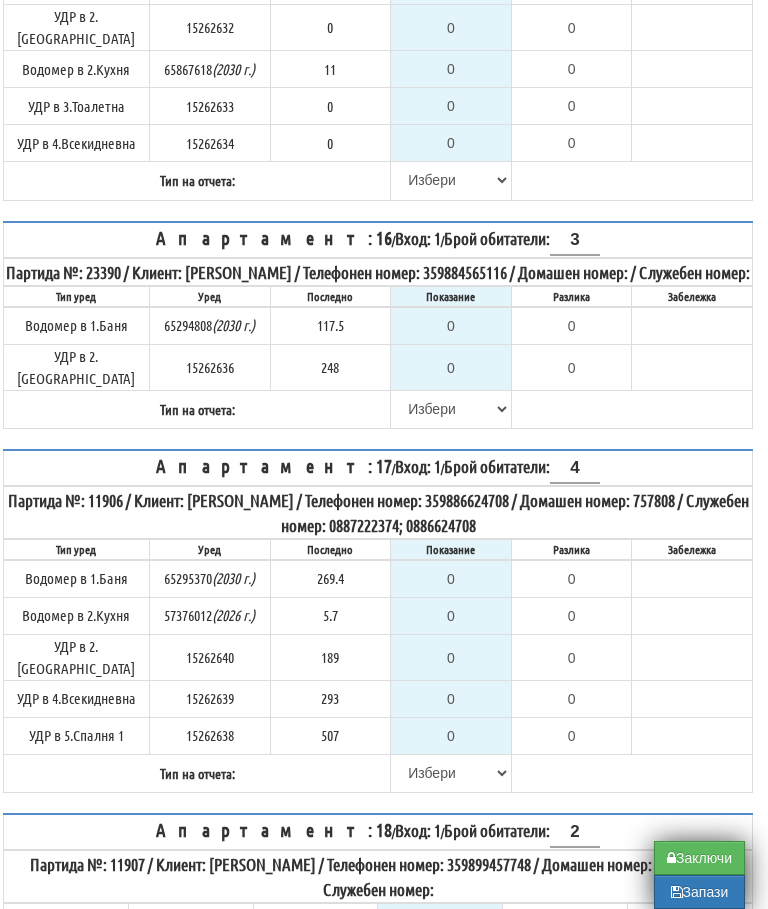 scroll, scrollTop: 3655, scrollLeft: 12, axis: both 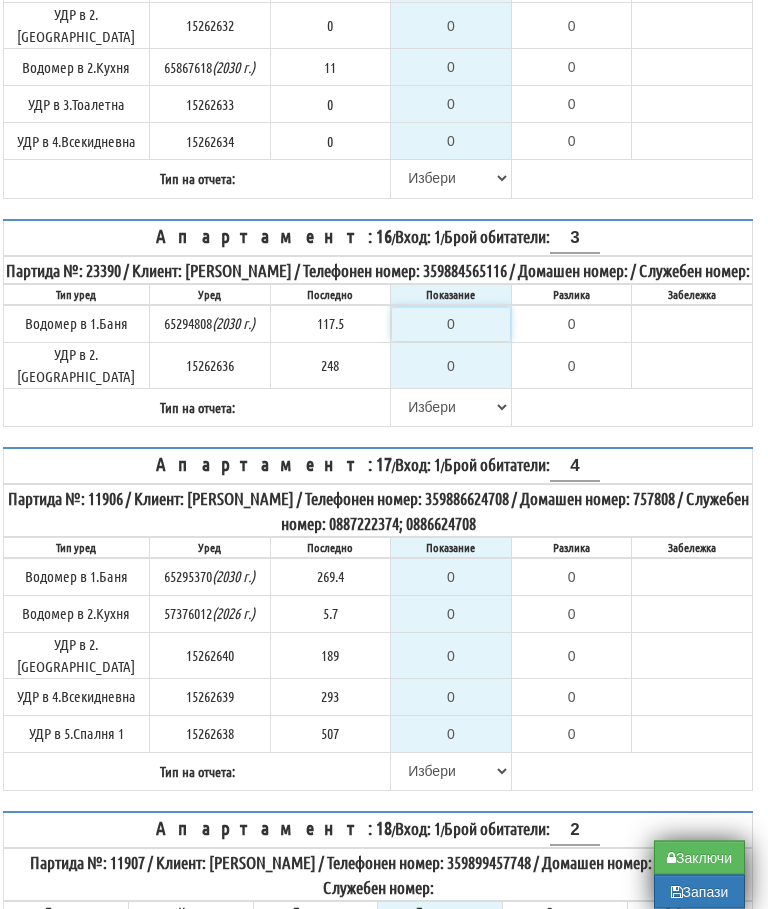 click on "0" at bounding box center (451, 325) 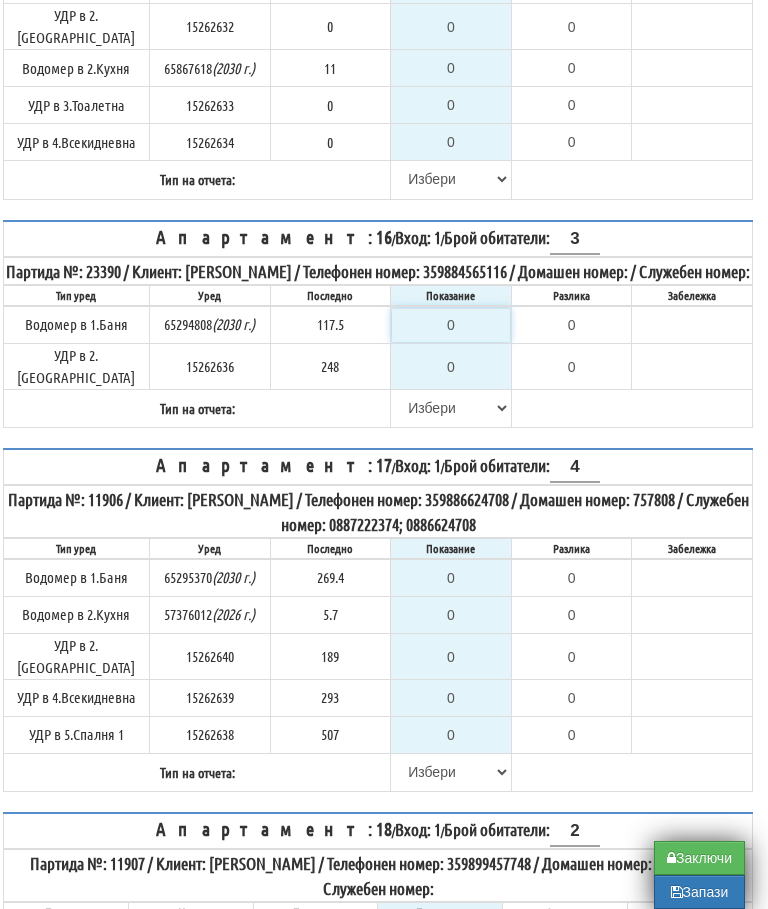 type on "1" 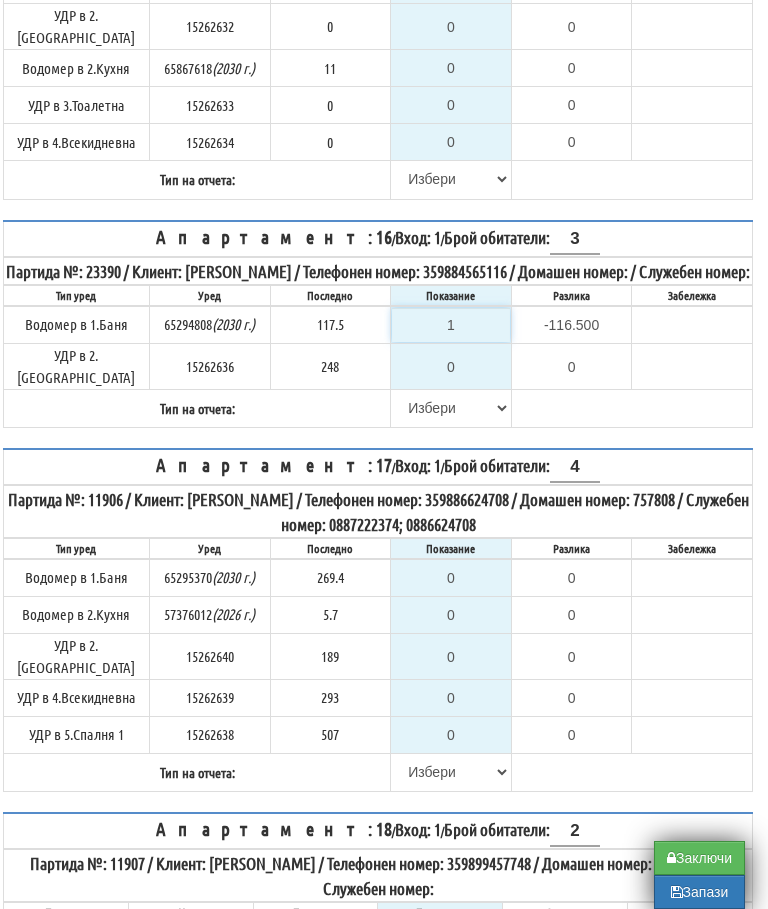 type on "11" 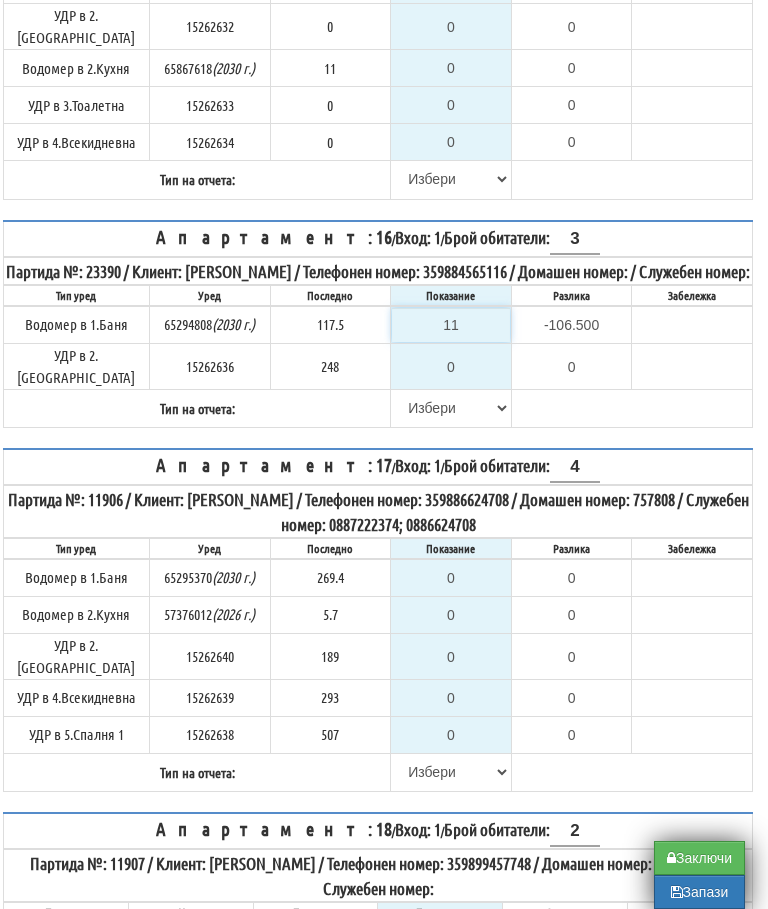 type on "117" 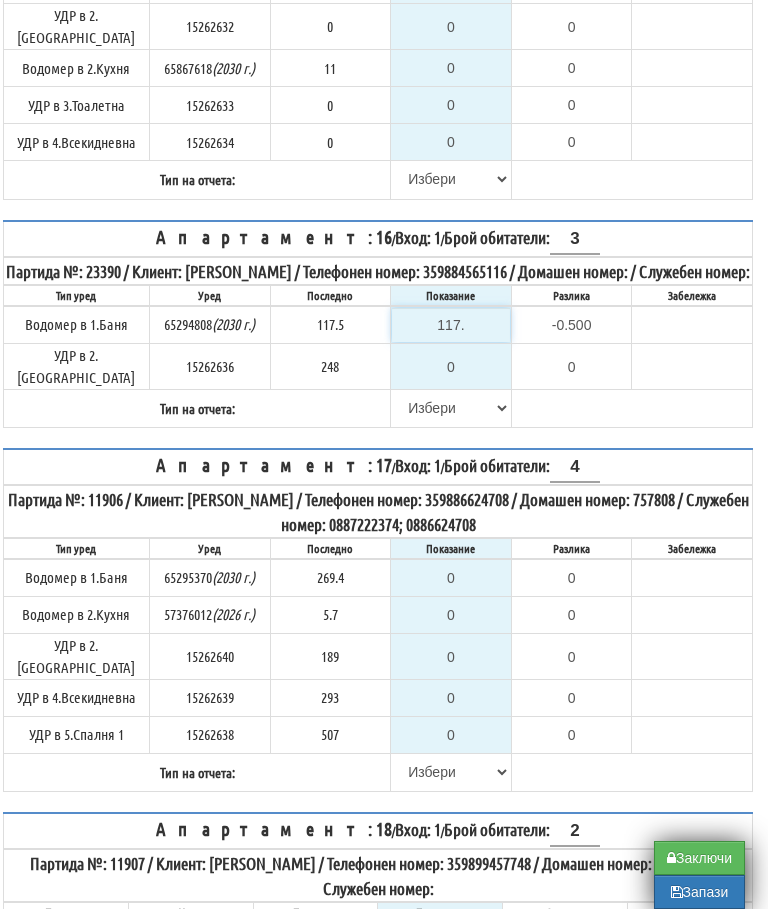 type on "117.5" 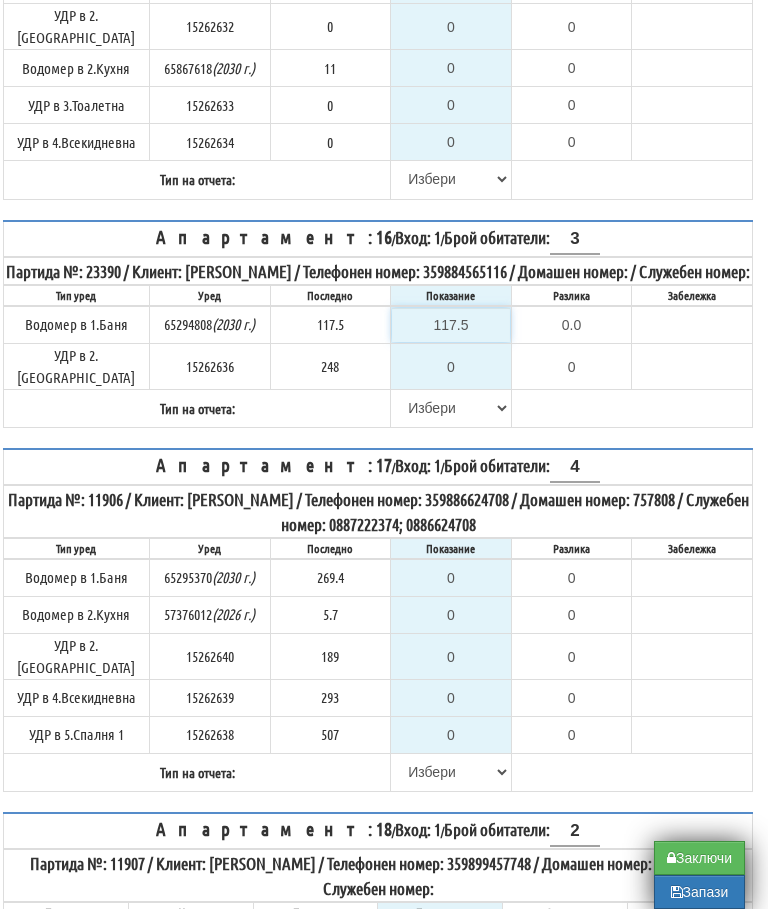 type on "117.5" 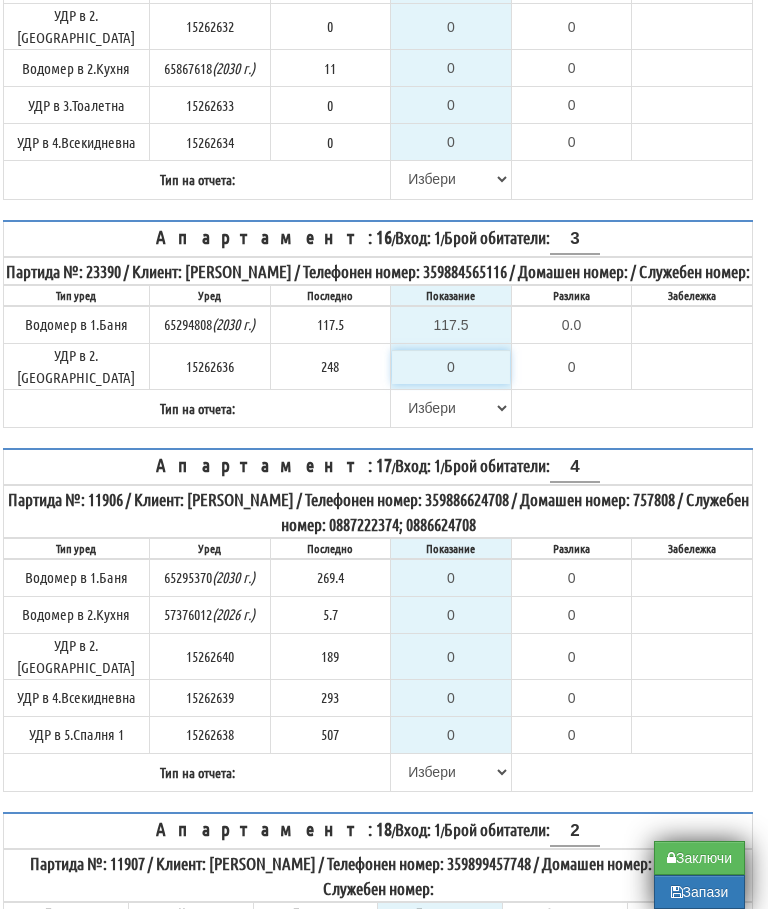 click on "0" at bounding box center [451, 367] 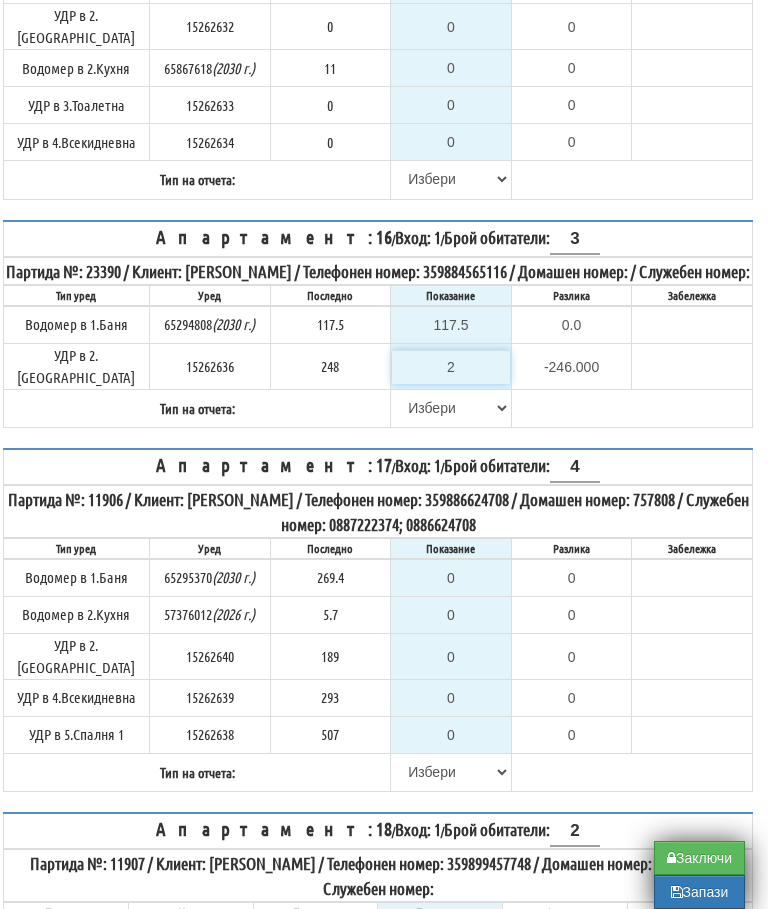 type on "24" 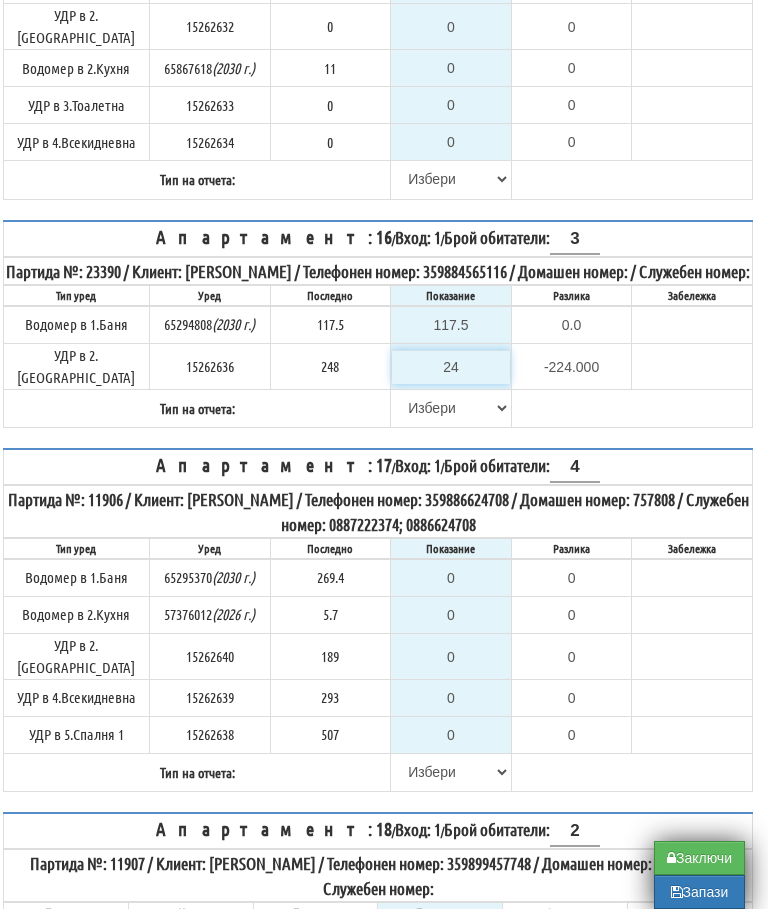 type on "248" 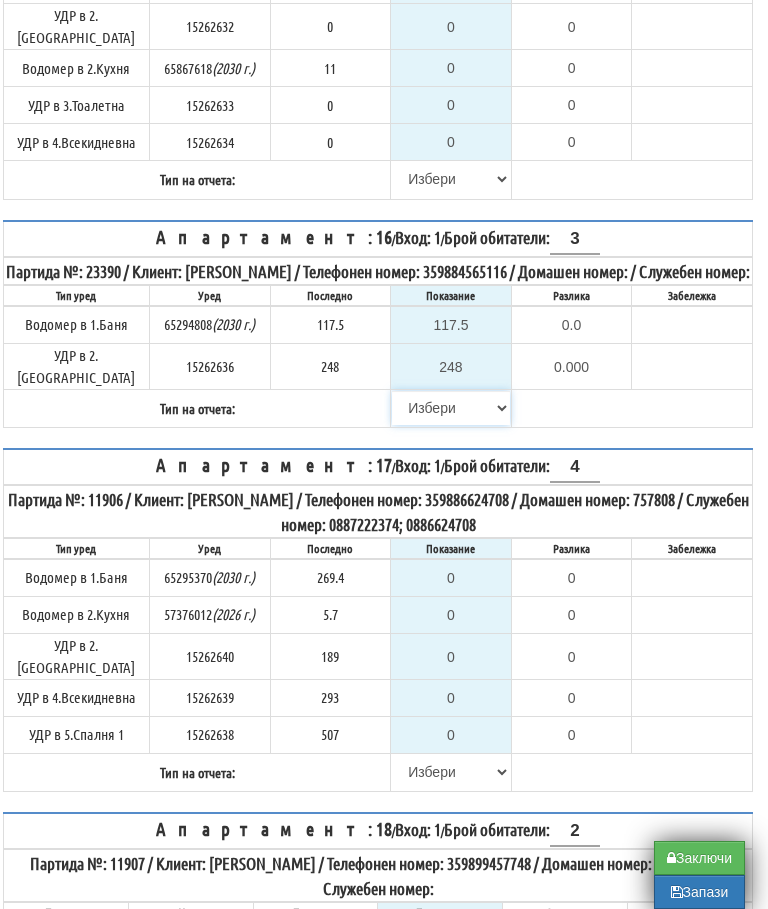 click on "Избери
Визуален
Телефон
Бележка
Неосигурен достъп
Самоотчет
Служебно
Дистанционен" at bounding box center [451, 408] 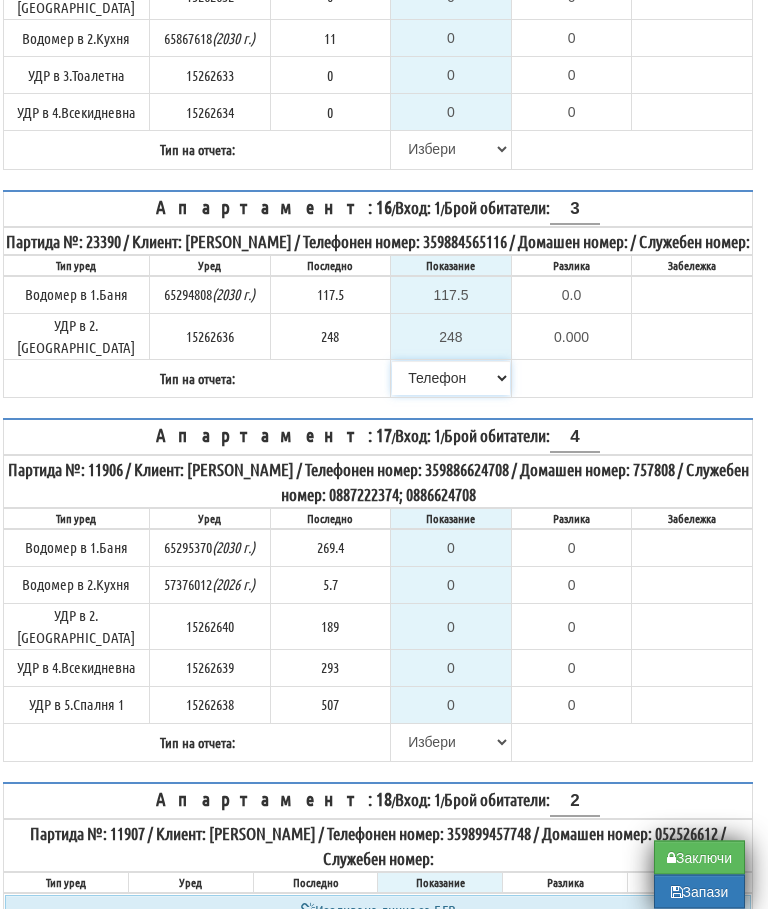 scroll, scrollTop: 3684, scrollLeft: 12, axis: both 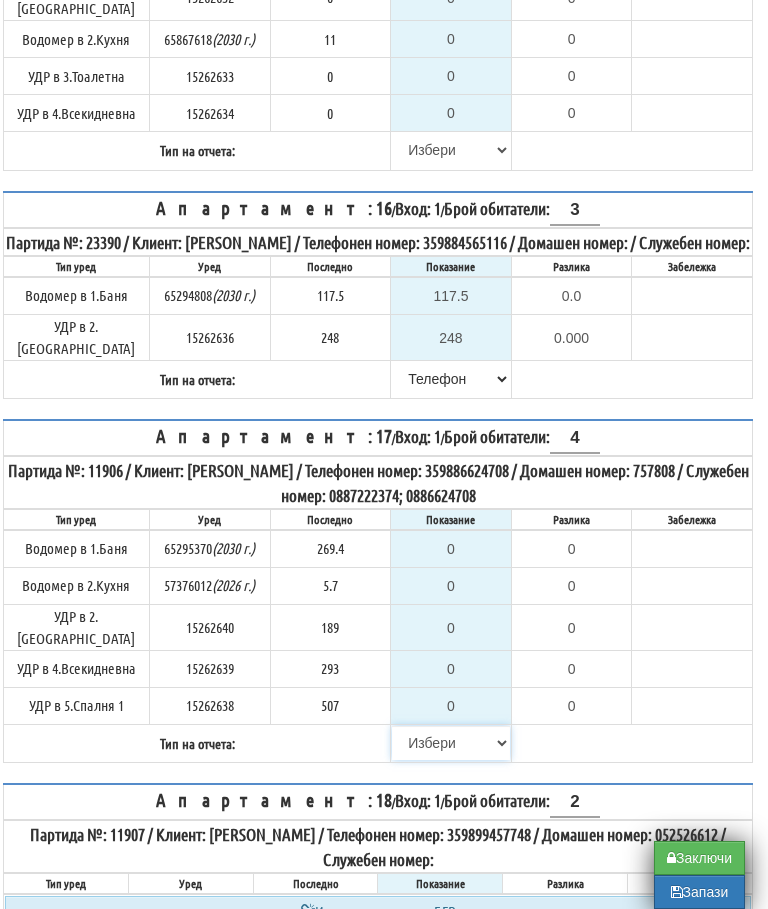 click on "Избери
Визуален
Телефон
Бележка
Неосигурен достъп
Самоотчет
Служебно
Дистанционен" at bounding box center [451, 743] 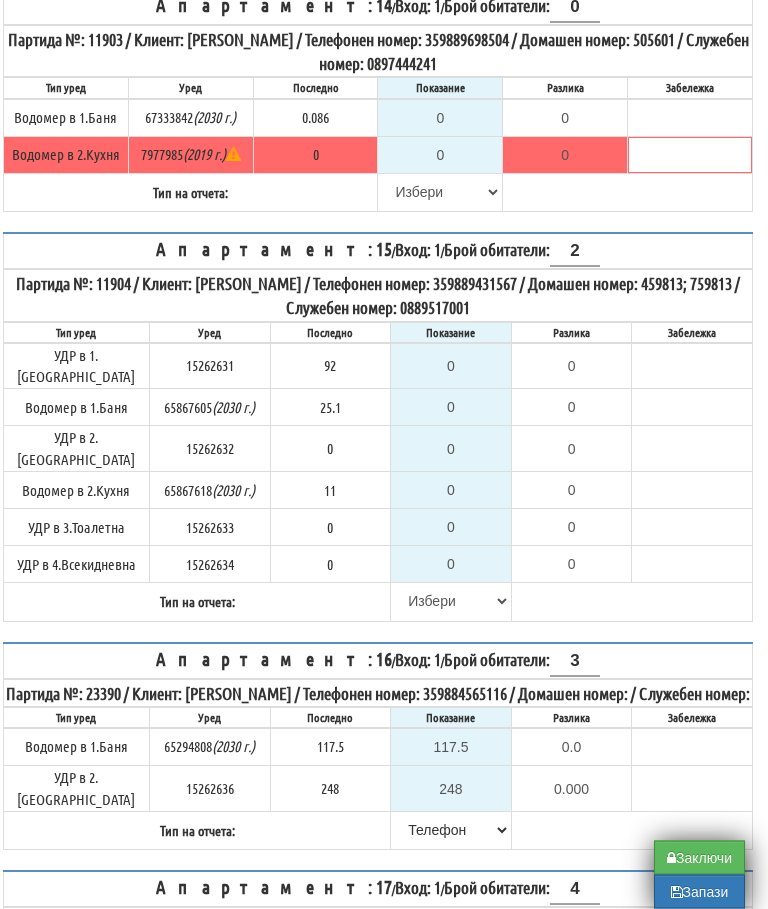 scroll, scrollTop: 3214, scrollLeft: 12, axis: both 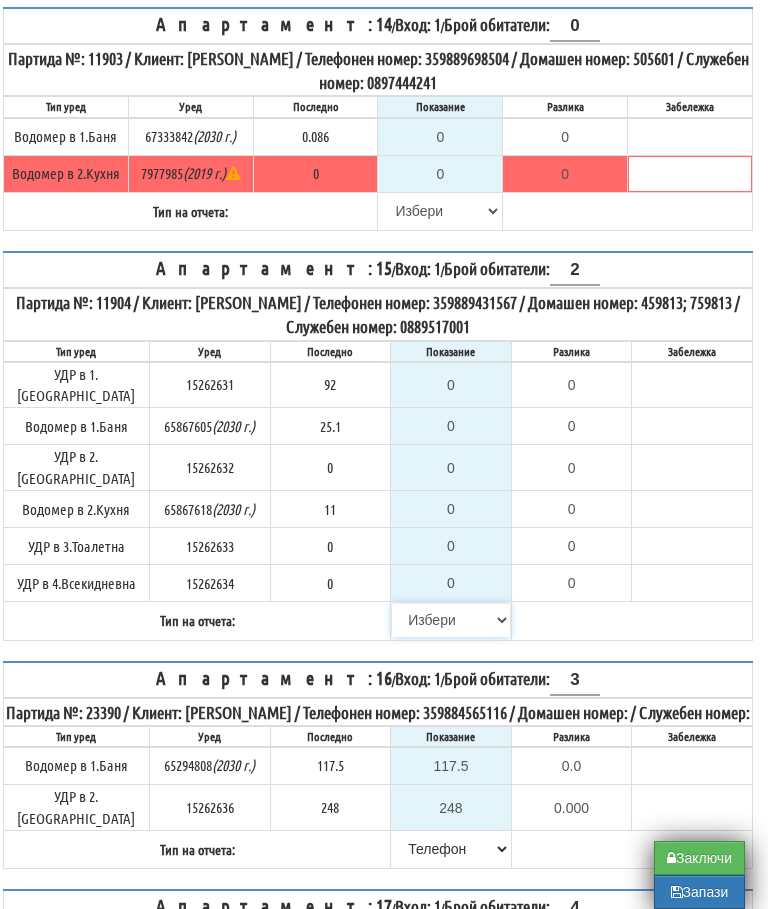 click on "Избери
Визуален
Телефон
Бележка
Неосигурен достъп
Самоотчет
Служебно
Дистанционен" at bounding box center (451, 620) 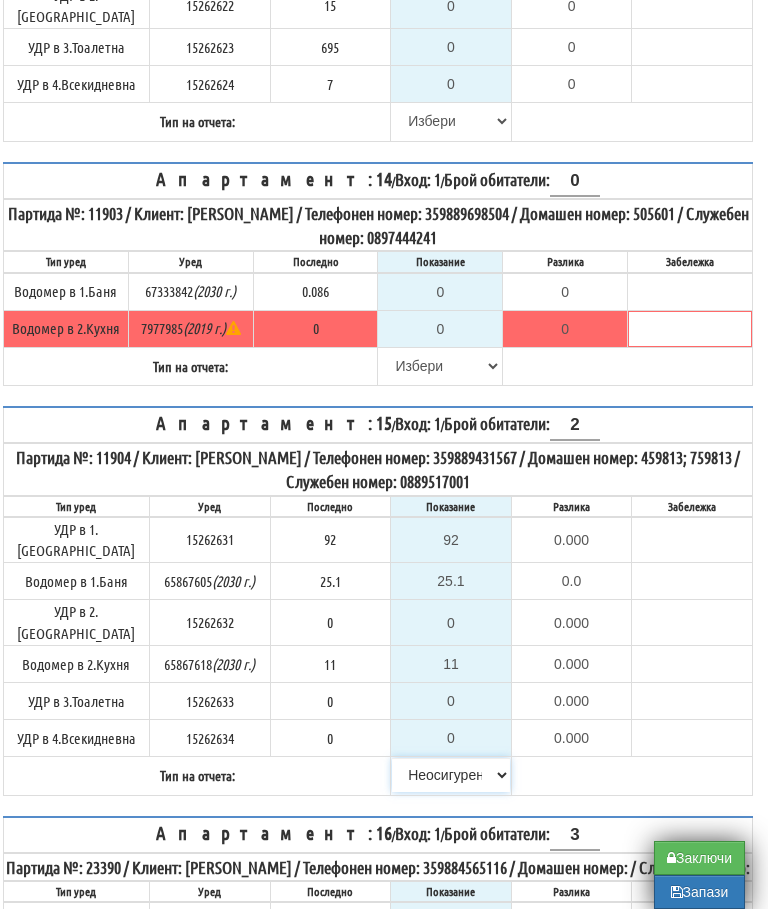 scroll, scrollTop: 3060, scrollLeft: 12, axis: both 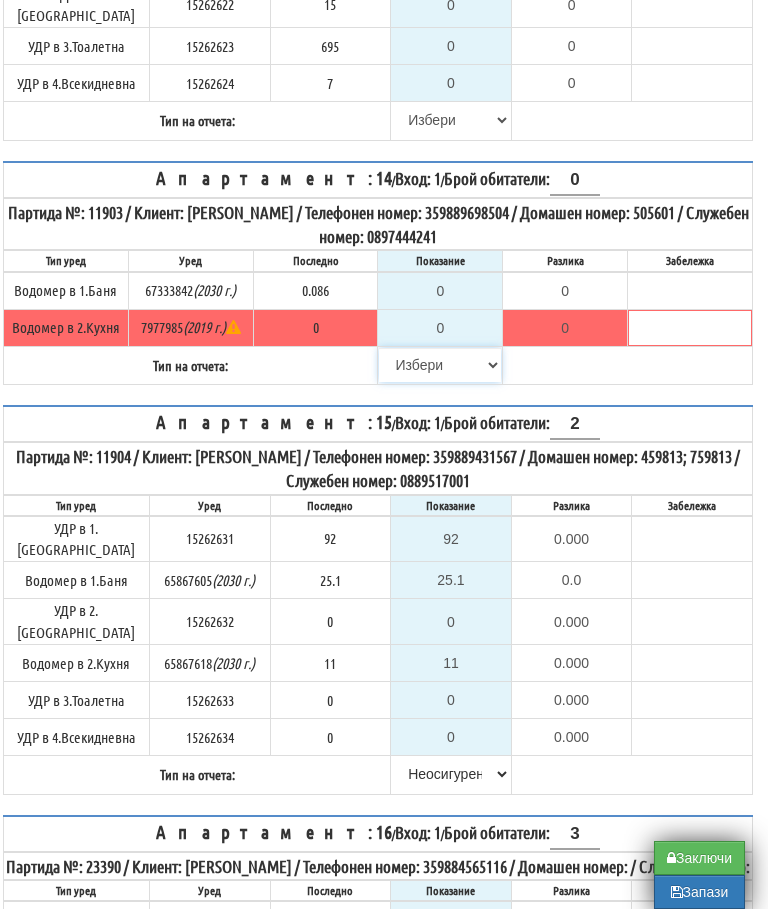 click on "Избери
Визуален
Телефон
Бележка
Неосигурен достъп
Самоотчет
Служебно
Дистанционен" at bounding box center [440, 365] 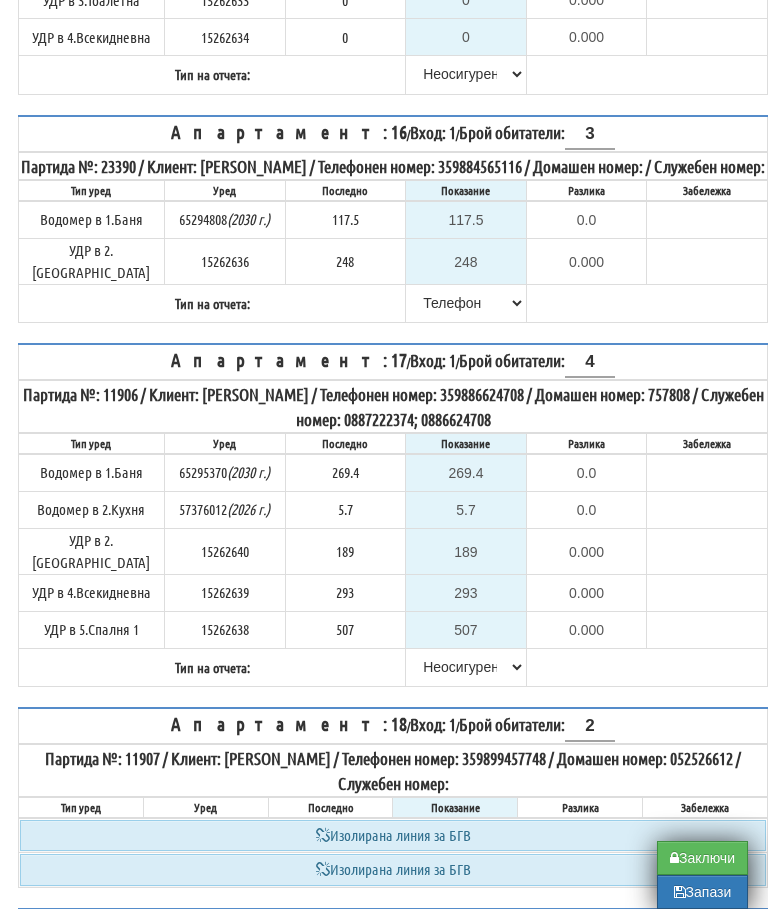 scroll, scrollTop: 3835, scrollLeft: 0, axis: vertical 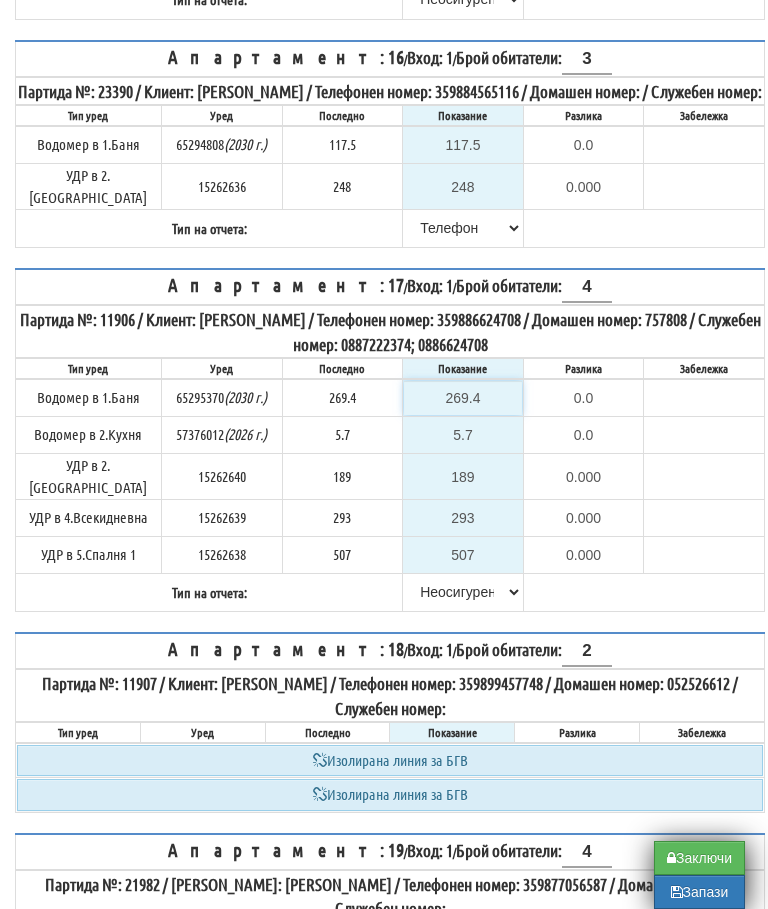 click on "269.4" at bounding box center (463, 398) 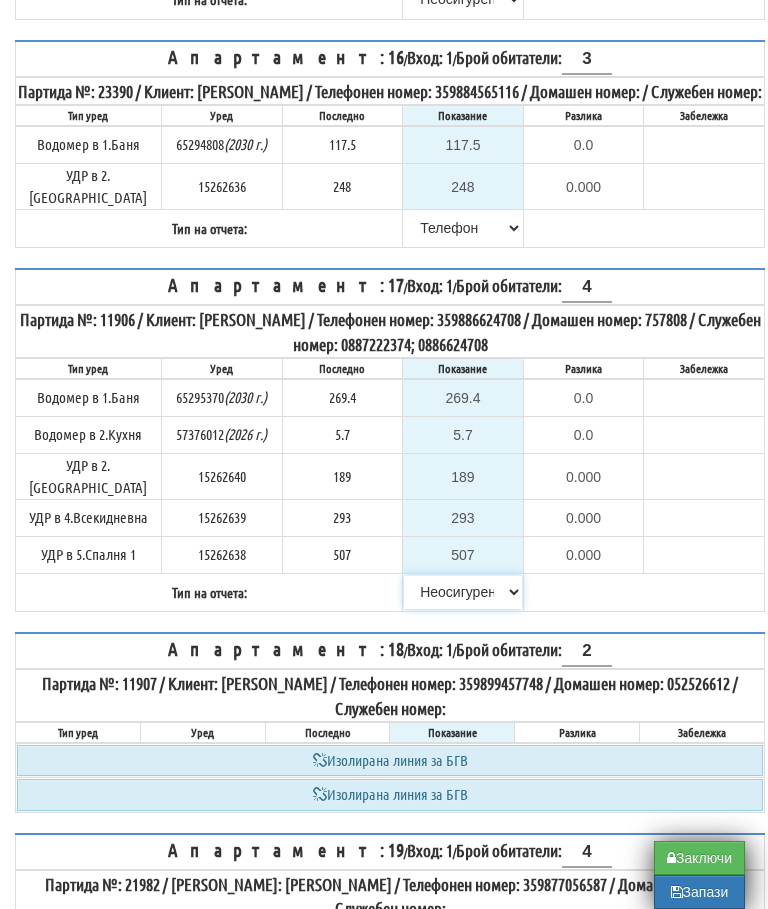 click on "Избери
Визуален
Телефон
Бележка
Неосигурен достъп
Самоотчет
Служебно
Дистанционен" at bounding box center (463, 592) 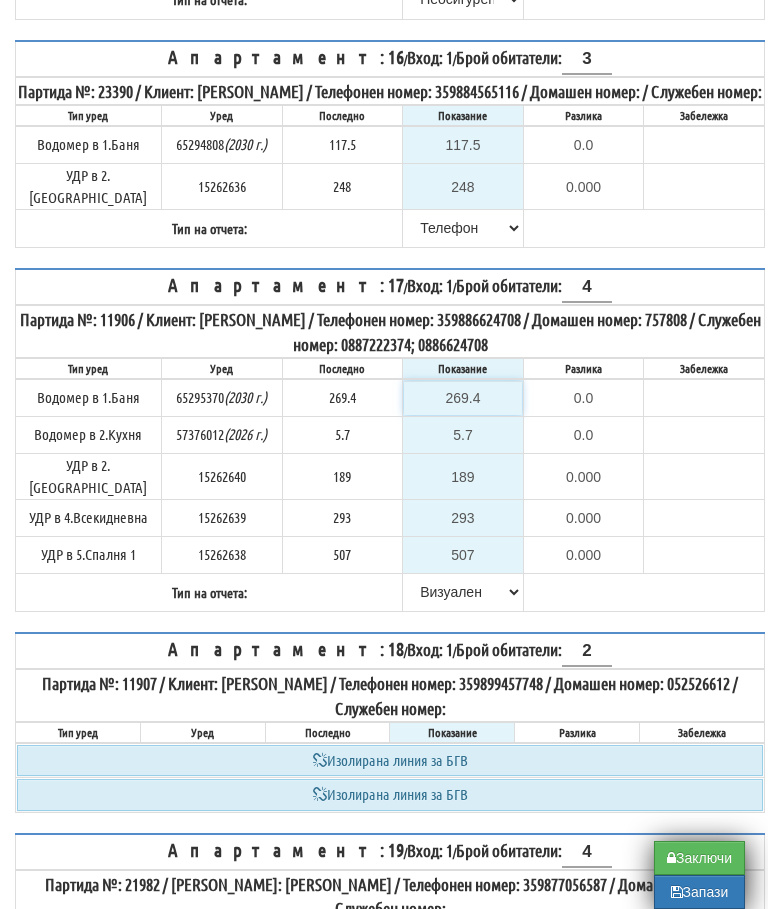 click on "269.4" at bounding box center [463, 398] 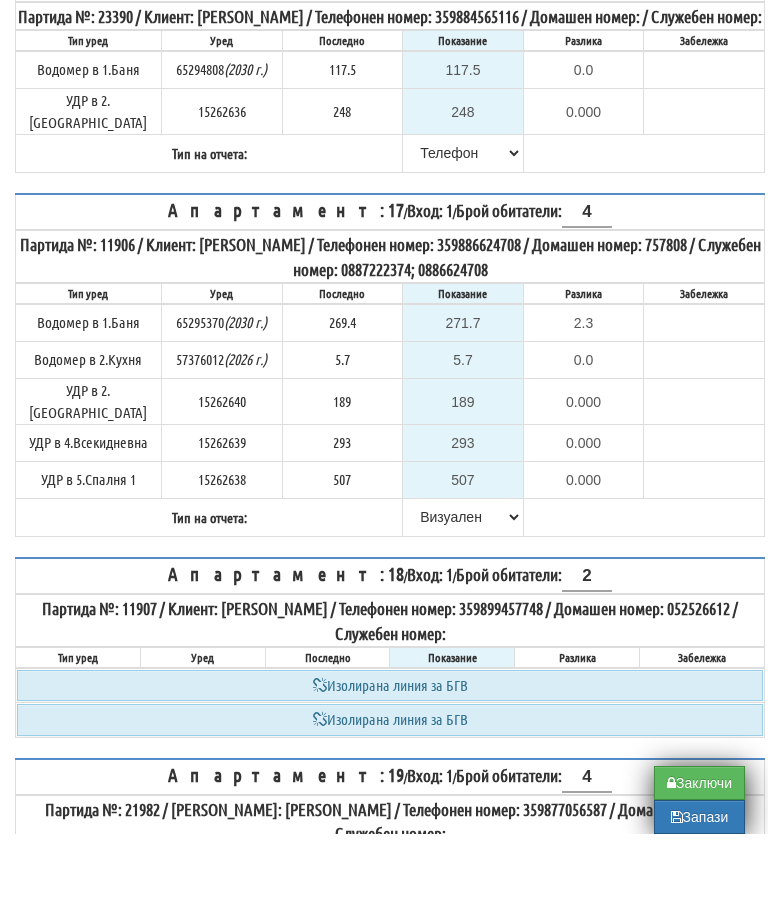 click on "Апартамент:
17
/
Вход:
1
/
Брой обитатели:
4
Партида №:
11906
/
Клиент:
ОРЛИН НИКОЛАЕВ ТРАНДОВ /
Телефонен номер:
359886624708 /
Домашен номер:
757808 /
Служебен номер:
0887222374; 0886624708
Тип уред
Уред
Последно
Показание
Разлика
Забележка" at bounding box center (390, 440) 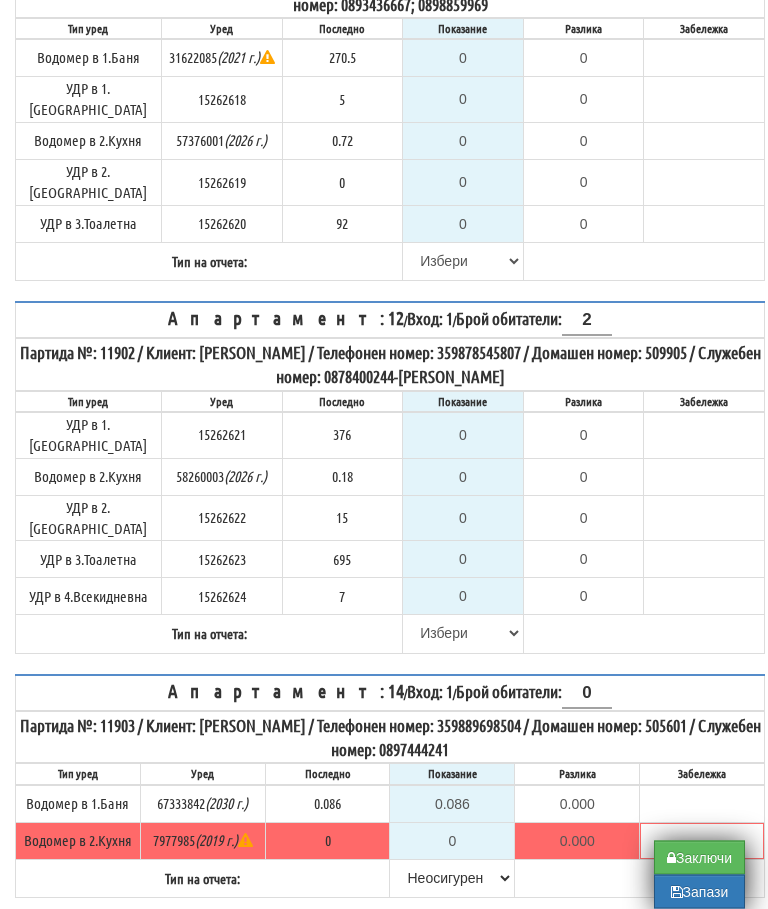 scroll, scrollTop: 2537, scrollLeft: 0, axis: vertical 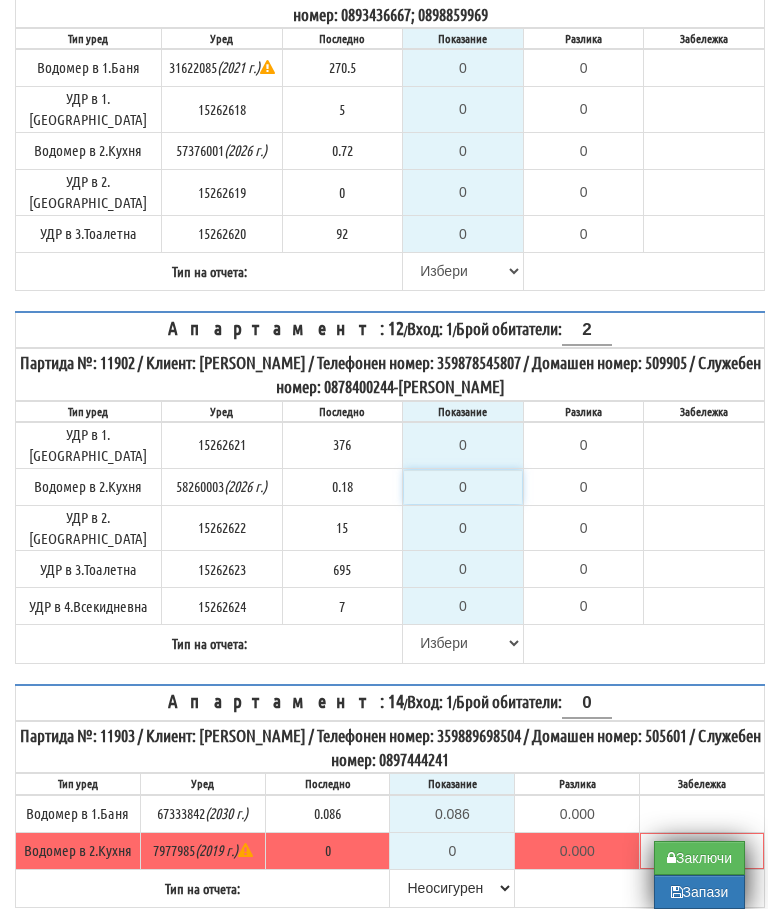 click on "0" at bounding box center [463, 487] 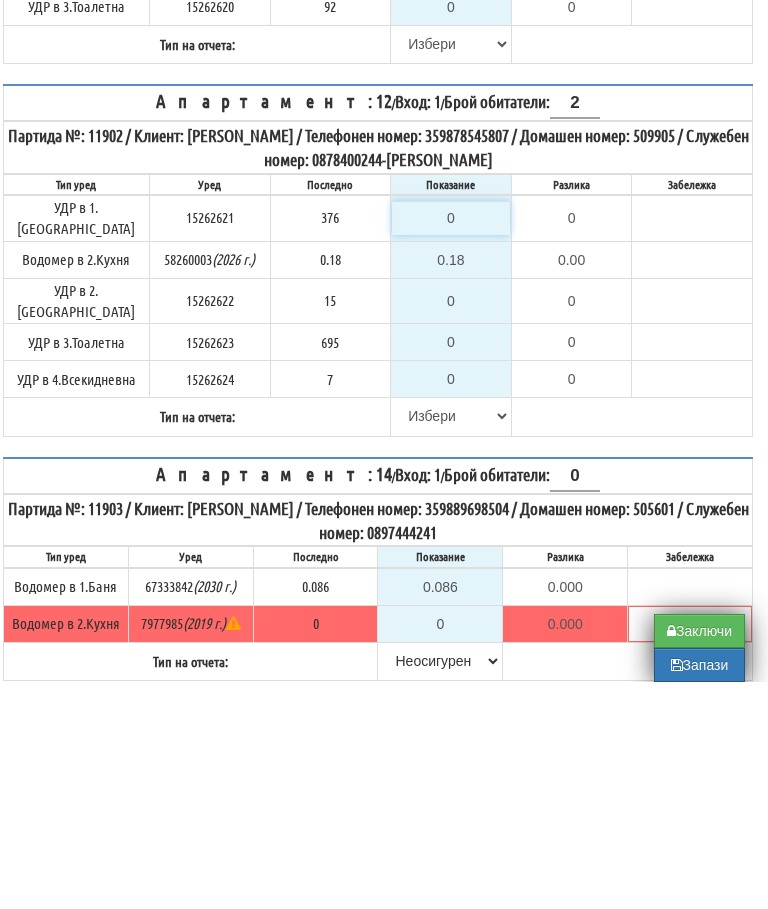 click on "0" at bounding box center (451, 445) 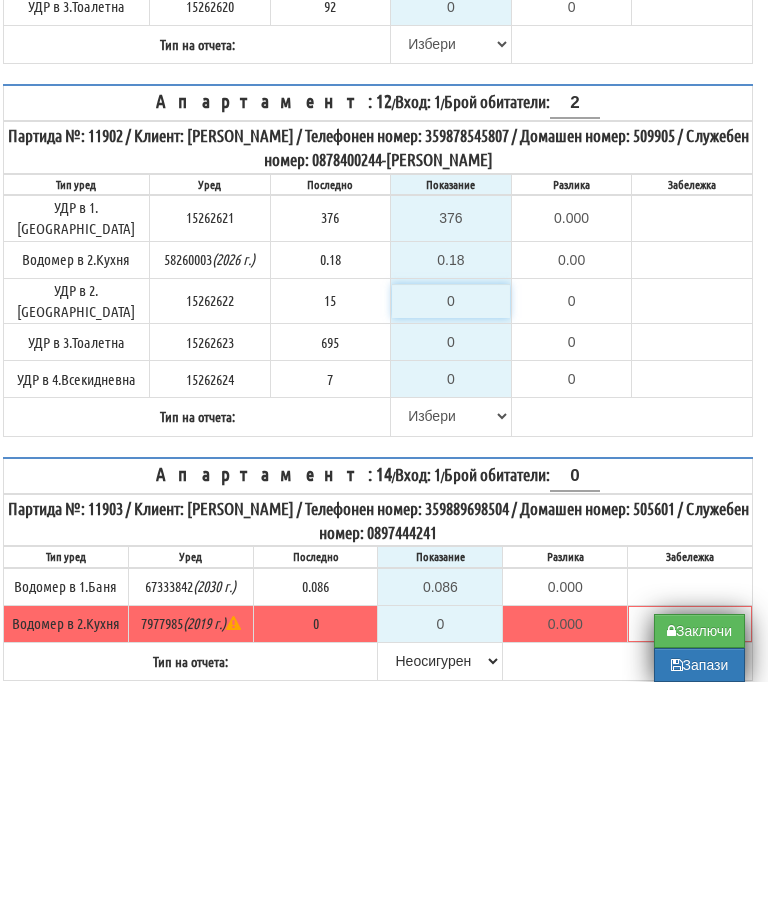 click on "0" at bounding box center [451, 528] 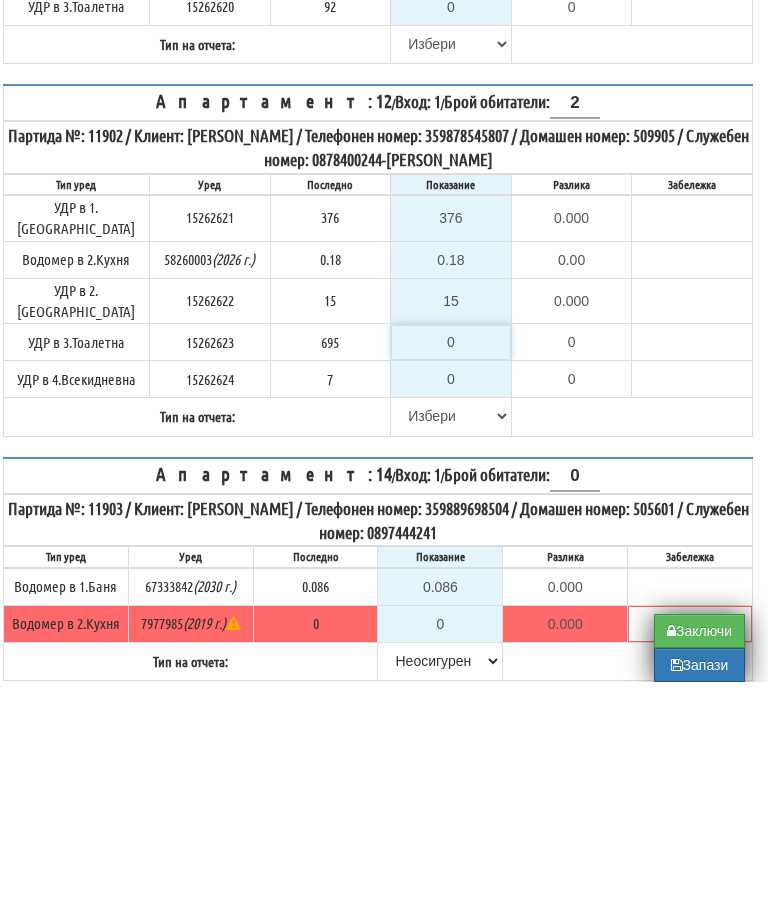 click on "0" at bounding box center [451, 569] 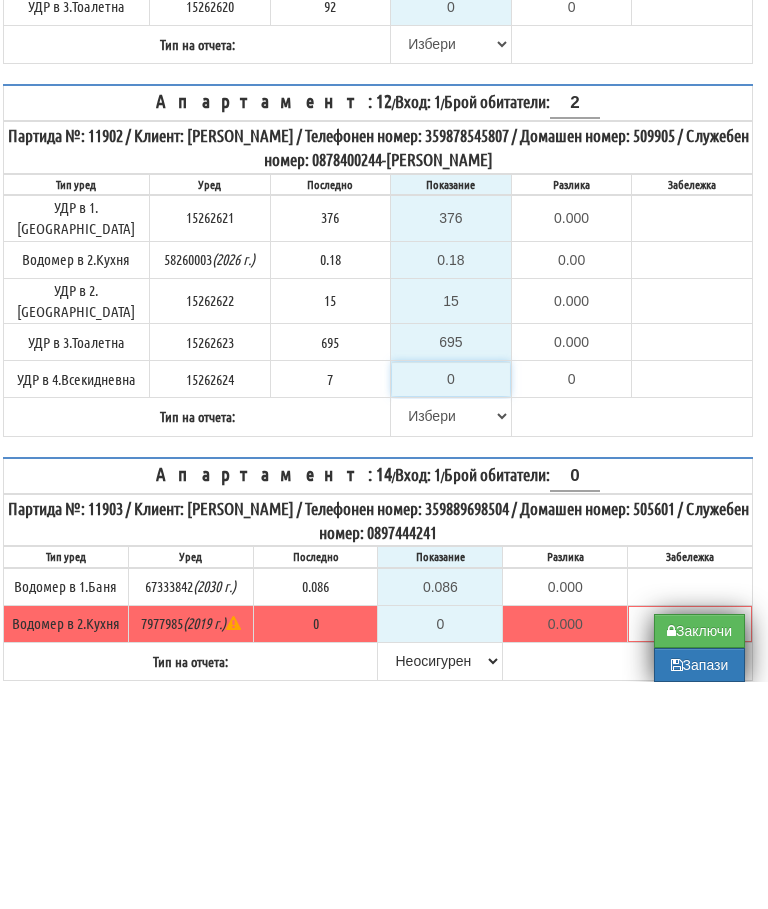 click on "0" at bounding box center [451, 606] 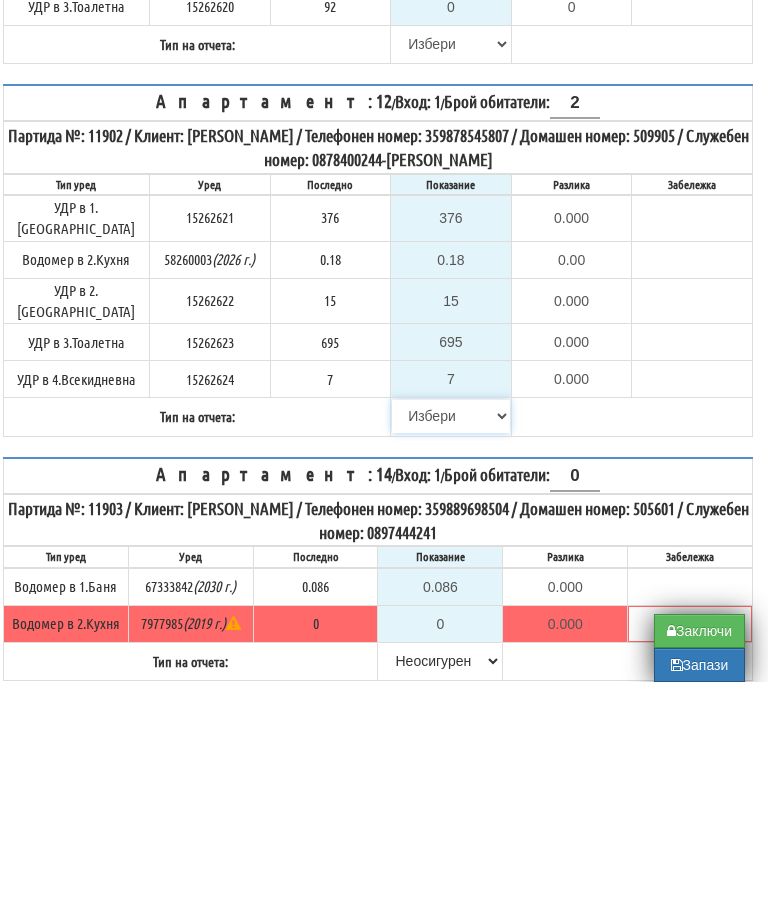 click on "Избери
Визуален
Телефон
Бележка
Неосигурен достъп
Самоотчет
Служебно
Дистанционен" at bounding box center [451, 643] 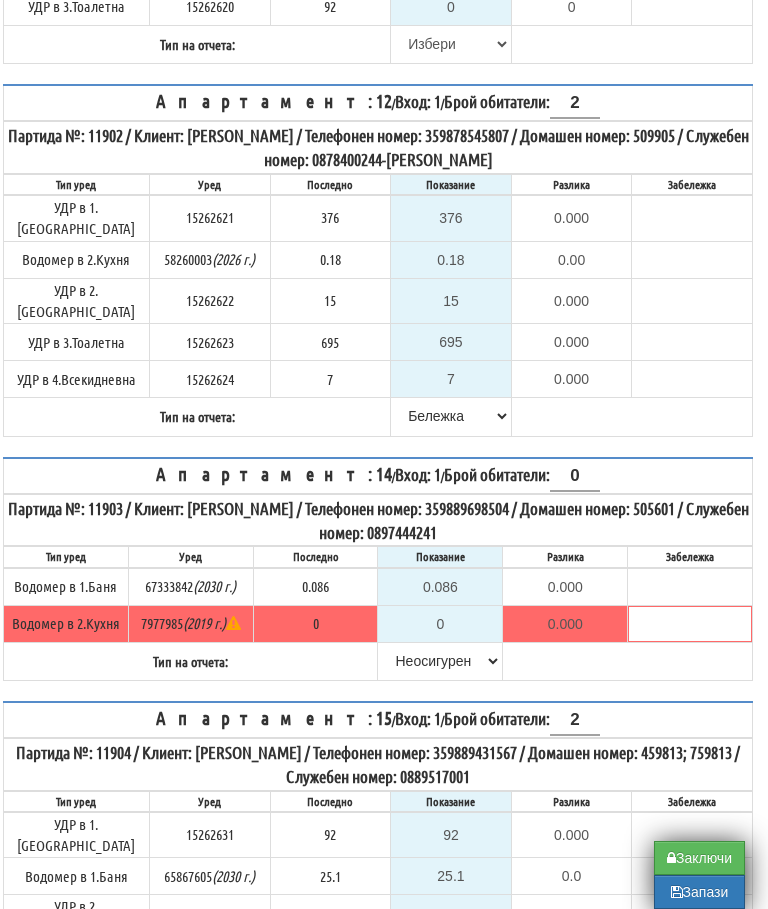 click on "Апартамент:
12
/
Вход:
1
/
Брой обитатели:
2
Партида №:
11902
/
Клиент:
МИЛЕН ДИМИТРОВ ДИМИТРОВ /
Телефонен номер:
359878545807 /
Домашен номер:
509905 /
Служебен номер:
0878400244-ДЕСИСЛАВ
Тип уред
Уред
Последно
Показание
Разлика" at bounding box center (378, 260) 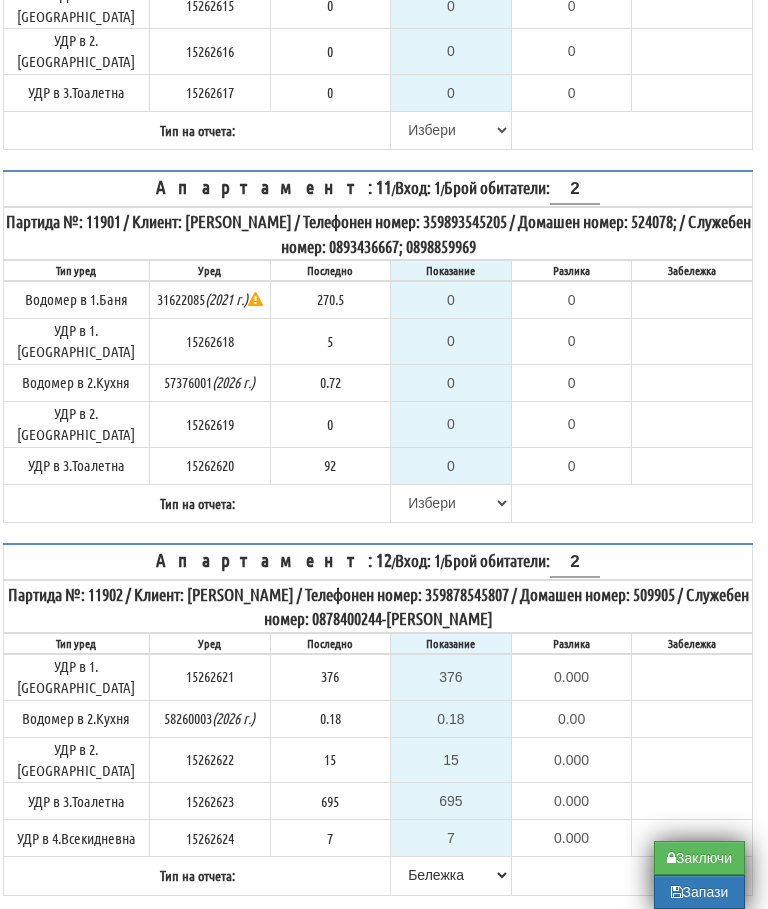 scroll, scrollTop: 2303, scrollLeft: 12, axis: both 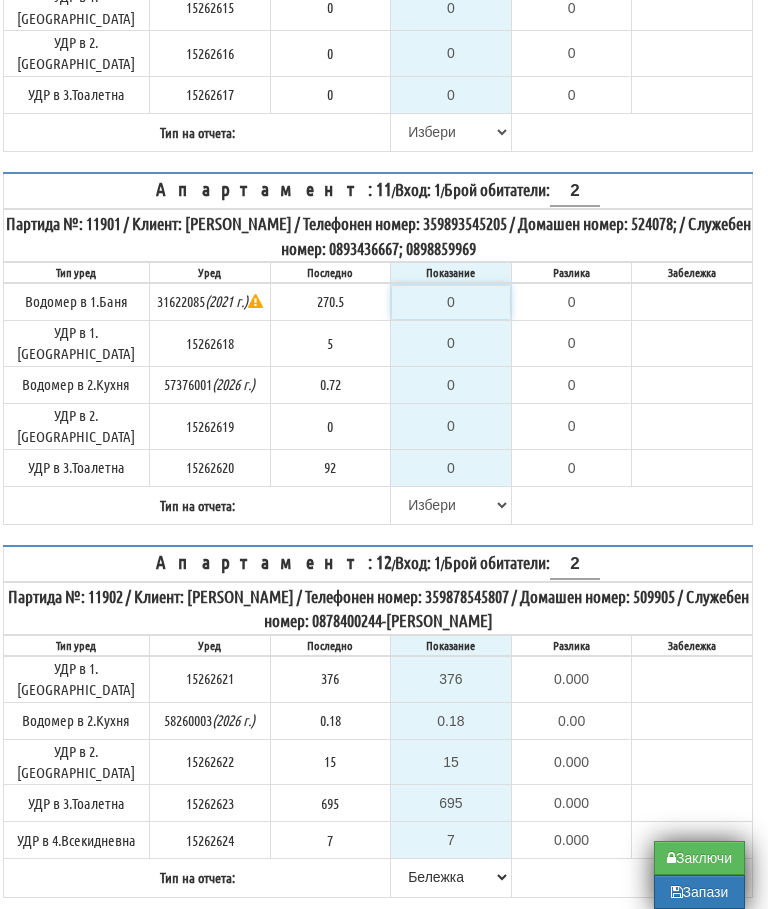 click on "0" at bounding box center [451, 302] 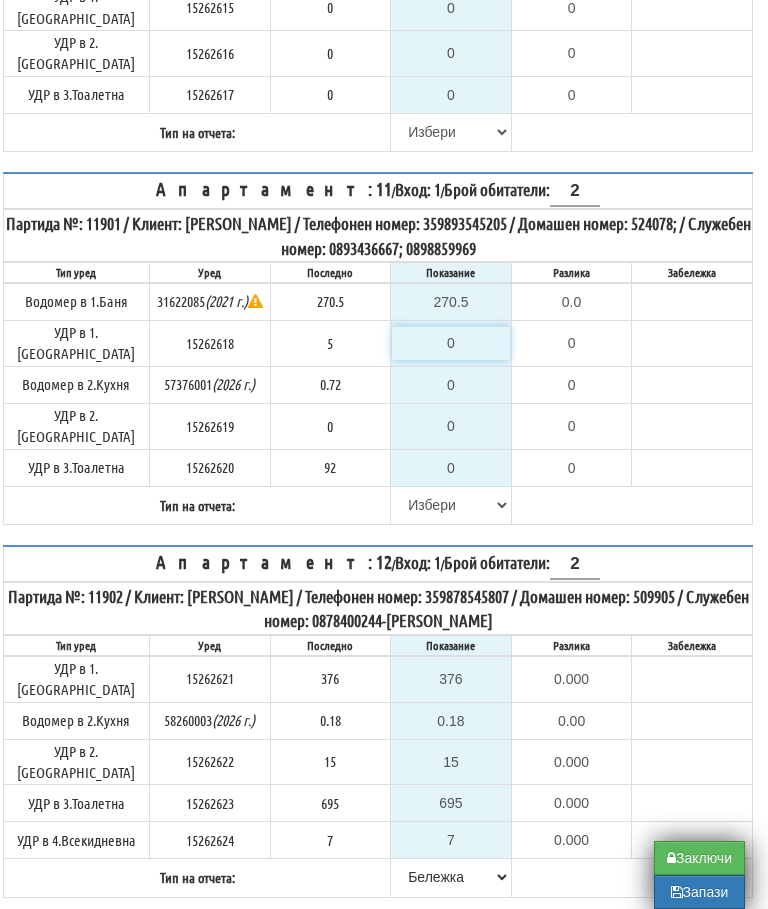 click on "0" at bounding box center [451, 343] 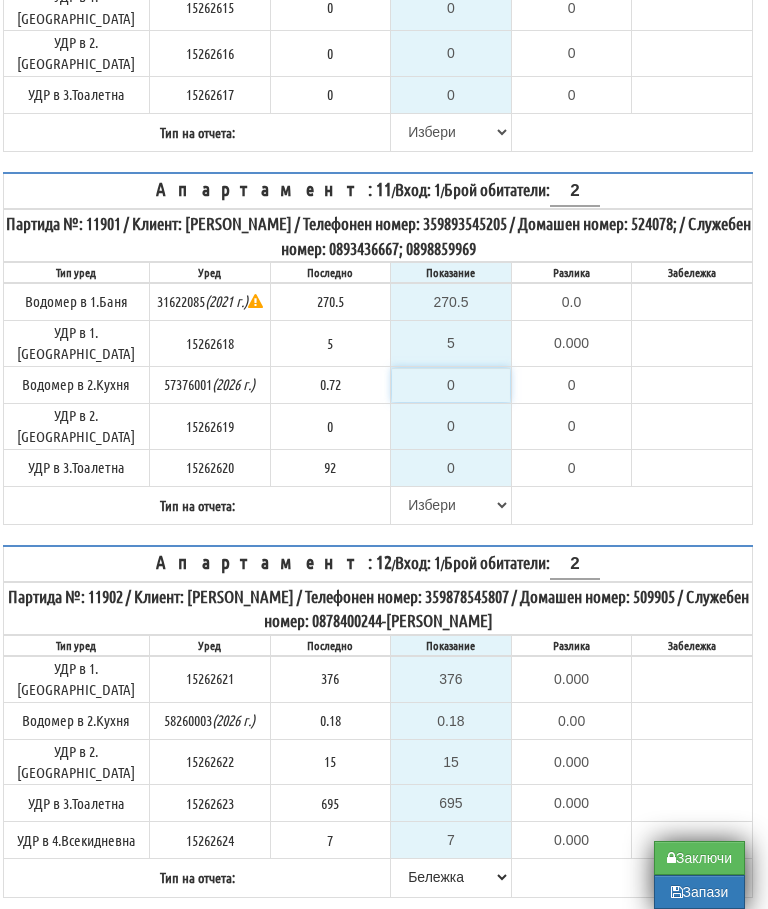 click on "0" at bounding box center (451, 385) 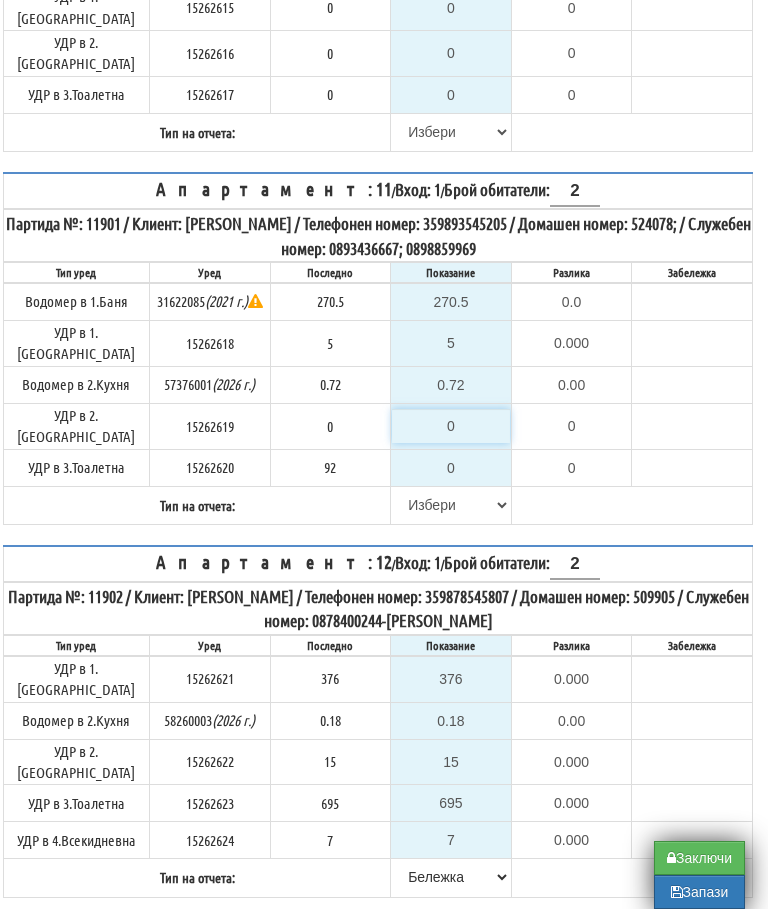 click on "0" at bounding box center (451, 426) 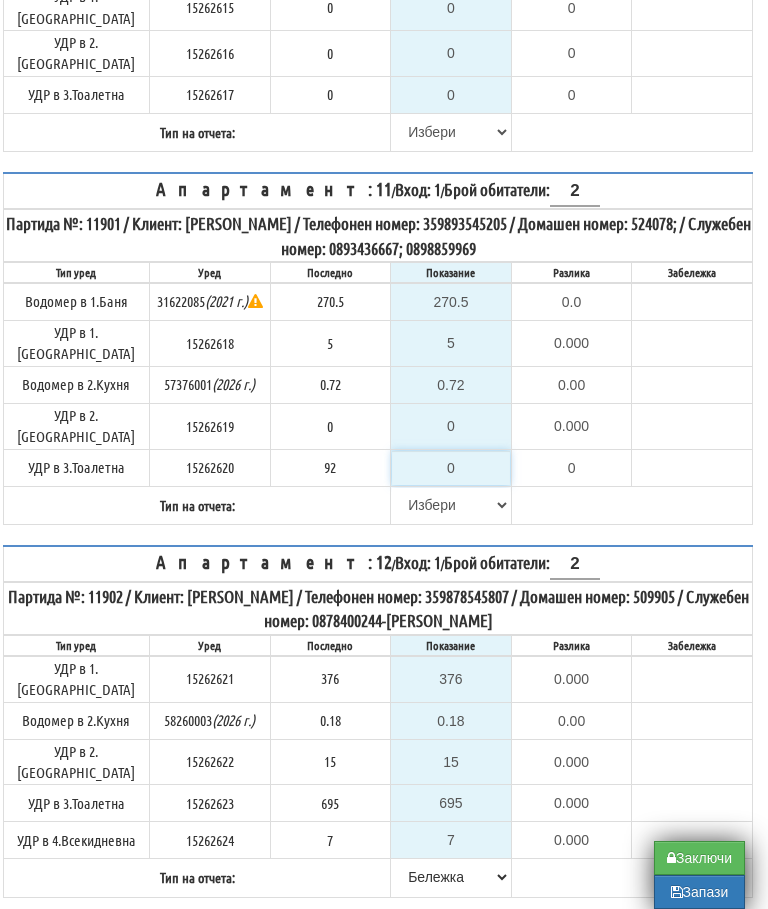 click on "0" at bounding box center [451, 468] 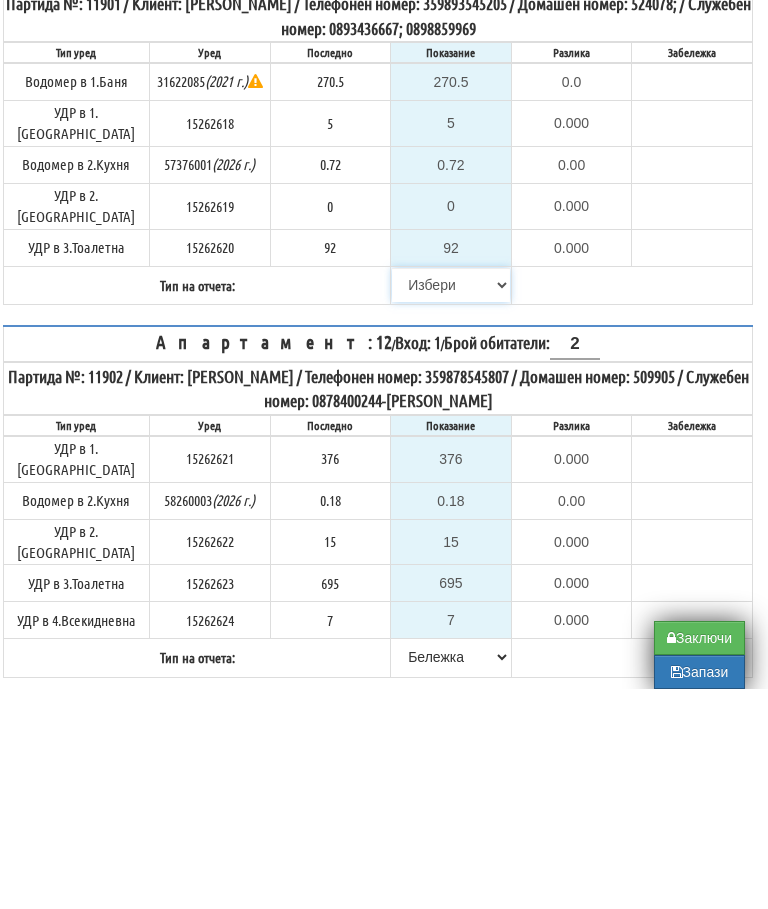 click on "Избери
Визуален
Телефон
Бележка
Неосигурен достъп
Самоотчет
Служебно
Дистанционен" at bounding box center [451, 505] 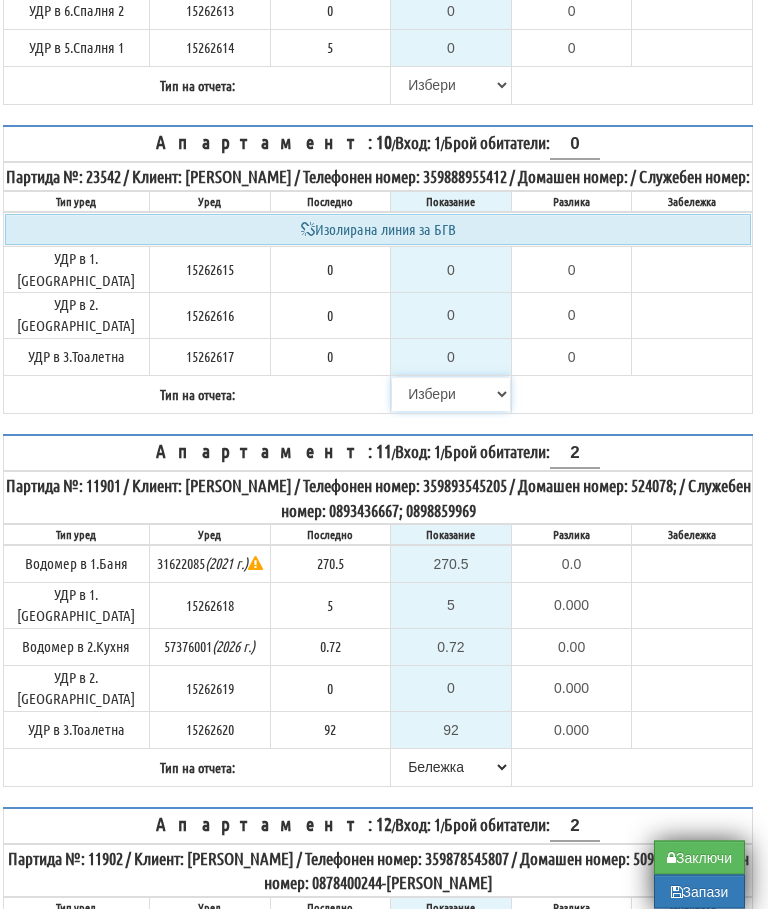 click on "Избери
Визуален
Телефон
Бележка
Неосигурен достъп
Самоотчет
Служебно
Дистанционен" at bounding box center [451, 395] 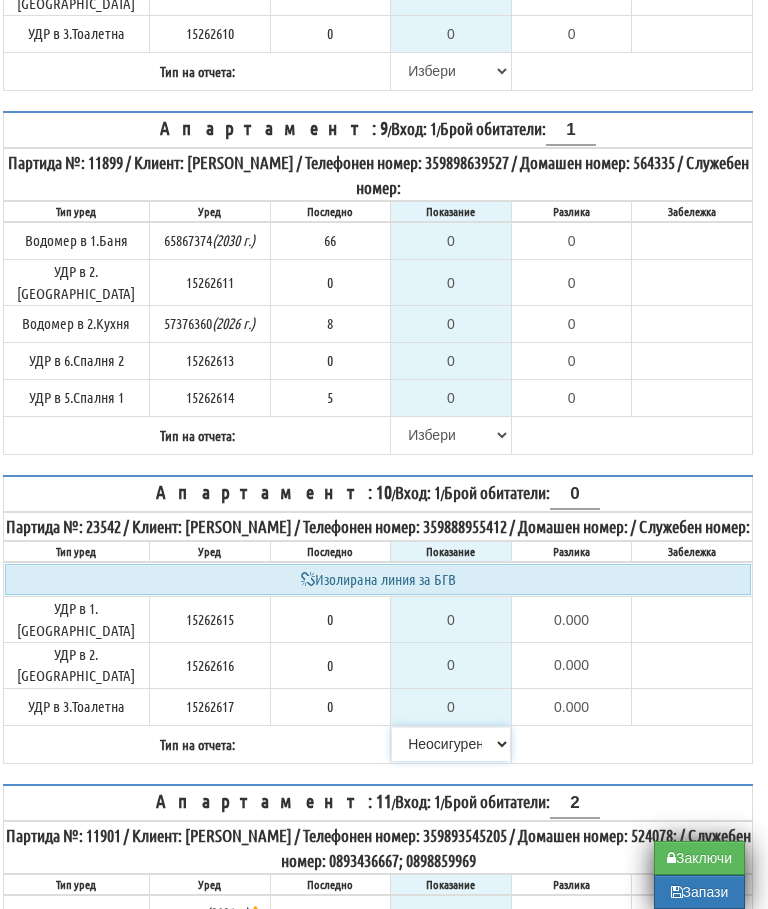 scroll, scrollTop: 1689, scrollLeft: 12, axis: both 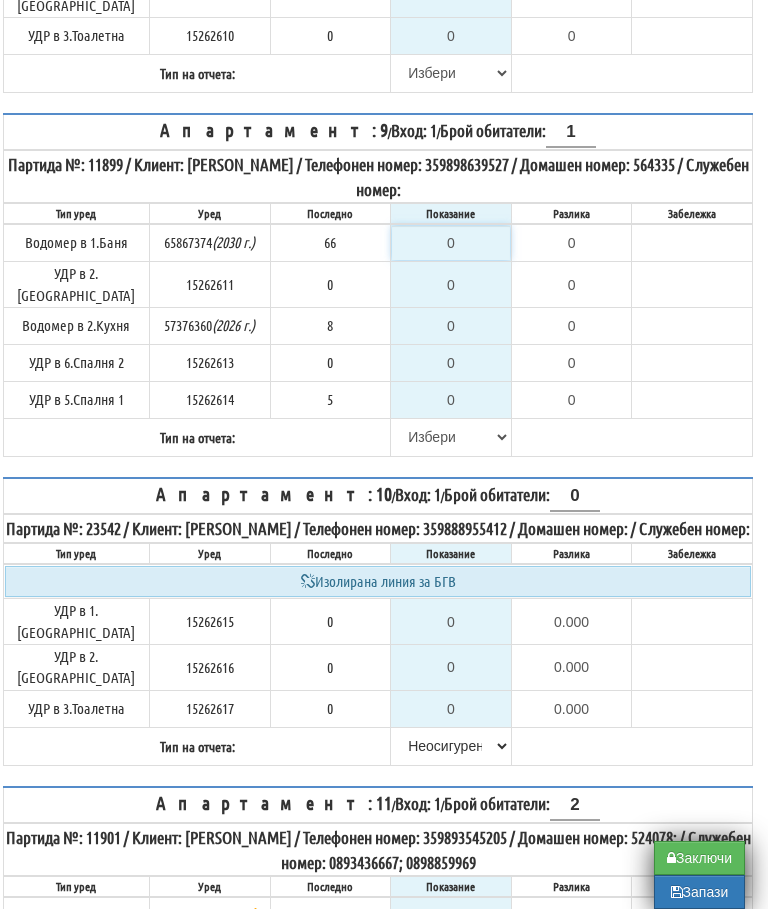click on "0" at bounding box center [451, 243] 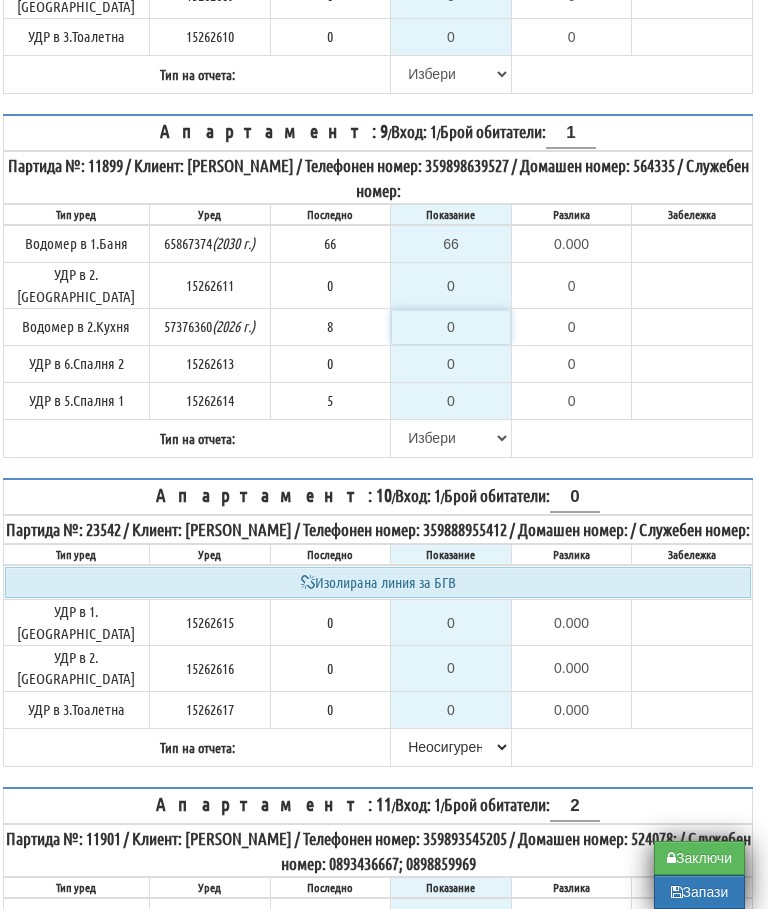 click on "0" at bounding box center [451, 327] 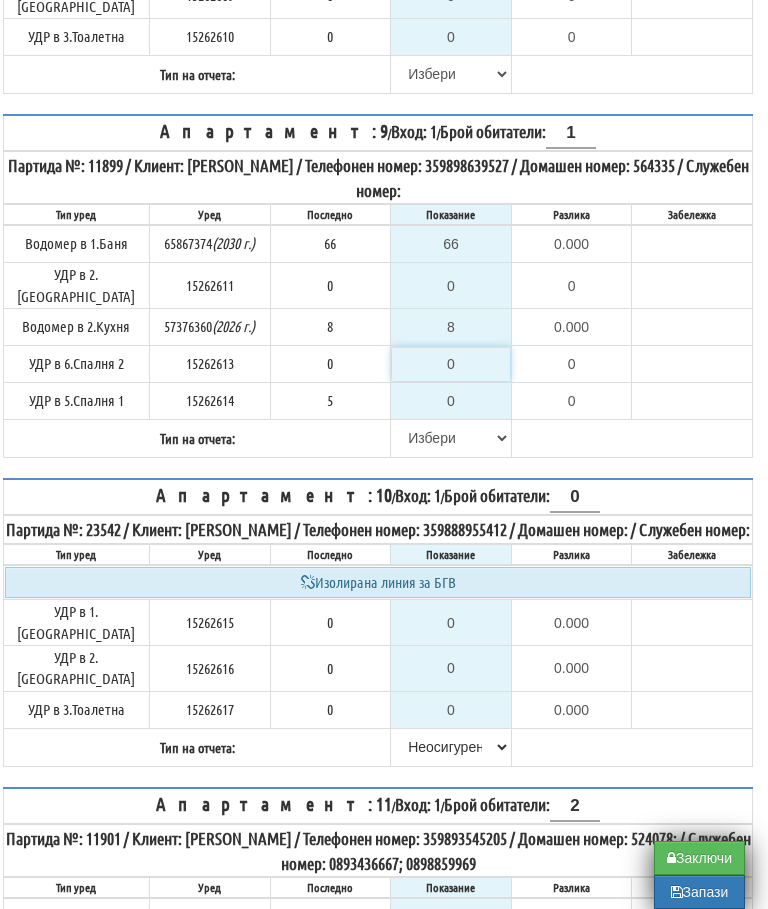 click on "0" at bounding box center (451, 364) 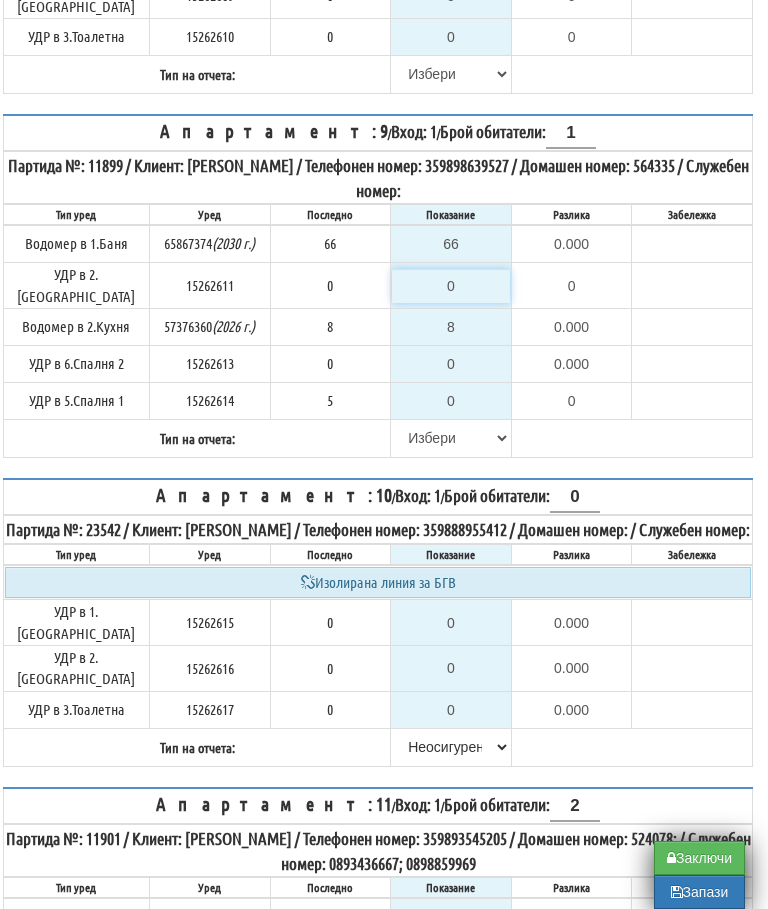 click on "0" at bounding box center (451, 286) 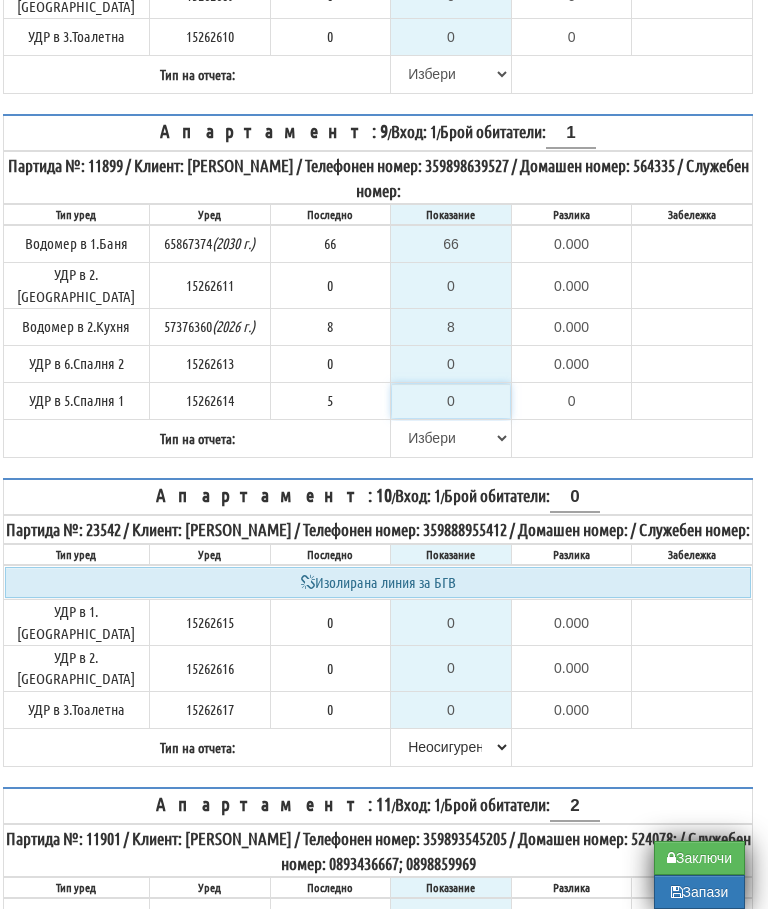 click on "0" at bounding box center (451, 401) 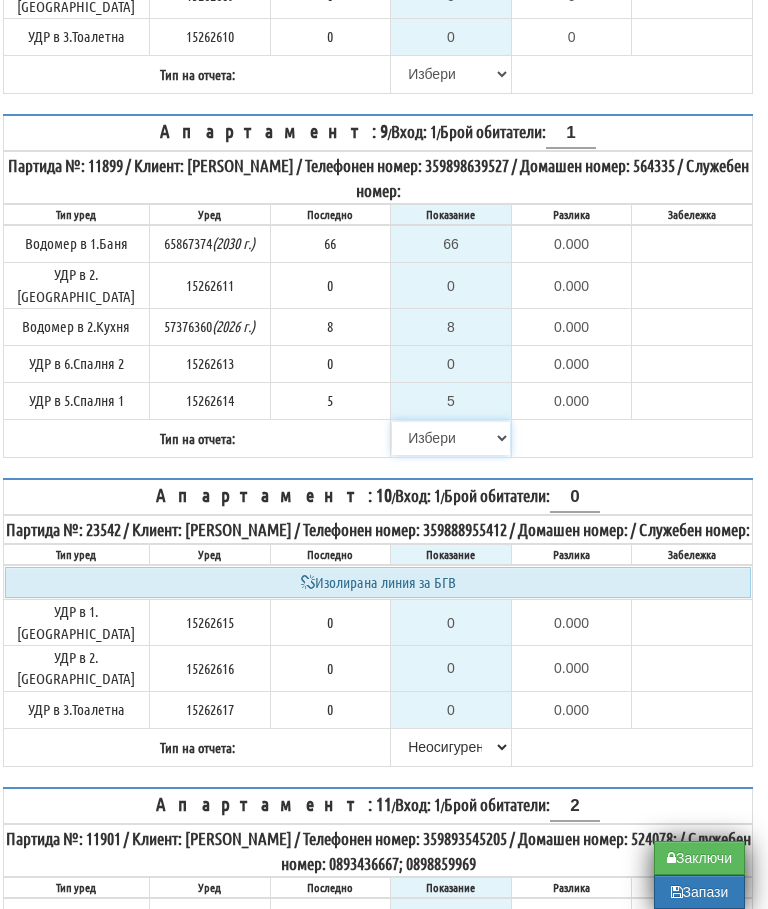 click on "Избери
Визуален
Телефон
Бележка
Неосигурен достъп
Самоотчет
Служебно
Дистанционен" at bounding box center [451, 438] 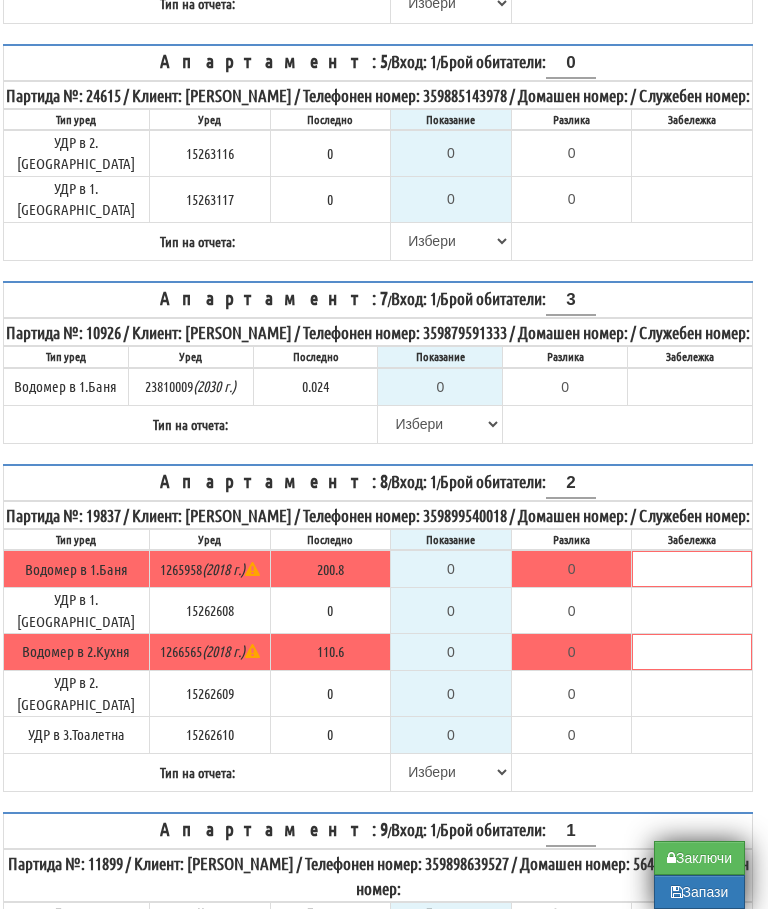 scroll, scrollTop: 993, scrollLeft: 12, axis: both 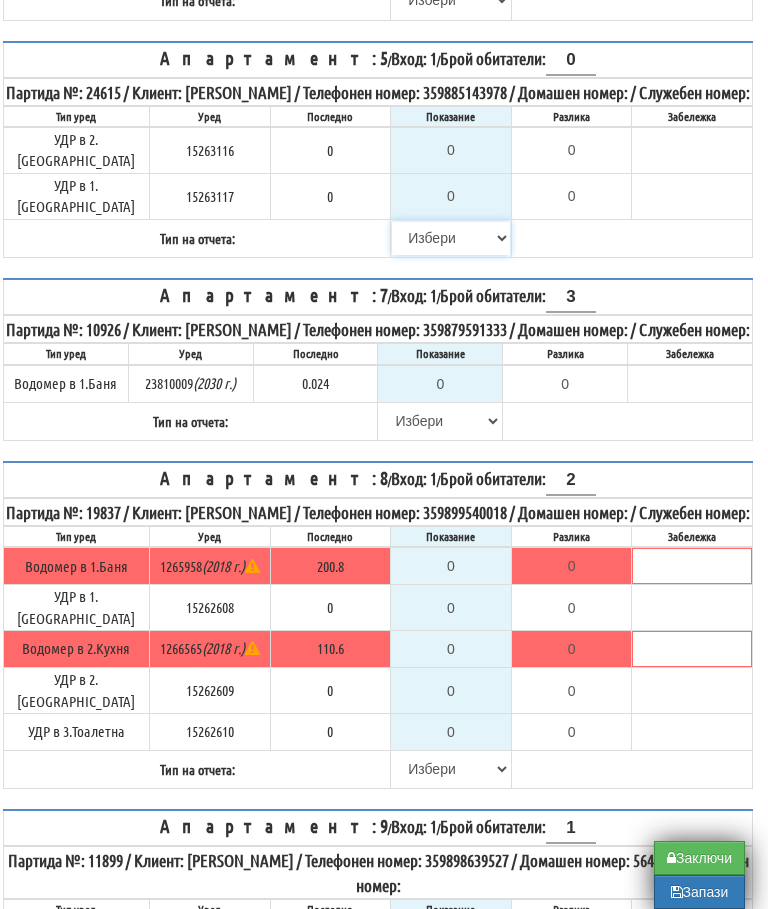 click on "Избери
Визуален
Телефон
Бележка
Неосигурен достъп
Самоотчет
Служебно
Дистанционен" at bounding box center (451, 238) 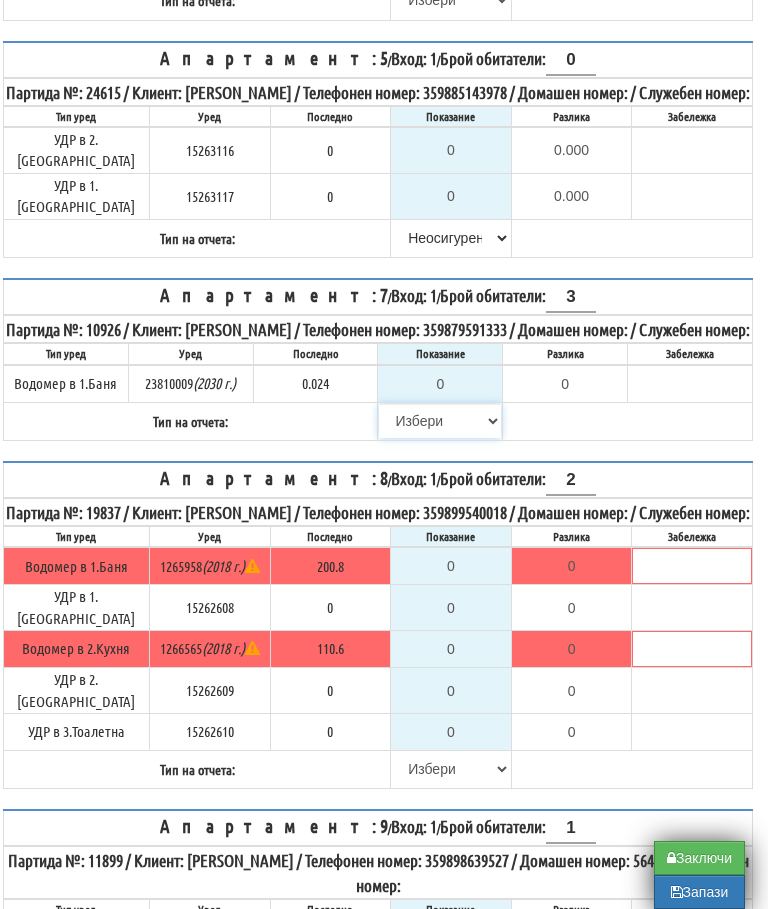 click on "Избери
Визуален
Телефон
Бележка
Неосигурен достъп
Самоотчет
Служебно
Дистанционен" at bounding box center [440, 421] 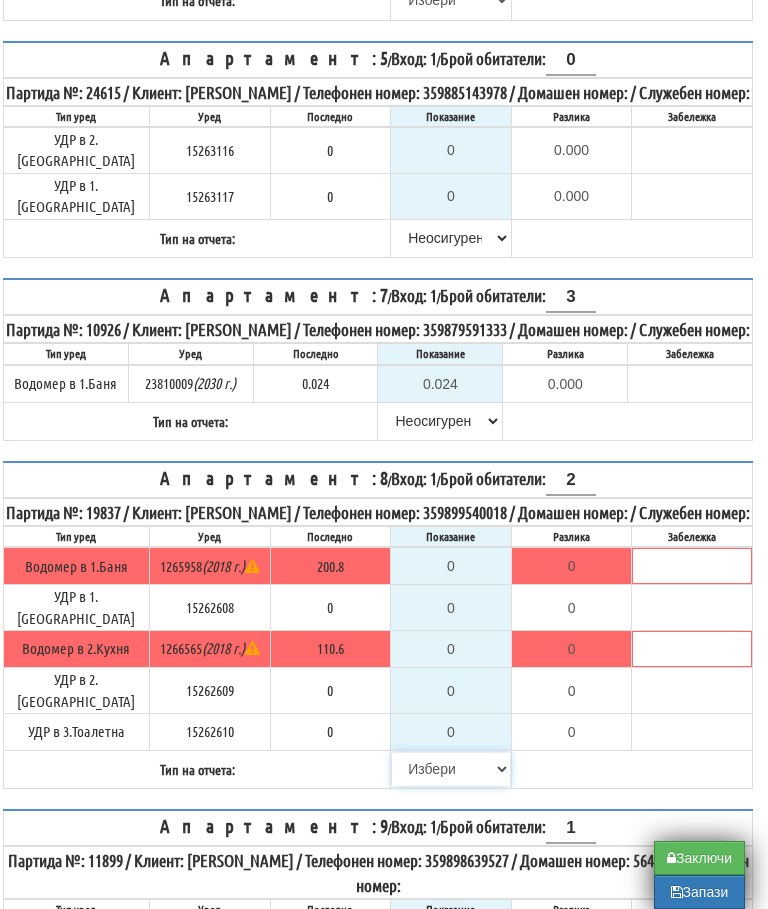click on "Избери
Визуален
Телефон
Бележка
Неосигурен достъп
Самоотчет
Служебно
Дистанционен" at bounding box center (451, 769) 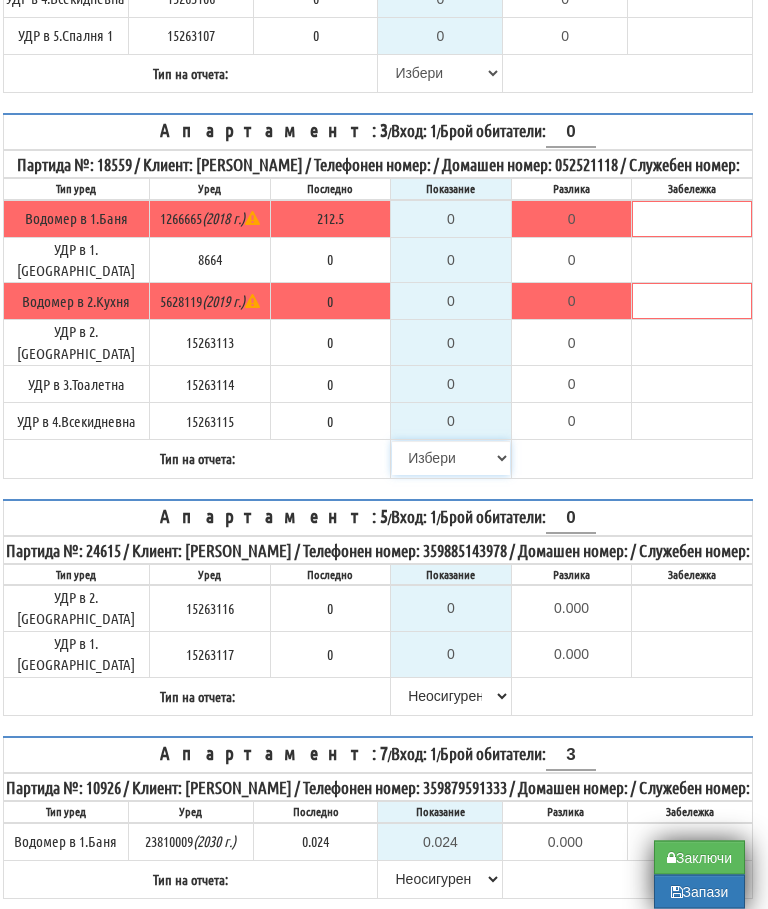 click on "Избери
Визуален
Телефон
Бележка
Неосигурен достъп
Самоотчет
Служебно
Дистанционен" at bounding box center (451, 459) 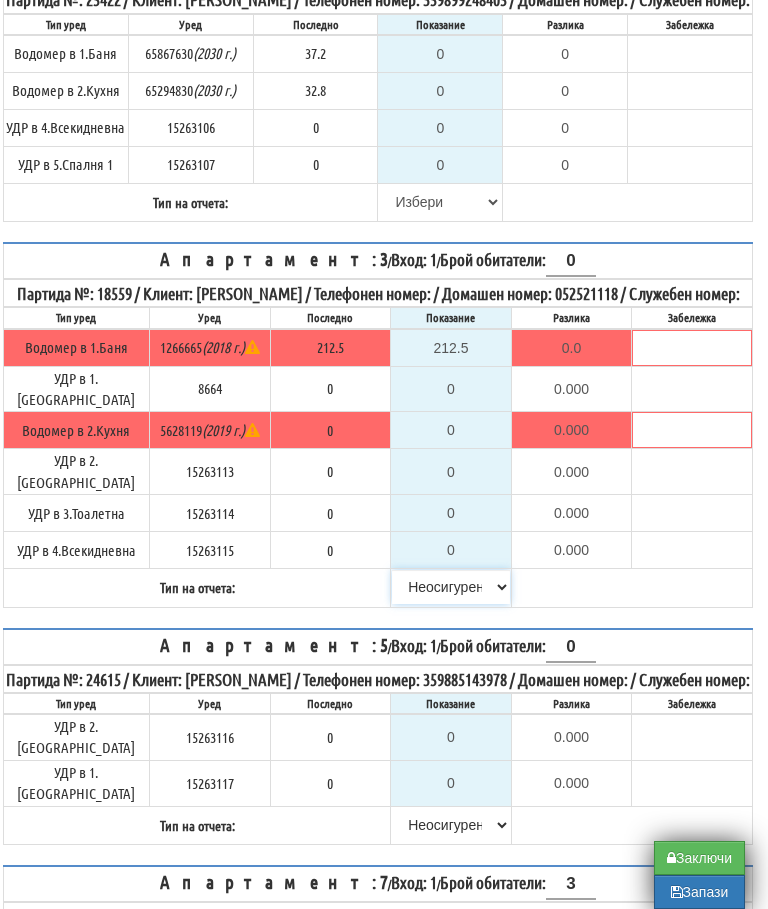 scroll, scrollTop: 371, scrollLeft: 12, axis: both 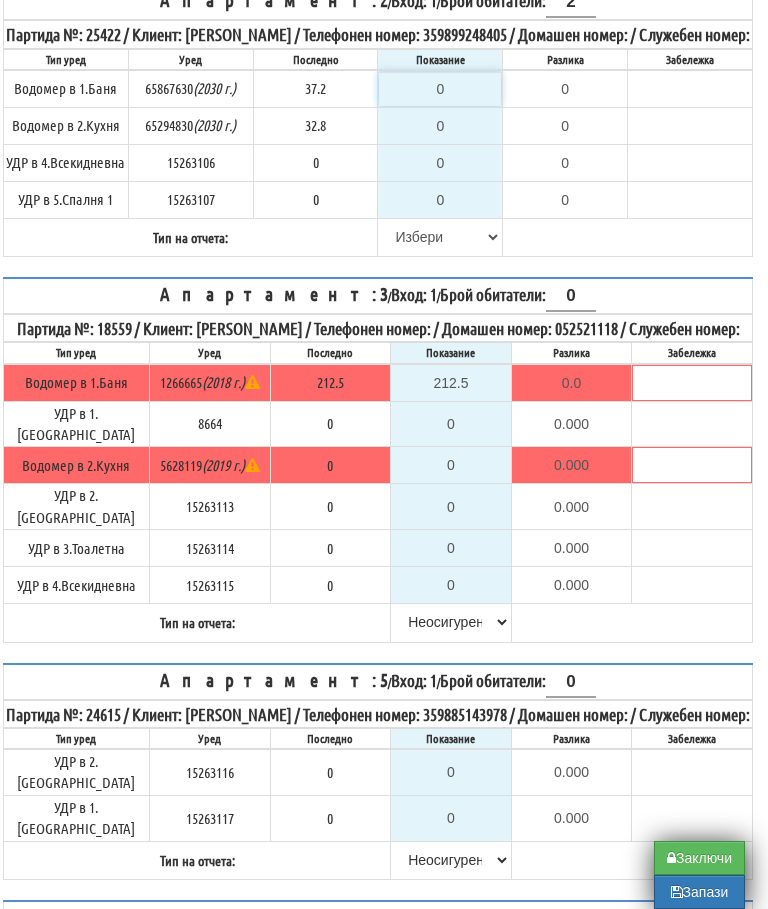 click on "0" at bounding box center [440, 89] 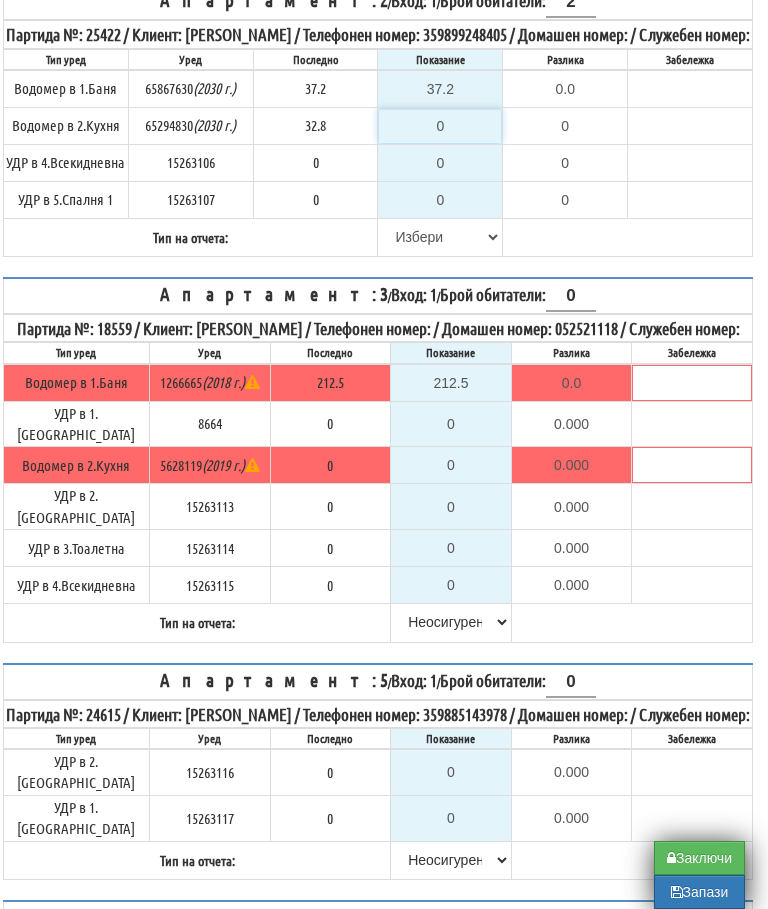 click on "0" at bounding box center [440, 126] 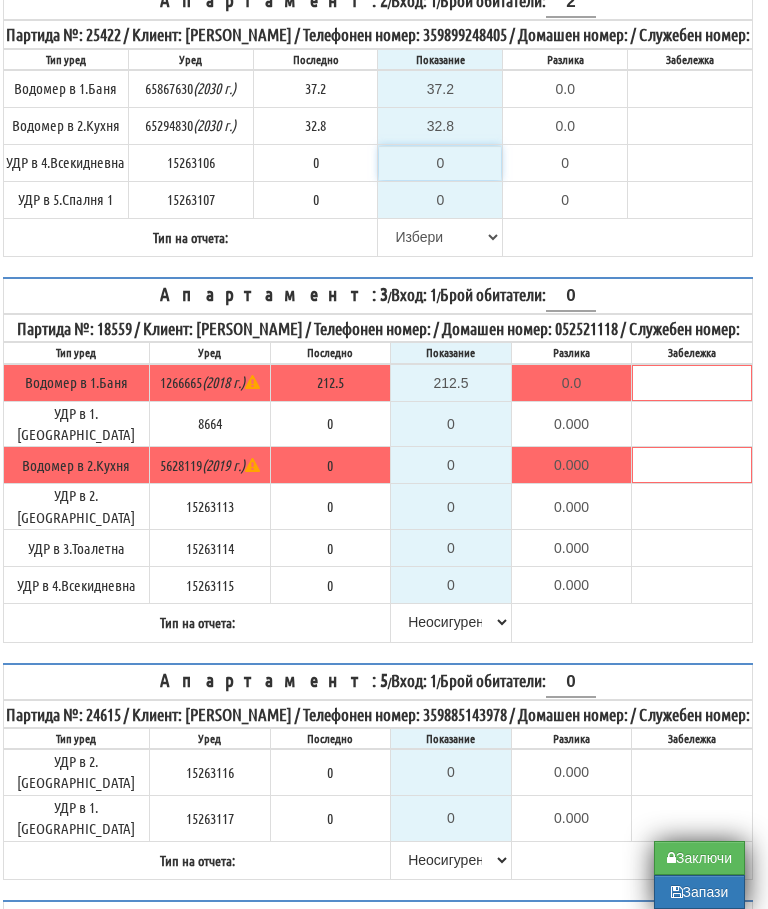 click on "0" at bounding box center (440, 163) 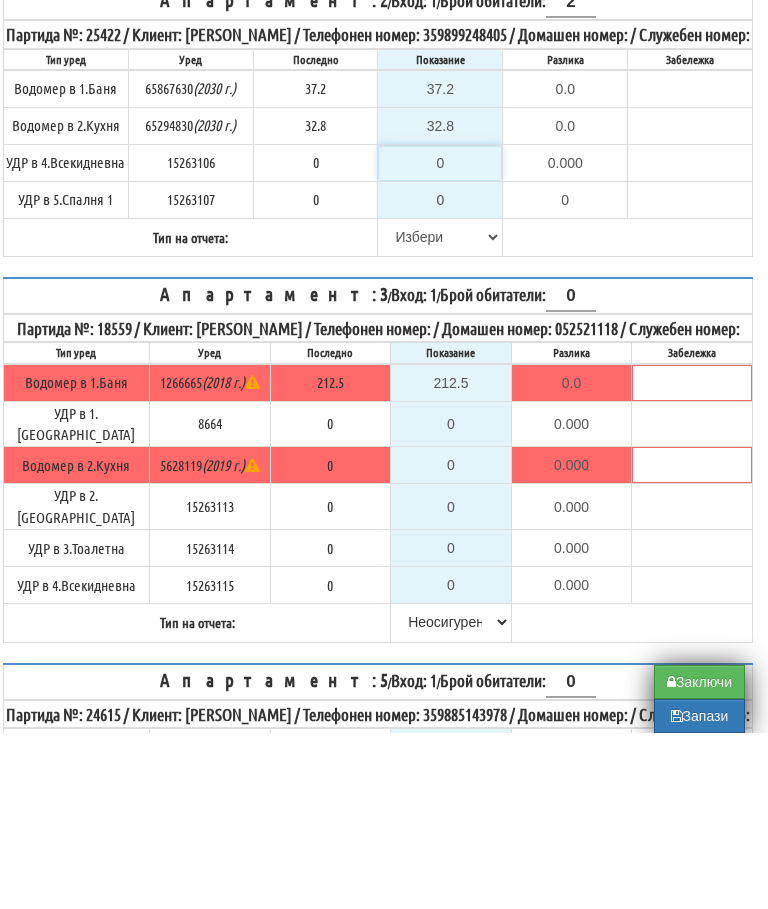 scroll, scrollTop: 194, scrollLeft: 12, axis: both 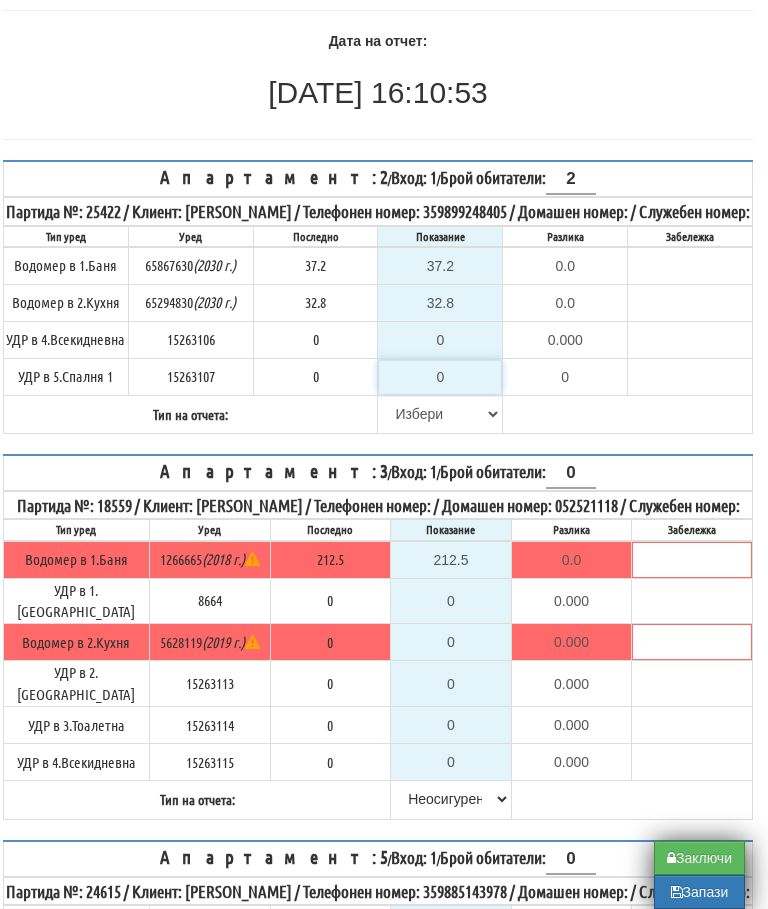 click on "0" at bounding box center (440, 377) 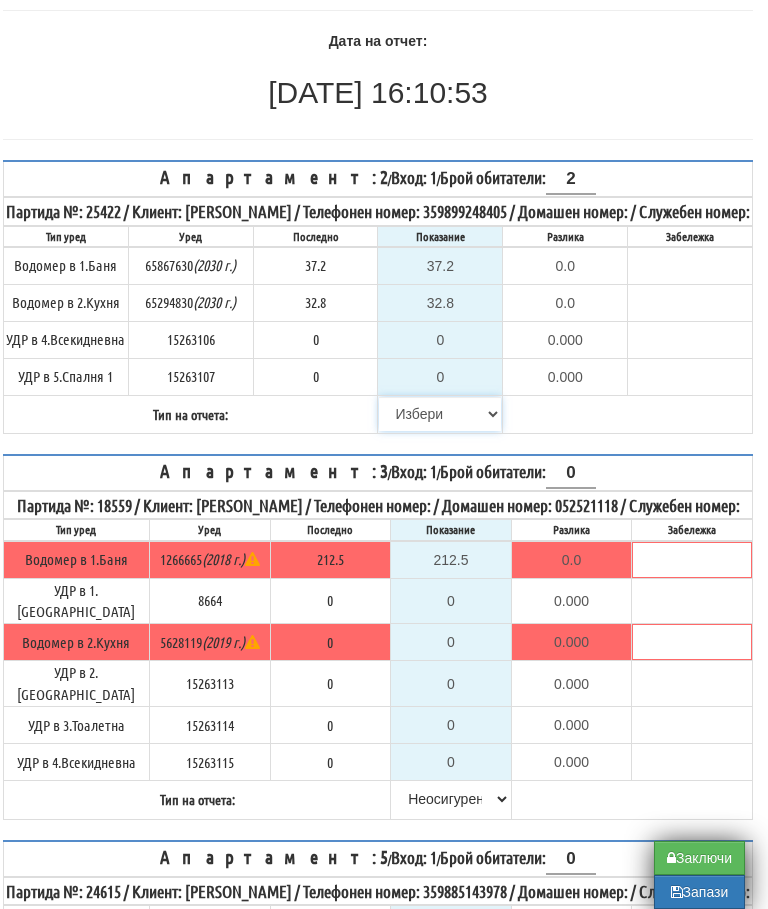 click on "Избери
Визуален
Телефон
Бележка
Неосигурен достъп
Самоотчет
Служебно
Дистанционен" at bounding box center (440, 414) 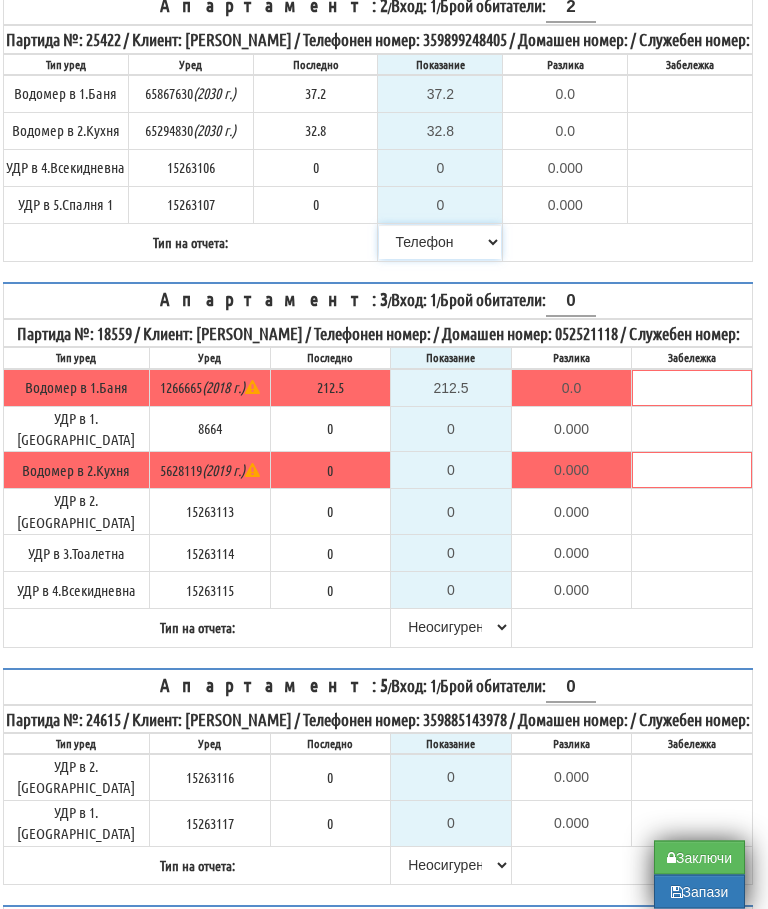 scroll, scrollTop: 366, scrollLeft: 12, axis: both 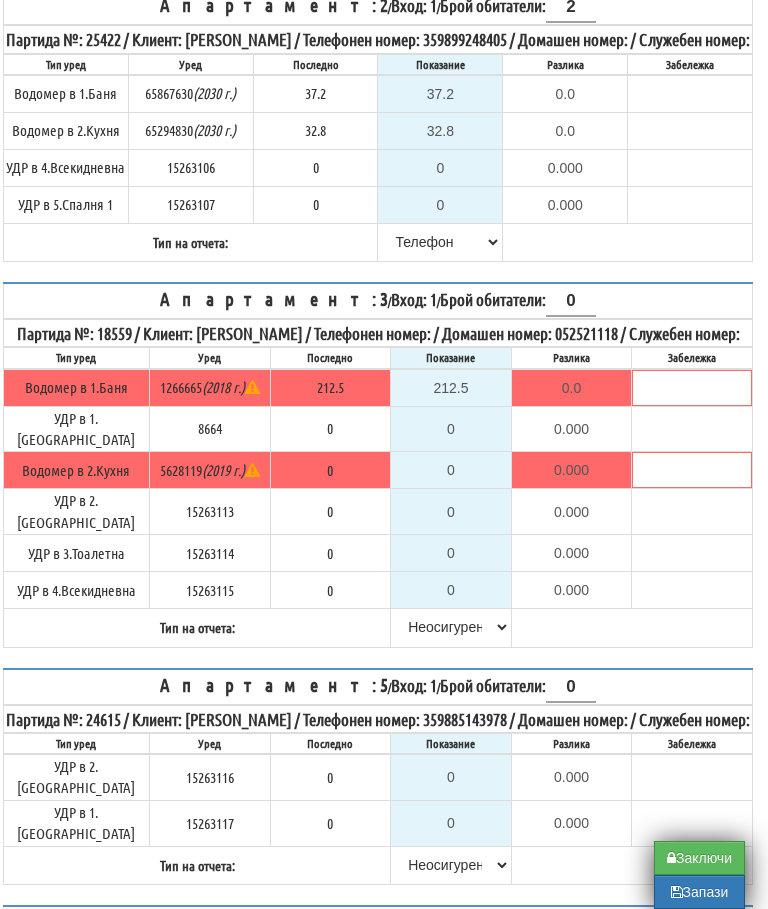 click on "Запази" at bounding box center [699, 892] 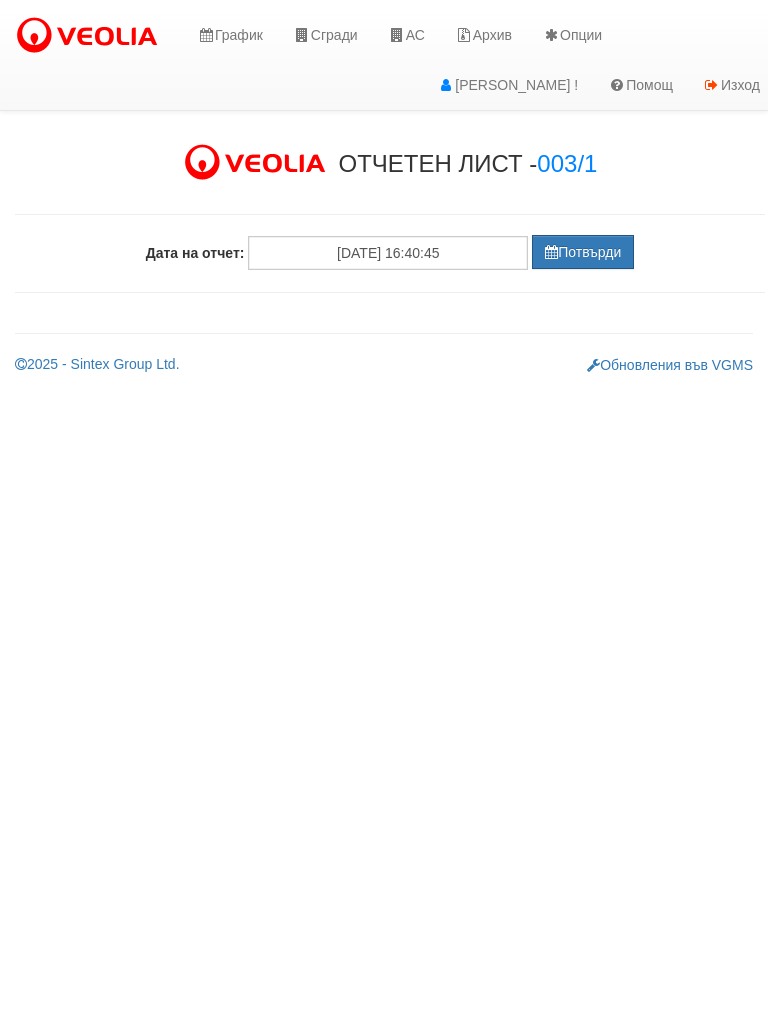 scroll, scrollTop: 0, scrollLeft: 0, axis: both 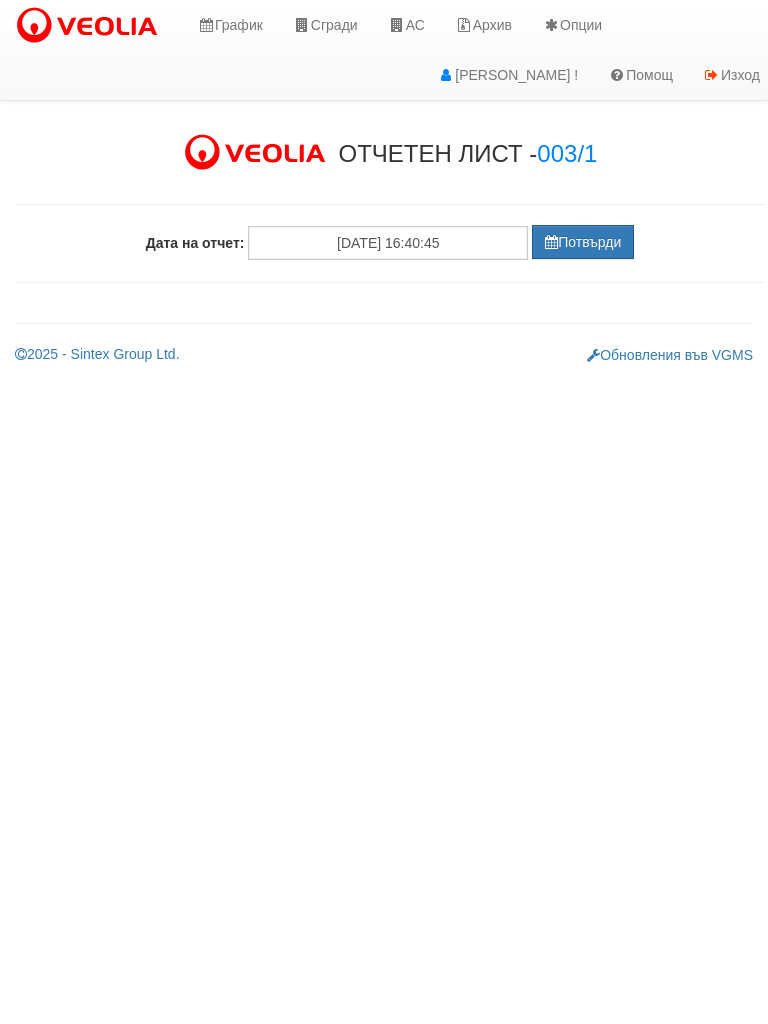 click at bounding box center (390, 204) 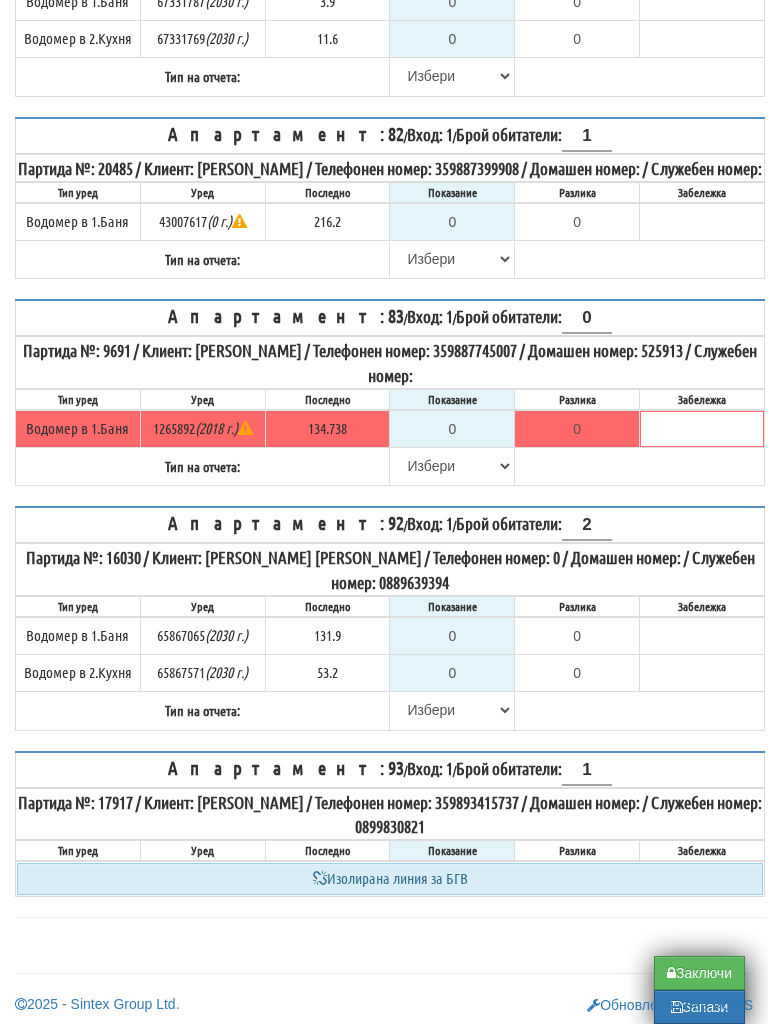scroll, scrollTop: 5819, scrollLeft: 0, axis: vertical 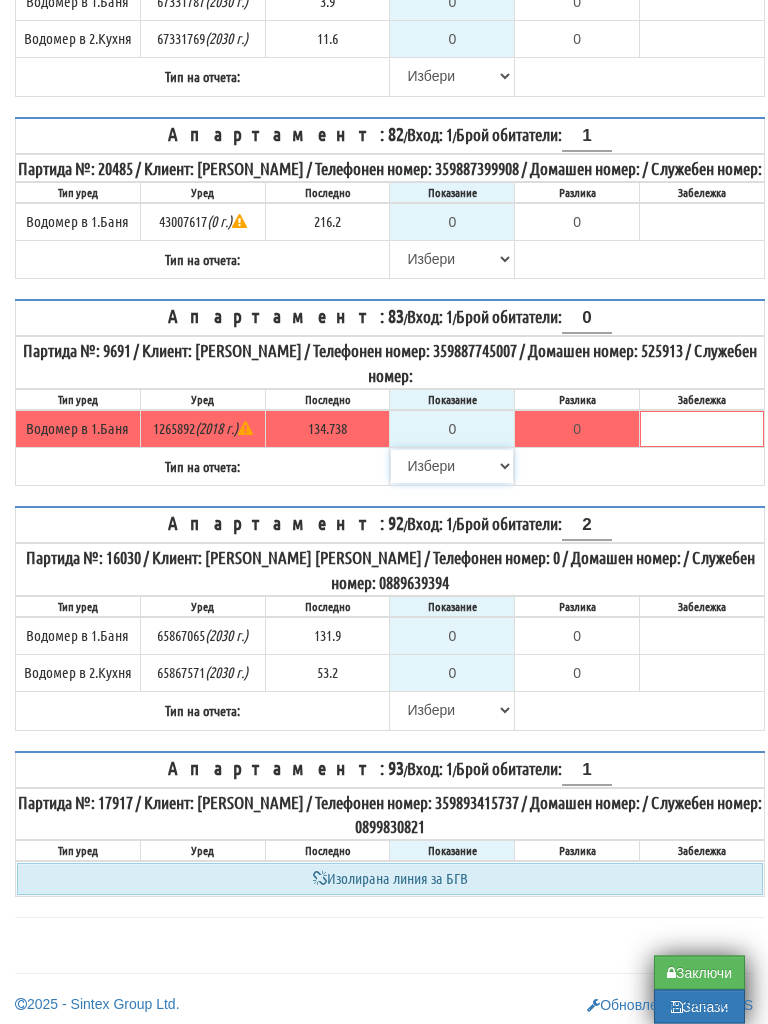 click on "[PERSON_NAME]
Телефон
Бележка
Неосигурен достъп
Самоотчет
Служебно
Дистанционен" at bounding box center [452, 467] 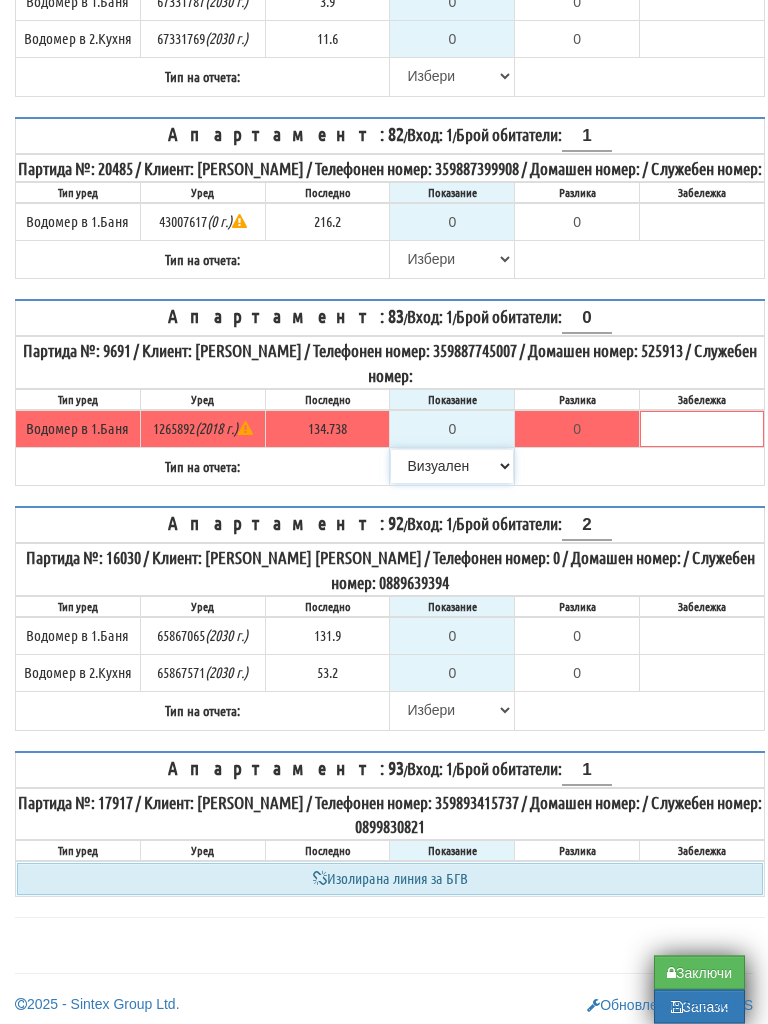 click on "[PERSON_NAME]
Телефон
Бележка
Неосигурен достъп
Самоотчет
Служебно
Дистанционен" at bounding box center [452, 467] 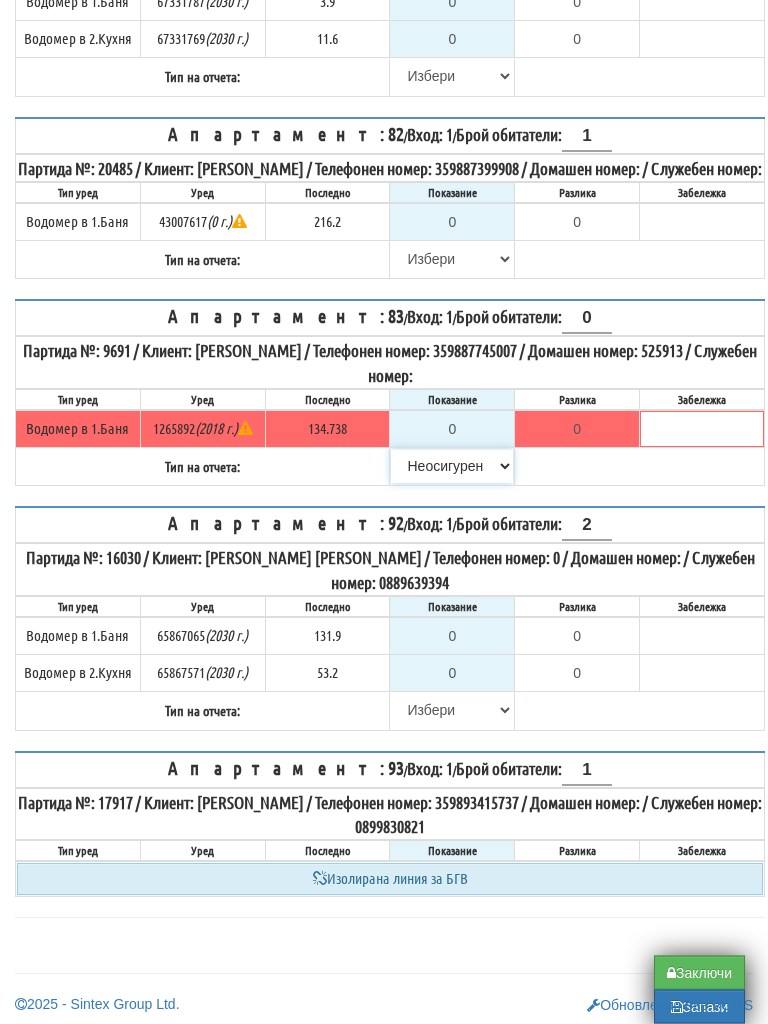 type on "134.738" 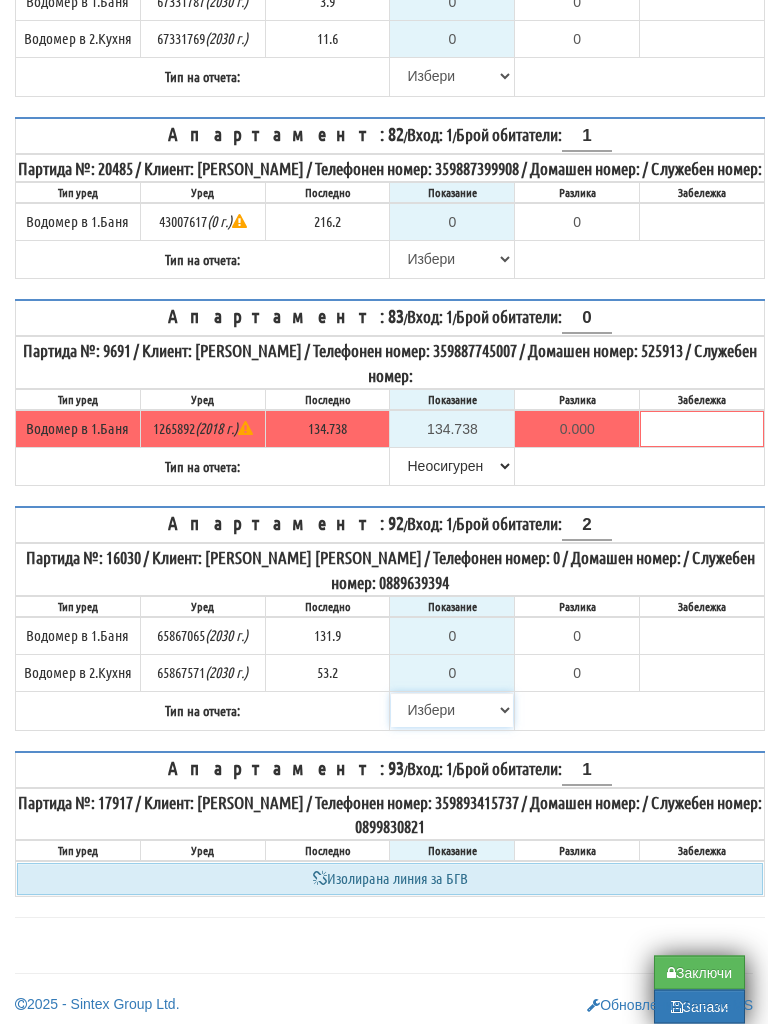click on "[PERSON_NAME]
Телефон
Бележка
Неосигурен достъп
Самоотчет
Служебно
Дистанционен" at bounding box center (452, 711) 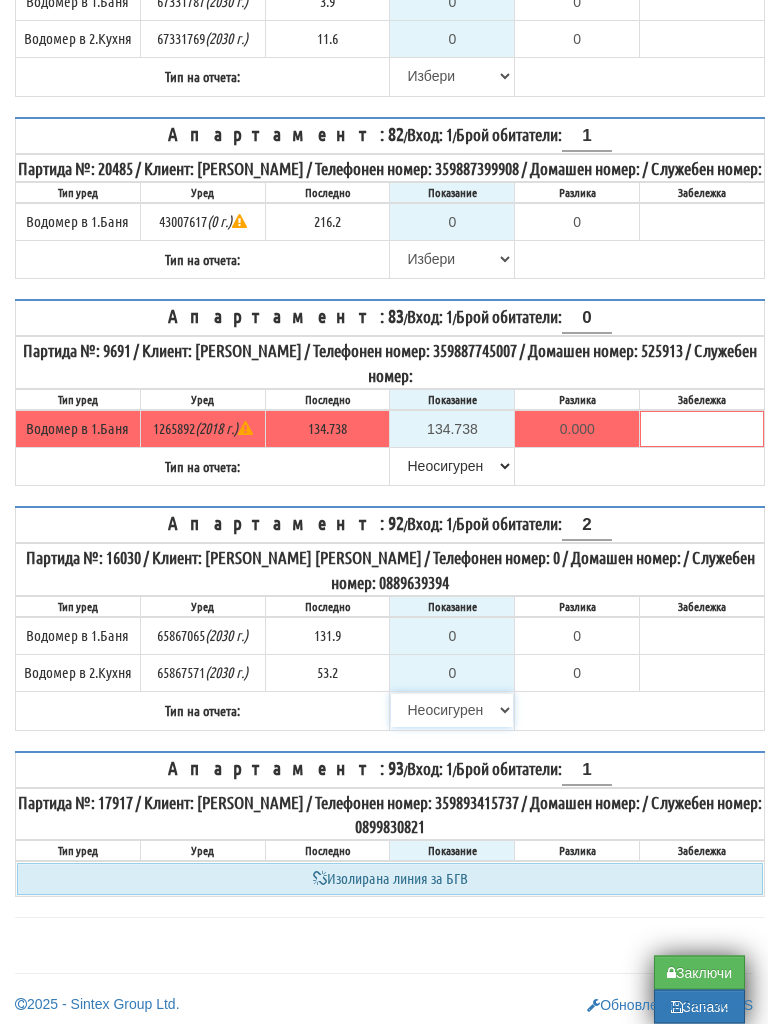 type on "131.9" 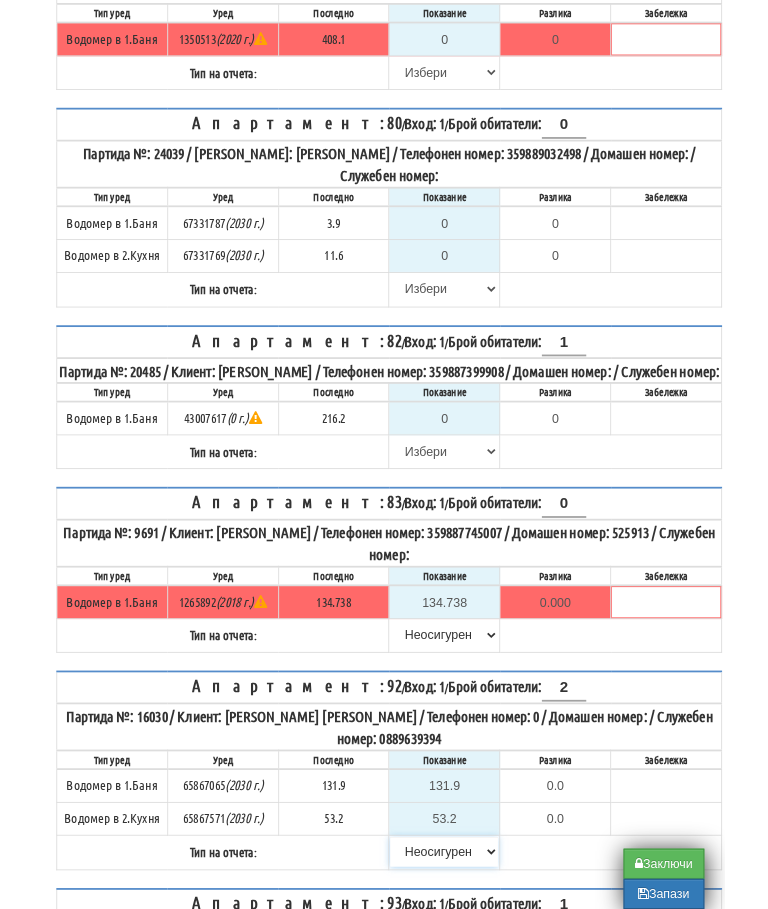 scroll, scrollTop: 5570, scrollLeft: 0, axis: vertical 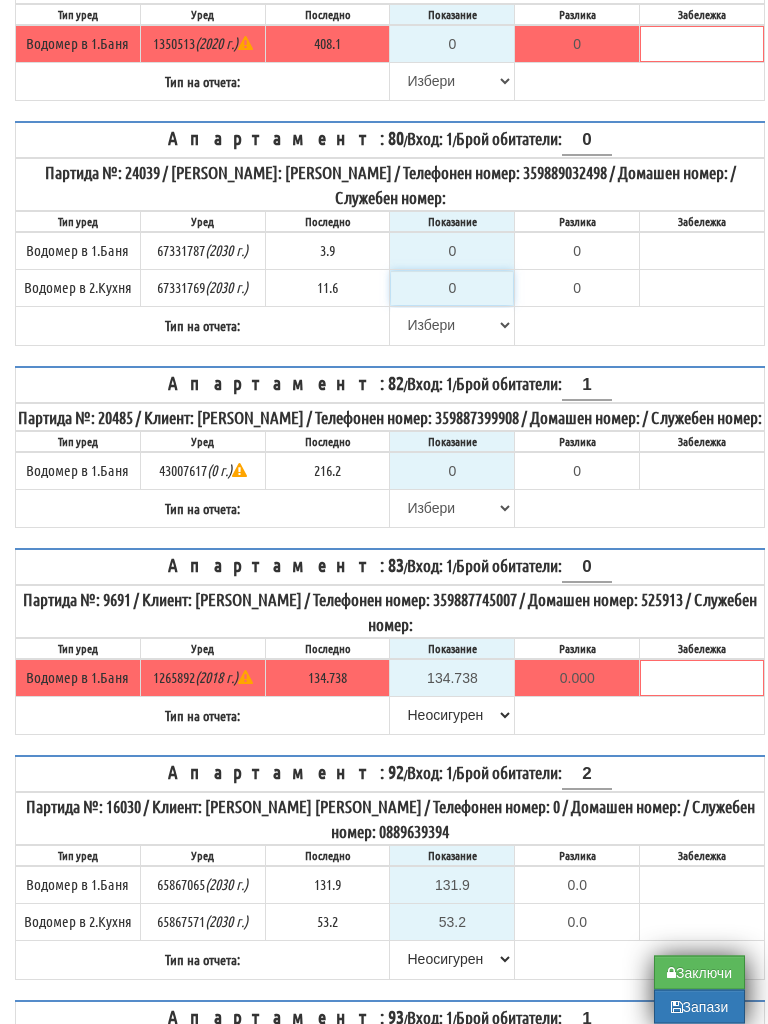click on "0" at bounding box center [452, 289] 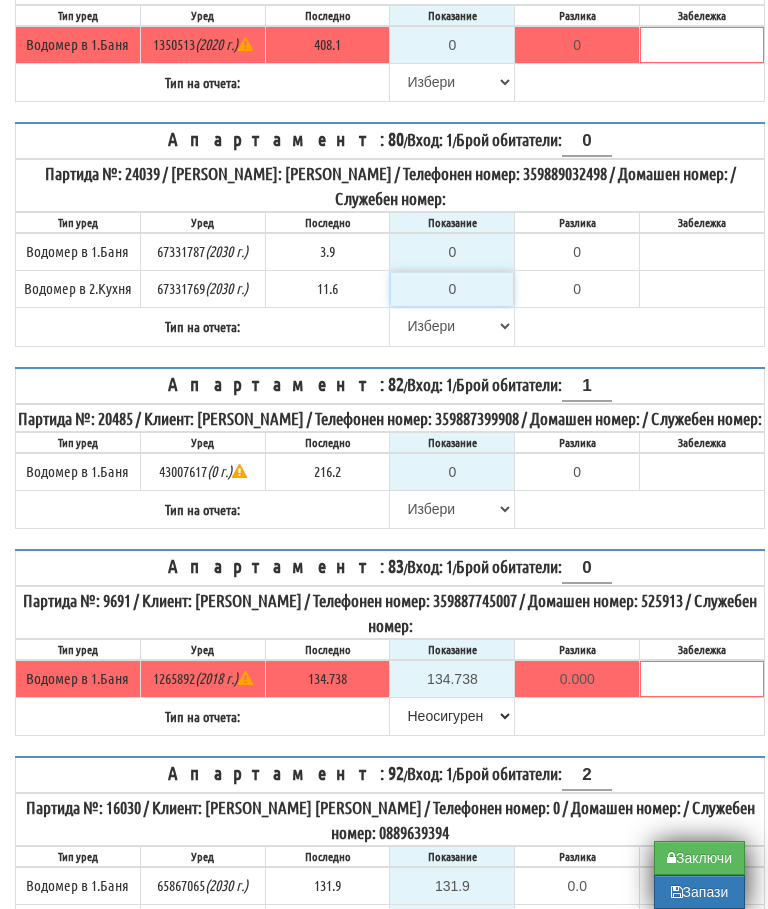 type on "1" 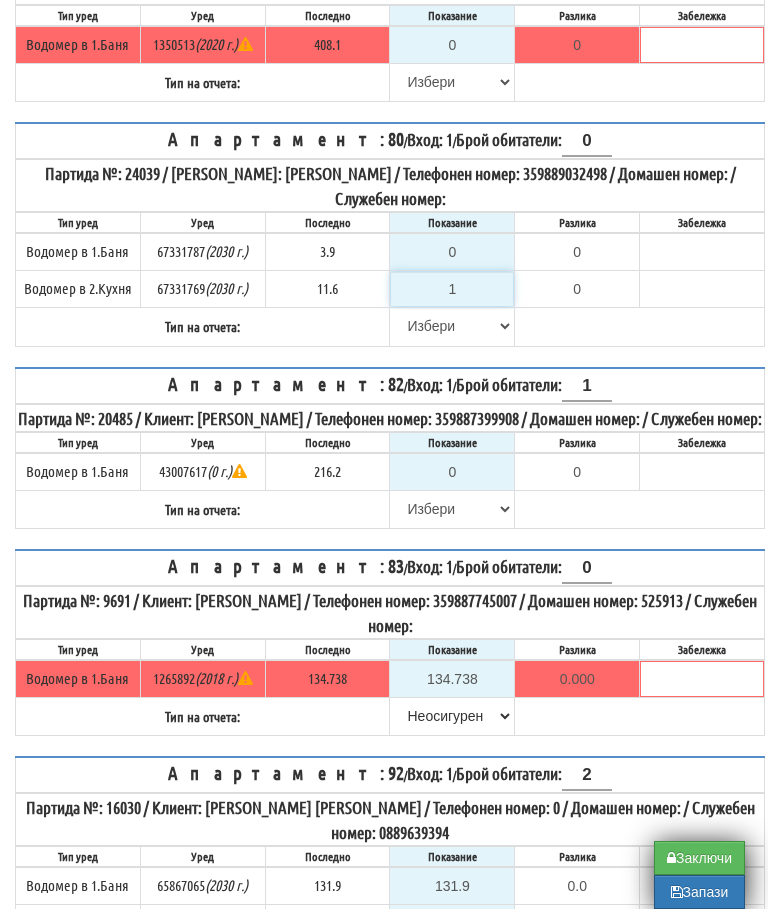 type on "-10.600" 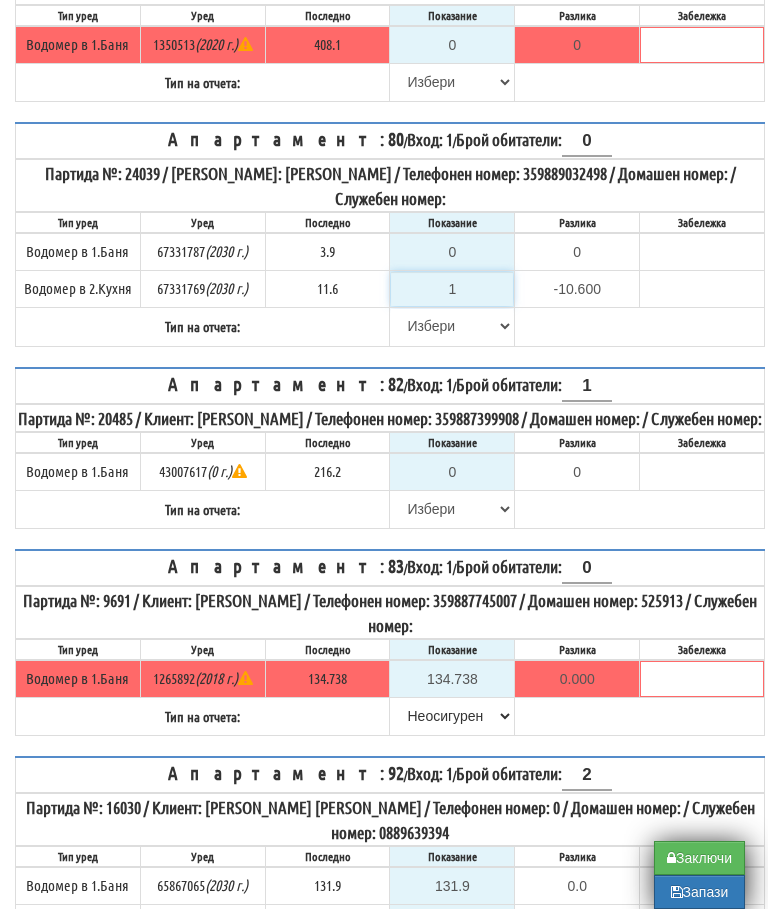 type on "11" 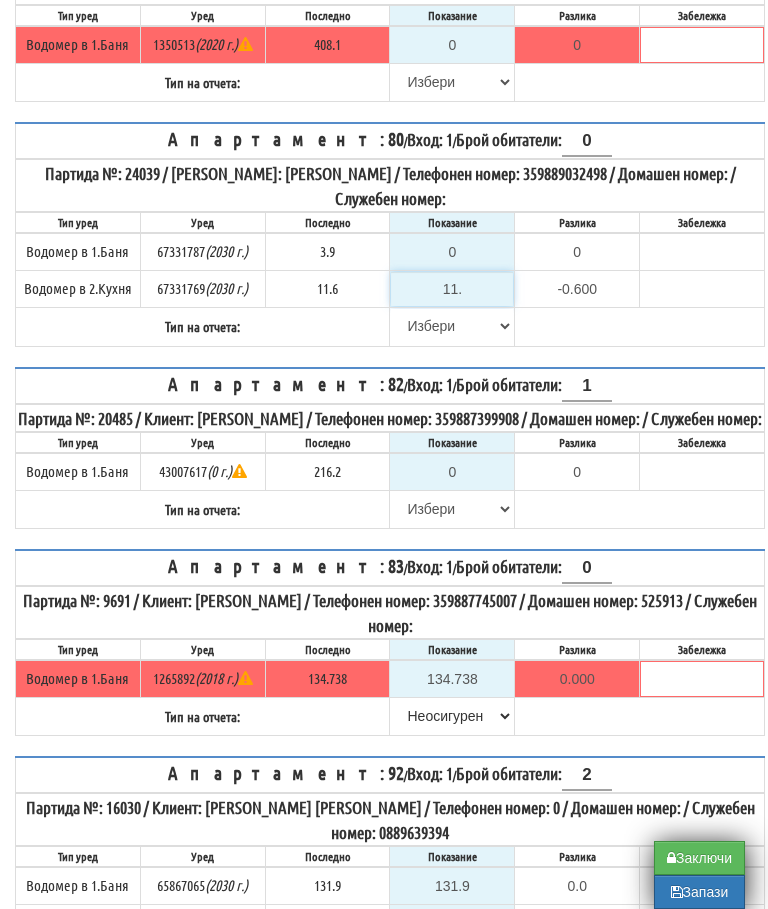 type on "11.6" 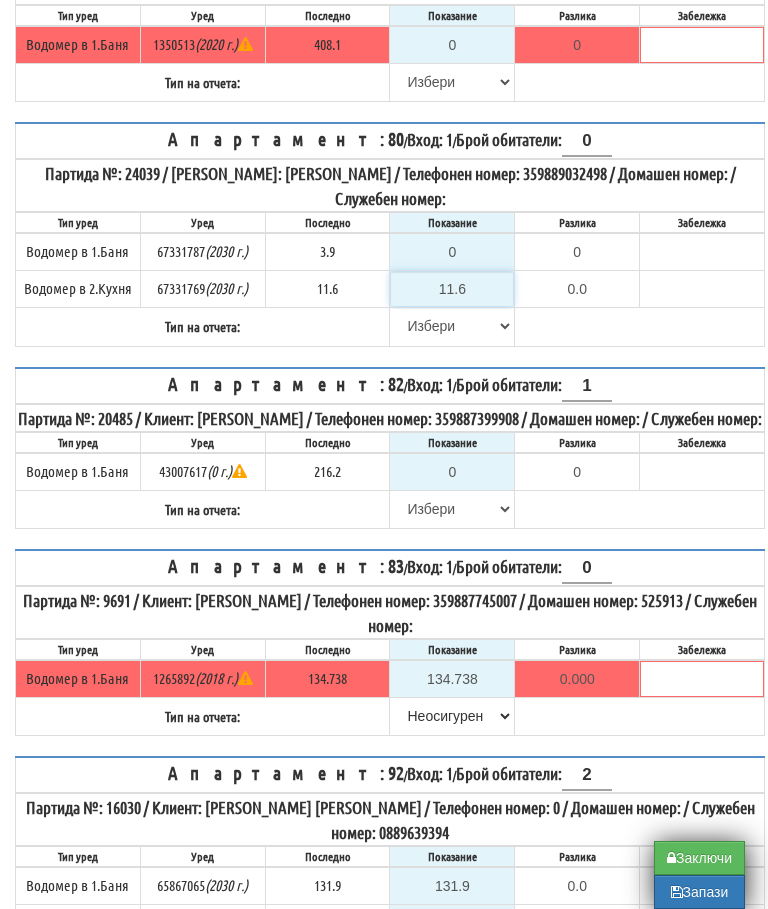 type on "11.6" 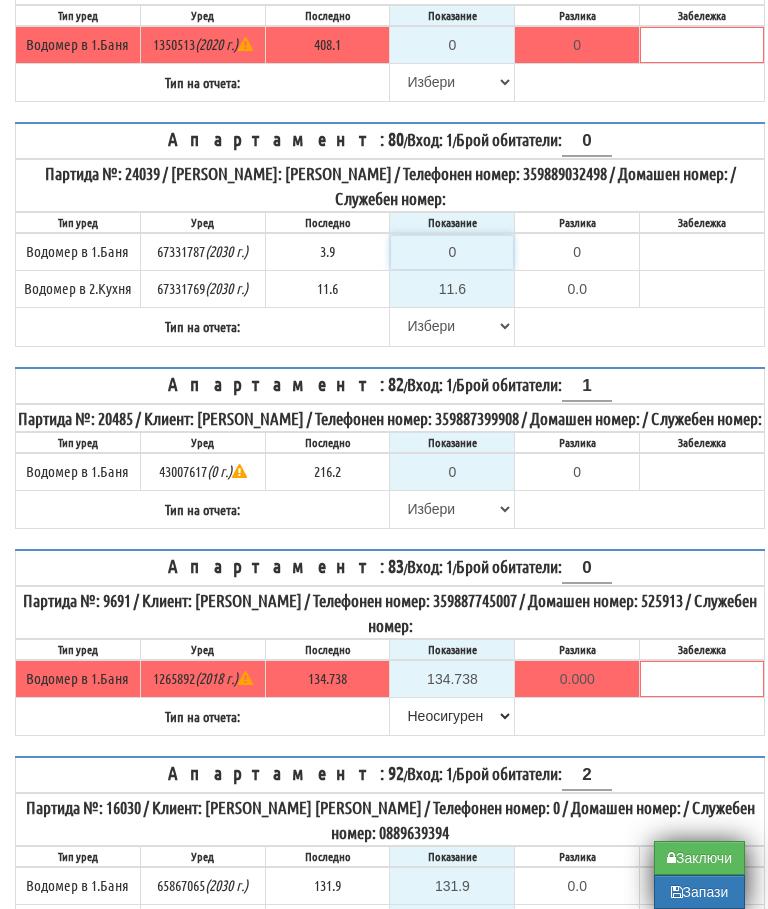 click on "0" at bounding box center [452, 252] 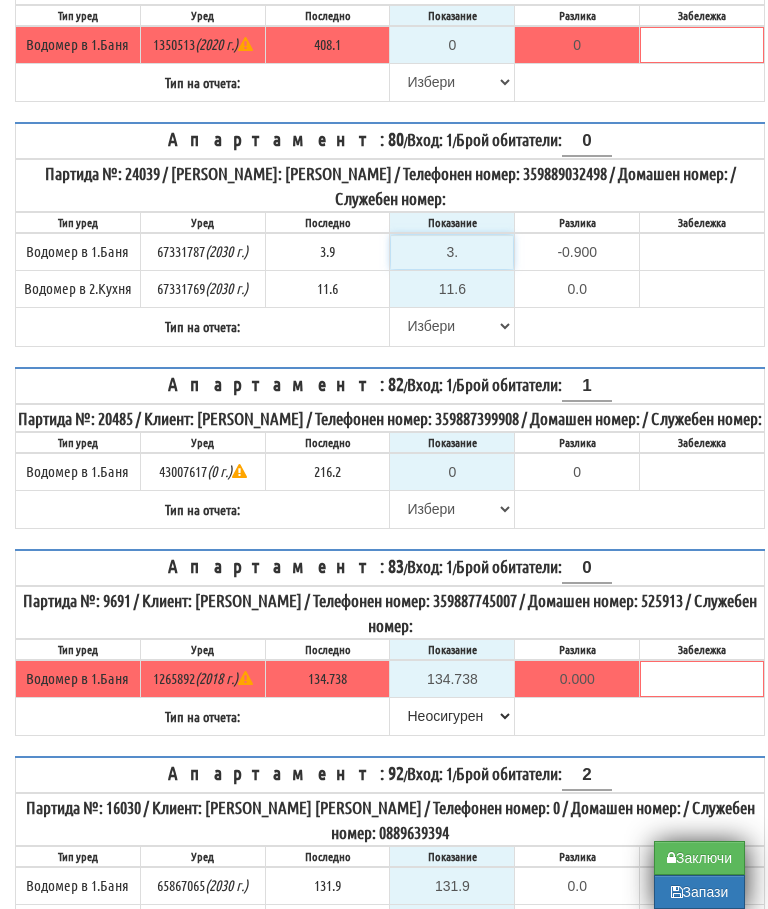 type on "3.9" 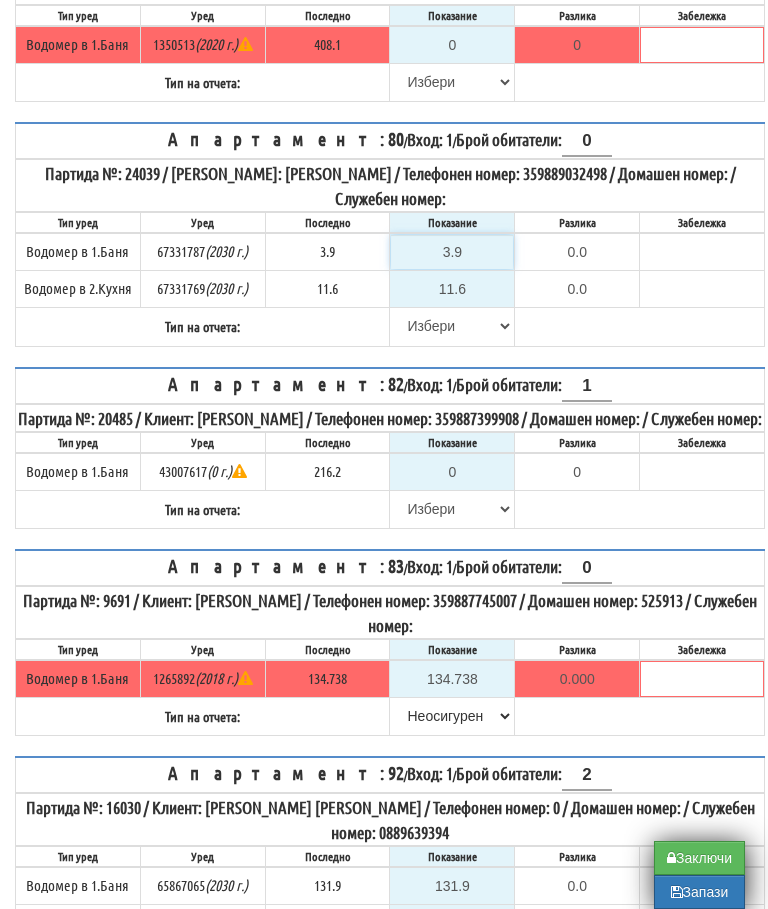 type on "3.9" 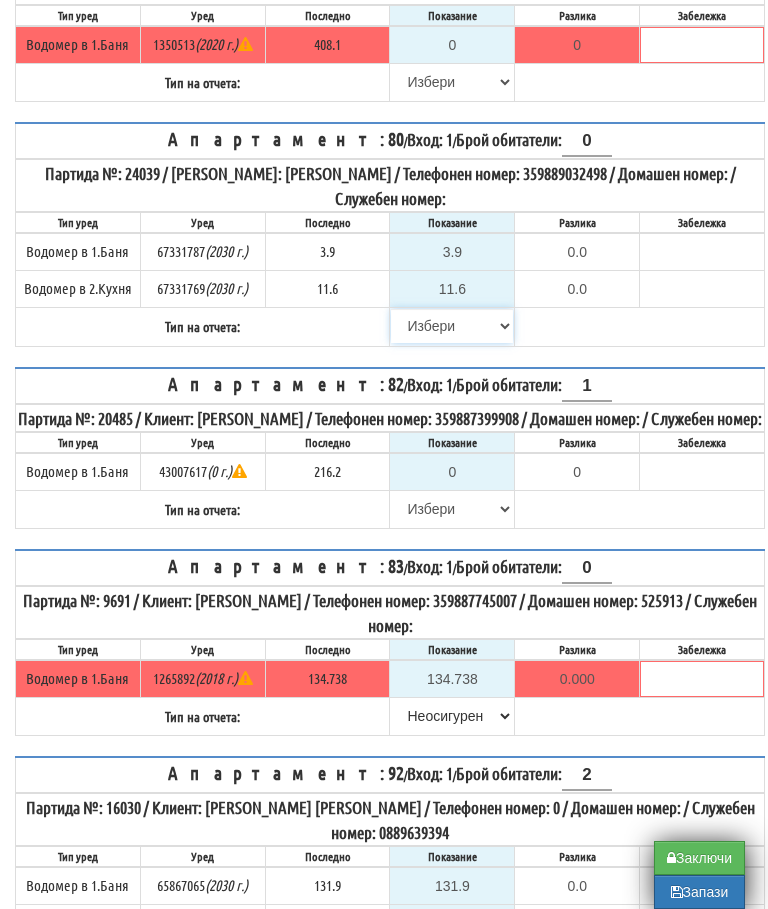 click on "[PERSON_NAME]
Телефон
Бележка
Неосигурен достъп
Самоотчет
Служебно
Дистанционен" at bounding box center (452, 326) 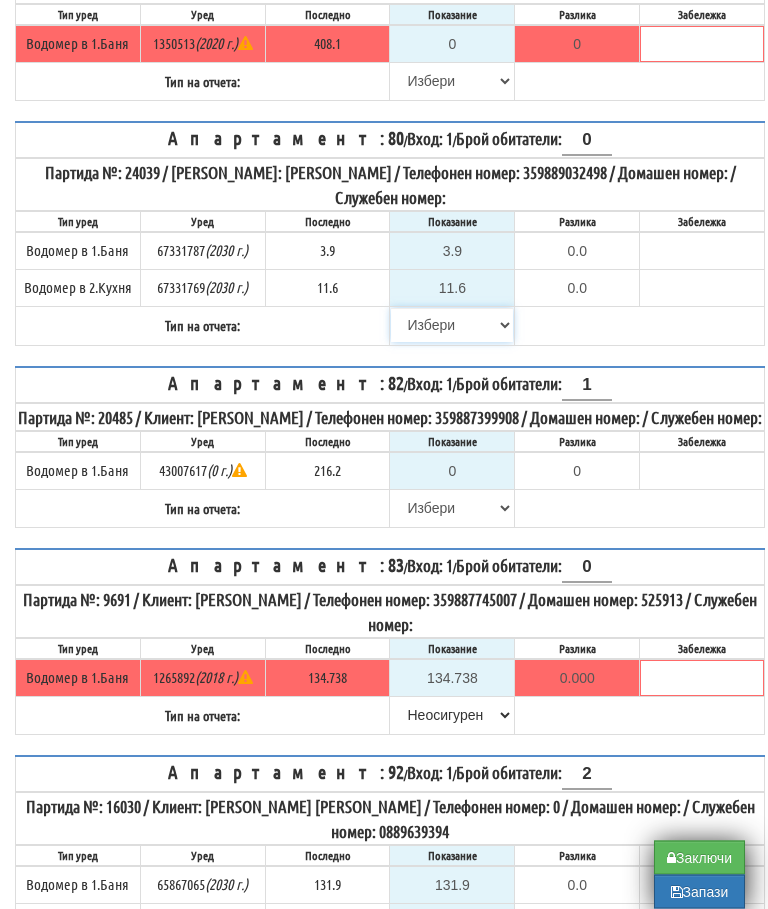 select on "8bc75930-9bfd-e511-80be-8d5a1dced85a" 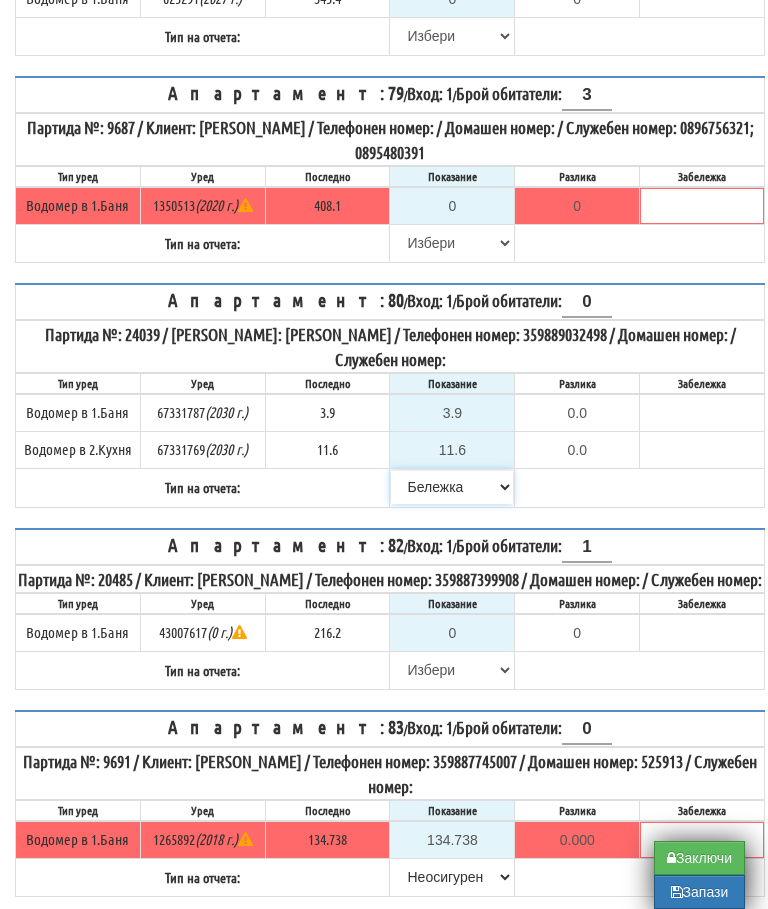 scroll, scrollTop: 5408, scrollLeft: 0, axis: vertical 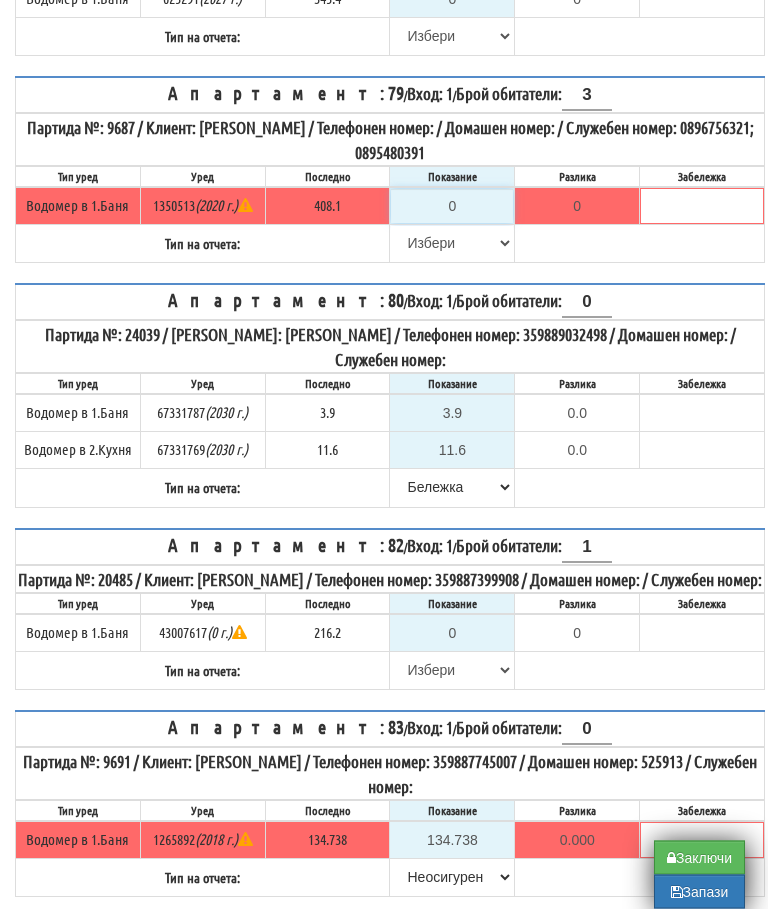click on "0" at bounding box center (452, 207) 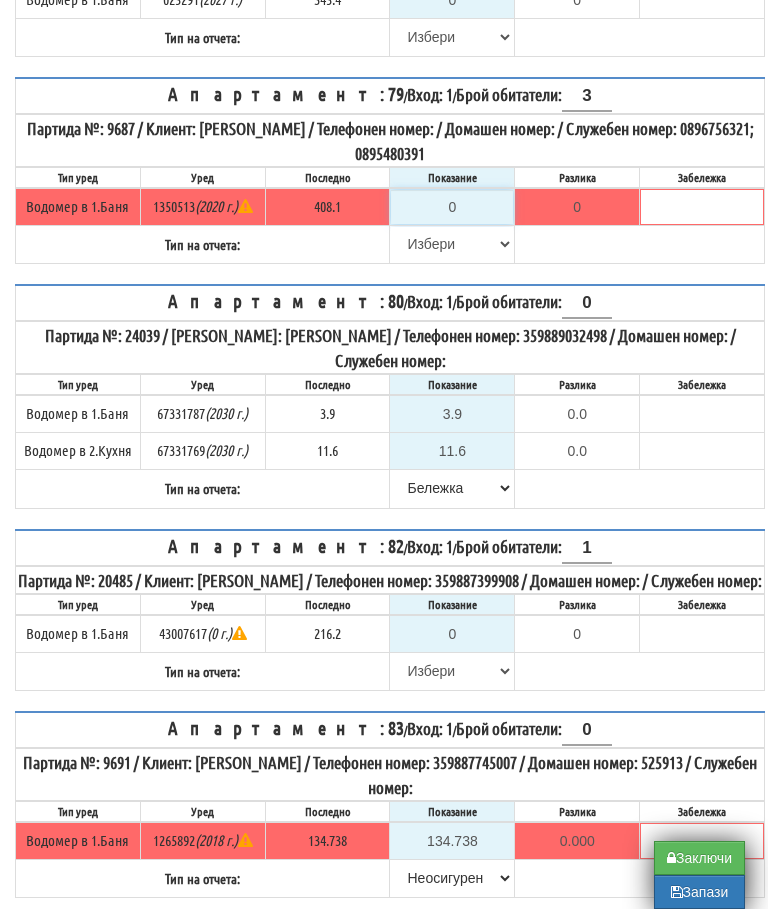 type on "4" 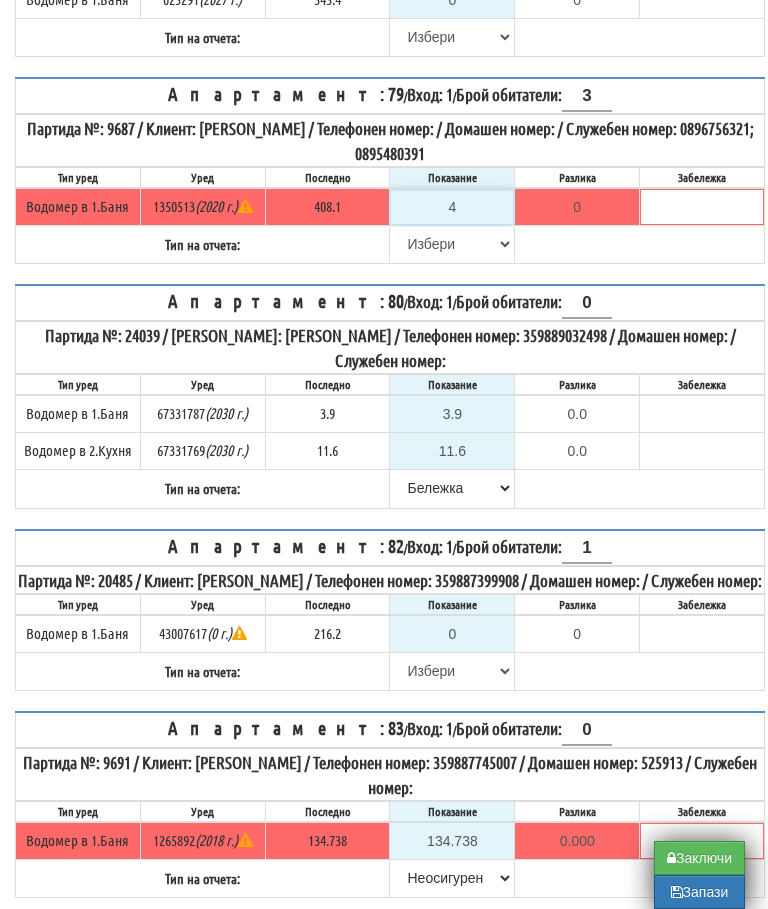 type on "-404.100" 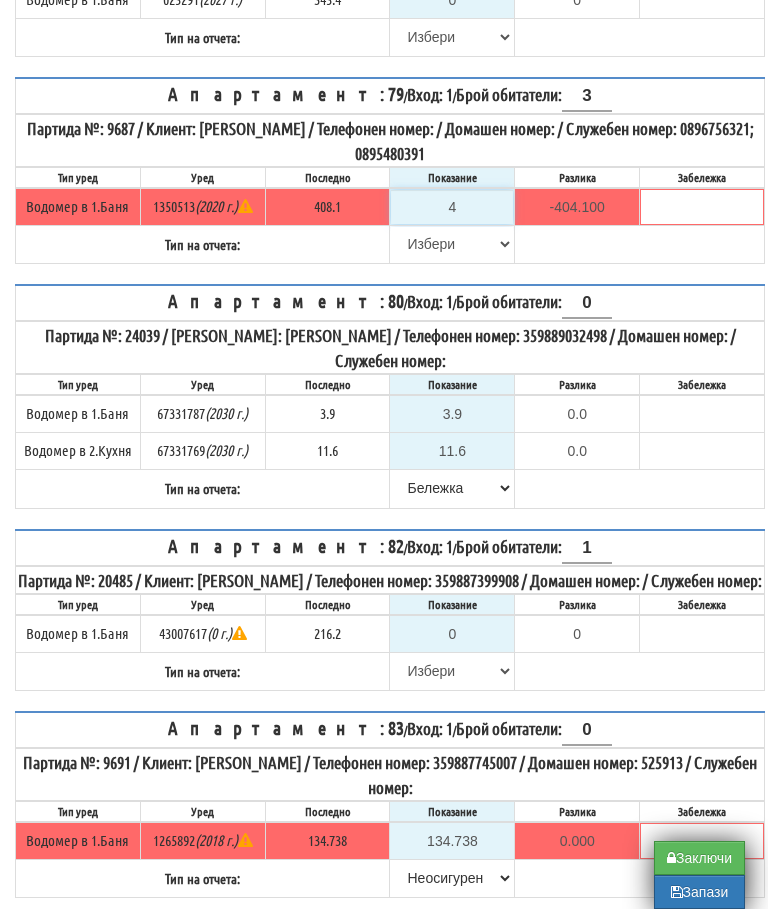 type on "40" 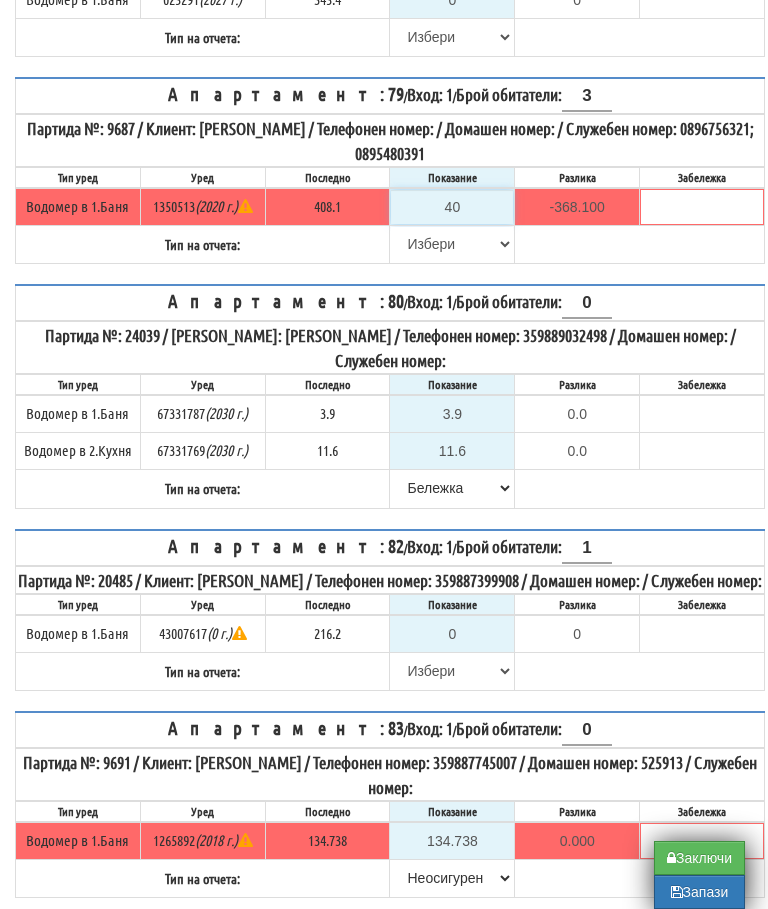 type on "409" 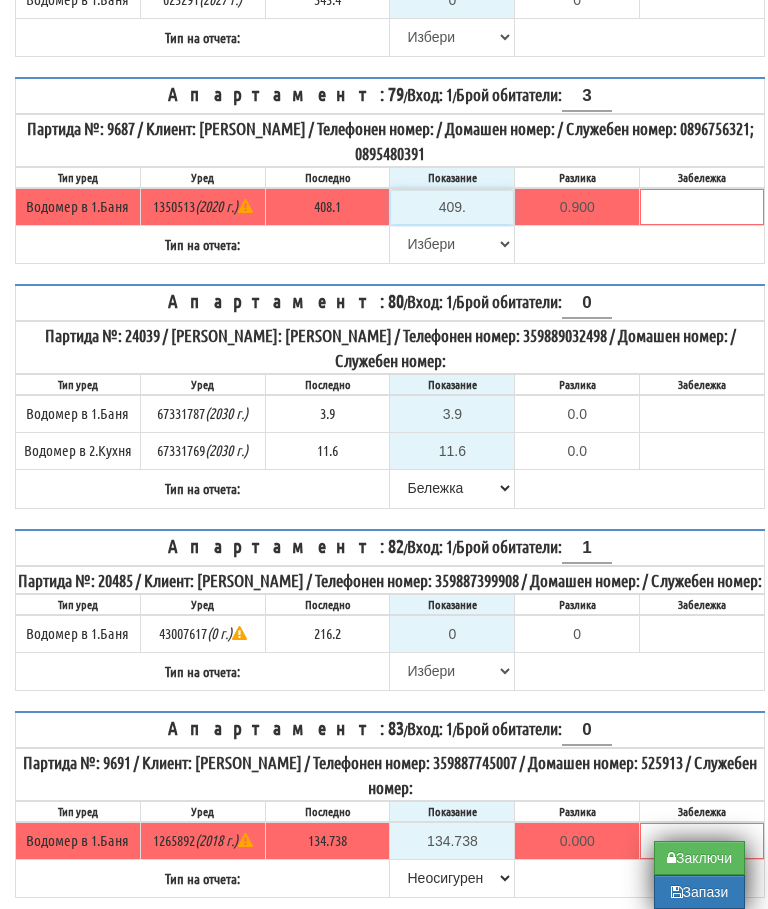 type on "409.2" 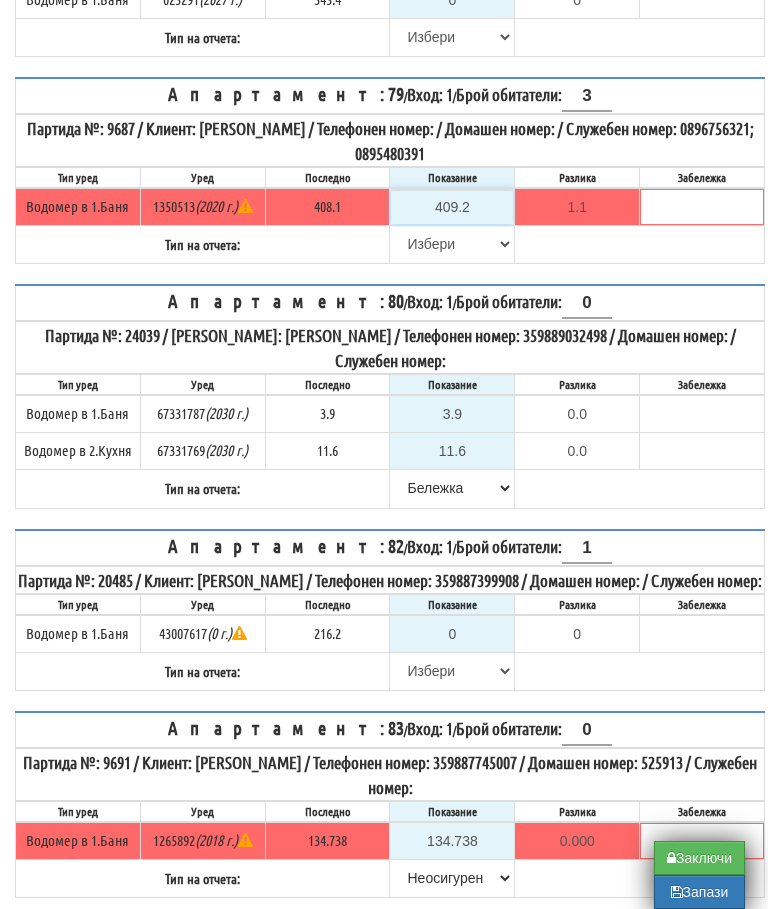type on "409.2" 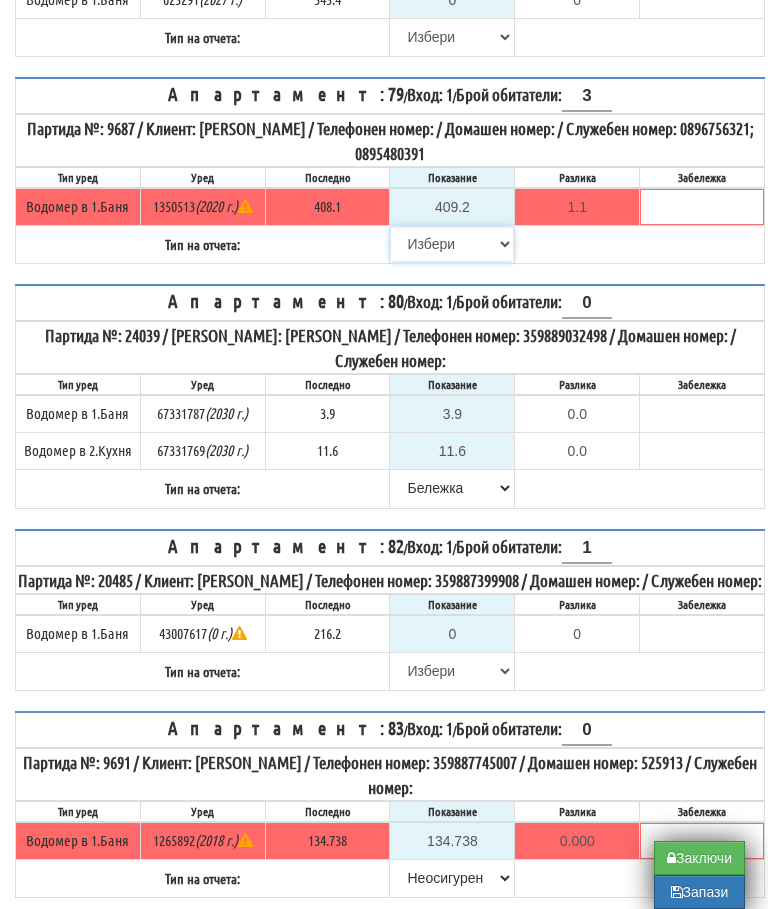 click on "[PERSON_NAME]
Телефон
Бележка
Неосигурен достъп
Самоотчет
Служебно
Дистанционен" at bounding box center (452, 244) 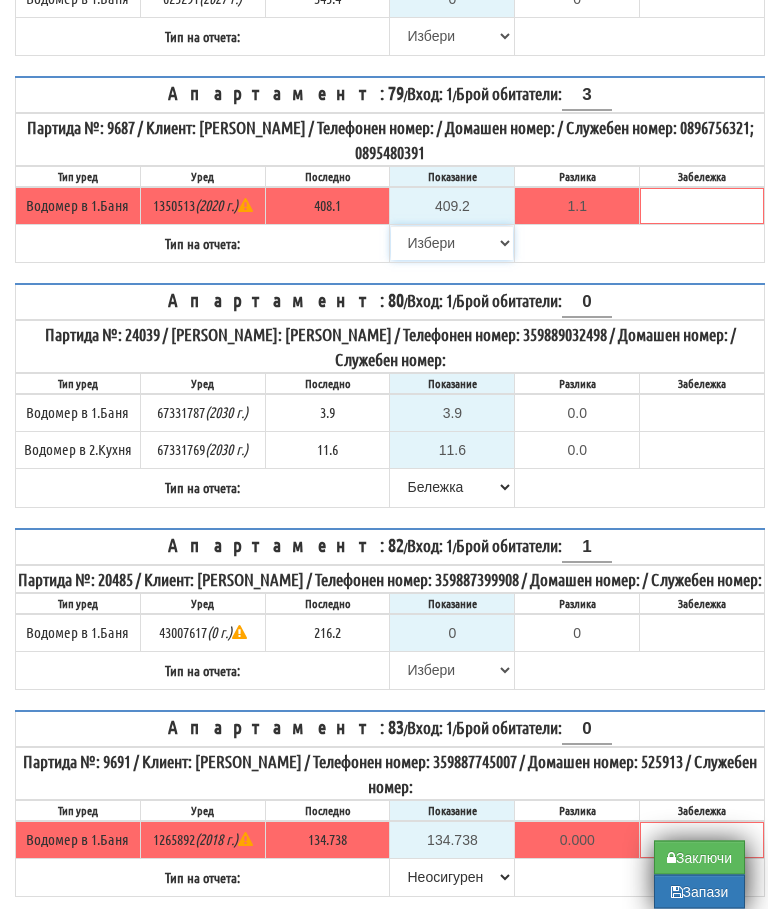 select on "8bc75930-9bfd-e511-80be-8d5a1dced85a" 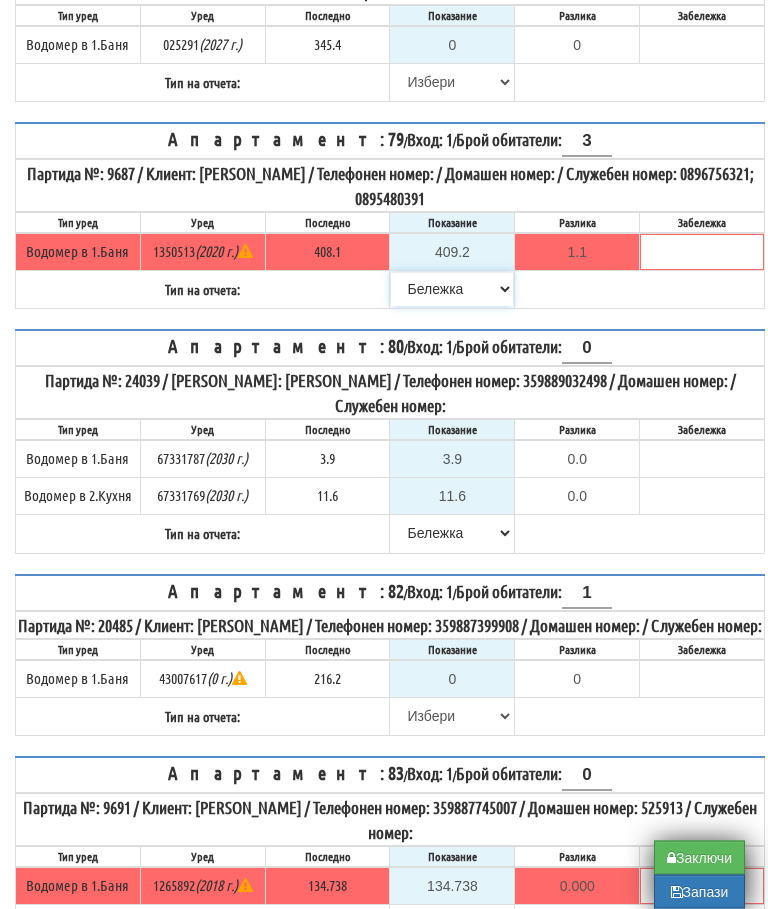 scroll, scrollTop: 5362, scrollLeft: 0, axis: vertical 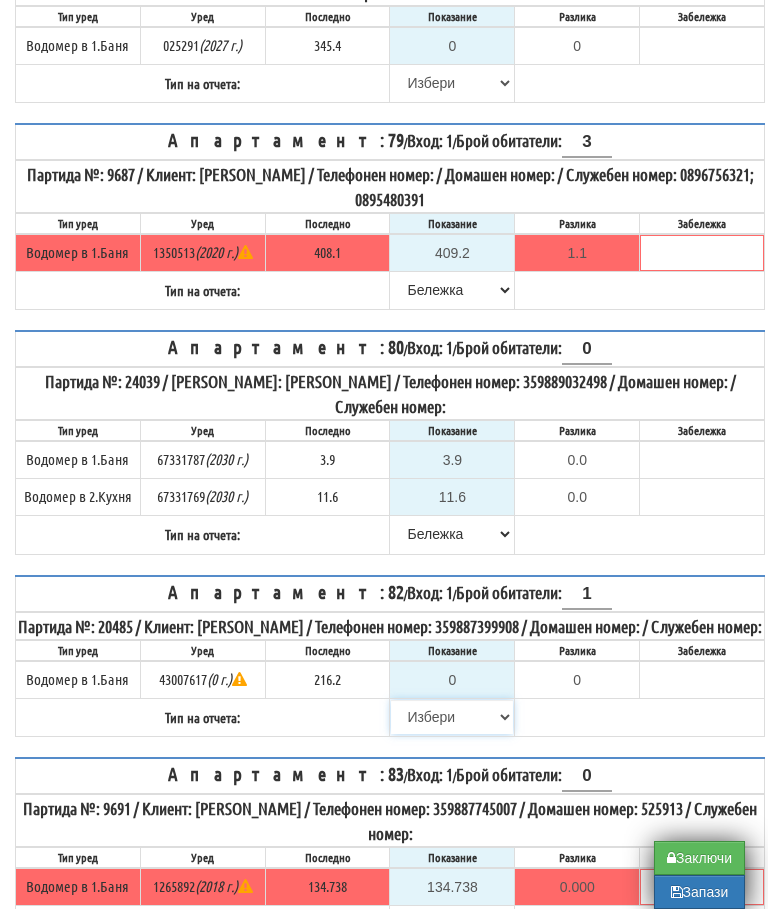 click on "[PERSON_NAME]
Телефон
Бележка
Неосигурен достъп
Самоотчет
Служебно
Дистанционен" at bounding box center [452, 717] 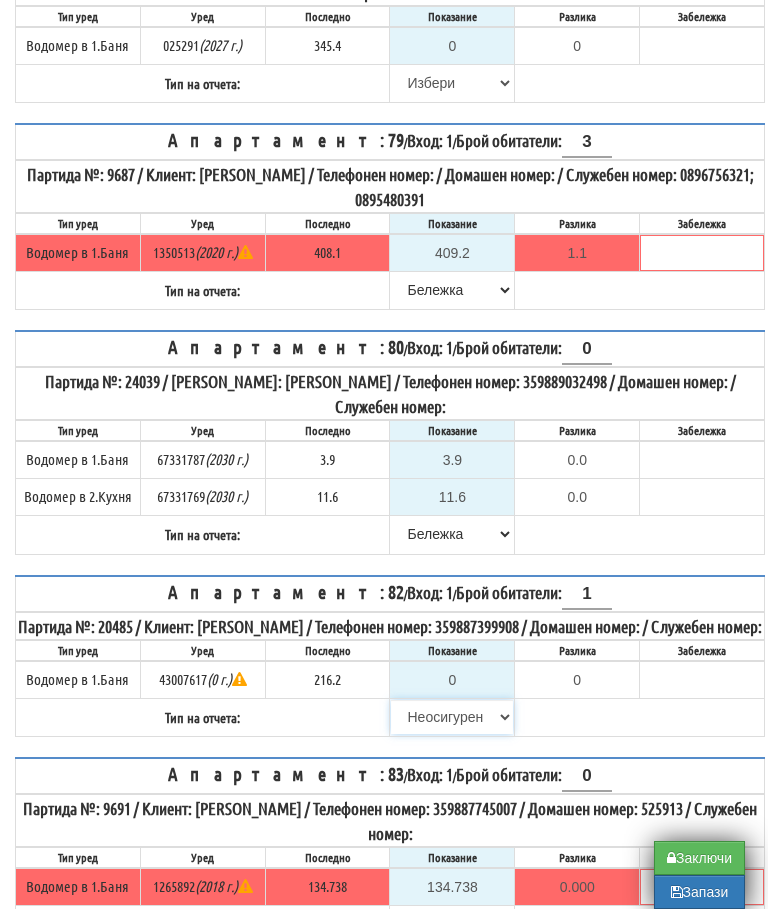 type on "216.2" 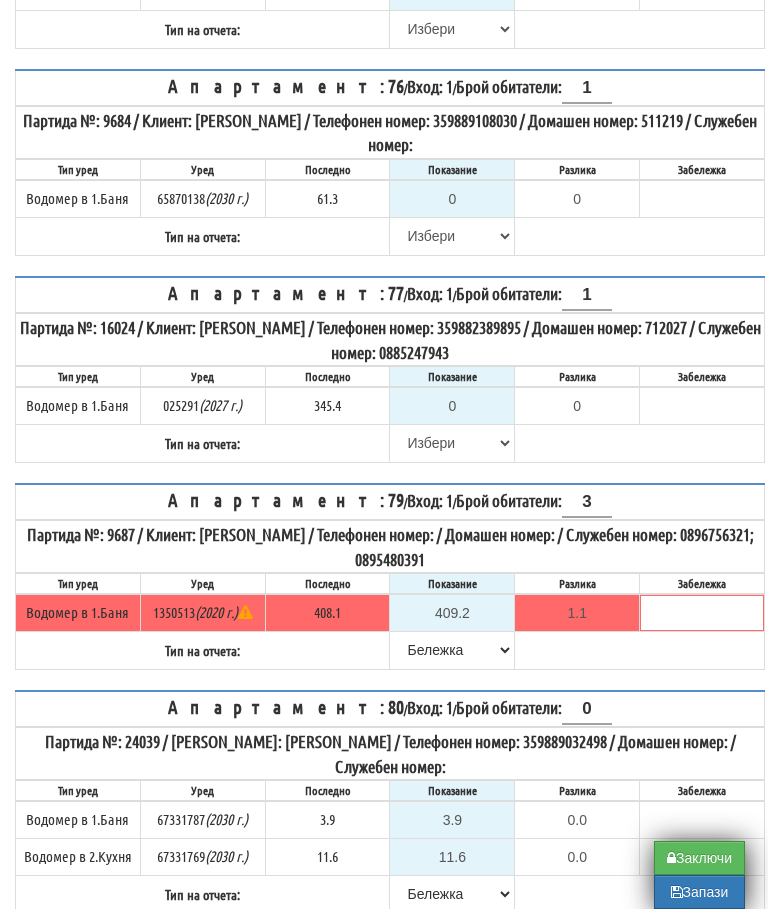 scroll, scrollTop: 4960, scrollLeft: 0, axis: vertical 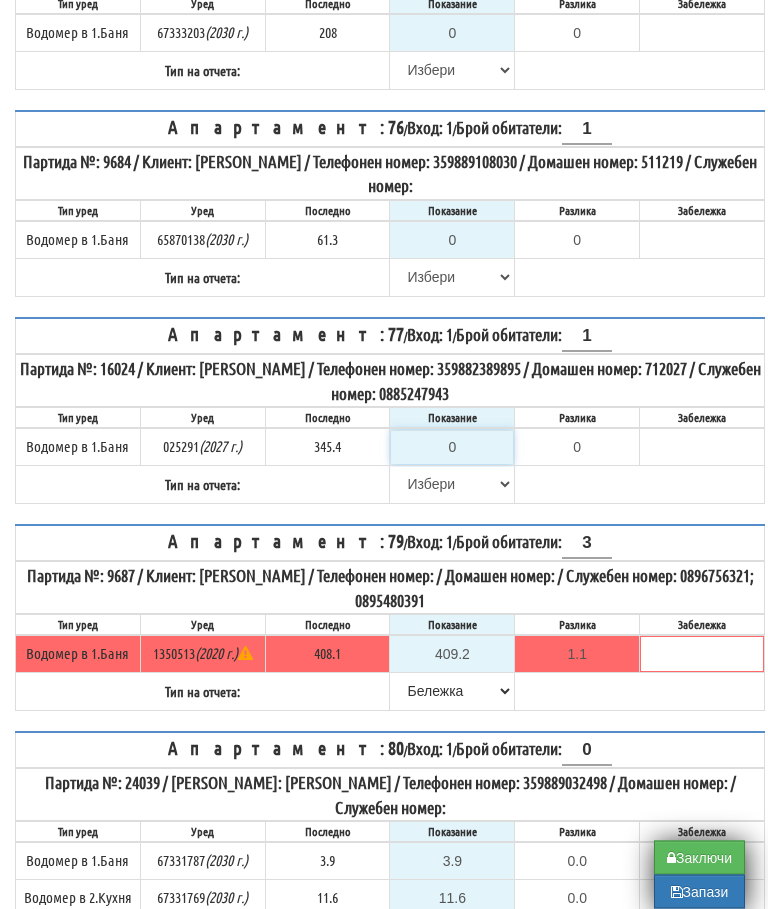 click on "0" at bounding box center [452, 448] 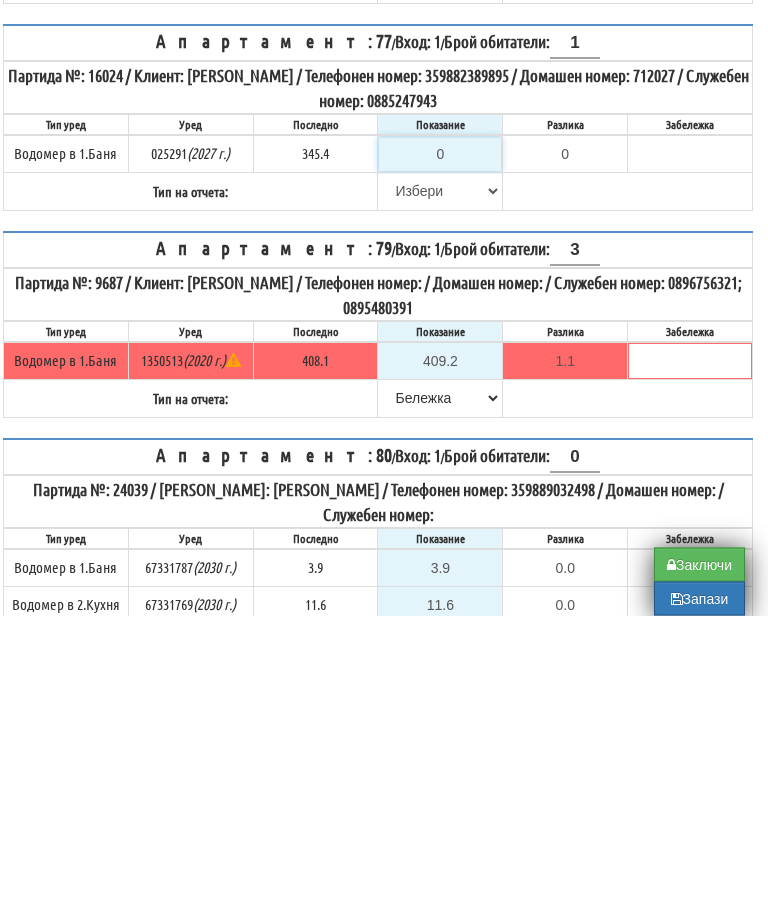 type on "3" 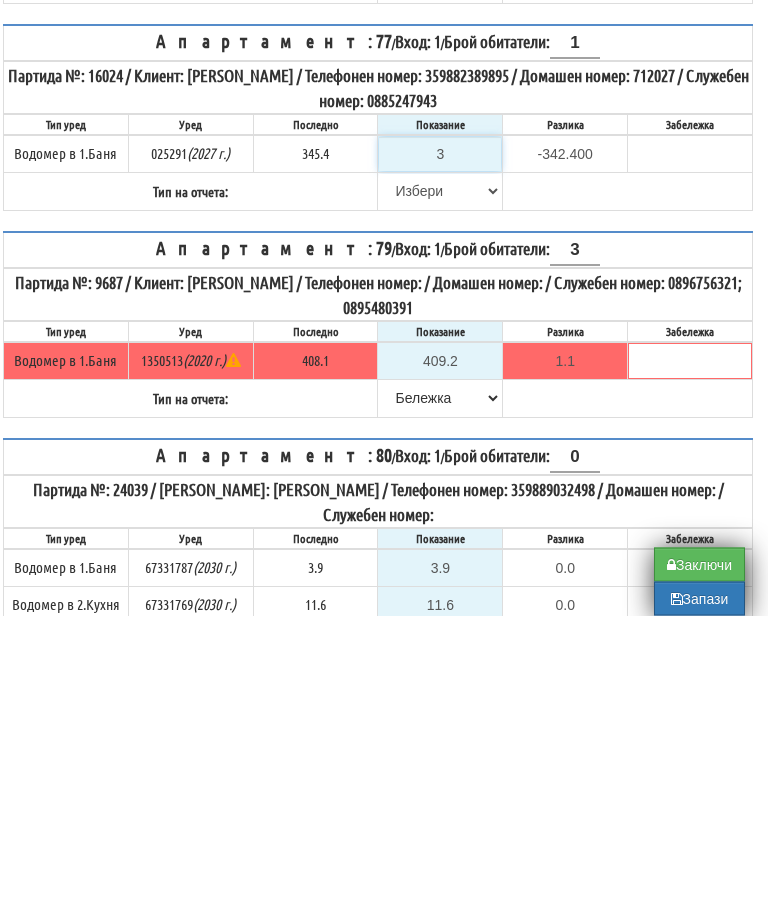 type on "34" 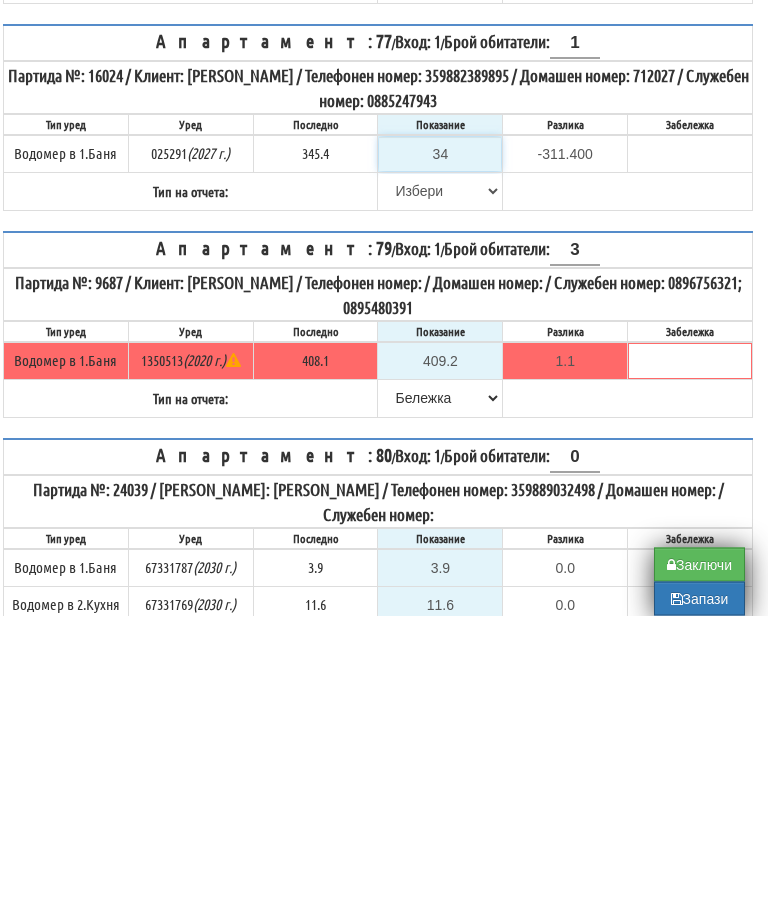 type on "348" 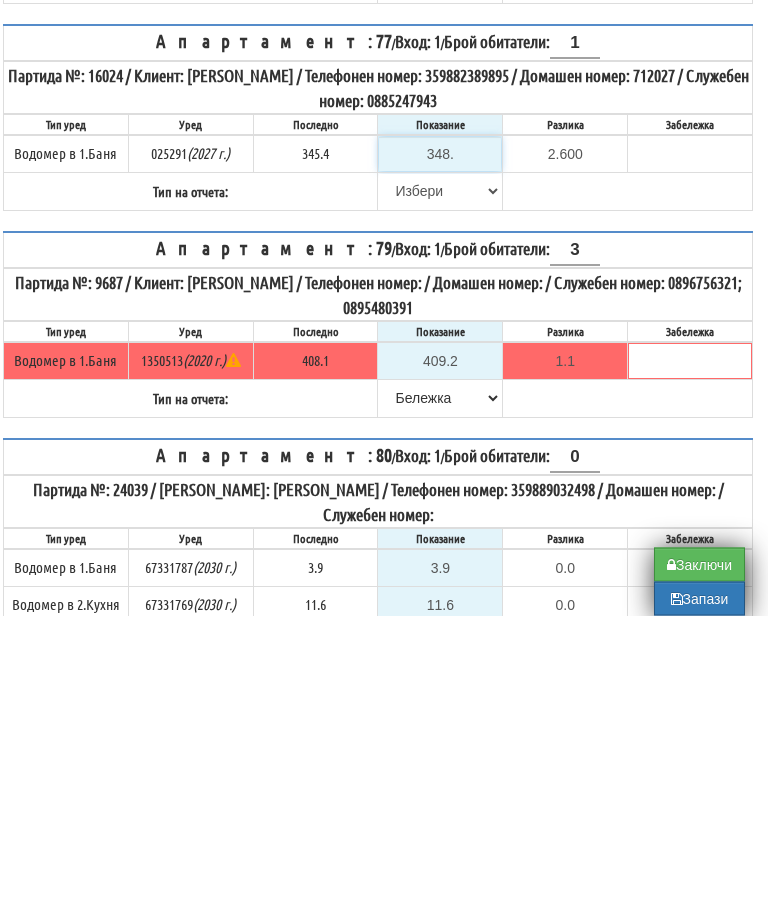 type on "348.6" 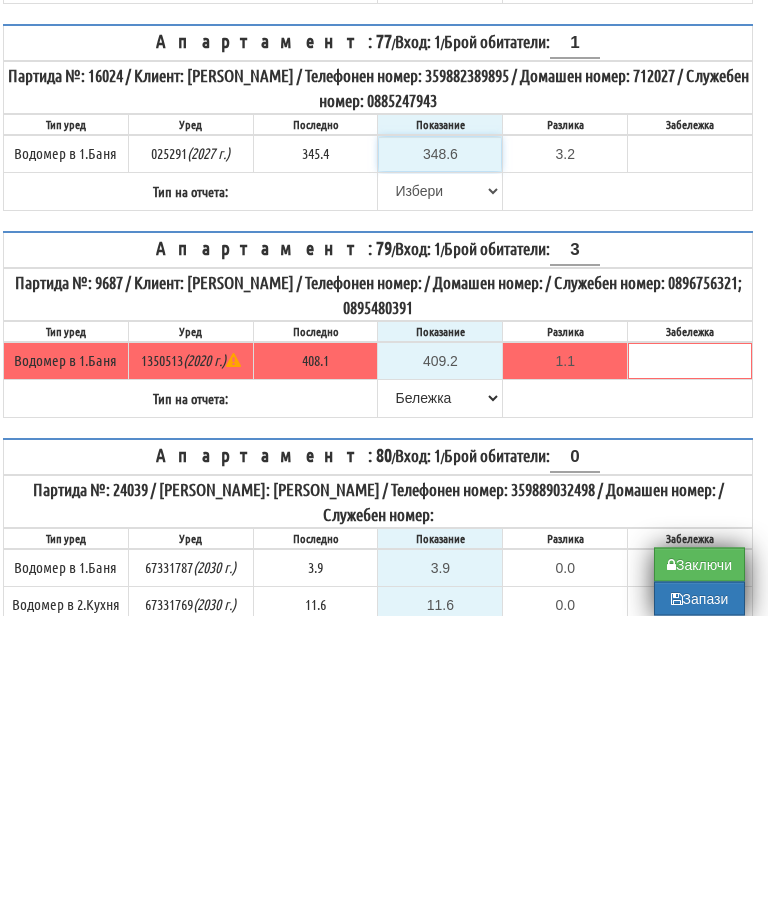 type on "348.6" 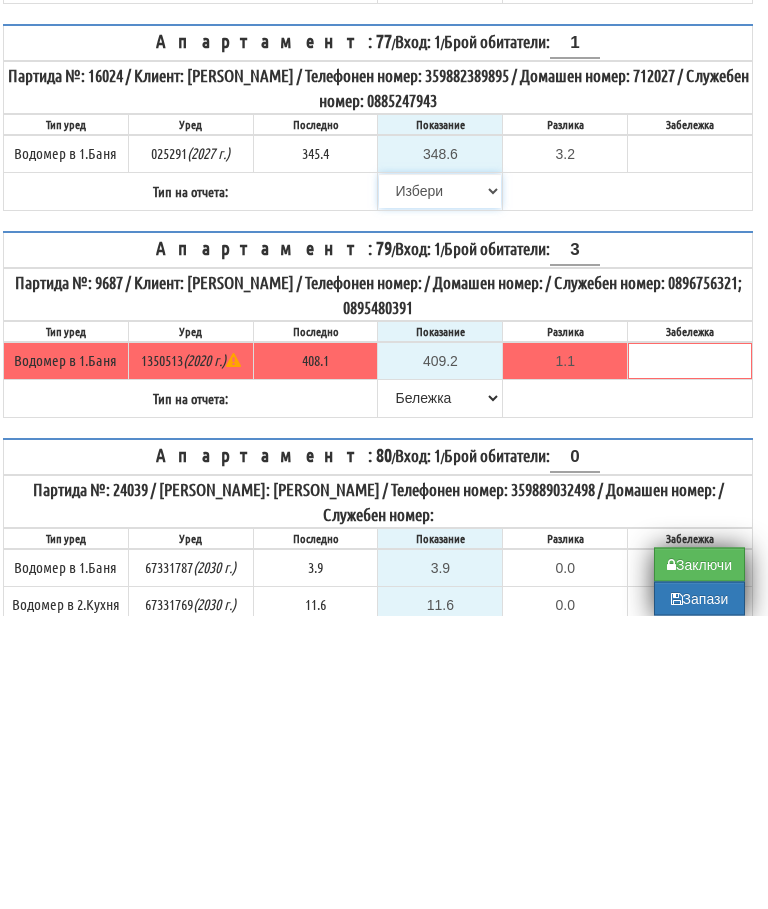 click on "[PERSON_NAME]
Телефон
Бележка
Неосигурен достъп
Самоотчет
Служебно
Дистанционен" at bounding box center (440, 485) 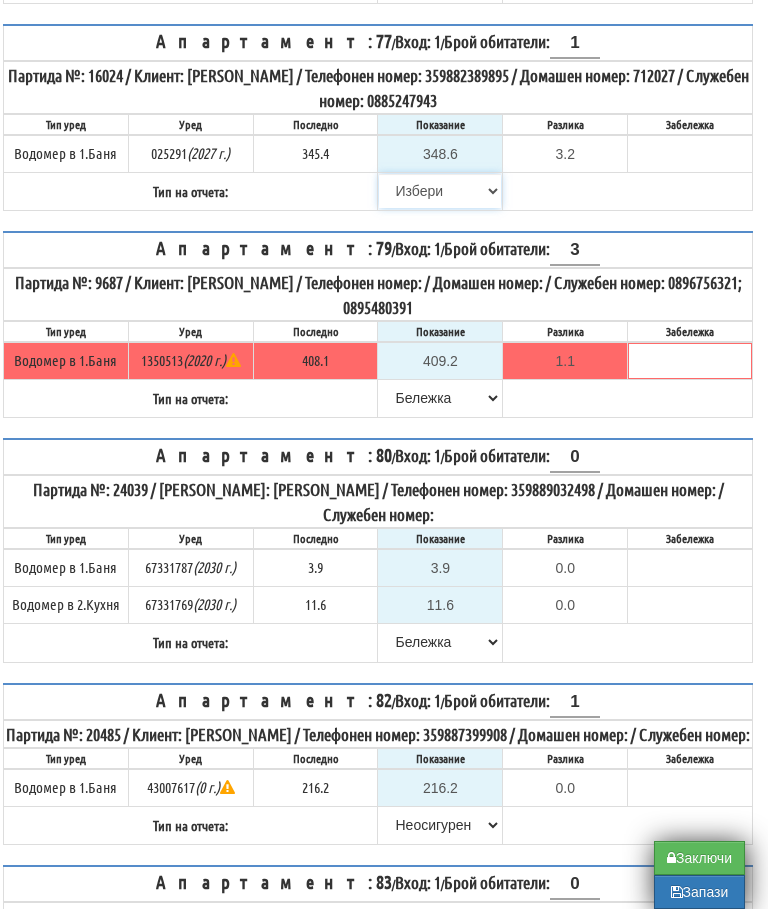 select on "8bc75930-9bfd-e511-80be-8d5a1dced85a" 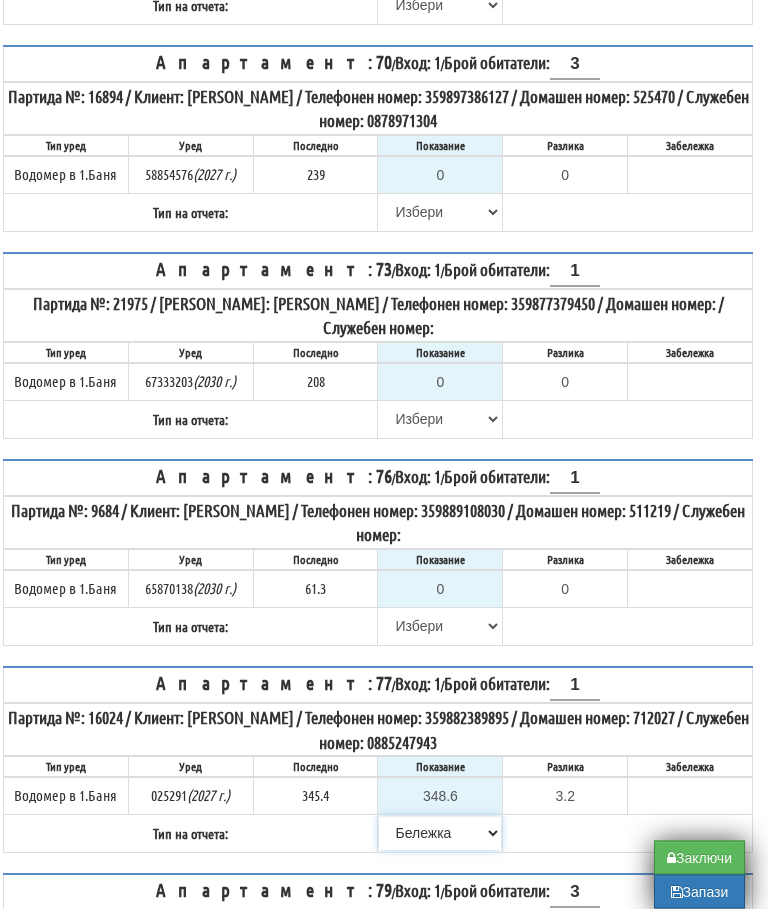 scroll, scrollTop: 4617, scrollLeft: 12, axis: both 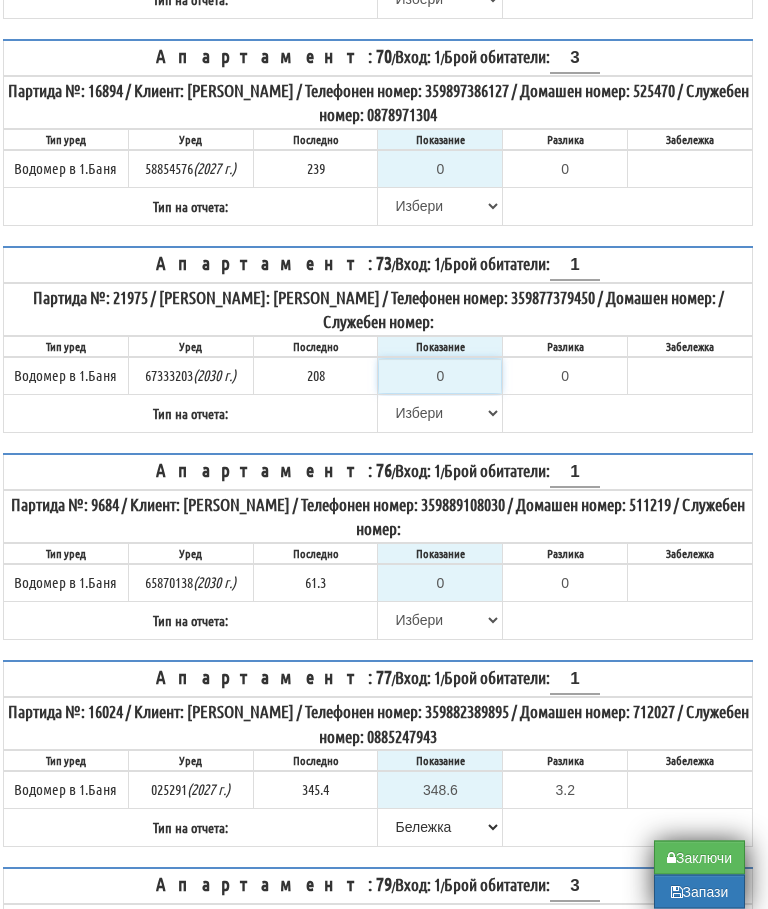 click on "0" at bounding box center [440, 377] 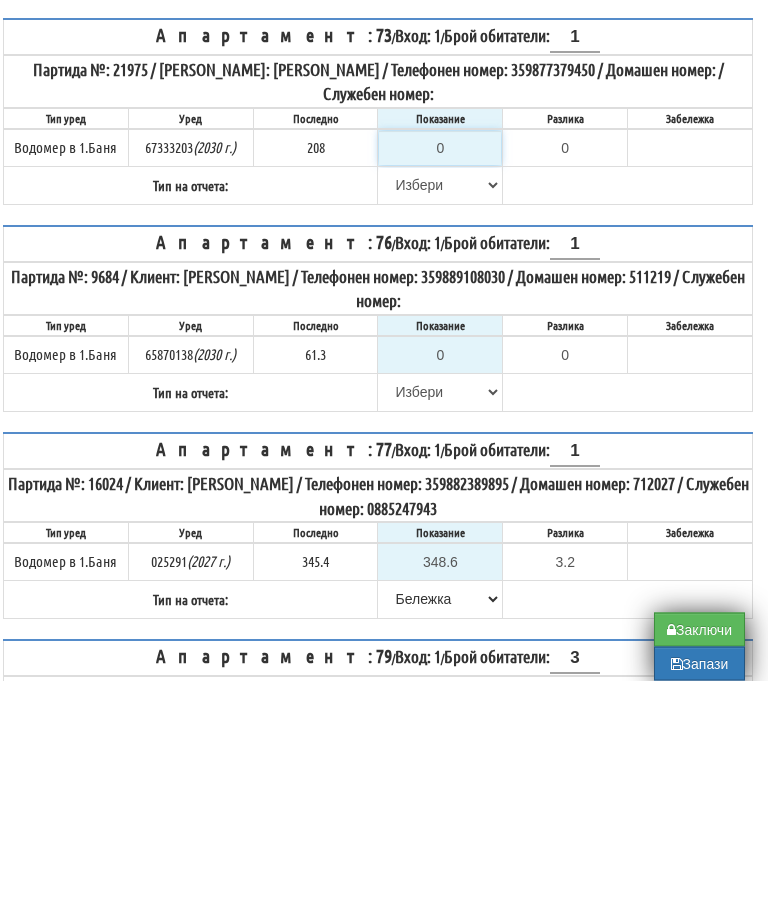 type on "2" 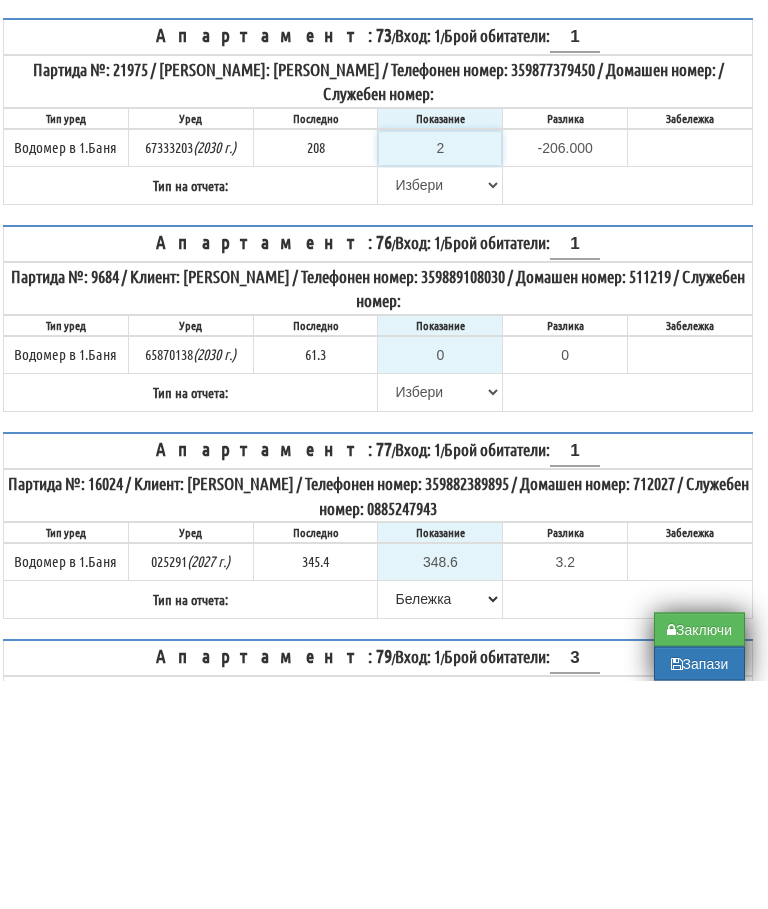 type on "21" 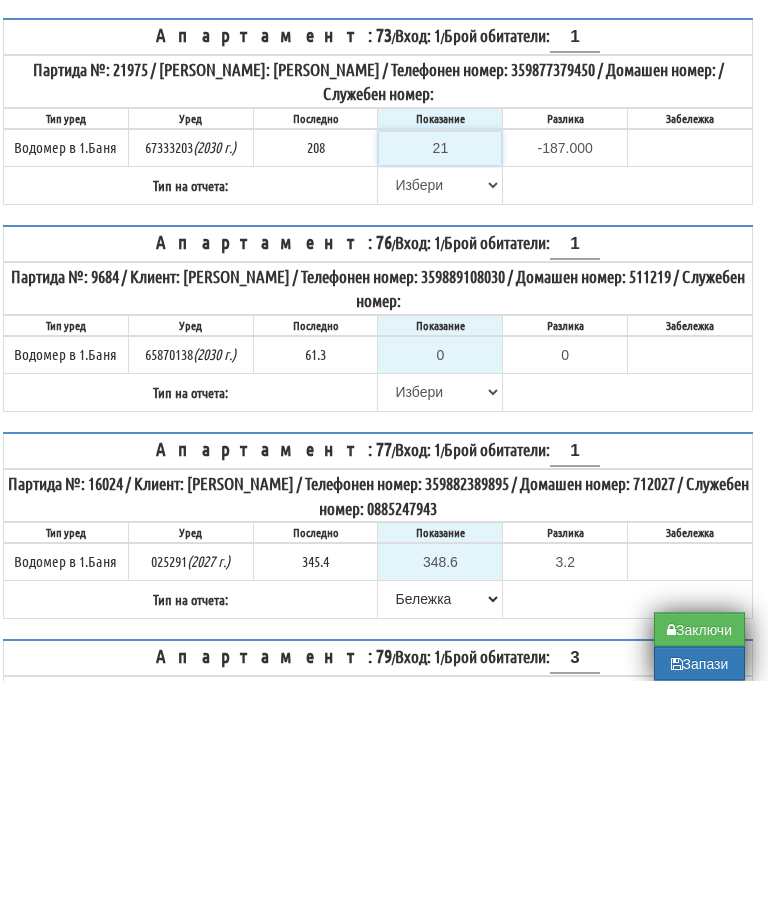 type on "212" 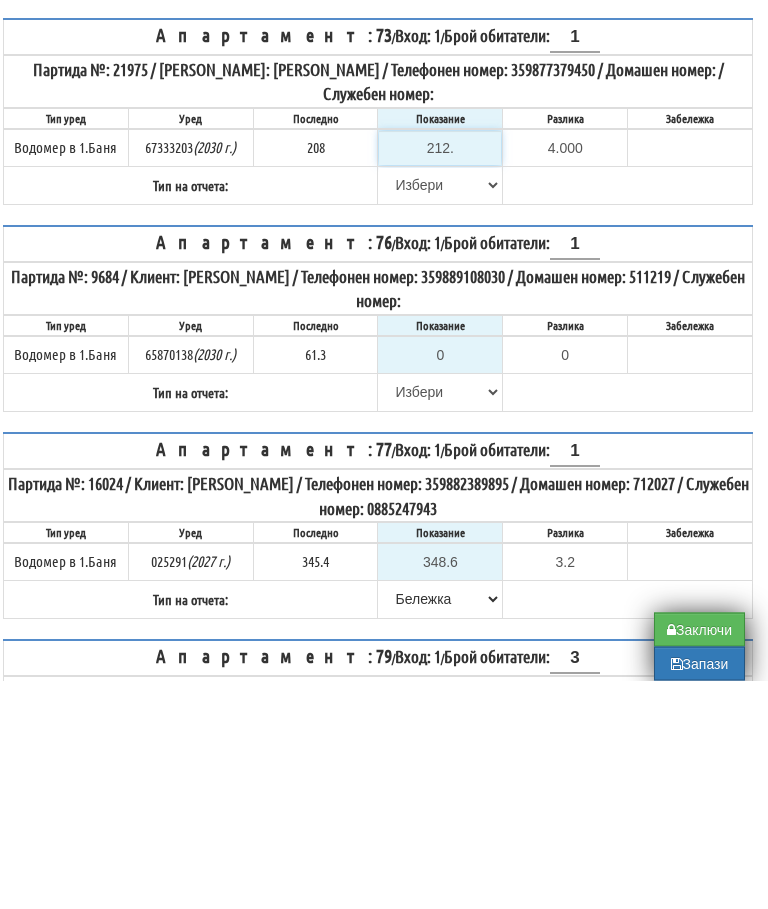 type on "212.2" 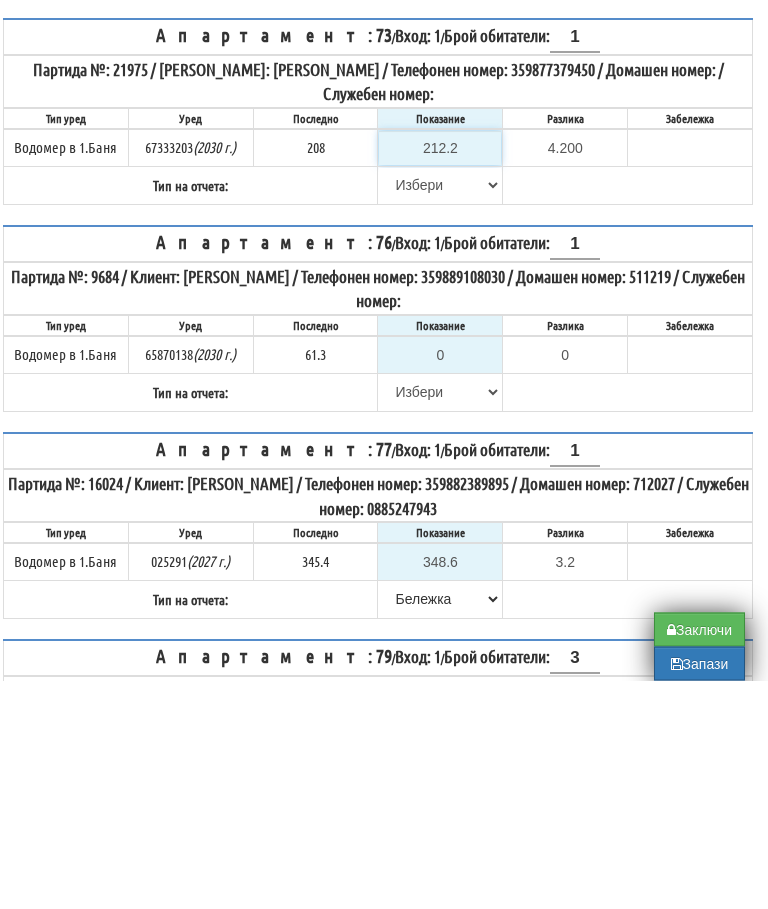 type on "212.2" 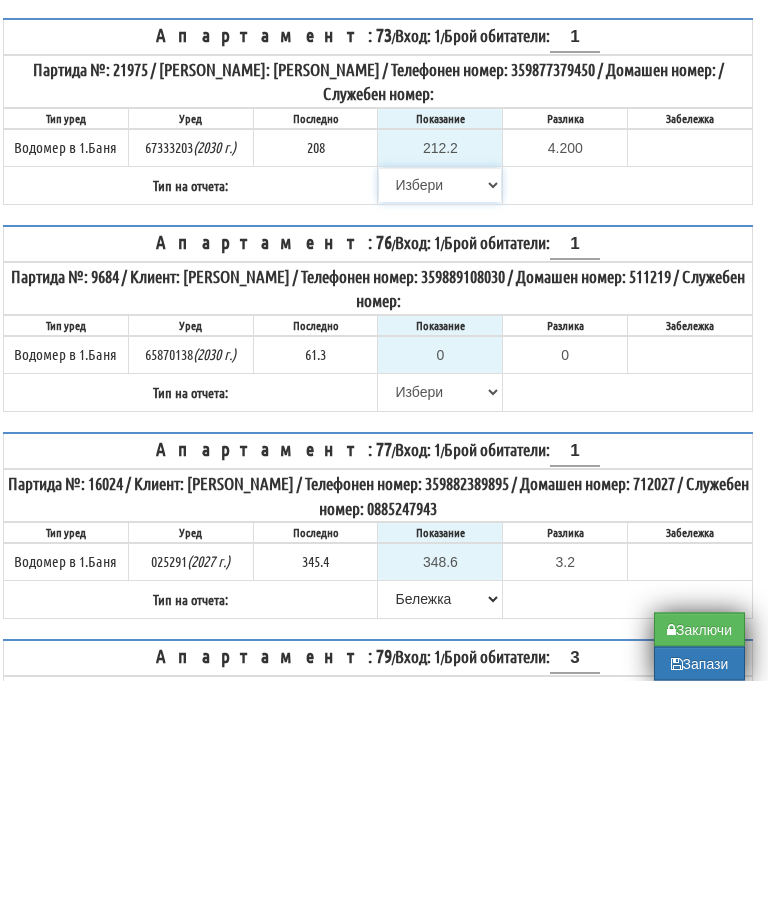 click on "[PERSON_NAME]
Телефон
Бележка
Неосигурен достъп
Самоотчет
Служебно
Дистанционен" at bounding box center [440, 414] 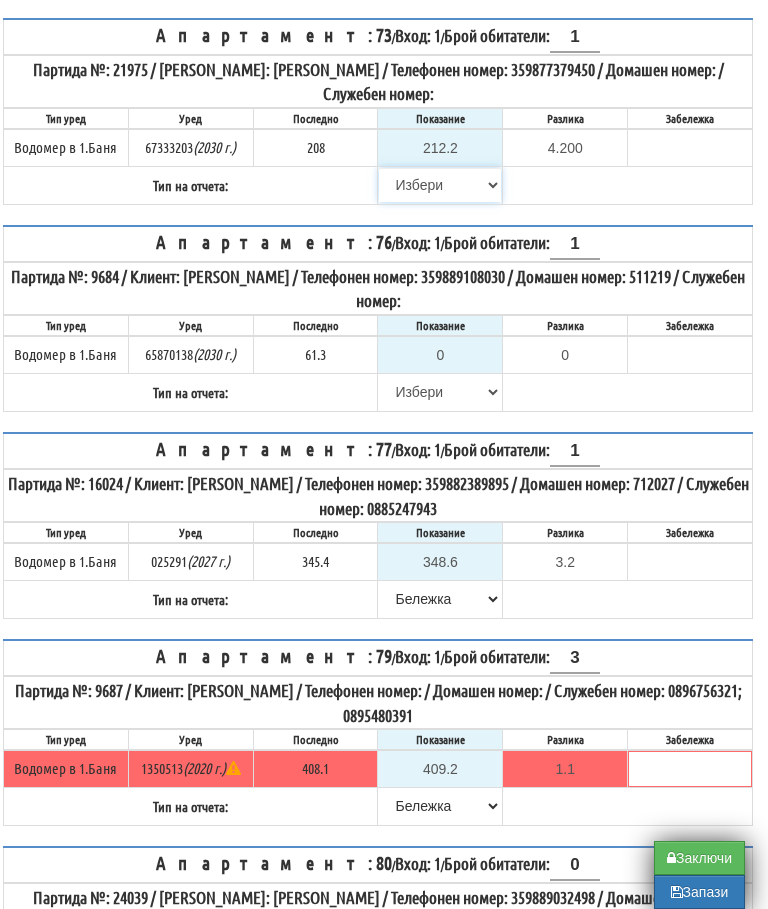 select on "8bc75930-9bfd-e511-80be-8d5a1dced85a" 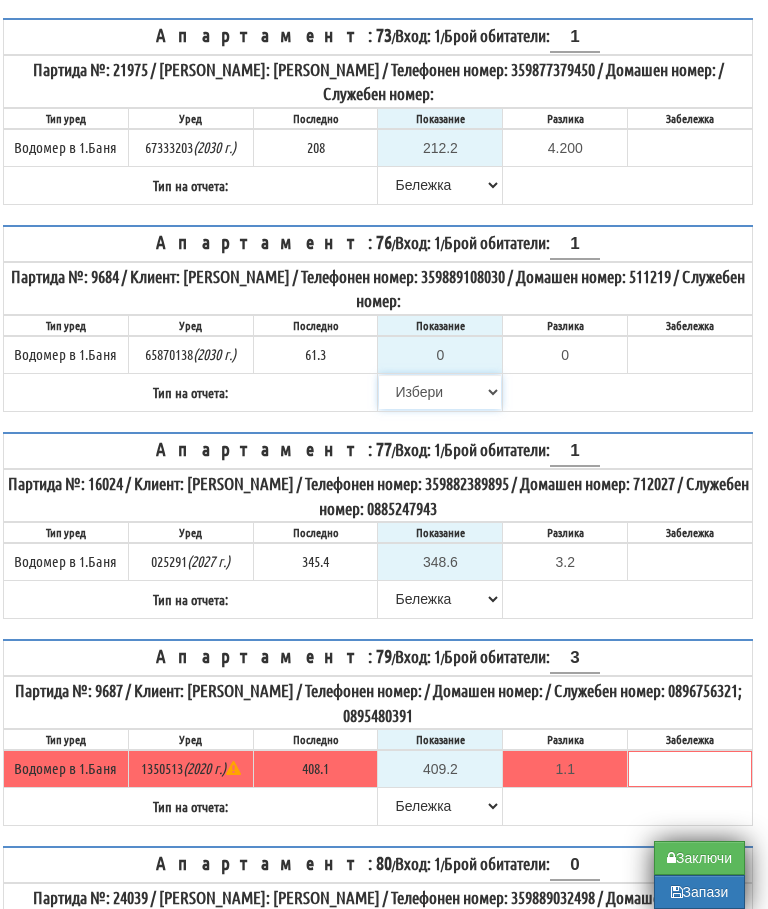 click on "[PERSON_NAME]
Телефон
Бележка
Неосигурен достъп
Самоотчет
Служебно
Дистанционен" at bounding box center [440, 392] 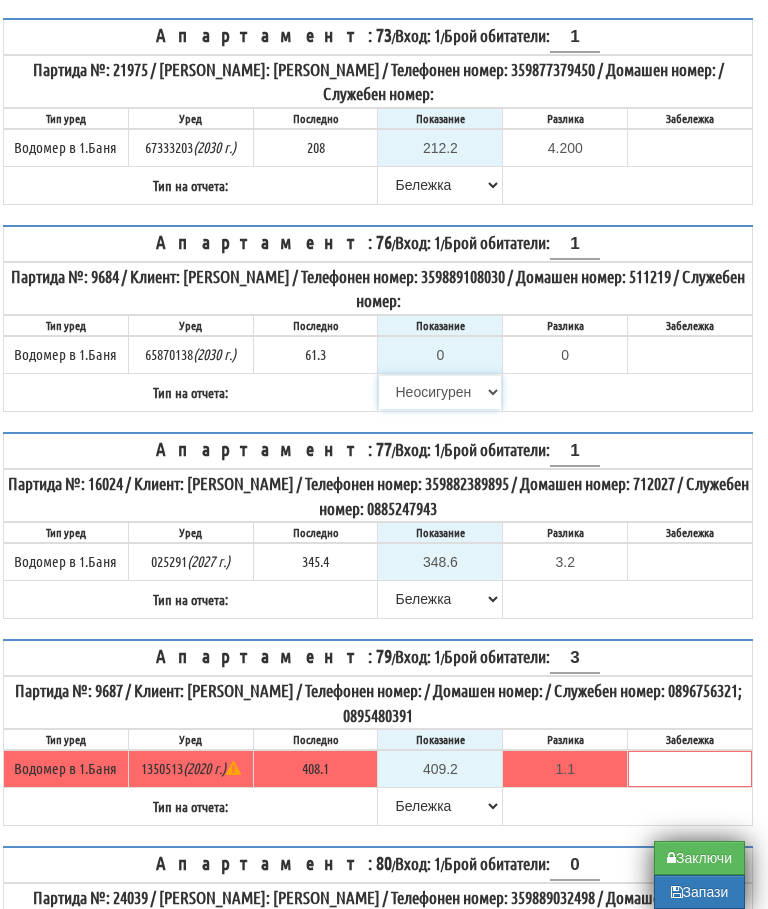 type on "61.3" 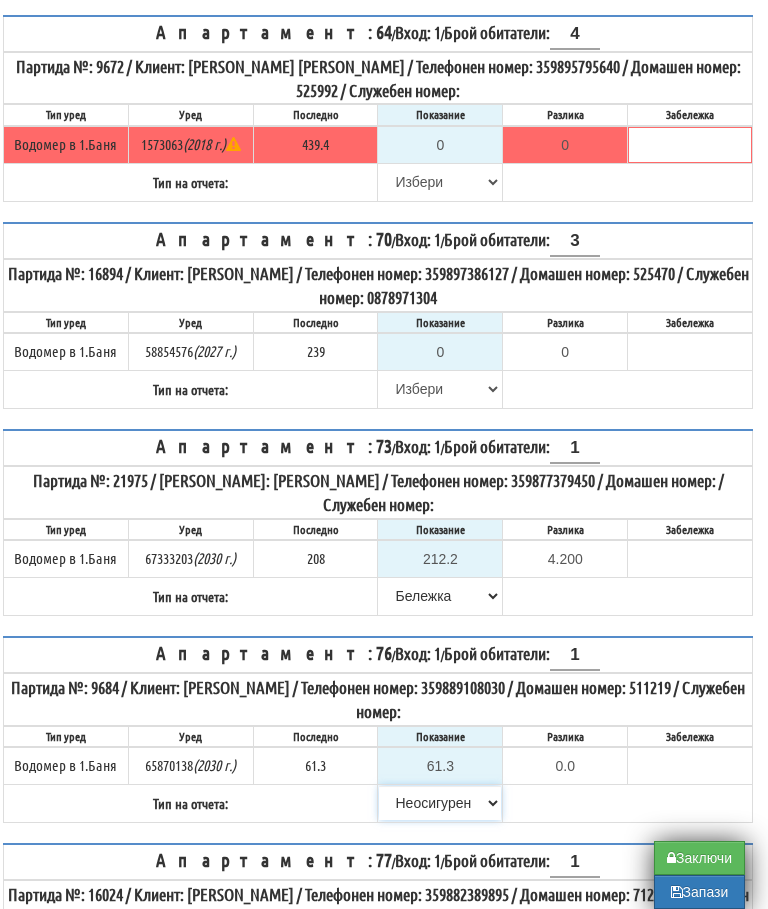 scroll, scrollTop: 4435, scrollLeft: 12, axis: both 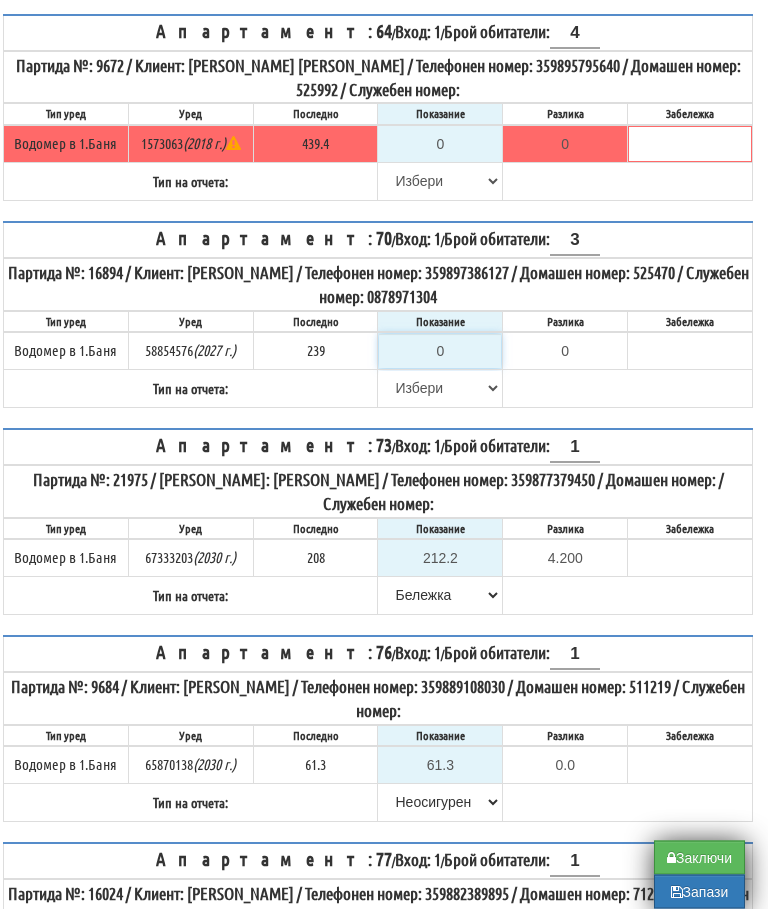 click on "0" at bounding box center (440, 352) 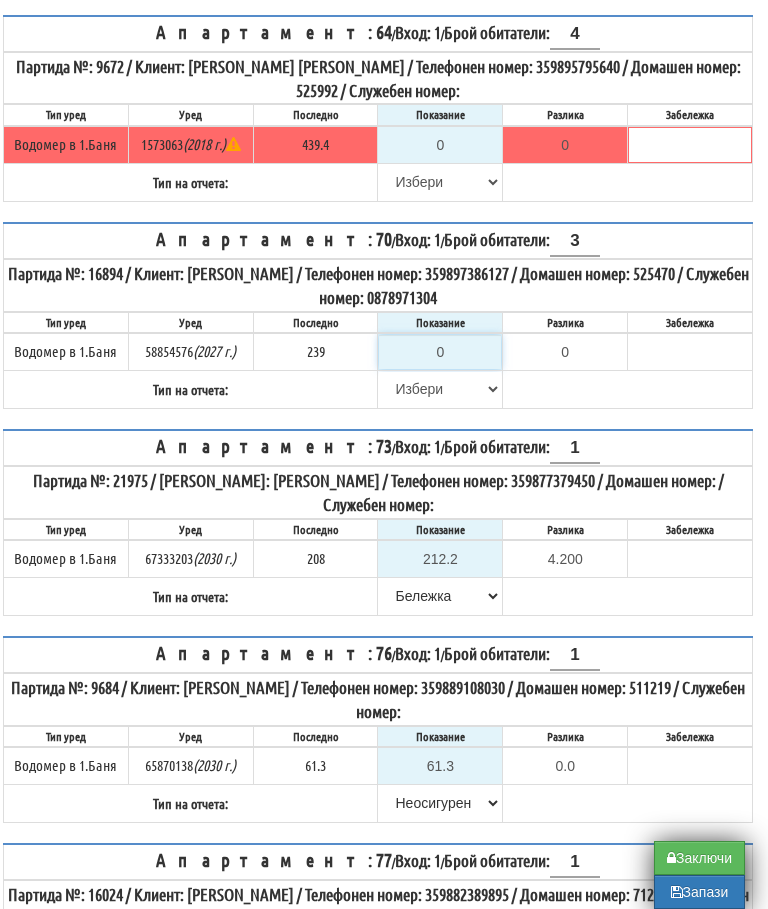 type on "2" 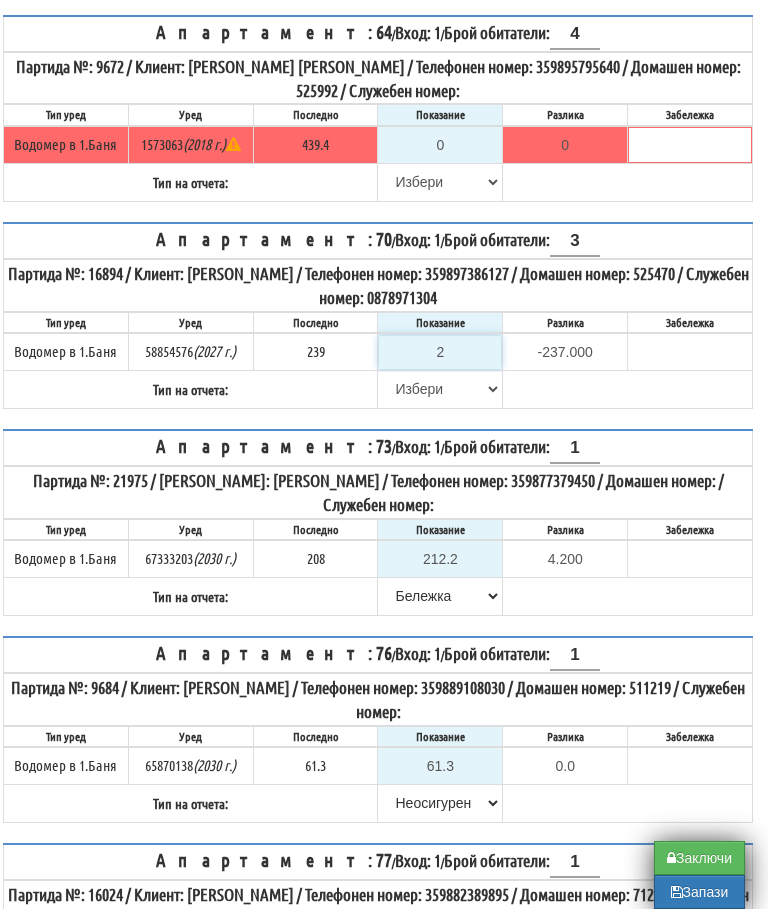 type on "24" 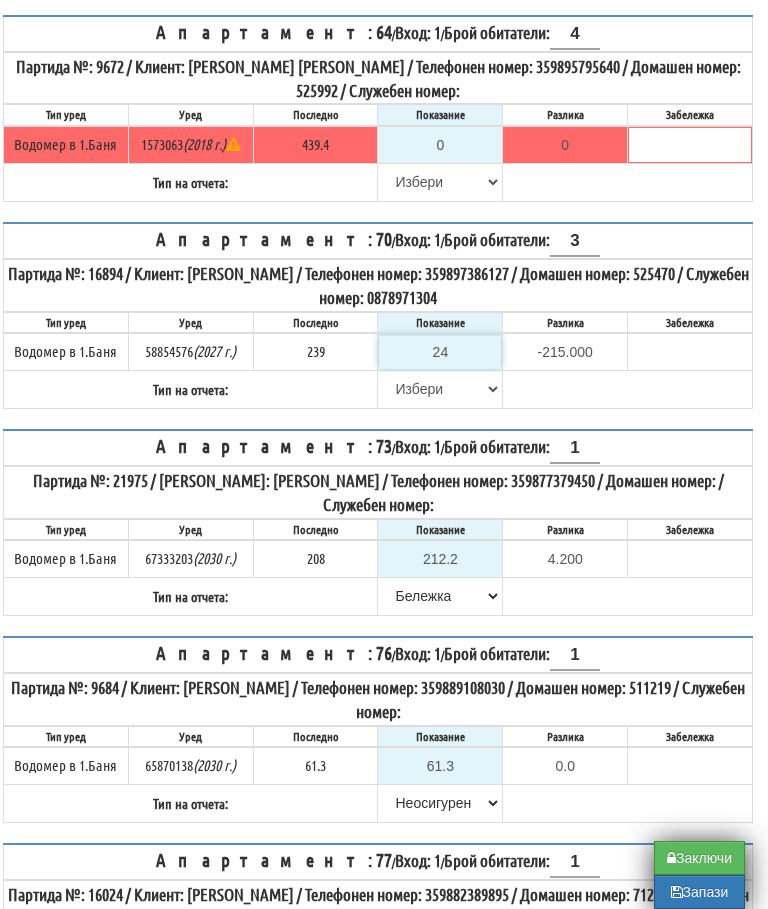type on "241" 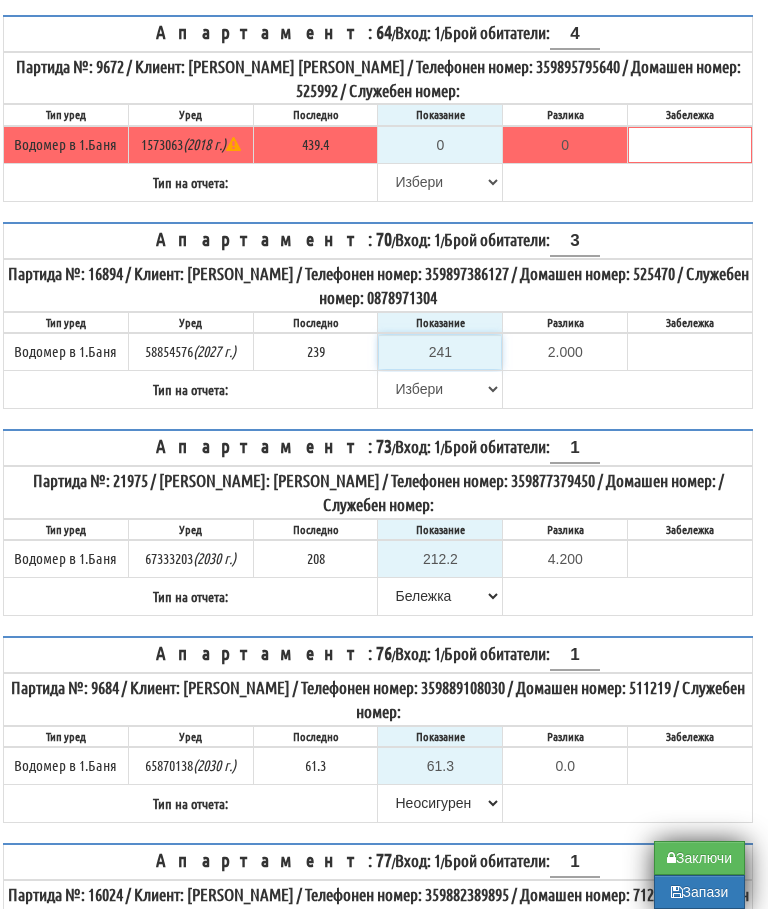 type on "241" 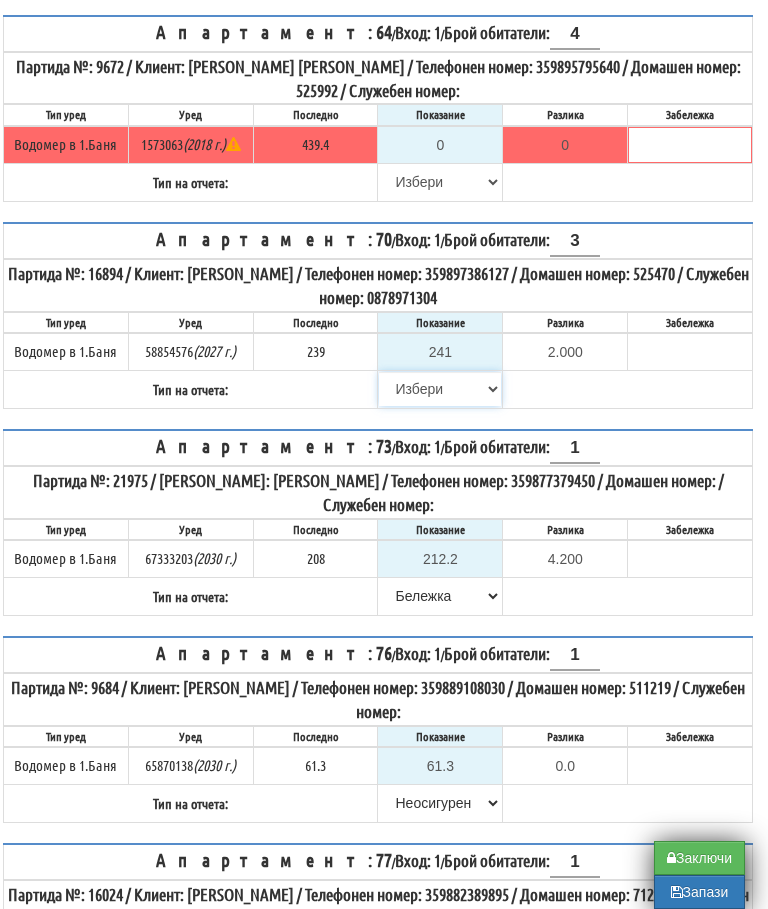click on "[PERSON_NAME]
Телефон
Бележка
Неосигурен достъп
Самоотчет
Служебно
Дистанционен" at bounding box center (440, 389) 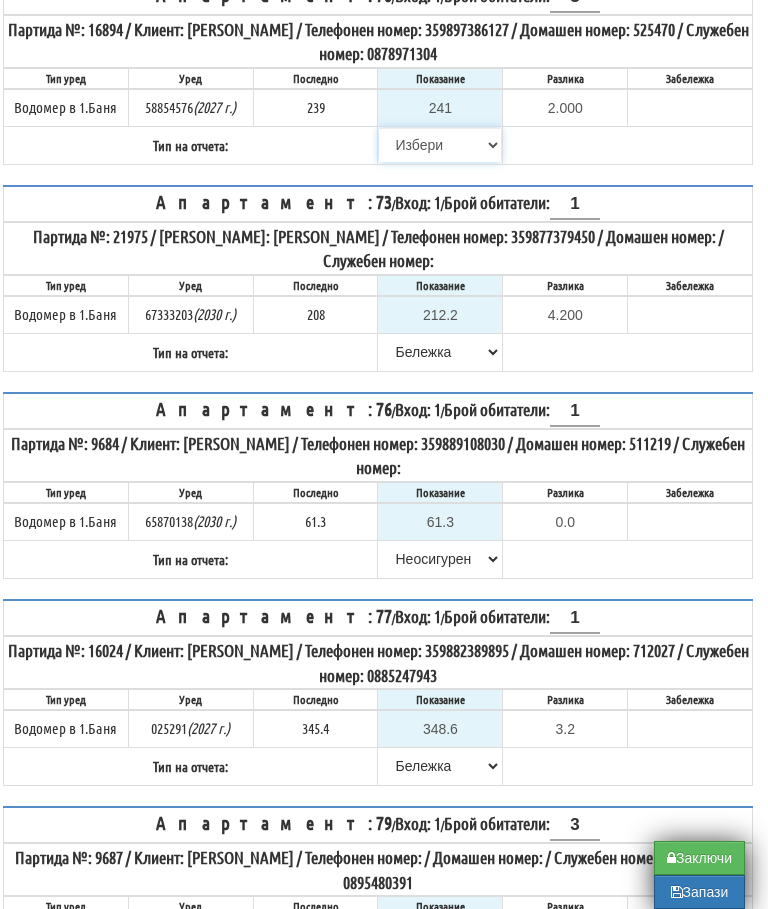 select on "8bc75930-9bfd-e511-80be-8d5a1dced85a" 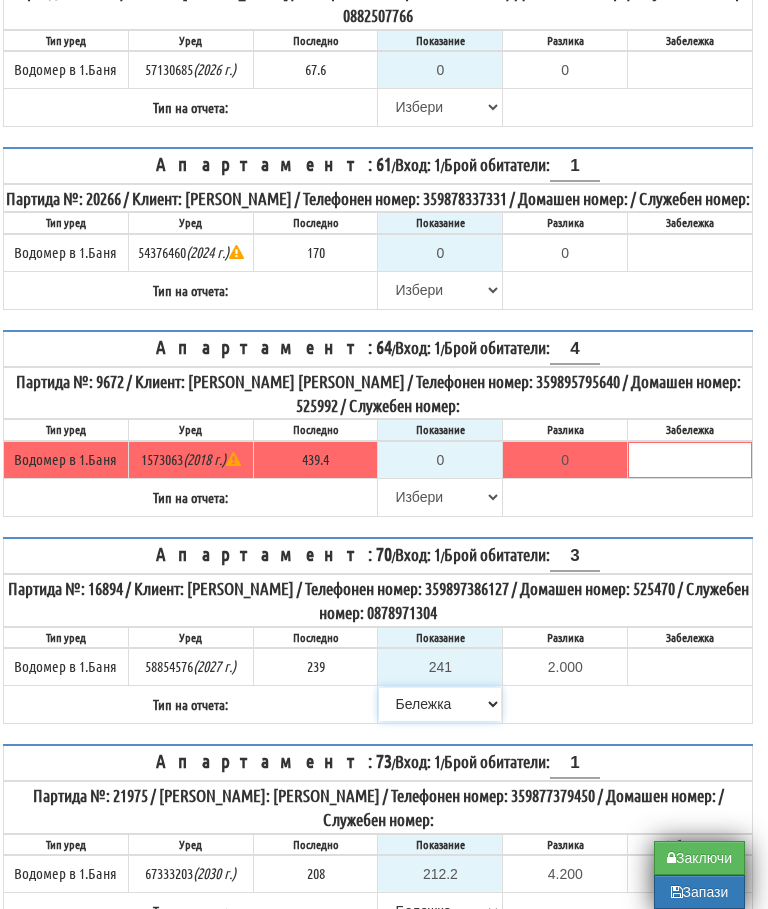 scroll, scrollTop: 4119, scrollLeft: 12, axis: both 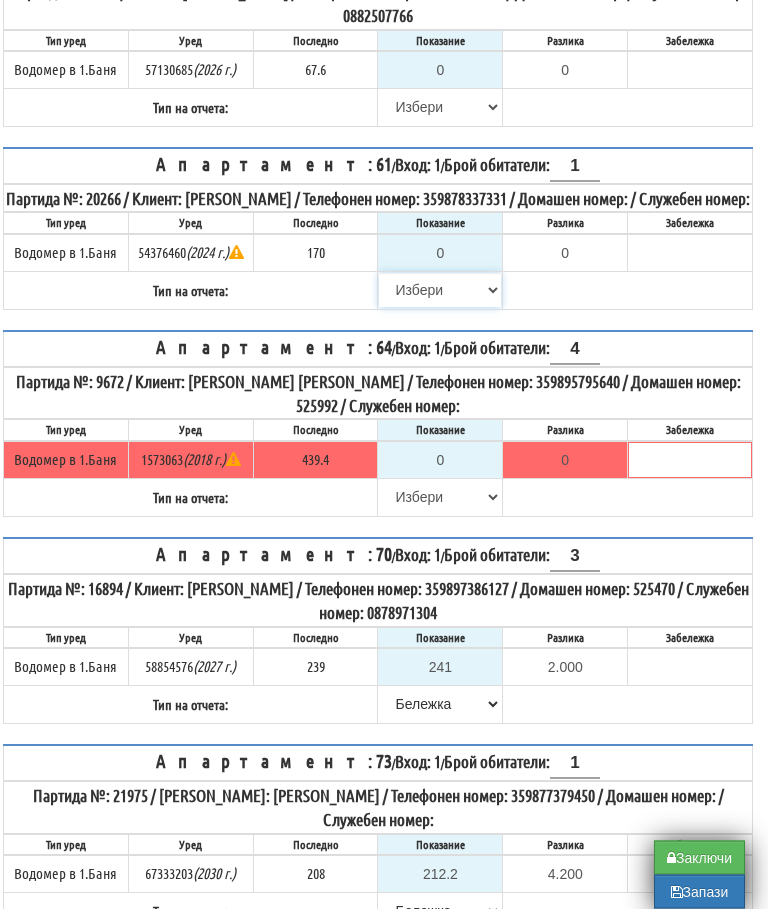click on "[PERSON_NAME]
Телефон
Бележка
Неосигурен достъп
Самоотчет
Служебно
Дистанционен" at bounding box center (440, 291) 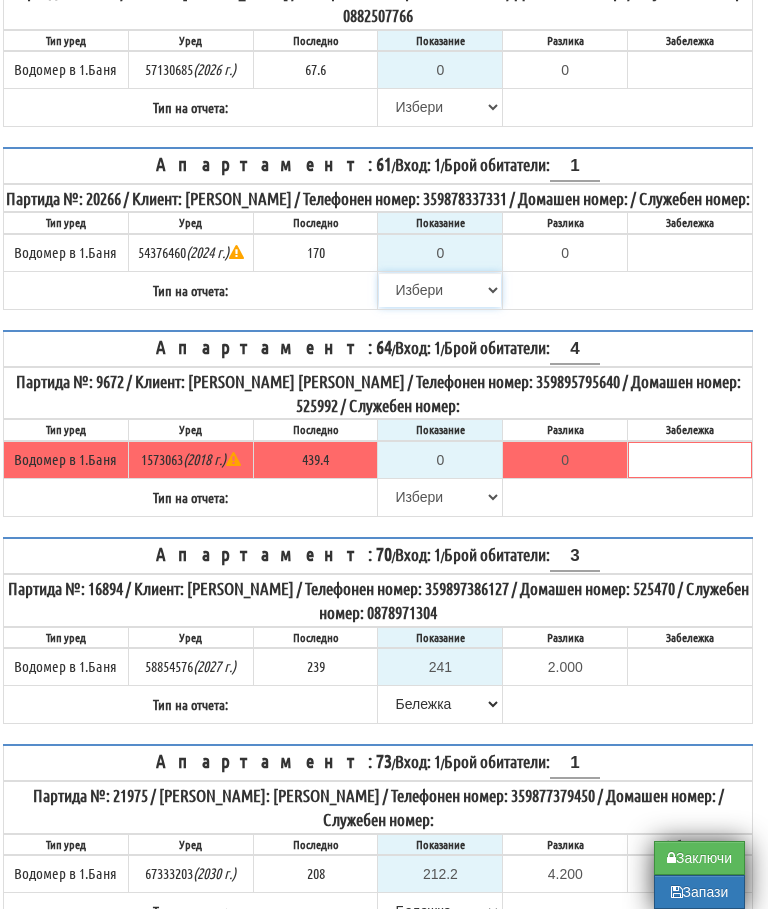 select on "8cc75930-9bfd-e511-80be-8d5a1dced85a" 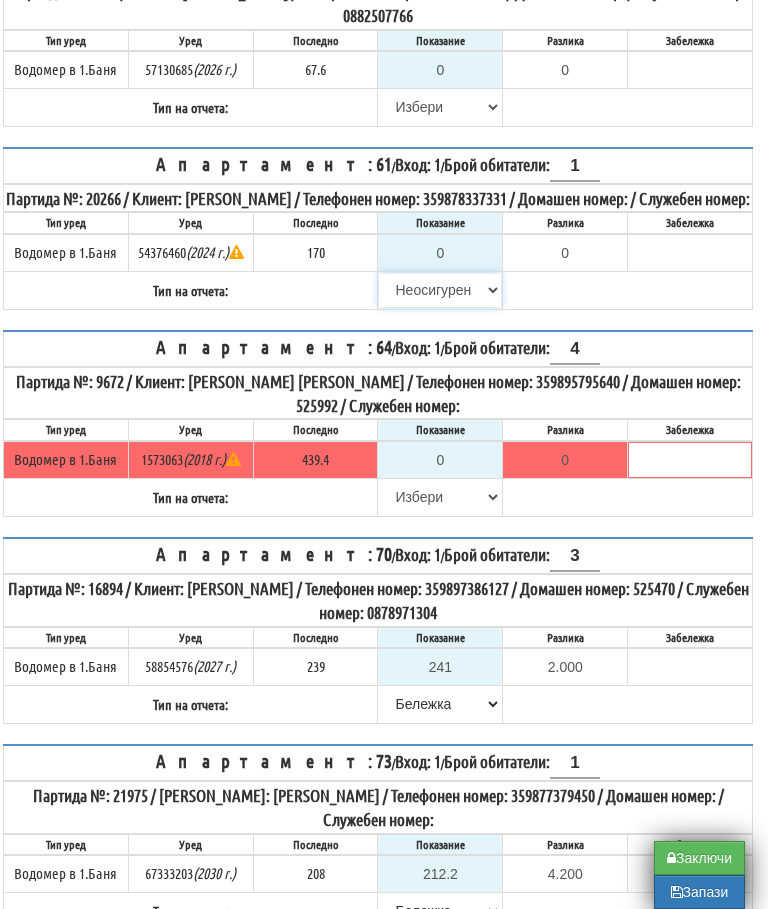 type on "170" 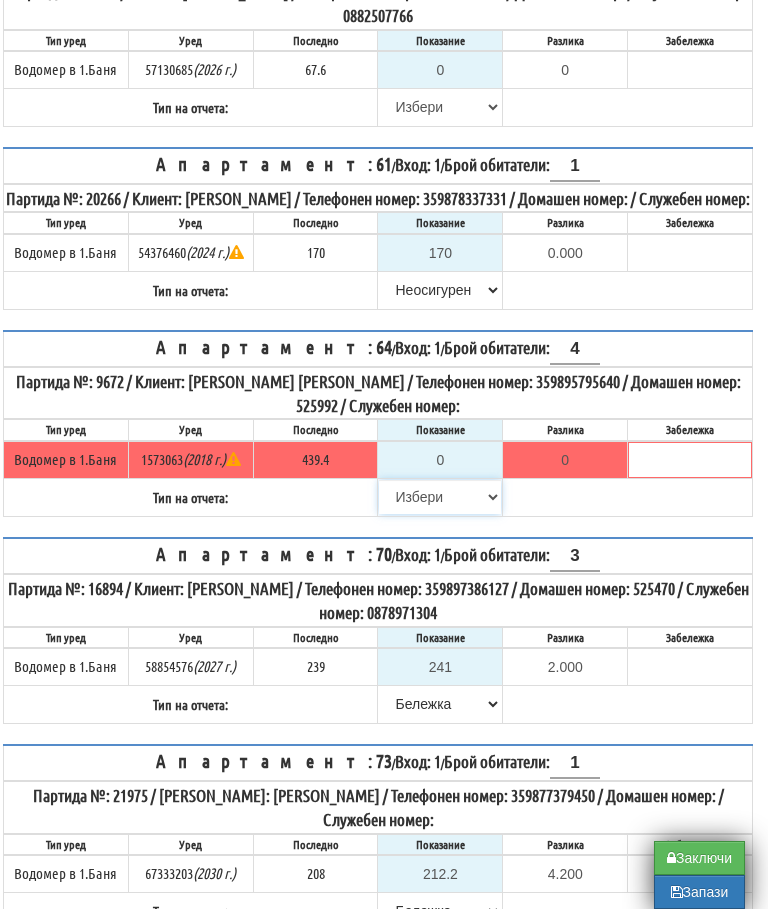 click on "[PERSON_NAME]
Телефон
Бележка
Неосигурен достъп
Самоотчет
Служебно
Дистанционен" at bounding box center [440, 497] 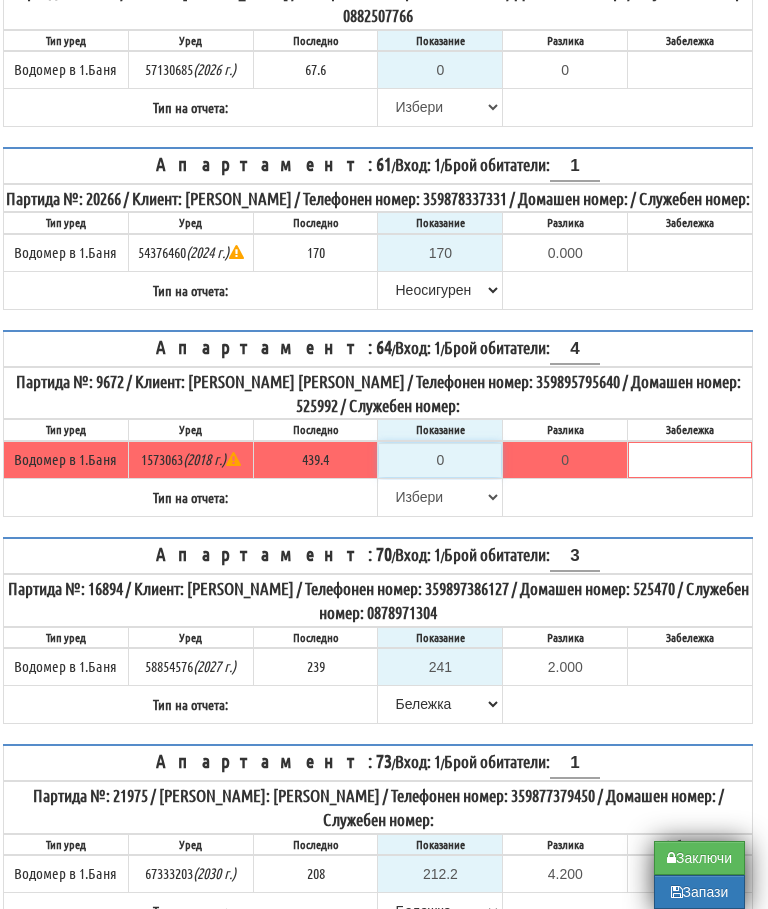 click on "0" at bounding box center (440, 460) 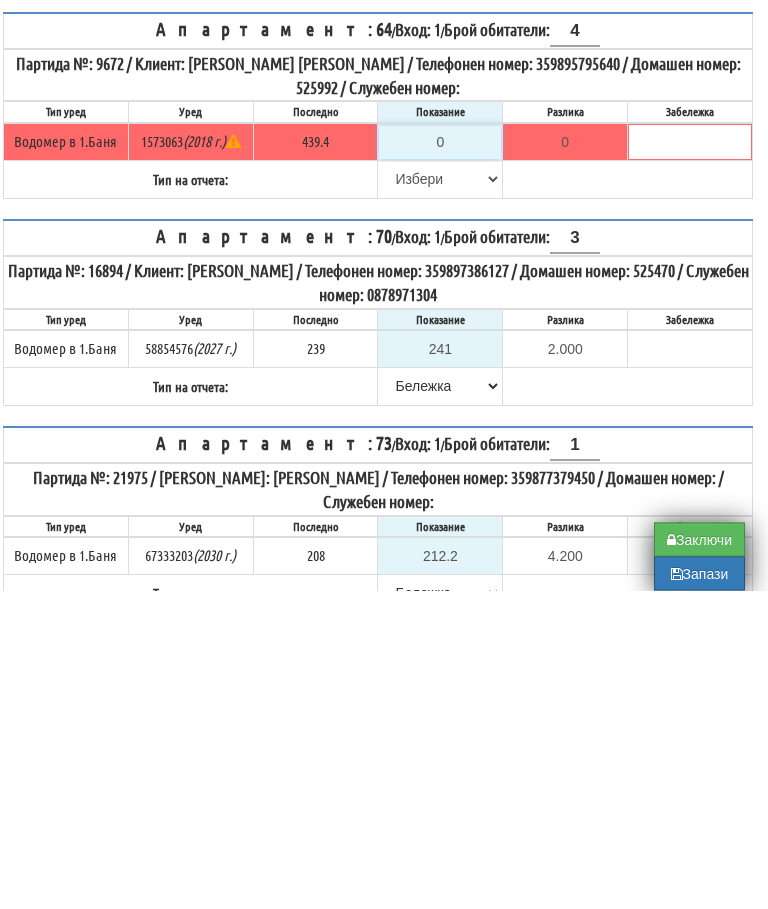 type on "4" 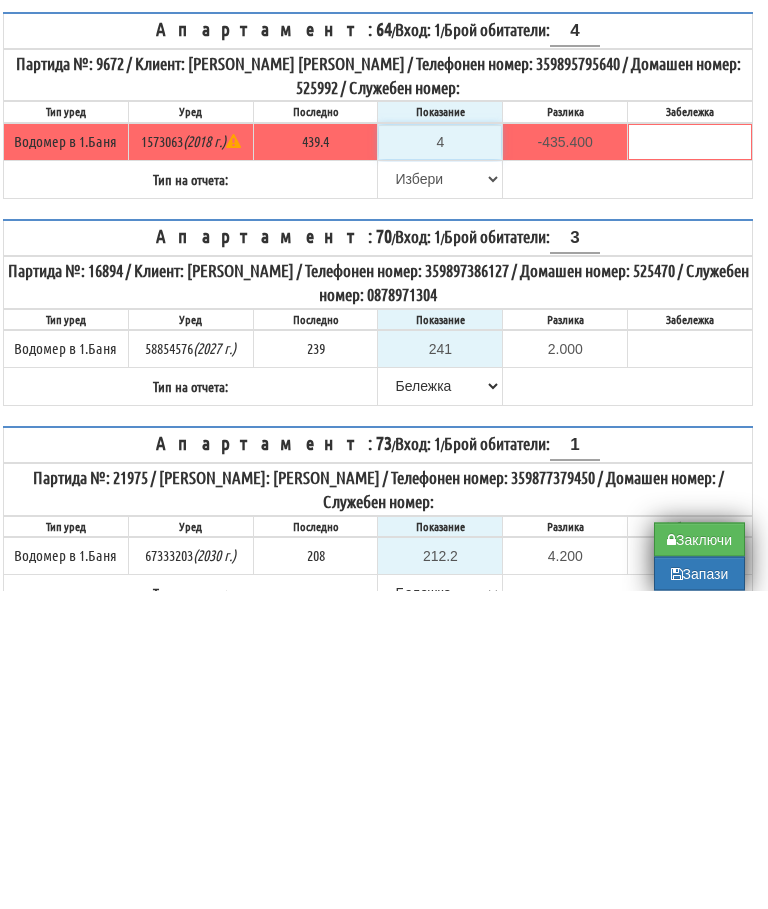 type on "44" 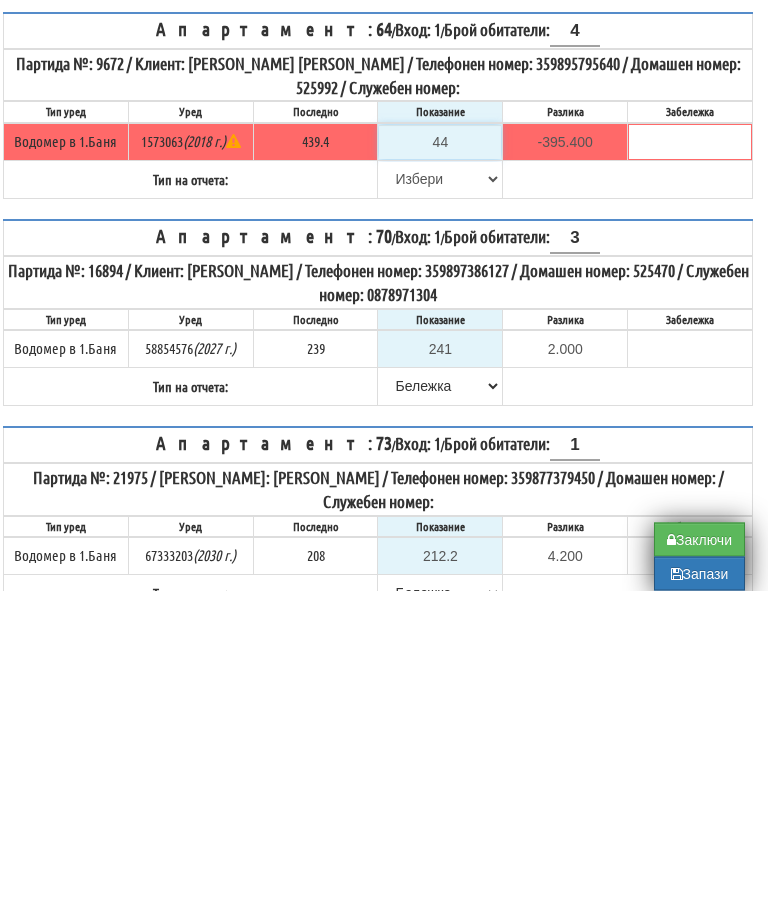 type on "441" 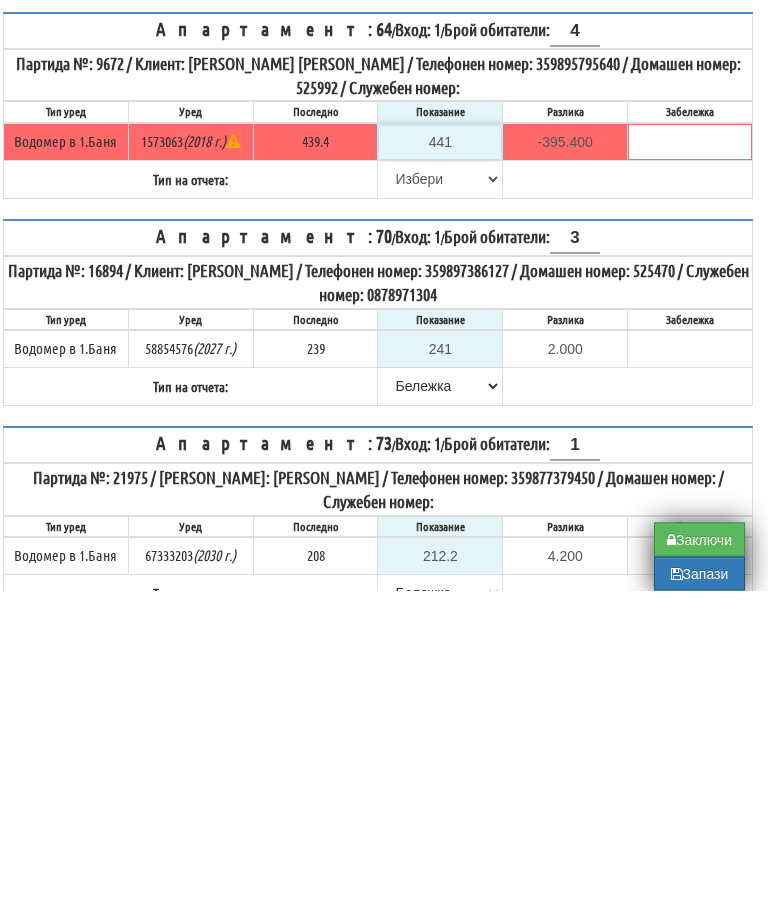 type on "1.600" 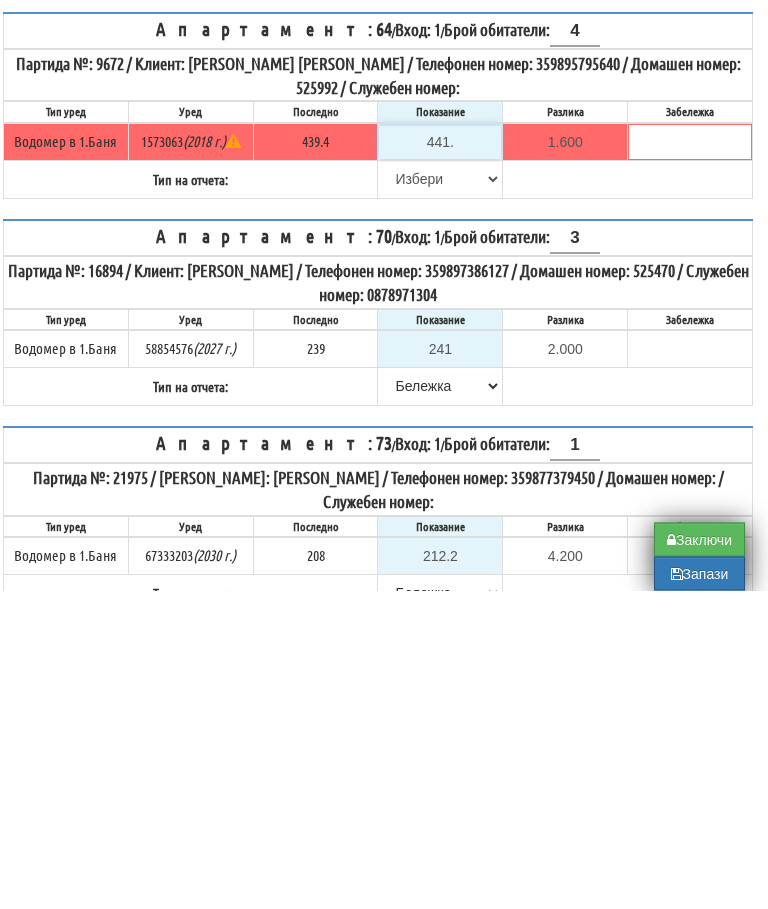 type on "441.9" 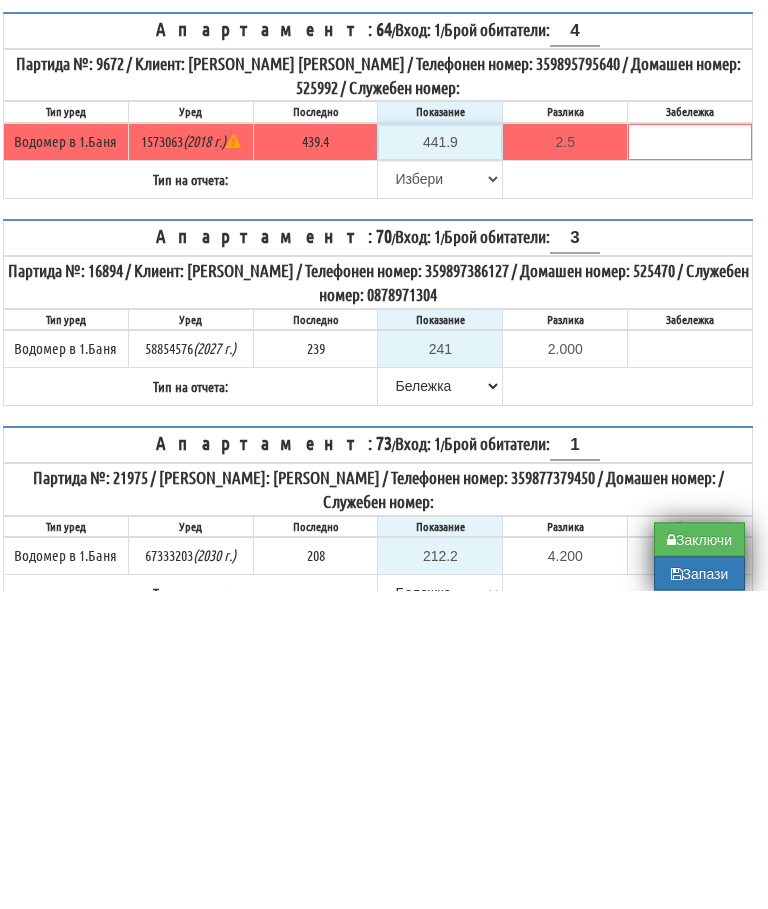 type on "441.9" 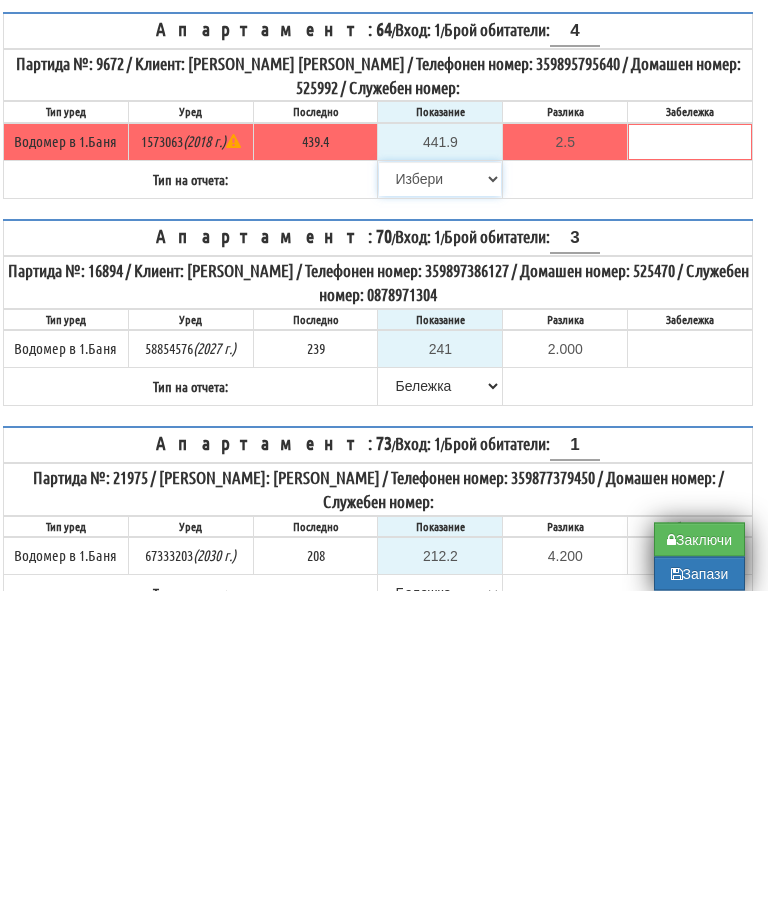 click on "[PERSON_NAME]
Телефон
Бележка
Неосигурен достъп
Самоотчет
Служебно
Дистанционен" at bounding box center [440, 498] 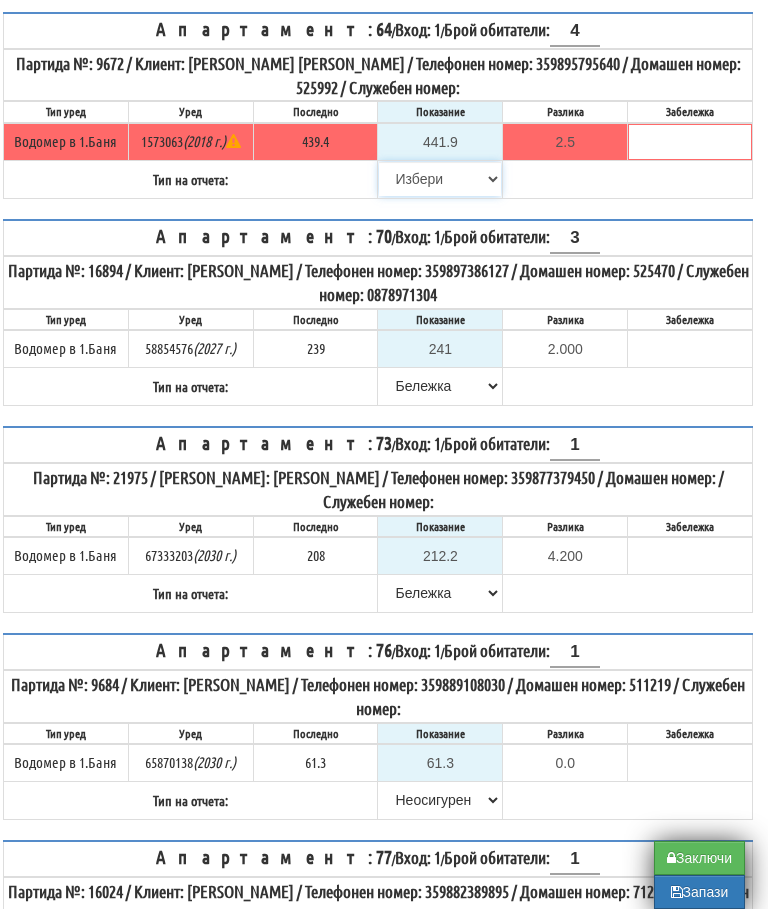 select on "89c75930-9bfd-e511-80be-8d5a1dced85a" 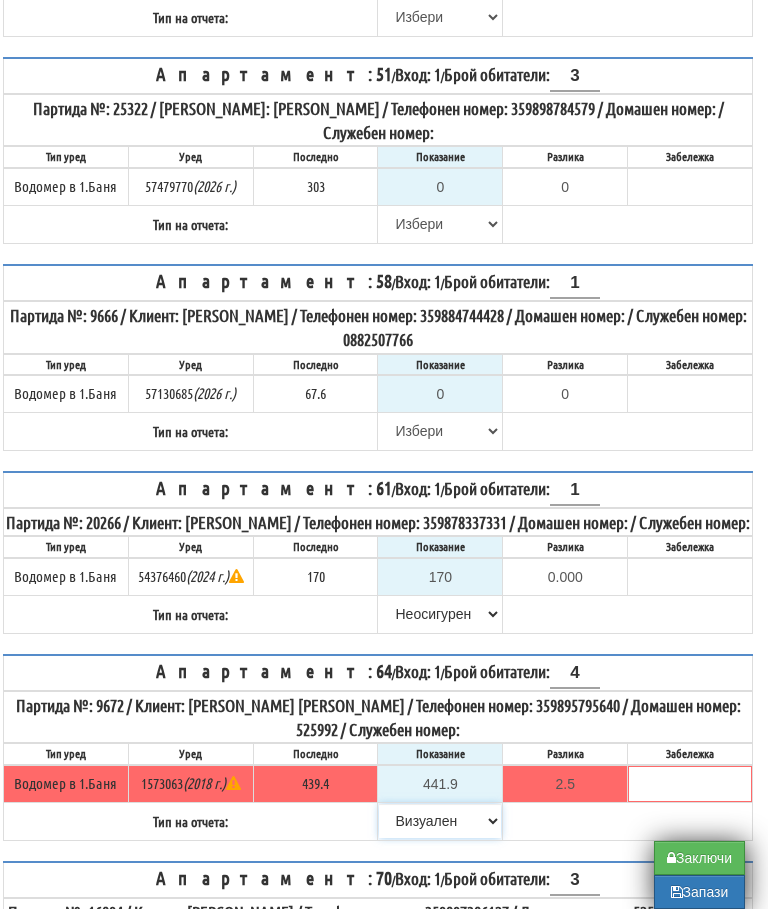 scroll, scrollTop: 3791, scrollLeft: 12, axis: both 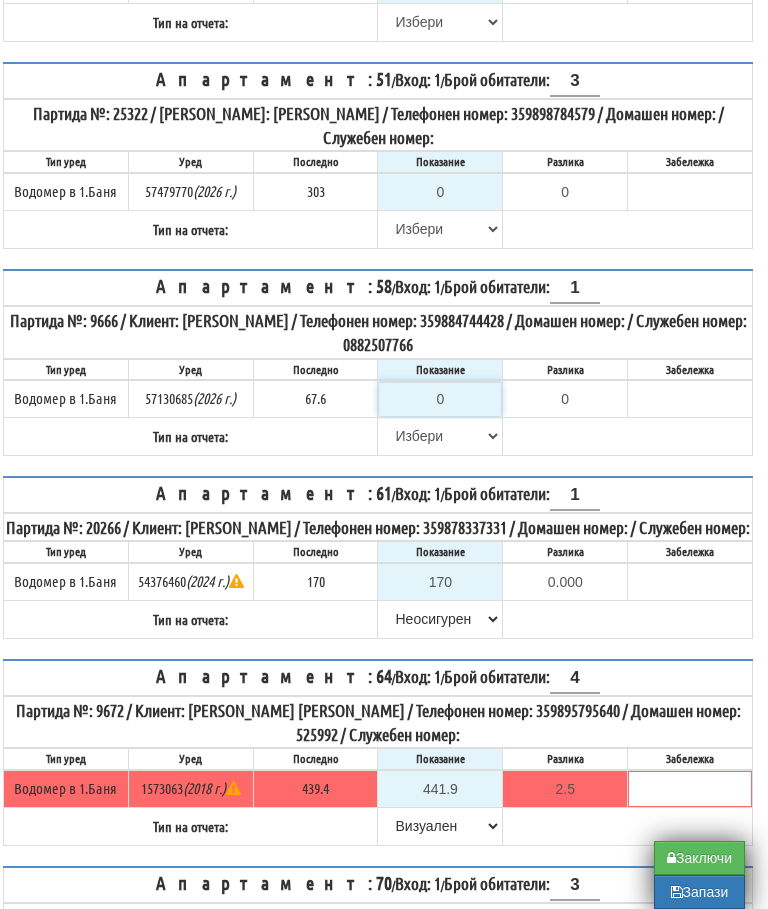 click on "0" at bounding box center (440, 399) 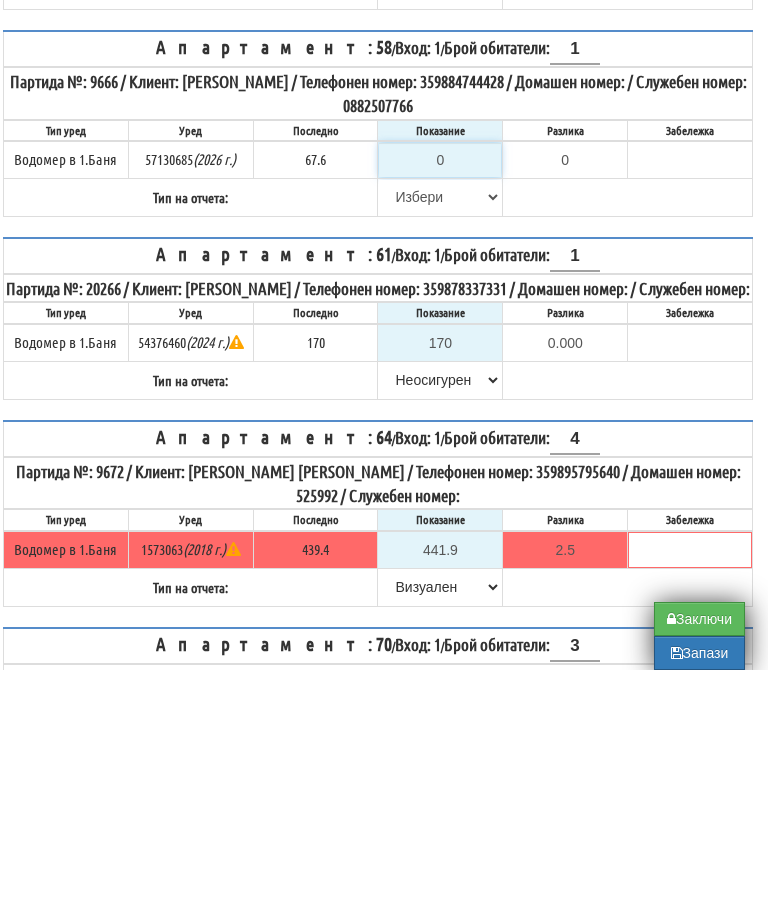 type on "6" 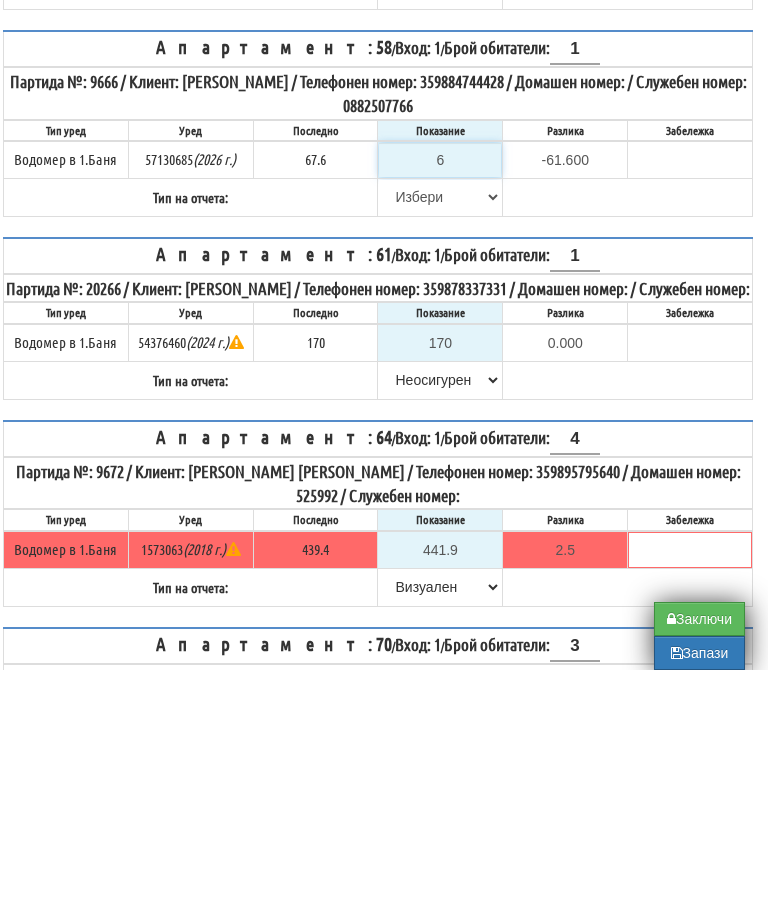 type on "68" 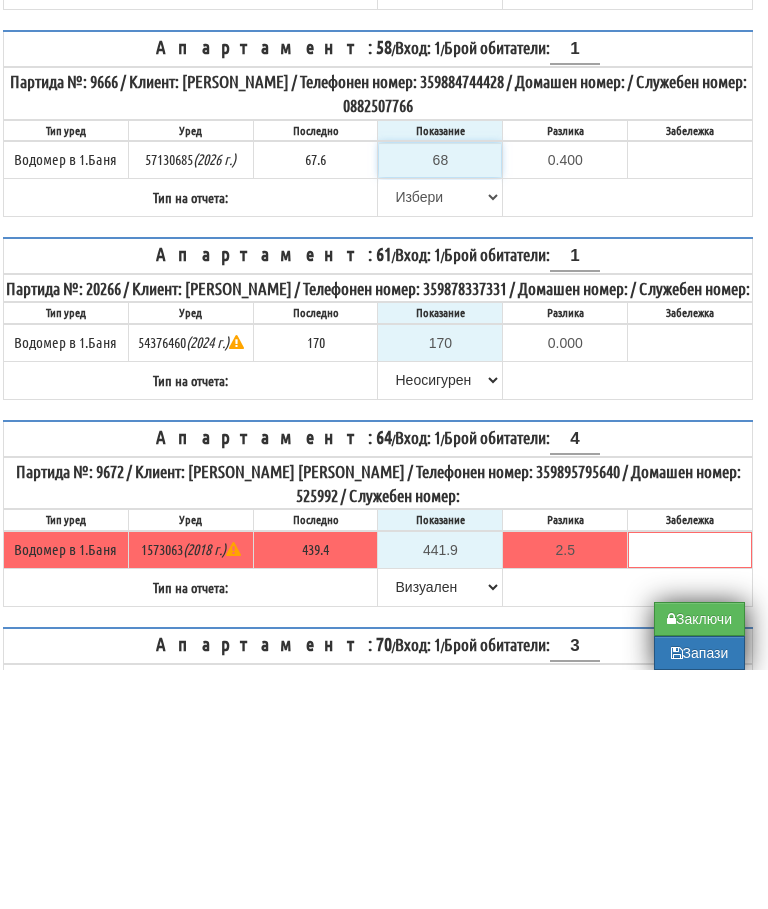 type on "68" 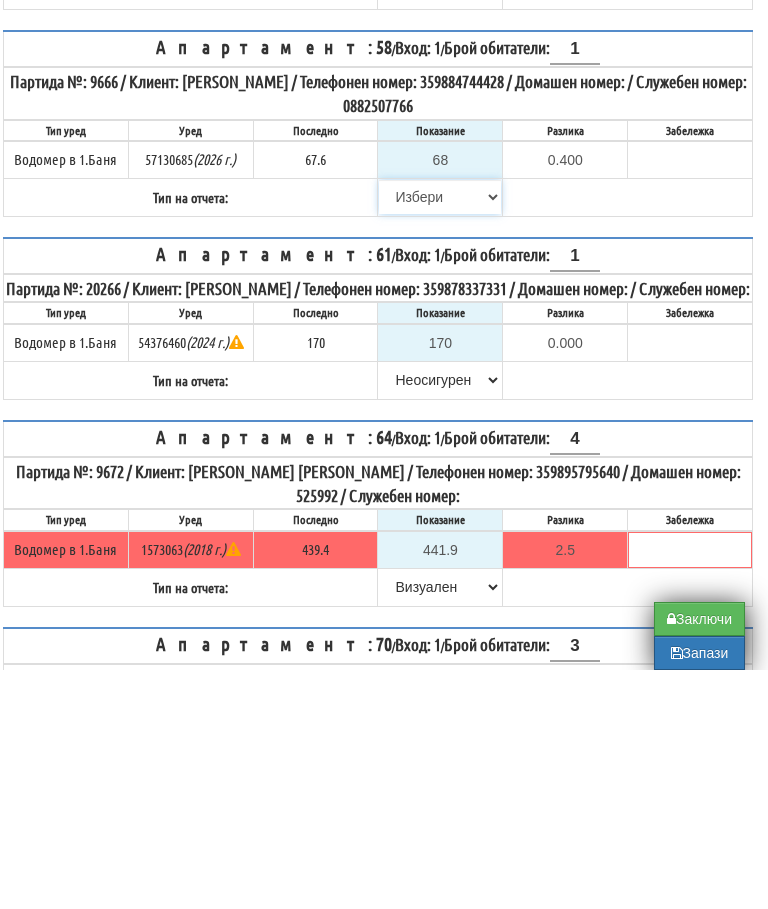 click on "[PERSON_NAME]
Телефон
Бележка
Неосигурен достъп
Самоотчет
Служебно
Дистанционен" at bounding box center [440, 436] 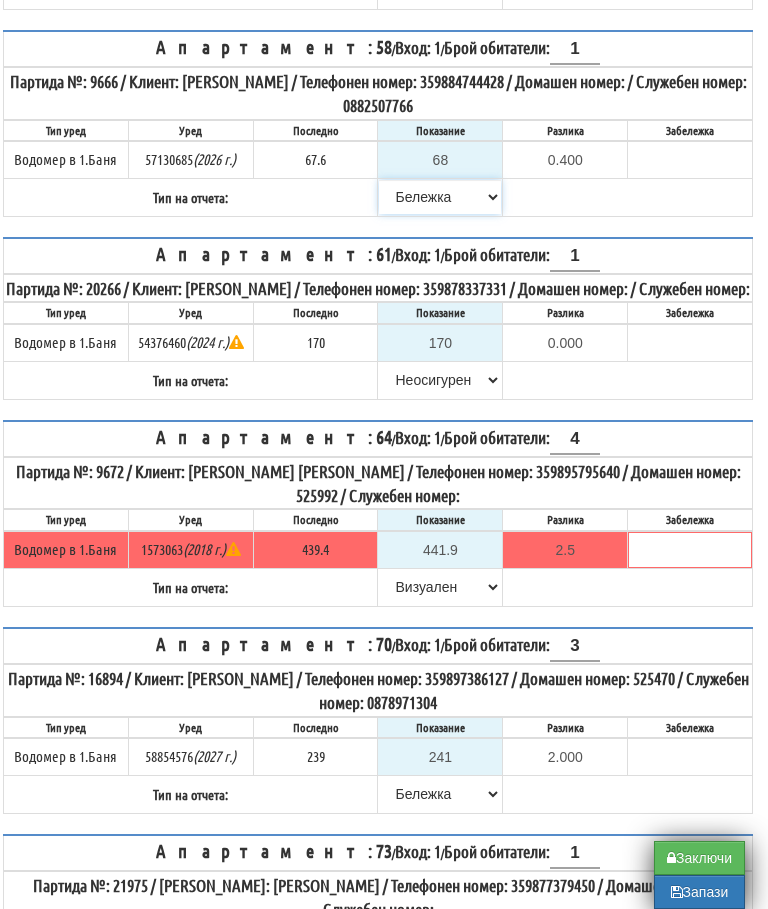 click on "[PERSON_NAME]
Телефон
Бележка
Неосигурен достъп
Самоотчет
Служебно
Дистанционен" at bounding box center [440, 197] 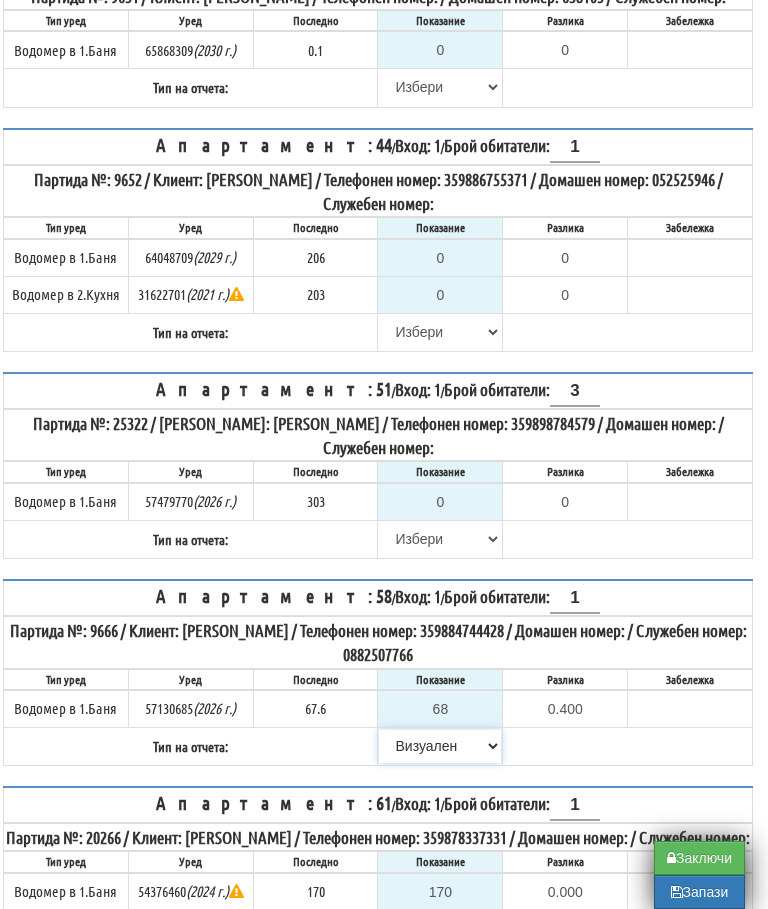 scroll, scrollTop: 3482, scrollLeft: 12, axis: both 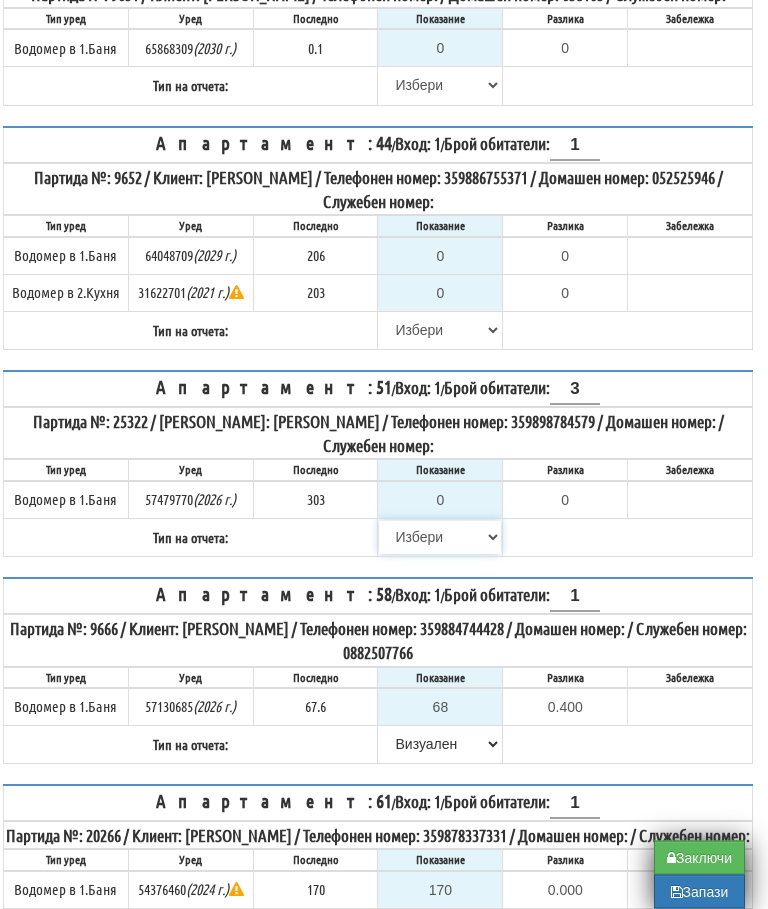 click on "[PERSON_NAME]
Телефон
Бележка
Неосигурен достъп
Самоотчет
Служебно
Дистанционен" at bounding box center [440, 538] 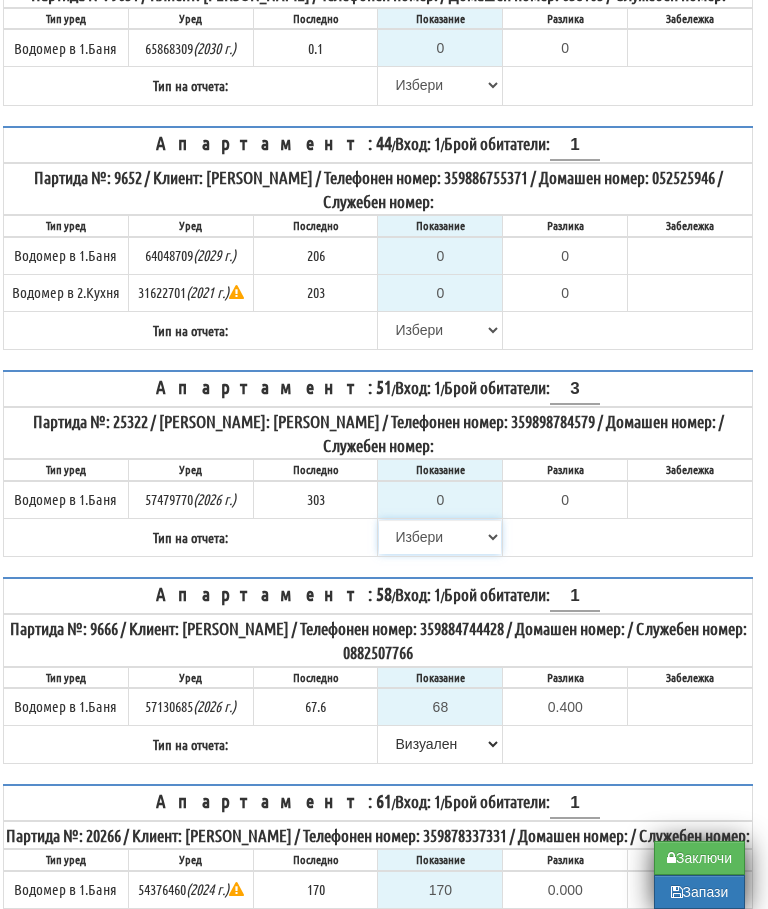 select on "8cc75930-9bfd-e511-80be-8d5a1dced85a" 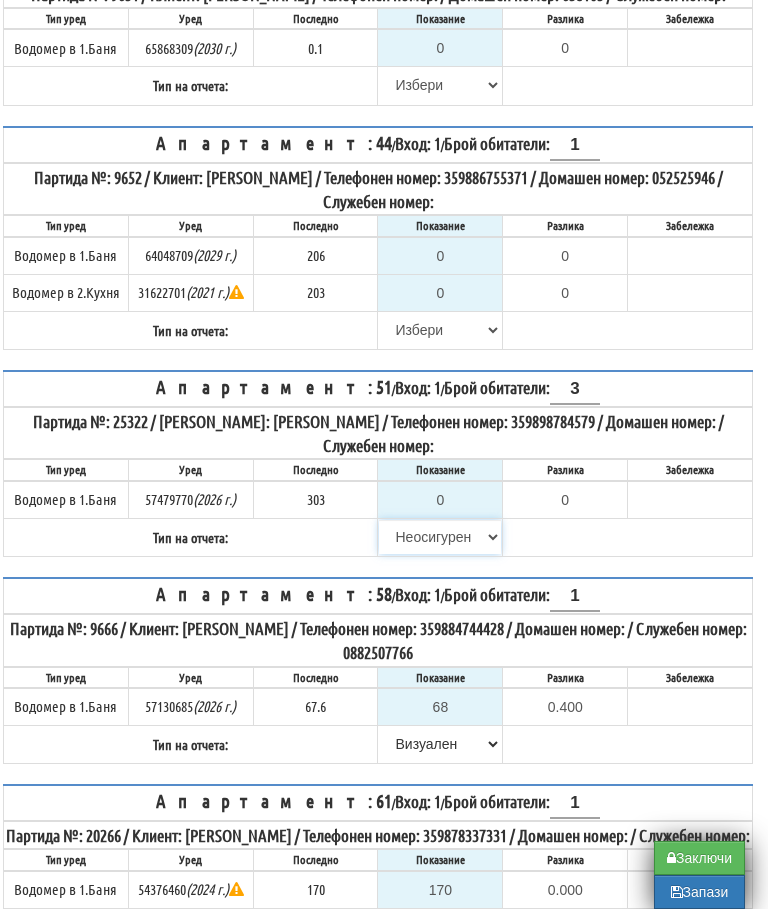 type on "303" 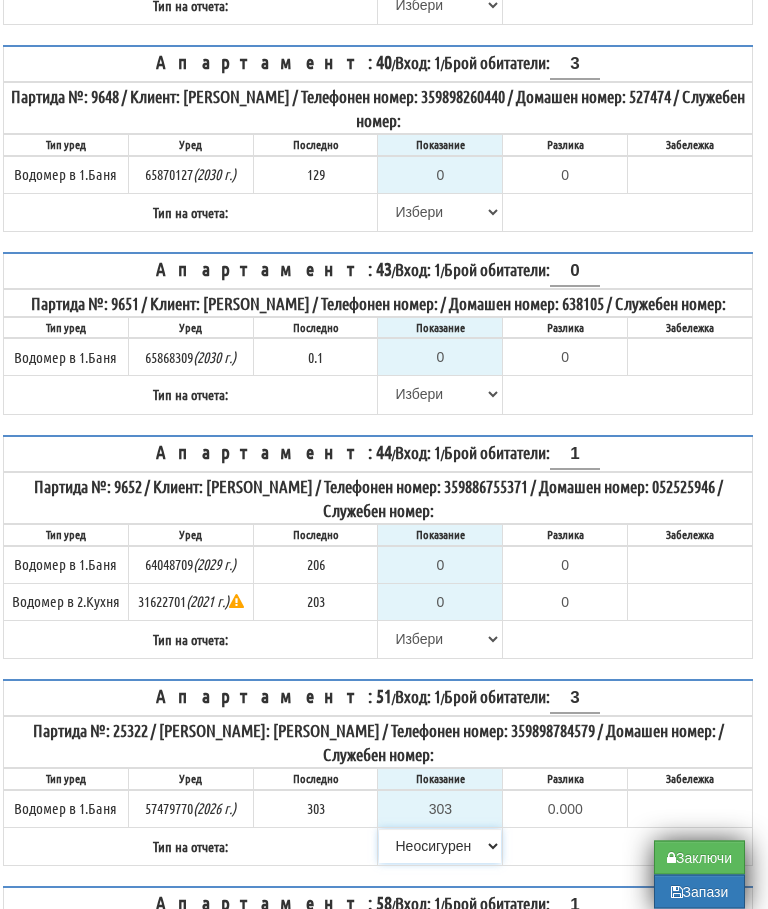 scroll, scrollTop: 3173, scrollLeft: 12, axis: both 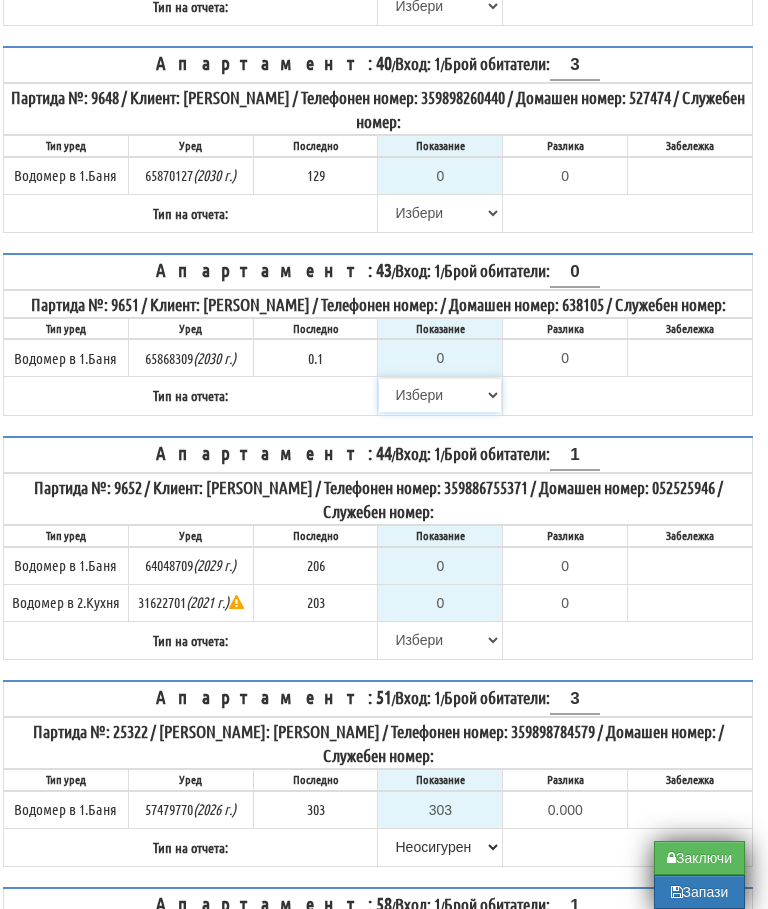 click on "[PERSON_NAME]
Телефон
Бележка
Неосигурен достъп
Самоотчет
Служебно
Дистанционен" at bounding box center [440, 395] 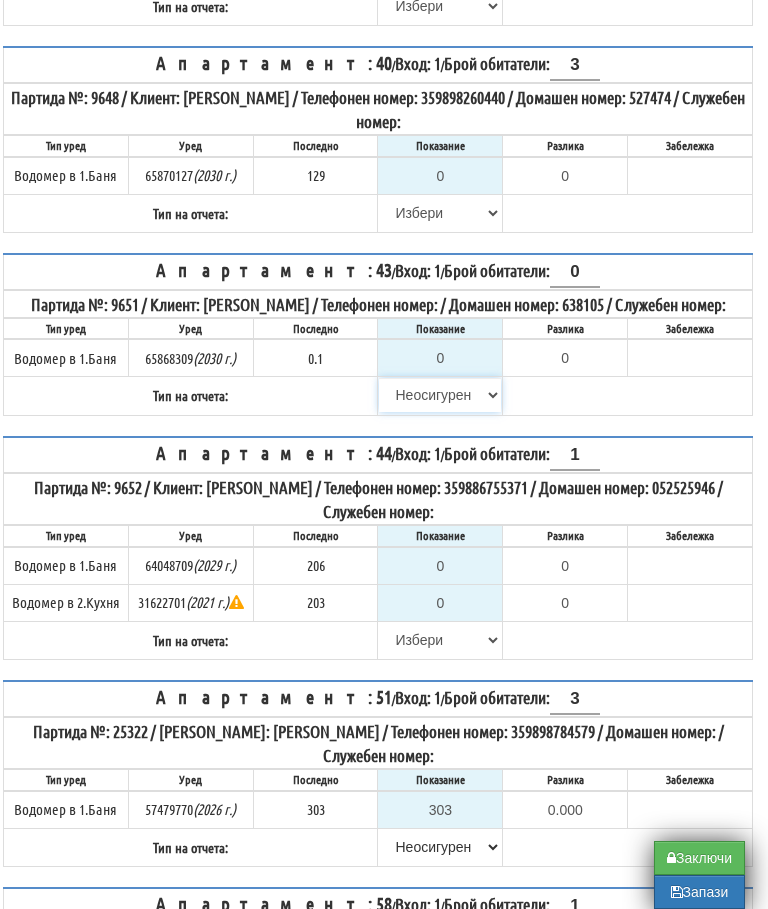 type on "0.1" 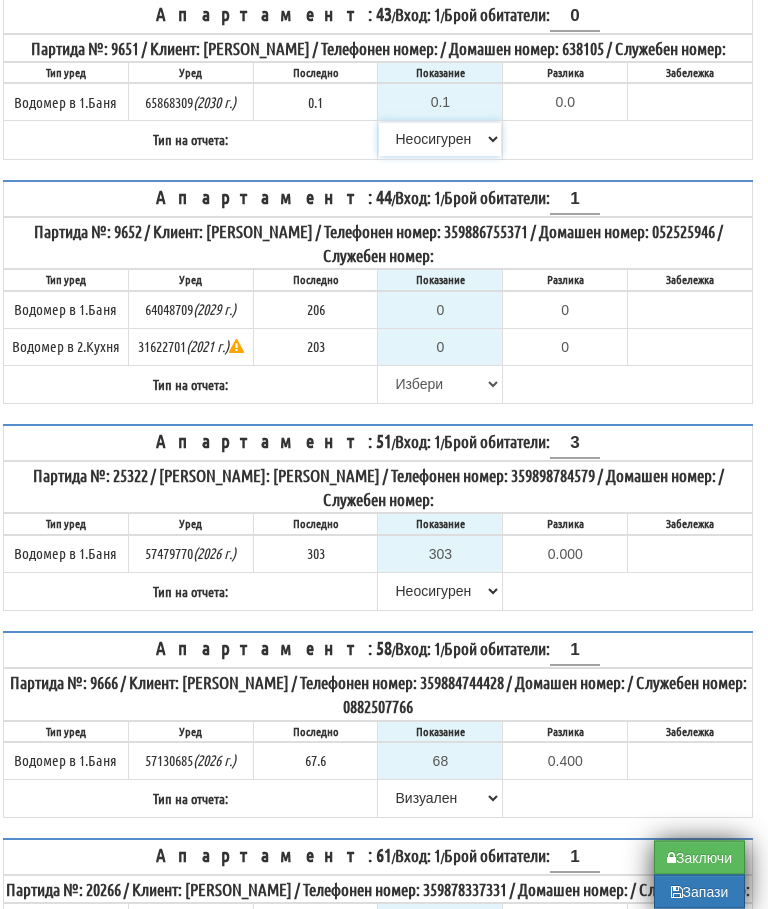 scroll, scrollTop: 3431, scrollLeft: 12, axis: both 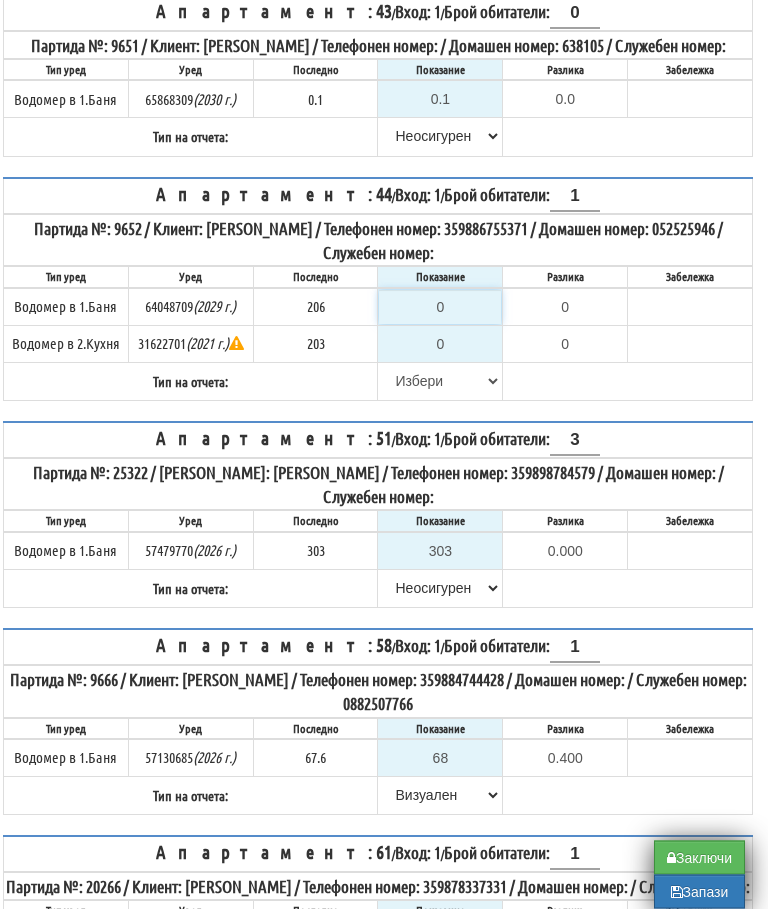 click on "0" at bounding box center [440, 308] 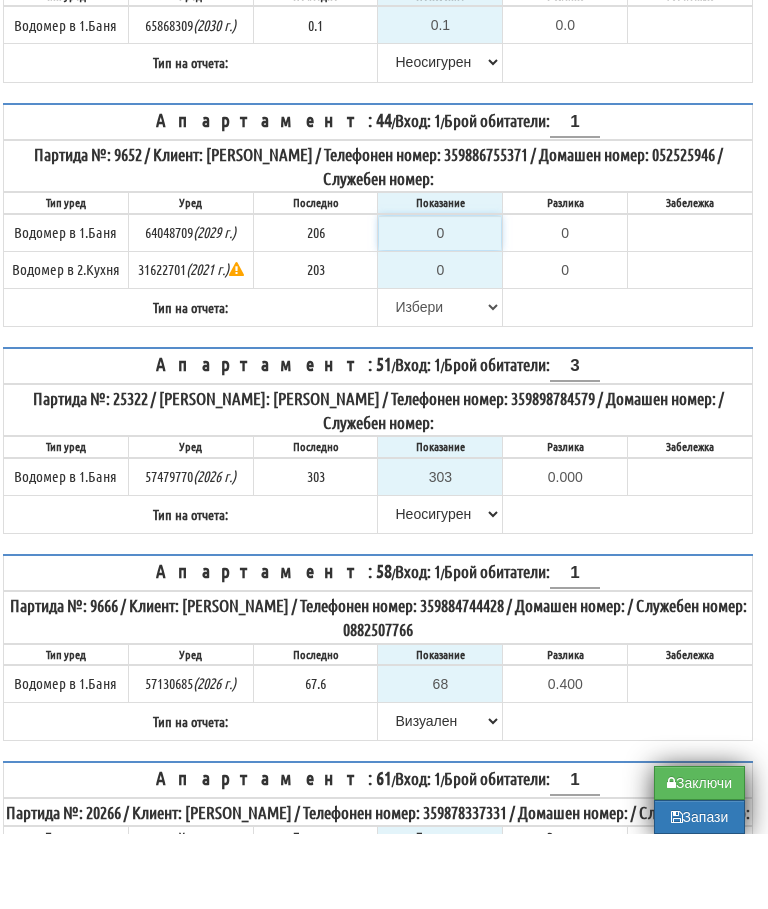 type on "2" 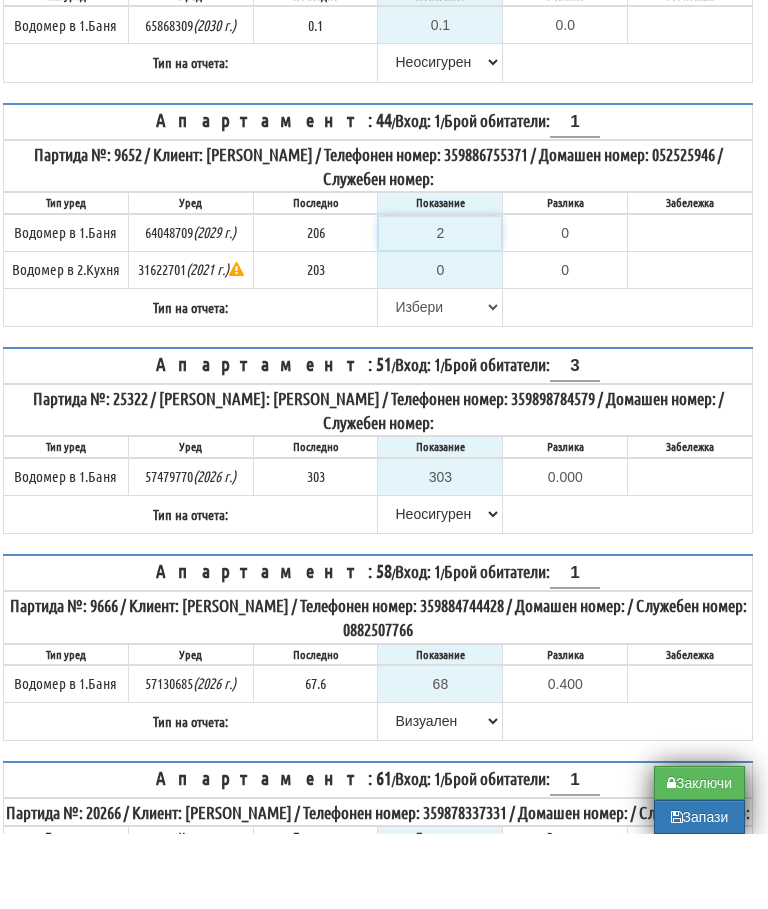type on "-204.000" 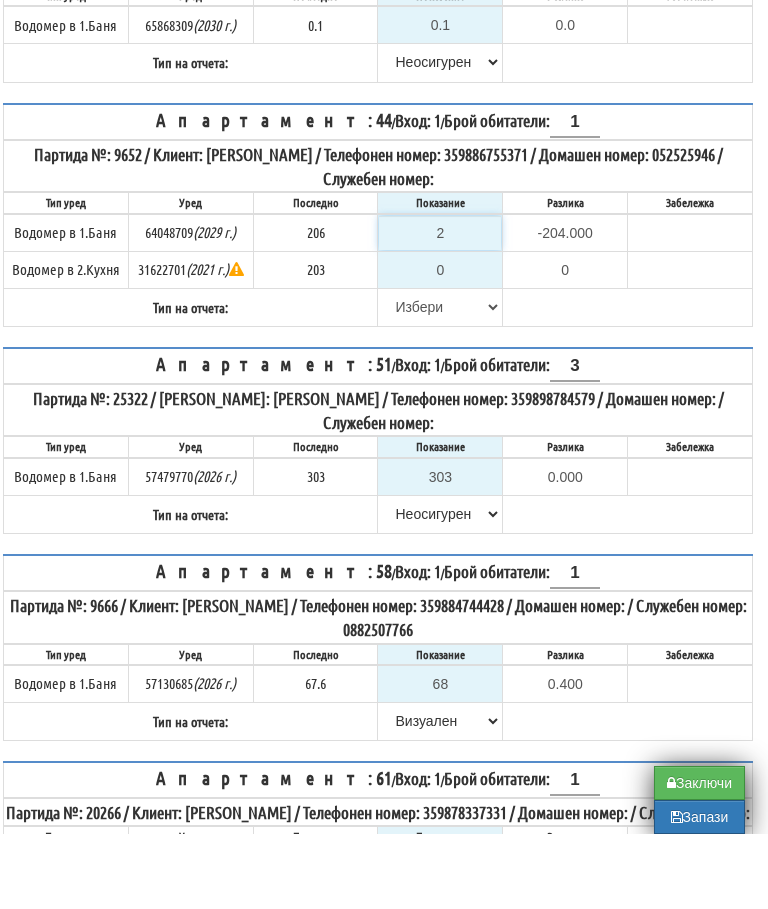 type on "20" 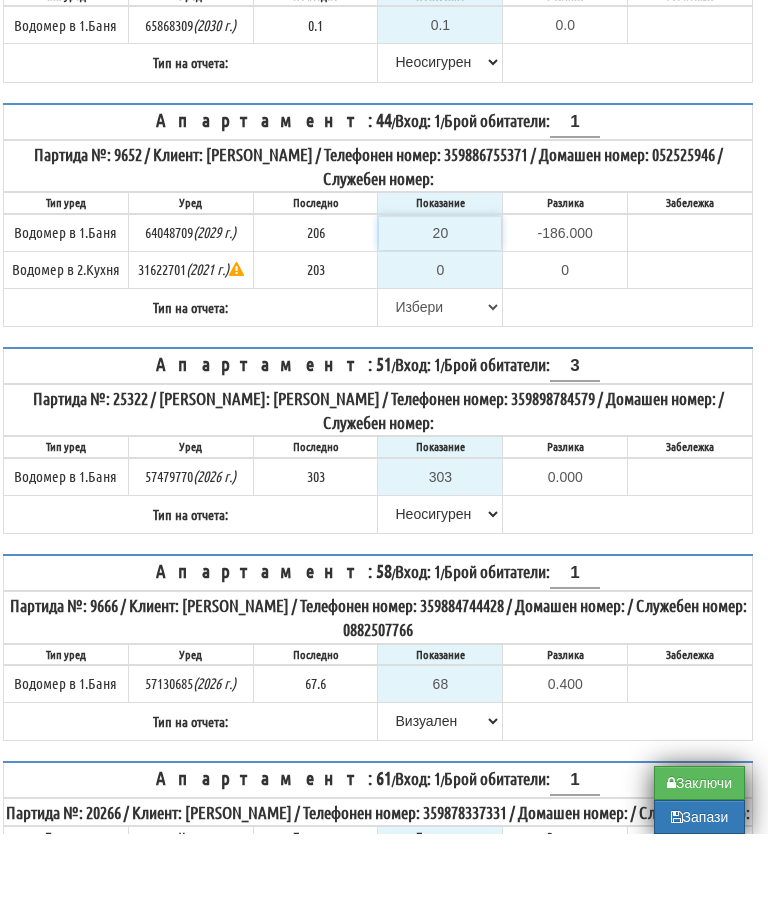 type on "207" 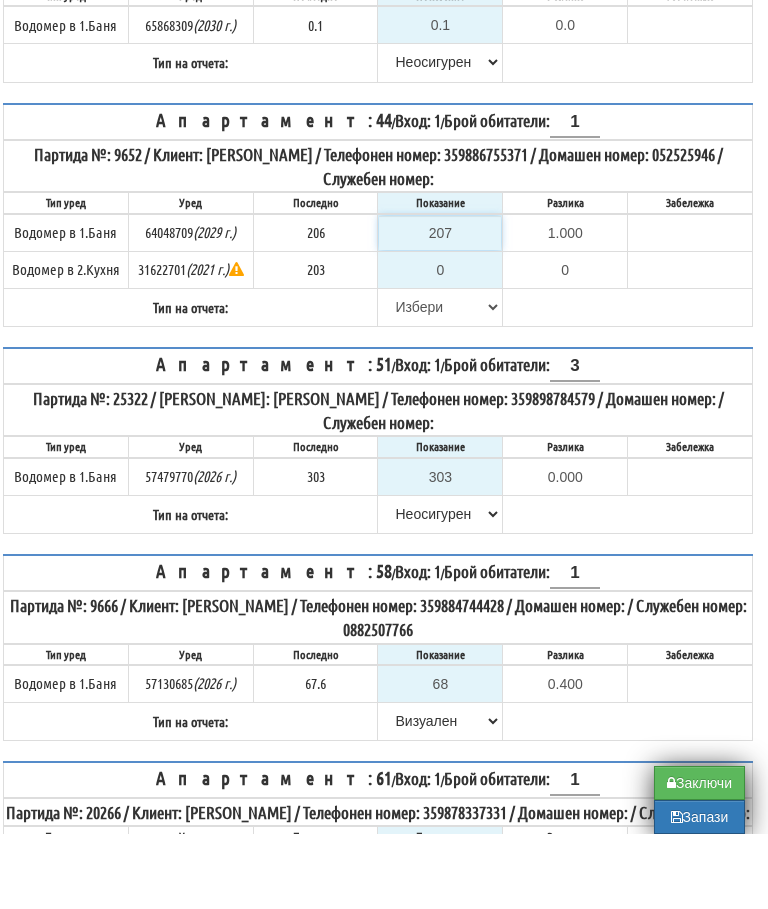 type on "207" 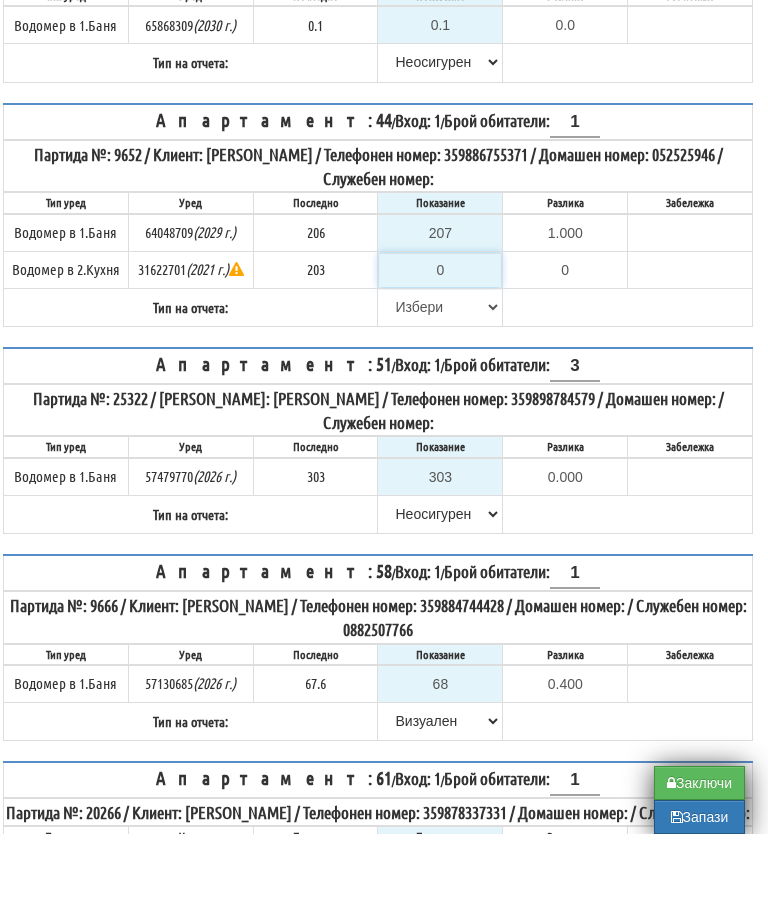 click on "0" at bounding box center (440, 345) 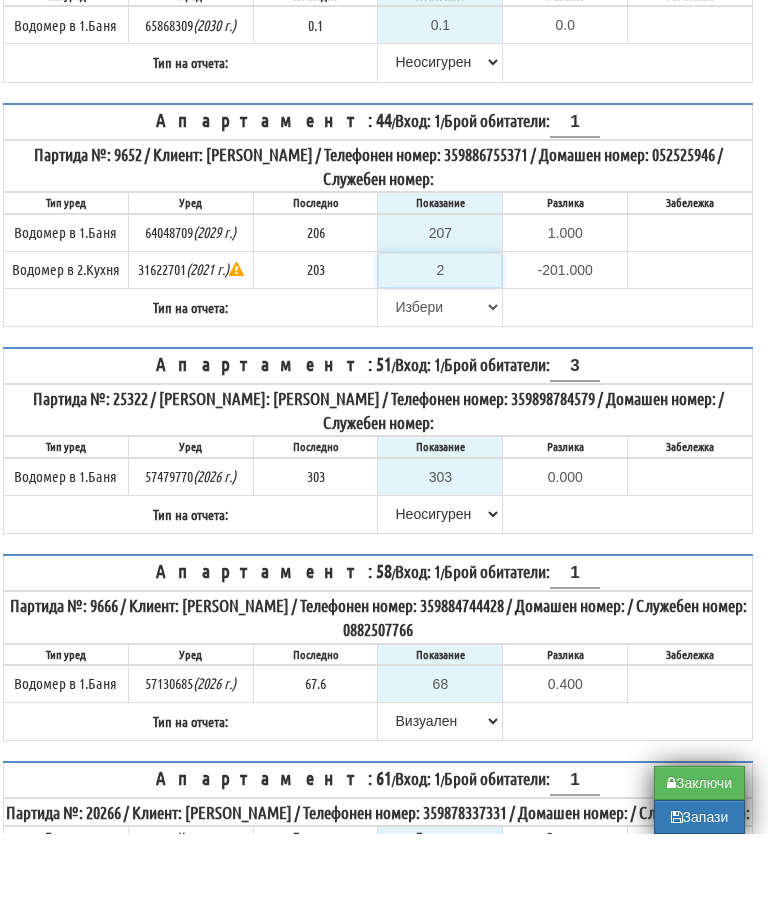 type on "20" 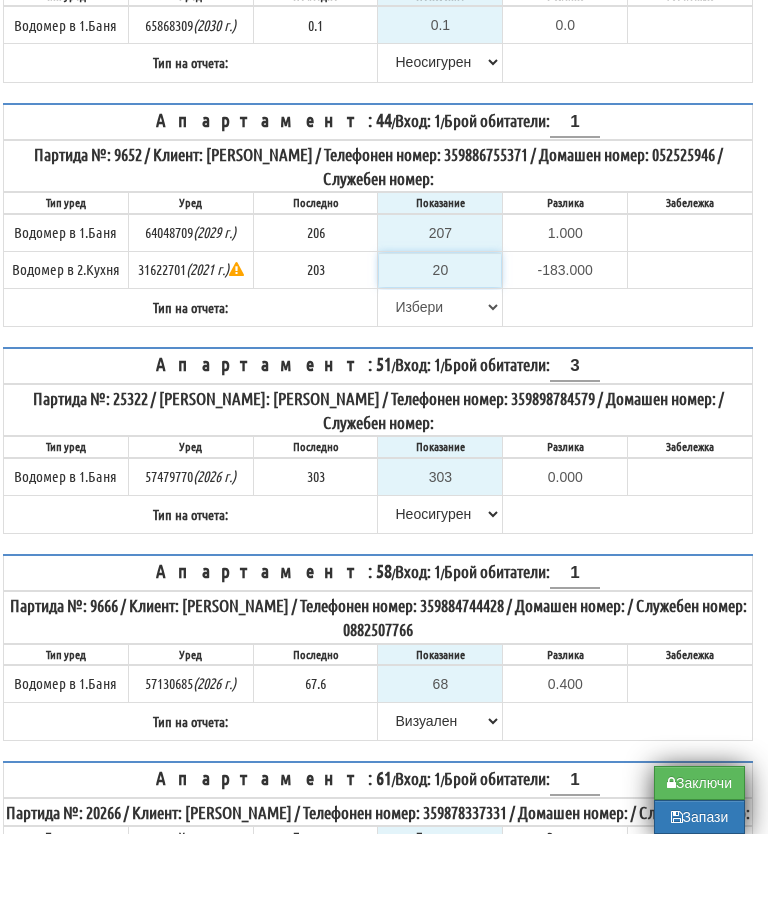 type on "203" 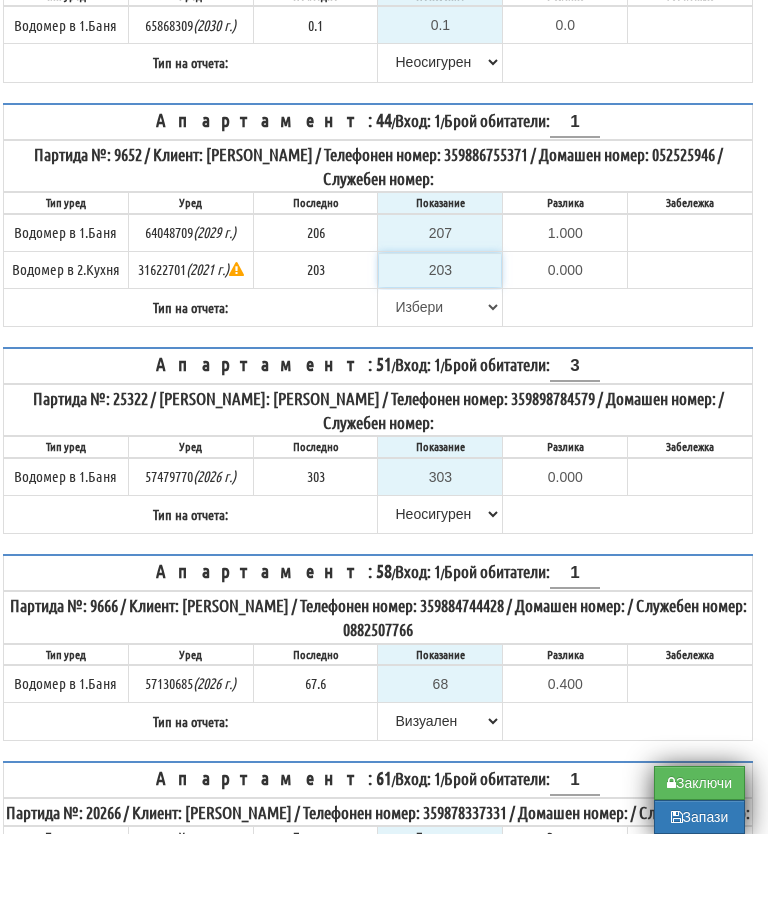 type on "203" 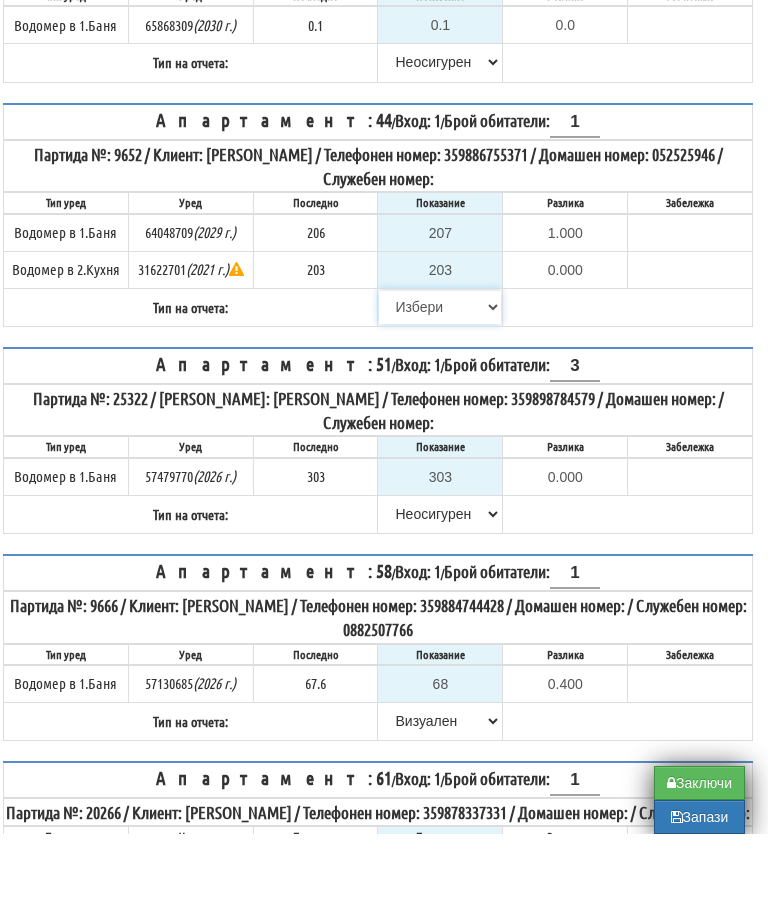 click on "Избери
Визуален
Телефон
Бележка
Неосигурен достъп
Самоотчет
Служебно
Дистанционен" at bounding box center [440, 382] 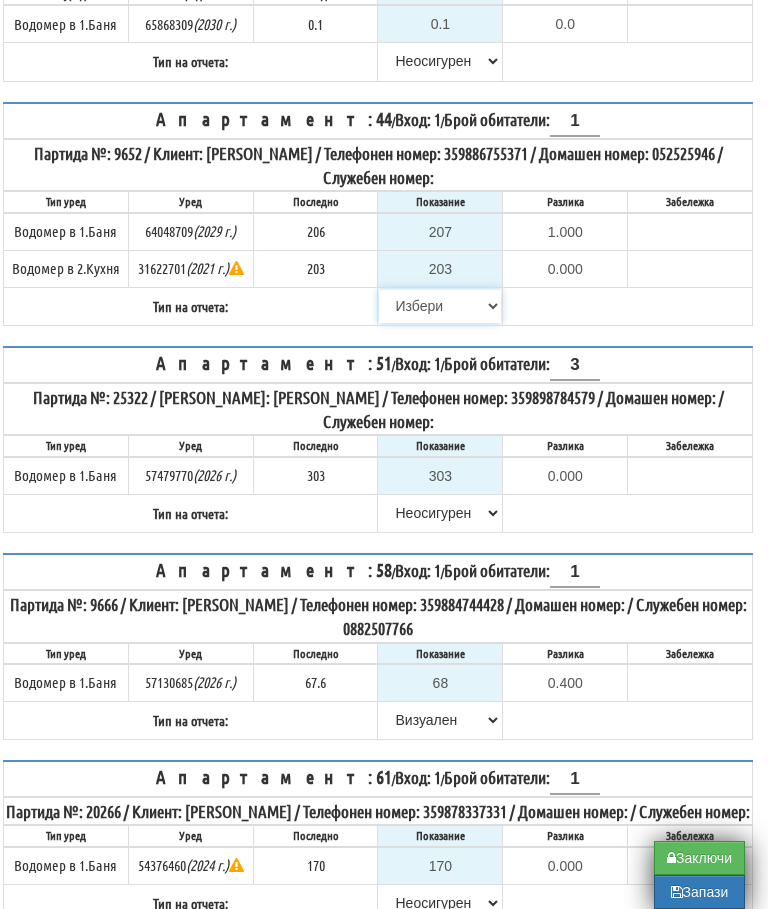 select on "8bc75930-9bfd-e511-80be-8d5a1dced85a" 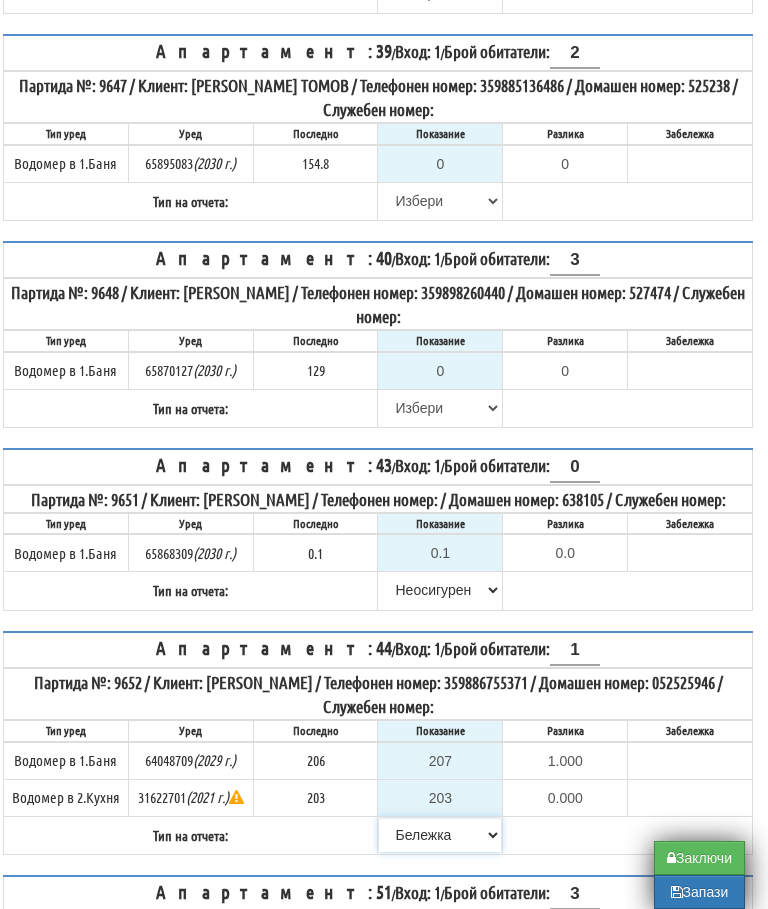 scroll, scrollTop: 2985, scrollLeft: 12, axis: both 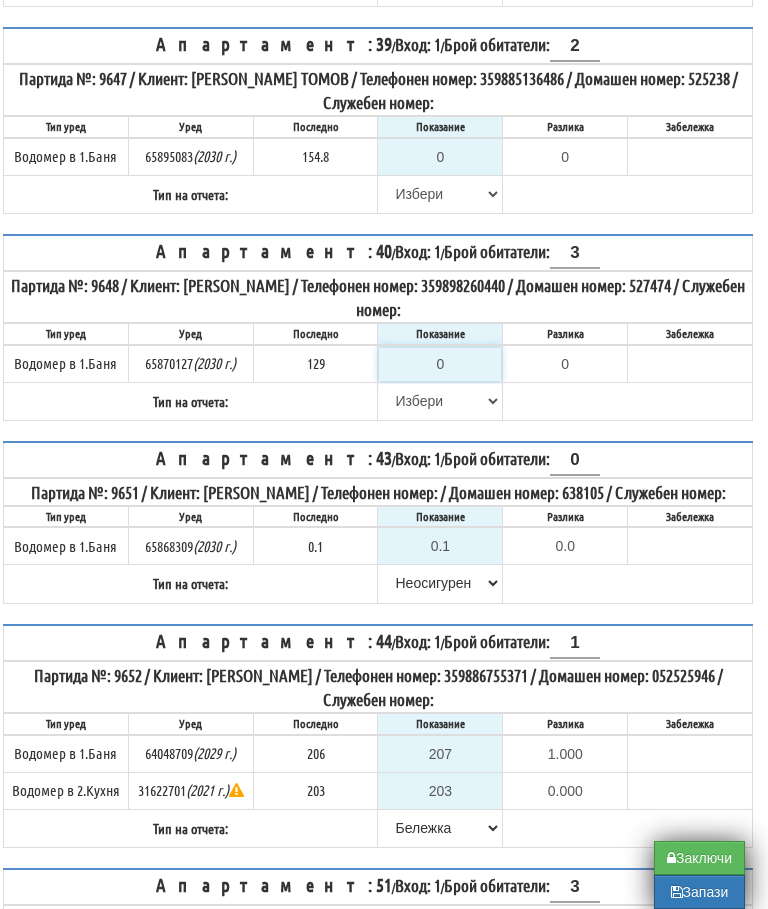 type on "1" 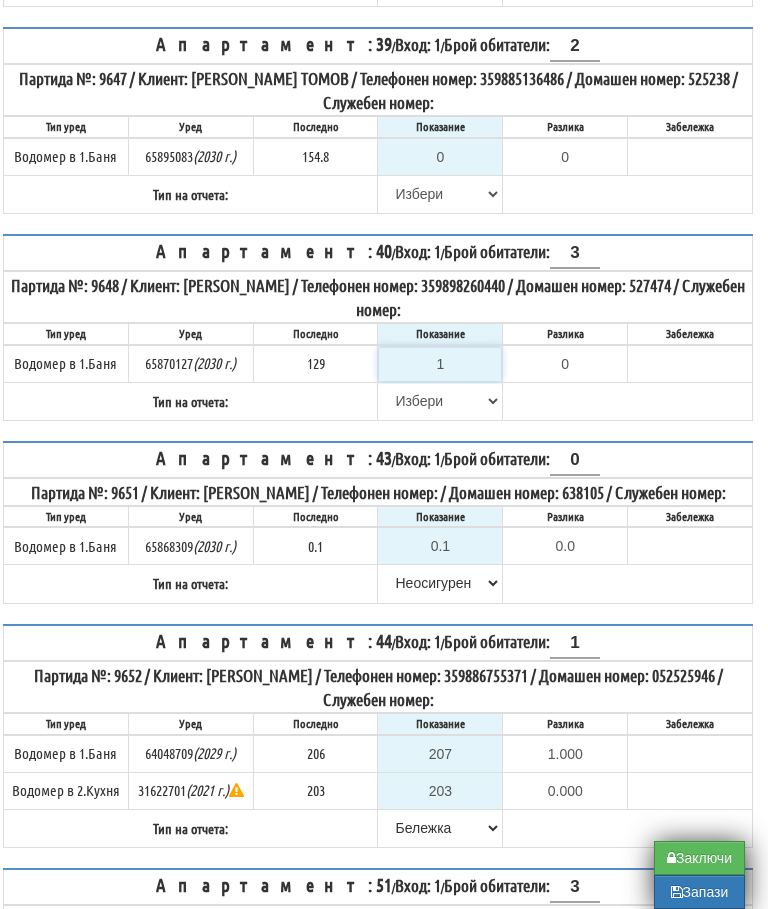 type on "-128.000" 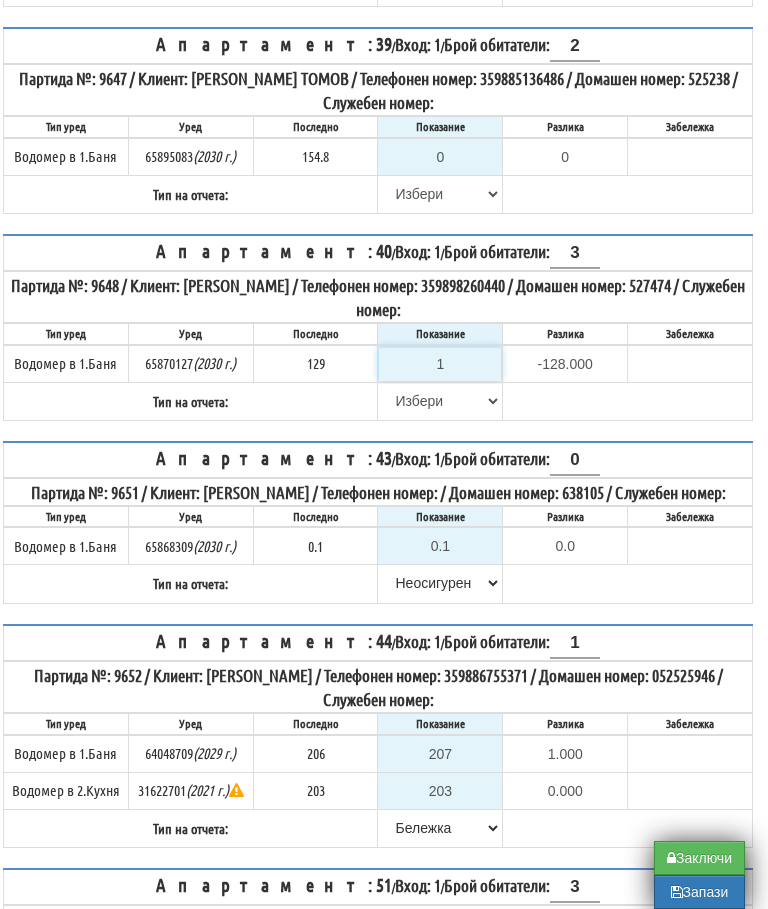 type on "13" 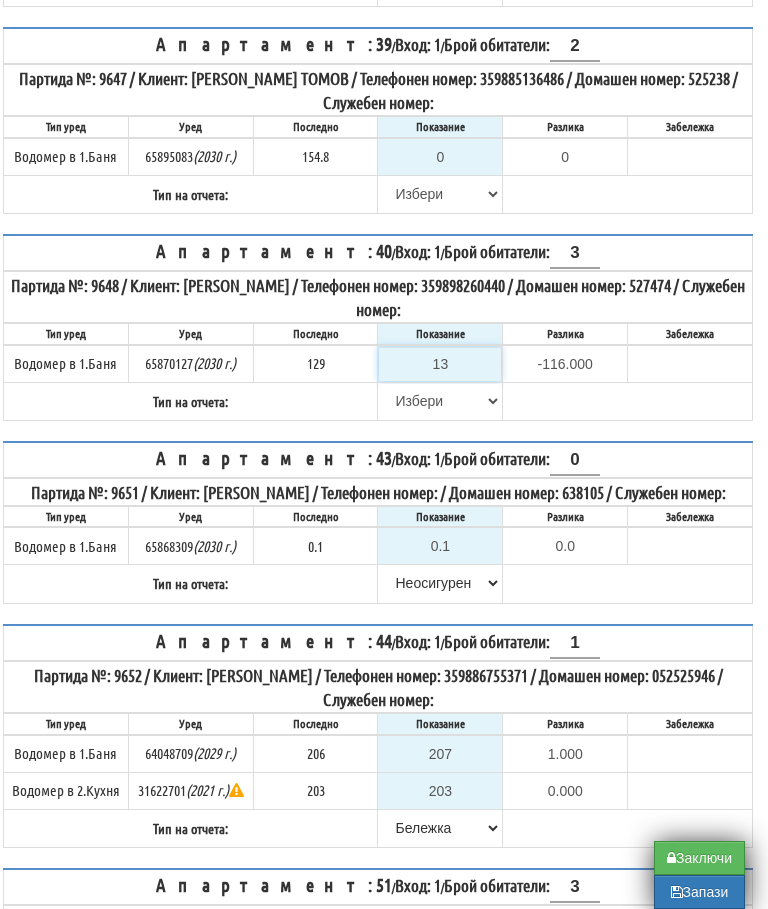 type on "130" 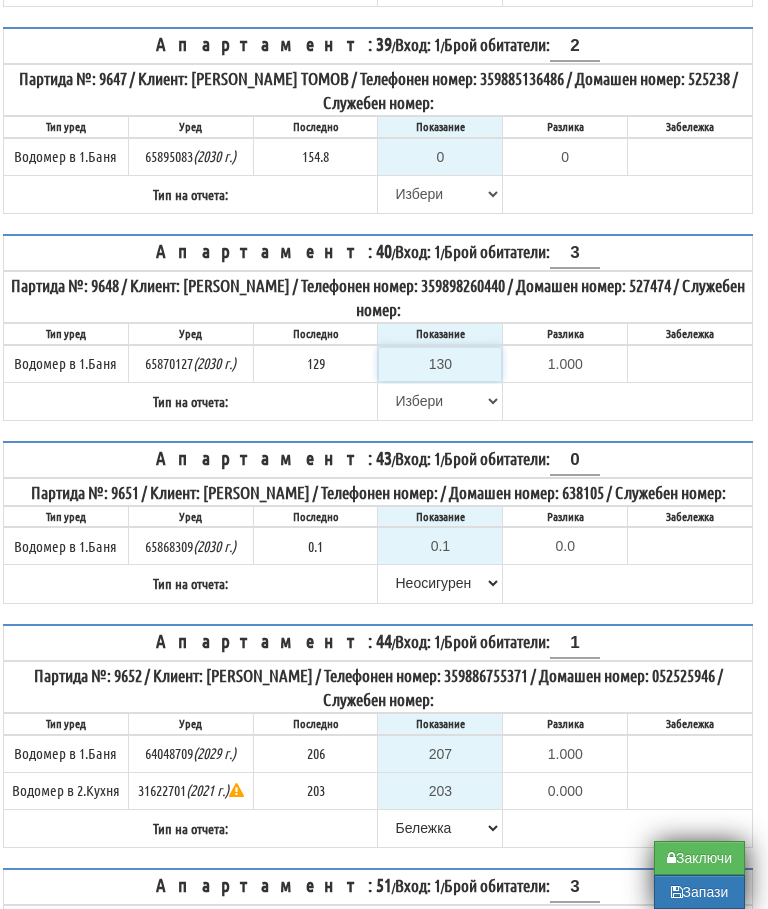 type on "130" 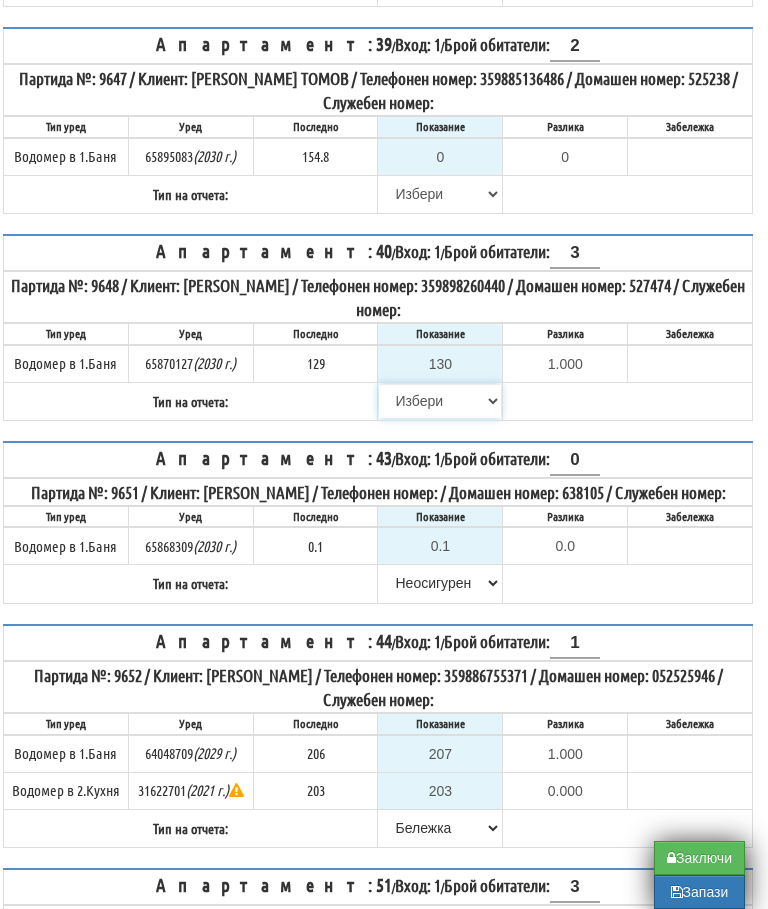 click on "Избери
Визуален
Телефон
Бележка
Неосигурен достъп
Самоотчет
Служебно
Дистанционен" at bounding box center (440, 401) 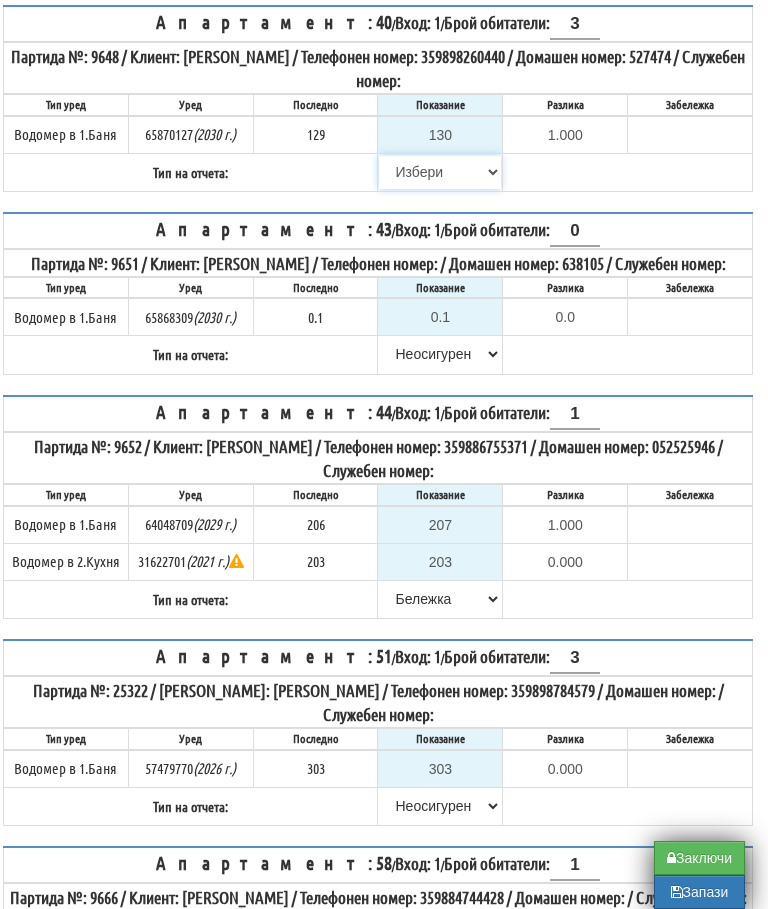 select on "8bc75930-9bfd-e511-80be-8d5a1dced85a" 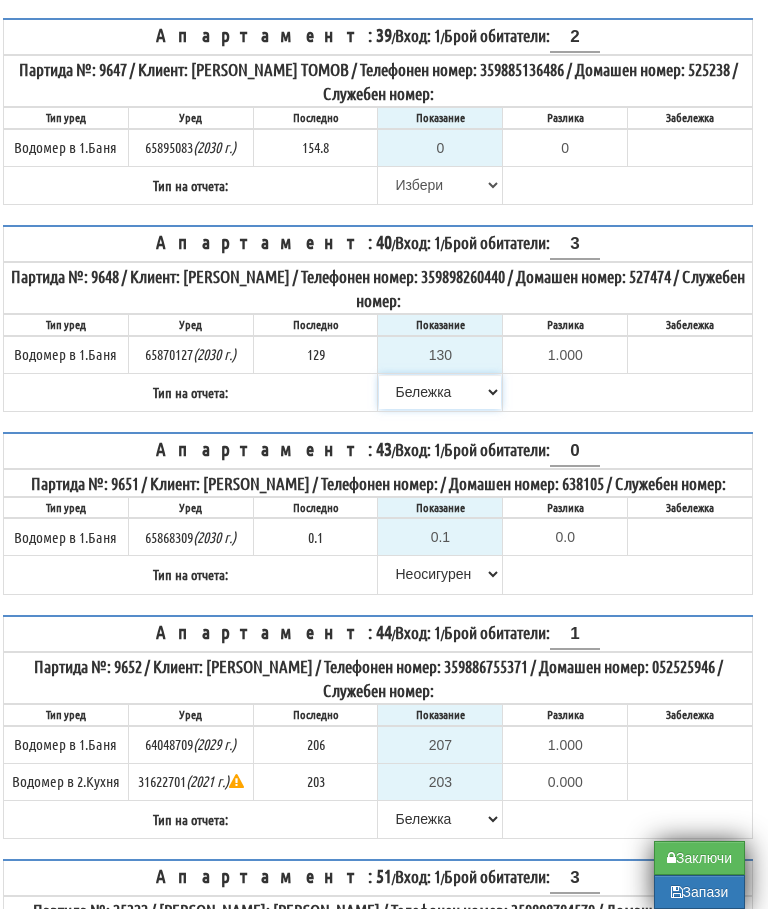 scroll, scrollTop: 2979, scrollLeft: 12, axis: both 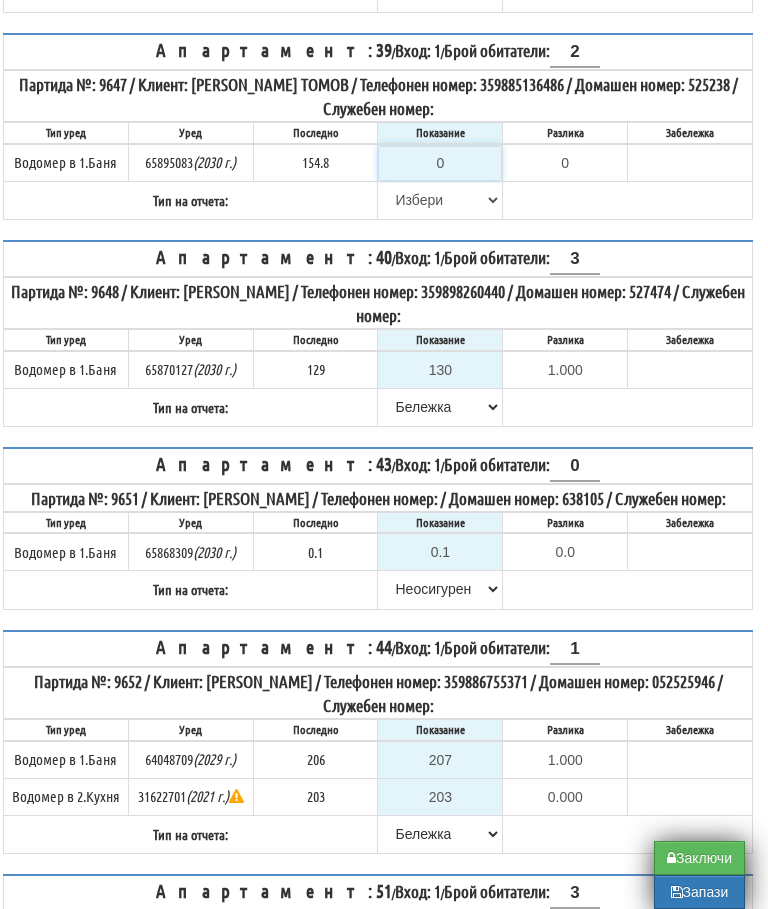 click on "0" at bounding box center [440, 163] 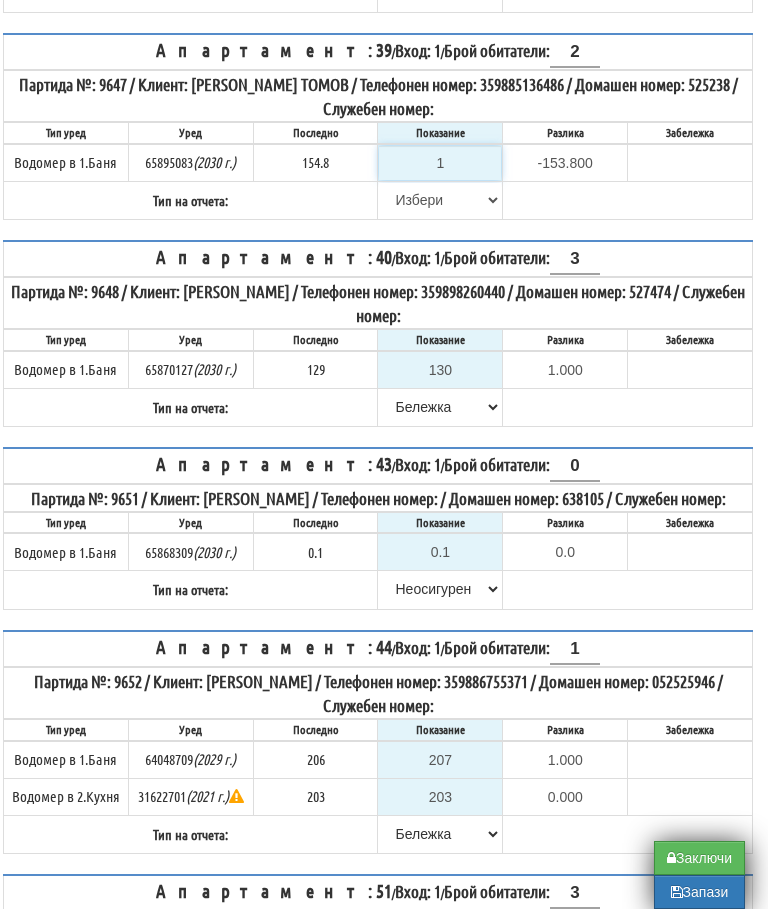 type on "15" 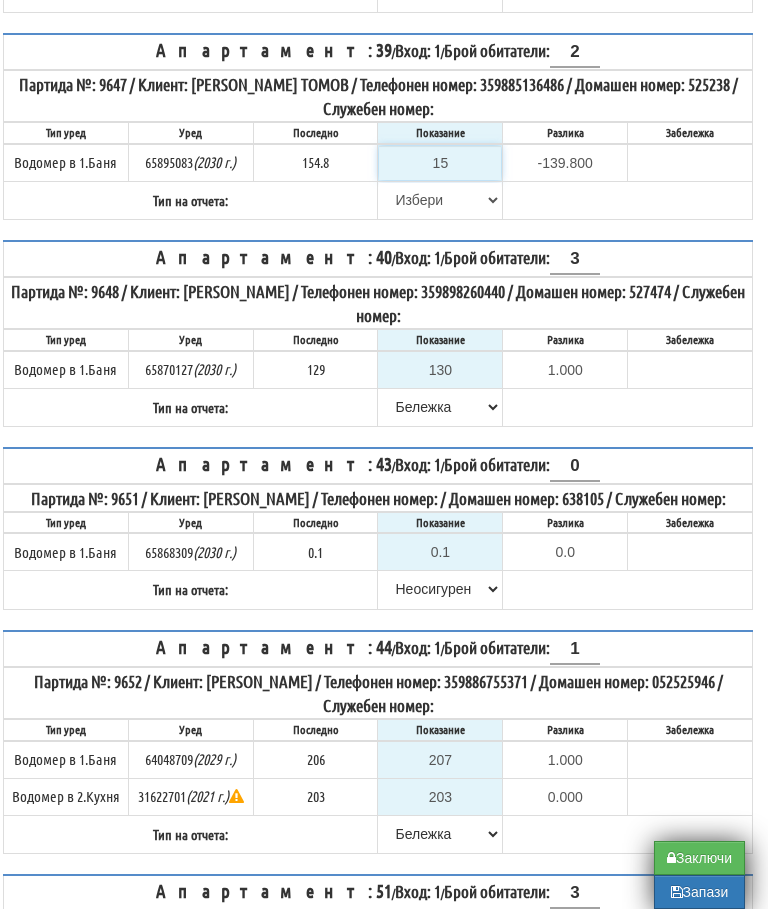 type on "157" 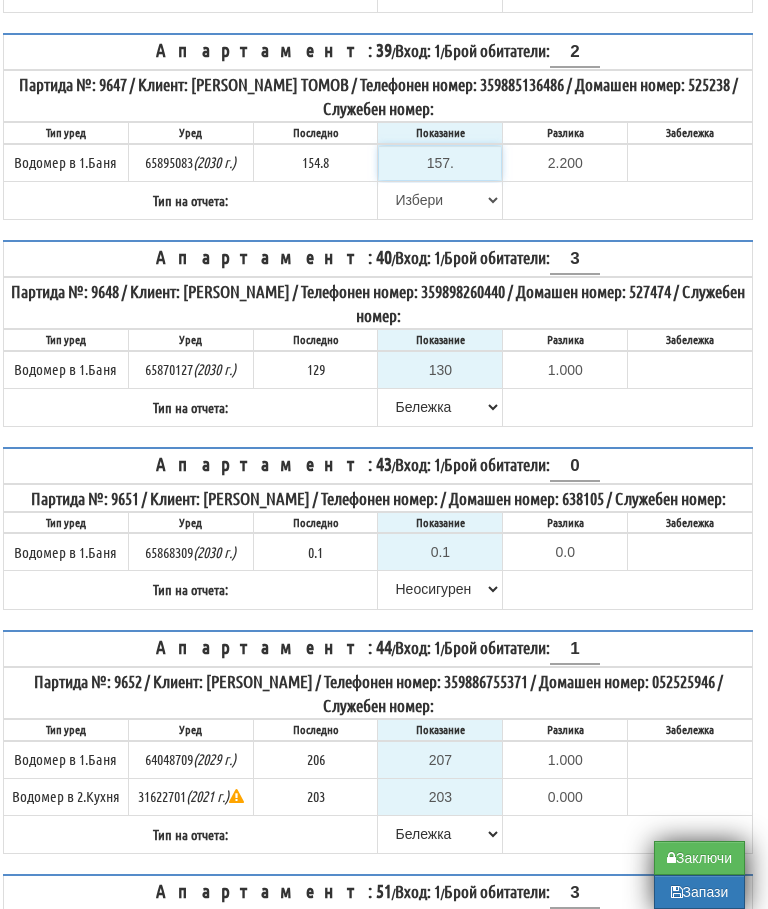 type on "157.3" 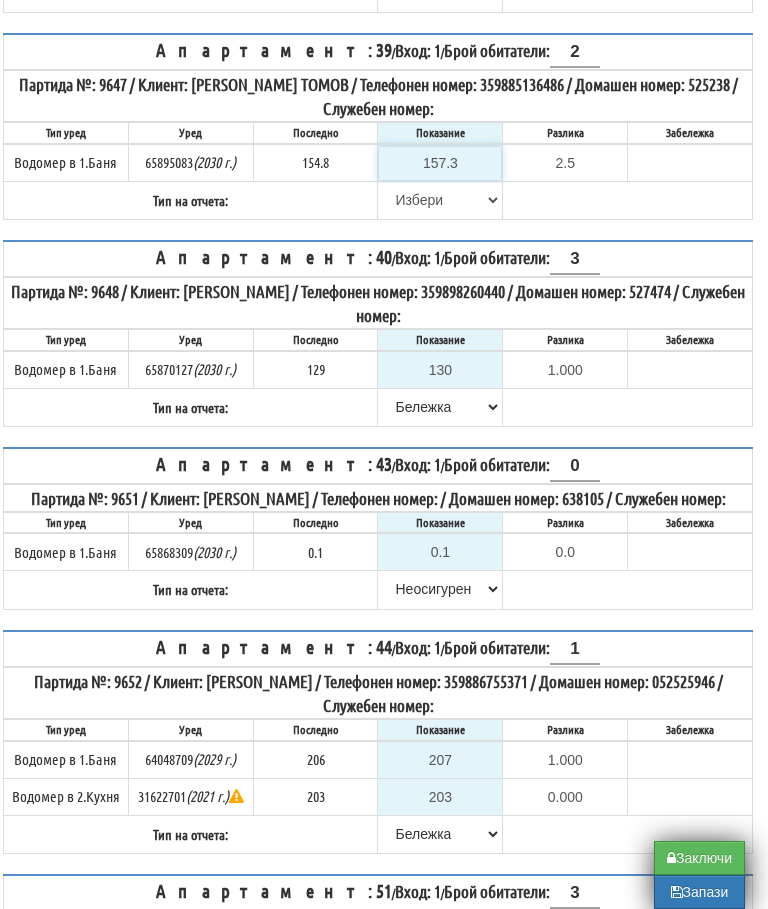 type on "157.3" 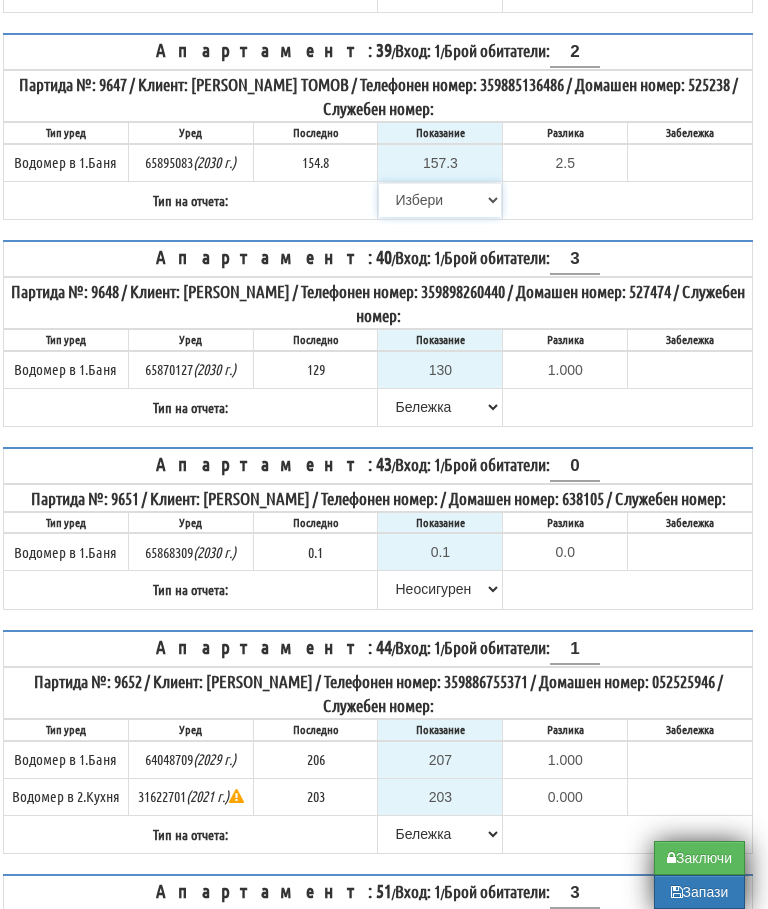 click on "Избери
Визуален
Телефон
Бележка
Неосигурен достъп
Самоотчет
Служебно
Дистанционен" at bounding box center [440, 200] 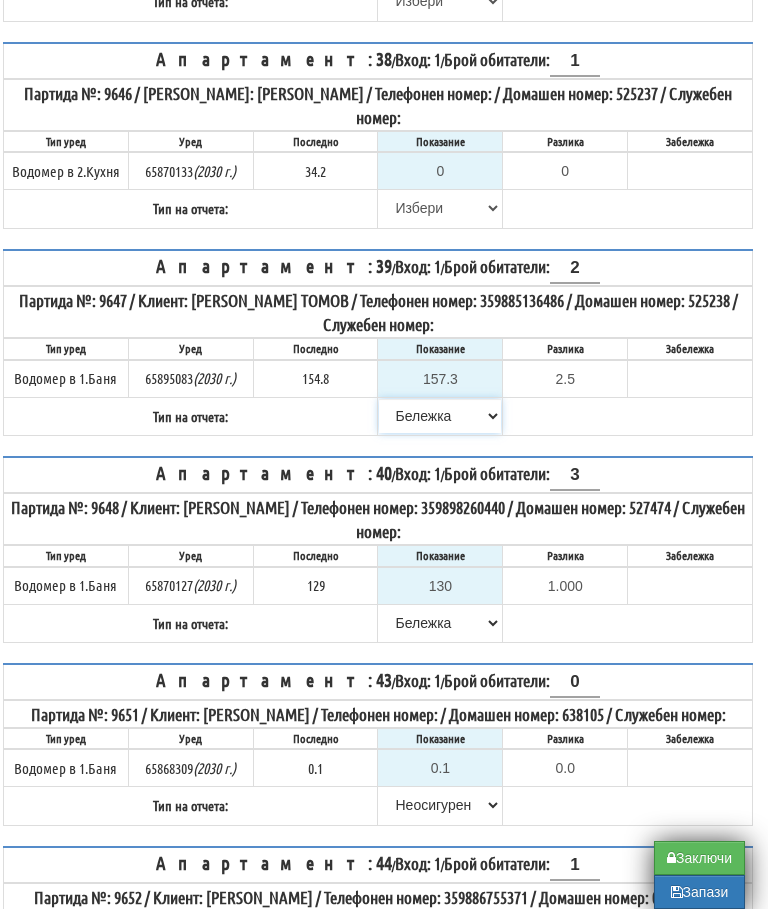 scroll, scrollTop: 2763, scrollLeft: 12, axis: both 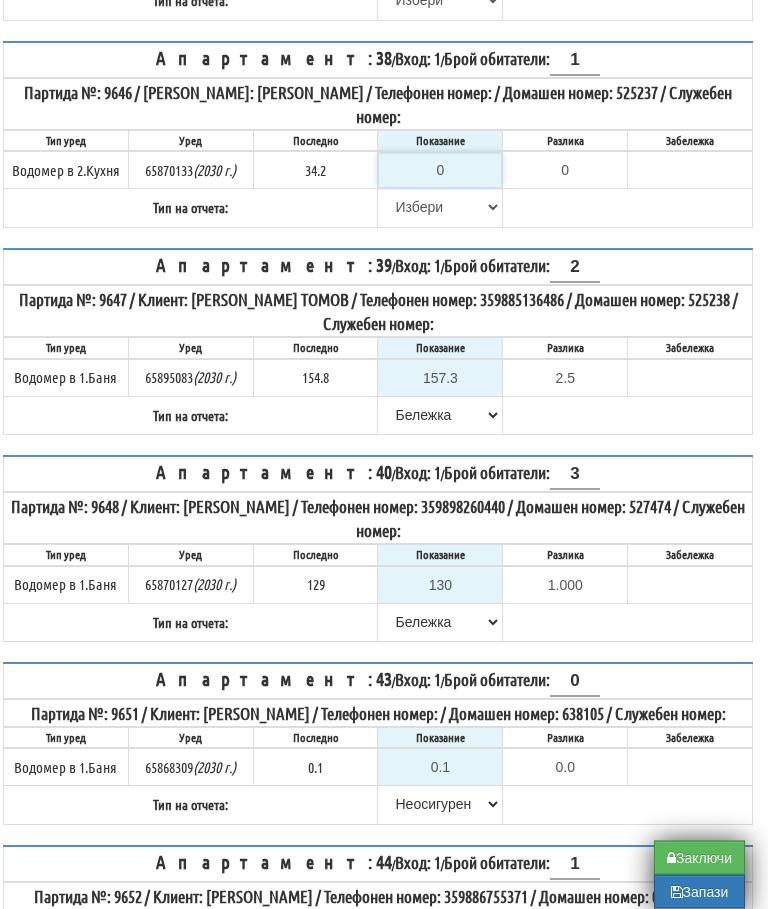 click on "0" at bounding box center (440, 171) 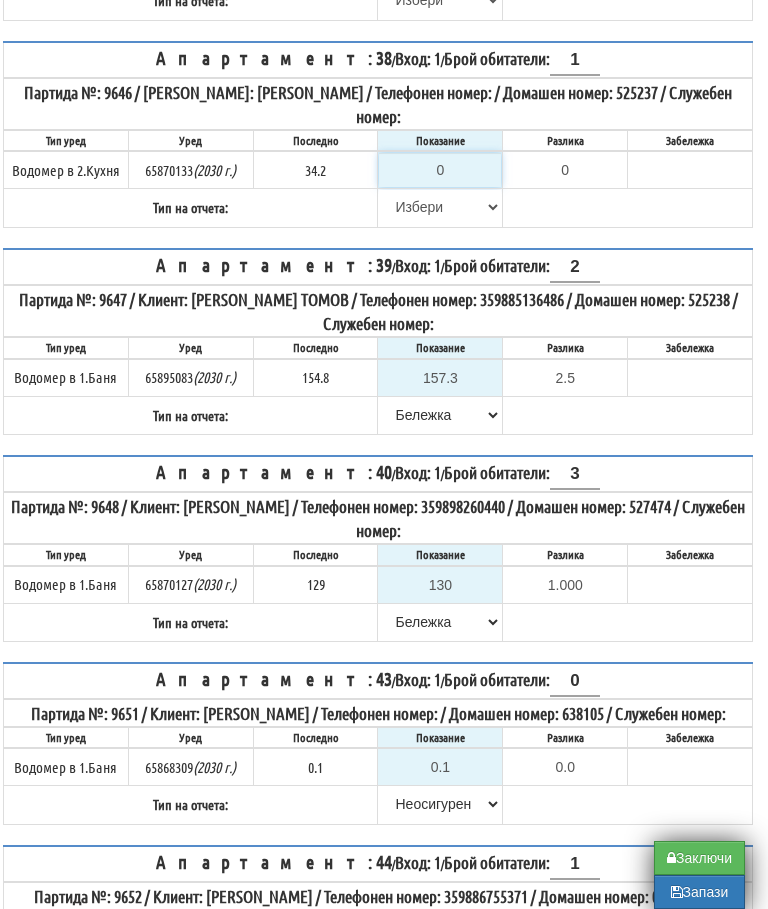 scroll, scrollTop: 2763, scrollLeft: 12, axis: both 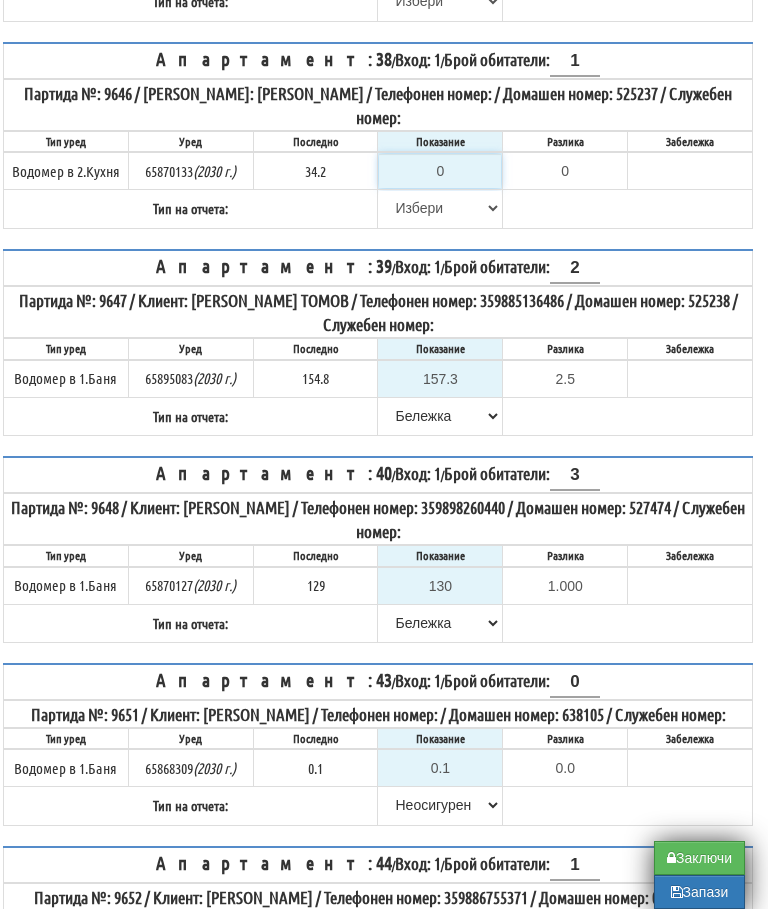 type on "3" 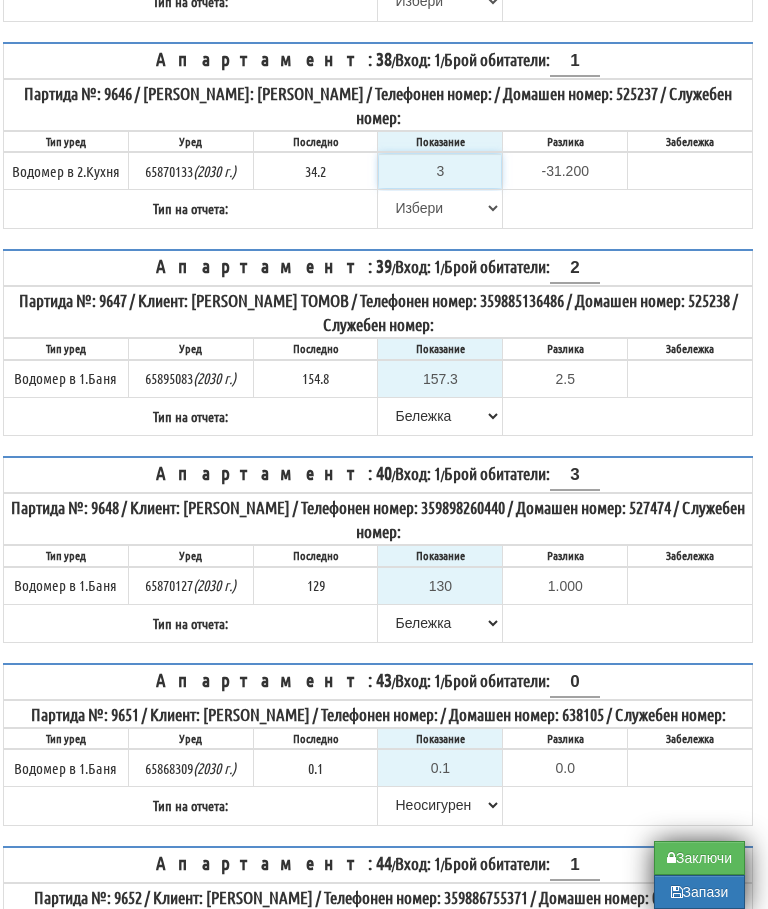 type on "34" 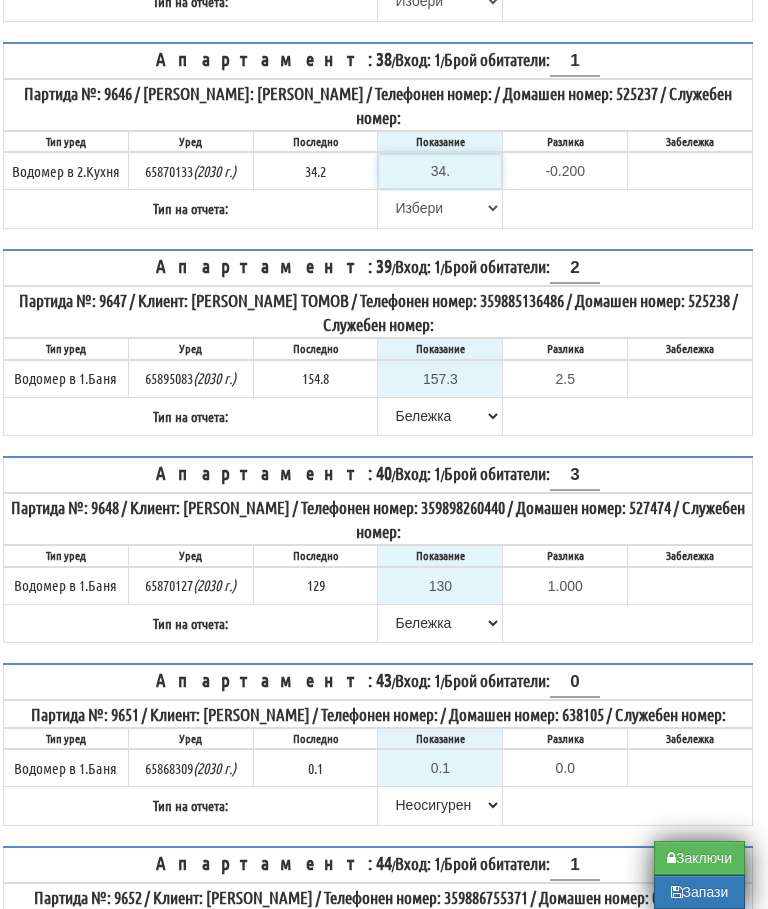 type on "34.8" 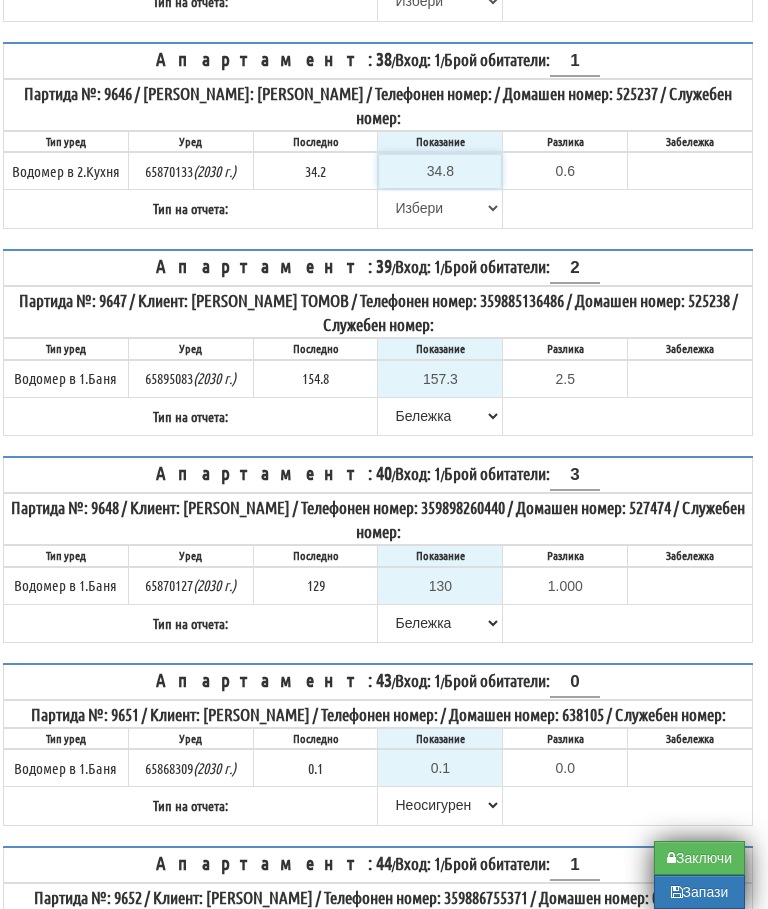 type on "34.8" 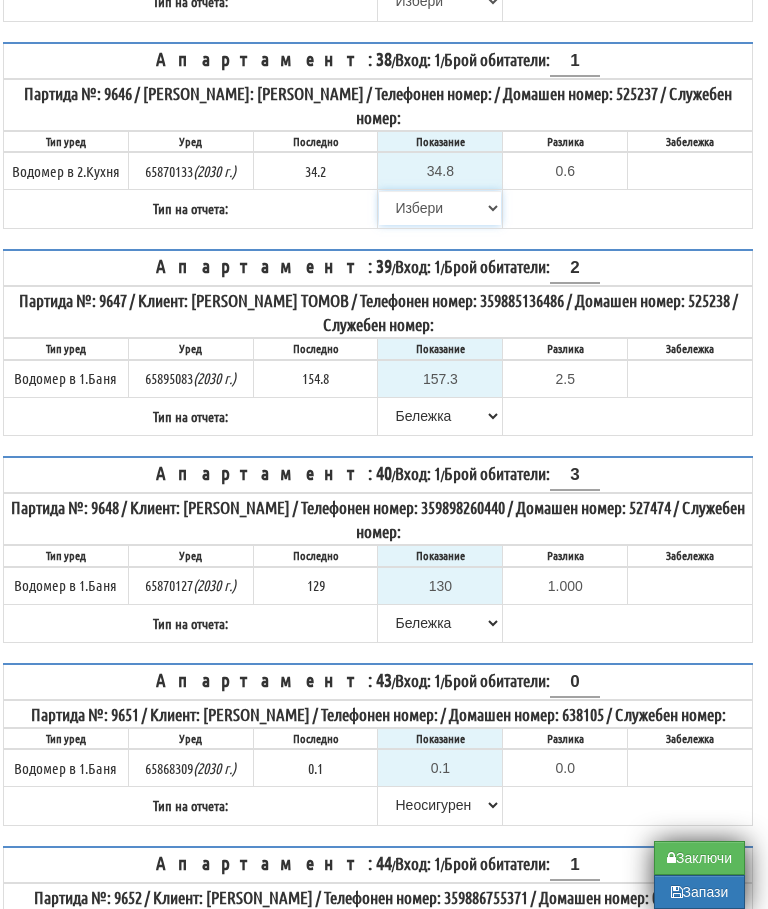 click on "Избери
Визуален
Телефон
Бележка
Неосигурен достъп
Самоотчет
Служебно
Дистанционен" at bounding box center (440, 208) 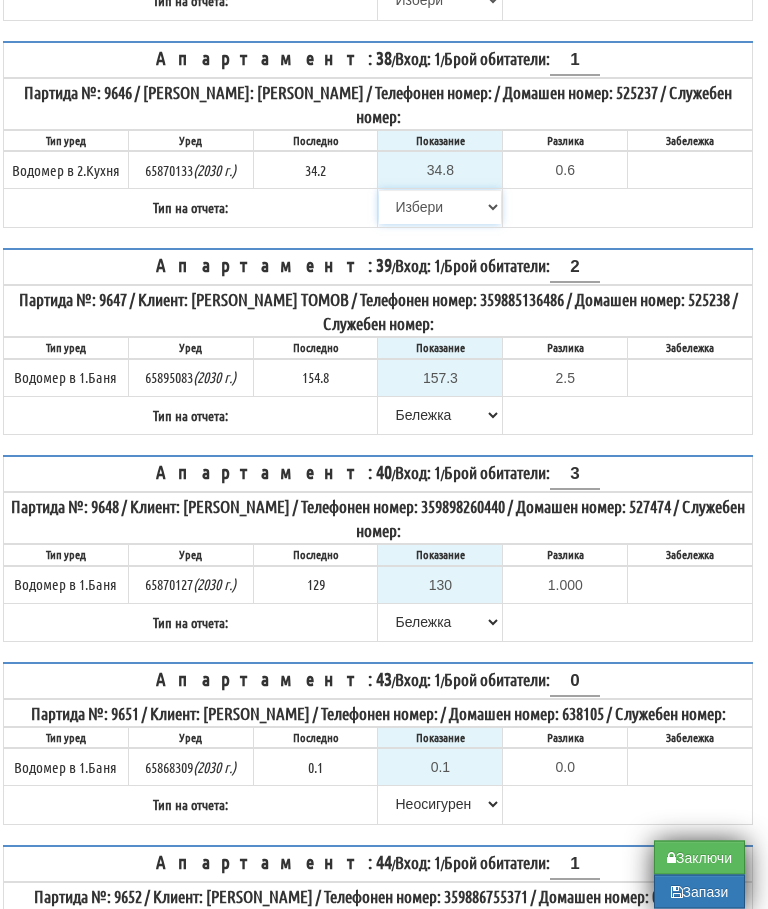 select on "8ac75930-9bfd-e511-80be-8d5a1dced85a" 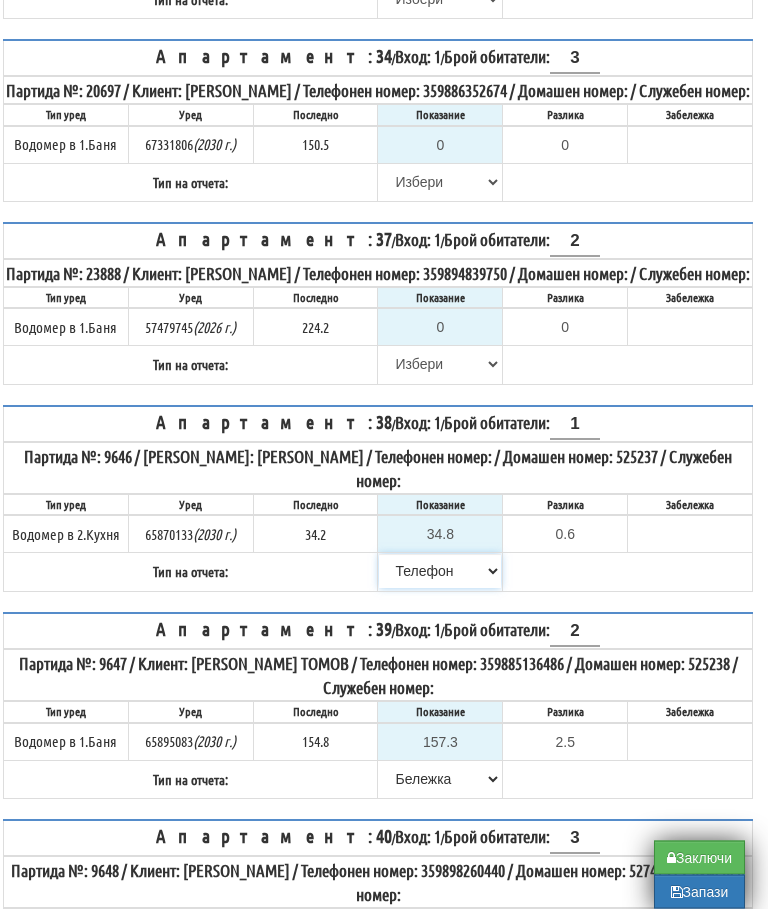 scroll, scrollTop: 2400, scrollLeft: 12, axis: both 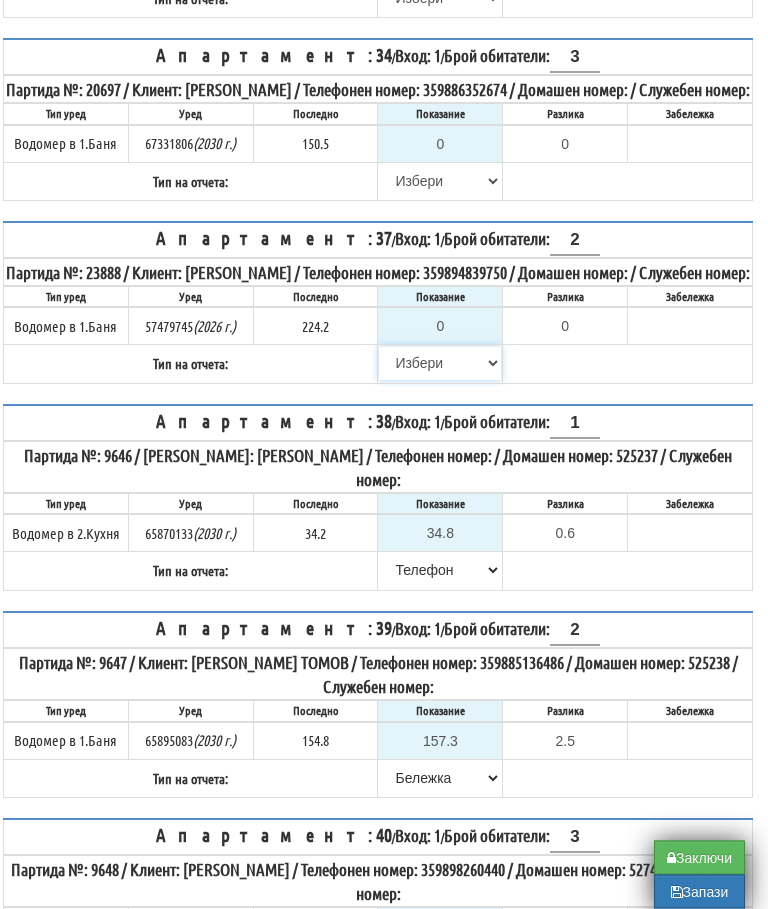 click on "Избери
Визуален
Телефон
Бележка
Неосигурен достъп
Самоотчет
Служебно
Дистанционен" at bounding box center [440, 364] 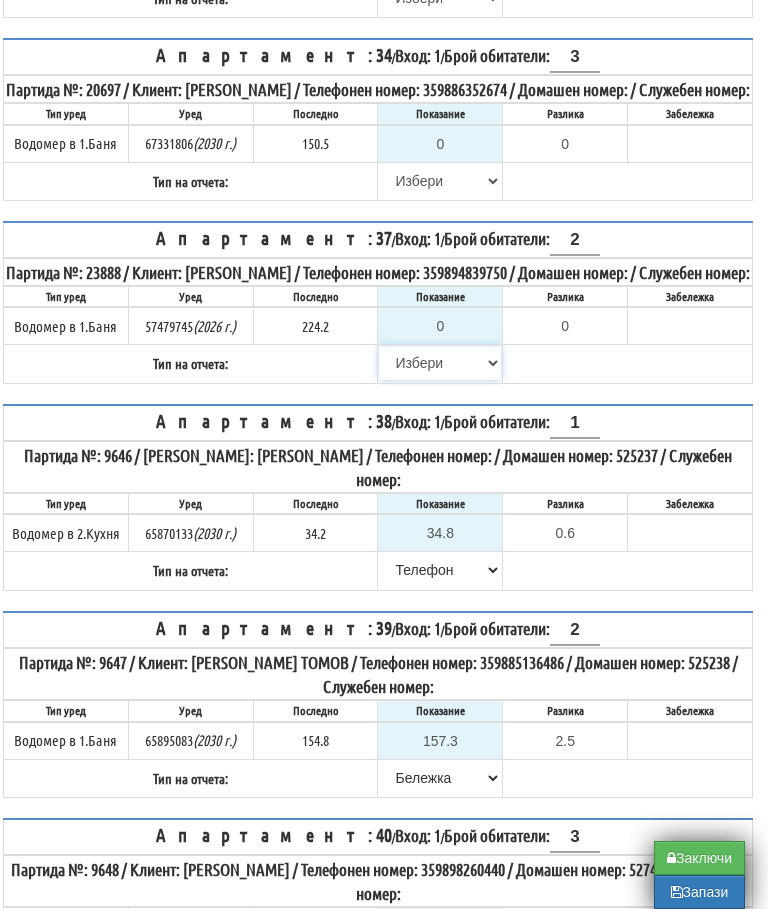 select on "8bc75930-9bfd-e511-80be-8d5a1dced85a" 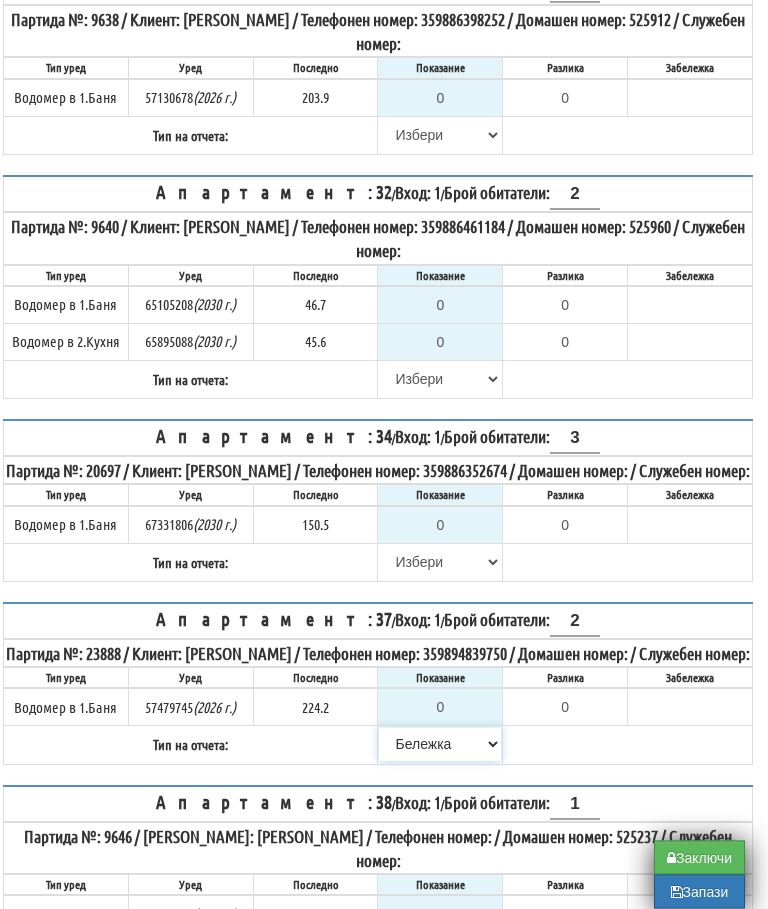 scroll, scrollTop: 2017, scrollLeft: 12, axis: both 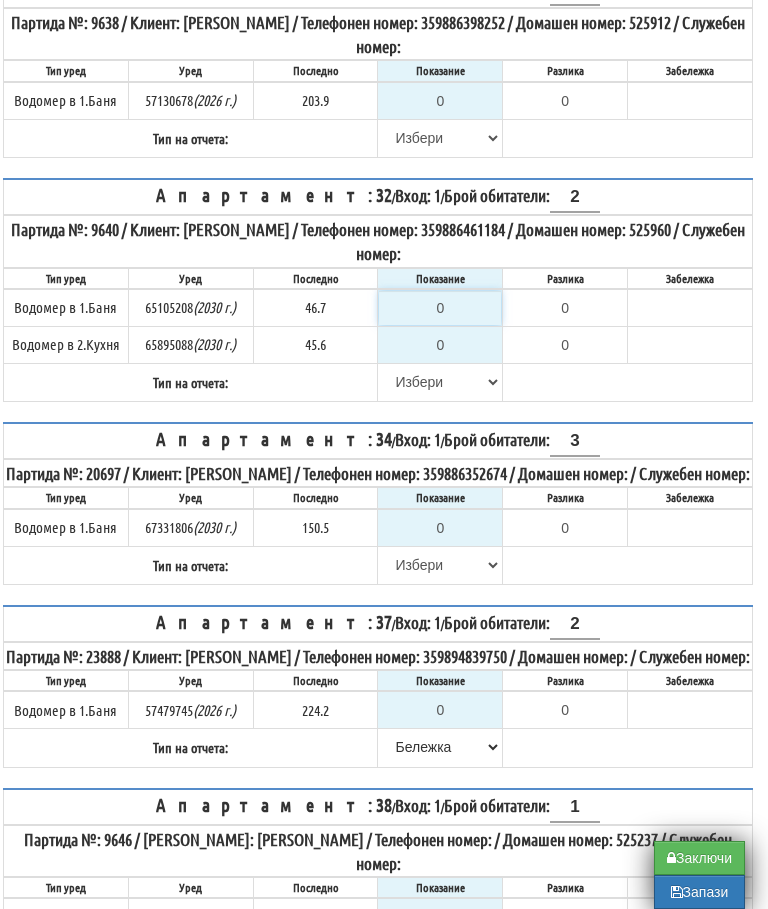 click on "0" at bounding box center (440, 308) 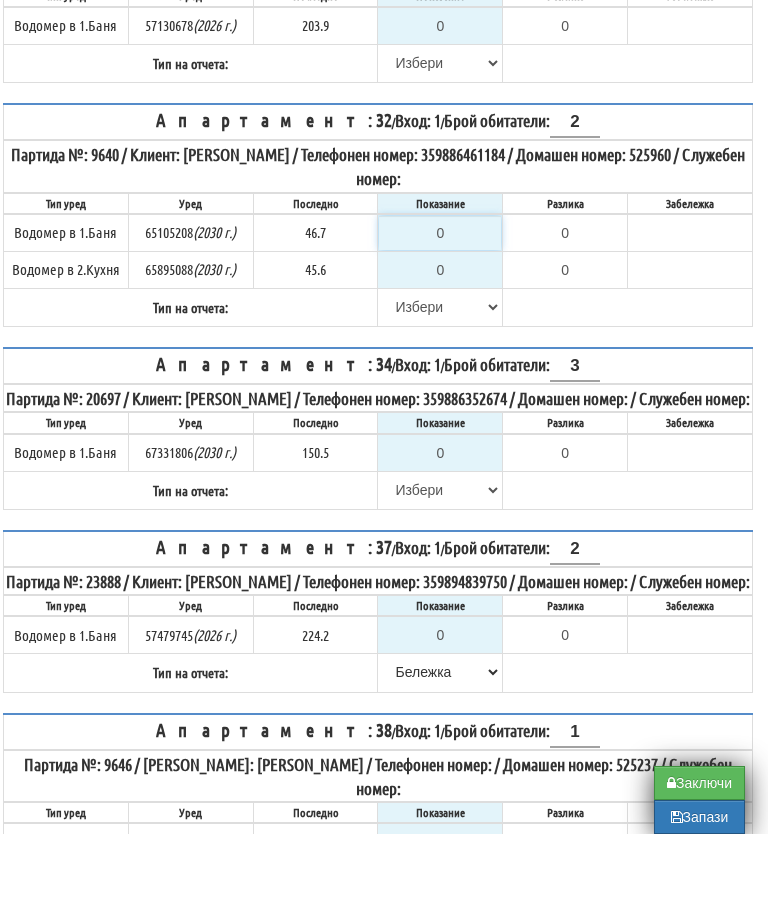 type on "4" 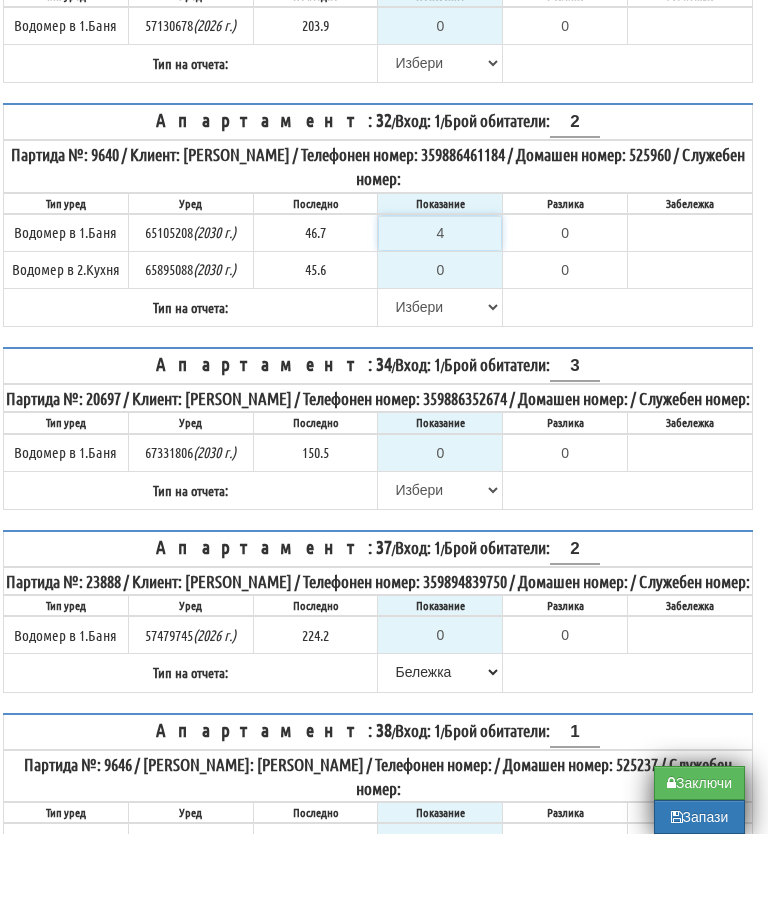 type on "-42.700" 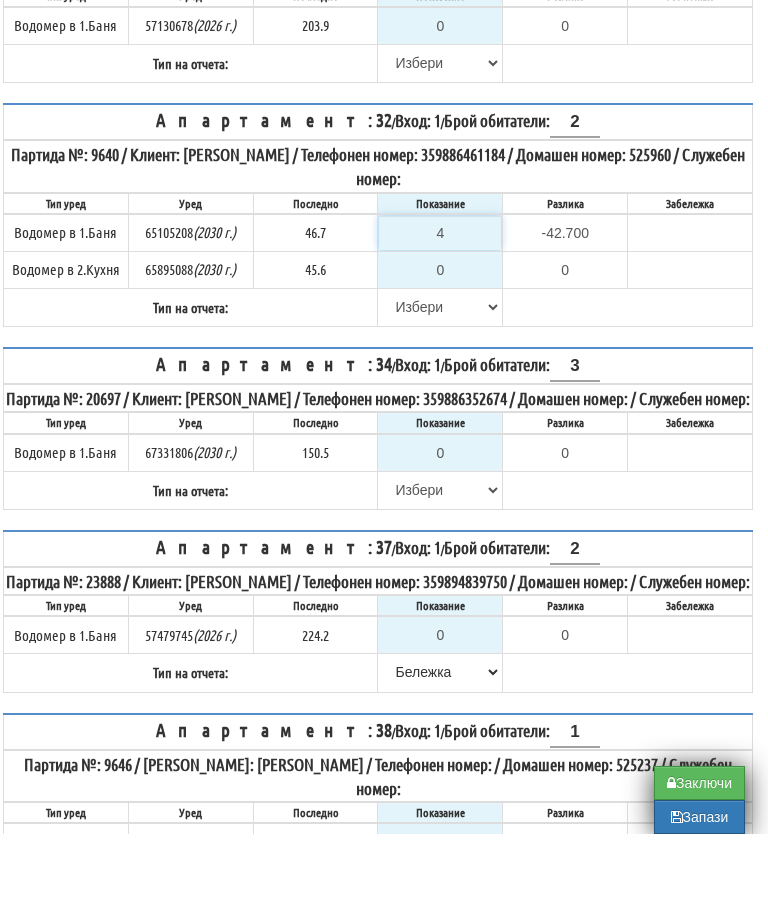 type on "47" 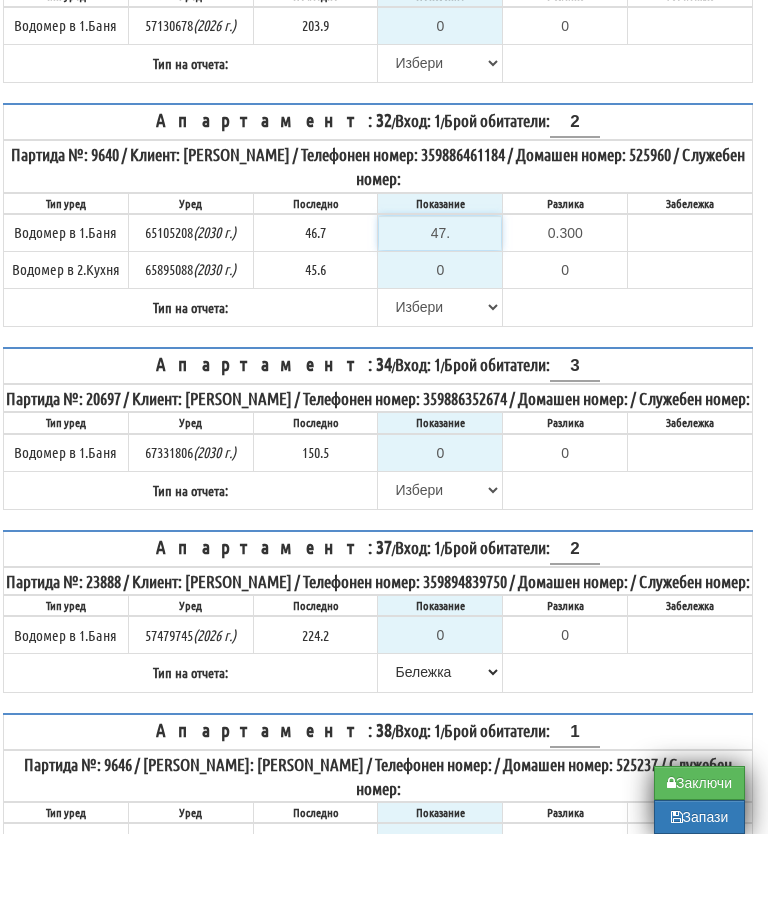 type on "47.2" 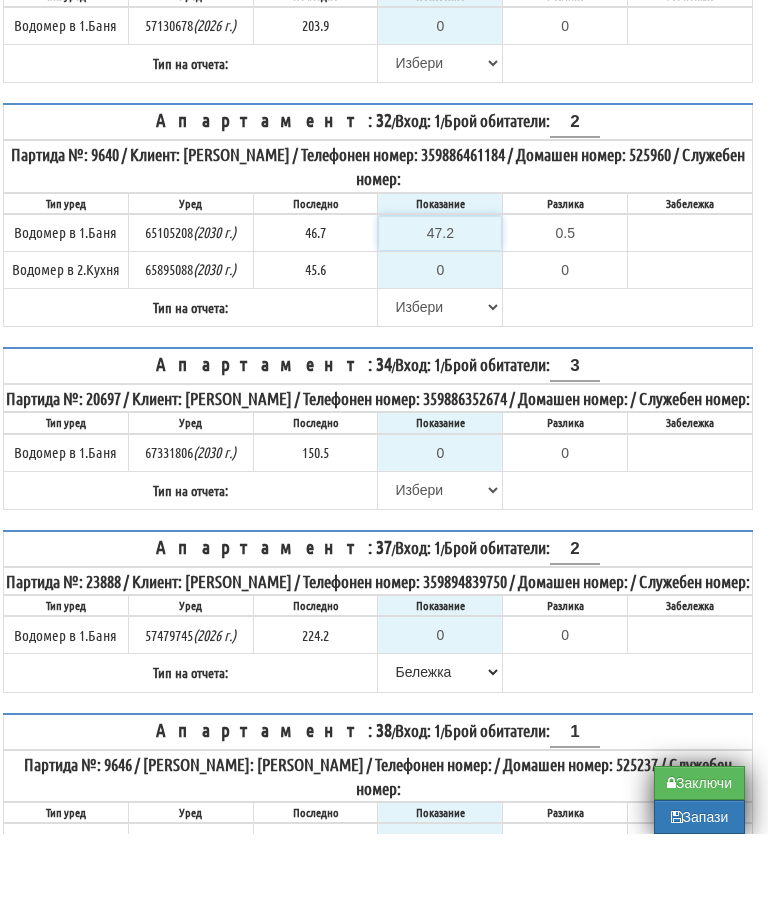 type on "47.2" 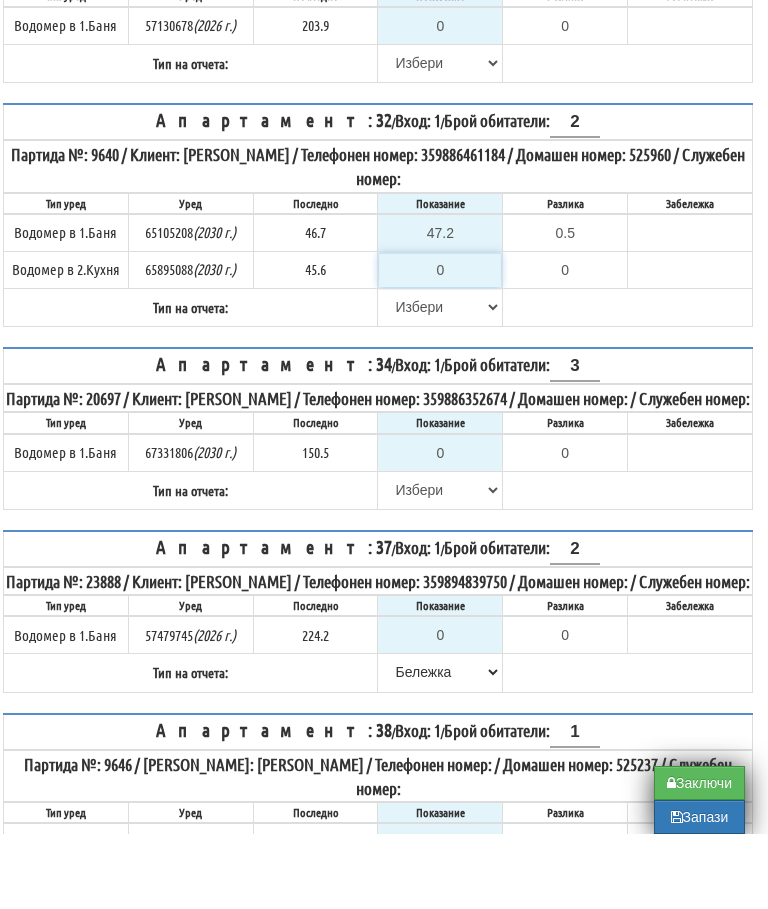 click on "0" at bounding box center [440, 345] 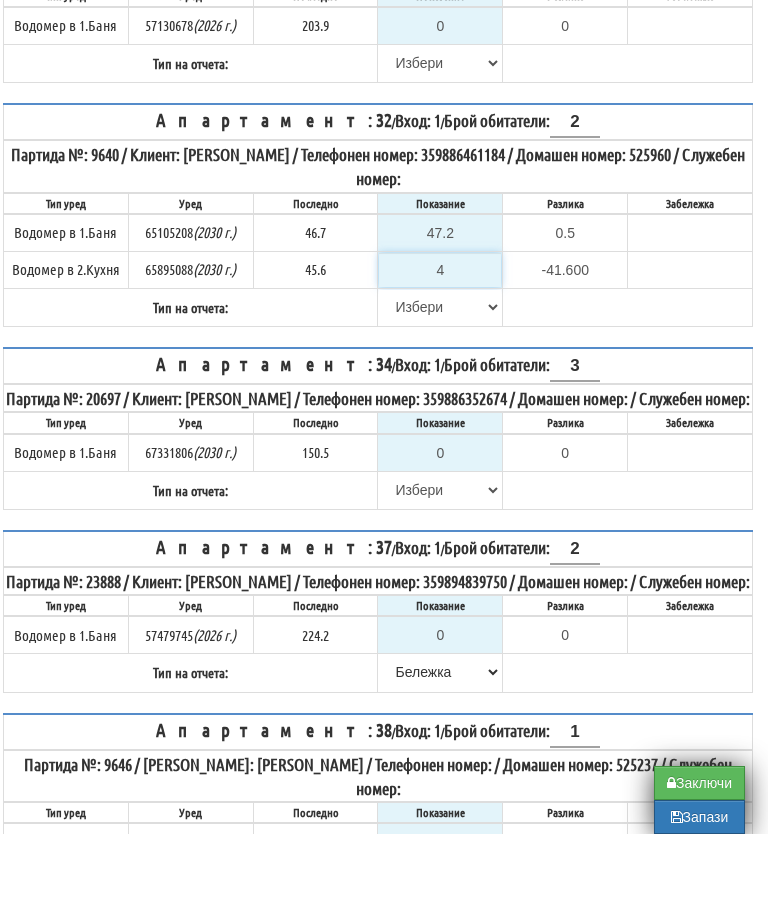 type on "46" 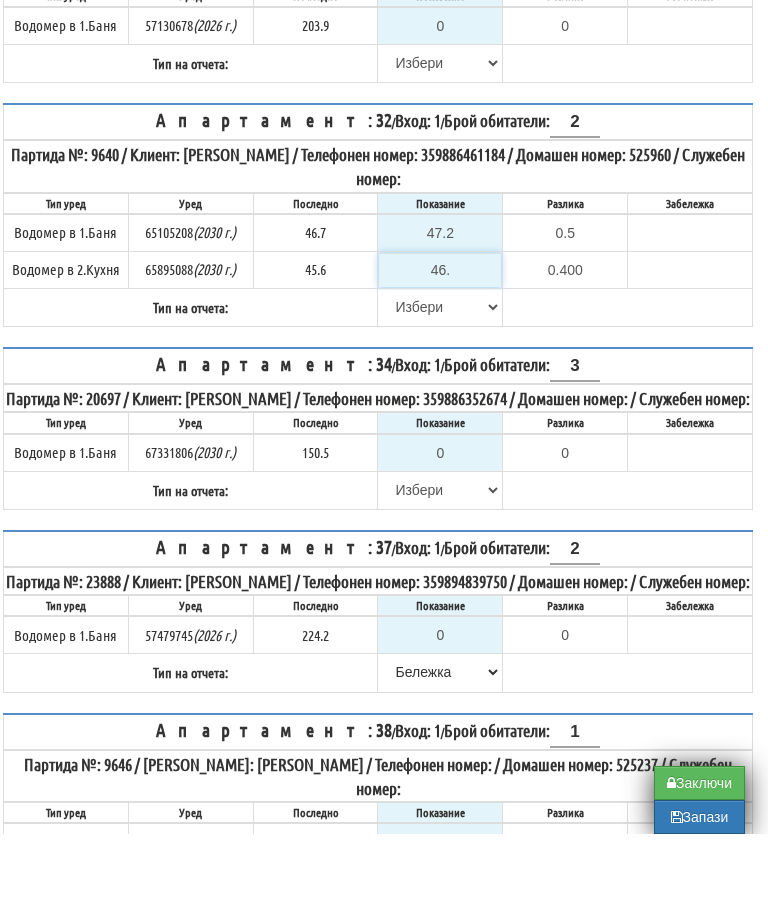 type on "46.2" 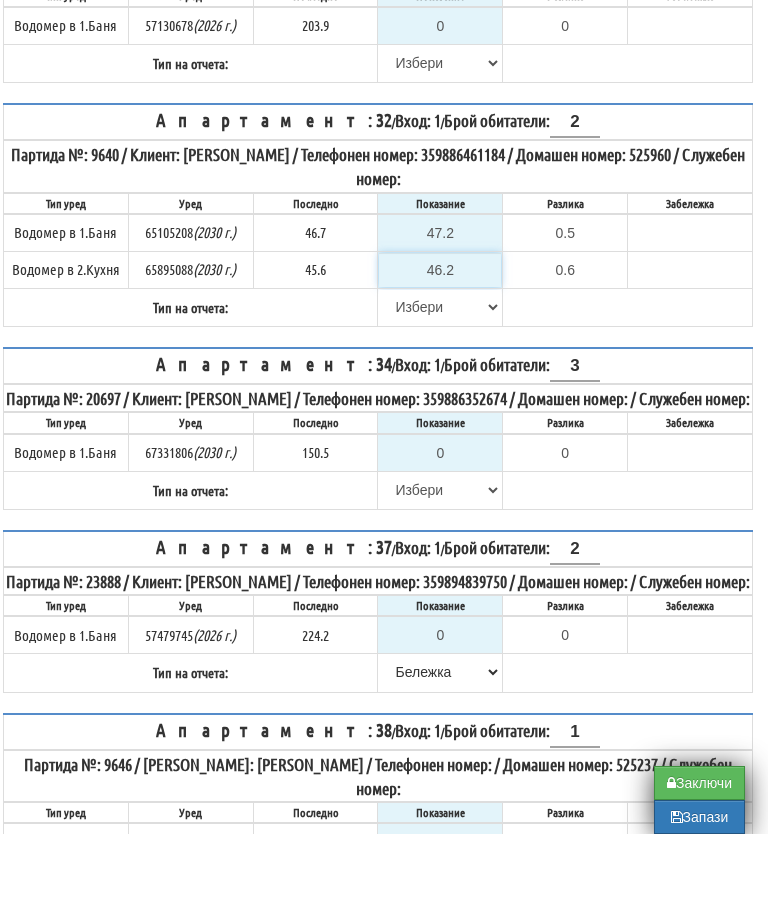type on "46.2" 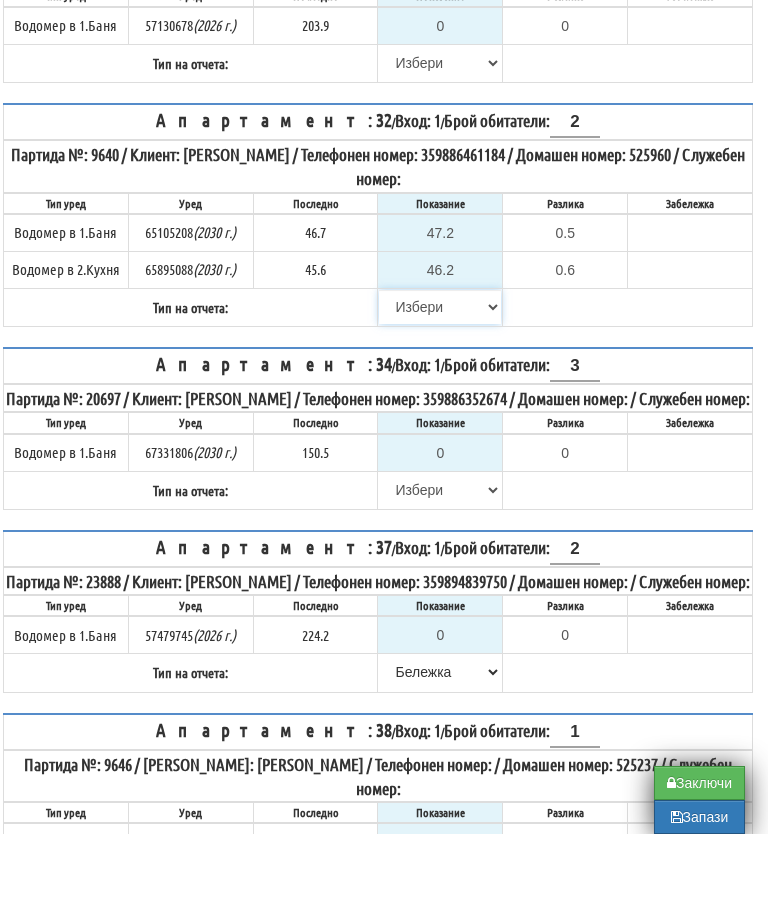 click on "[PERSON_NAME]
Телефон
Бележка
Неосигурен достъп
Самоотчет
Служебно
Дистанционен" at bounding box center [440, 382] 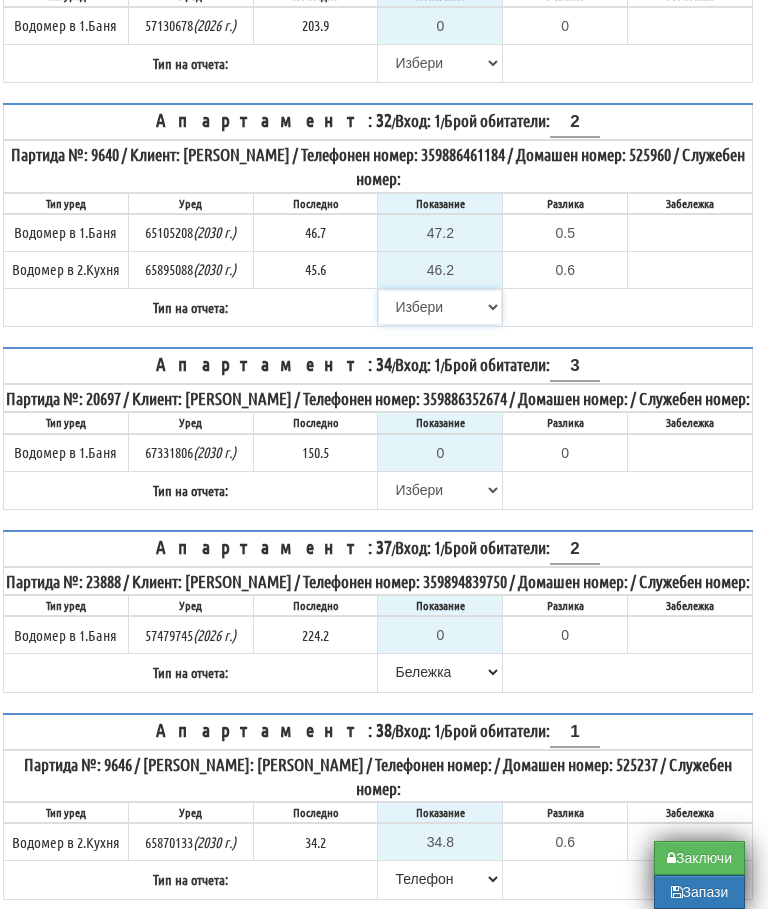 select on "89c75930-9bfd-e511-80be-8d5a1dced85a" 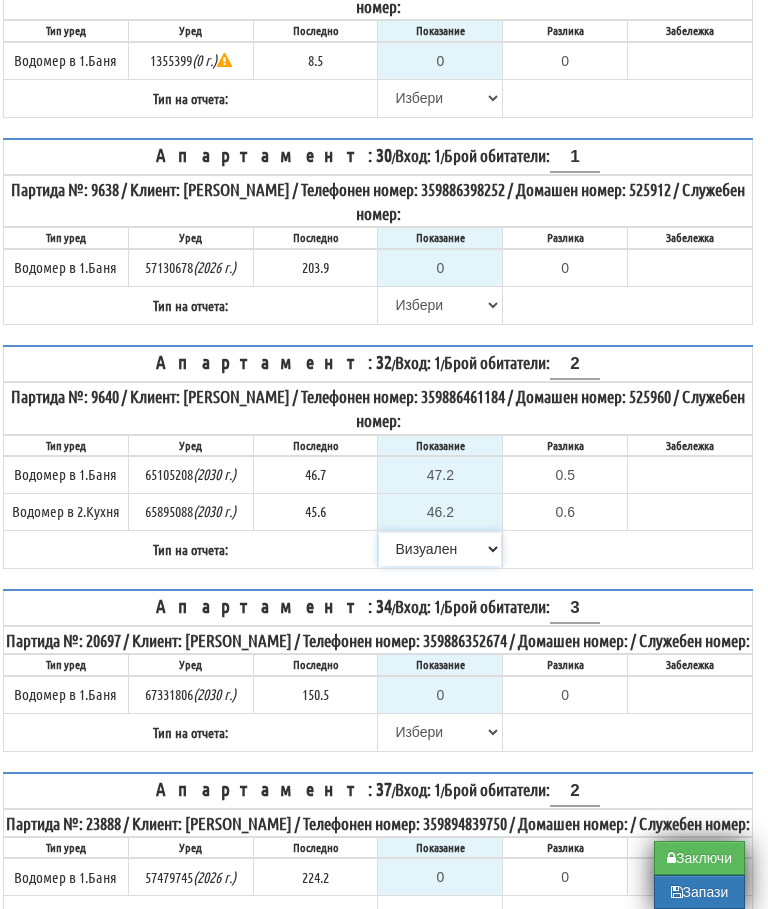scroll, scrollTop: 1852, scrollLeft: 12, axis: both 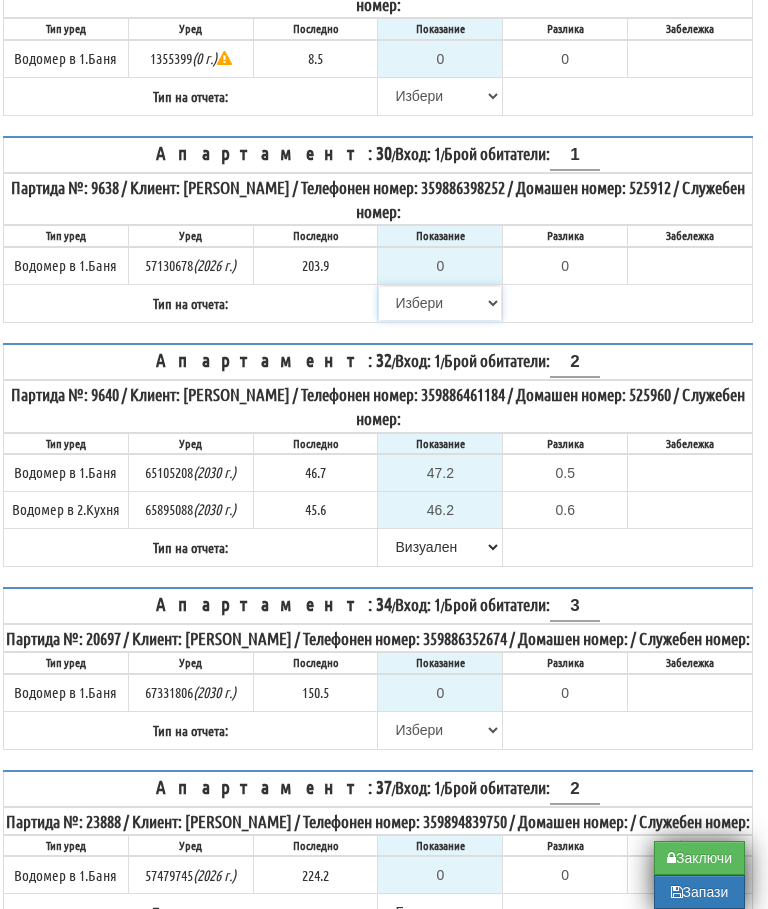 click on "[PERSON_NAME]
Телефон
Бележка
Неосигурен достъп
Самоотчет
Служебно
Дистанционен" at bounding box center (440, 303) 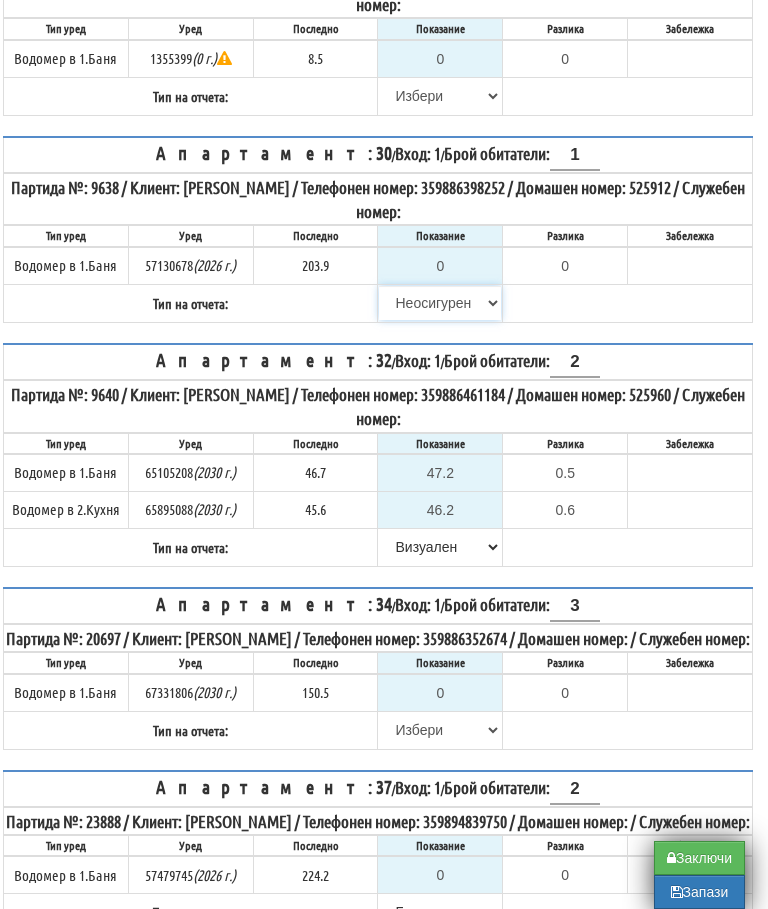 type on "203.9" 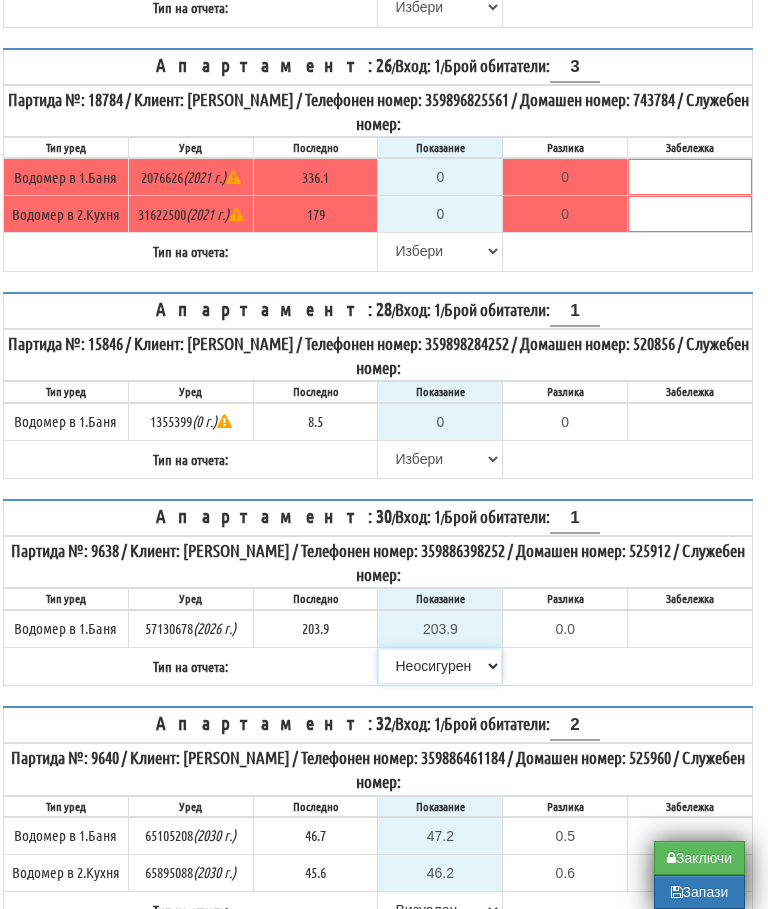 scroll, scrollTop: 1497, scrollLeft: 12, axis: both 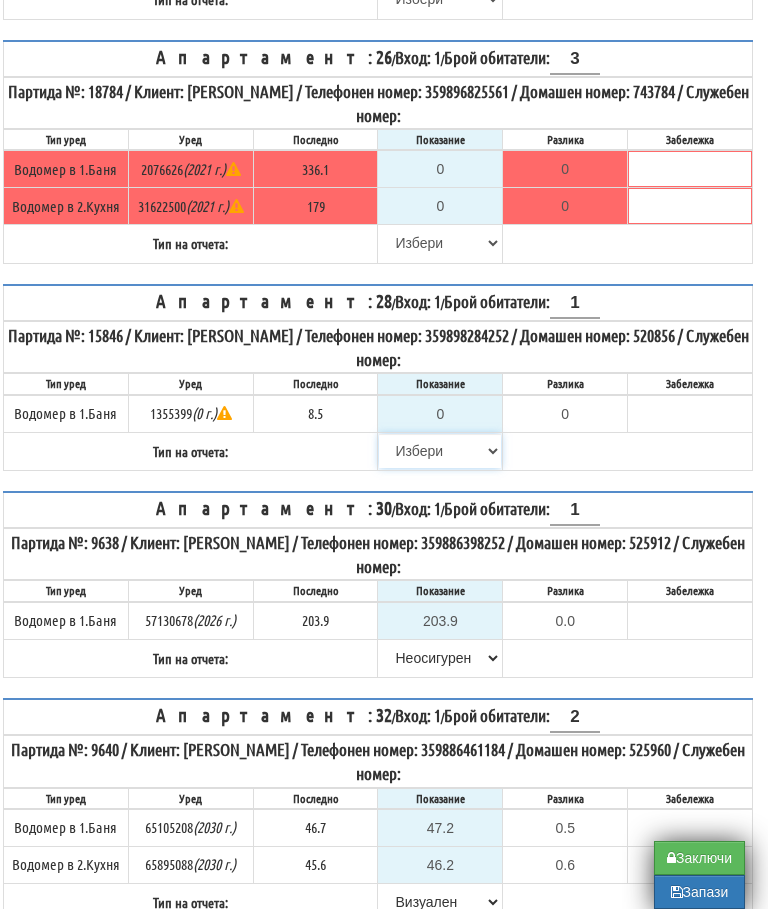 click on "[PERSON_NAME]
Телефон
Бележка
Неосигурен достъп
Самоотчет
Служебно
Дистанционен" at bounding box center [440, 451] 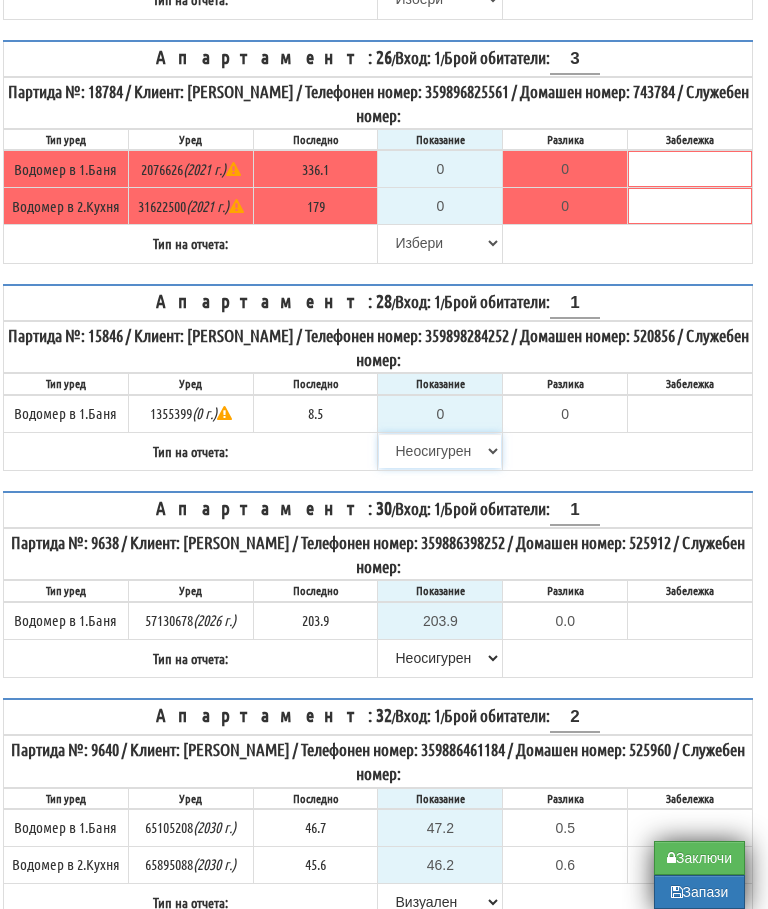 type on "8.5" 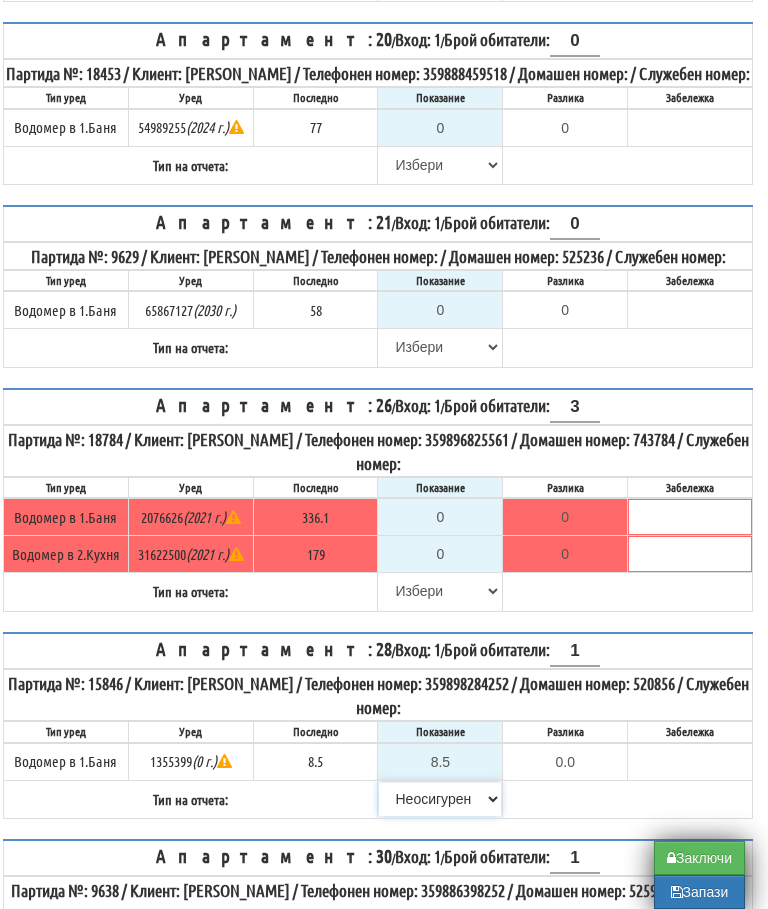 scroll, scrollTop: 1149, scrollLeft: 12, axis: both 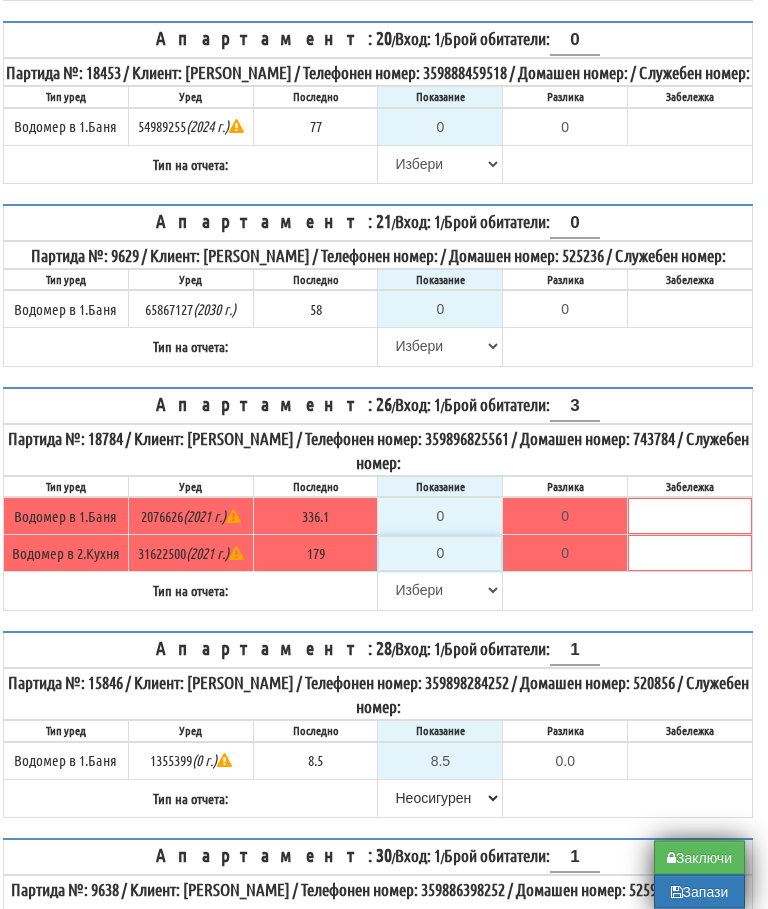 click on "0" at bounding box center [440, 554] 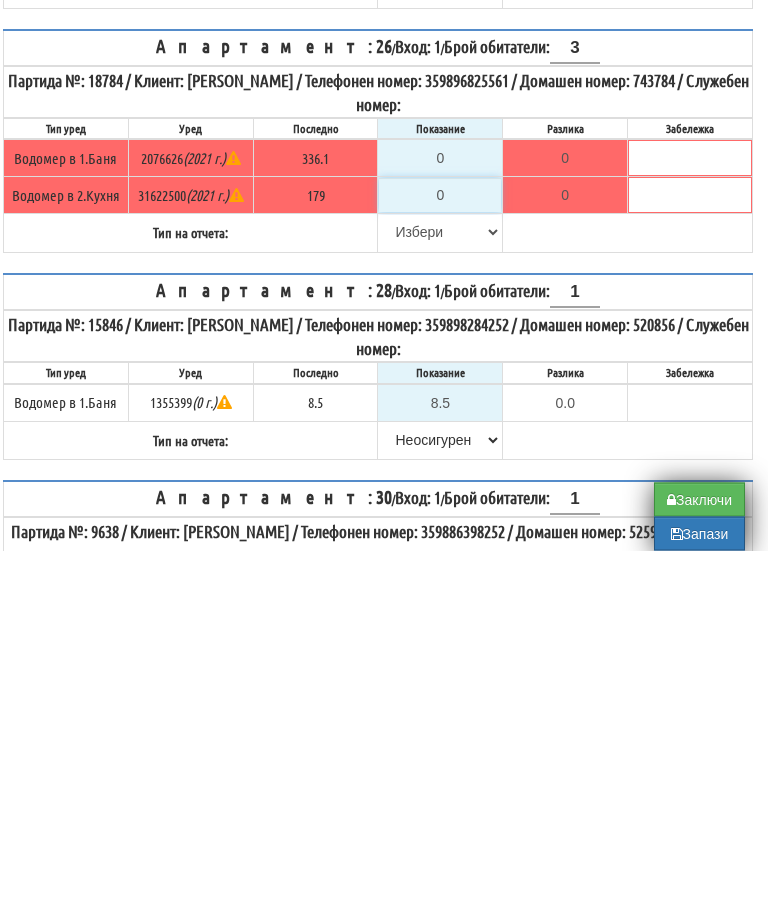 type on "1" 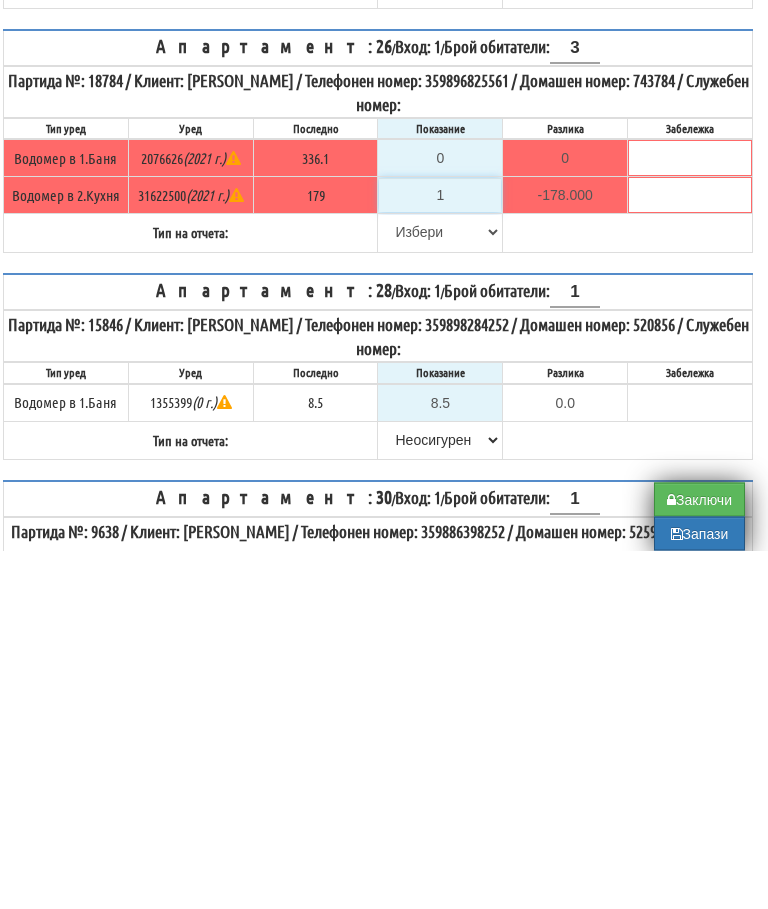 type on "18" 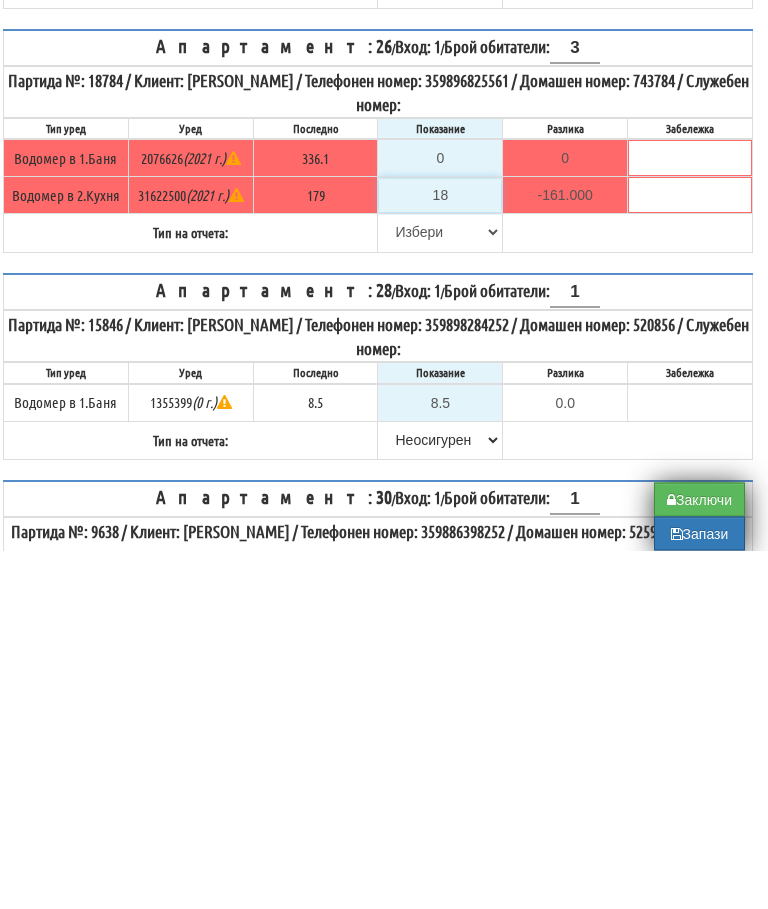 type on "180" 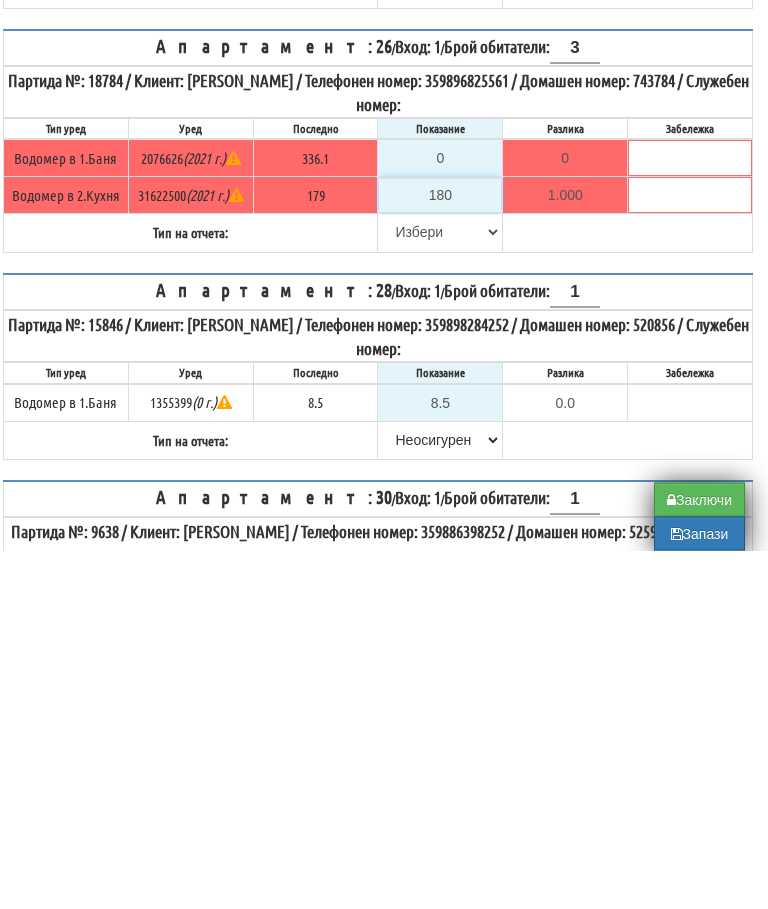 type on "180" 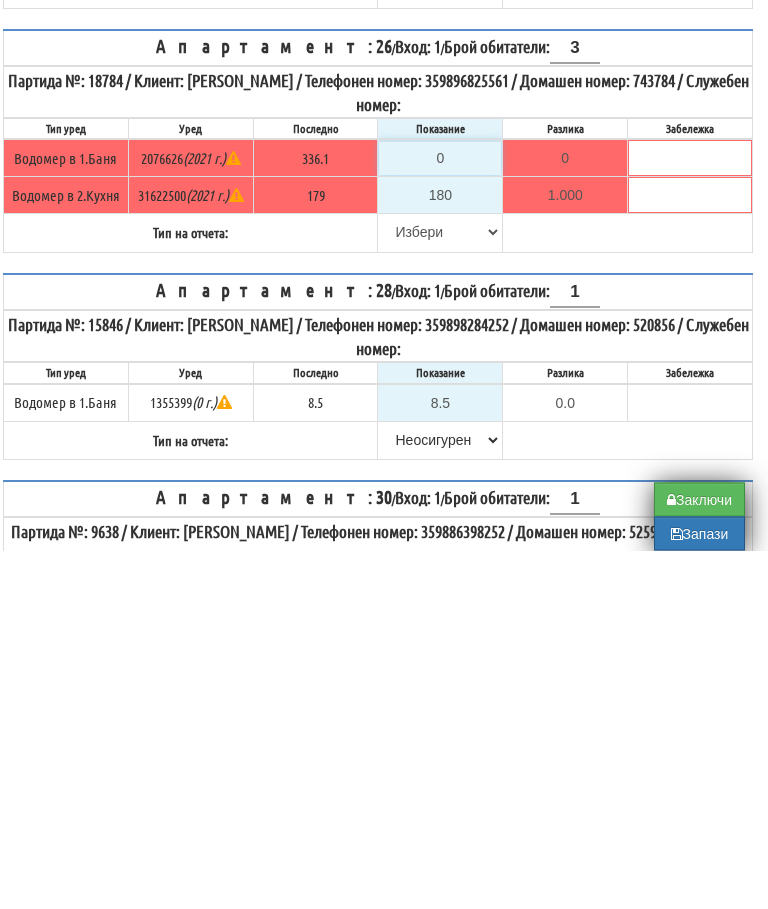 click on "0" at bounding box center (440, 517) 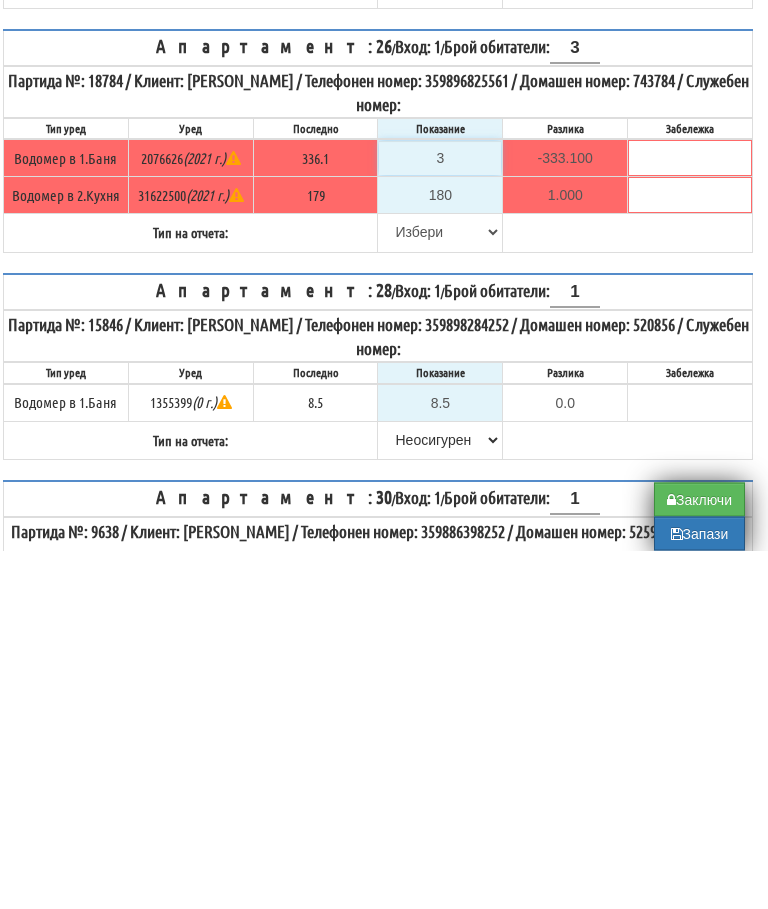 type on "33" 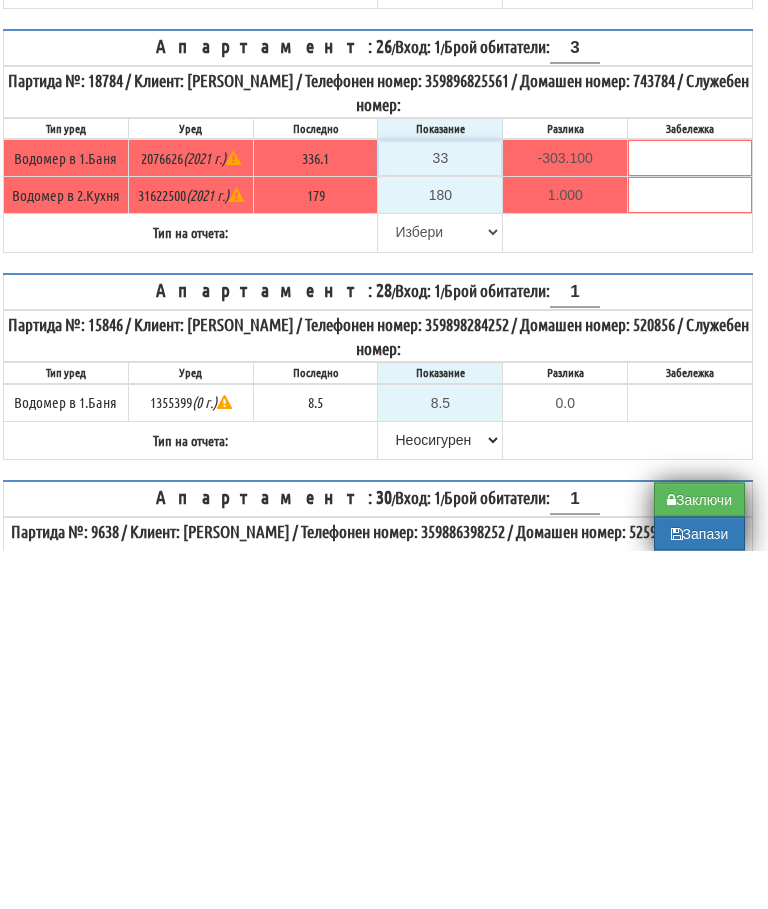 type on "338" 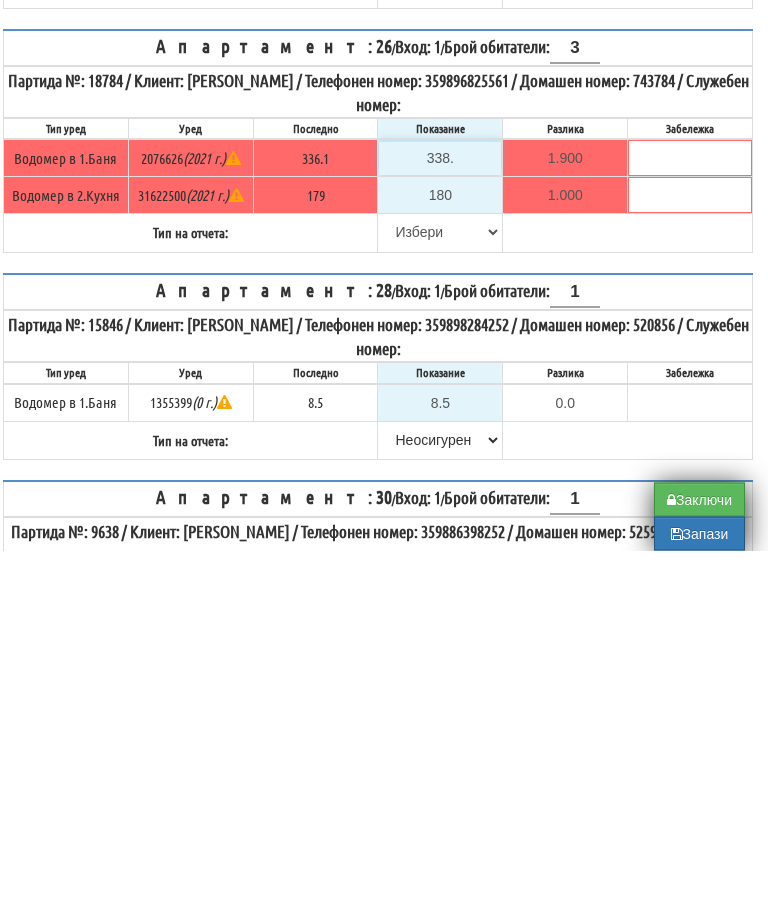 type on "338.4" 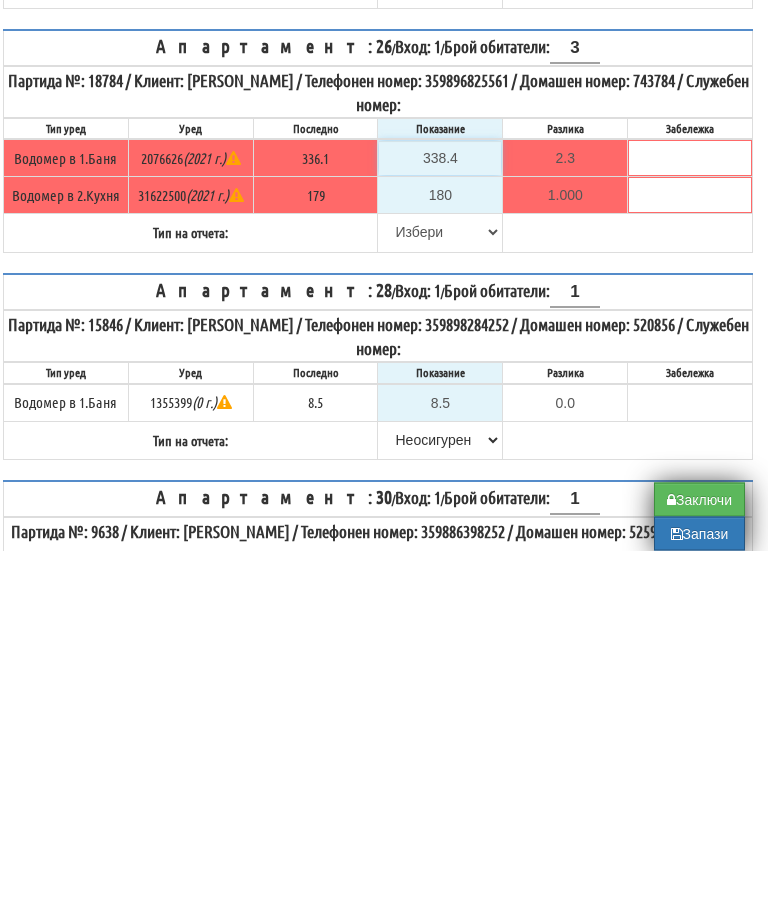 type on "338.4" 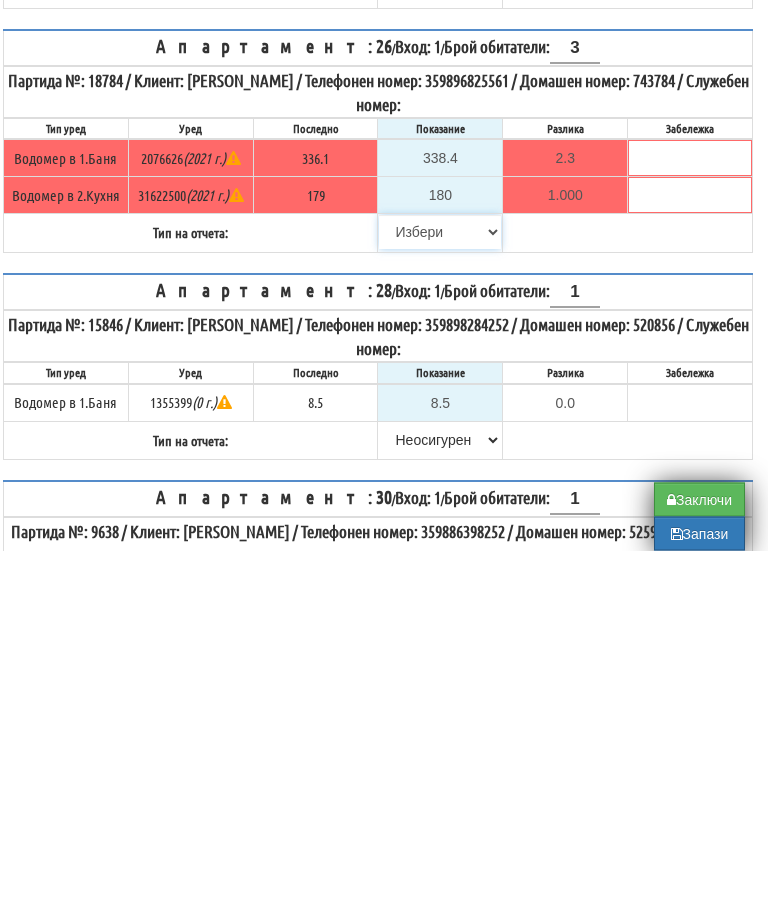 click on "[PERSON_NAME]
Телефон
Бележка
Неосигурен достъп
Самоотчет
Служебно
Дистанционен" at bounding box center [440, 591] 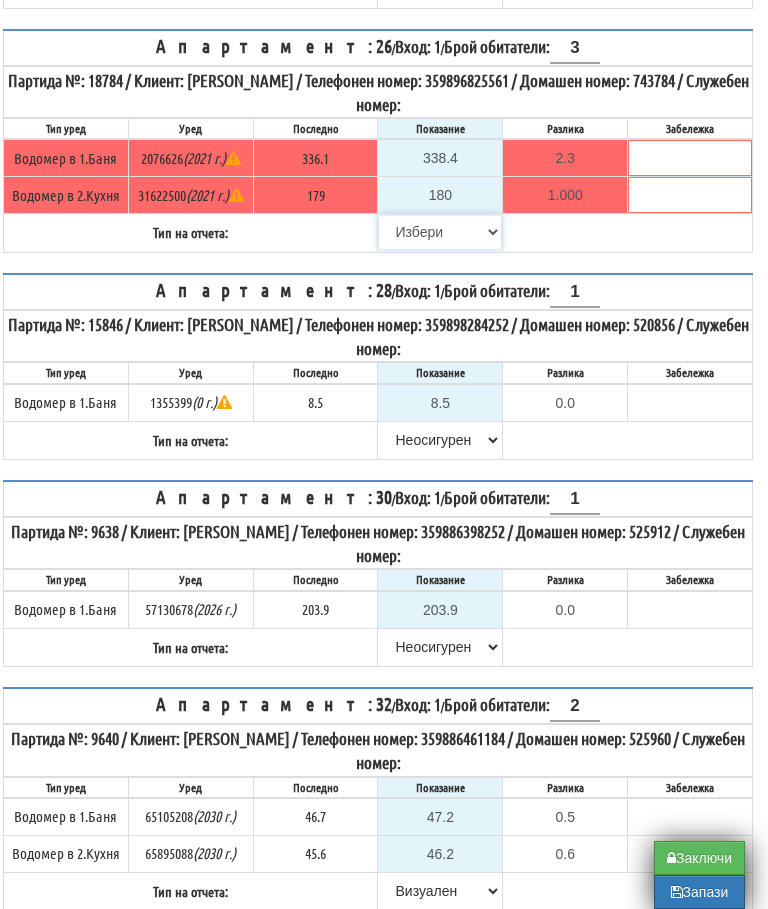 select on "8bc75930-9bfd-e511-80be-8d5a1dced85a" 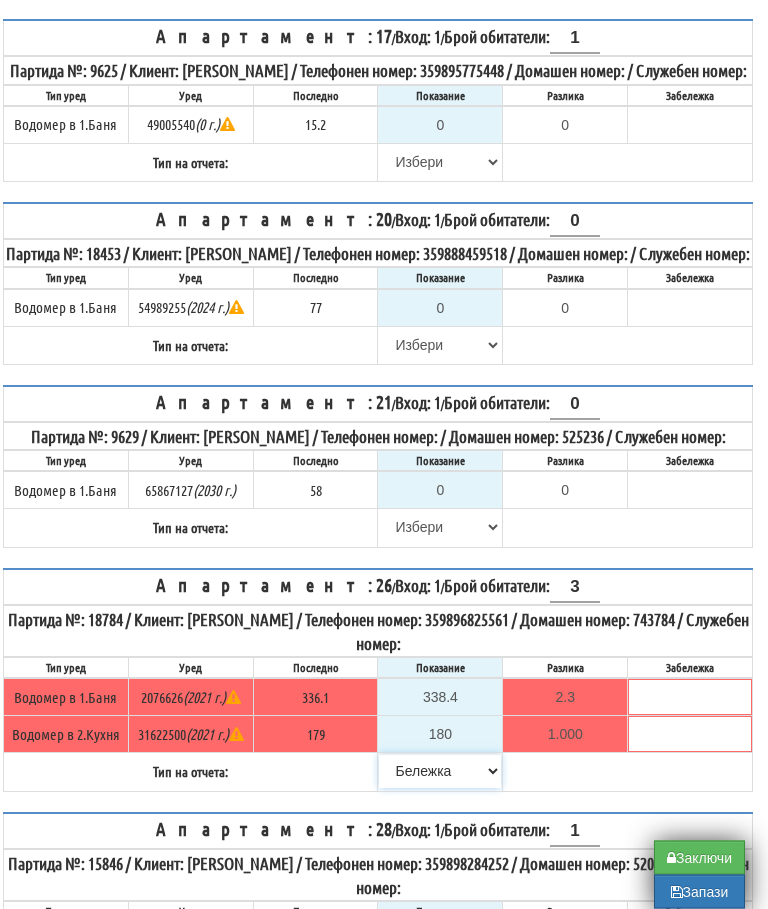 scroll, scrollTop: 966, scrollLeft: 12, axis: both 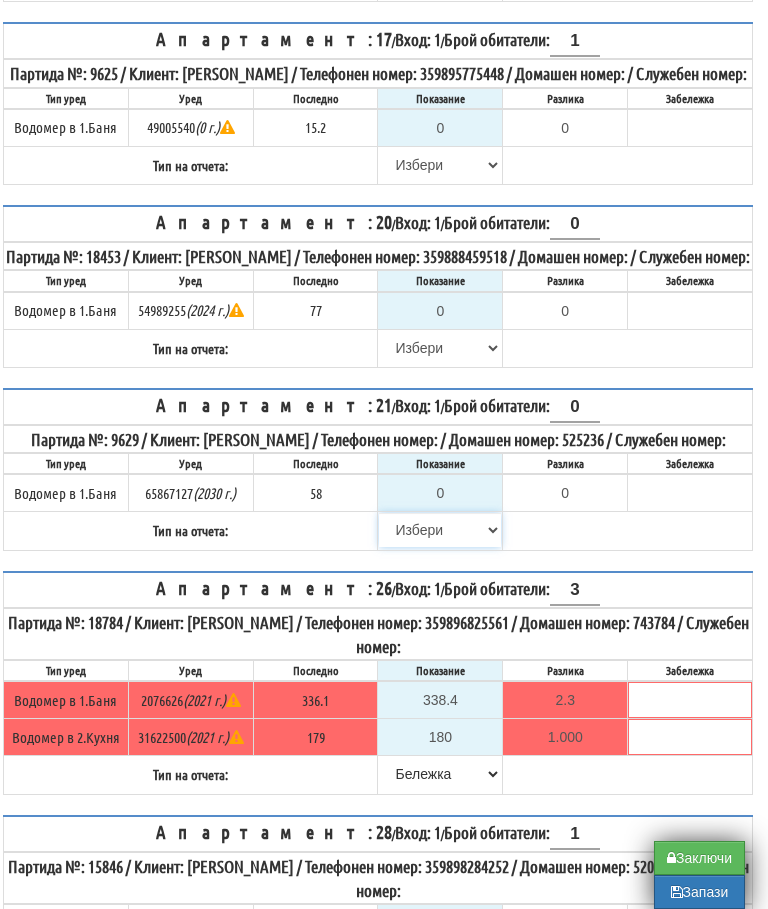 click on "[PERSON_NAME]
Телефон
Бележка
Неосигурен достъп
Самоотчет
Служебно
Дистанционен" at bounding box center (440, 530) 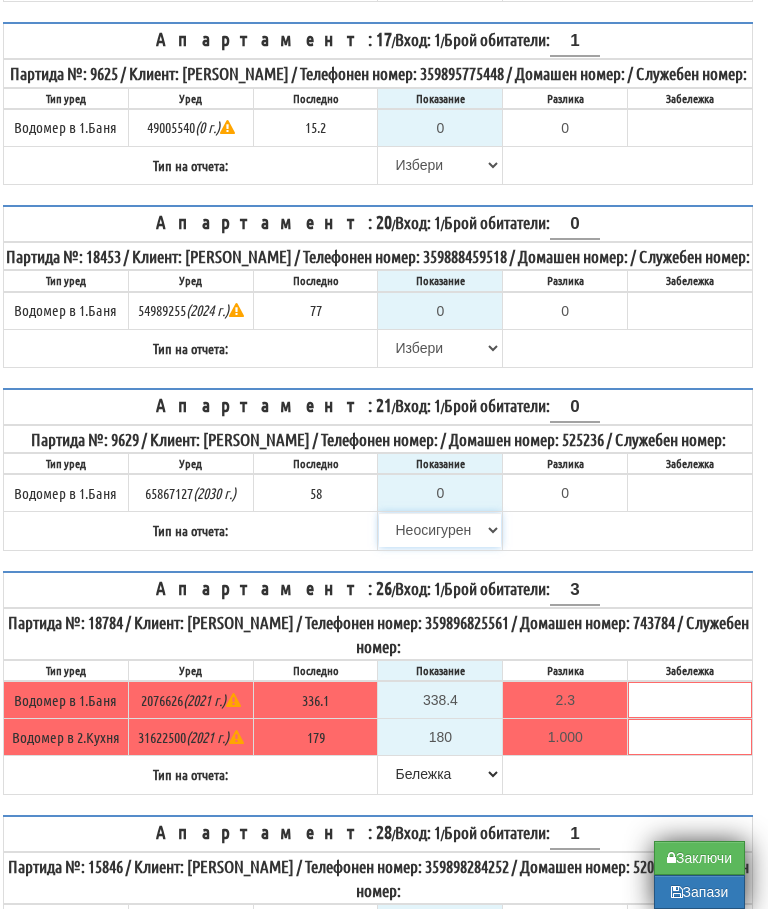 type on "58" 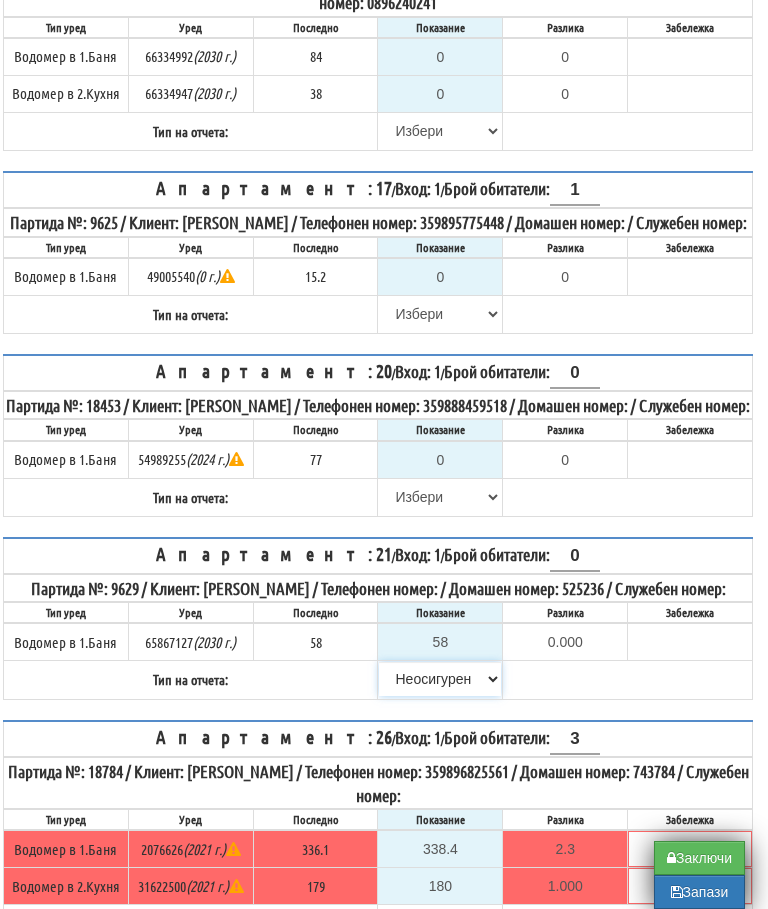 scroll, scrollTop: 816, scrollLeft: 12, axis: both 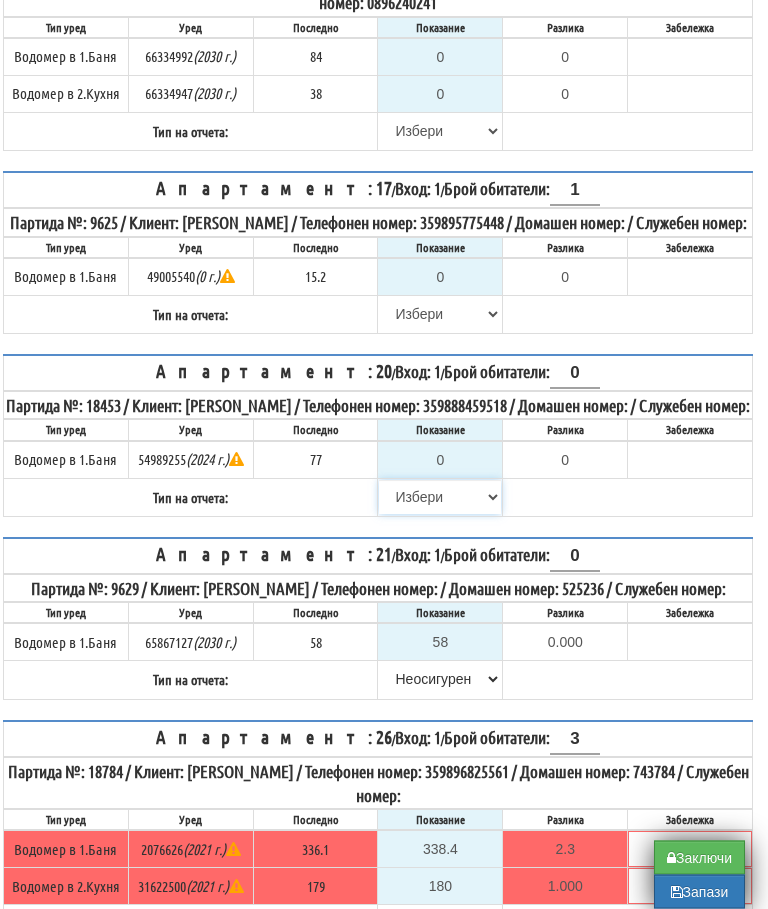 click on "[PERSON_NAME]
Телефон
Бележка
Неосигурен достъп
Самоотчет
Служебно
Дистанционен" at bounding box center (440, 498) 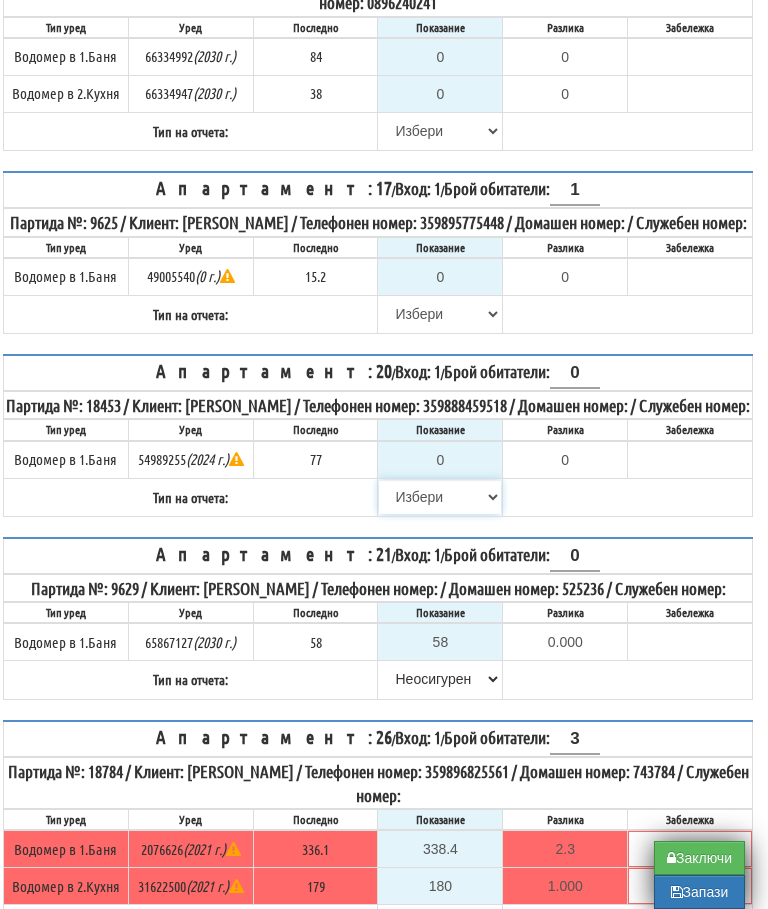 select on "8cc75930-9bfd-e511-80be-8d5a1dced85a" 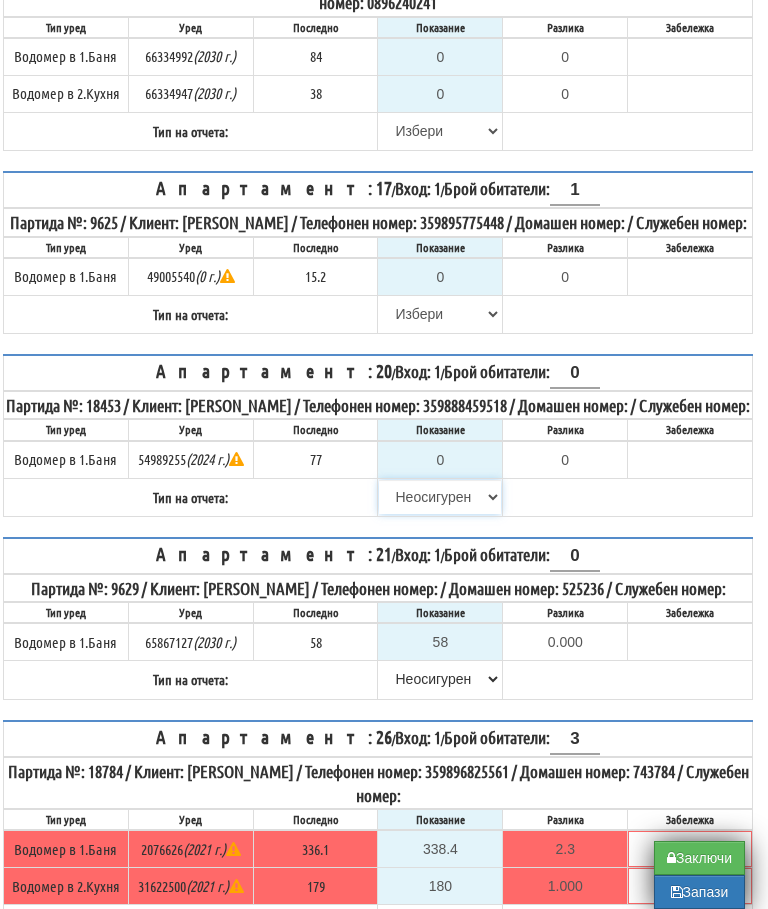 type on "77" 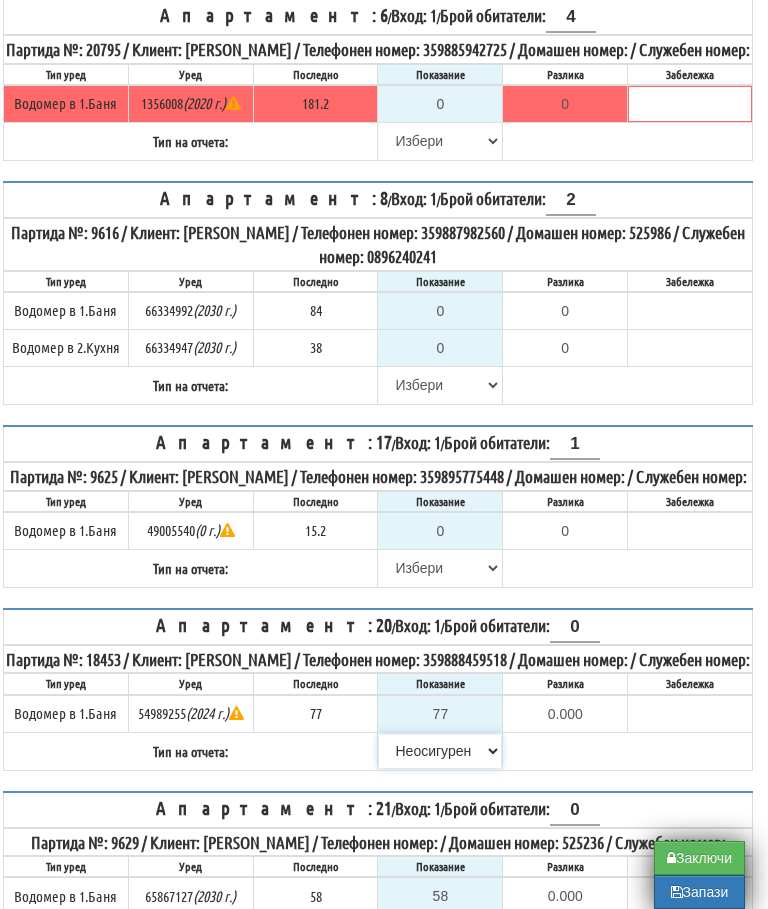 scroll, scrollTop: 562, scrollLeft: 12, axis: both 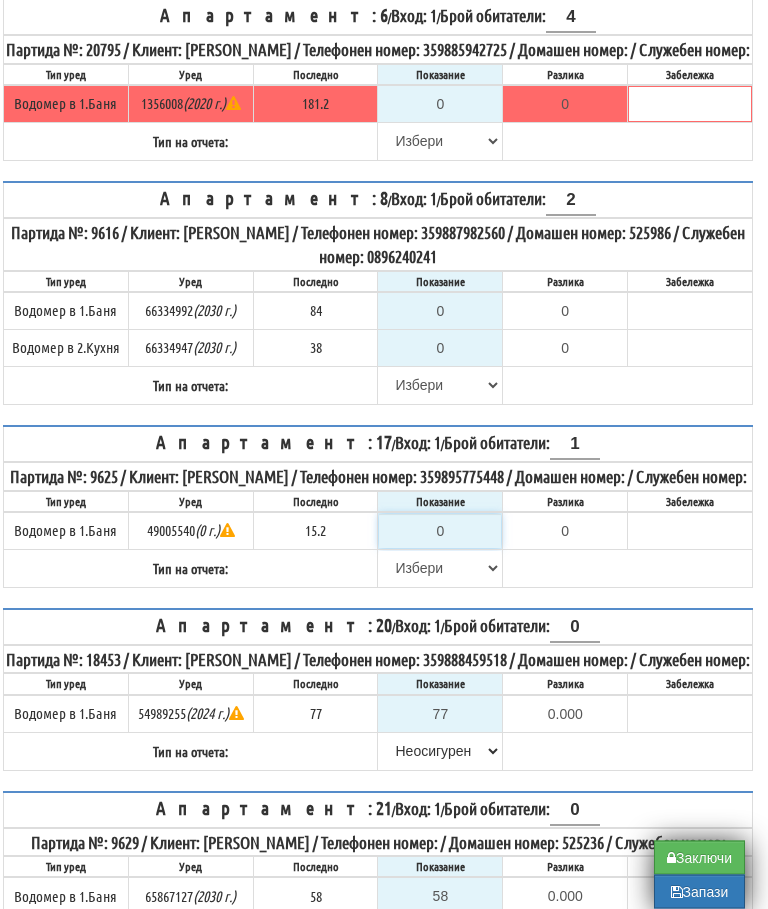 click on "0" at bounding box center [440, 532] 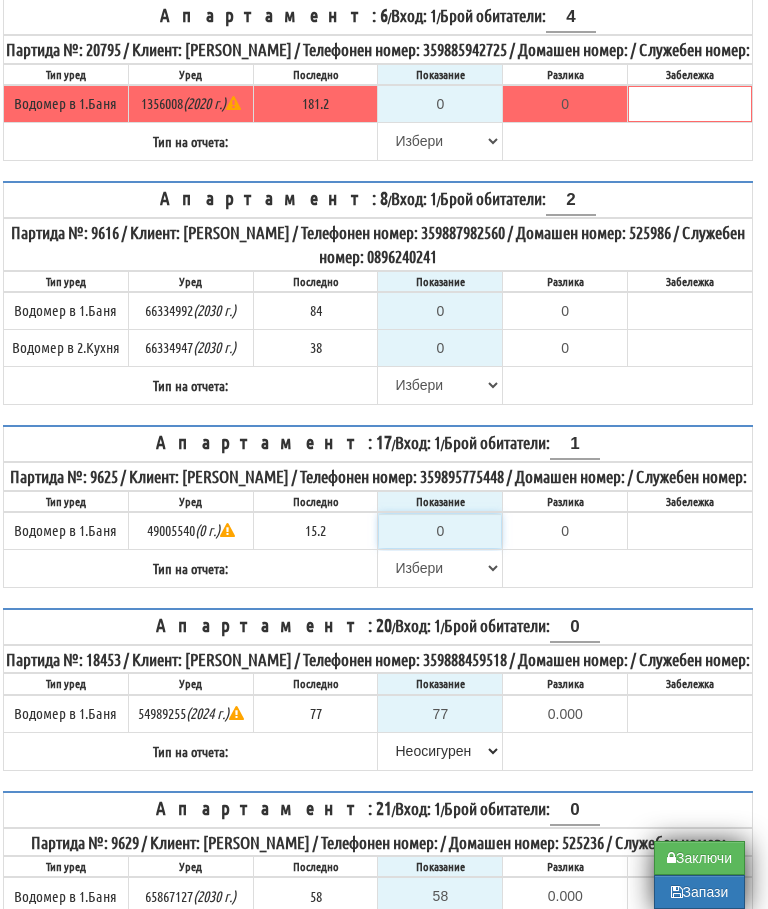 scroll, scrollTop: 562, scrollLeft: 12, axis: both 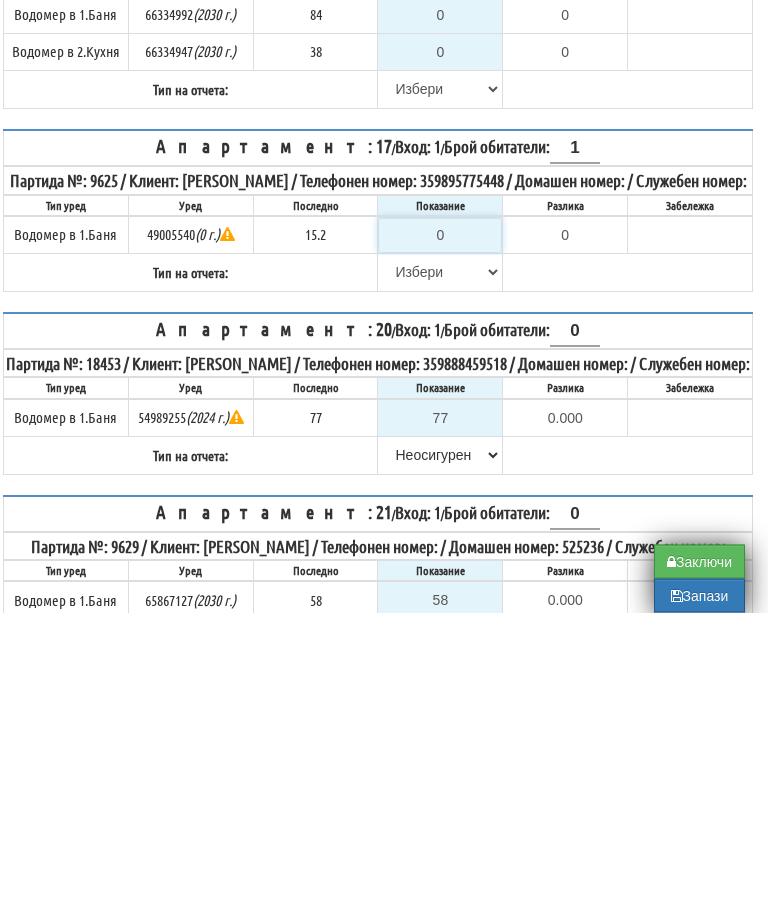 type on "1" 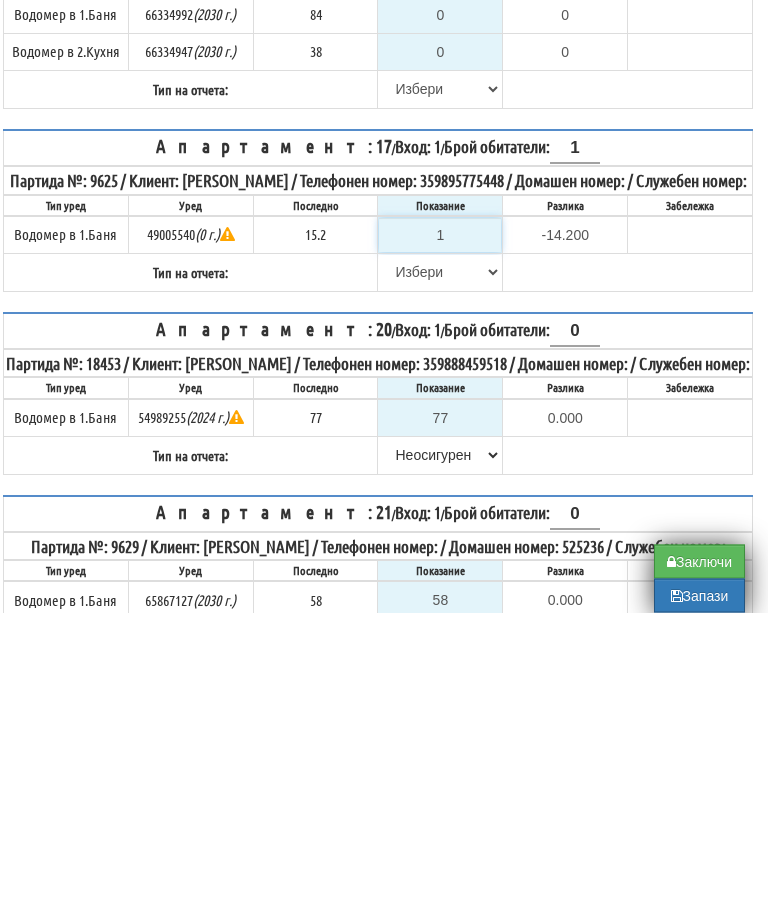 type on "15" 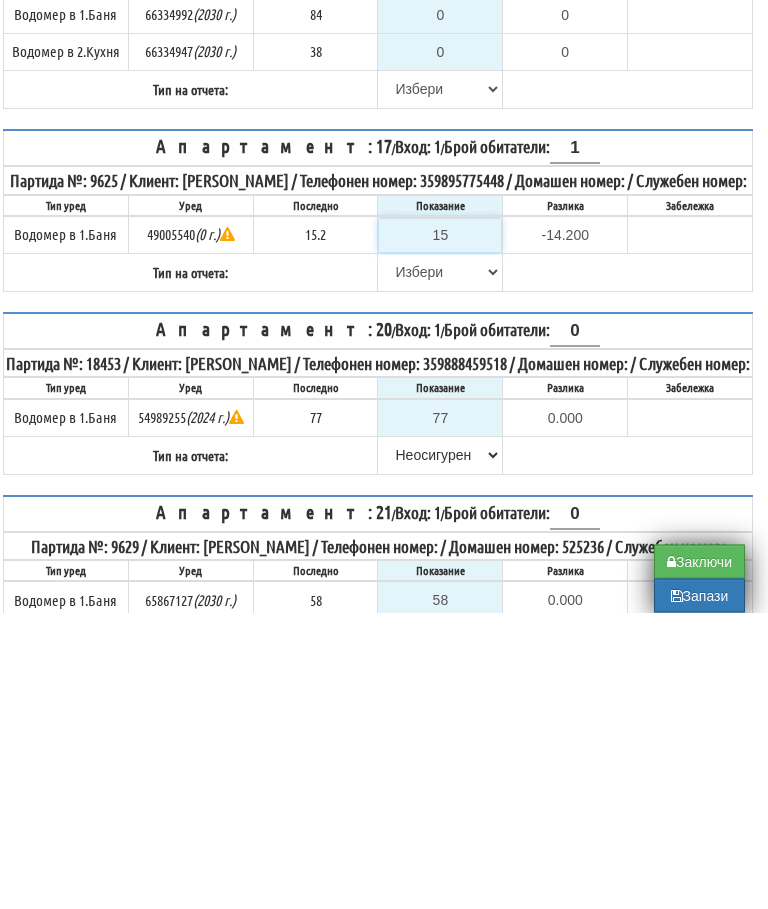 type on "-0.200" 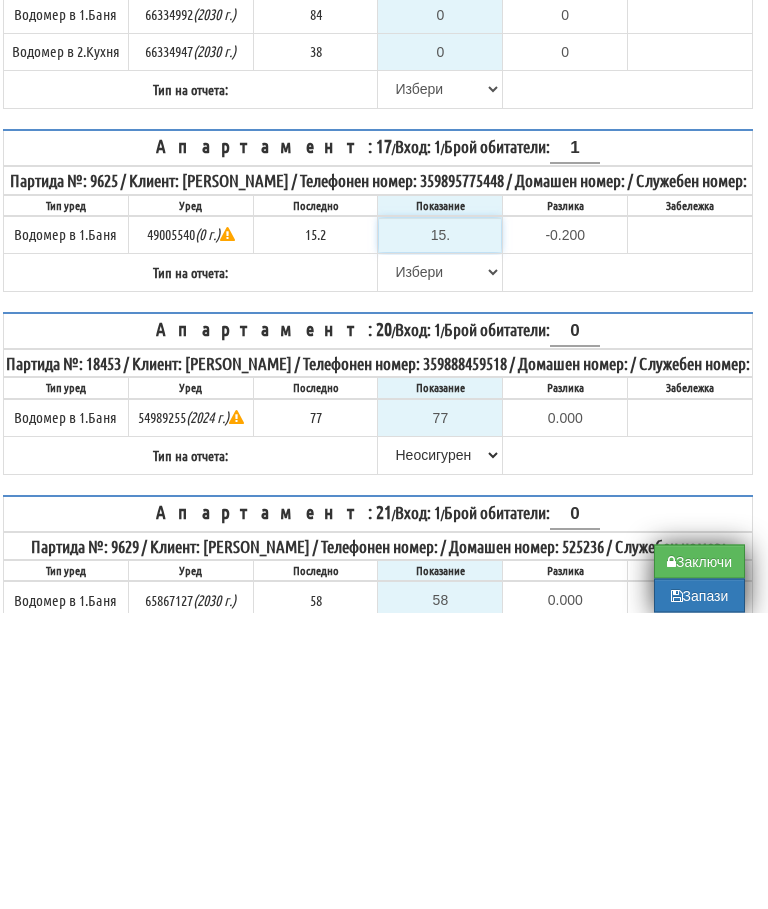 type on "15.4" 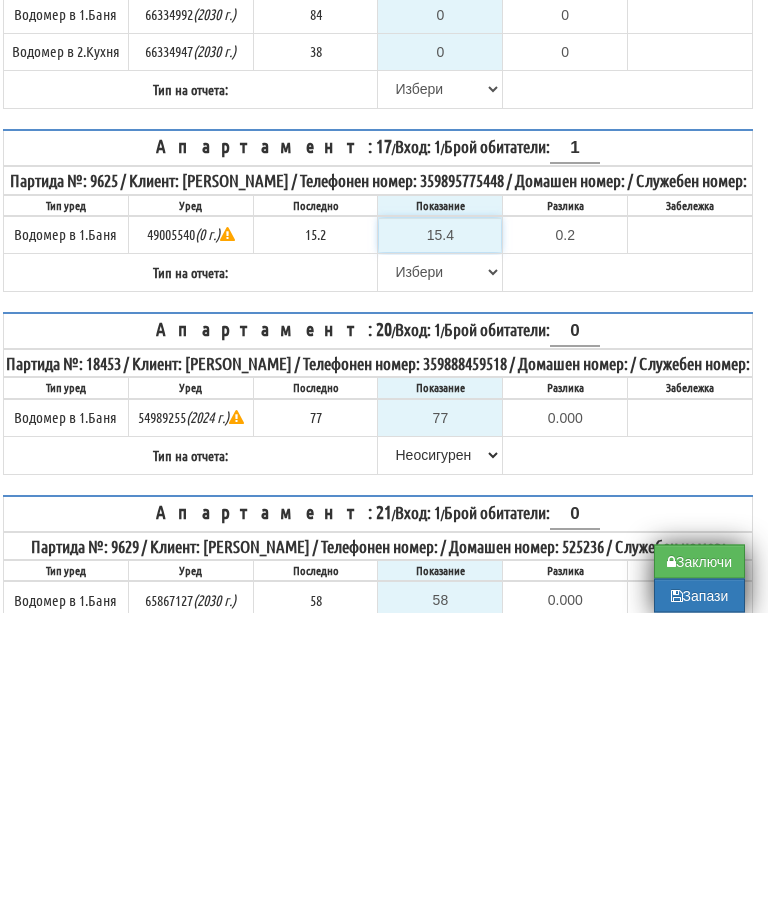 type on "15.4" 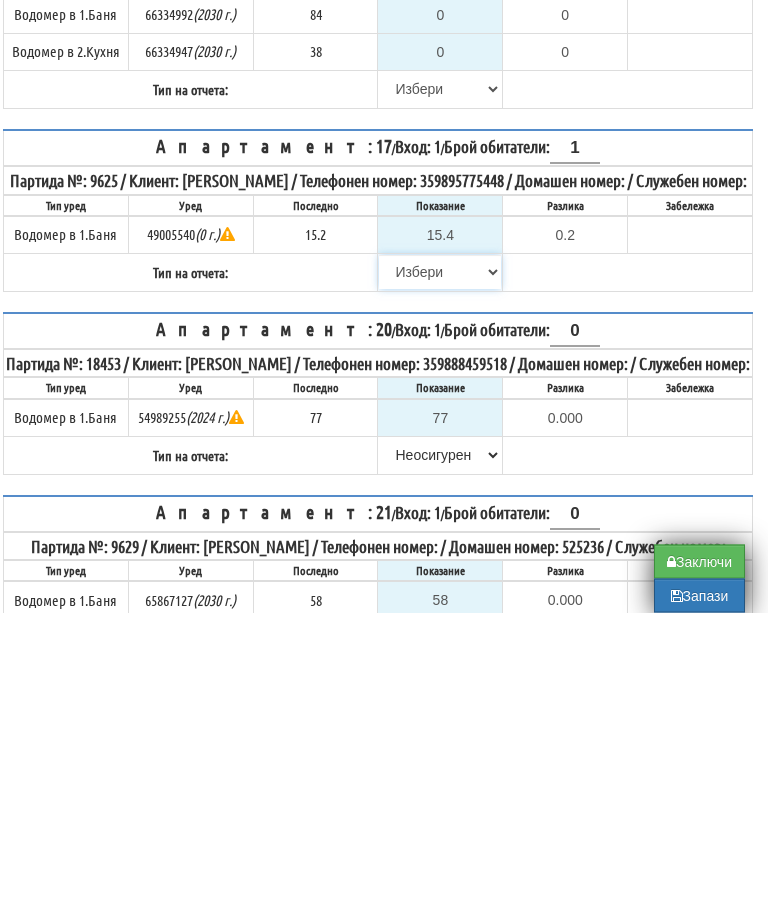 click on "[PERSON_NAME]
Телефон
Бележка
Неосигурен достъп
Самоотчет
Служебно
Дистанционен" at bounding box center (440, 569) 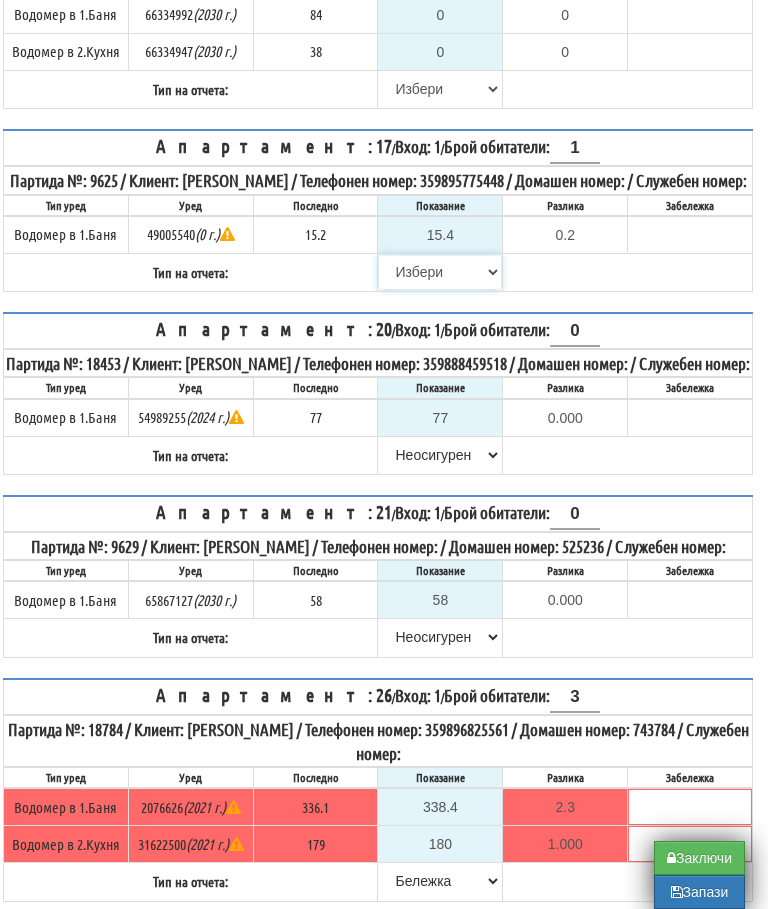 select on "8bc75930-9bfd-e511-80be-8d5a1dced85a" 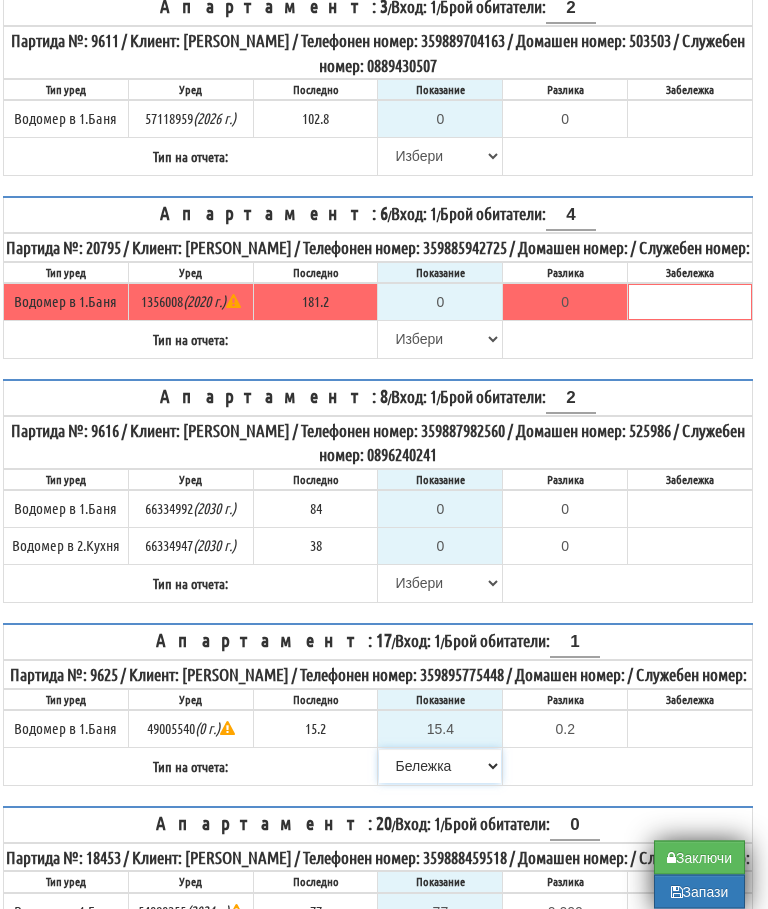 scroll, scrollTop: 366, scrollLeft: 12, axis: both 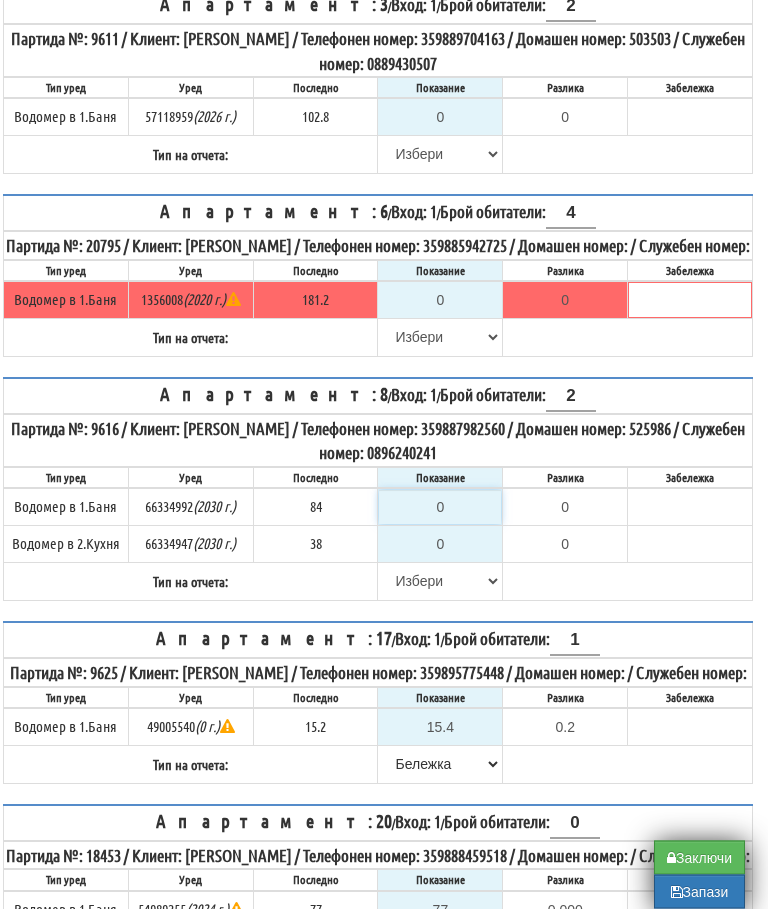 click on "0" at bounding box center (440, 508) 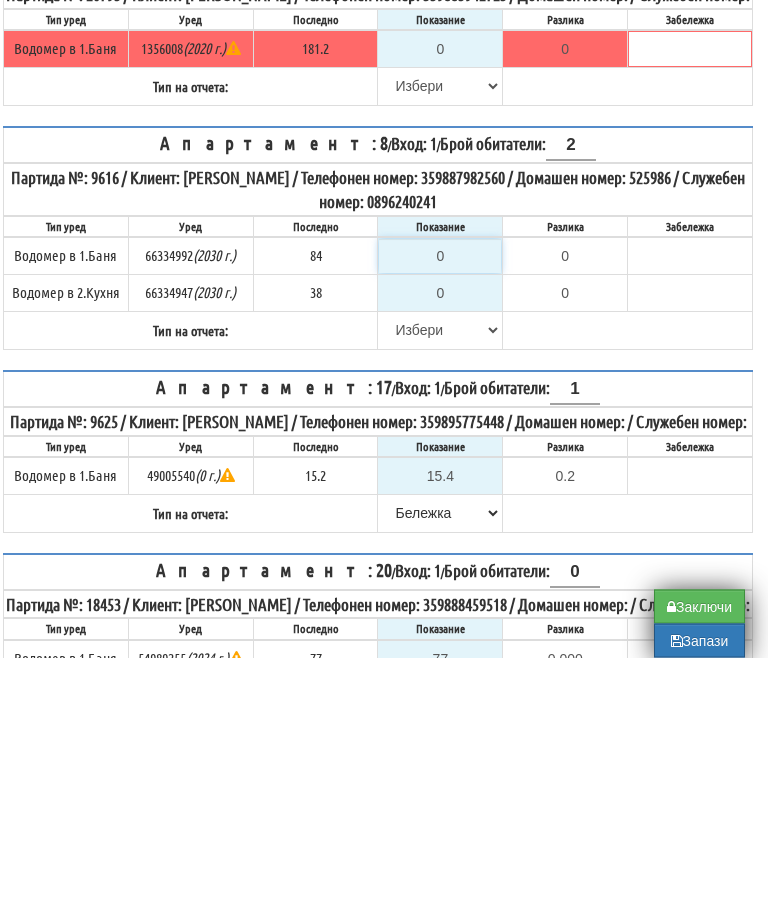 type on "8" 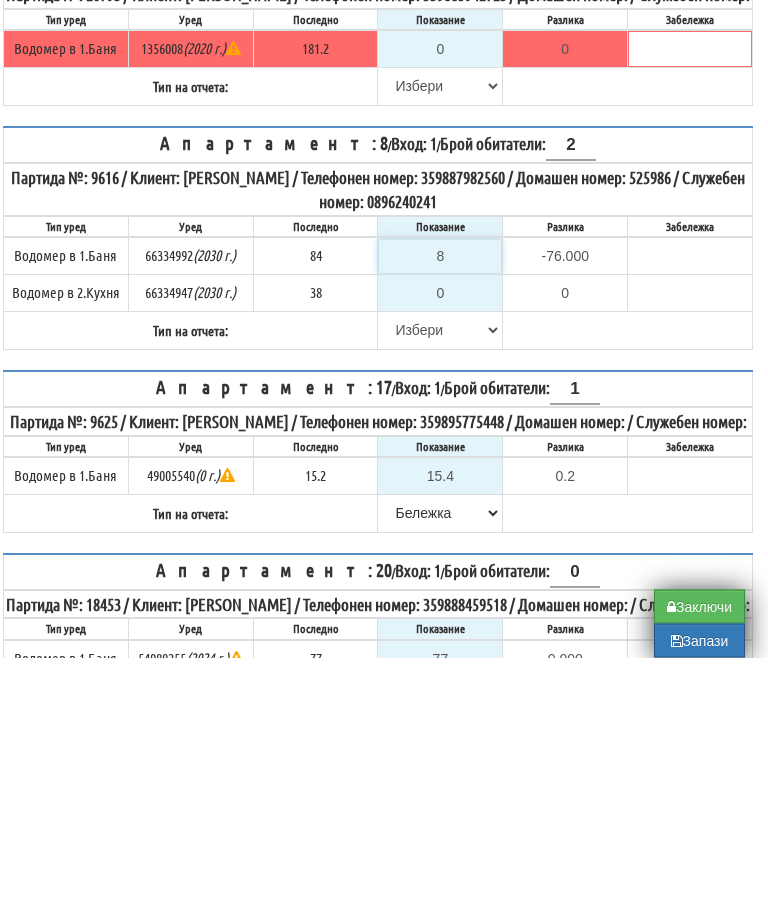 type on "86" 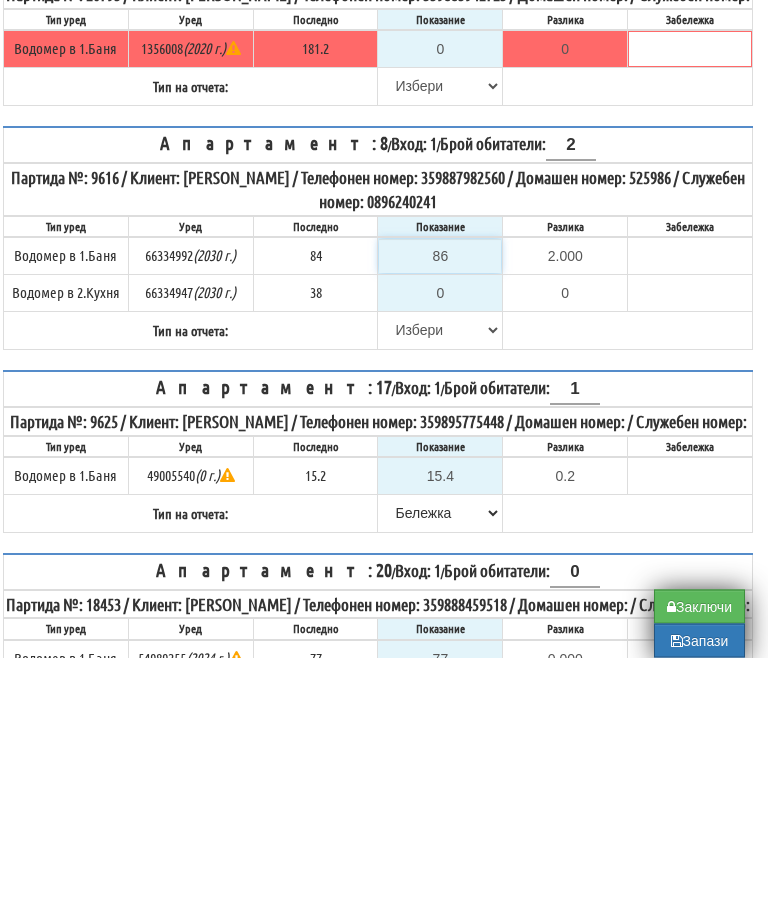 type on "86" 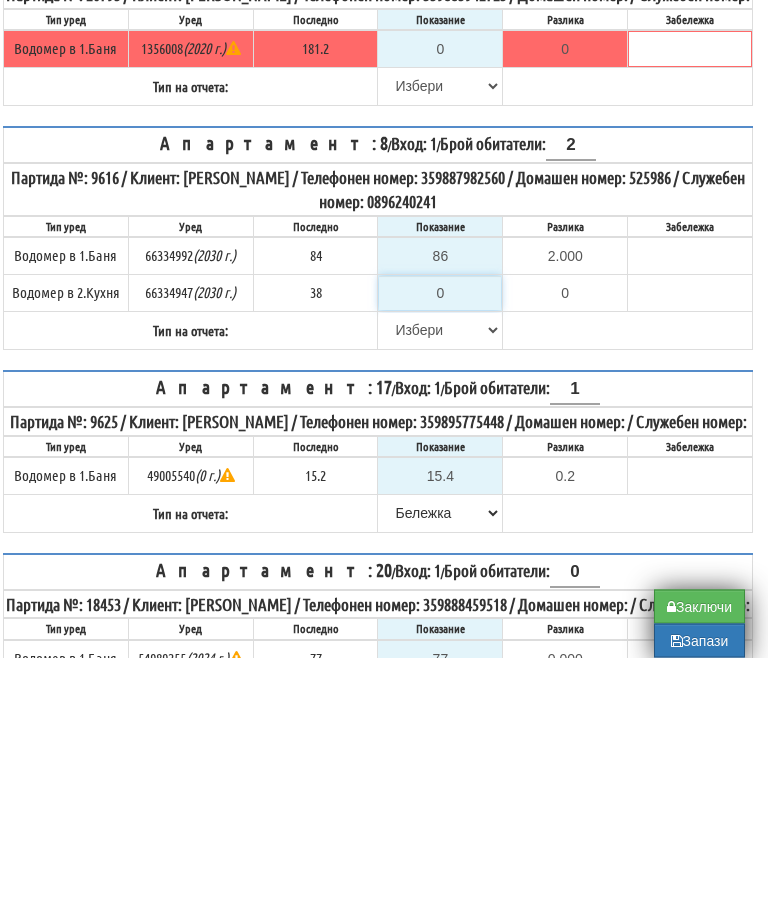 click on "0" at bounding box center (440, 545) 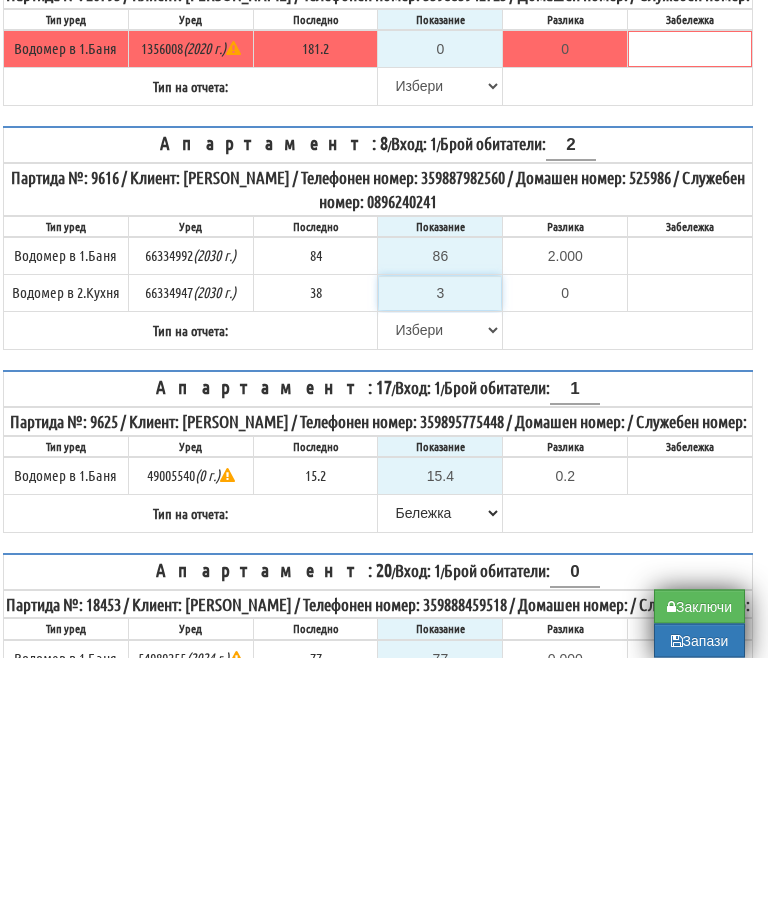 type on "-35.000" 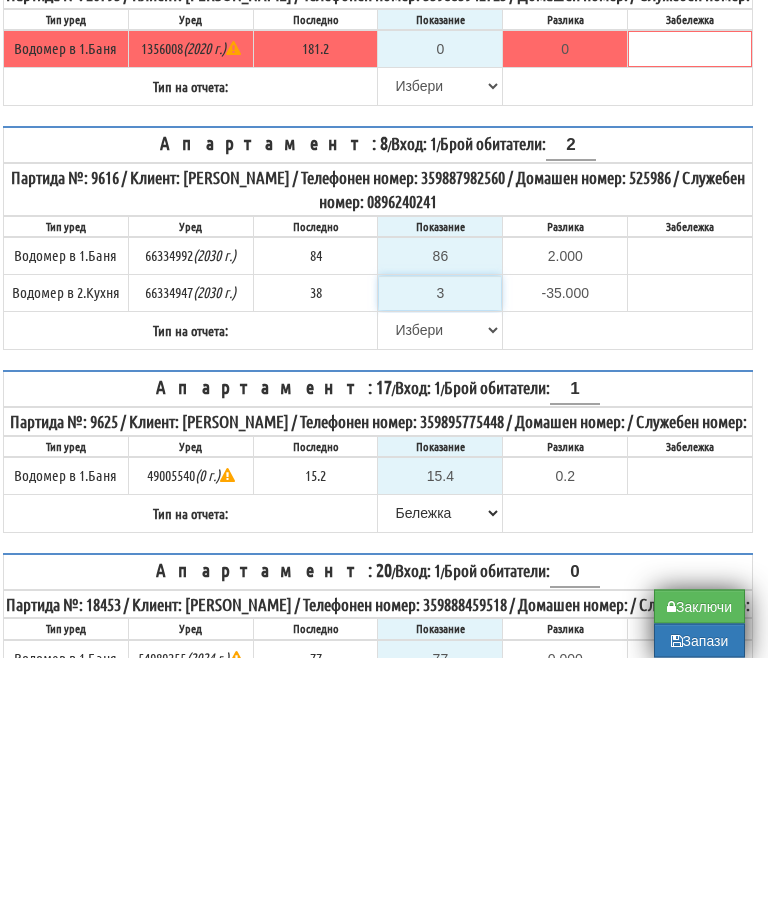 type on "39" 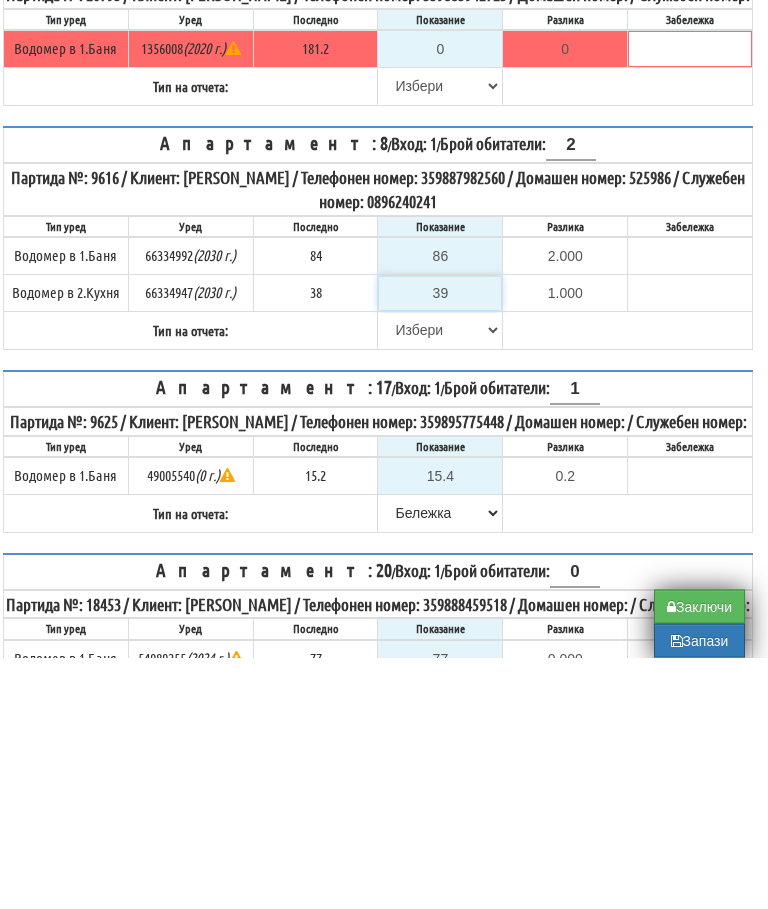 type on "39" 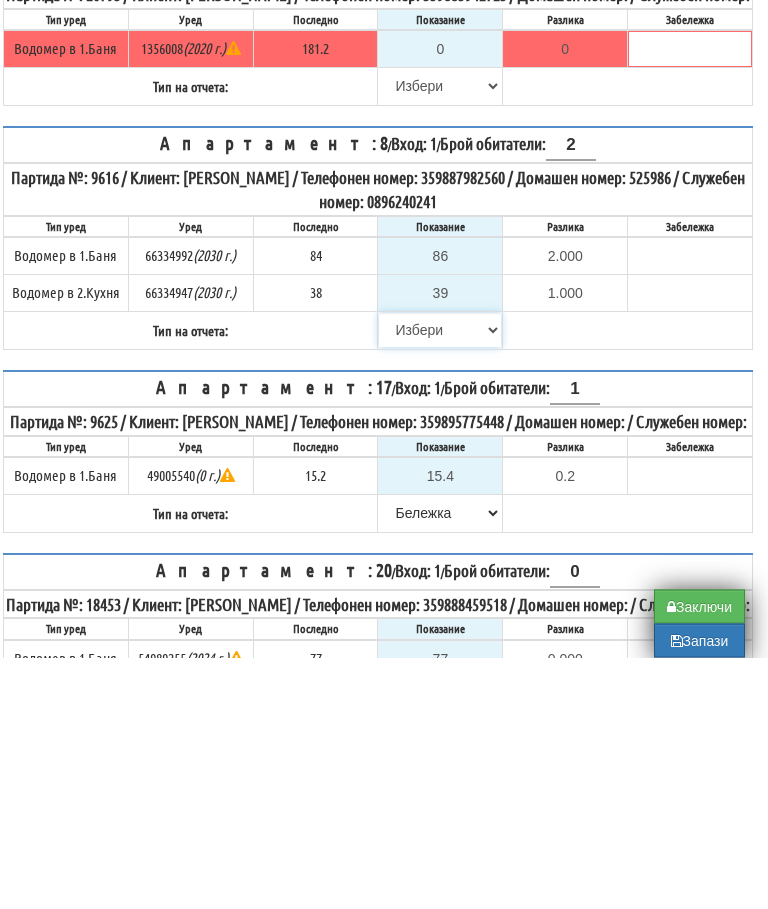 click on "[PERSON_NAME]
Телефон
Бележка
Неосигурен достъп
Самоотчет
Служебно
Дистанционен" at bounding box center [440, 582] 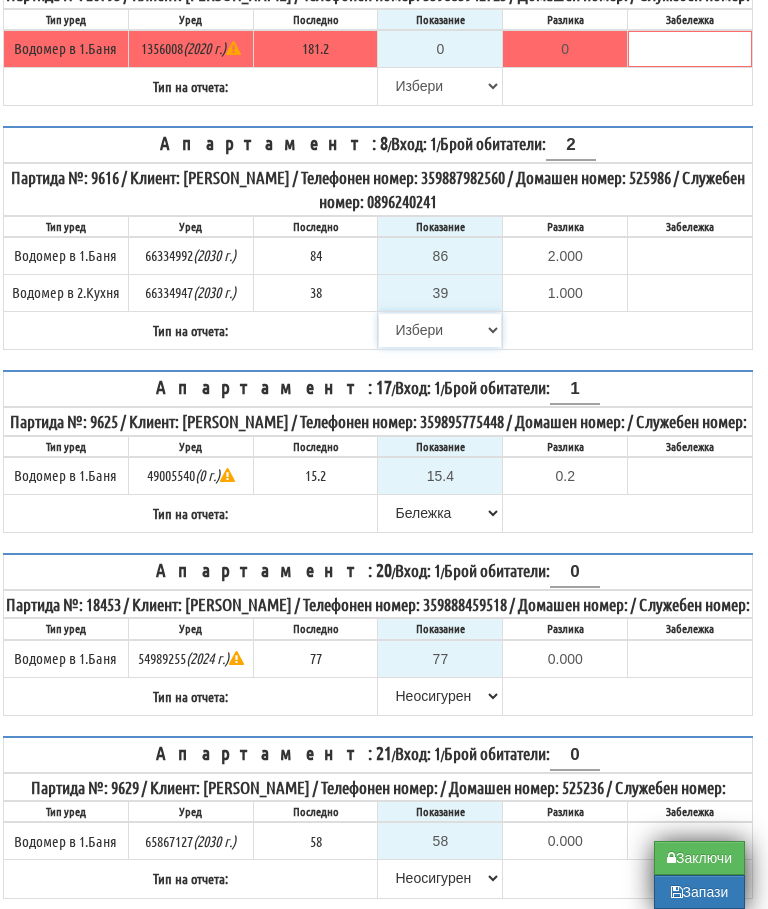select on "8bc75930-9bfd-e511-80be-8d5a1dced85a" 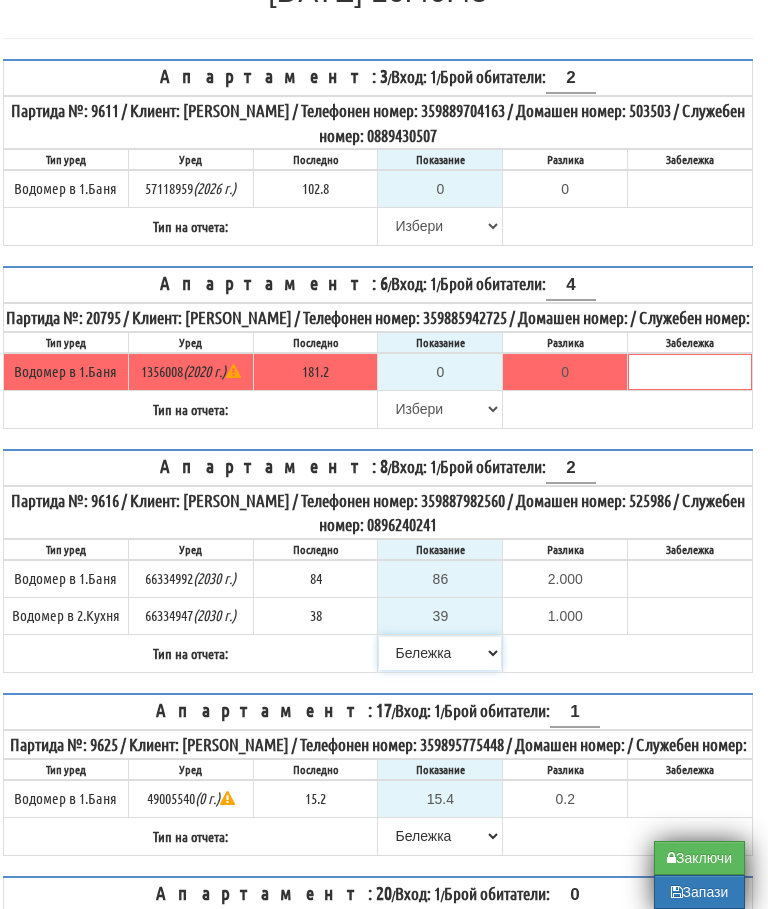 scroll, scrollTop: 293, scrollLeft: 12, axis: both 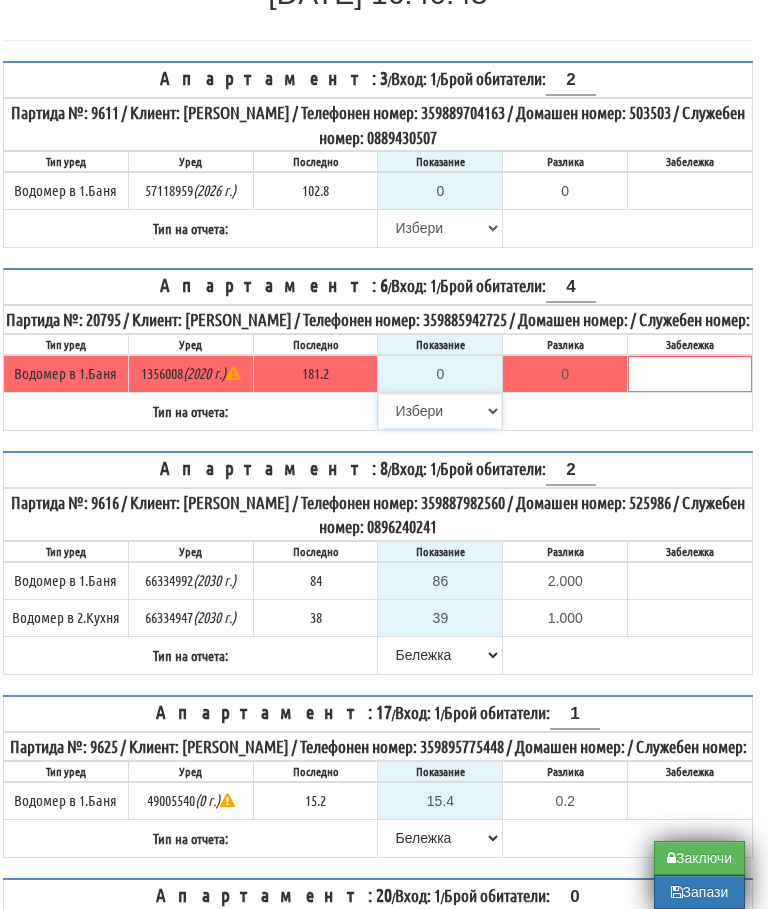 click on "[PERSON_NAME]
Телефон
Бележка
Неосигурен достъп
Самоотчет
Служебно
Дистанционен" at bounding box center [440, 411] 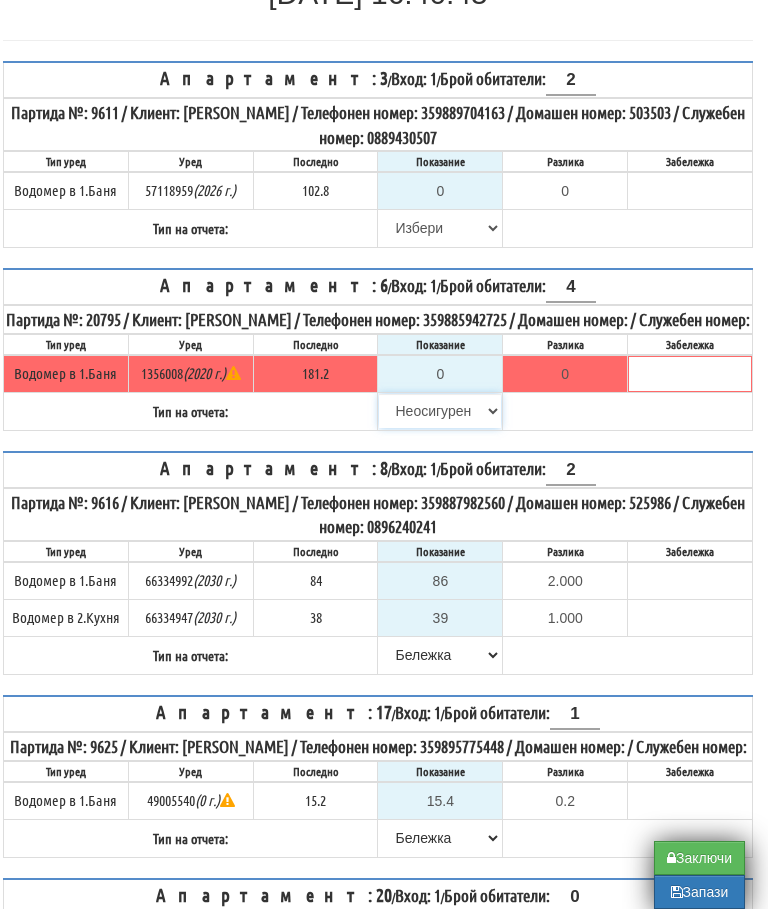 type on "181.2" 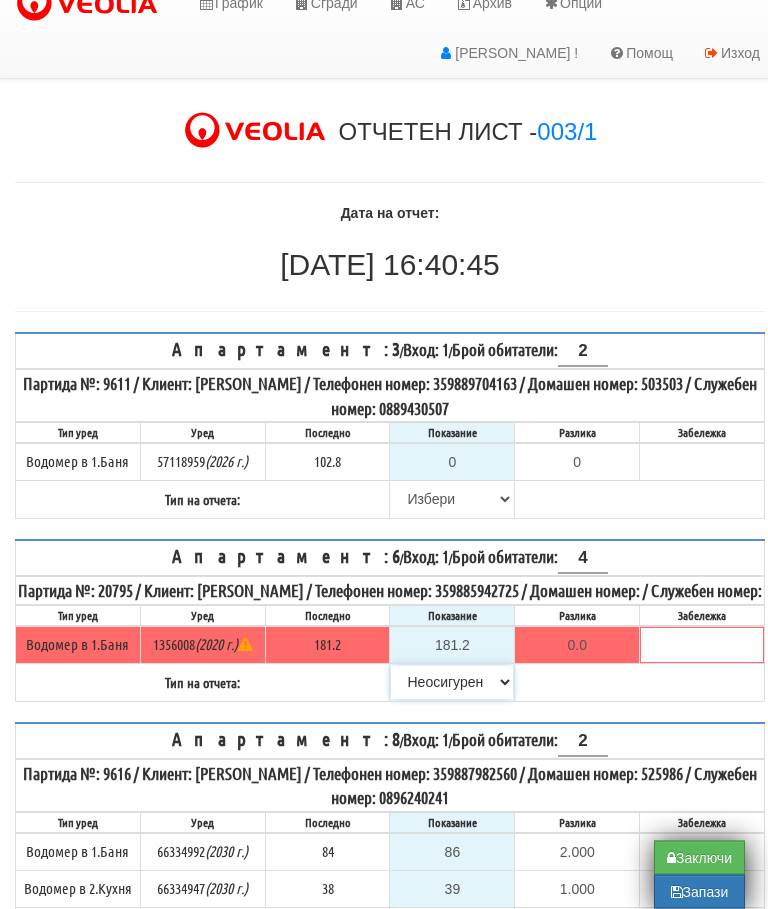 scroll, scrollTop: 0, scrollLeft: 0, axis: both 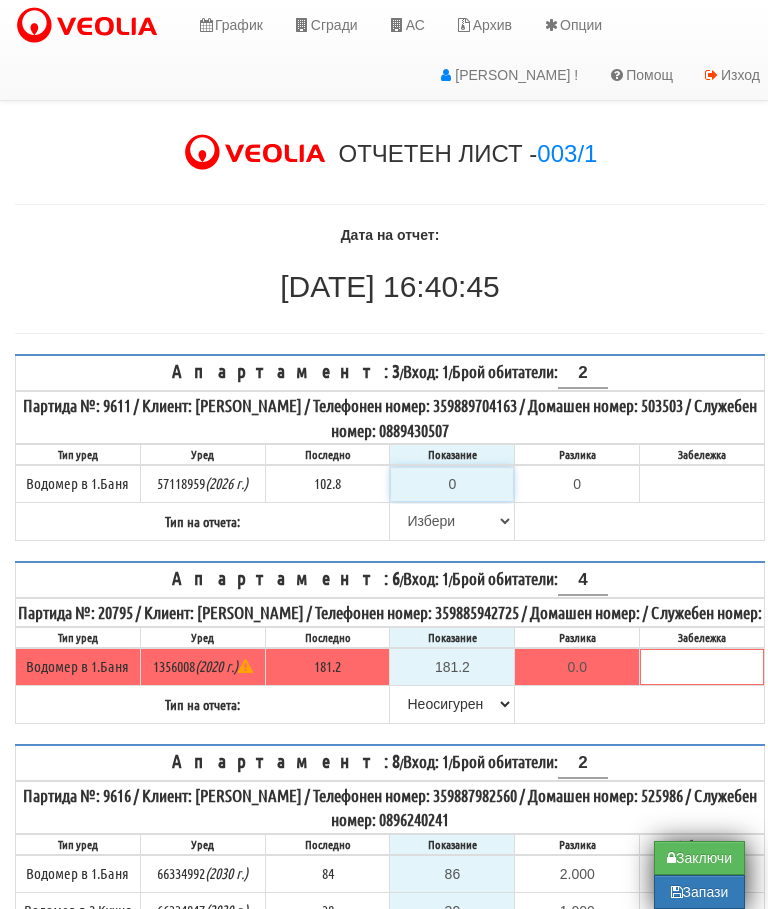 click on "0" at bounding box center [452, 484] 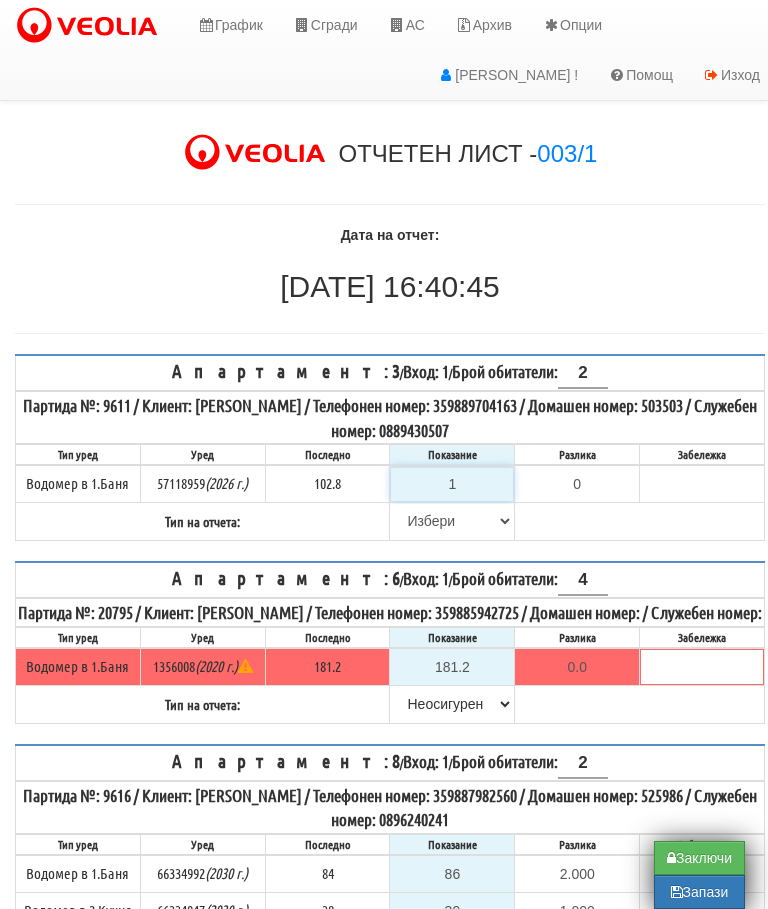 type on "-101.800" 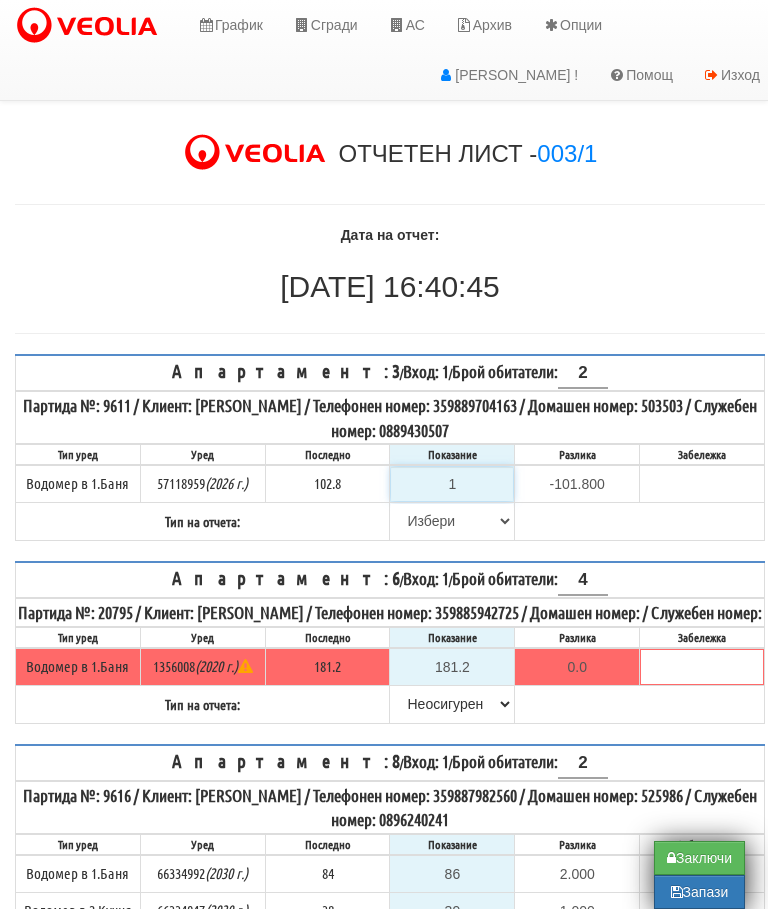 type 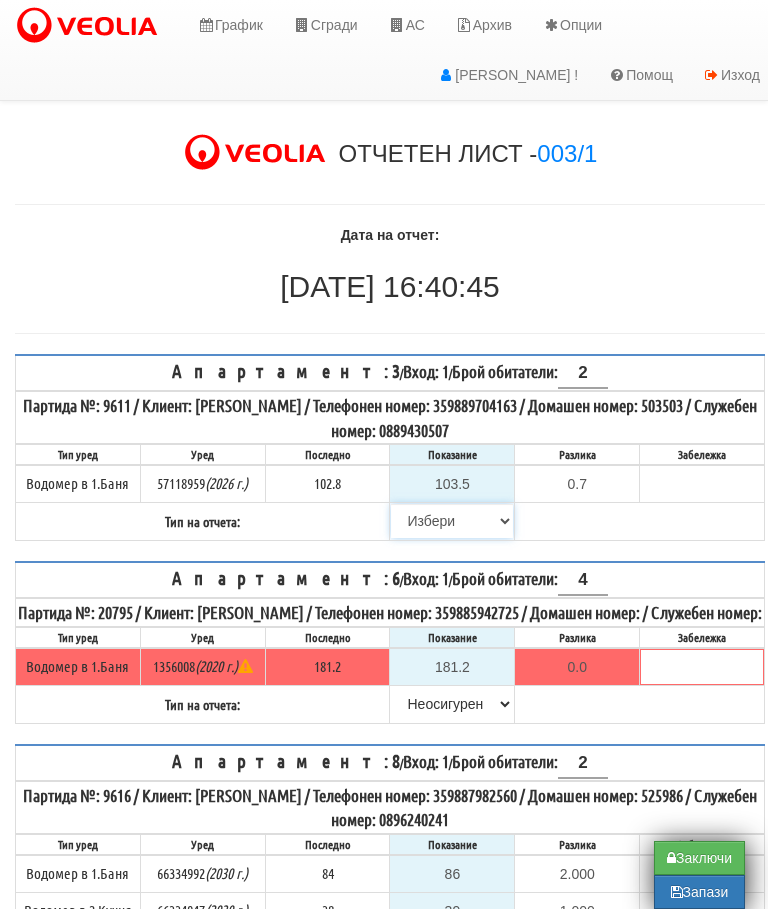 click on "[PERSON_NAME]
Телефон
Бележка
Неосигурен достъп
Самоотчет
Служебно
Дистанционен" at bounding box center [452, 521] 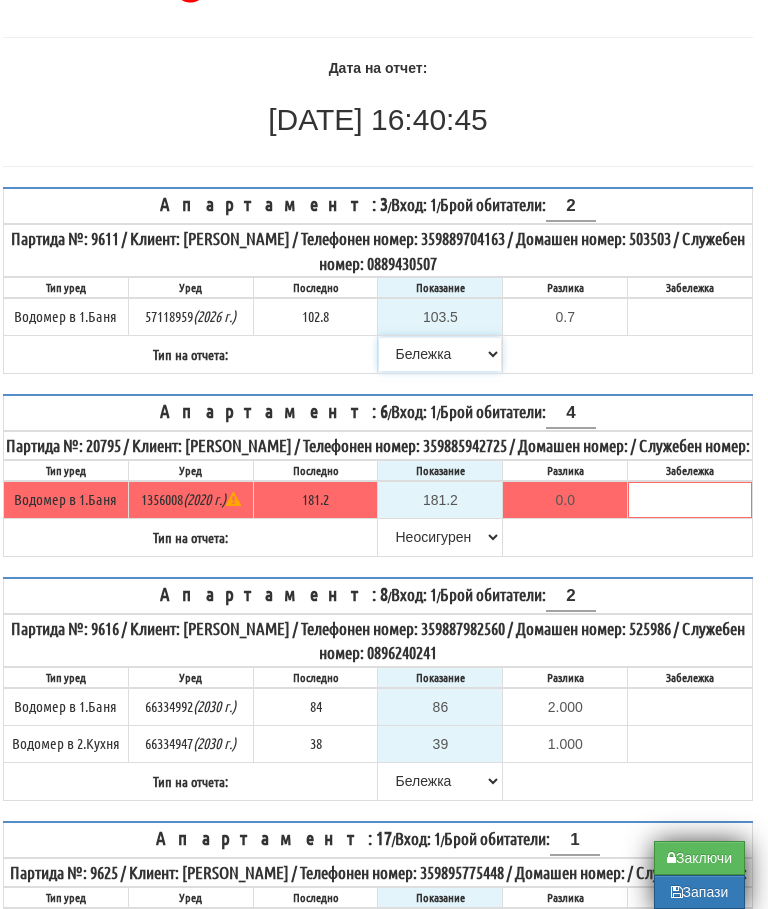 scroll, scrollTop: 171, scrollLeft: 12, axis: both 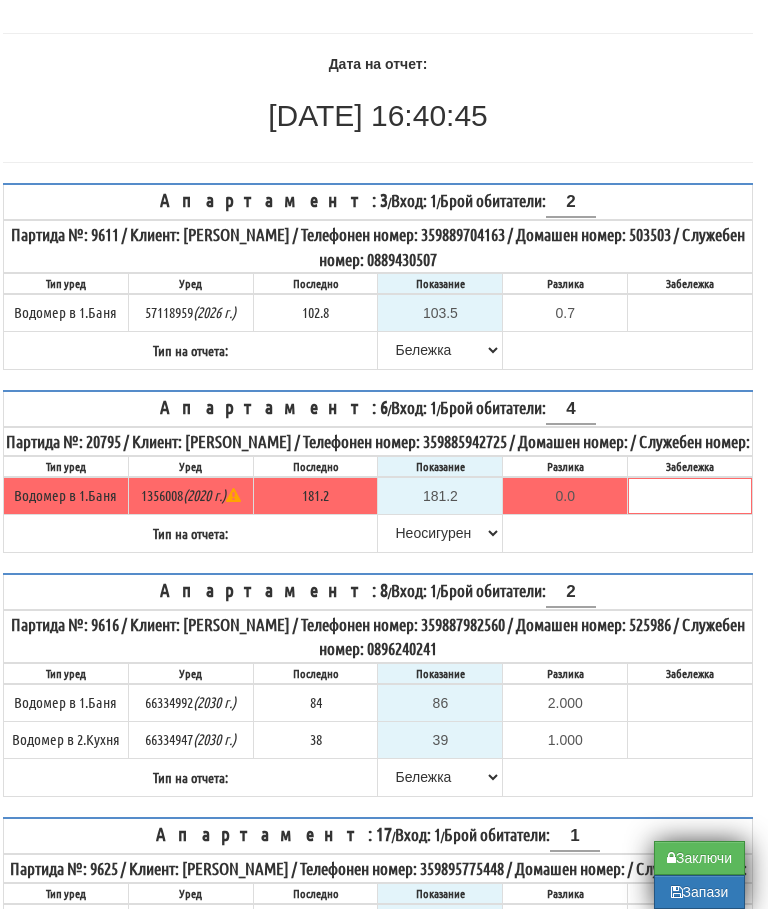 click on "Запази" at bounding box center [699, 892] 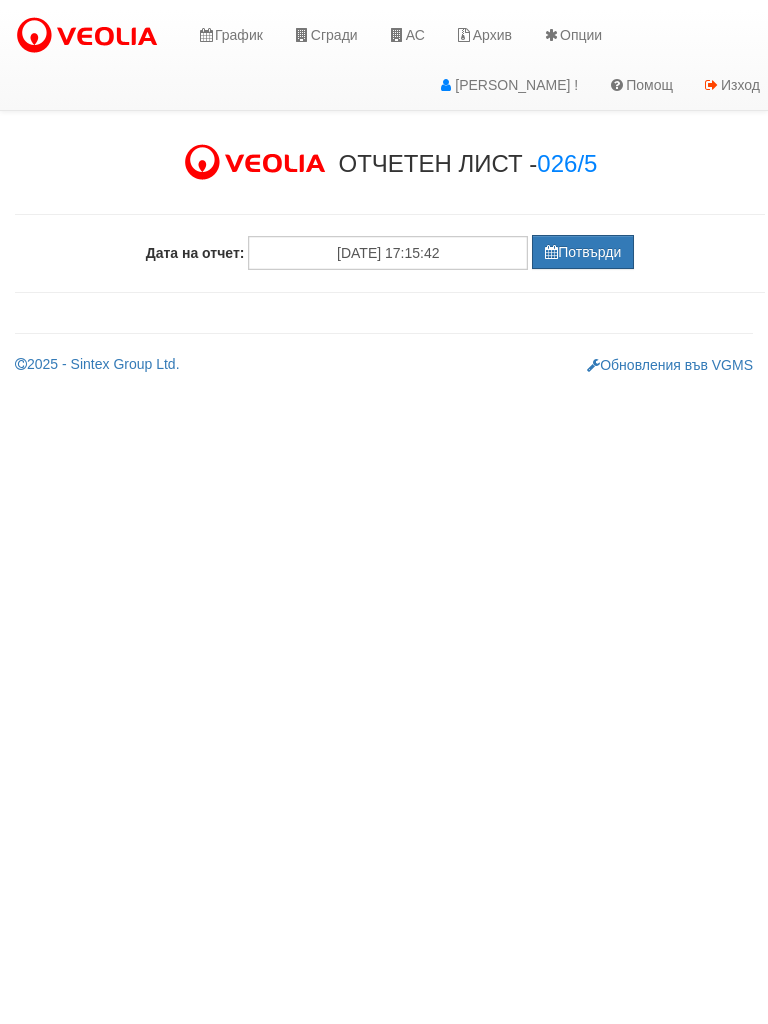 scroll, scrollTop: 0, scrollLeft: 0, axis: both 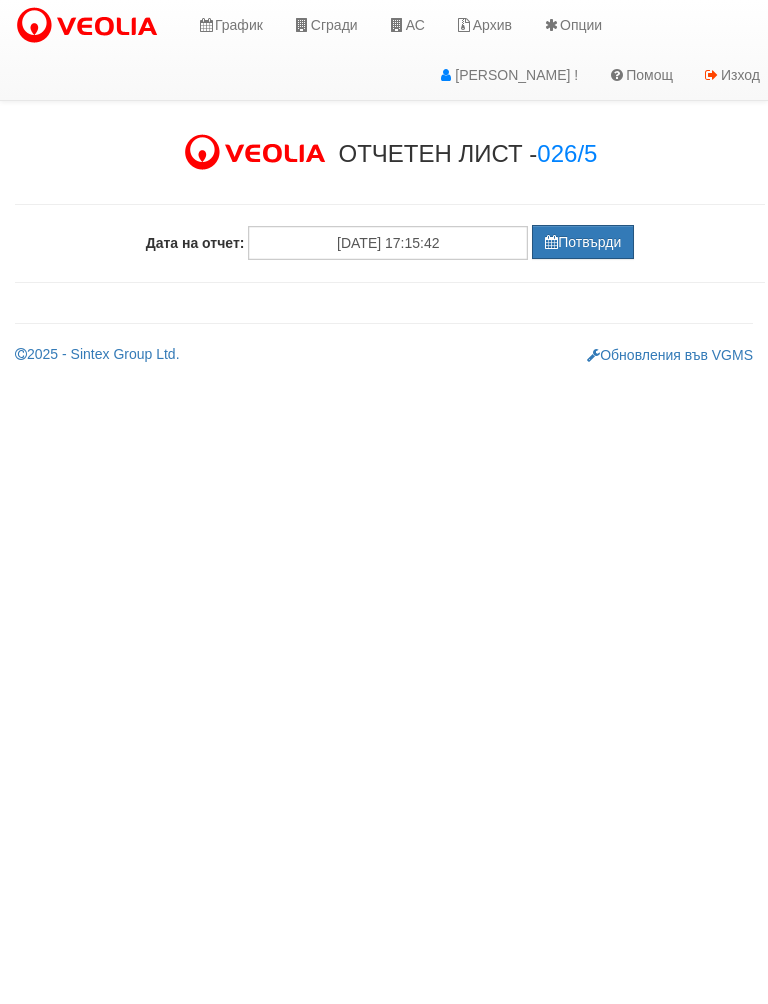 click on "Потвърди" at bounding box center (583, 242) 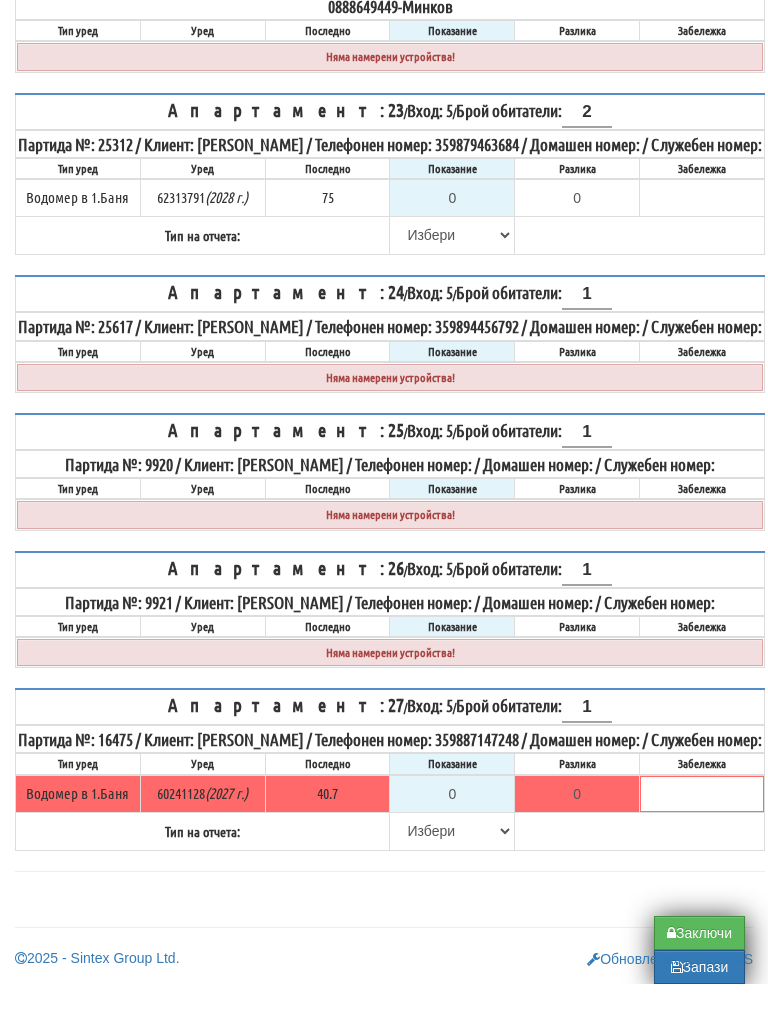 scroll, scrollTop: 3755, scrollLeft: 0, axis: vertical 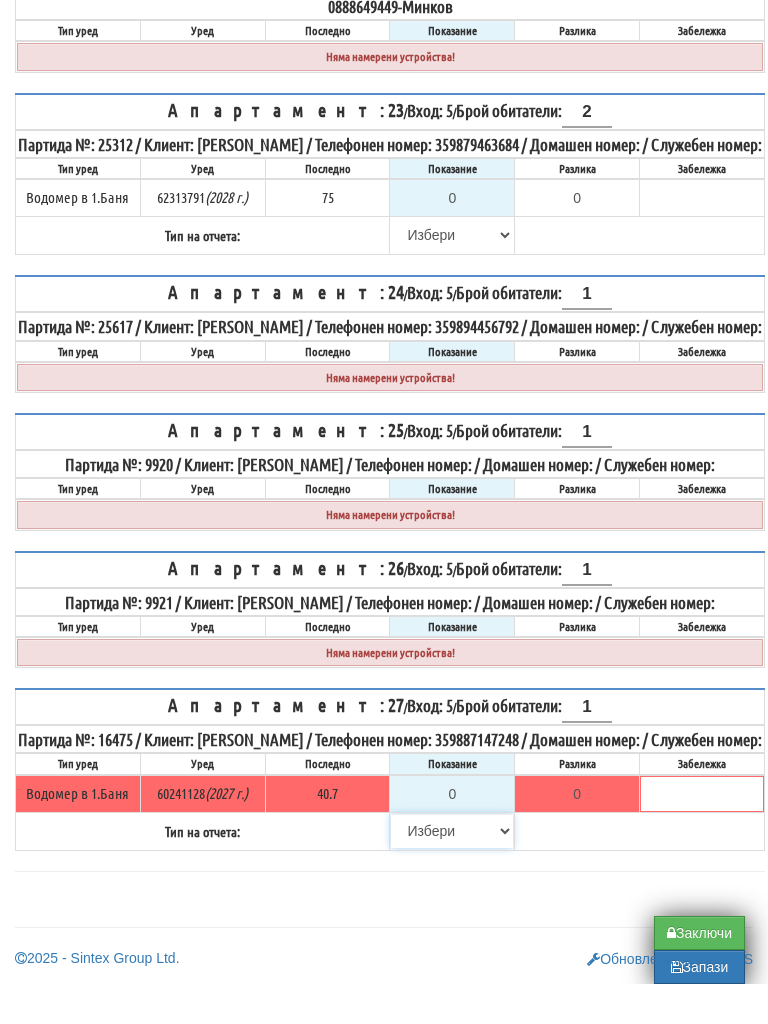 click on "[PERSON_NAME]
Телефон
Бележка
Неосигурен достъп
Самоотчет
Служебно
Дистанционен" at bounding box center [452, 871] 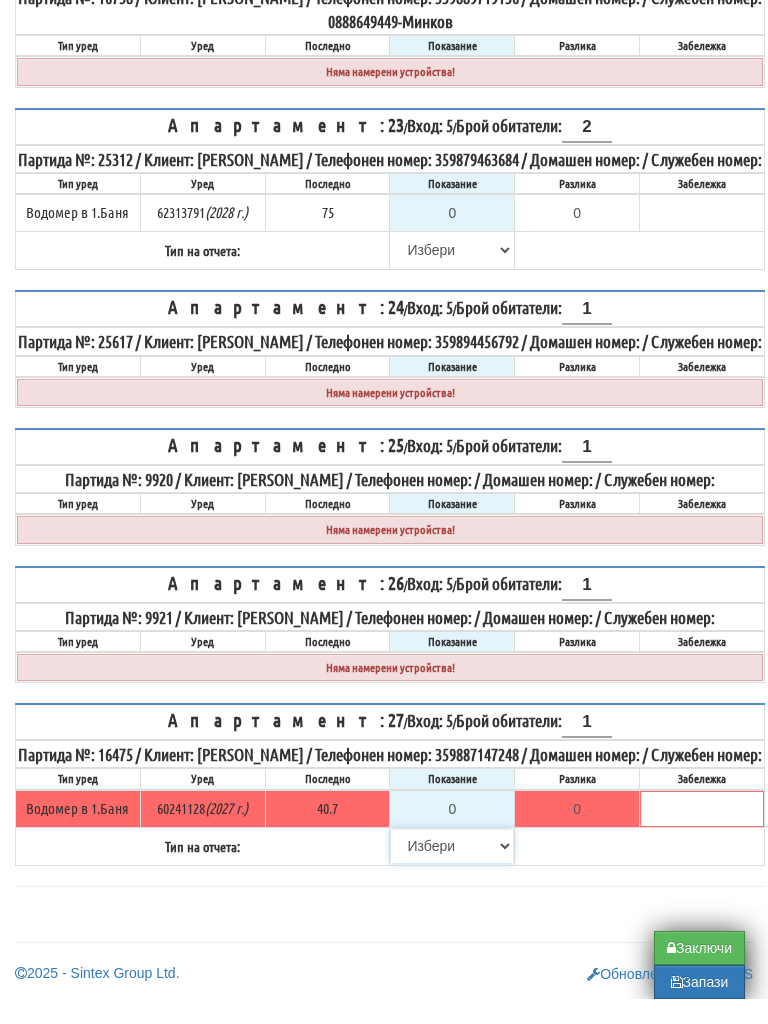 scroll, scrollTop: 3755, scrollLeft: 0, axis: vertical 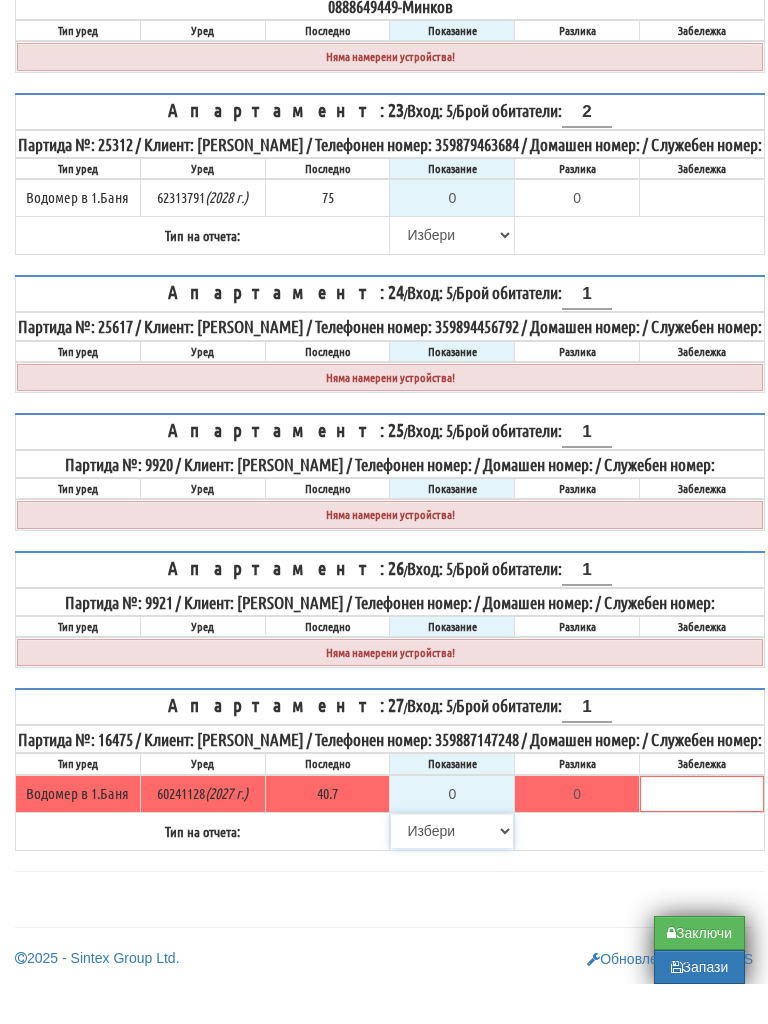 click on "[PERSON_NAME]
Телефон
Бележка
Неосигурен достъп
Самоотчет
Служебно
Дистанционен" at bounding box center [452, 871] 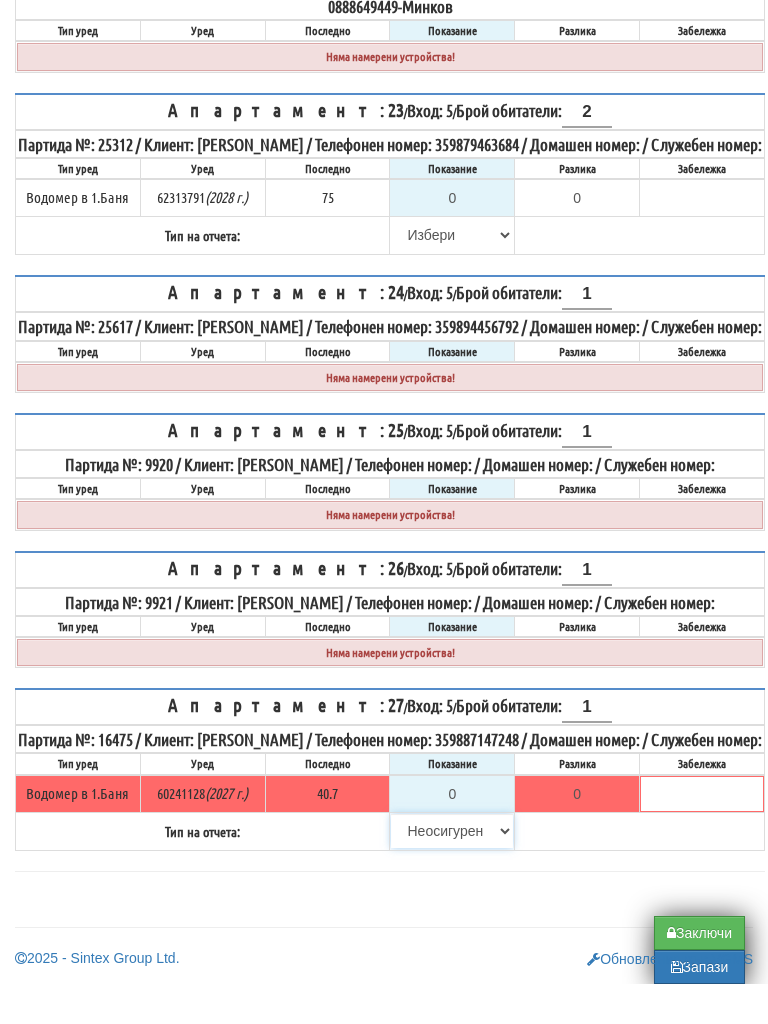 type on "40.7" 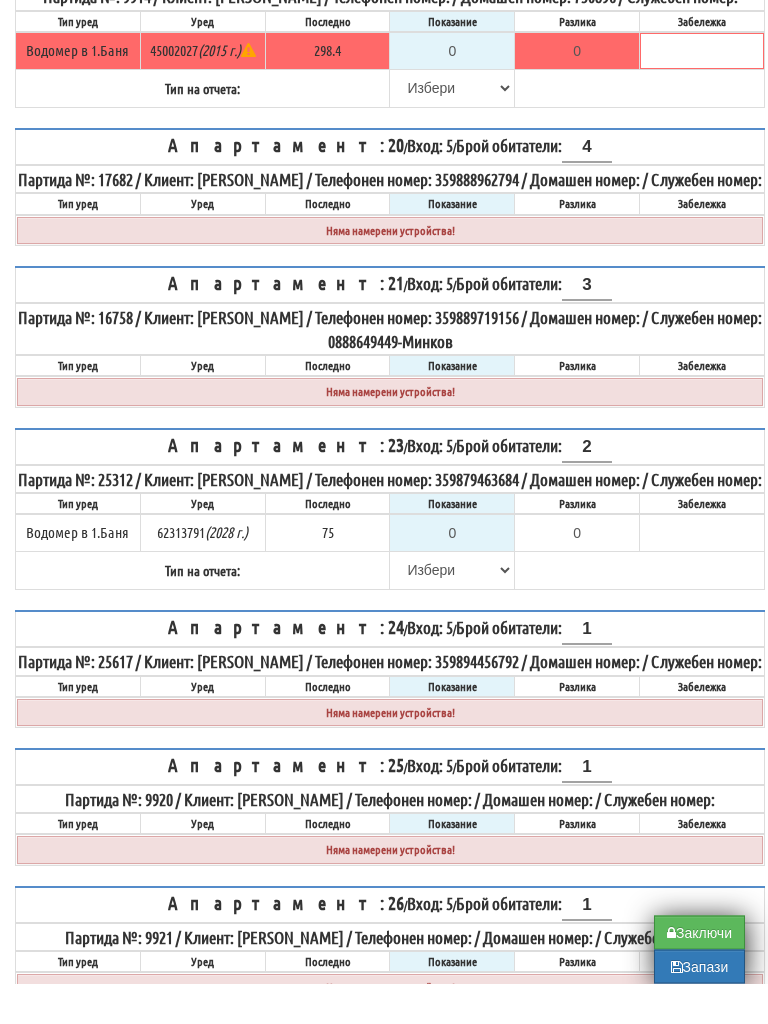 scroll, scrollTop: 3199, scrollLeft: 0, axis: vertical 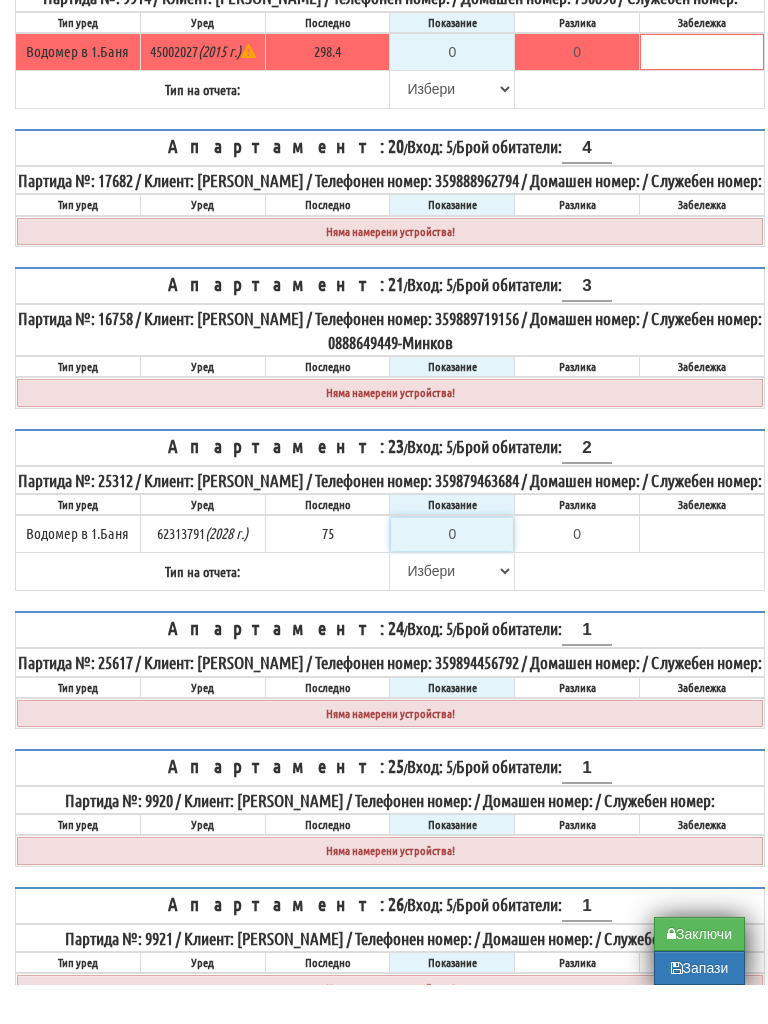 click on "0" at bounding box center [452, 573] 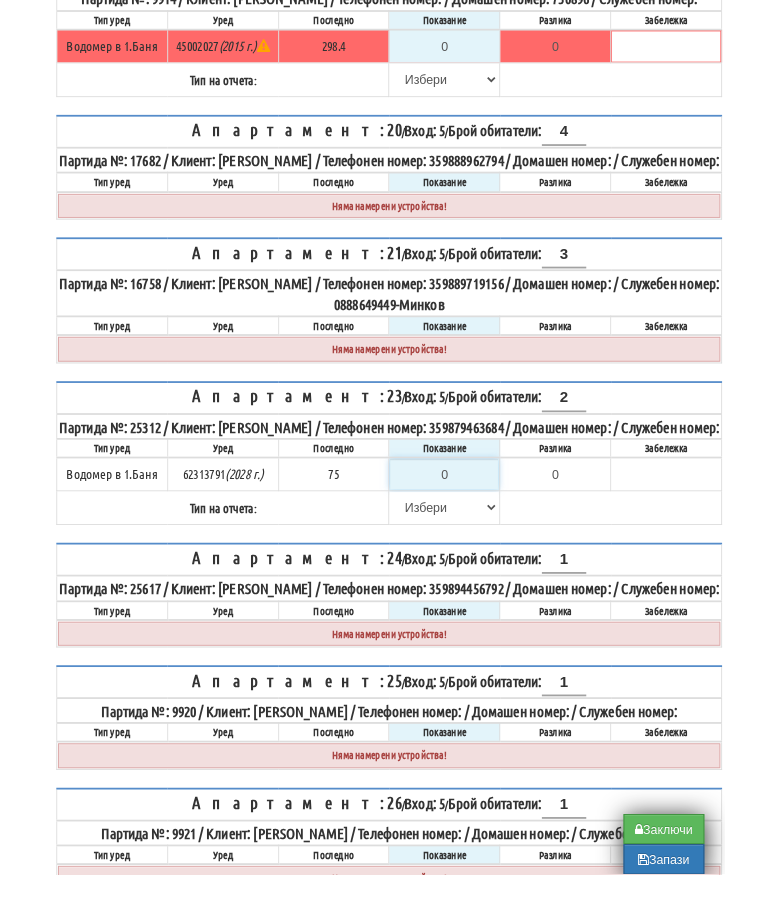 scroll, scrollTop: 3272, scrollLeft: 12, axis: both 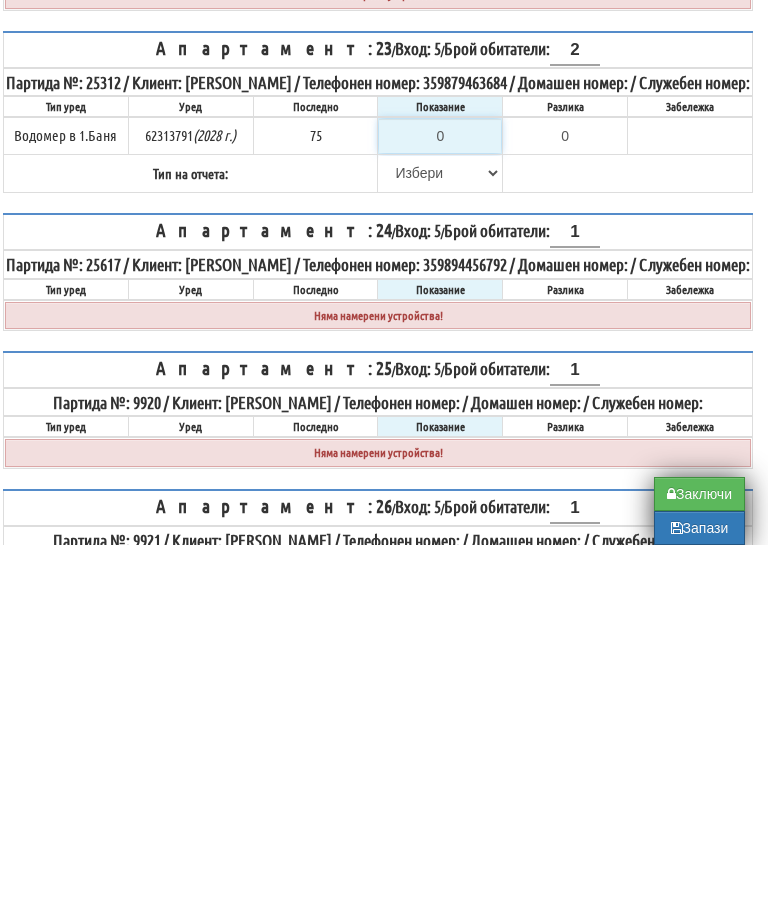 type on "7" 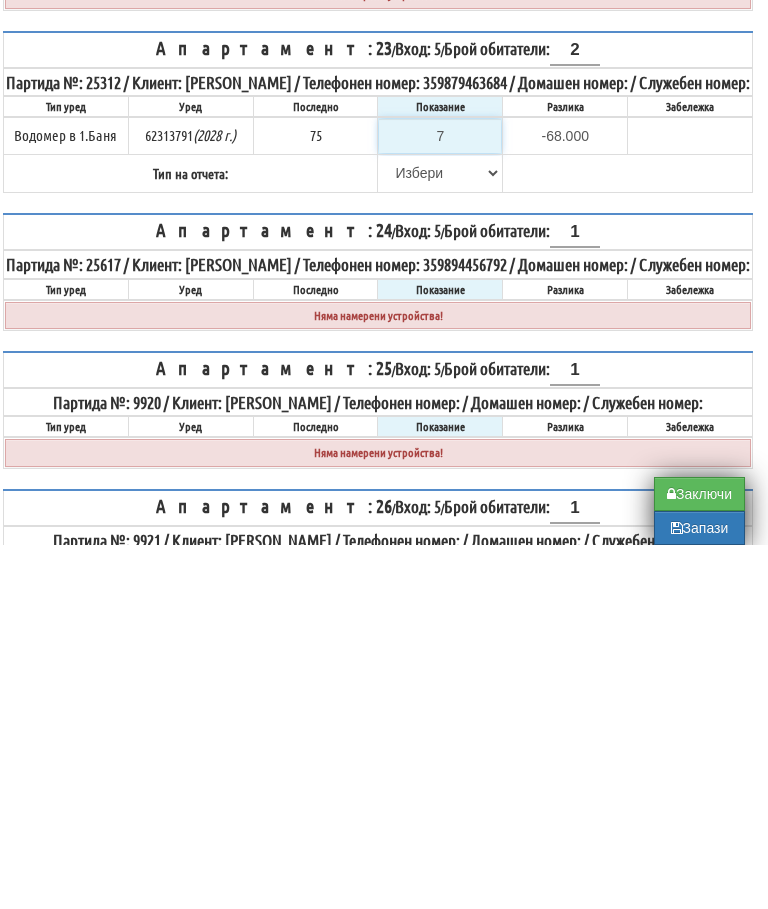 type on "75" 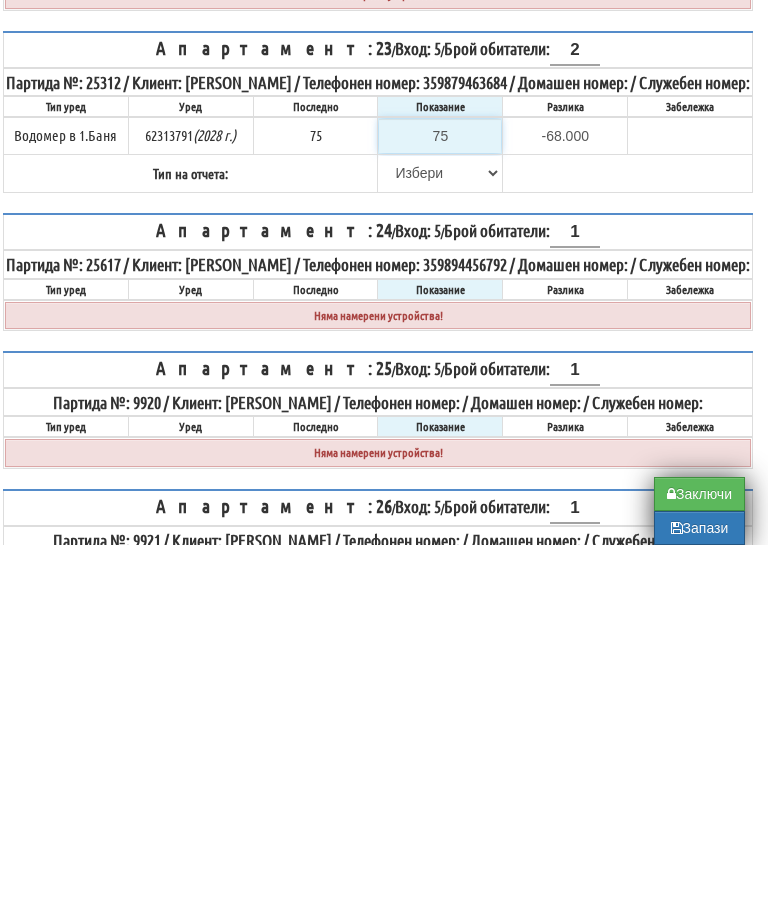 type on "0.000" 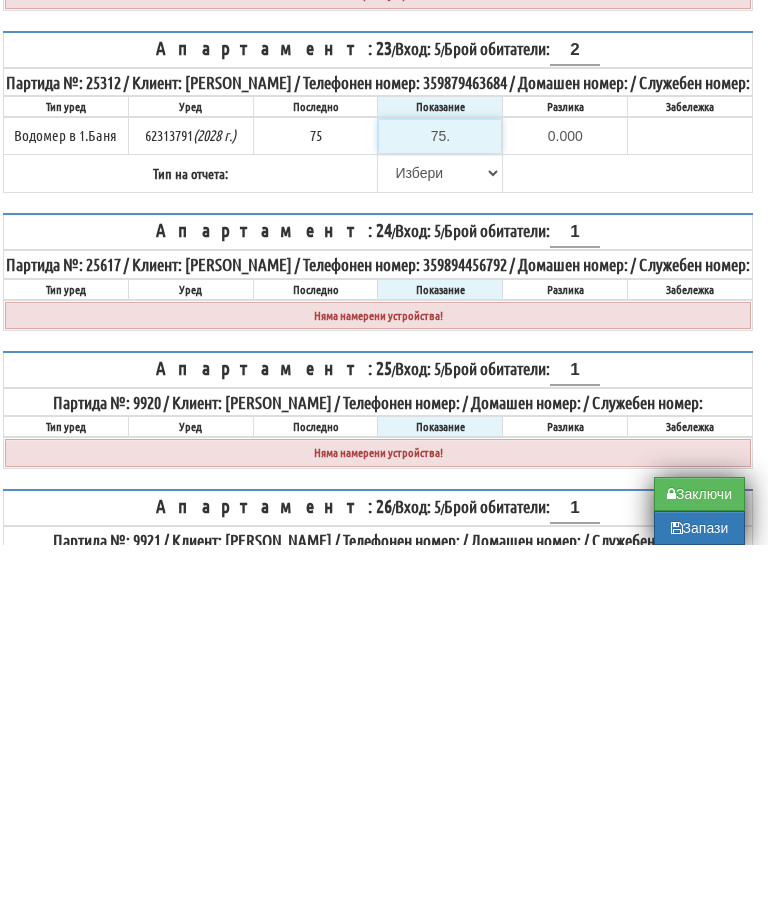 type on "75.2" 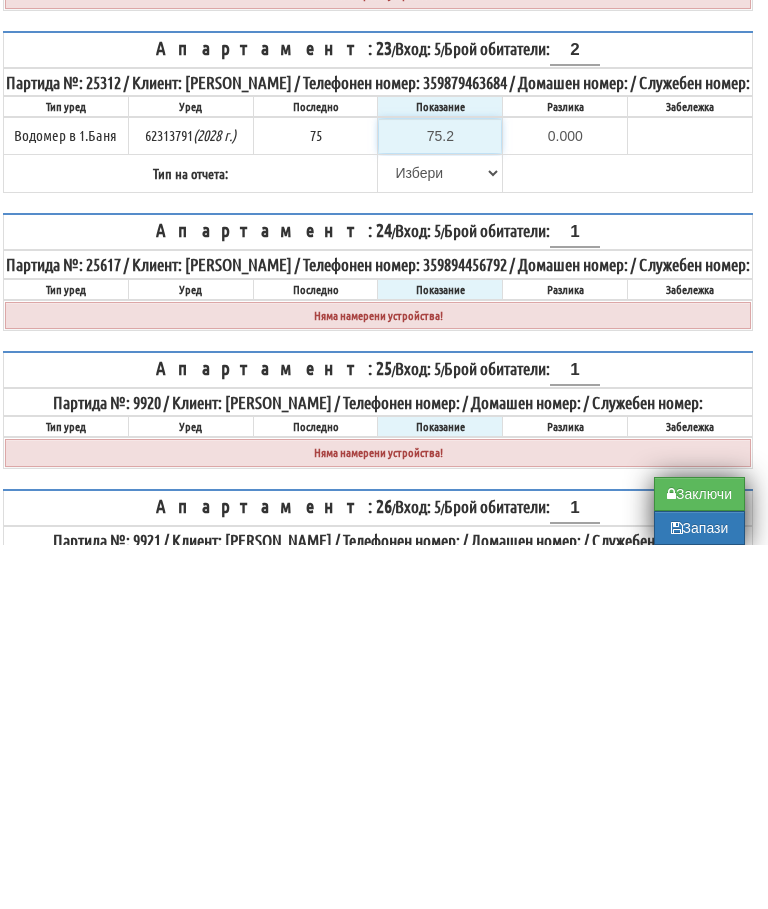 type on "0.200" 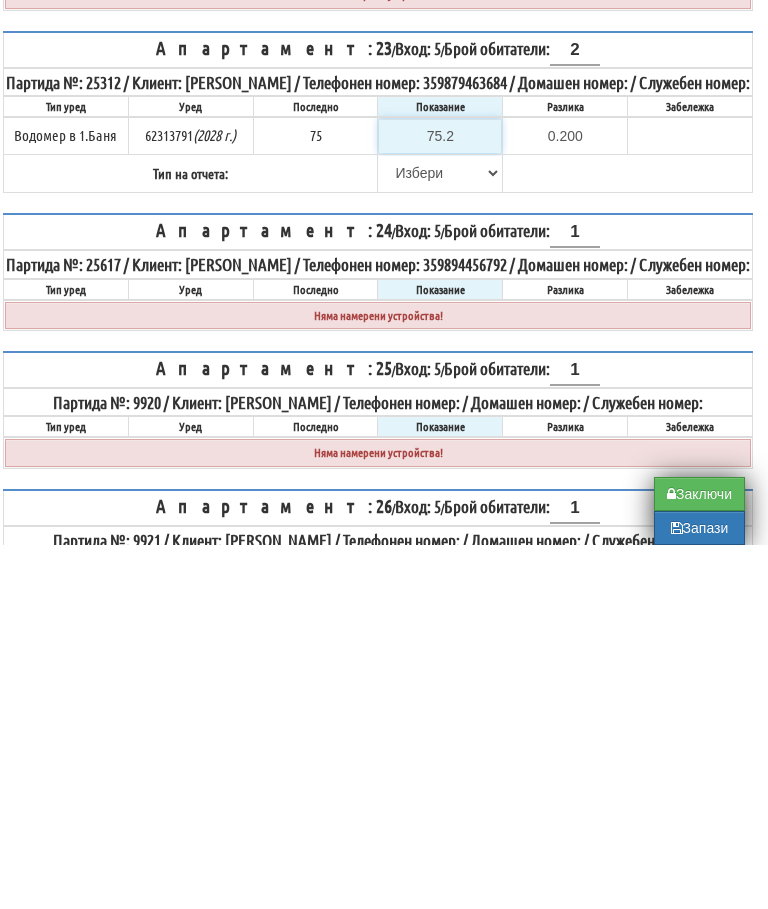 type on "75.2" 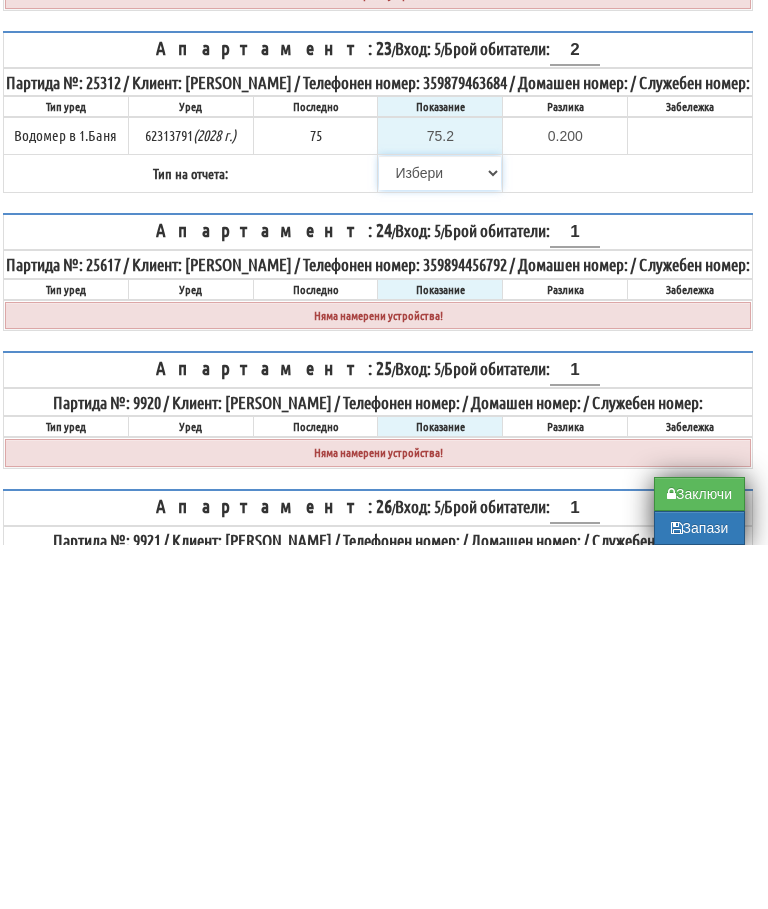 click on "[PERSON_NAME]
Телефон
Бележка
Неосигурен достъп
Самоотчет
Служебно
Дистанционен" at bounding box center [440, 537] 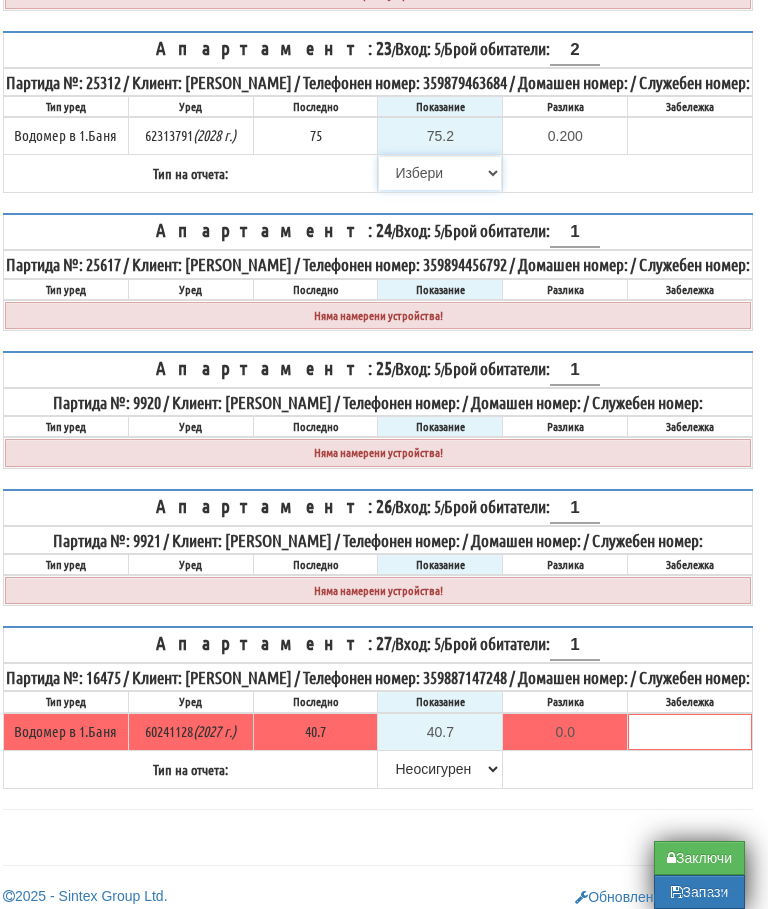 select on "89c75930-9bfd-e511-80be-8d5a1dced85a" 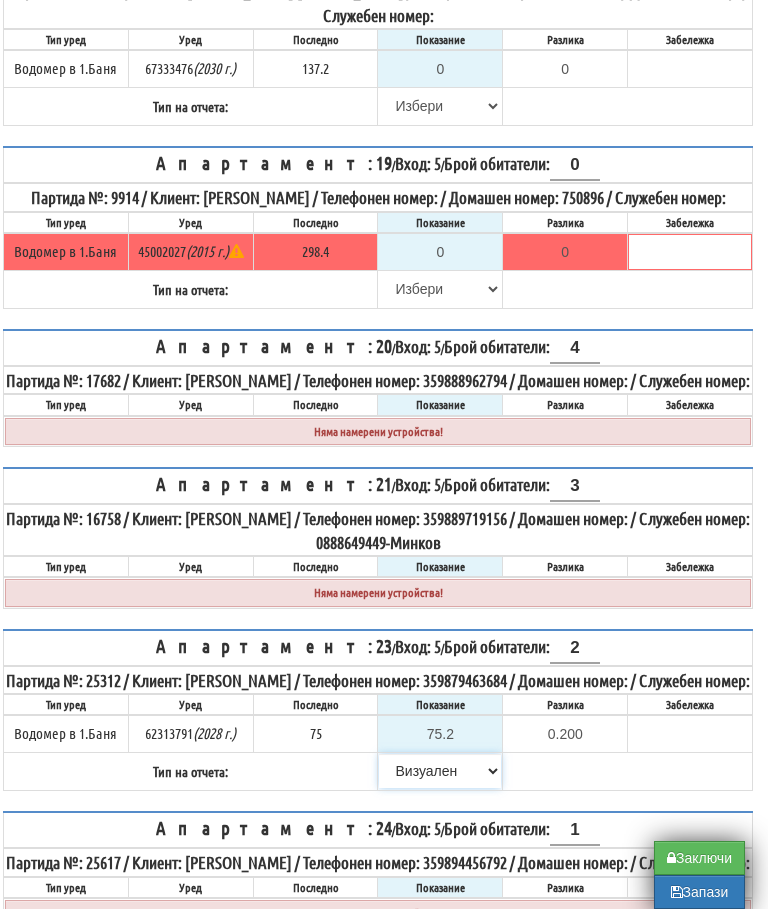 scroll, scrollTop: 3046, scrollLeft: 12, axis: both 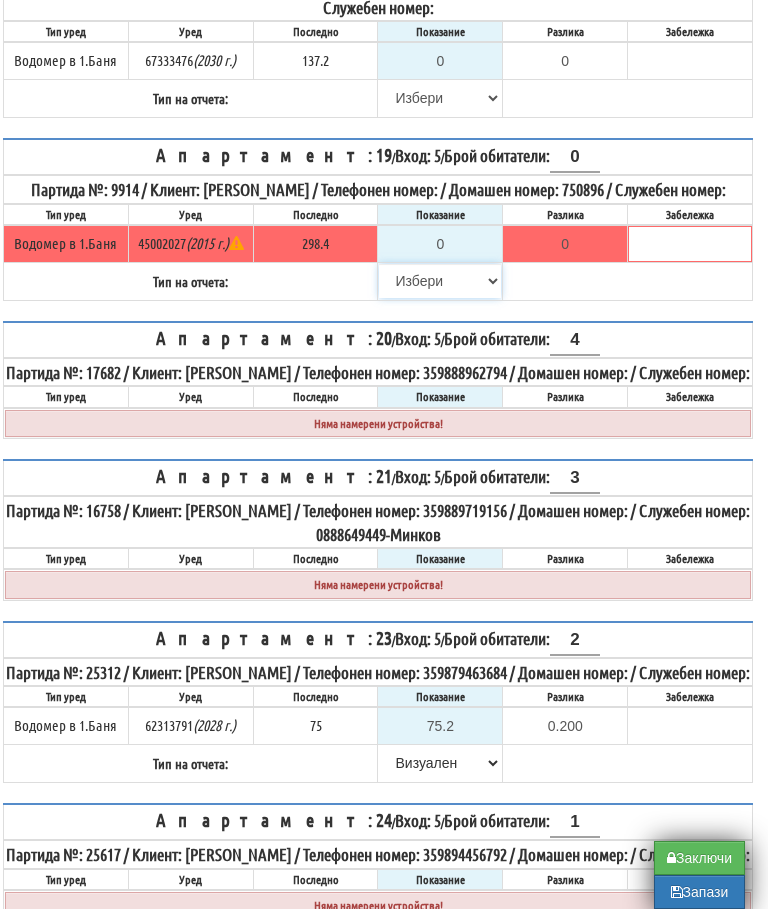 click on "[PERSON_NAME]
Телефон
Бележка
Неосигурен достъп
Самоотчет
Служебно
Дистанционен" at bounding box center (440, 281) 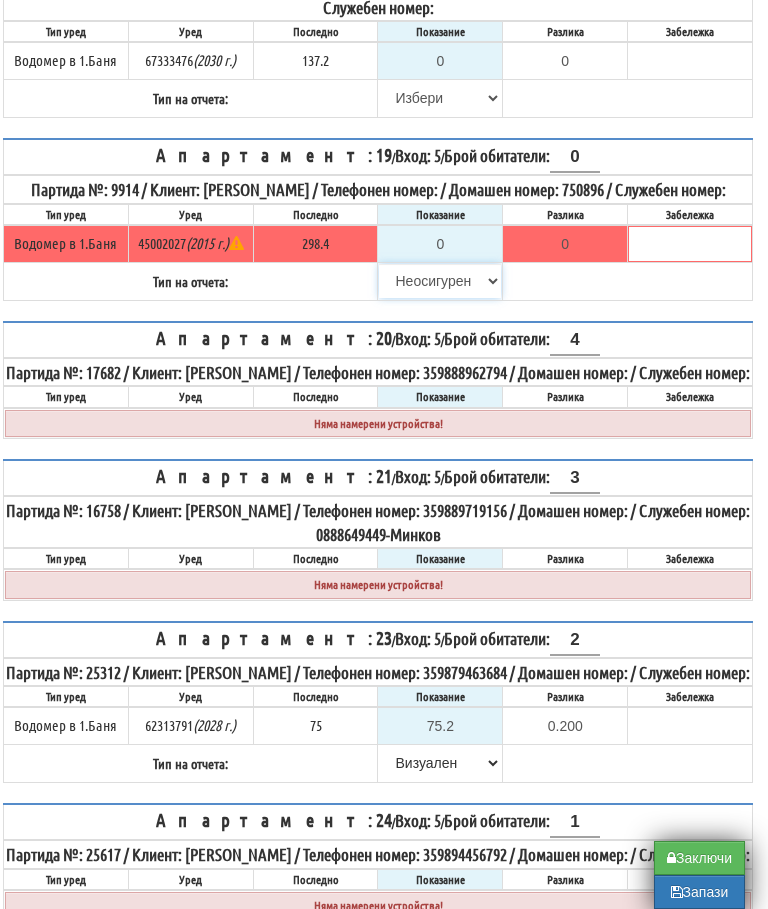 type on "298.4" 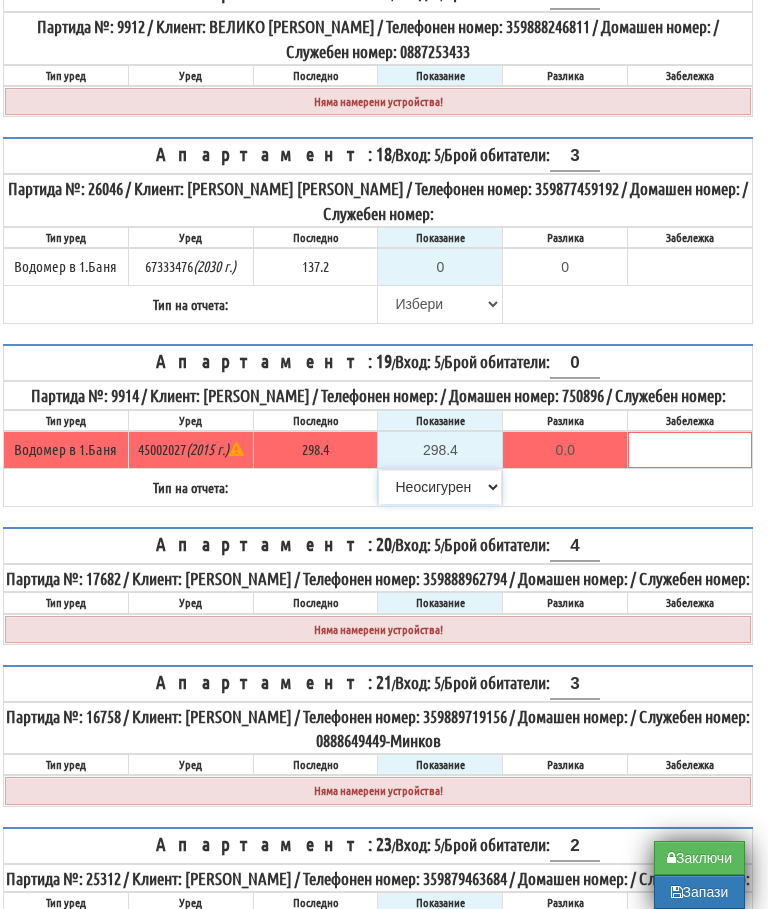 scroll, scrollTop: 2840, scrollLeft: 12, axis: both 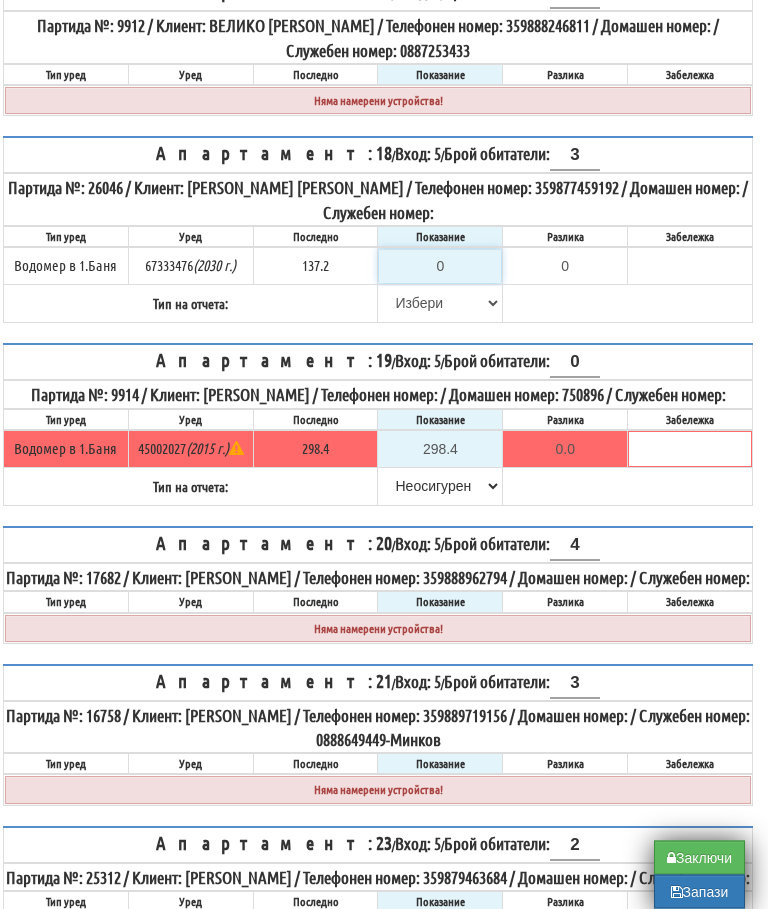 click on "0" at bounding box center [440, 267] 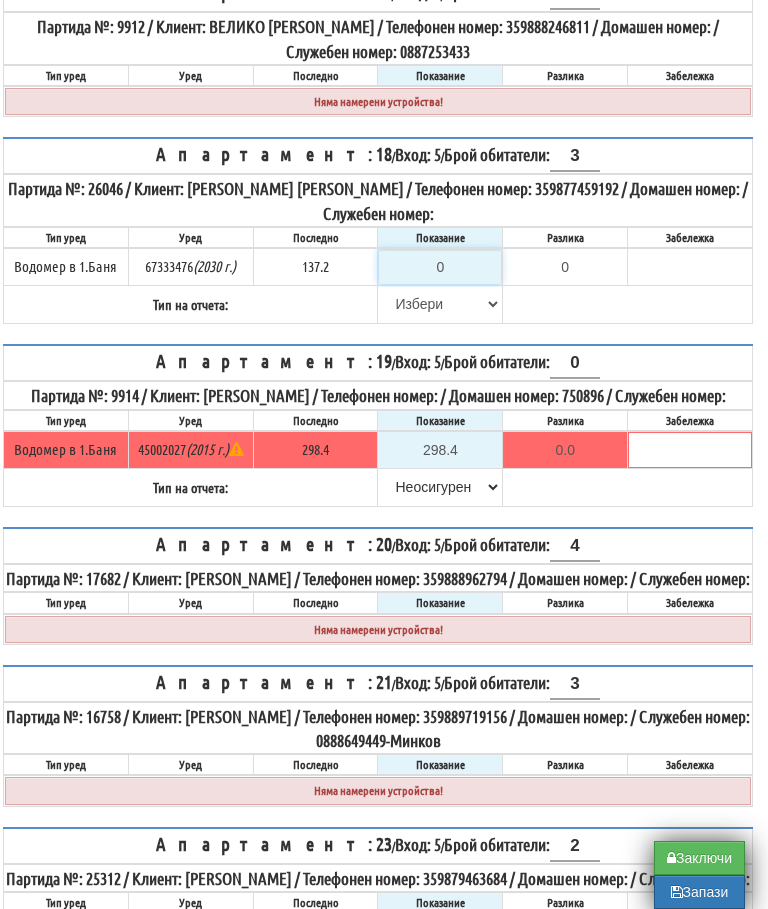 type on "1" 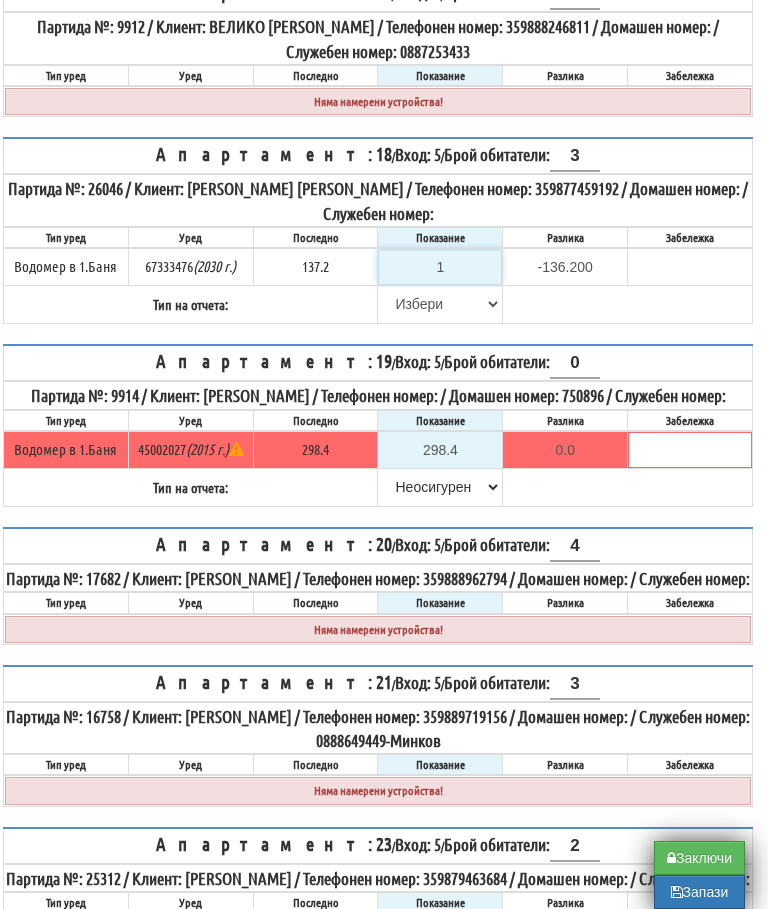 type on "13" 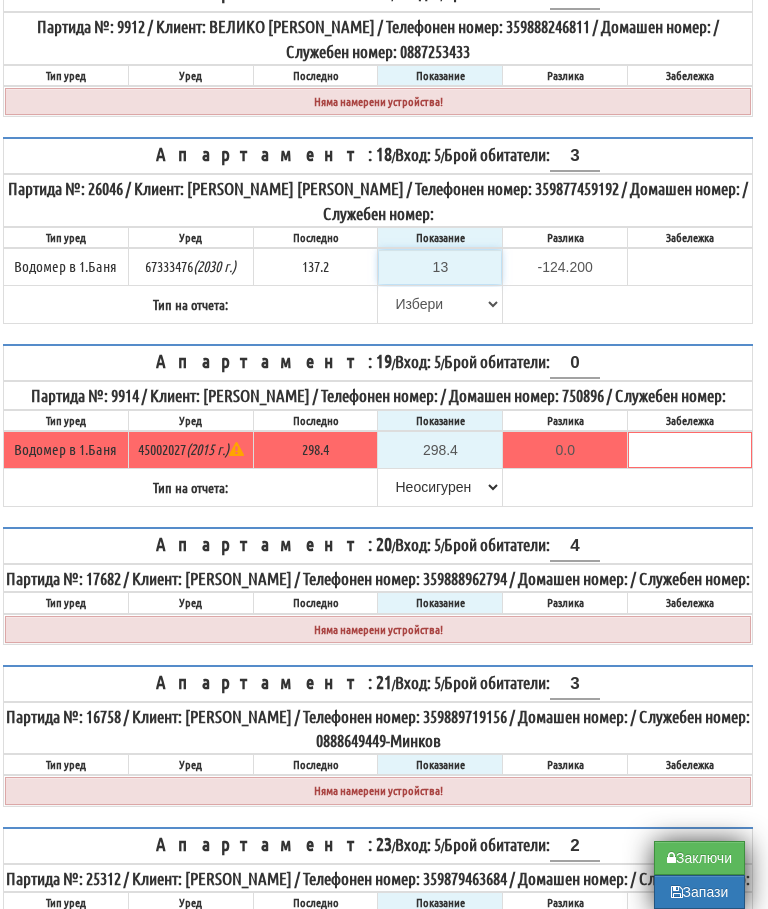 type on "137" 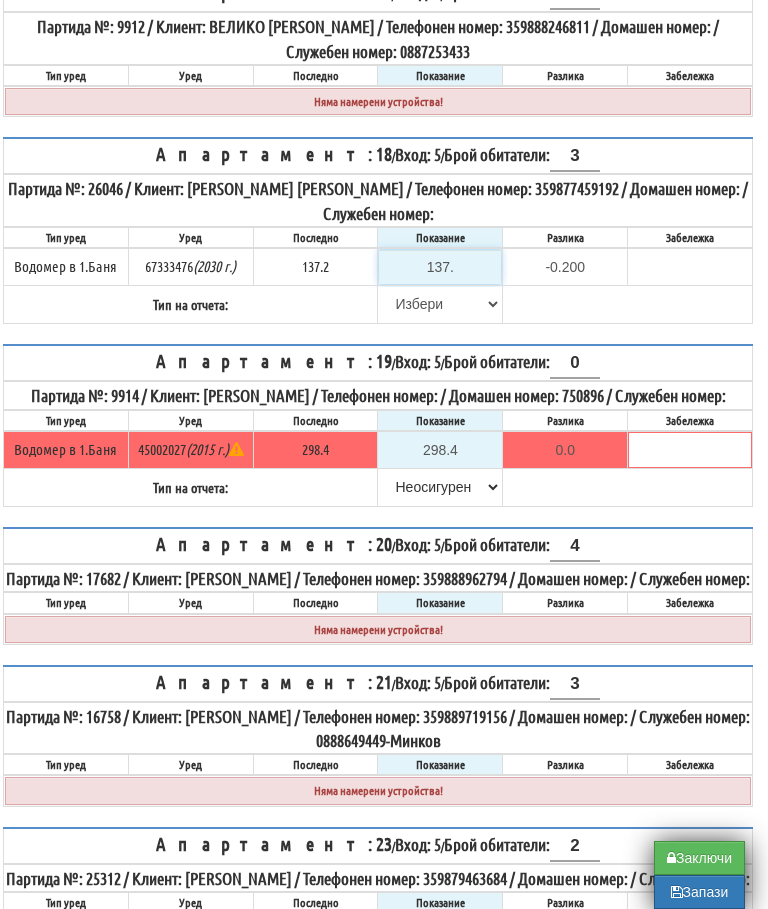 type on "137.8" 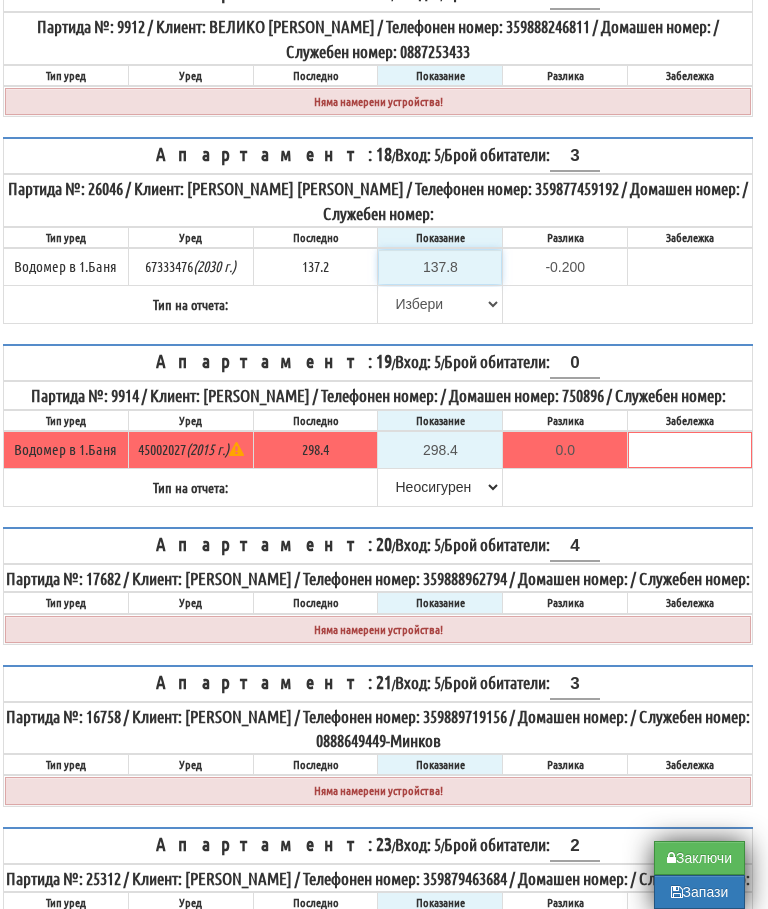 type on "0.6" 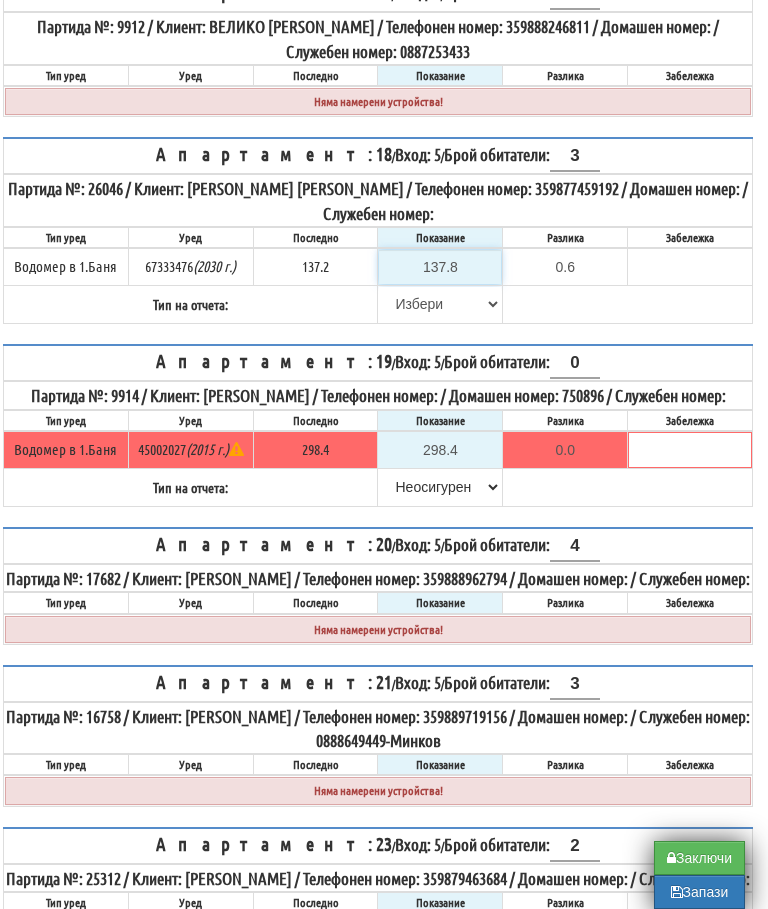 type on "137.8" 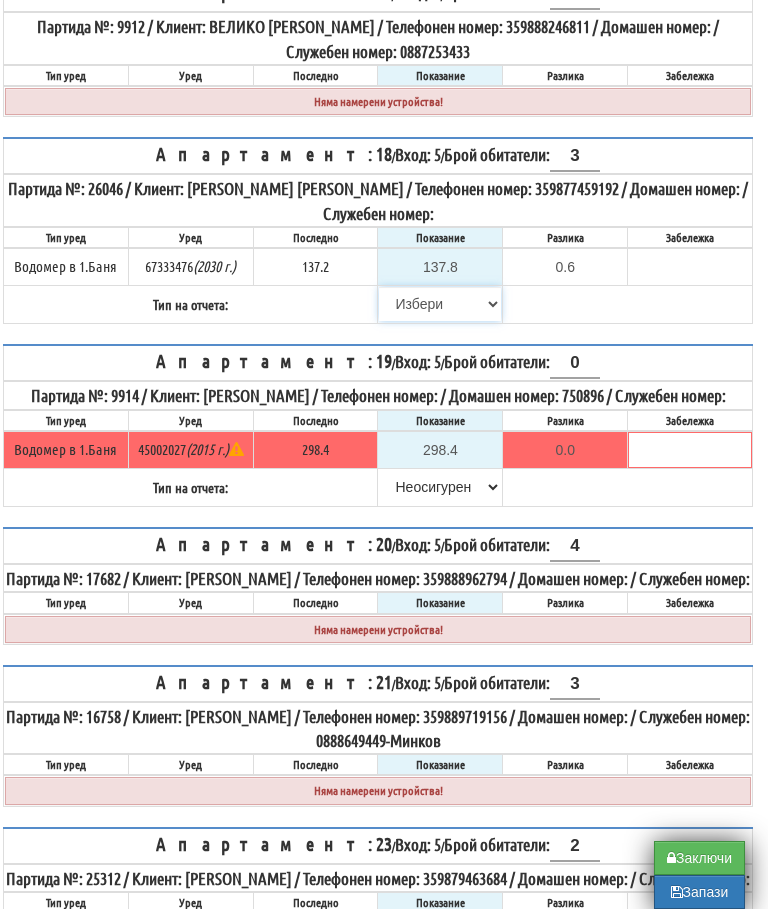 click on "[PERSON_NAME]
Телефон
Бележка
Неосигурен достъп
Самоотчет
Служебно
Дистанционен" at bounding box center (440, 304) 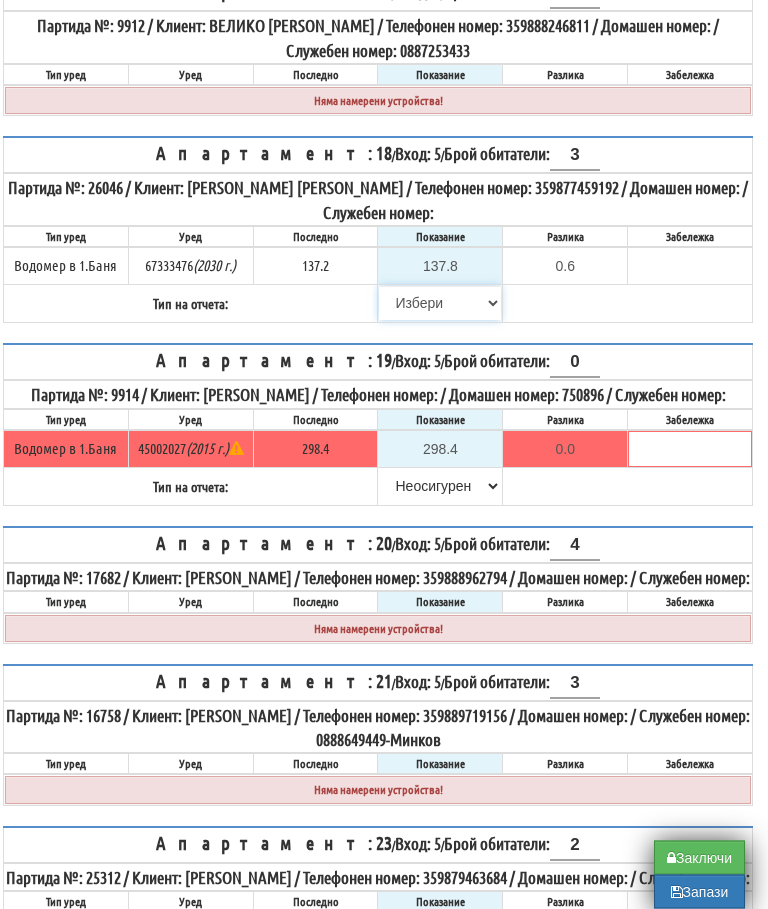 select on "89c75930-9bfd-e511-80be-8d5a1dced85a" 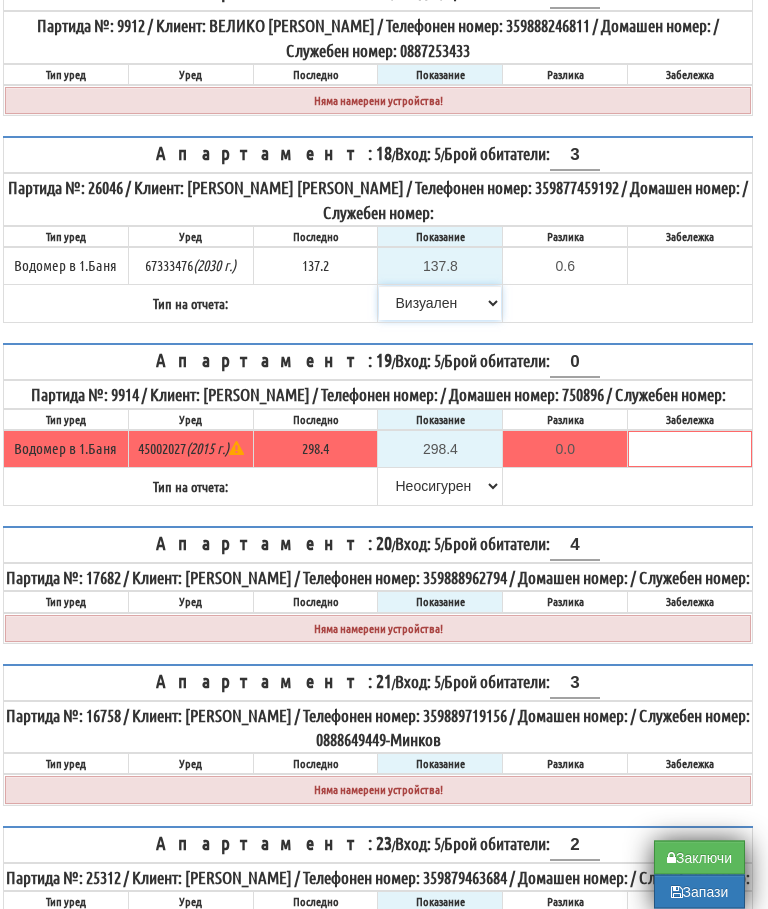 scroll, scrollTop: 2841, scrollLeft: 12, axis: both 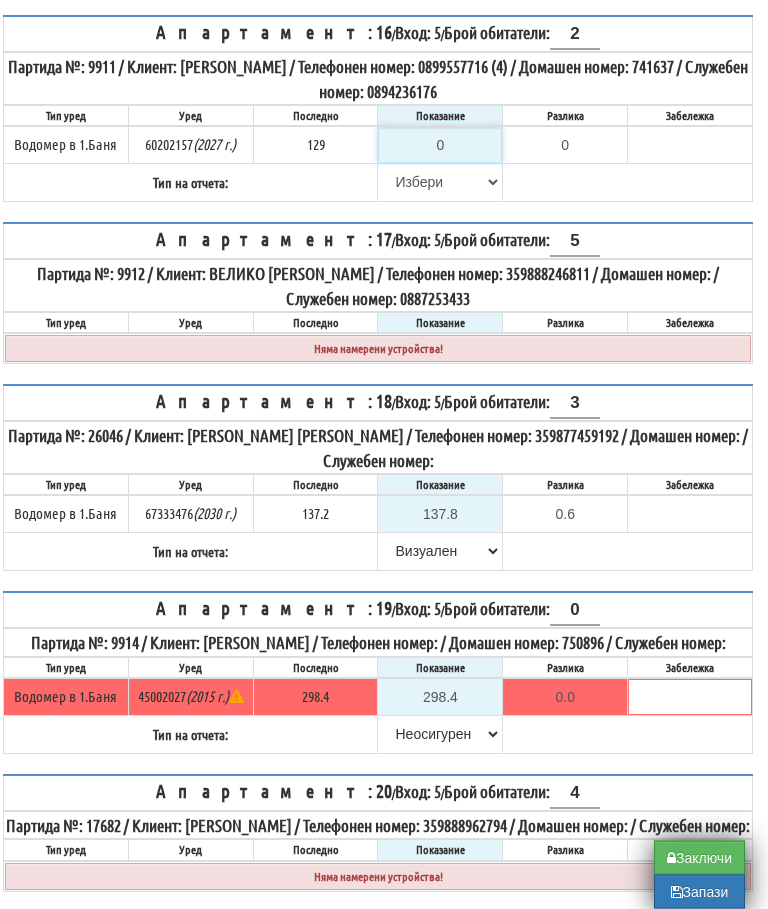 click on "0" at bounding box center (440, 146) 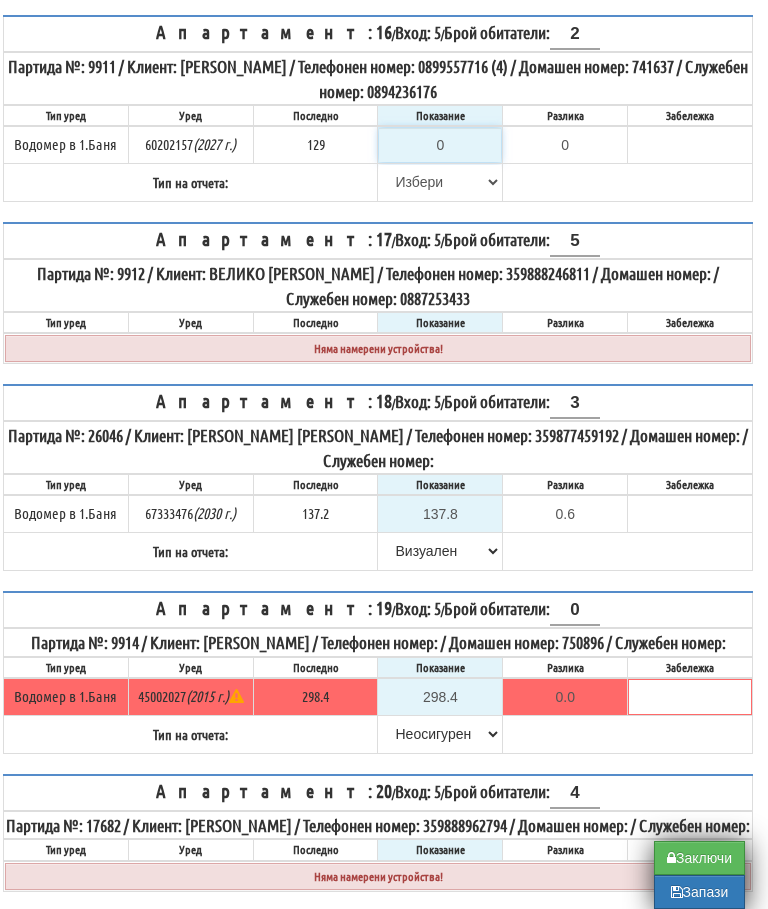 scroll, scrollTop: 2592, scrollLeft: 12, axis: both 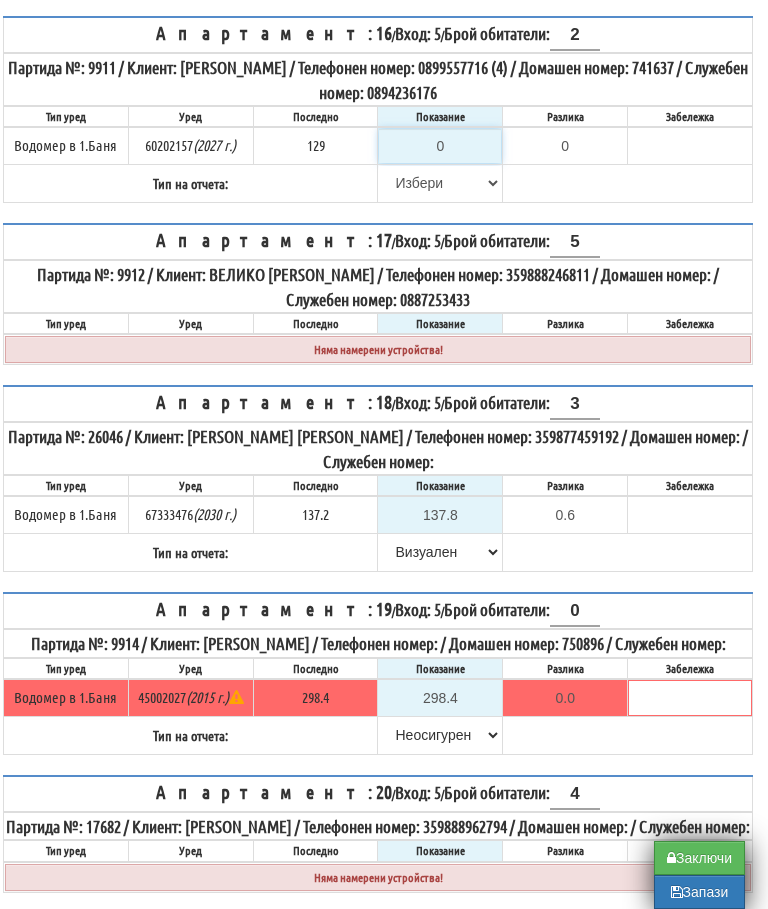 type on "1" 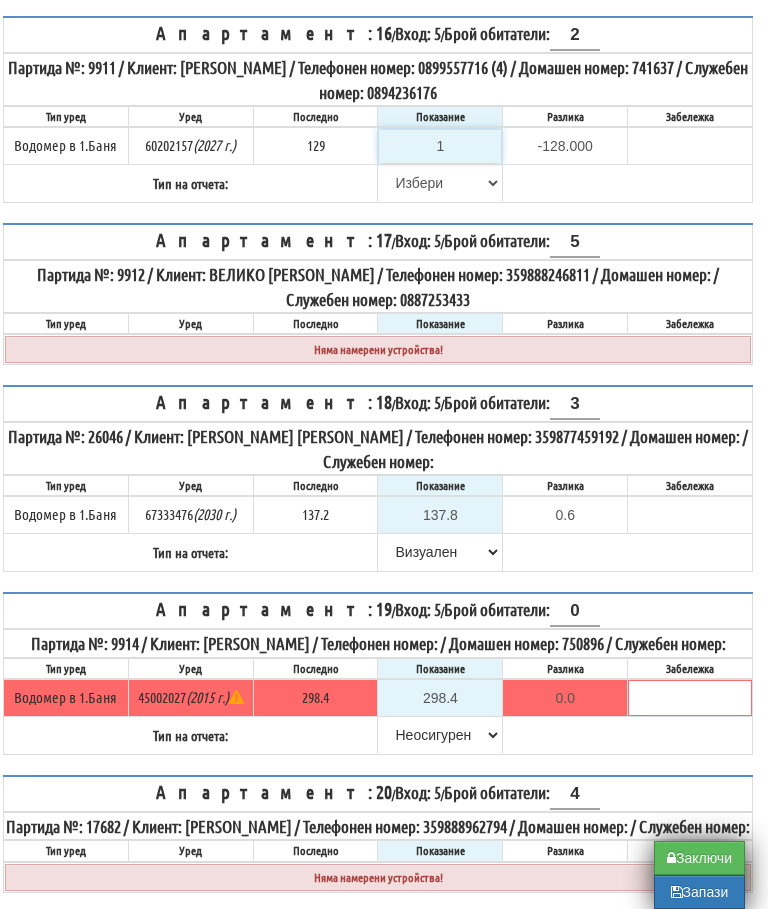 type on "12" 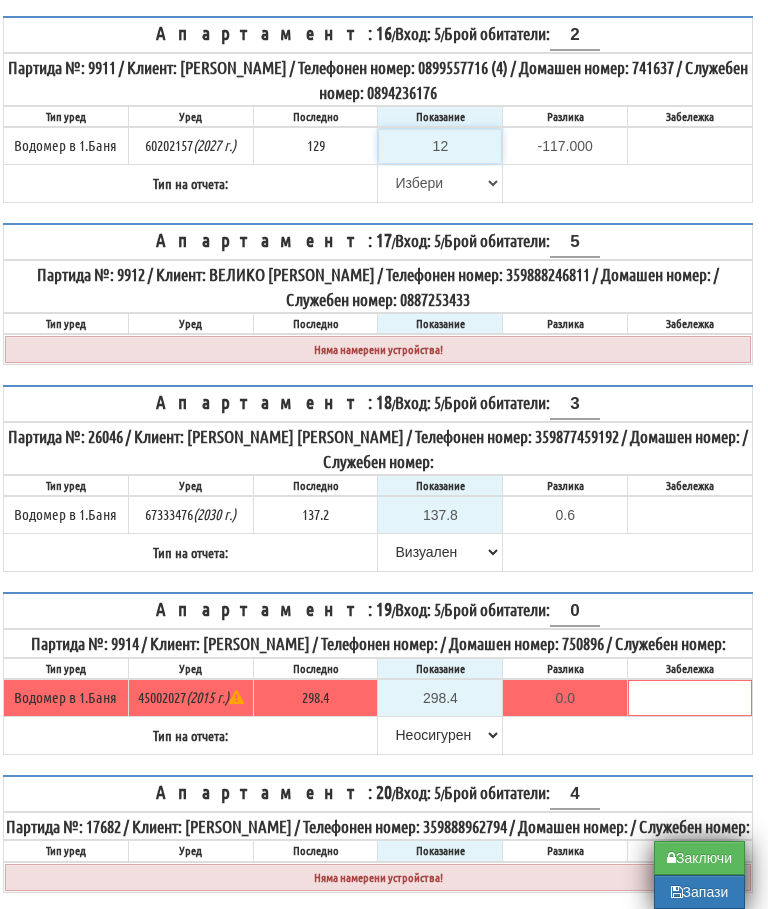 type on "129" 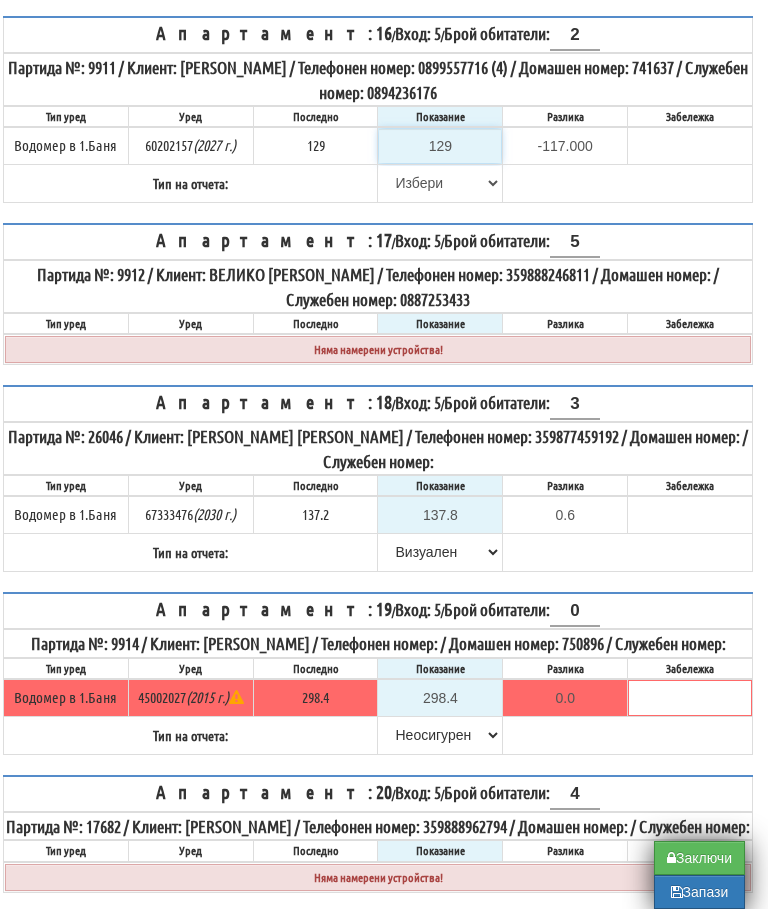 type on "0.000" 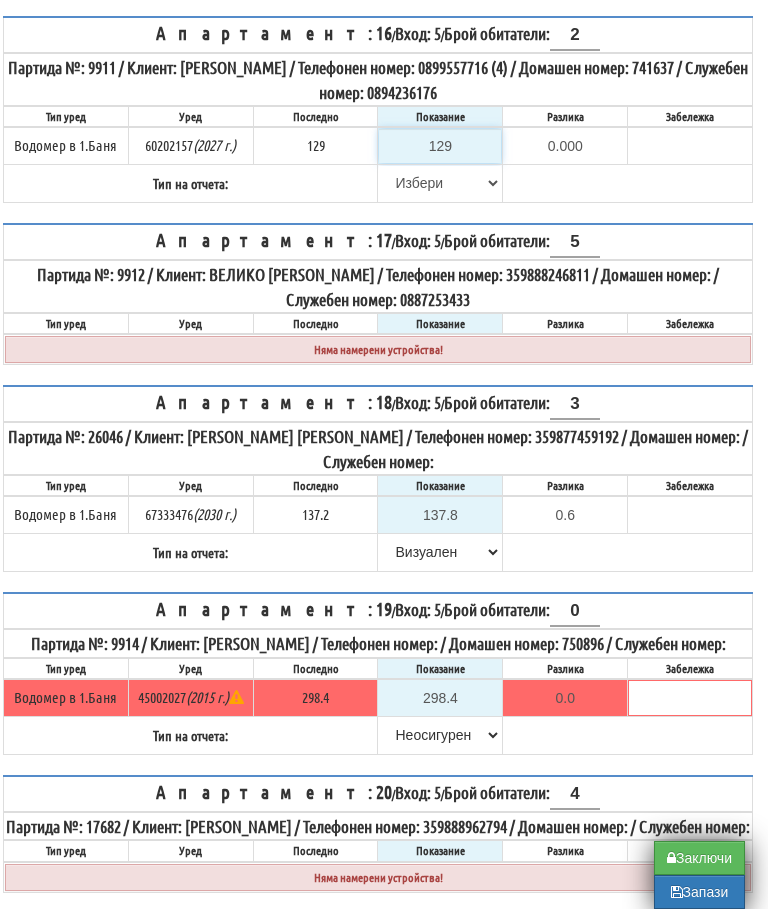 type on "129" 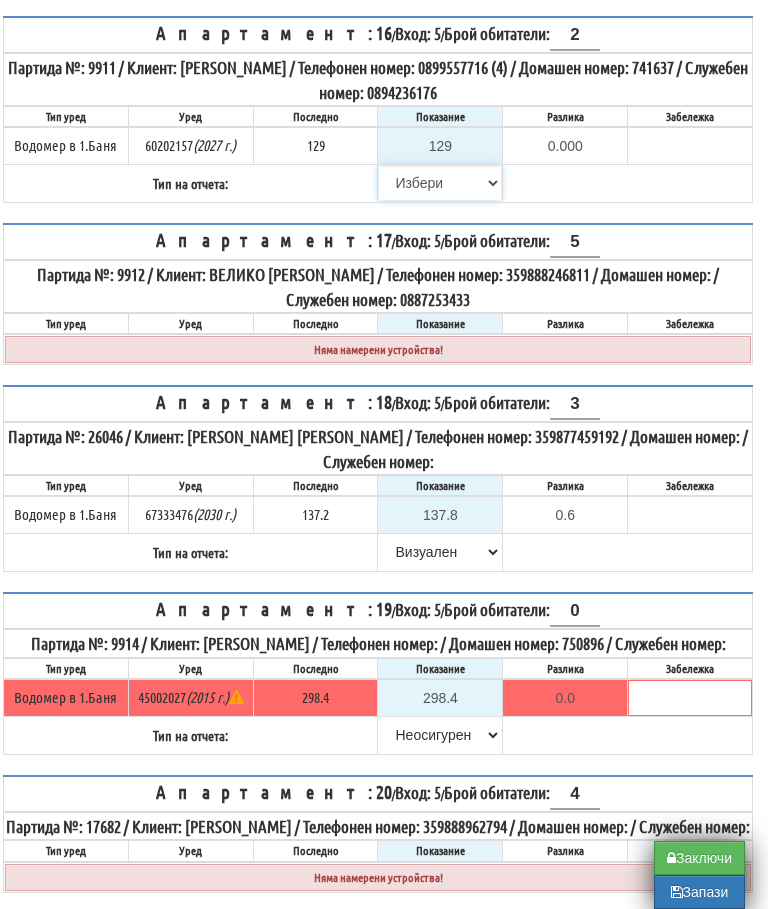 click on "[PERSON_NAME]
Телефон
Бележка
Неосигурен достъп
Самоотчет
Служебно
Дистанционен" at bounding box center [440, 183] 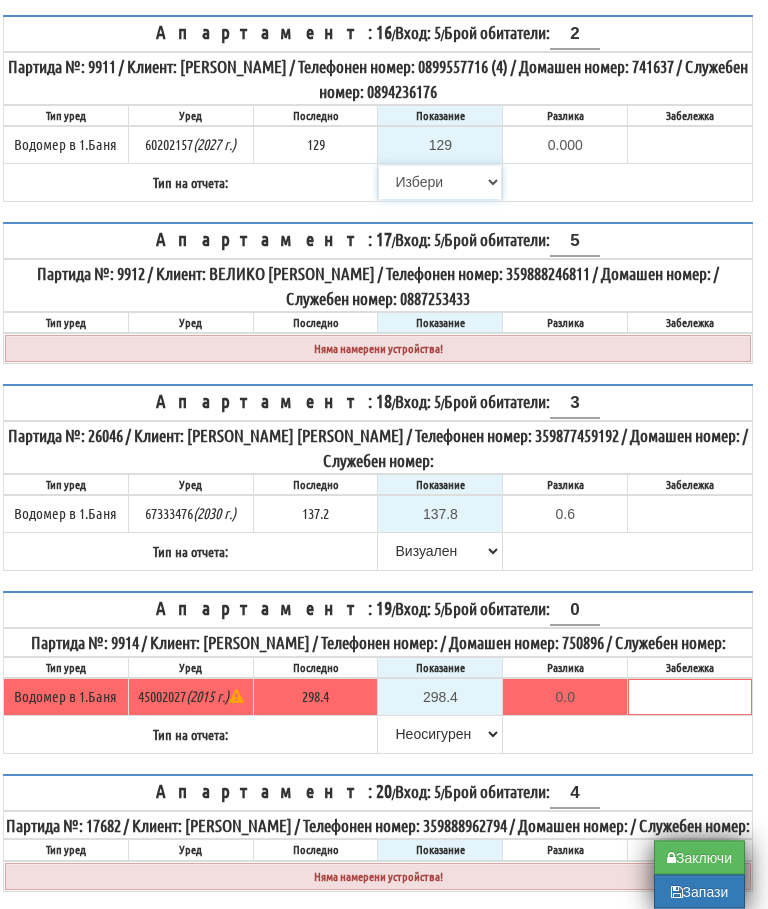 select on "8ac75930-9bfd-e511-80be-8d5a1dced85a" 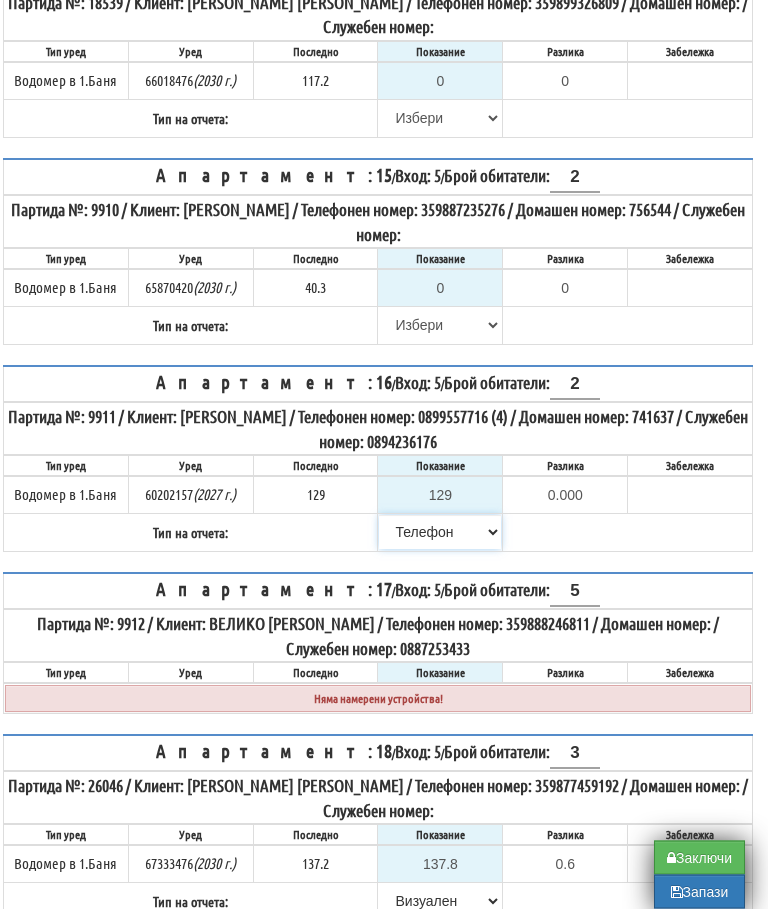 scroll, scrollTop: 2244, scrollLeft: 12, axis: both 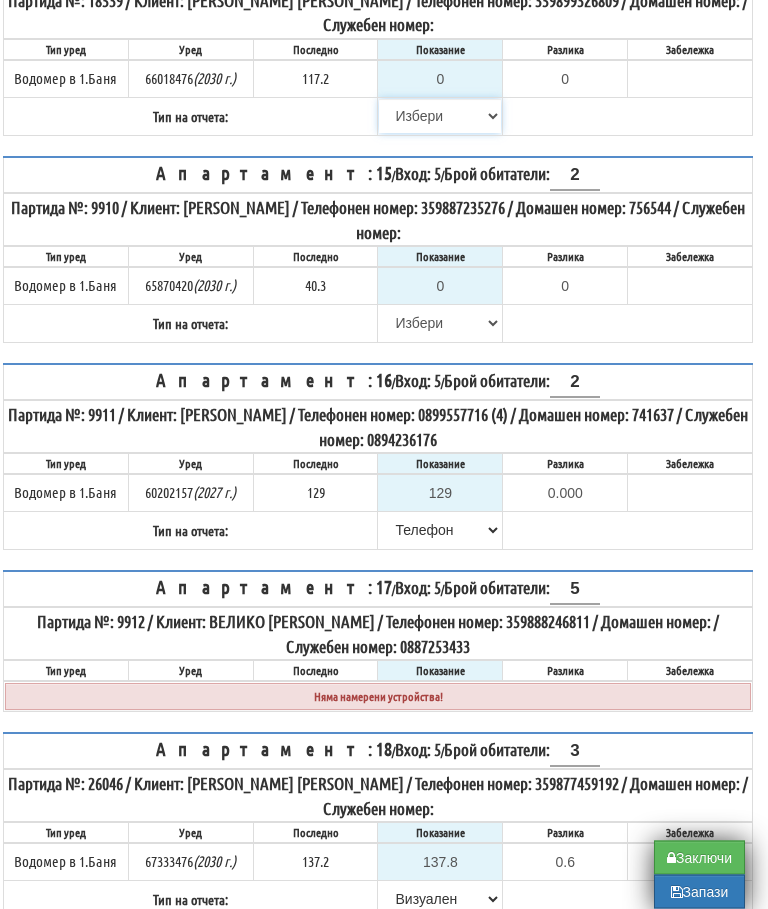 click on "[PERSON_NAME]
Телефон
Бележка
Неосигурен достъп
Самоотчет
Служебно
Дистанционен" at bounding box center (440, 117) 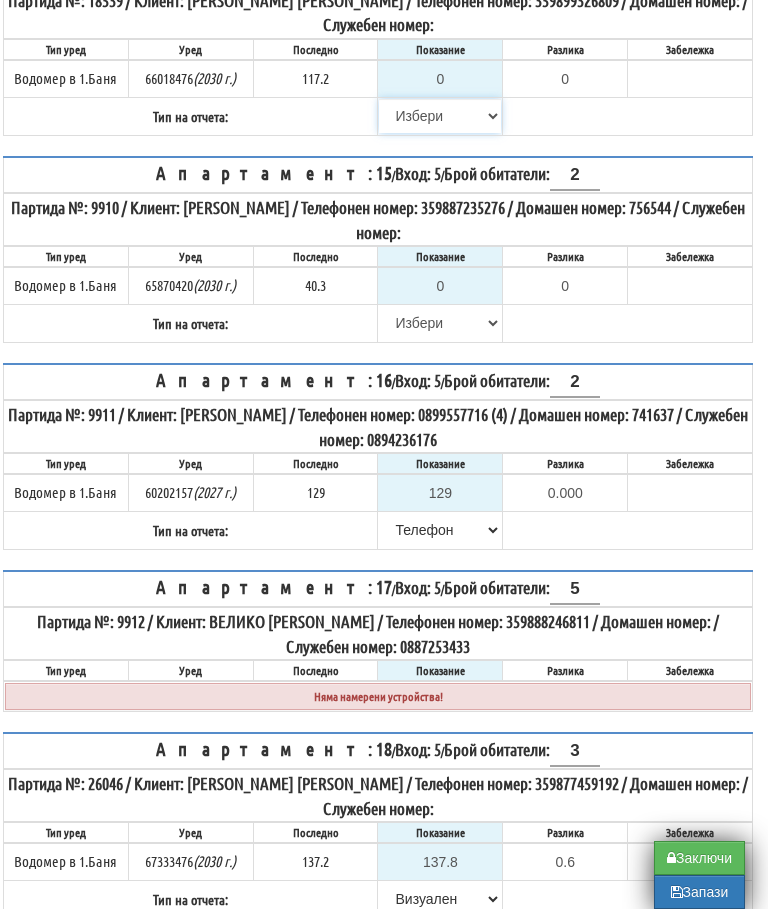 select on "8cc75930-9bfd-e511-80be-8d5a1dced85a" 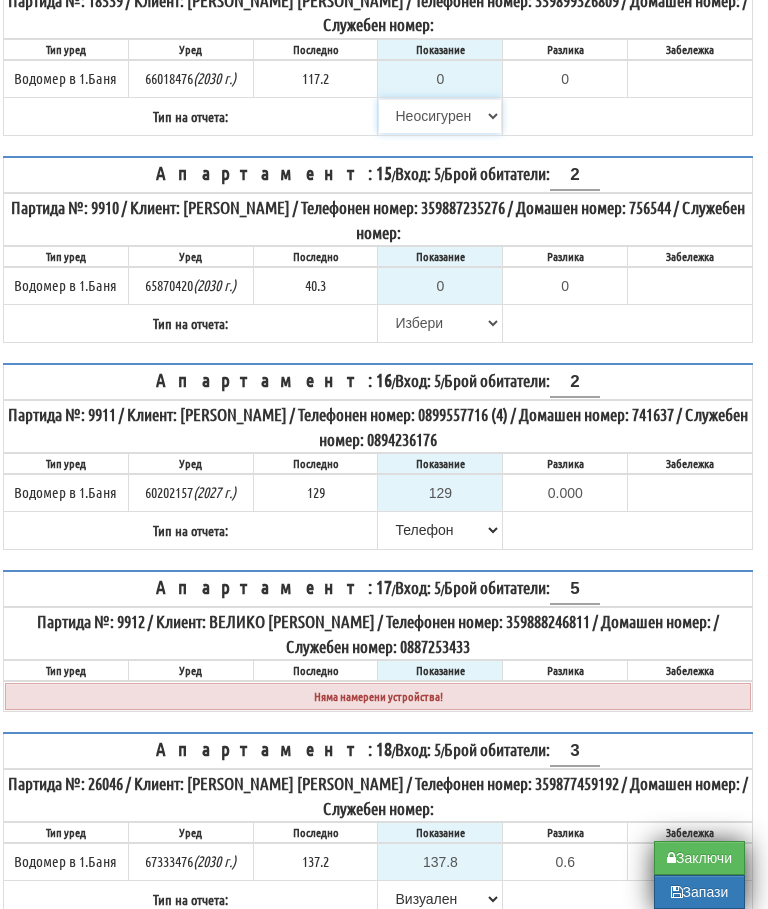 type on "117.2" 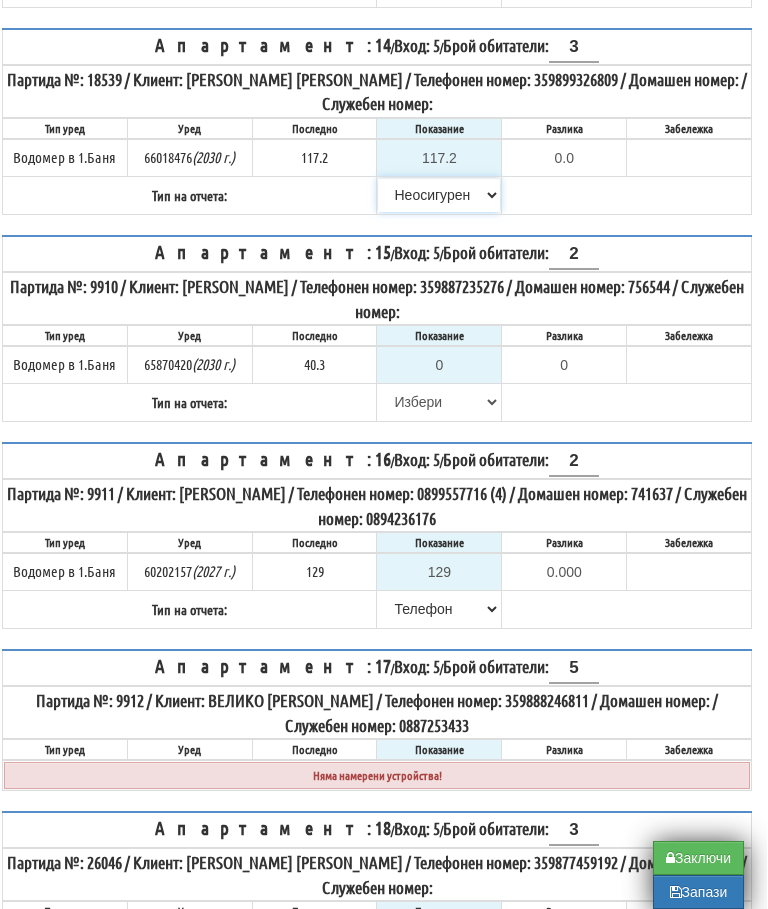 scroll, scrollTop: 2171, scrollLeft: 12, axis: both 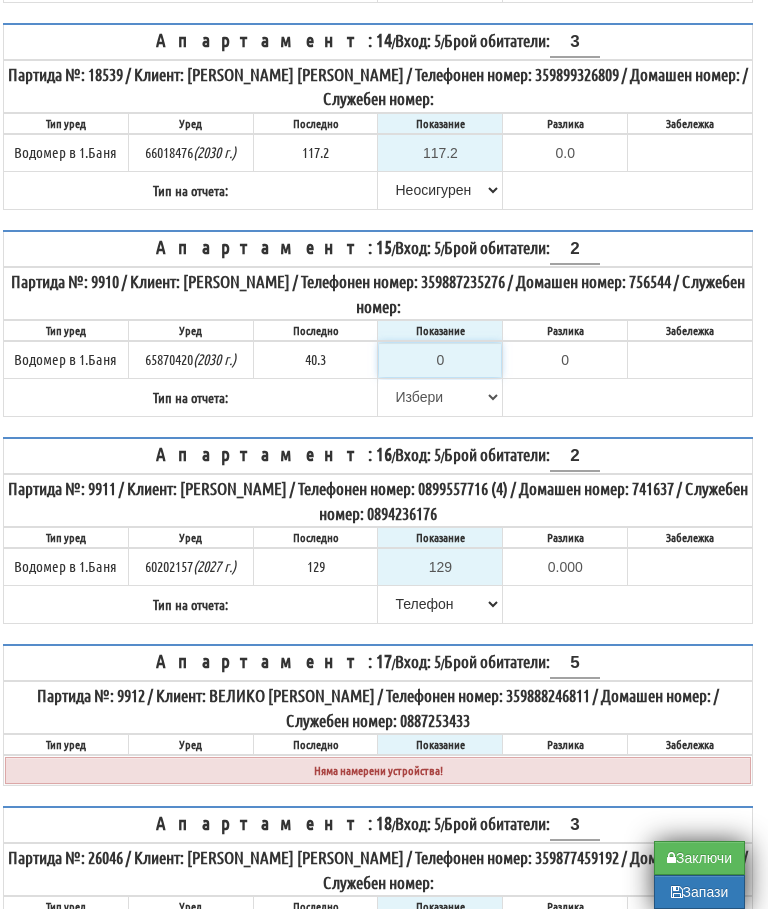 click on "0" at bounding box center [440, 360] 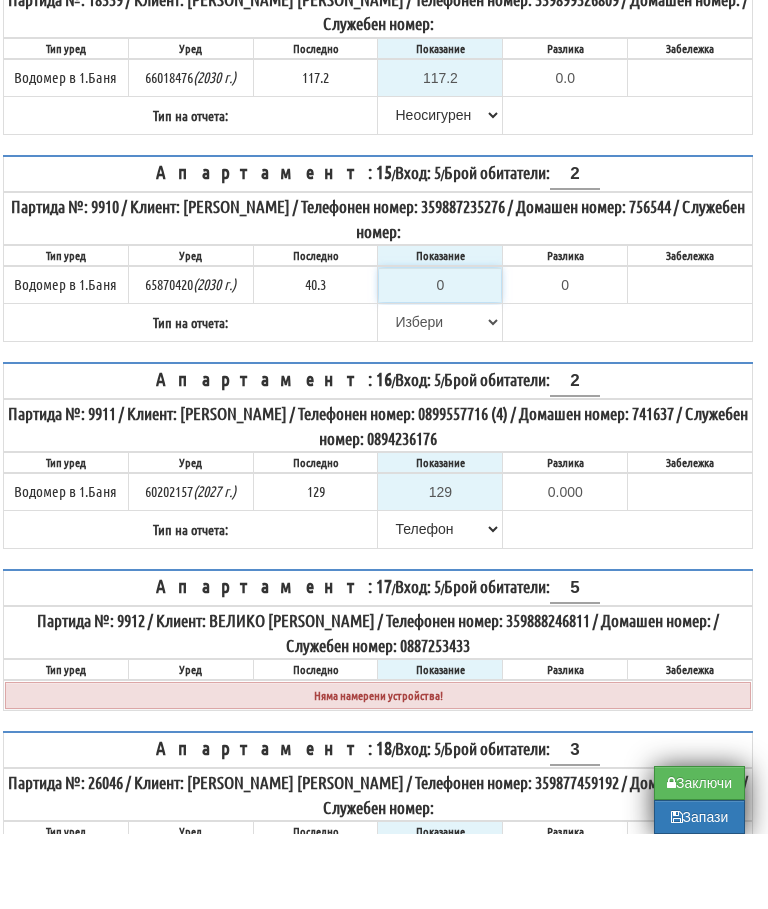 type on "4" 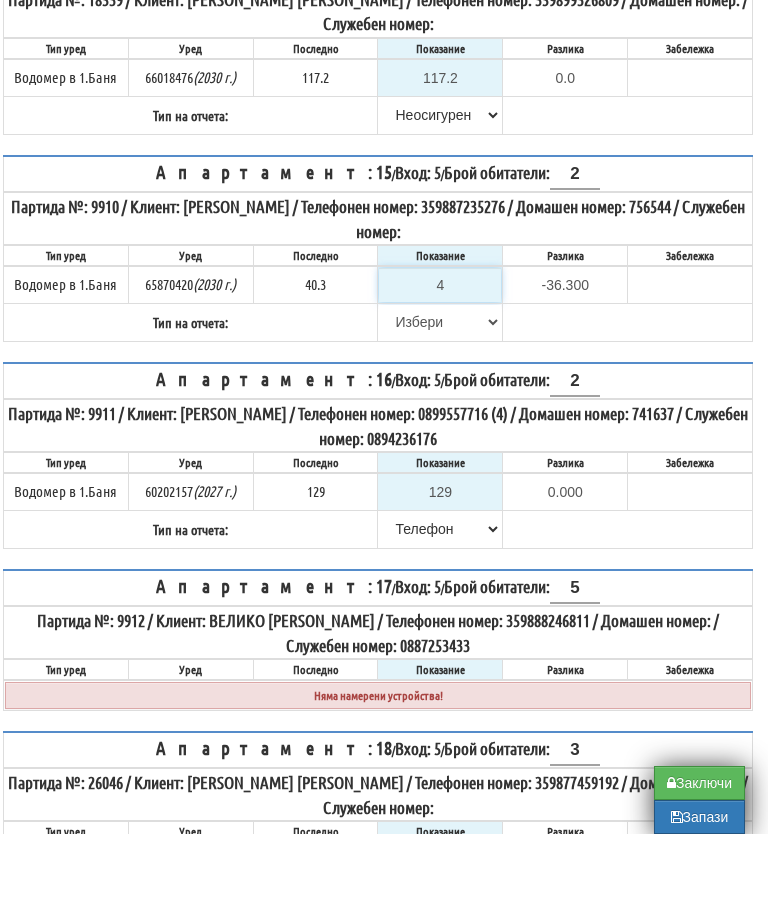 type on "40" 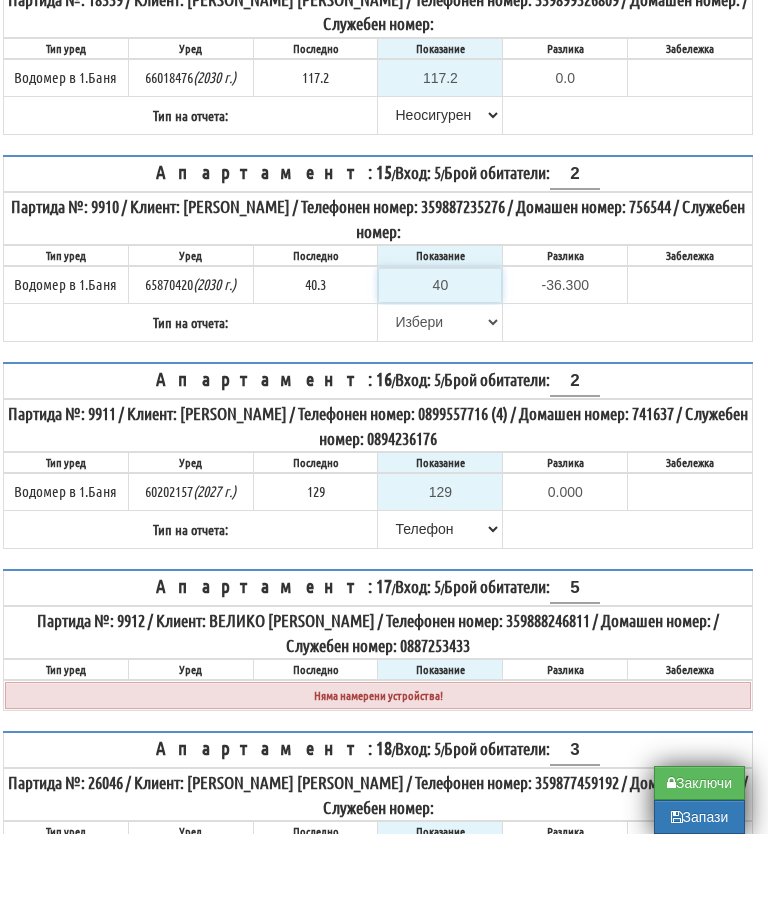 type on "-0.300" 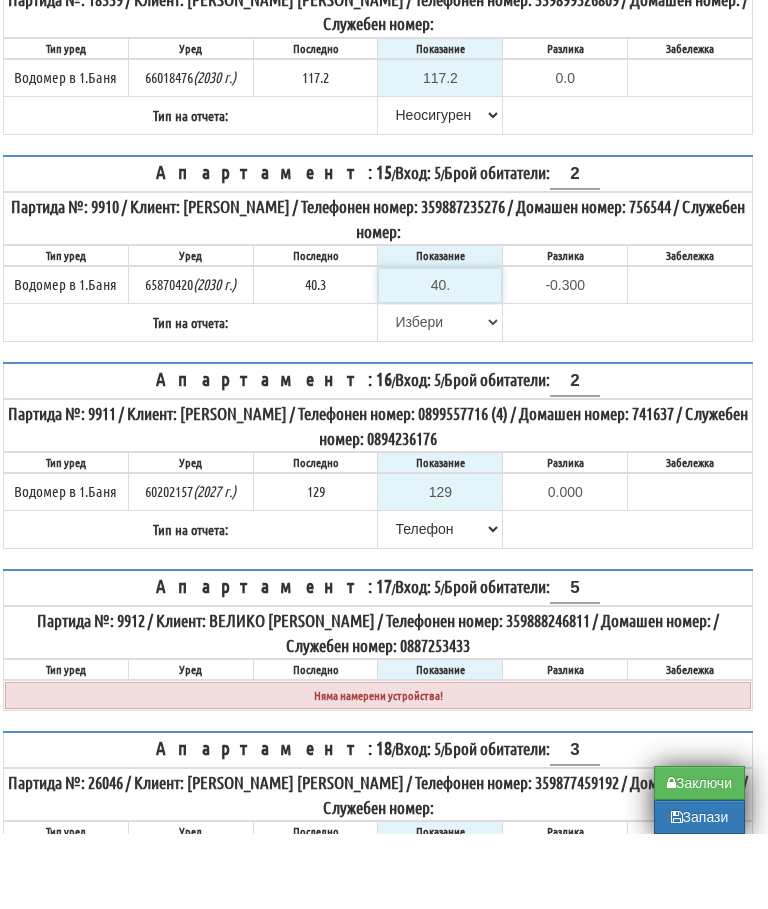 type on "40.7" 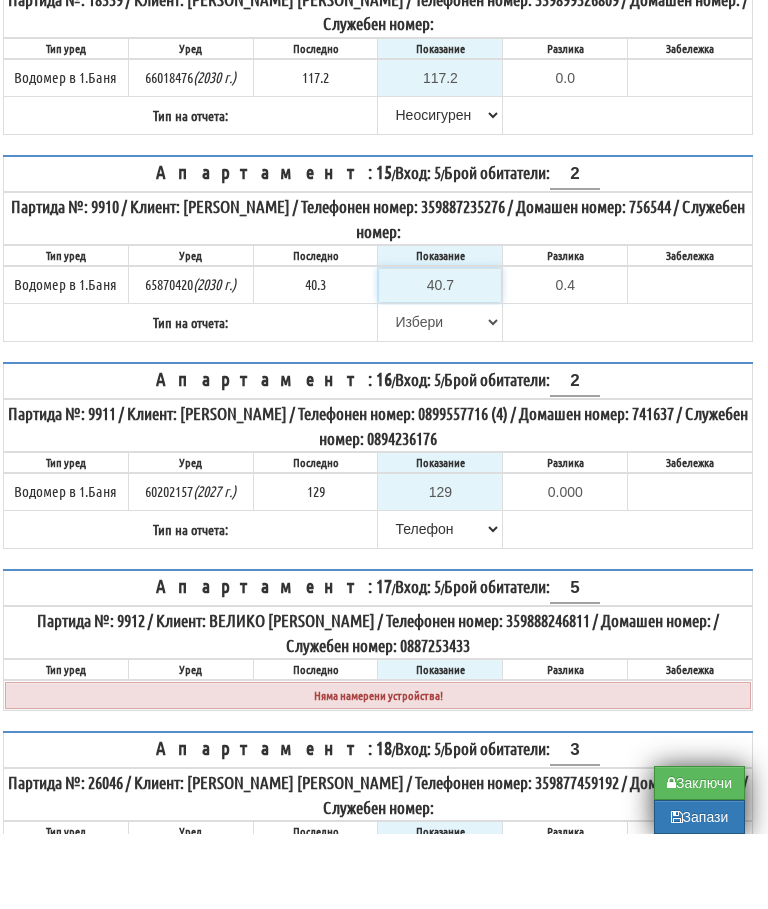 type on "40.7" 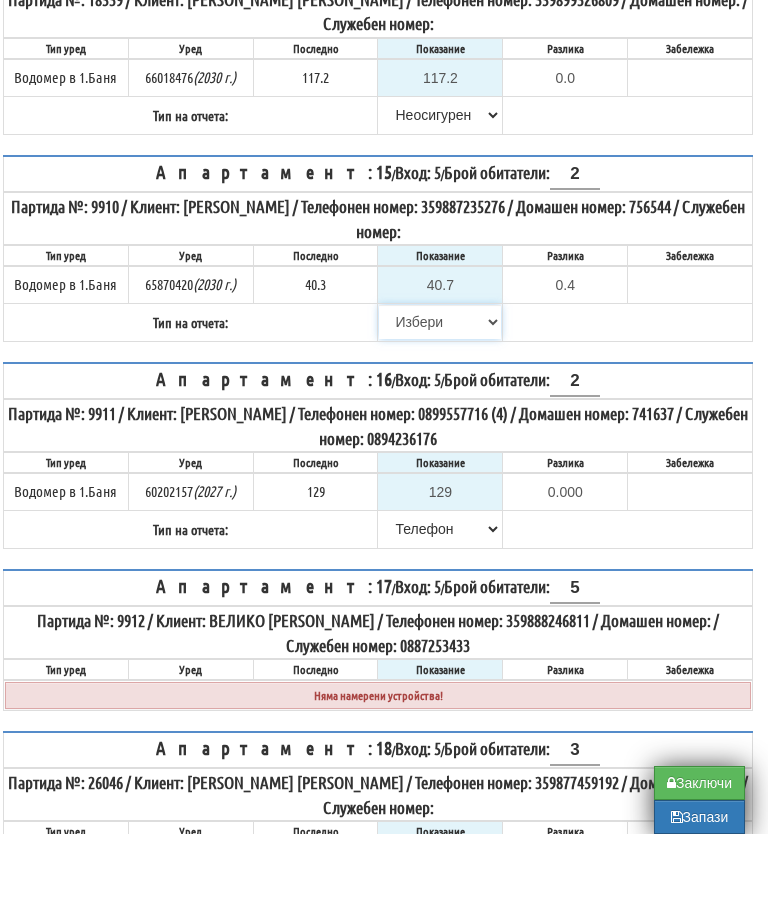 click on "[PERSON_NAME]
Телефон
Бележка
Неосигурен достъп
Самоотчет
Служебно
Дистанционен" at bounding box center [440, 397] 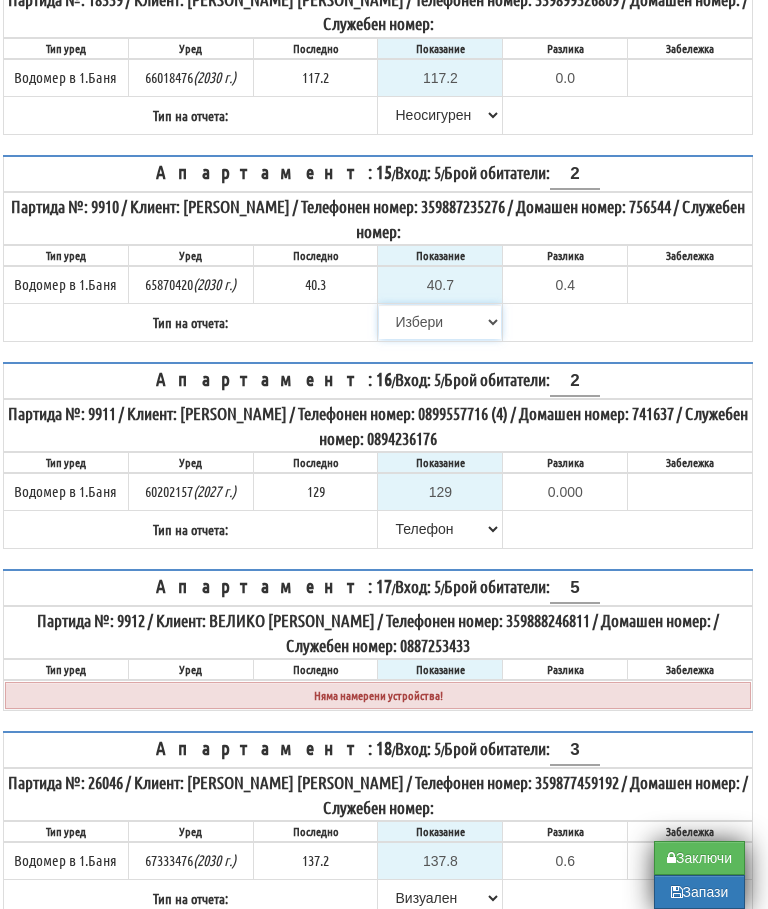 select on "89c75930-9bfd-e511-80be-8d5a1dced85a" 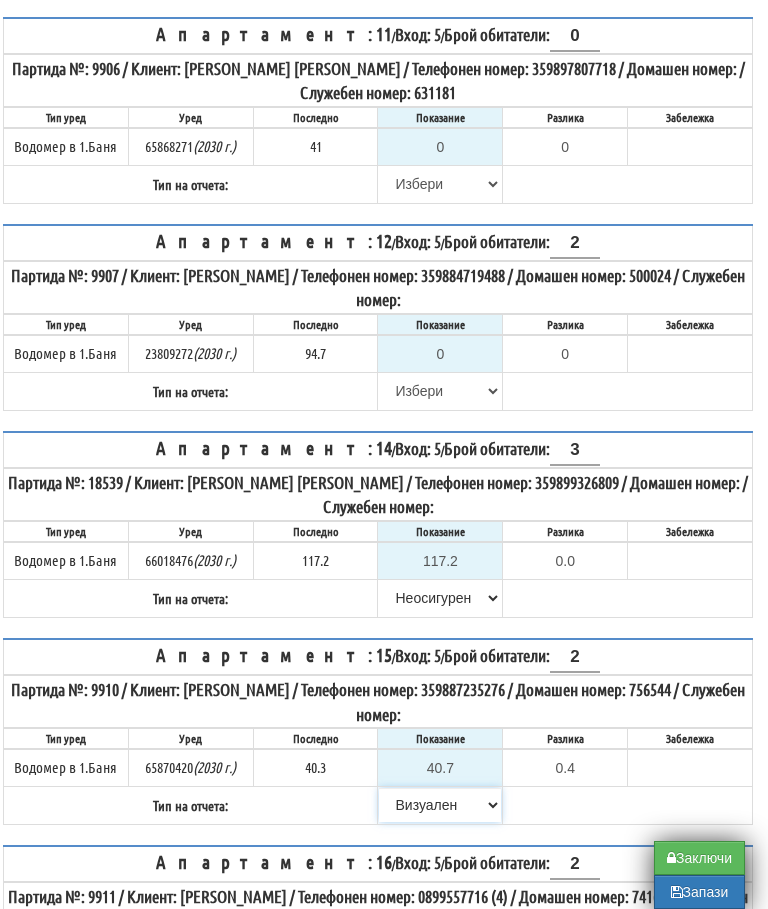 scroll, scrollTop: 1751, scrollLeft: 12, axis: both 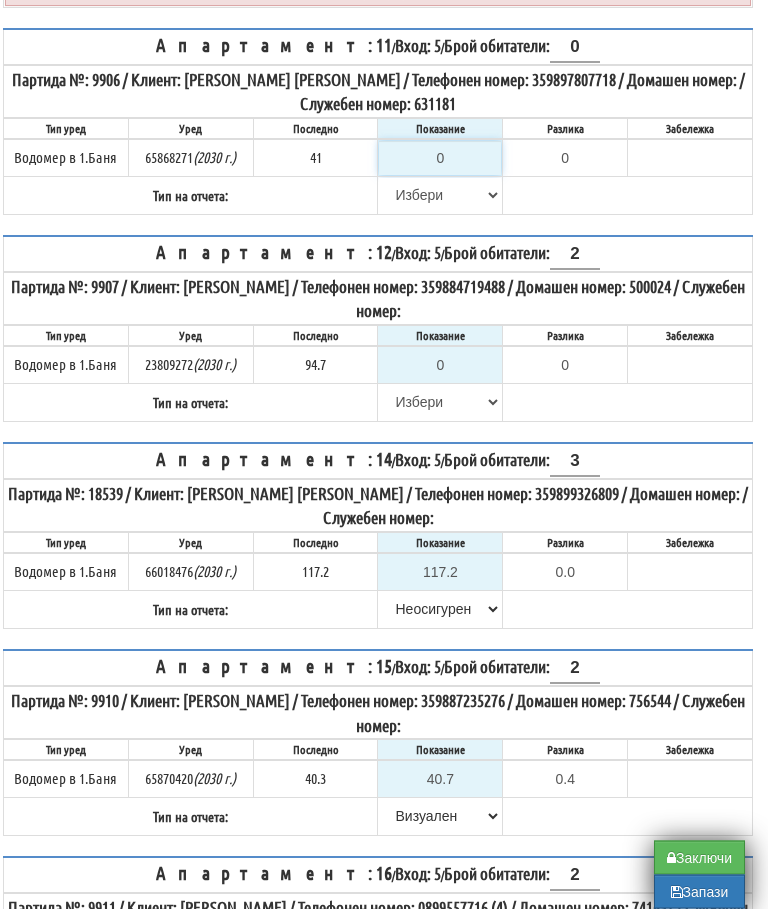 click on "0" at bounding box center [440, 159] 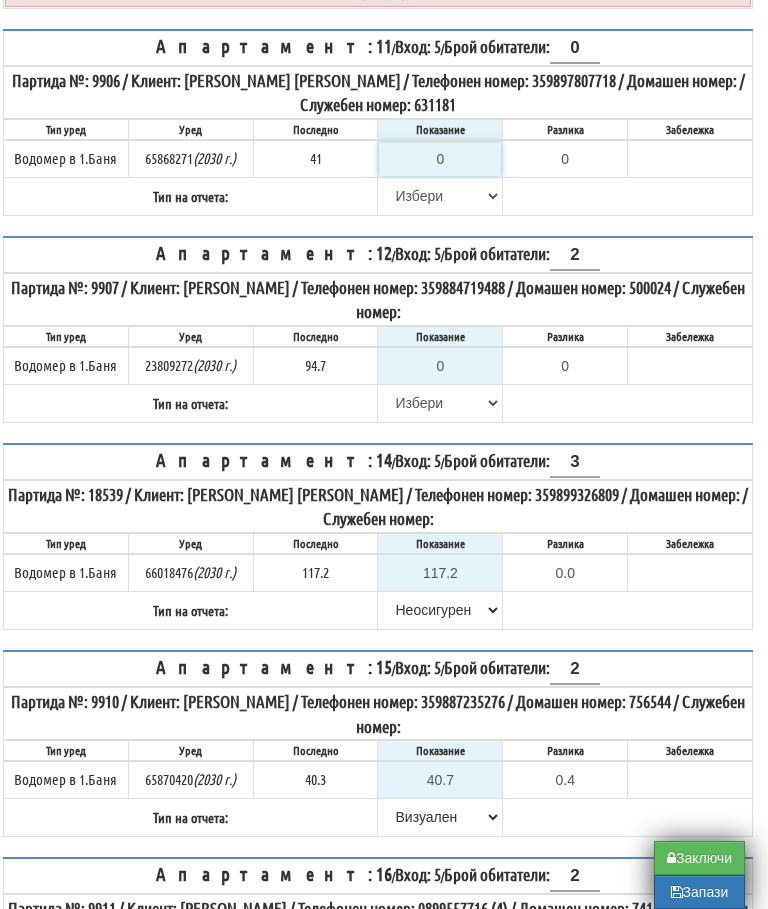 type on "4" 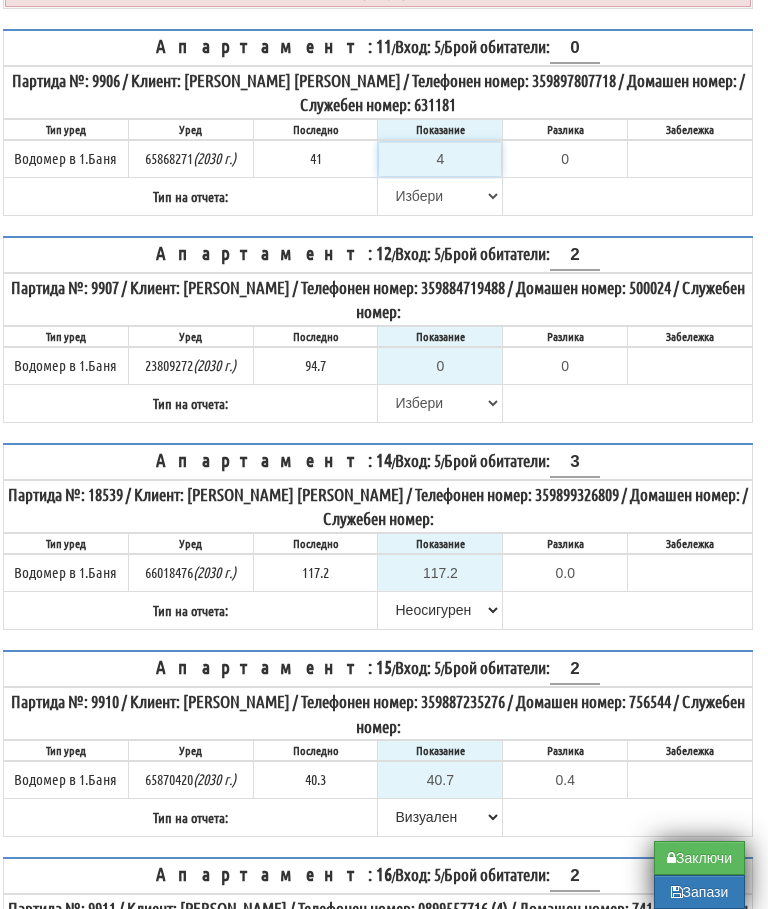 type on "-37.000" 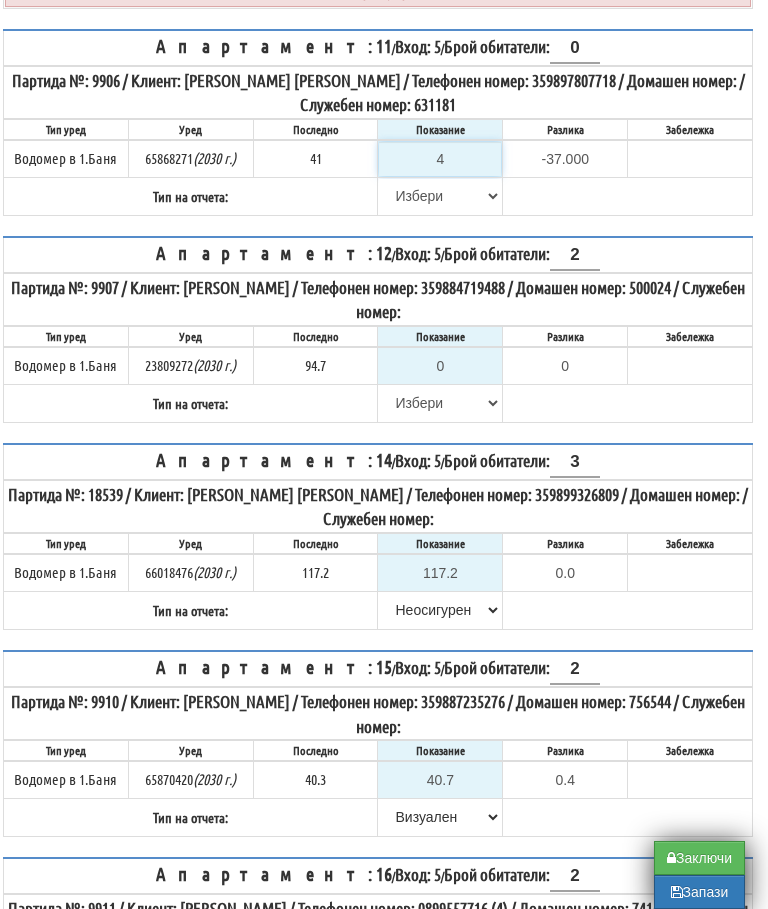 type on "41" 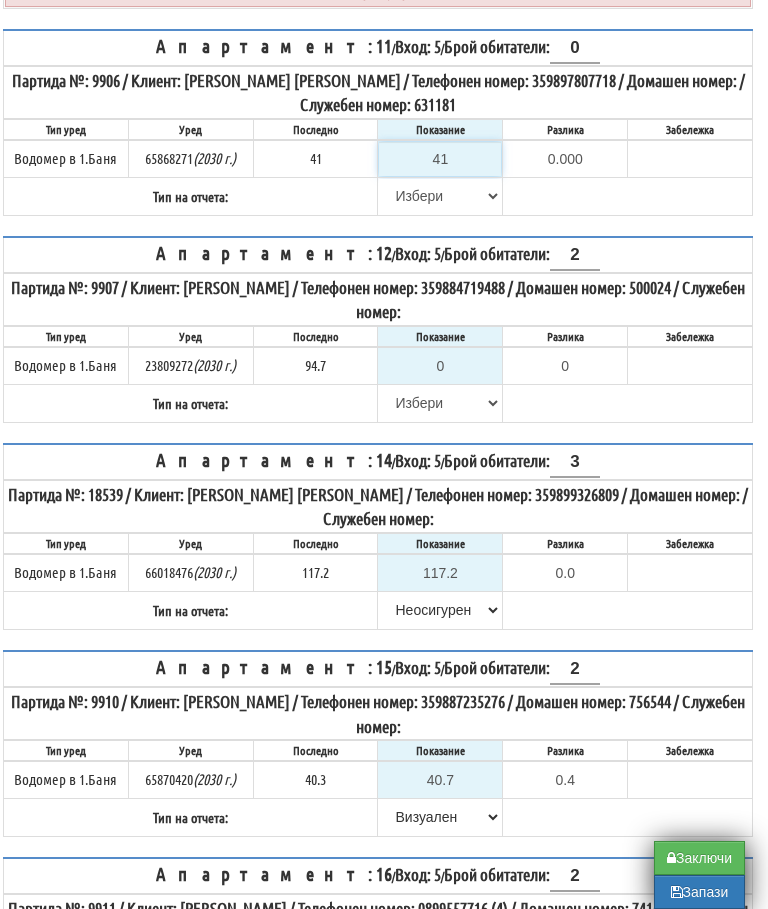 type on "41" 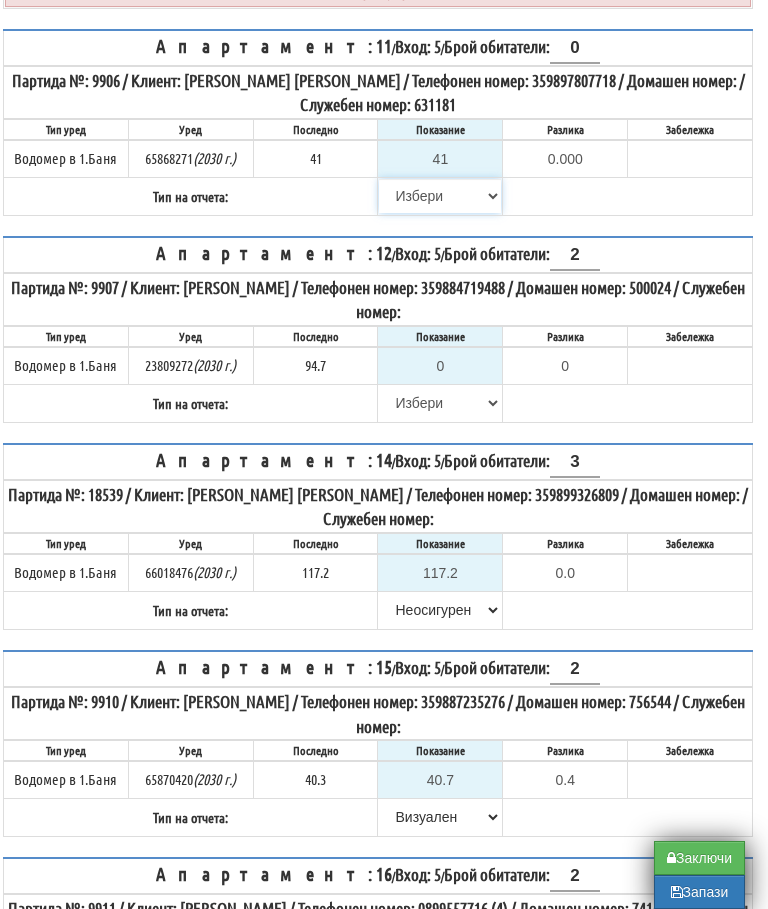 click on "[PERSON_NAME]
Телефон
Бележка
Неосигурен достъп
Самоотчет
Служебно
Дистанционен" at bounding box center [440, 196] 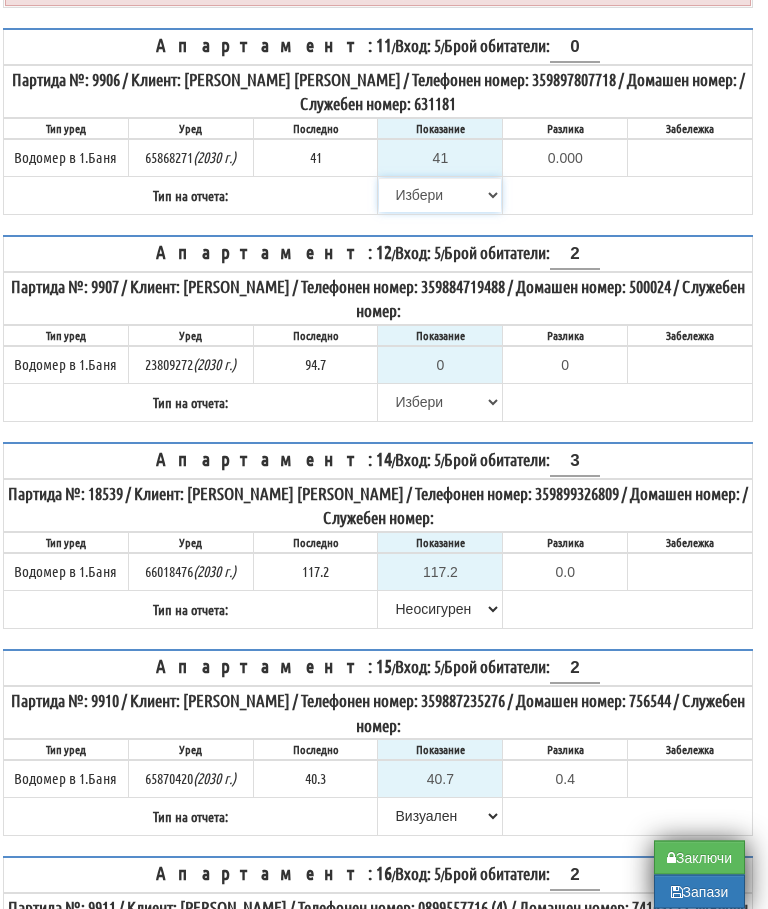 select on "8ac75930-9bfd-e511-80be-8d5a1dced85a" 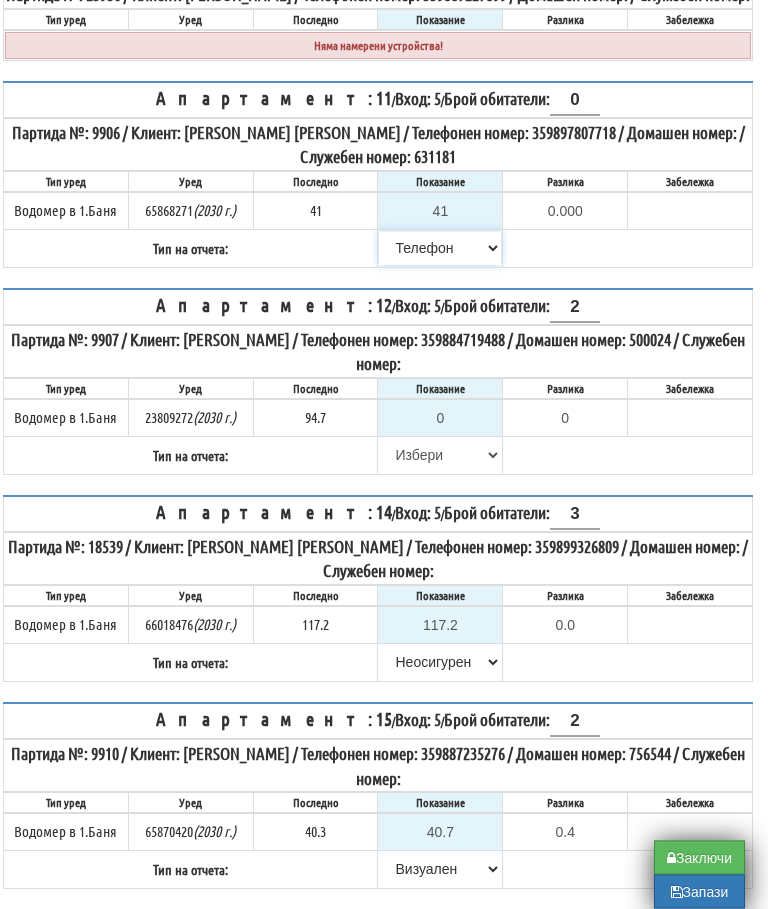 scroll, scrollTop: 1696, scrollLeft: 12, axis: both 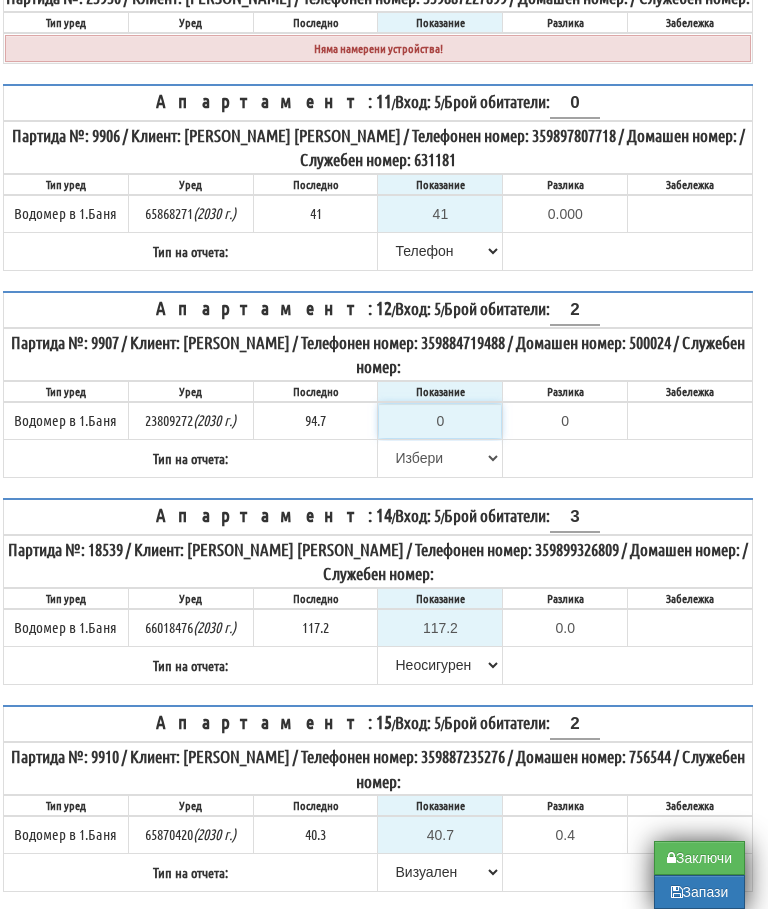 click on "0" at bounding box center [440, 421] 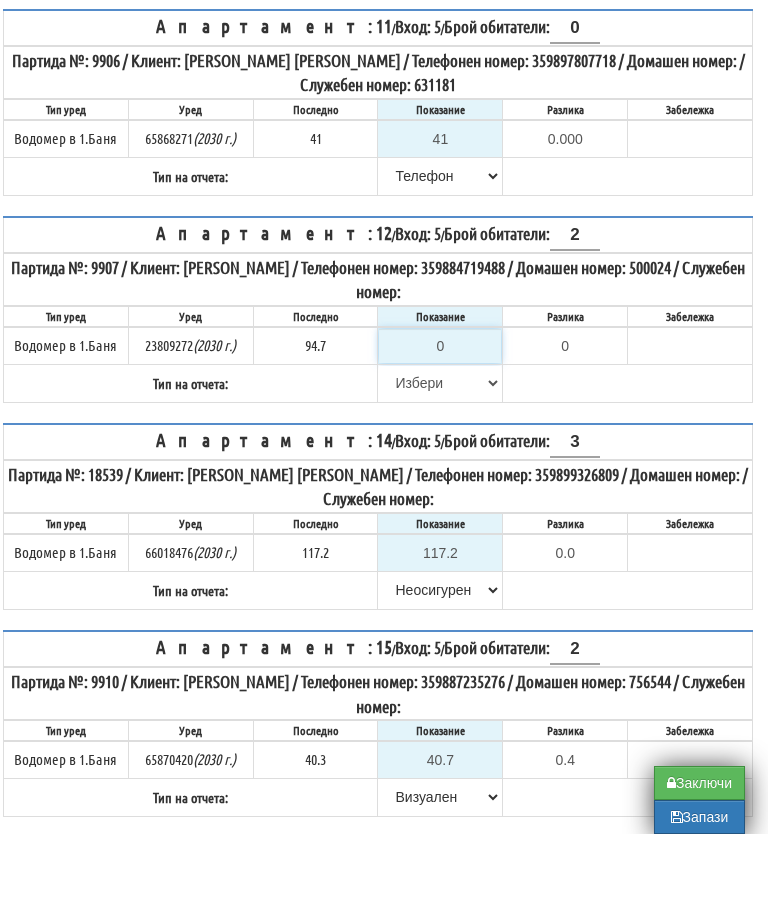 type on "9" 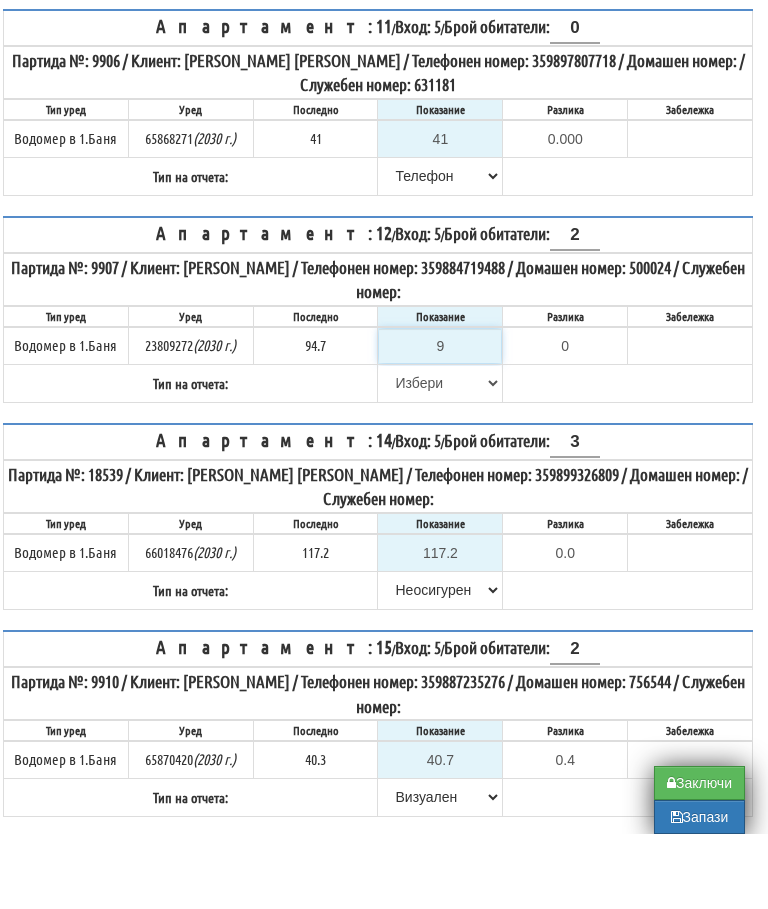 type on "-85.700" 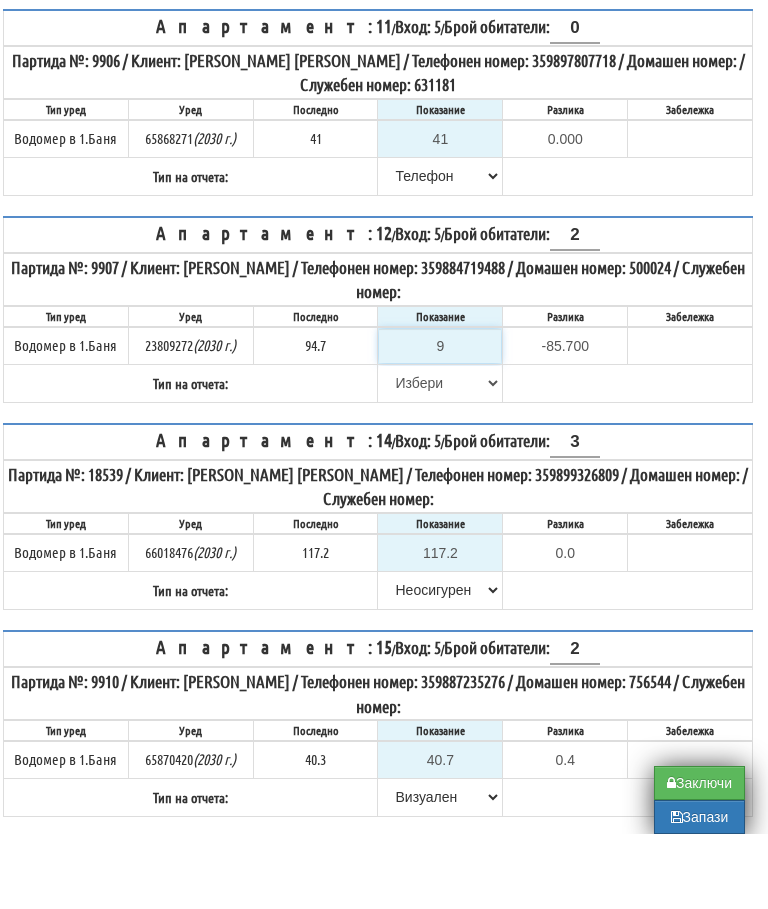 type on "96" 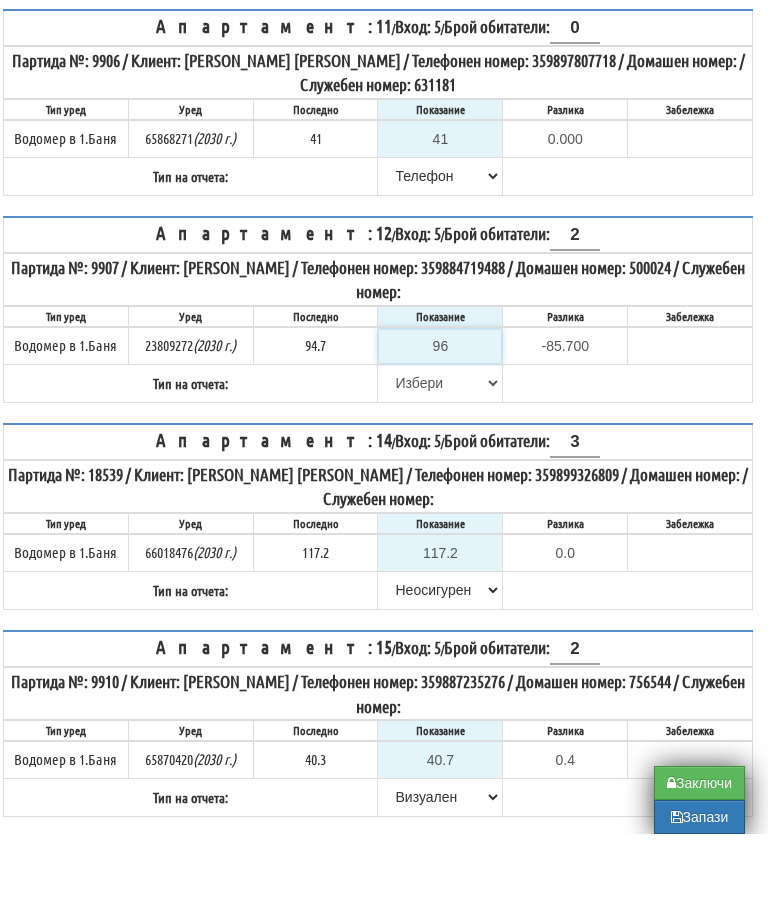 type on "1.300" 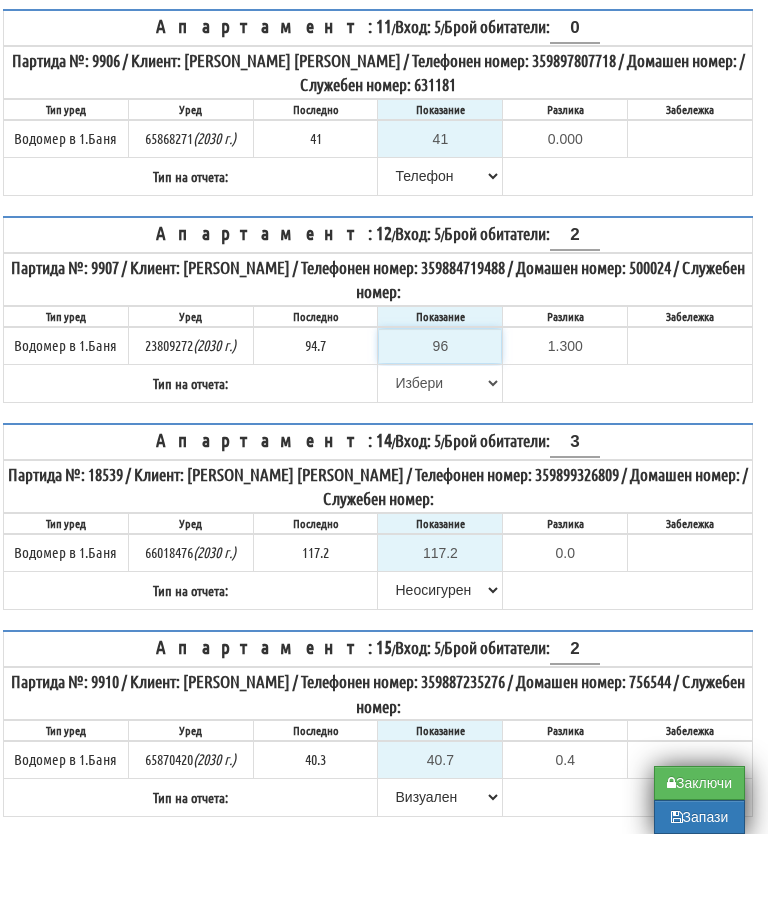 type on "96" 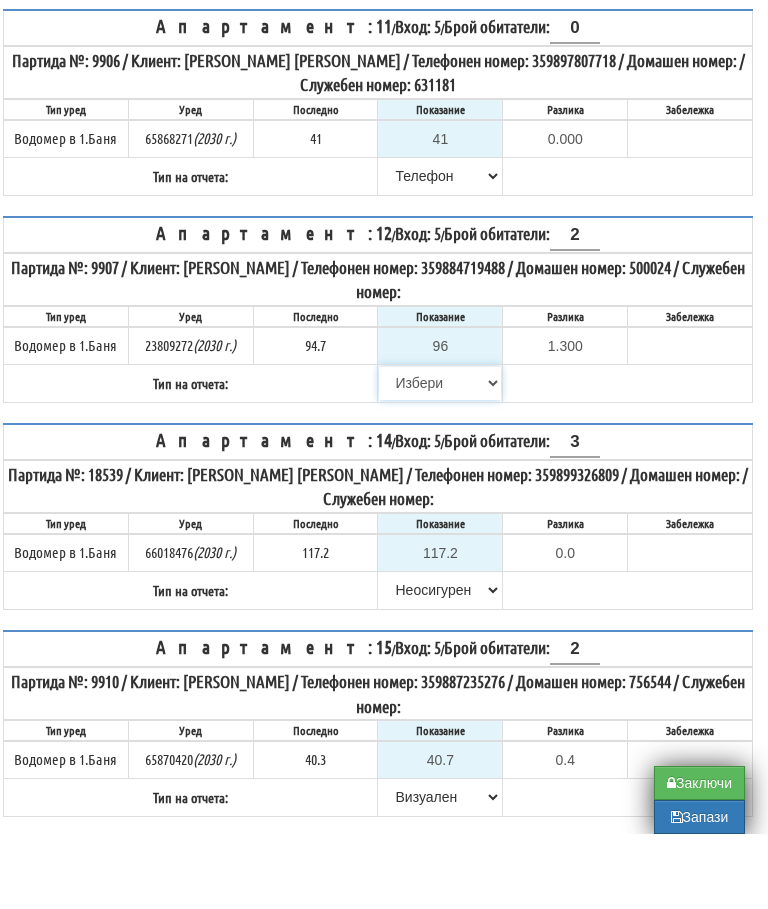 click on "[PERSON_NAME]
Телефон
Бележка
Неосигурен достъп
Самоотчет
Служебно
Дистанционен" at bounding box center [440, 458] 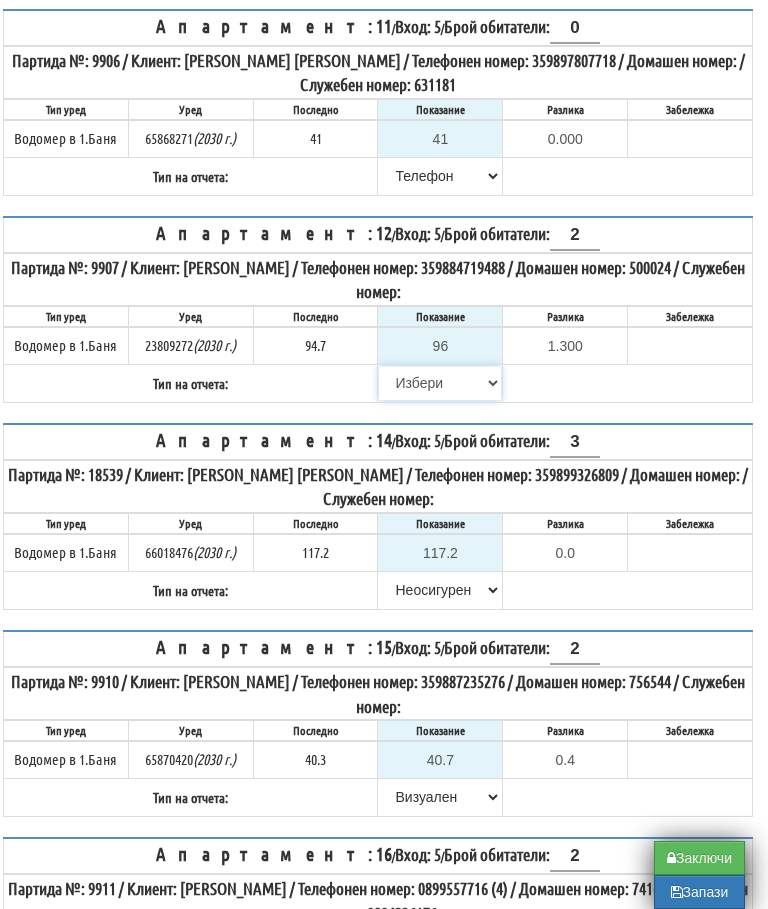 select on "89c75930-9bfd-e511-80be-8d5a1dced85a" 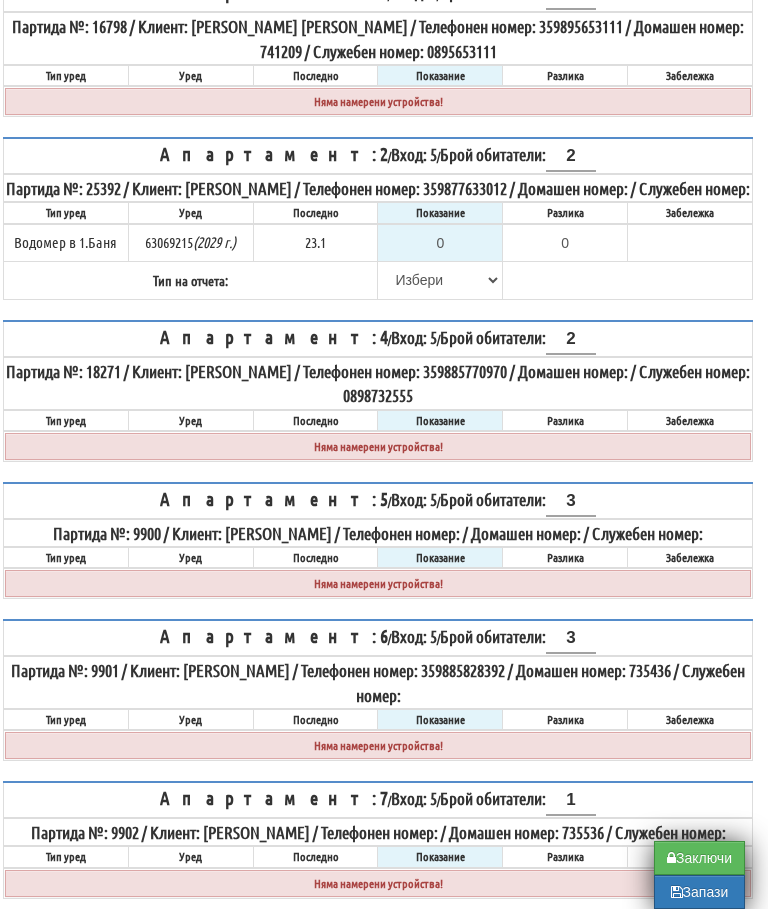 scroll, scrollTop: 382, scrollLeft: 12, axis: both 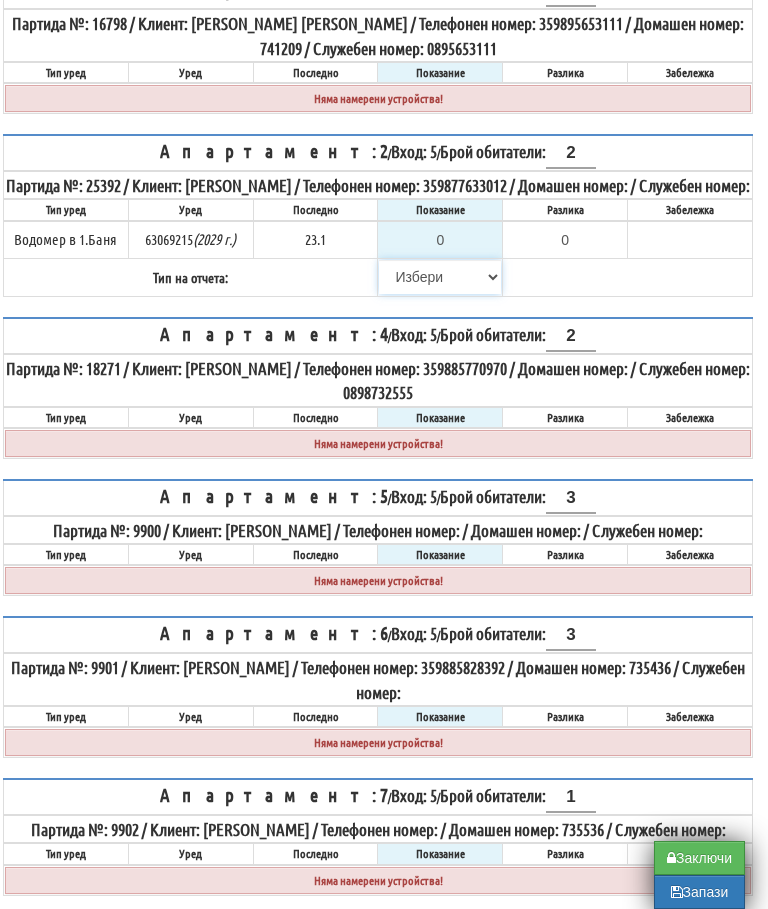 click on "[PERSON_NAME]
Телефон
Бележка
Неосигурен достъп
Самоотчет
Служебно
Дистанционен" at bounding box center (440, 277) 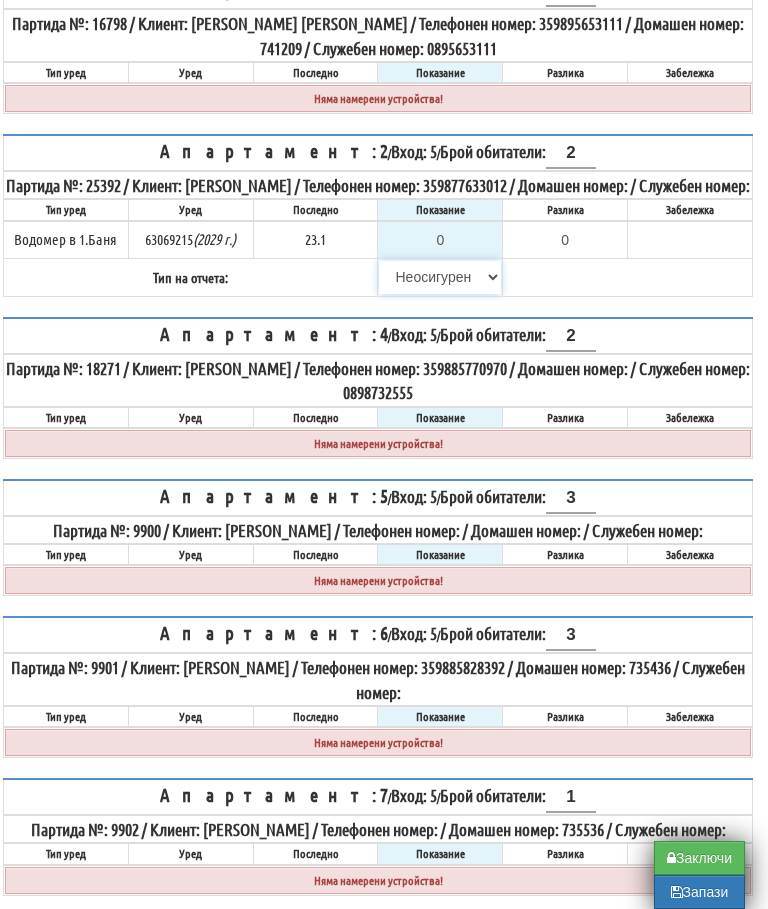 type on "23.1" 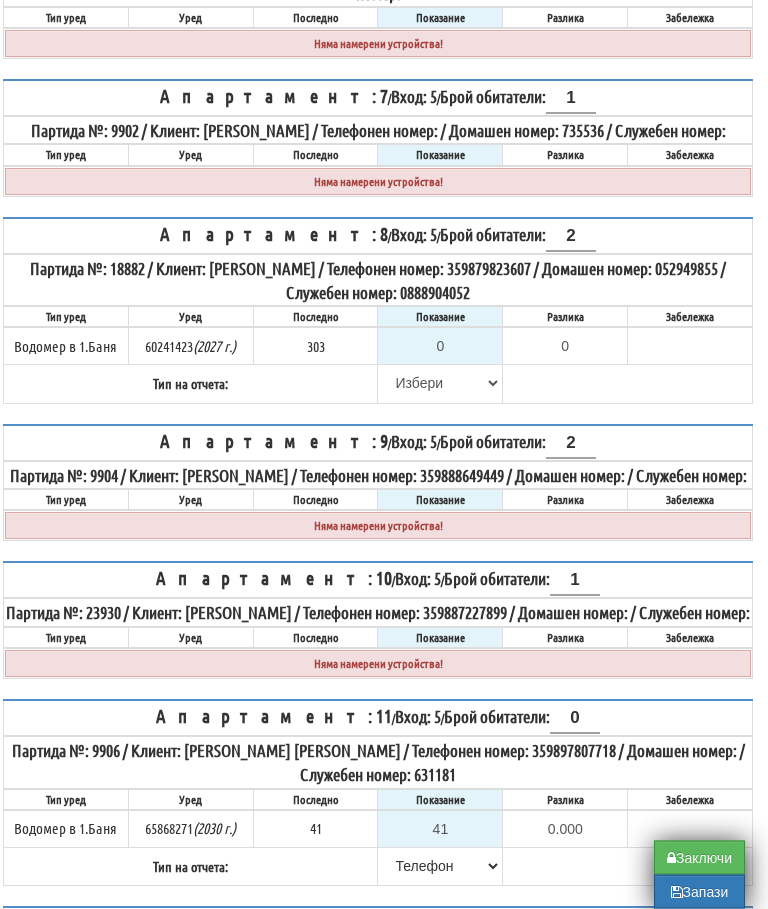 scroll, scrollTop: 1080, scrollLeft: 12, axis: both 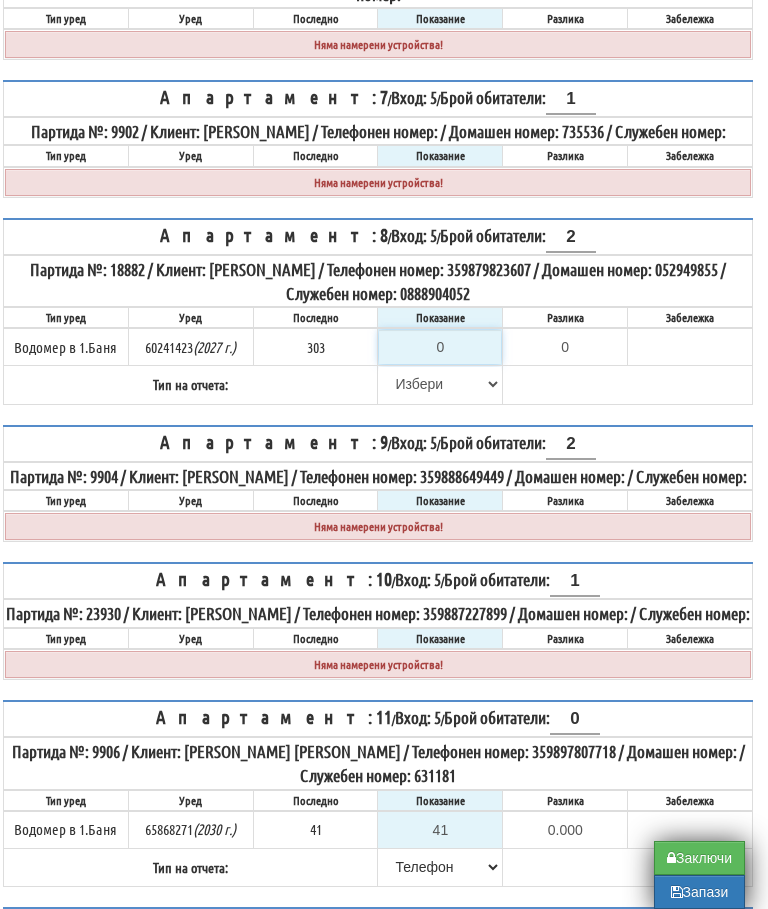 click on "0" at bounding box center (440, 347) 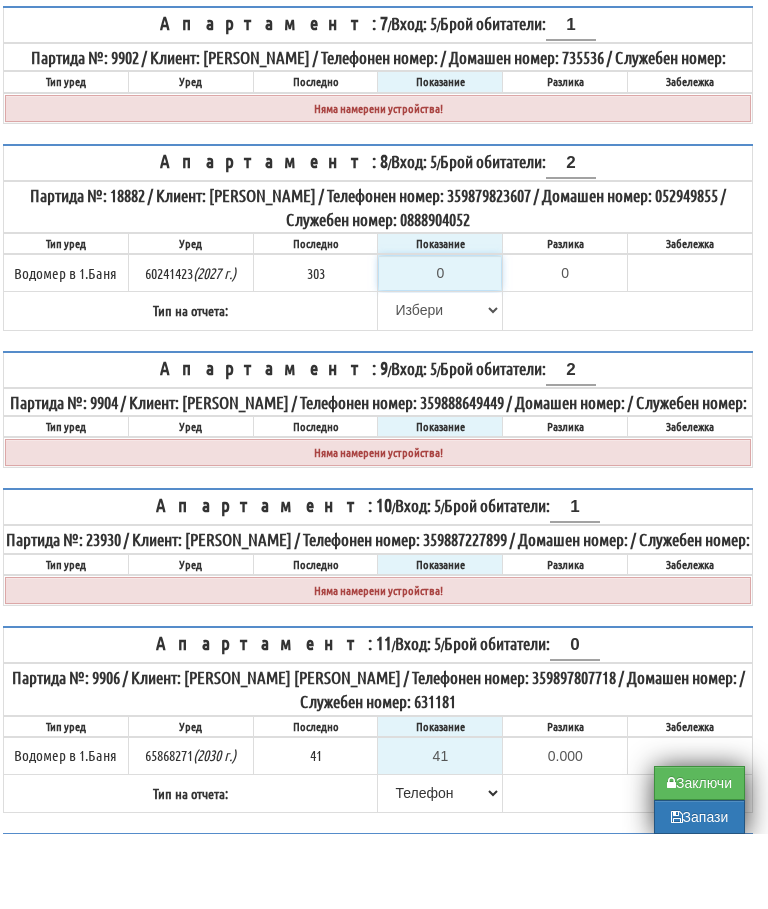 type on "3" 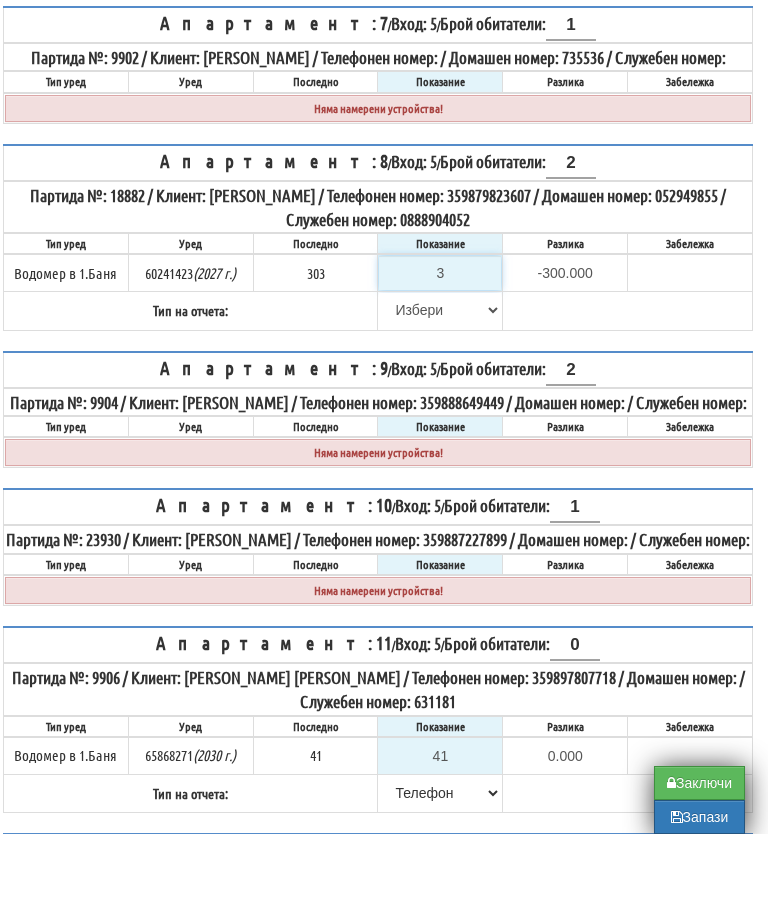 type on "30" 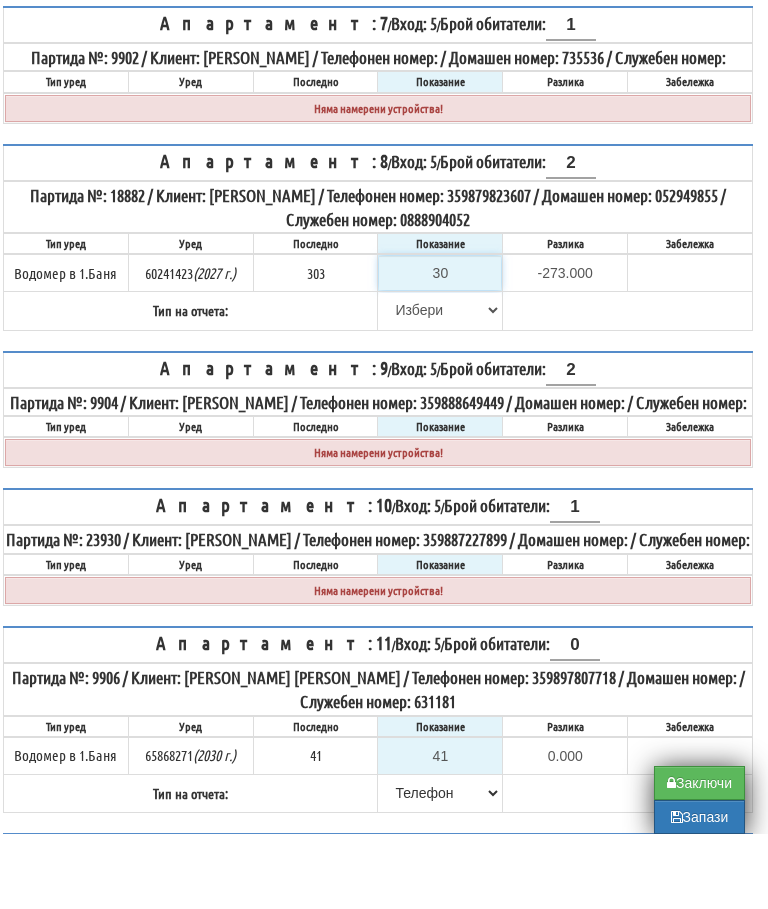 type on "305" 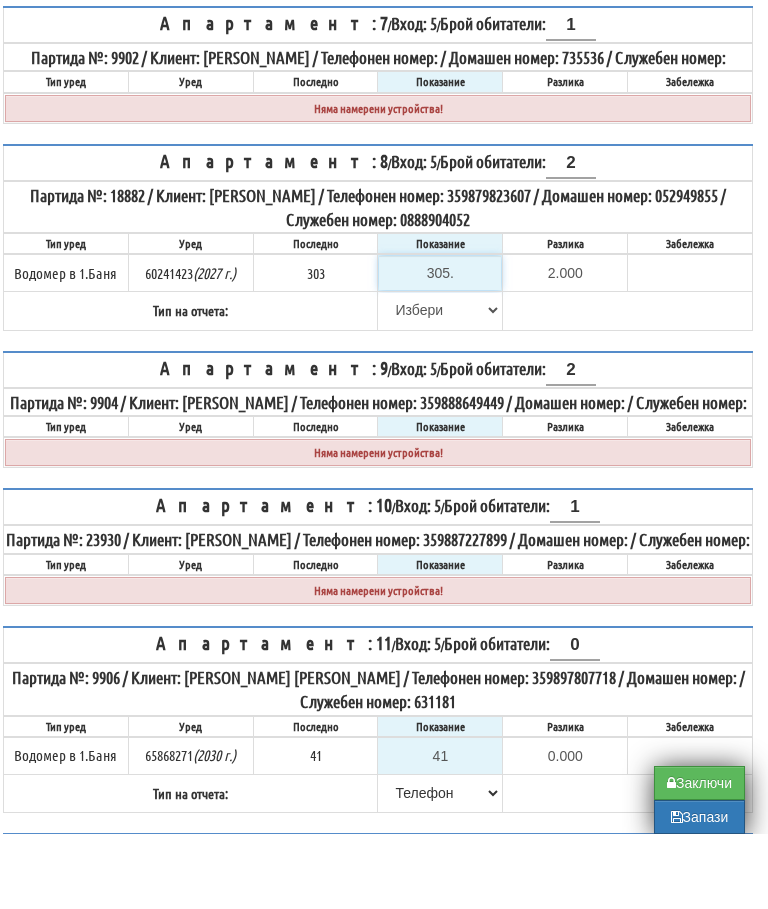 type on "305.5" 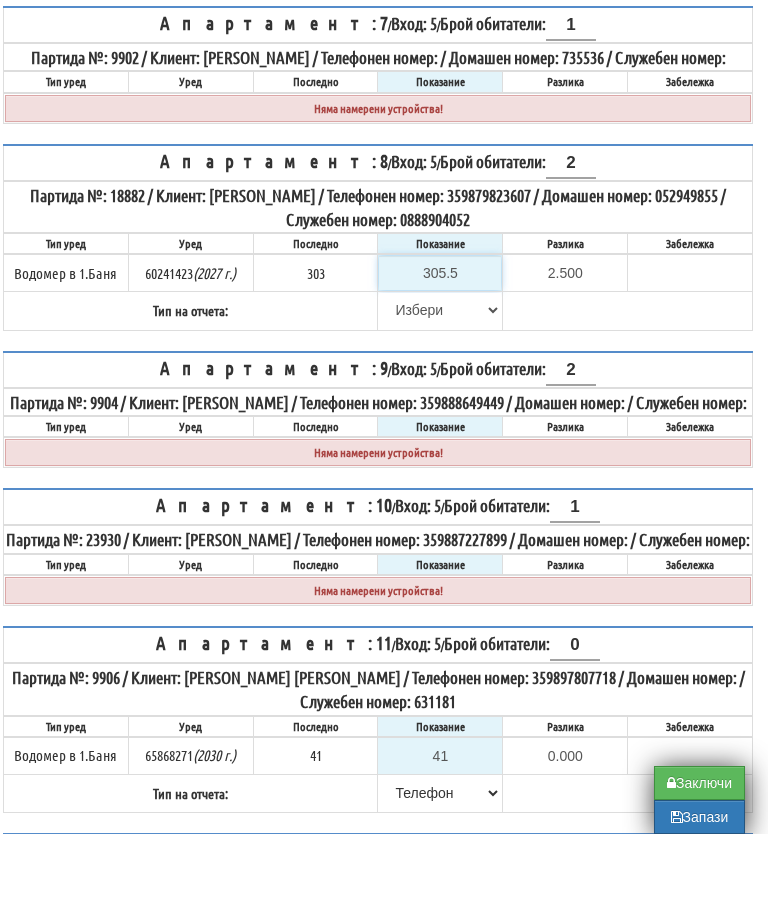 type on "305.5" 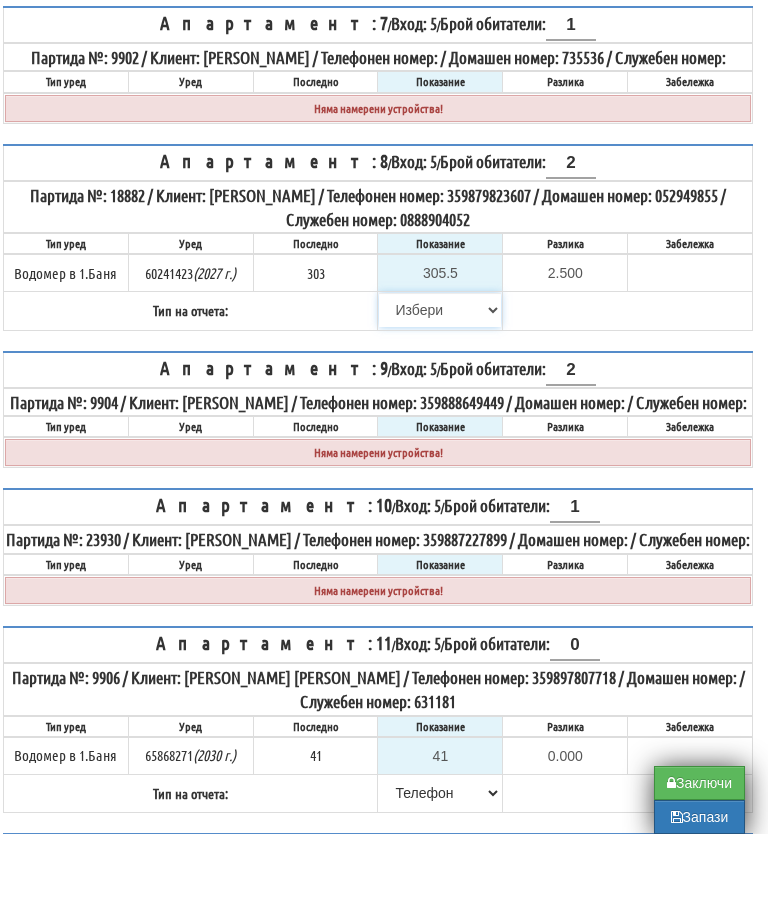click on "[PERSON_NAME]
Телефон
Бележка
Неосигурен достъп
Самоотчет
Служебно
Дистанционен" at bounding box center (440, 385) 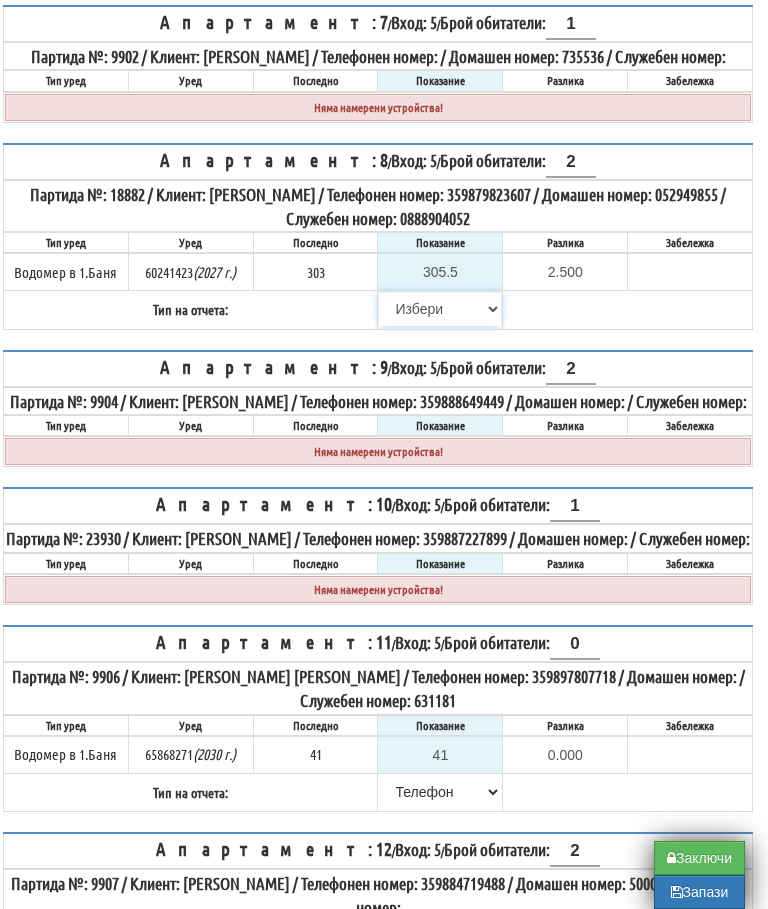 select on "89c75930-9bfd-e511-80be-8d5a1dced85a" 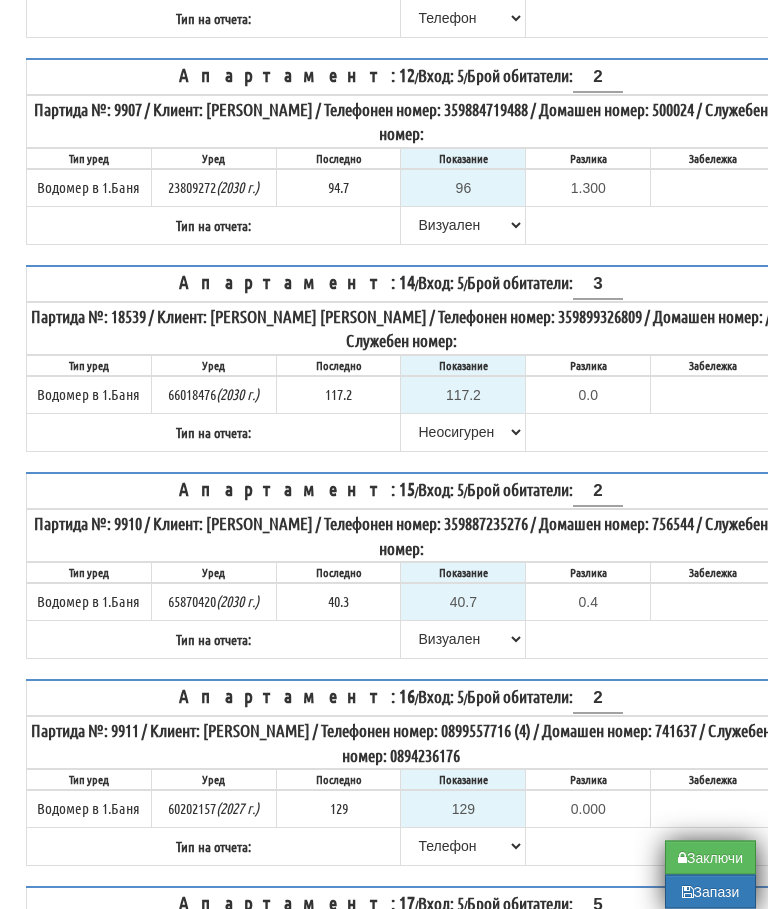scroll, scrollTop: 1986, scrollLeft: 0, axis: vertical 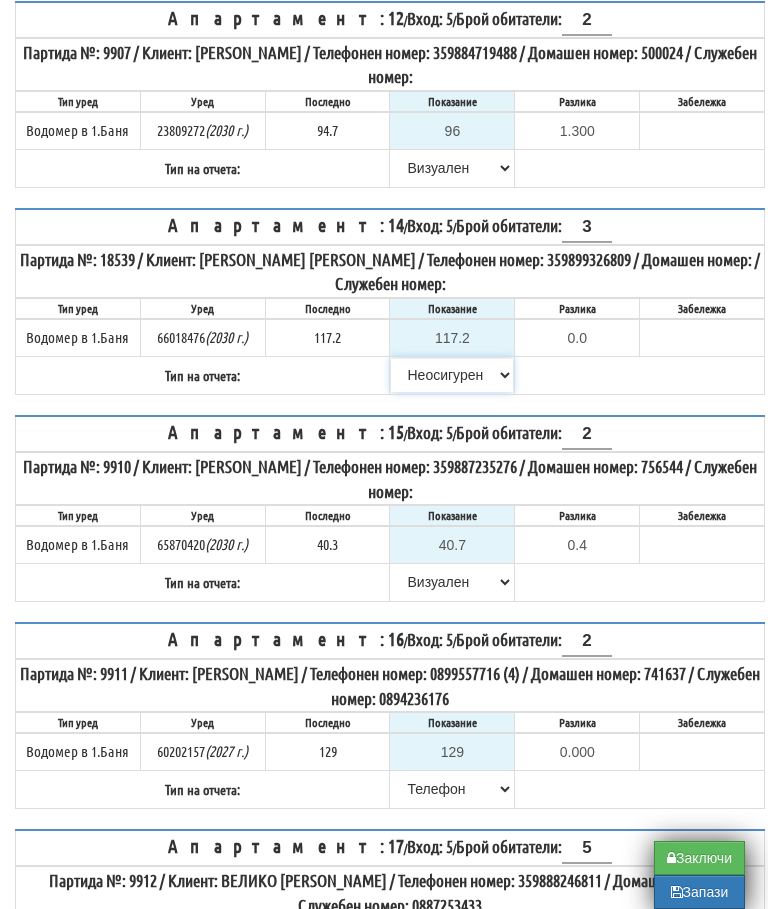 click on "[PERSON_NAME]
Телефон
Бележка
Неосигурен достъп
Самоотчет
Служебно
Дистанционен" at bounding box center (452, 375) 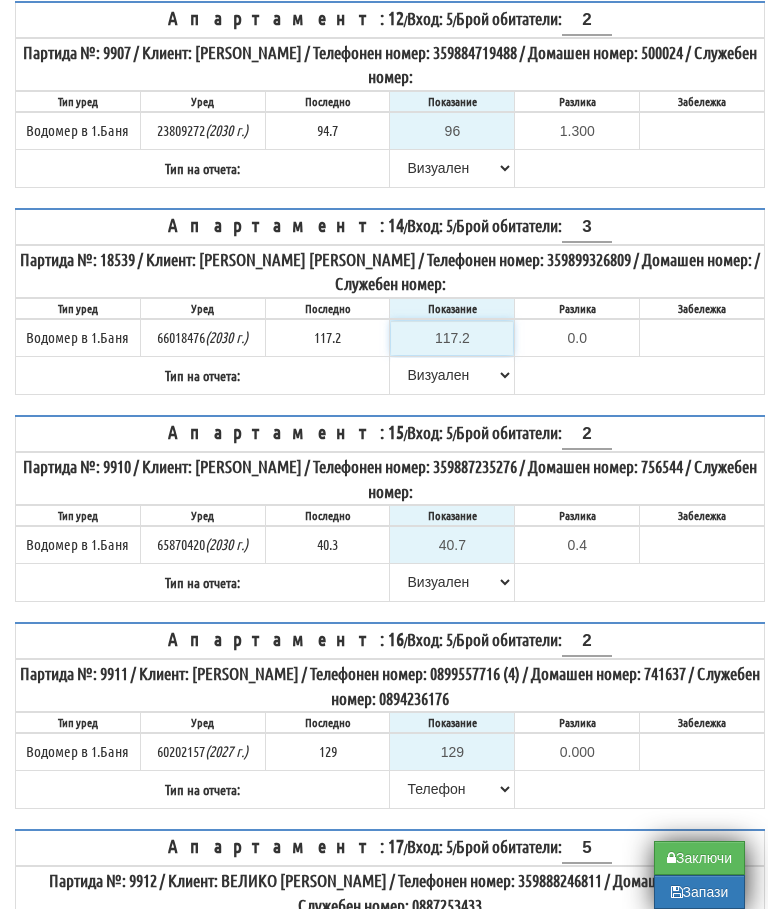 click on "117.2" at bounding box center (452, 338) 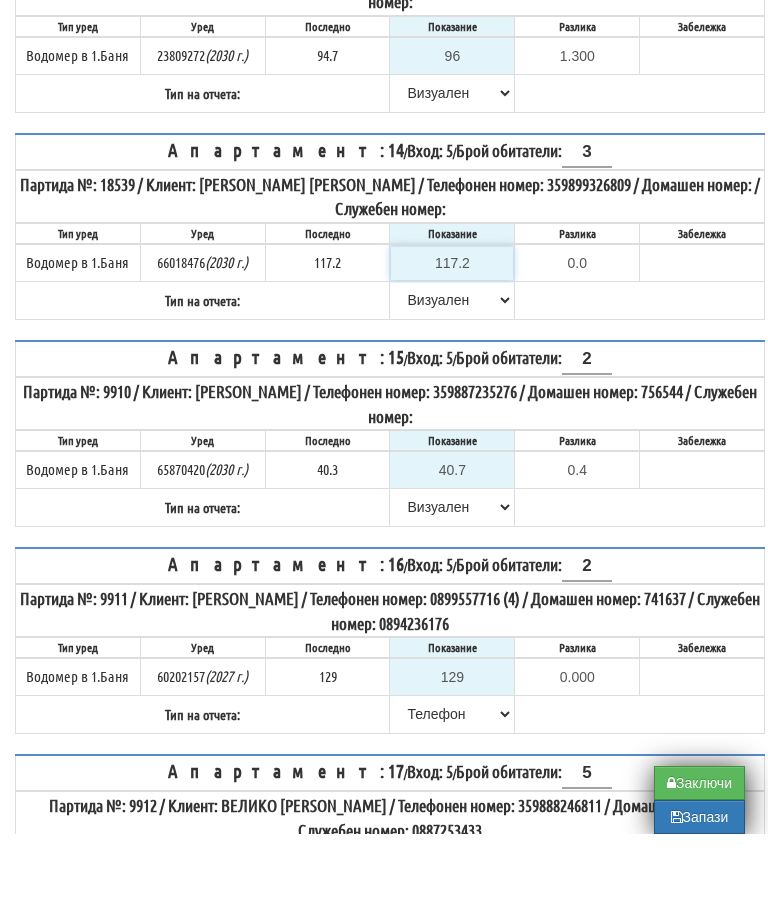 type on "1" 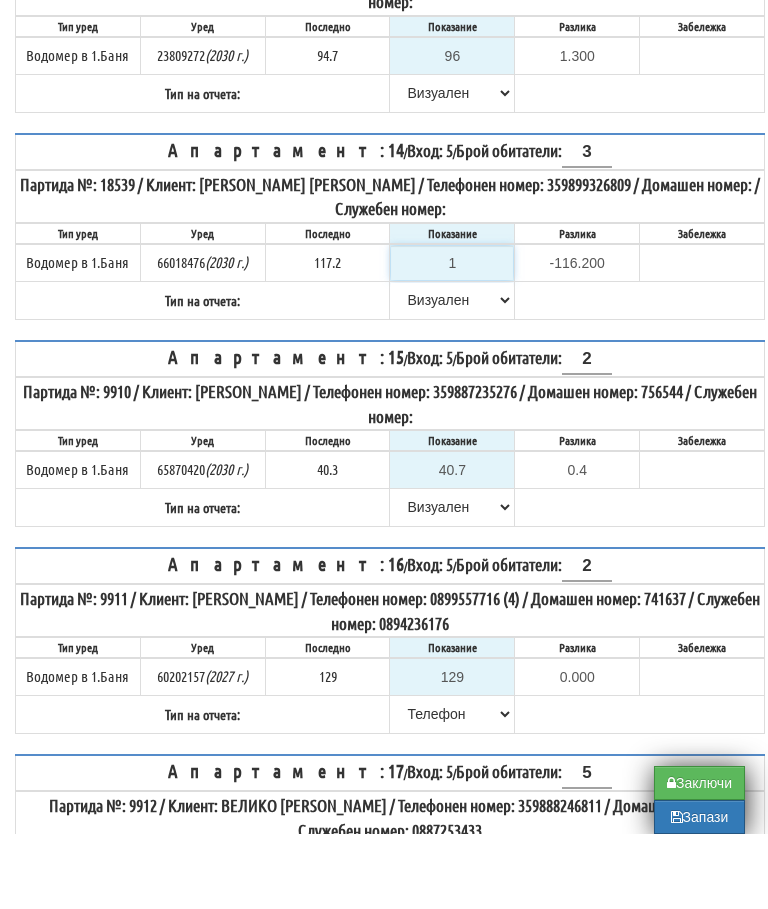 type on "11" 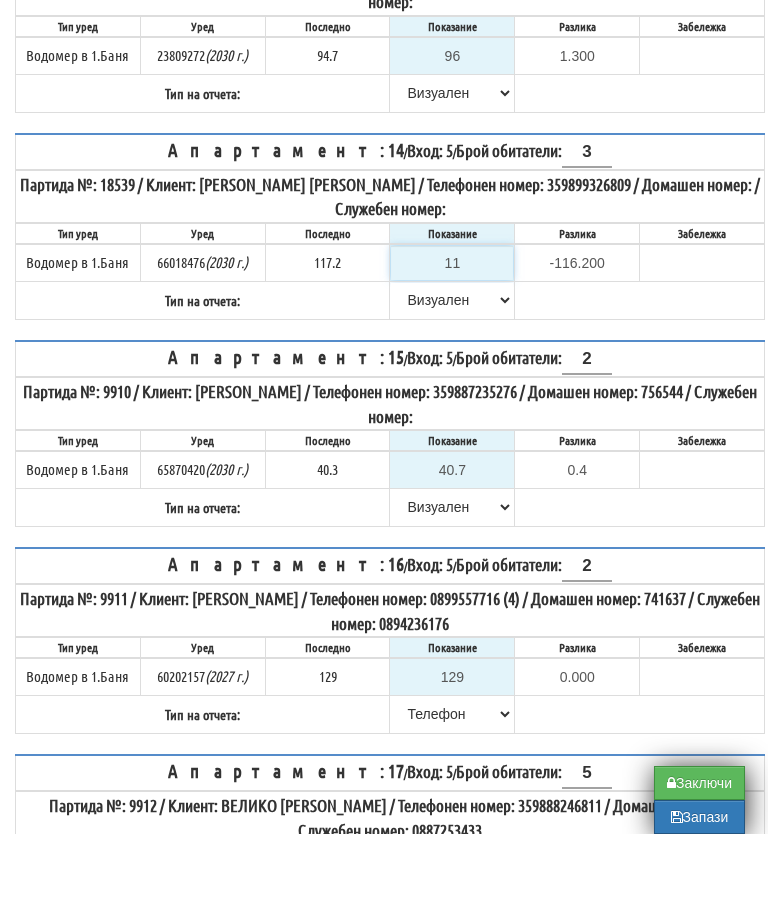 type on "-106.200" 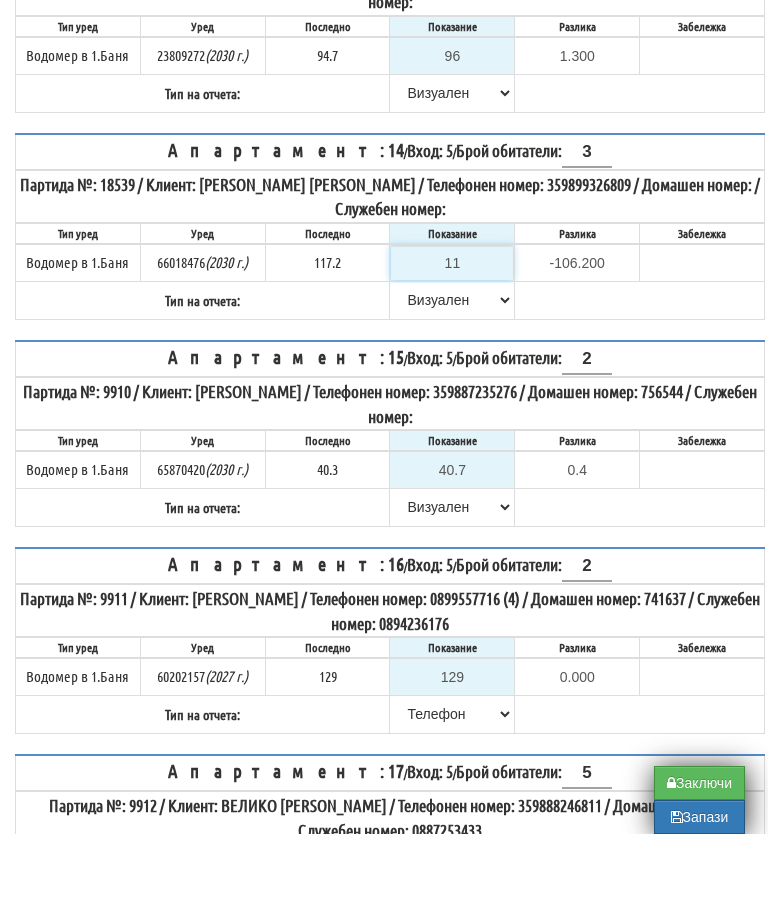 type on "118" 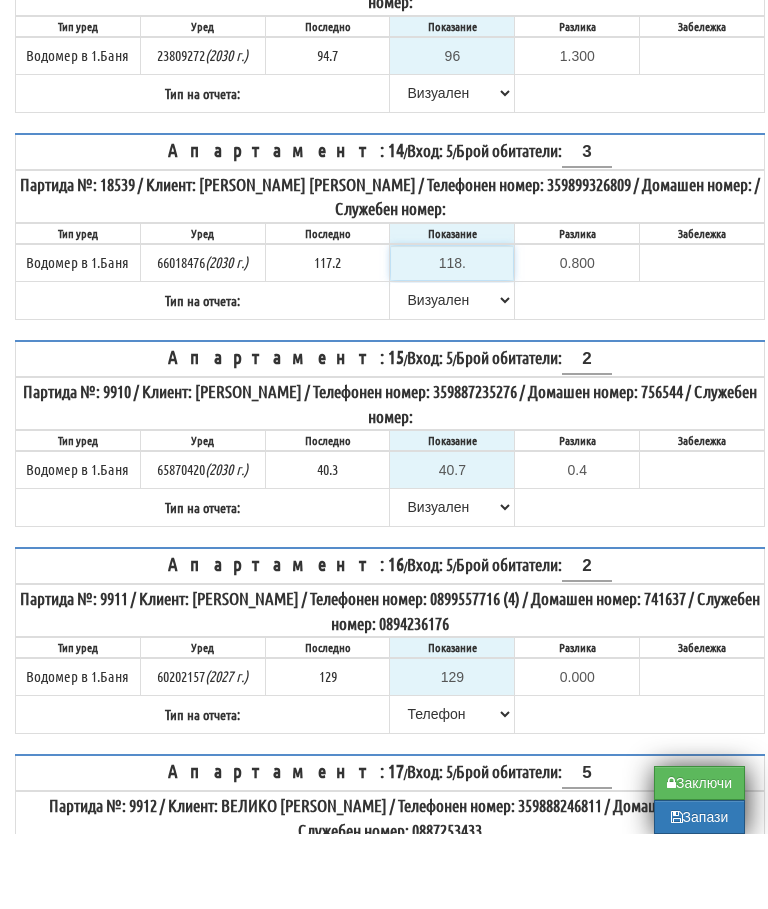 type on "118.7" 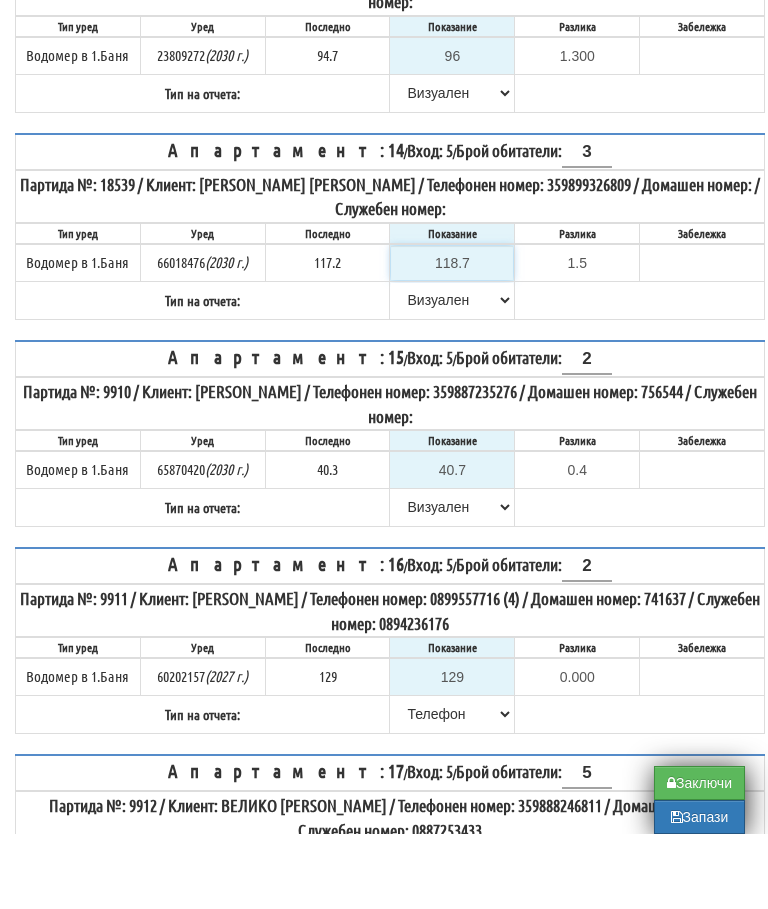 type on "118.7" 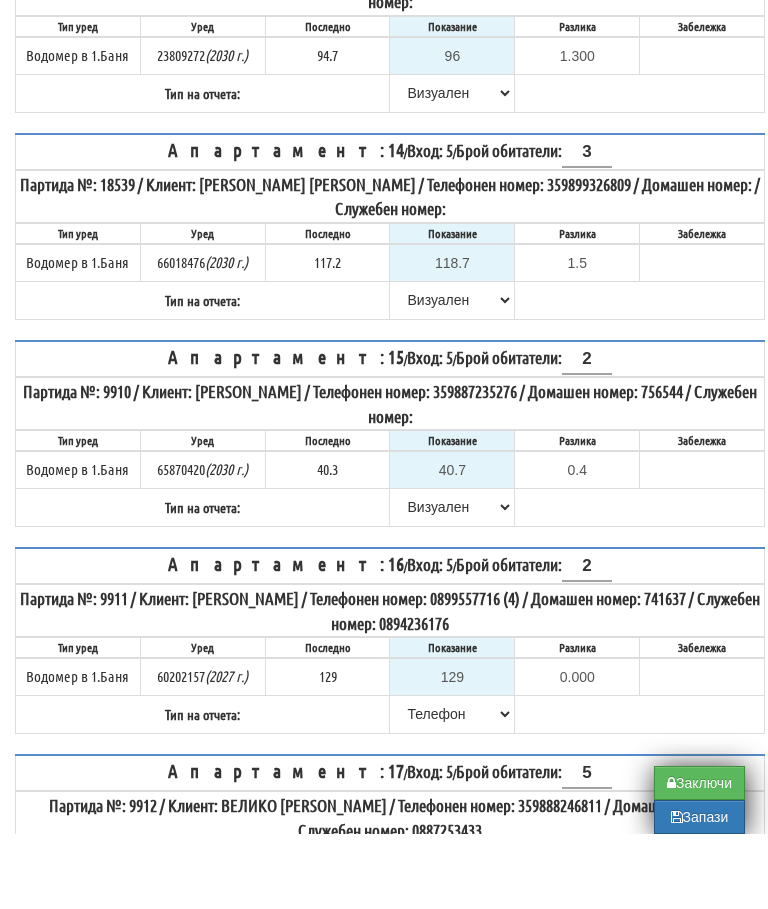 click on "Апартамент:
14
/
Вход:
5
/
Брой обитатели:
3
Партида №:
18539
/
Клиент:
[PERSON_NAME] [PERSON_NAME] /
Телефонен номер:
359899326809 /
Домашен номер:
/
Служебен номер:
Тип уред
Уред
Последно
Показание
Разлика
Забележка" at bounding box center [390, 301] 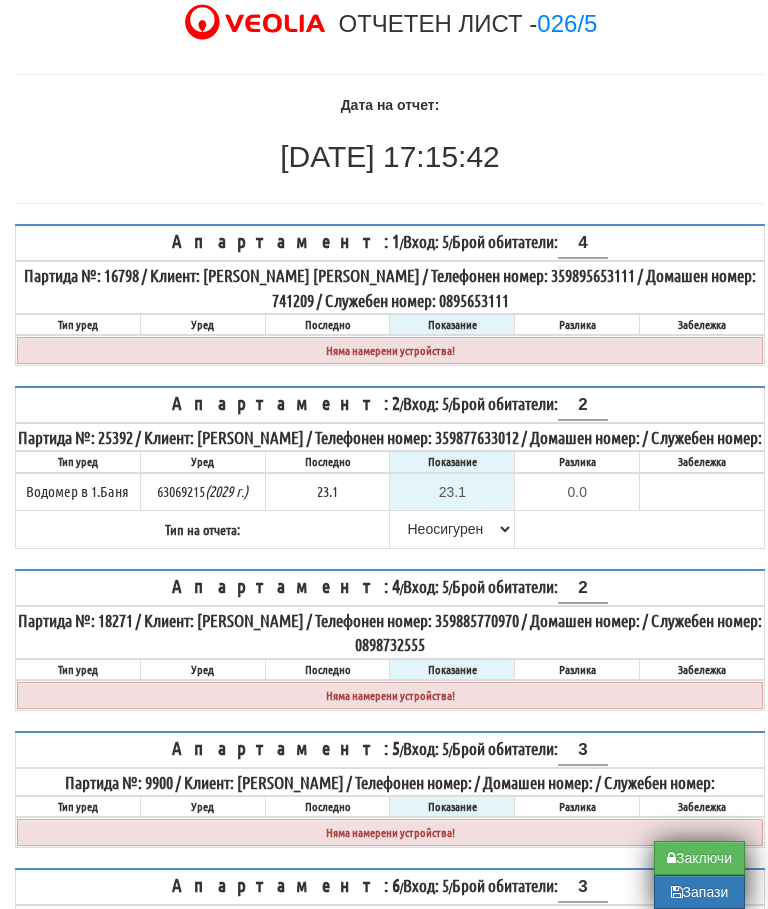 scroll, scrollTop: 129, scrollLeft: 0, axis: vertical 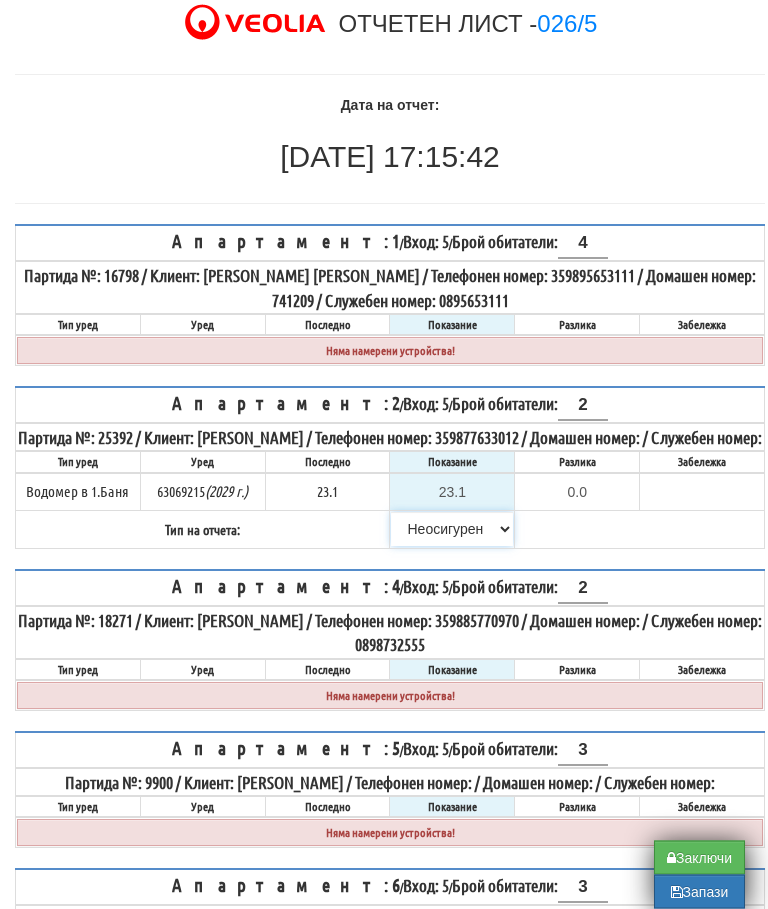 click on "[PERSON_NAME]
Телефон
Бележка
Неосигурен достъп
Самоотчет
Служебно
Дистанционен" at bounding box center [452, 530] 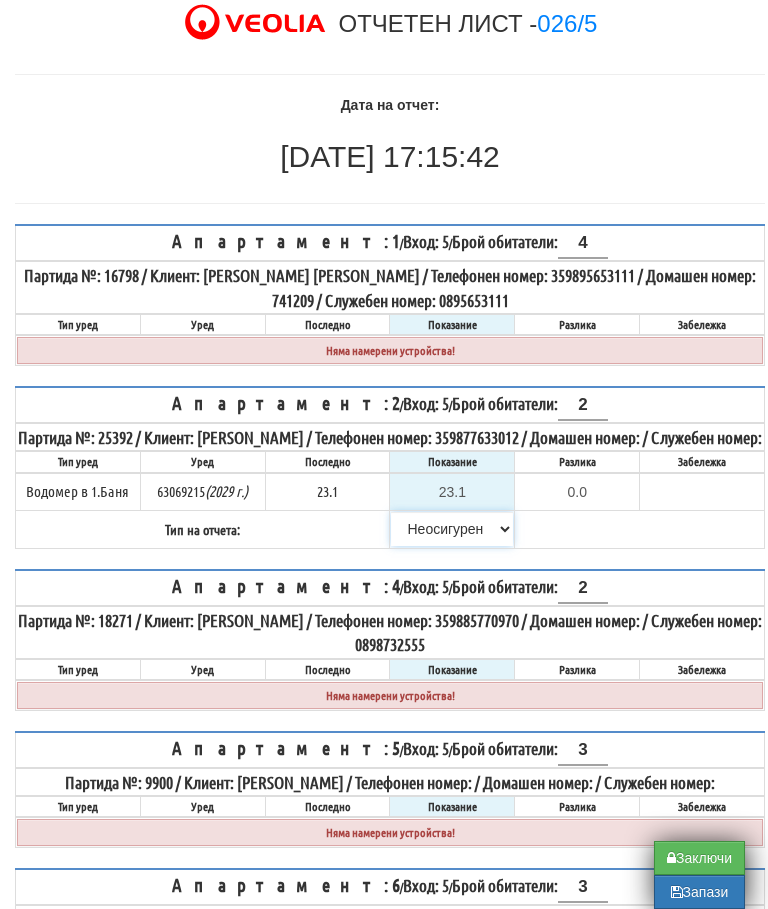 select on "89c75930-9bfd-e511-80be-8d5a1dced85a" 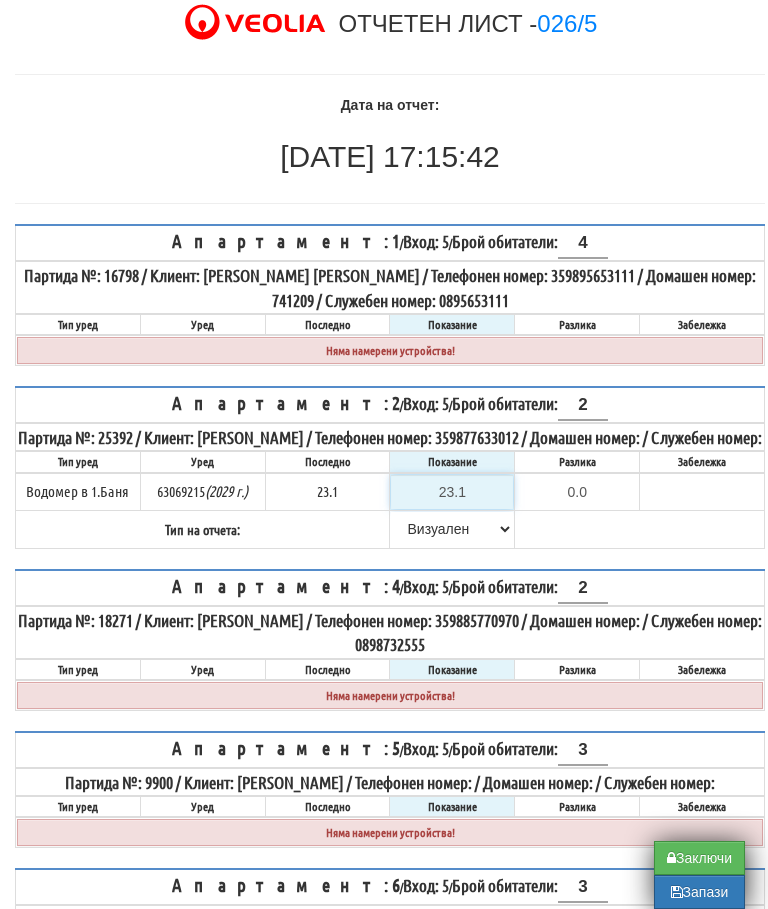 click on "23.1" at bounding box center (452, 492) 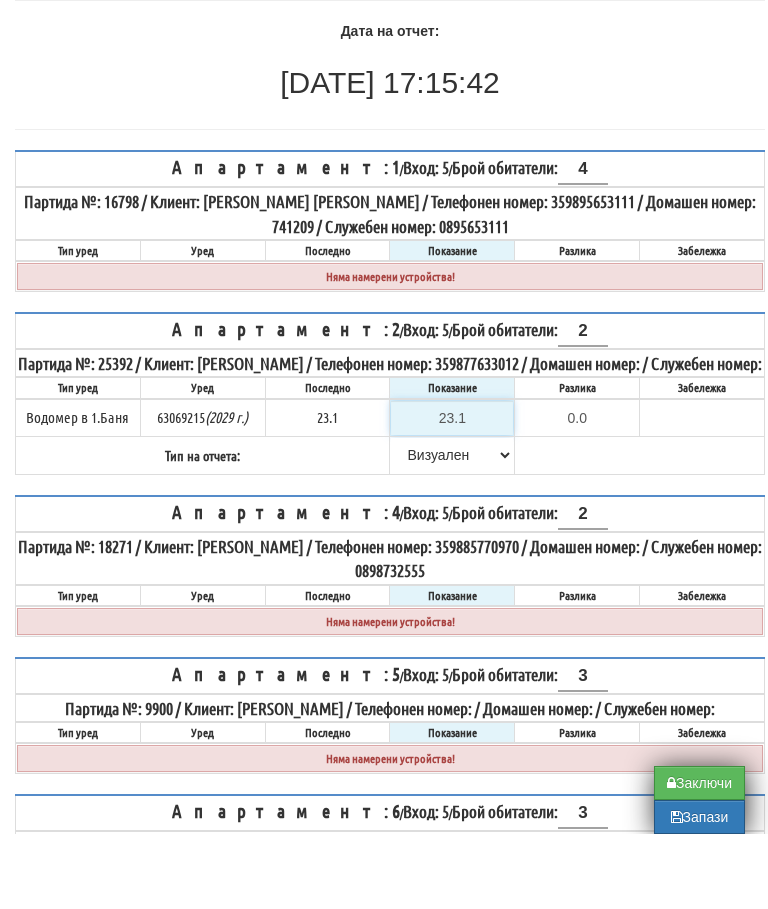 type on "2" 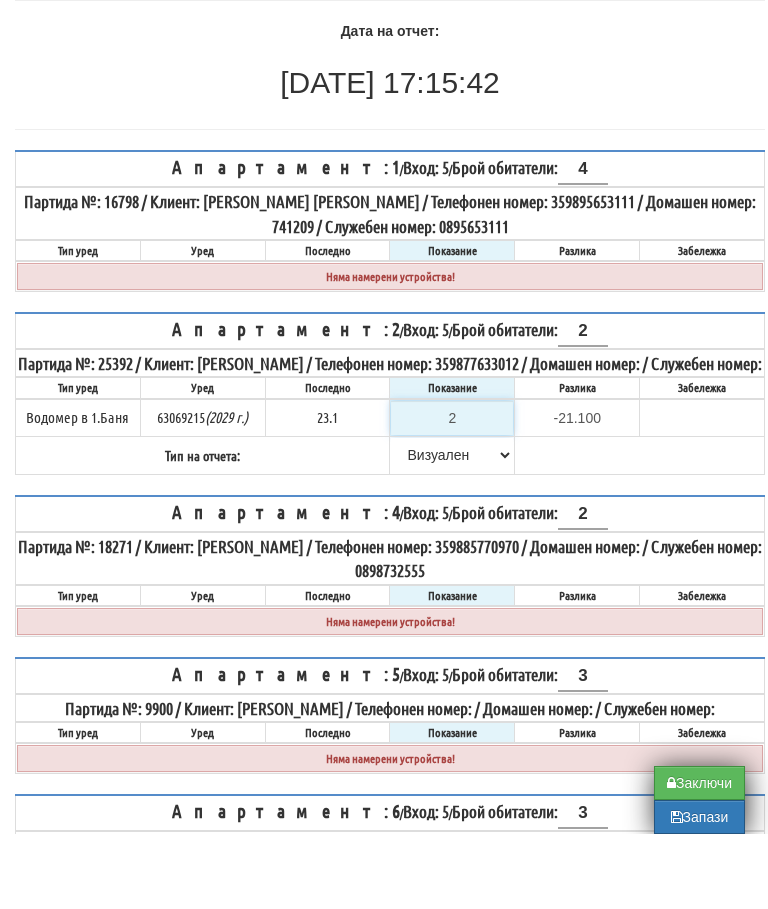 type on "23" 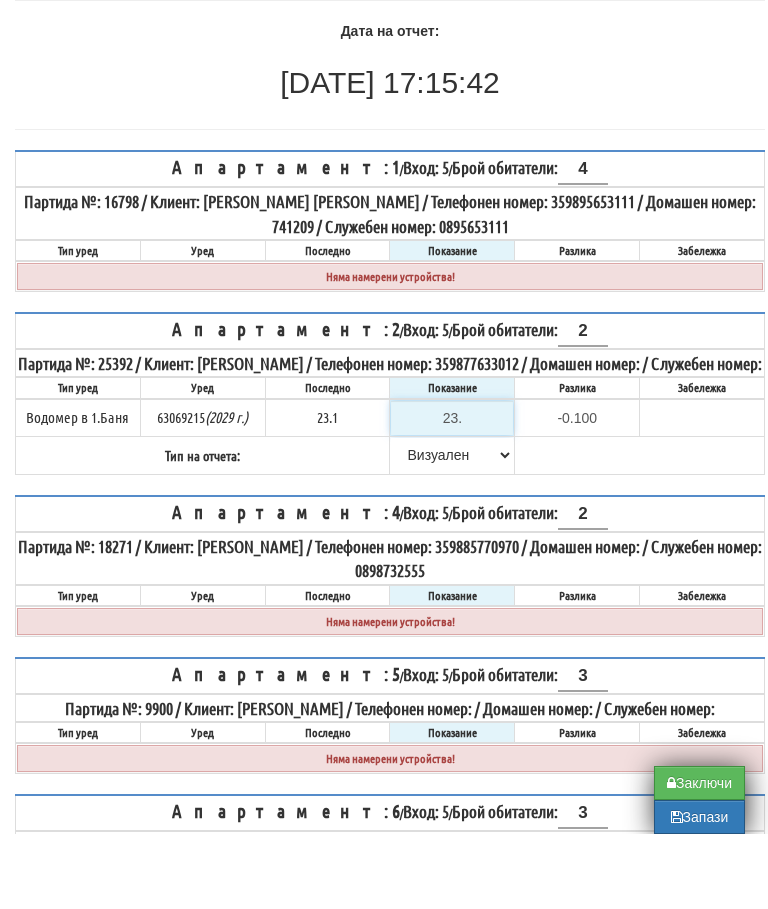 type on "23.3" 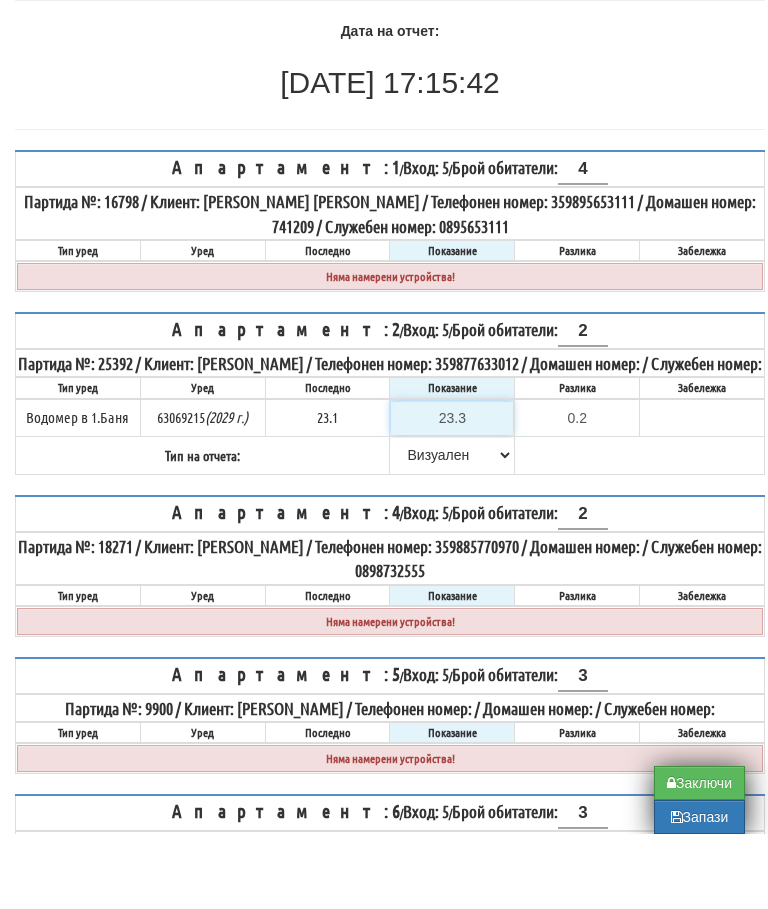 type on "23.3" 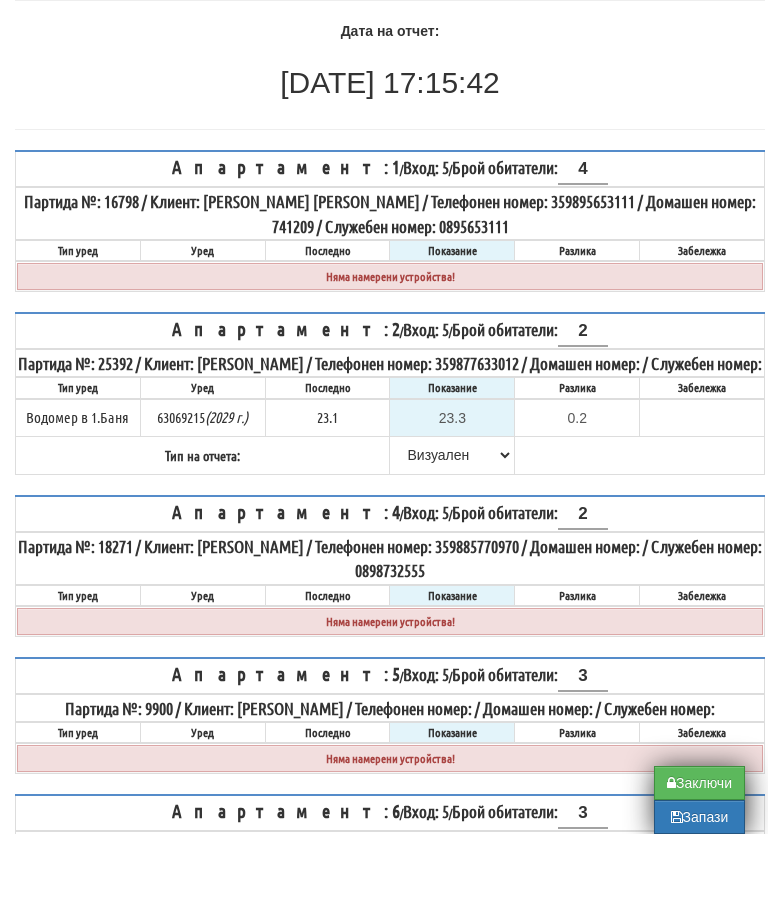 click on "Апартамент:
2
/
Вход:
5
/
Брой обитатели:
2
Партида №:
25392
/
Клиент:
[PERSON_NAME] /
Телефонен номер:
359877633012 /
Домашен номер:
/
Служебен номер:
Тип уред
Уред
Последно
Показание
Разлика
Забележка" at bounding box center [390, 468] 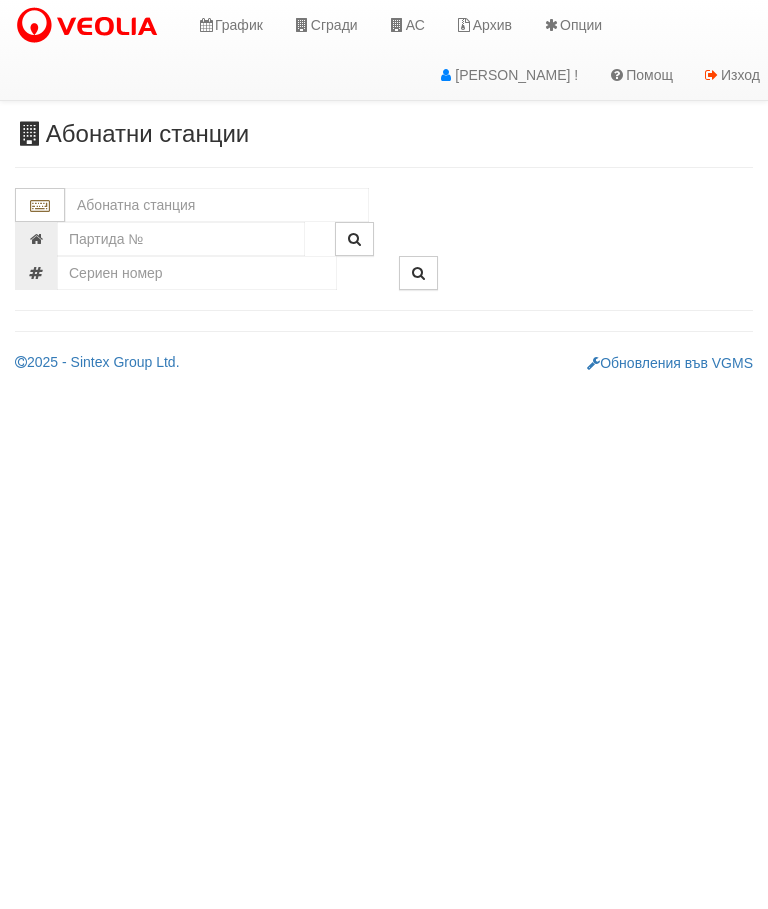 scroll, scrollTop: 0, scrollLeft: 0, axis: both 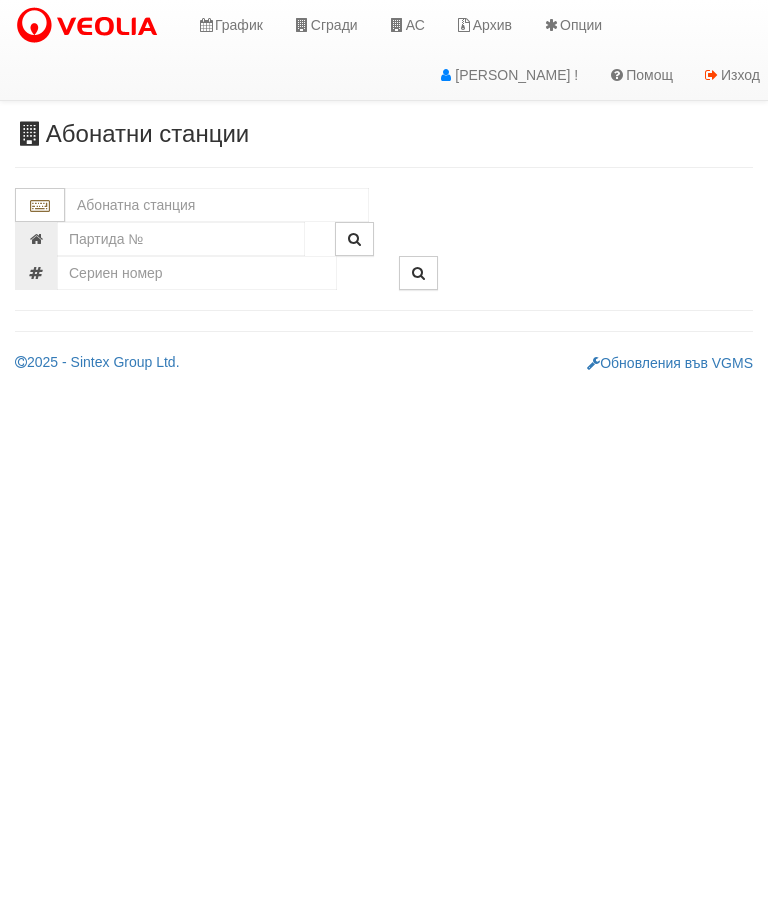 click at bounding box center [217, 205] 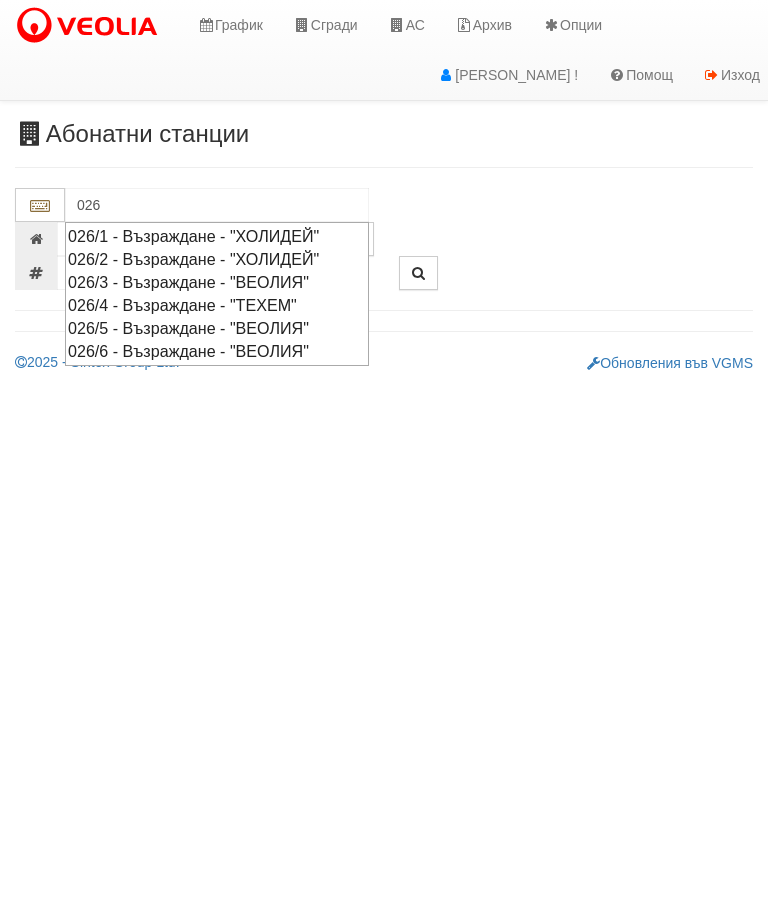 click on "026/5 - Възраждане - "ВЕОЛИЯ"" at bounding box center (217, 328) 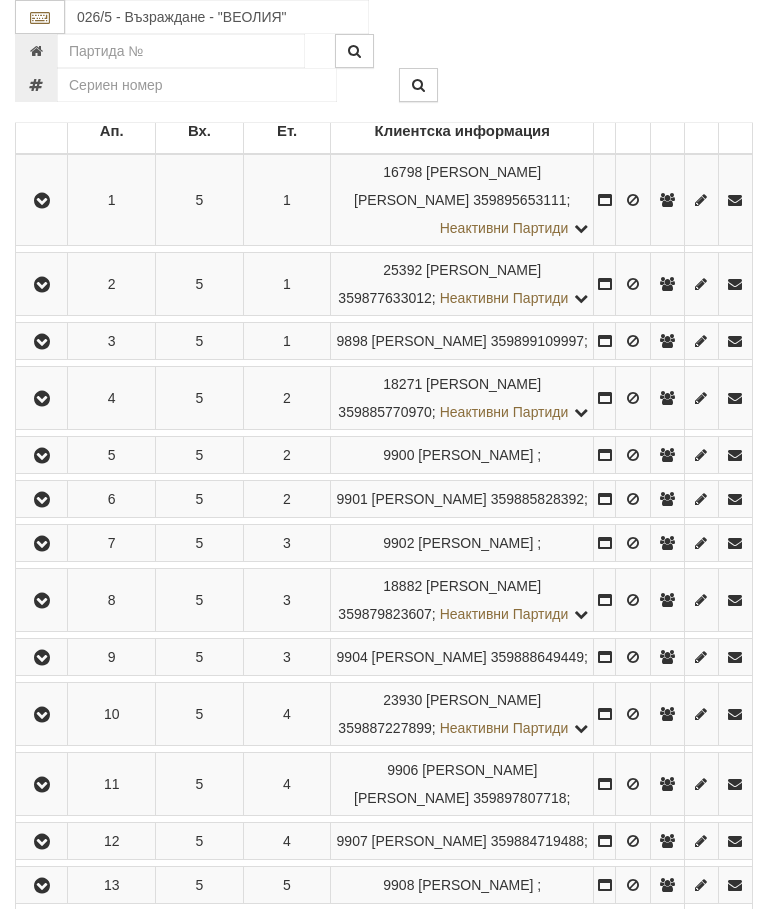 scroll, scrollTop: 328, scrollLeft: 0, axis: vertical 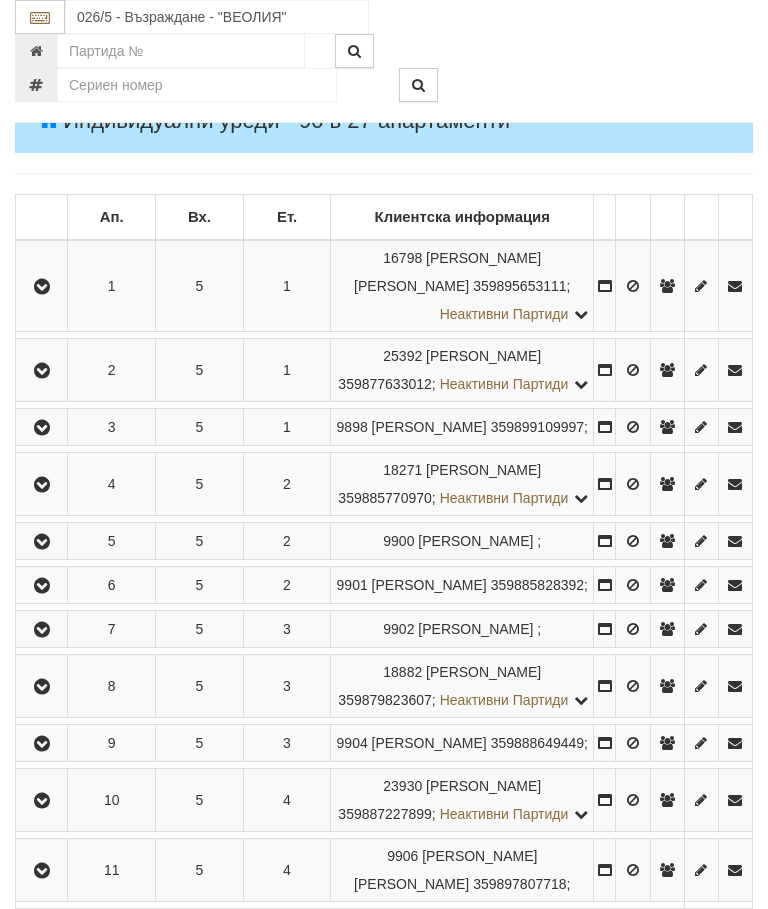 click at bounding box center (42, 371) 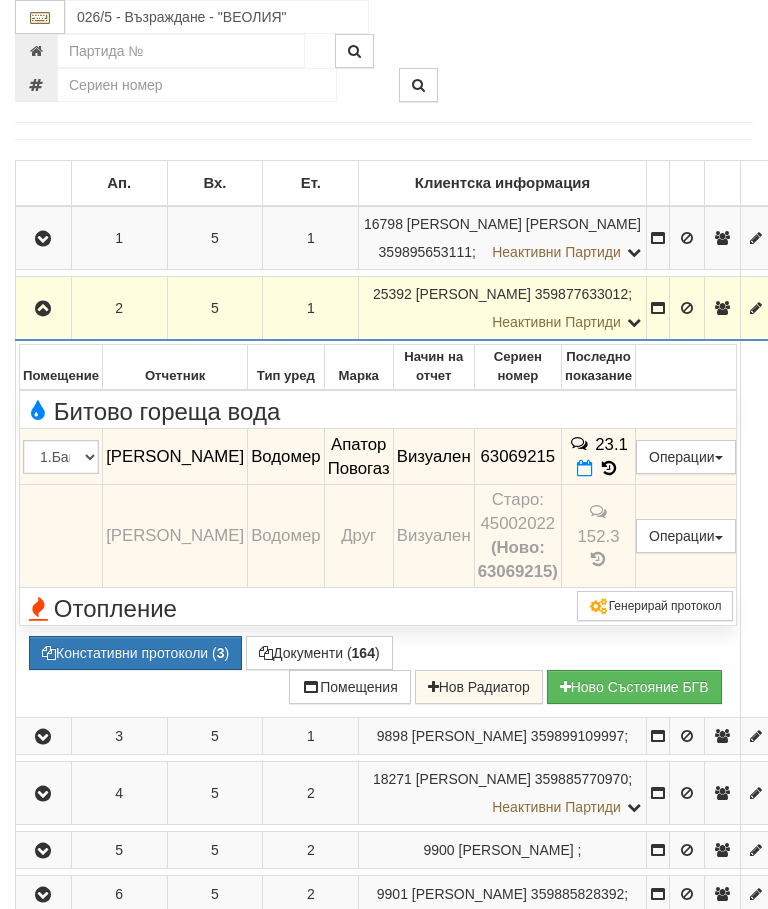 scroll, scrollTop: 352, scrollLeft: 0, axis: vertical 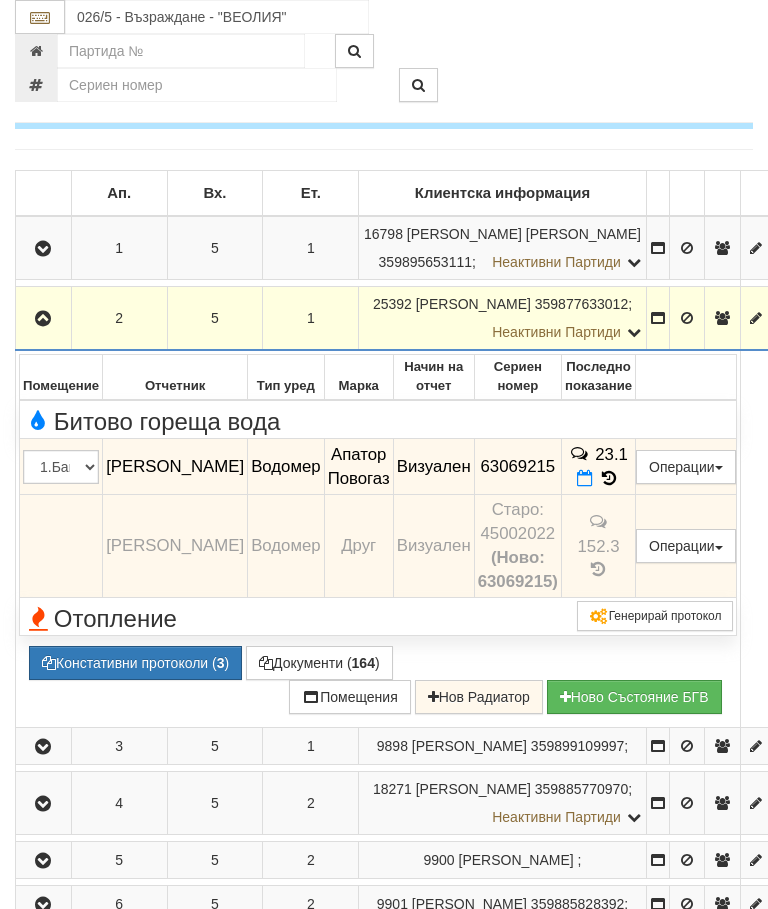 click at bounding box center (43, 318) 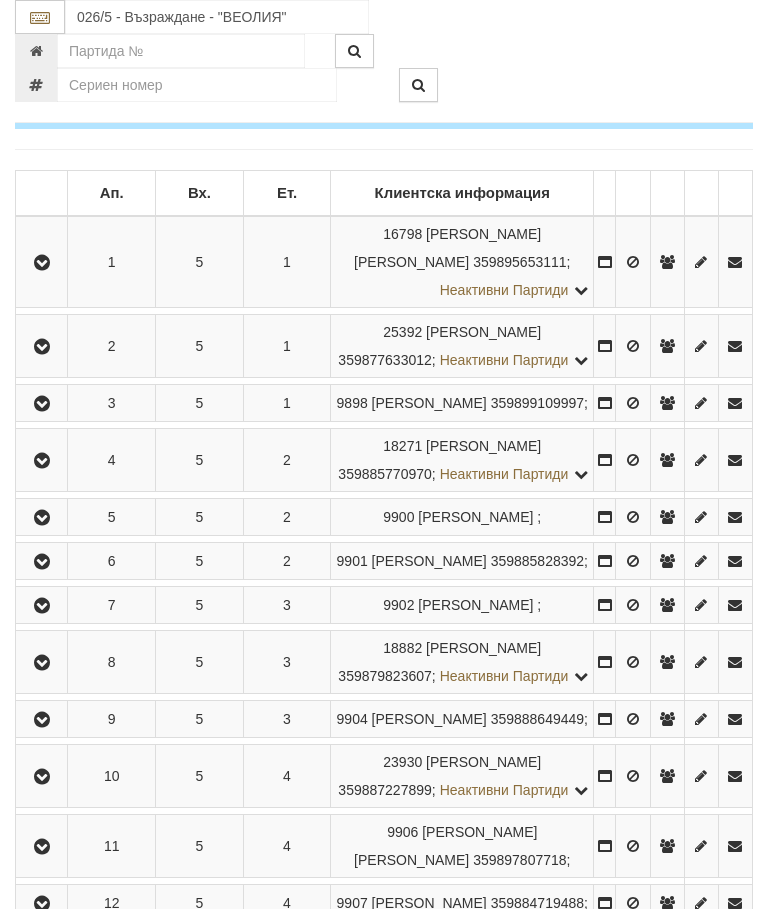 click at bounding box center [42, 347] 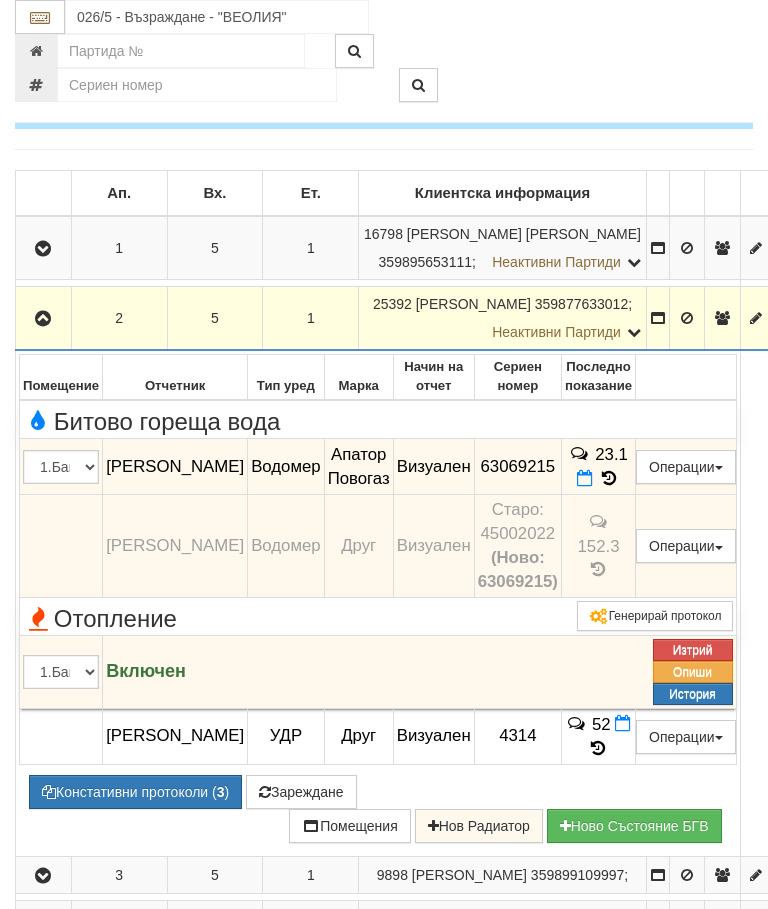 click on "Зареждане" at bounding box center (301, 792) 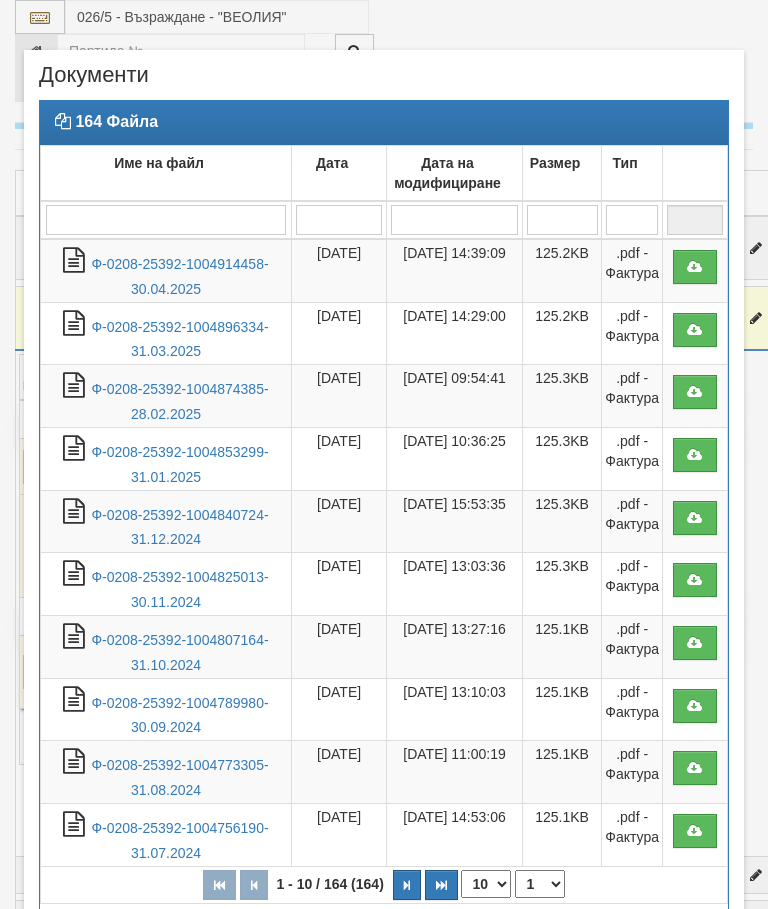 click on "Ф-0208-25392-1004914458-30.04.2025" at bounding box center (179, 276) 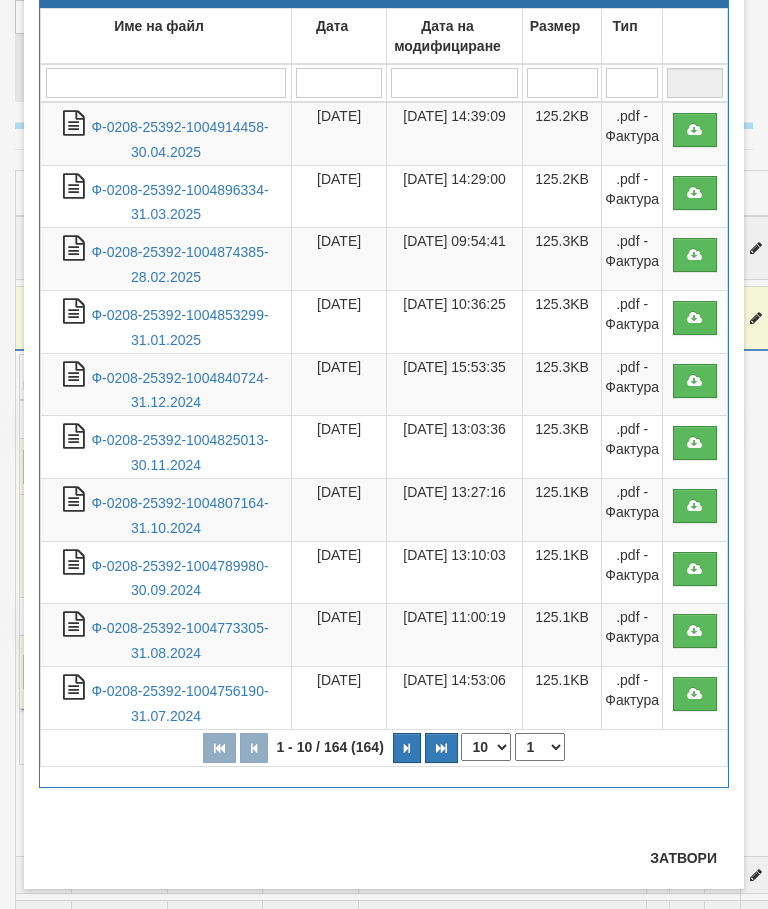 scroll, scrollTop: 130, scrollLeft: 0, axis: vertical 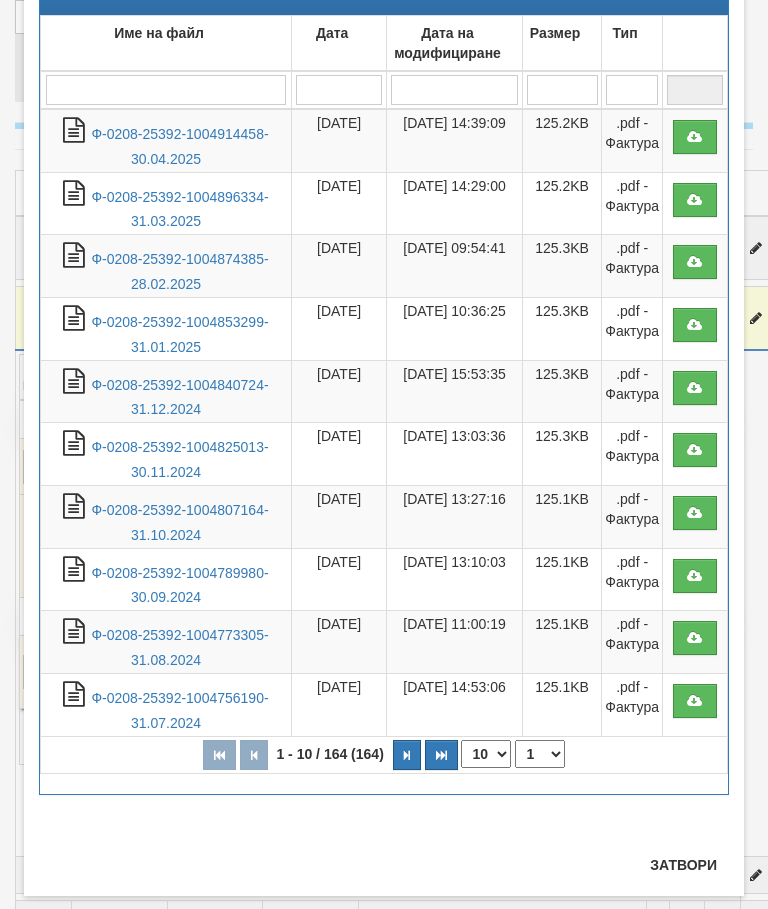 click on "Затвори" at bounding box center (683, 865) 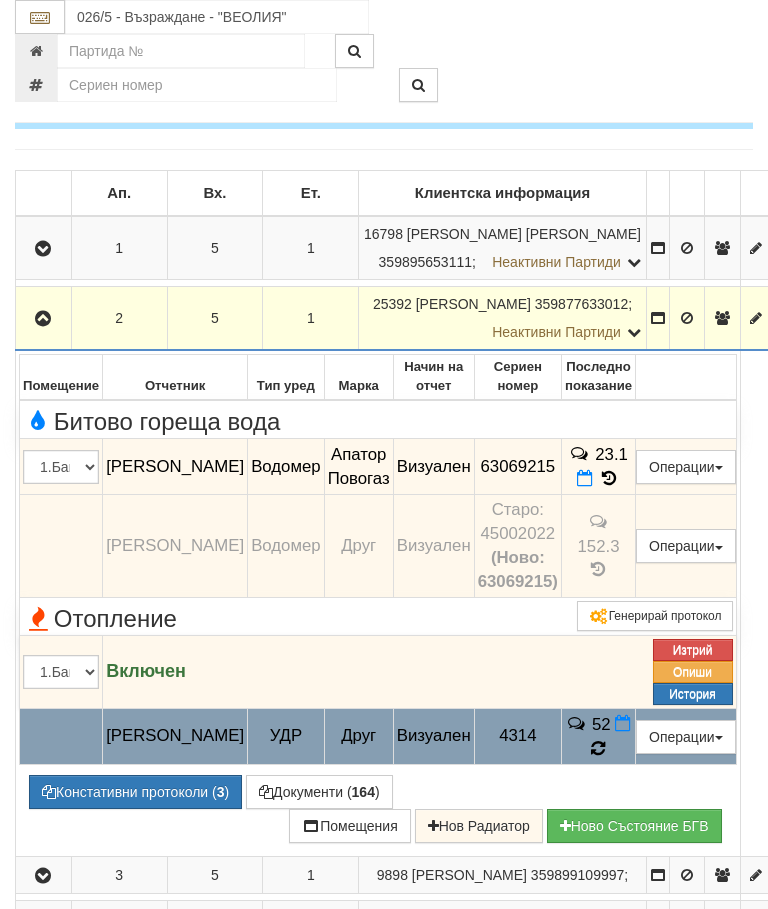 click on "52" at bounding box center [598, 737] 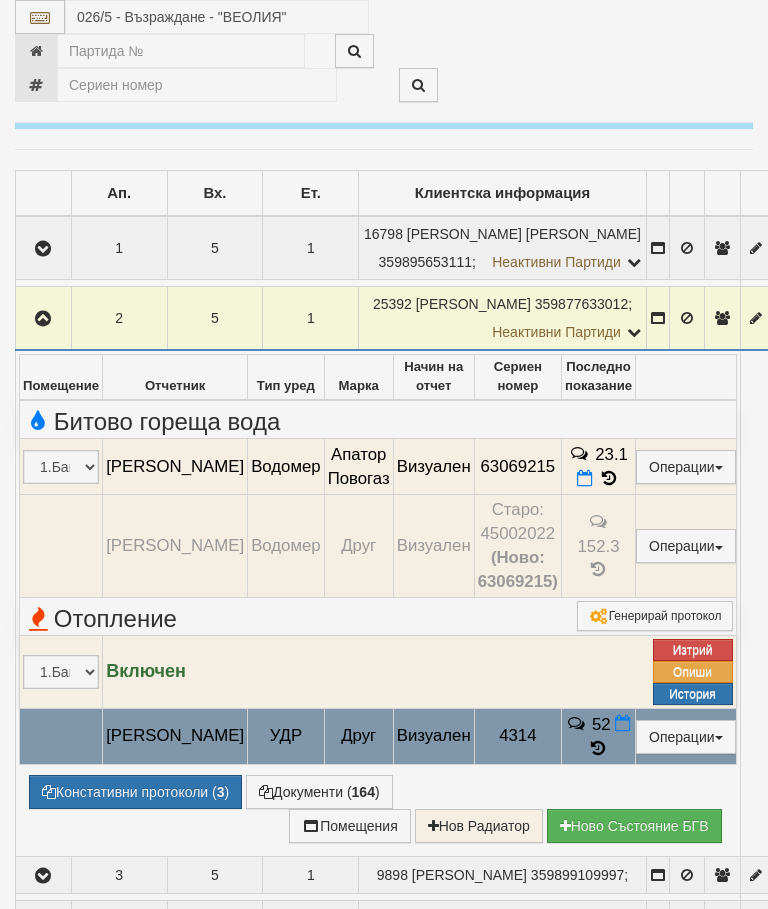 select on "10" 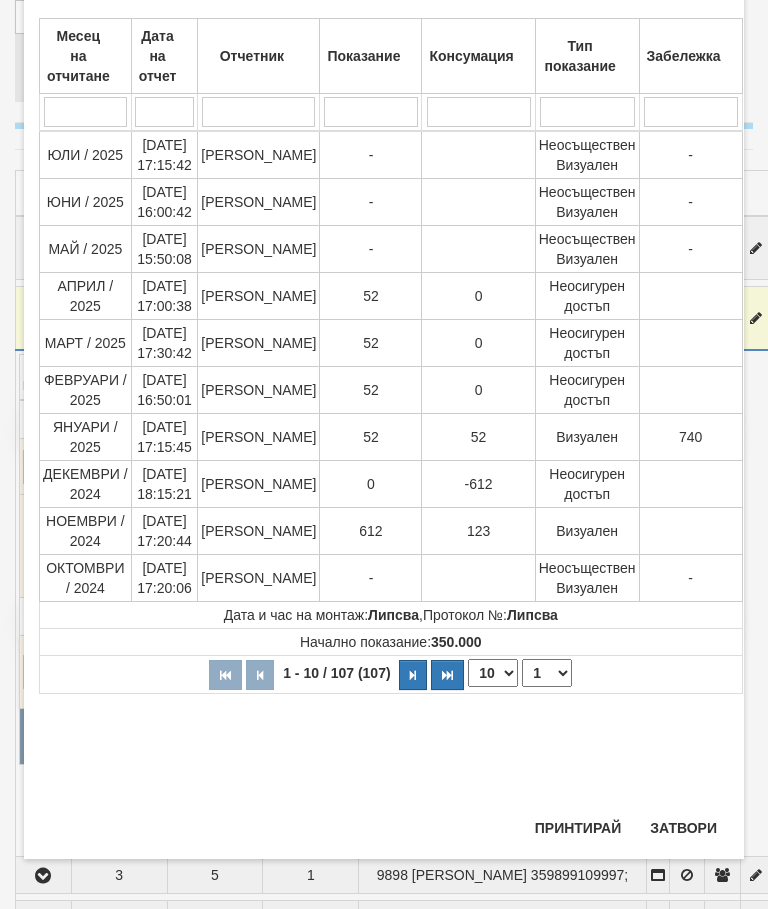 scroll, scrollTop: 1130, scrollLeft: 0, axis: vertical 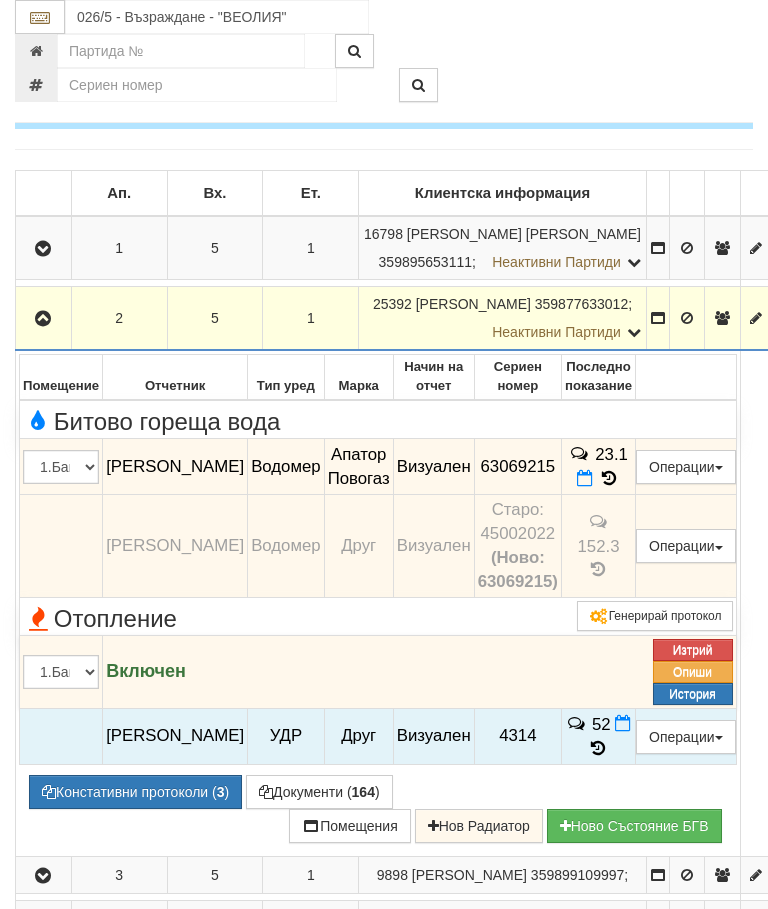 click at bounding box center (43, 319) 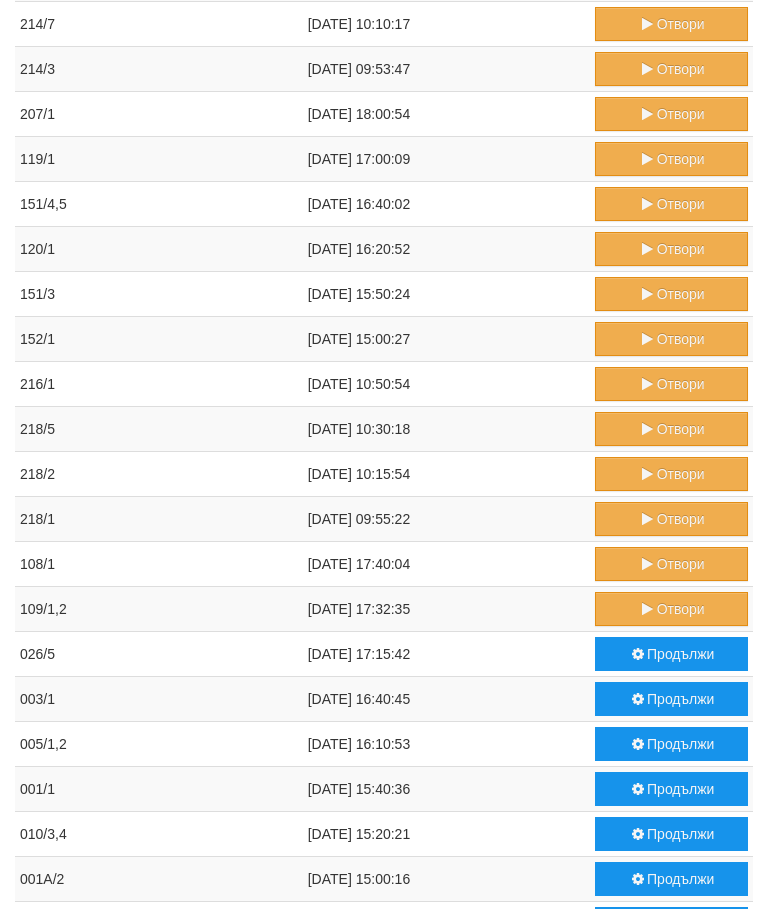 scroll, scrollTop: 715, scrollLeft: 0, axis: vertical 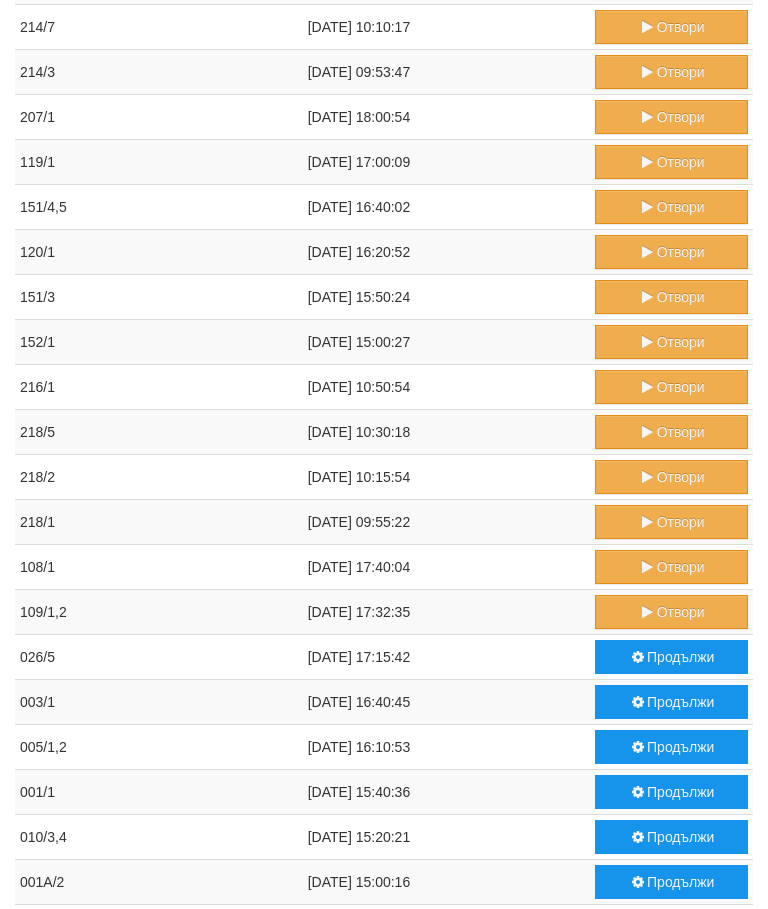 click on "Отвори" at bounding box center (671, 612) 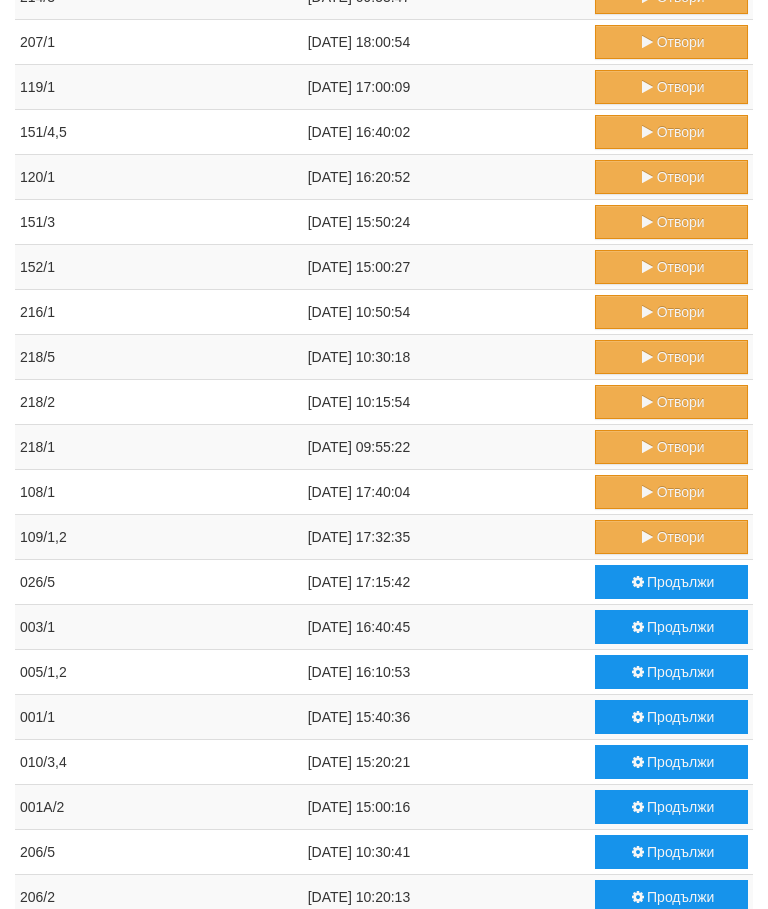 click on "Отвори" at bounding box center (671, 492) 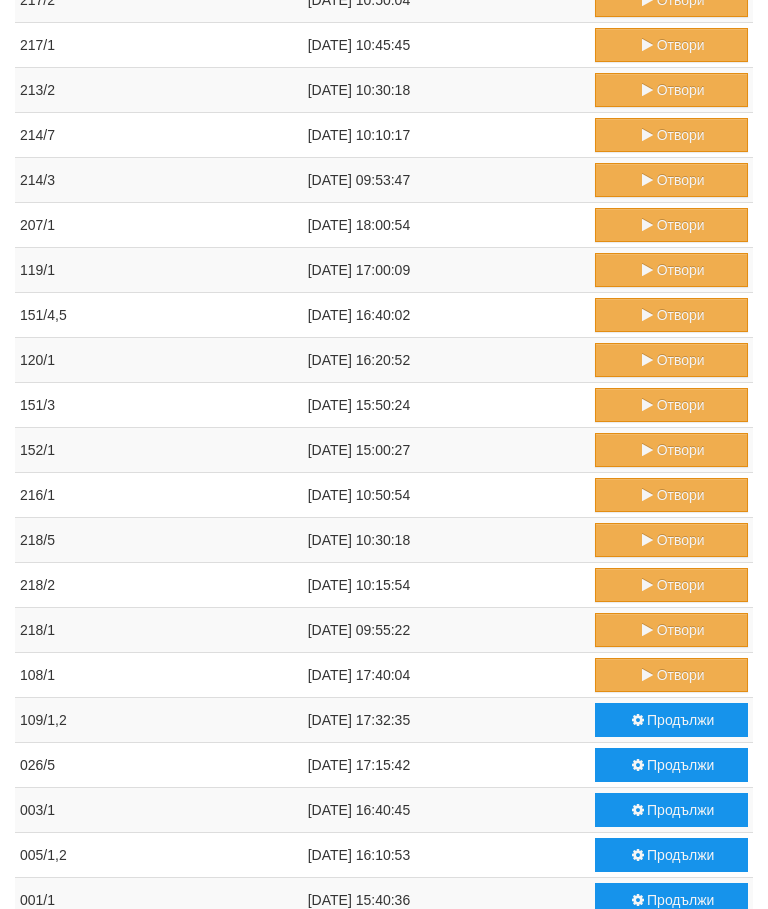 scroll, scrollTop: 607, scrollLeft: 0, axis: vertical 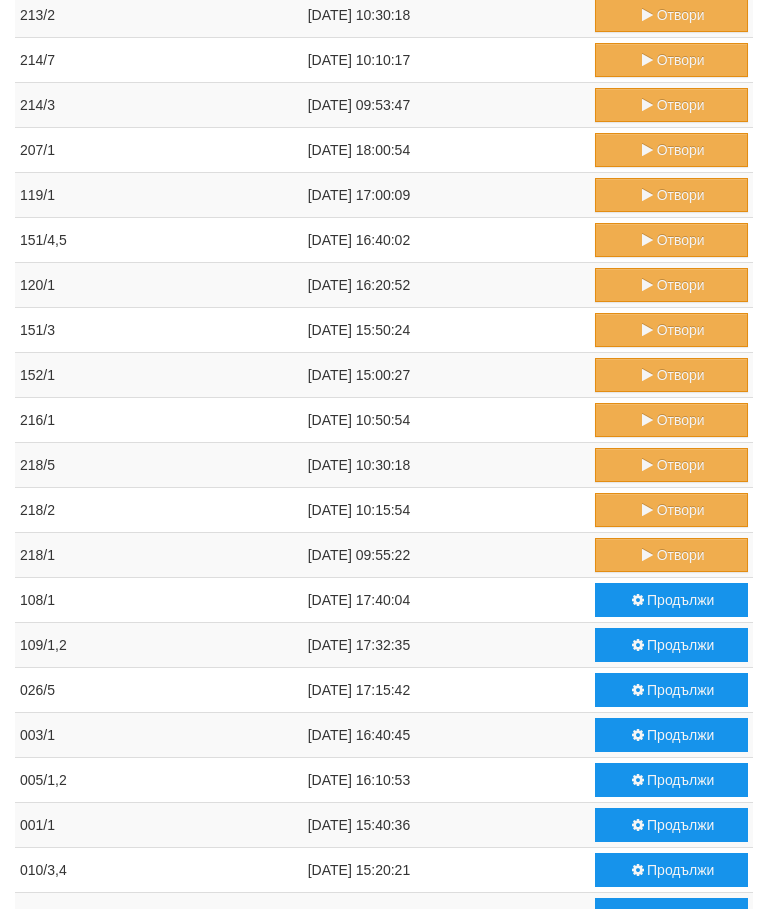 click on "Продължи" at bounding box center [671, 645] 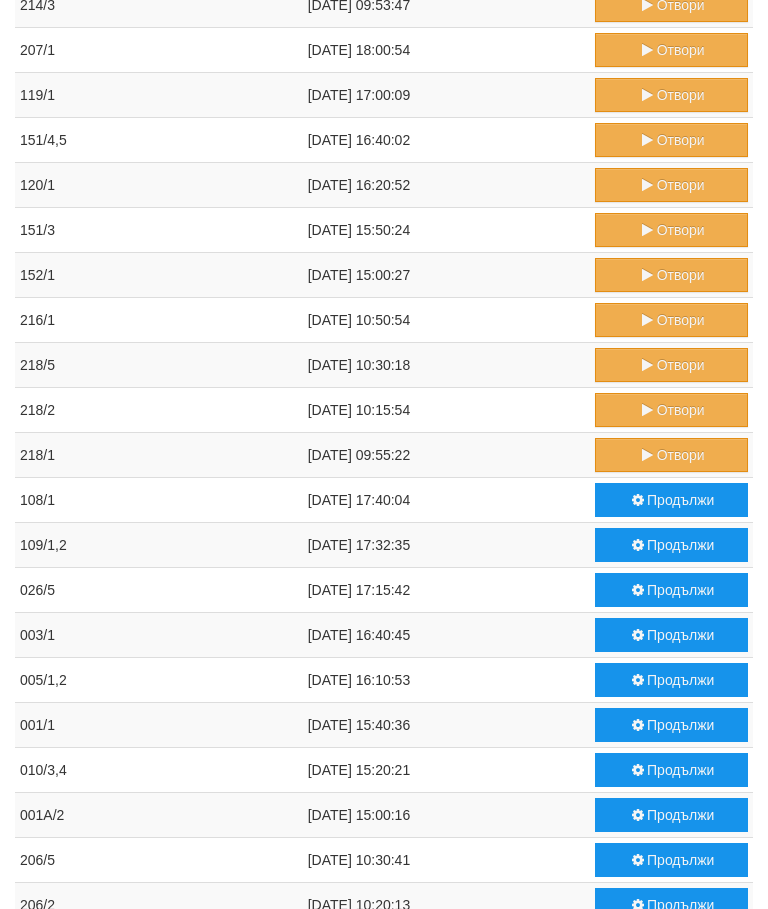 scroll, scrollTop: 782, scrollLeft: 0, axis: vertical 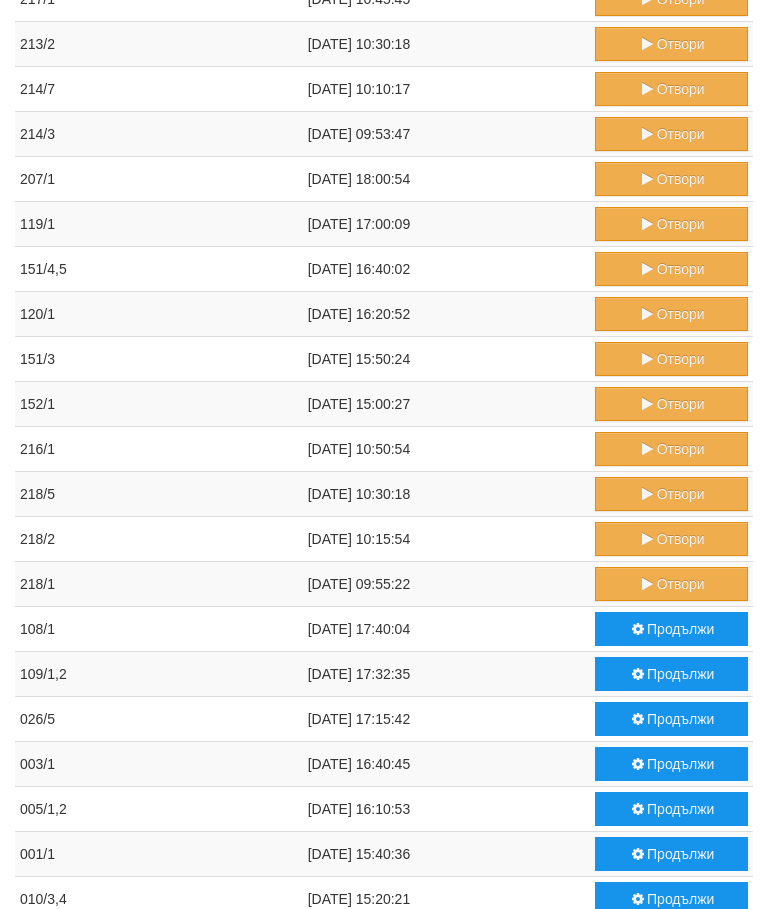 click on "Продължи" at bounding box center [671, 809] 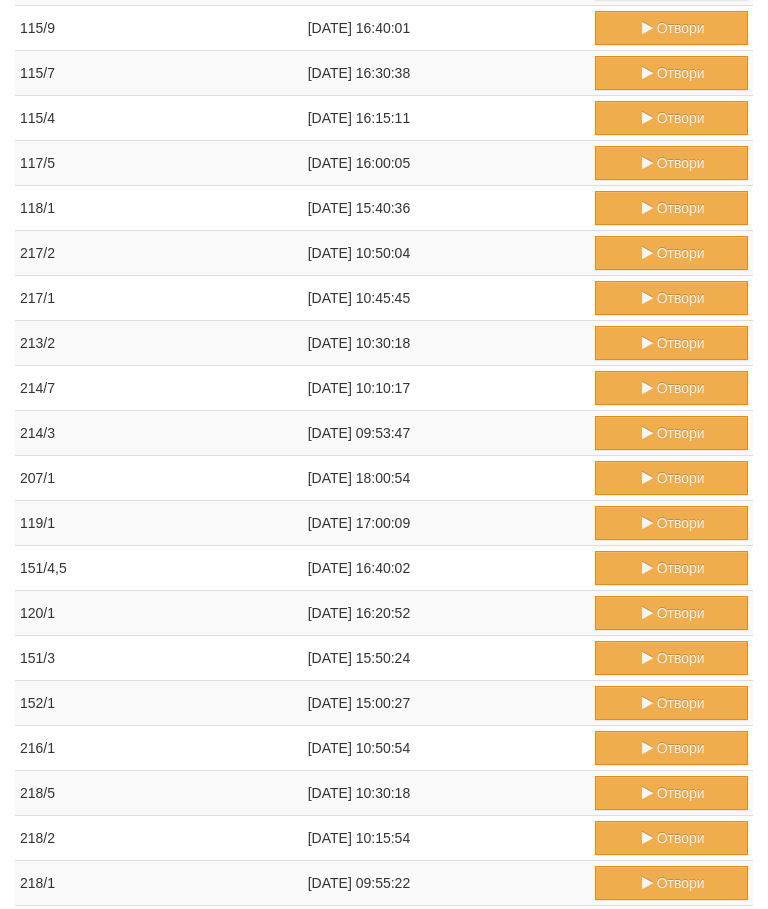 scroll, scrollTop: 0, scrollLeft: 0, axis: both 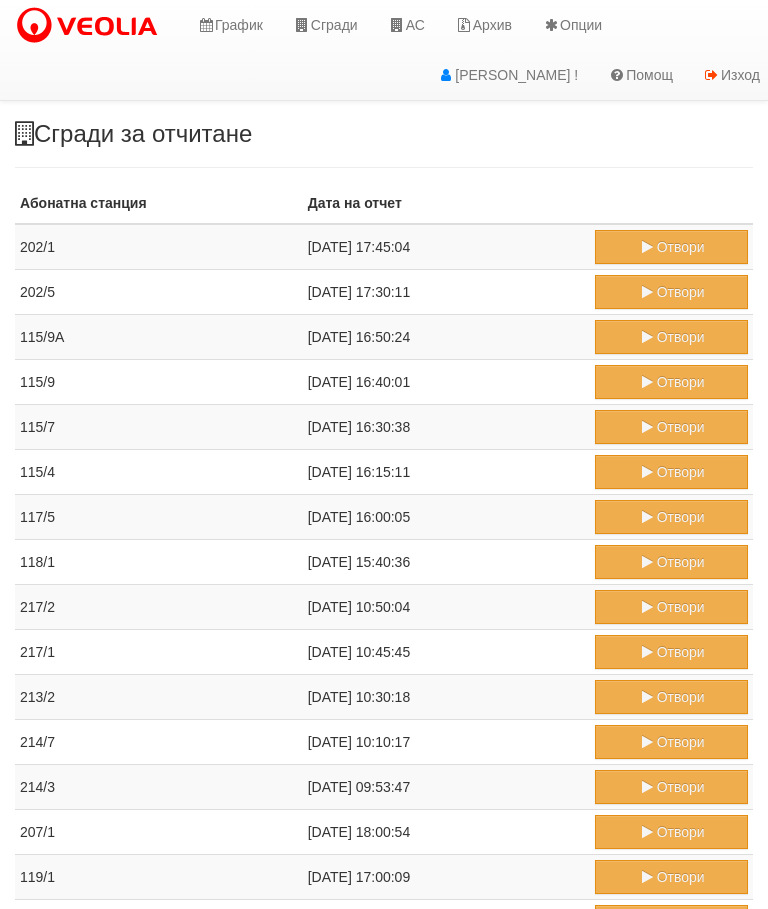 click on "АС" at bounding box center (406, 25) 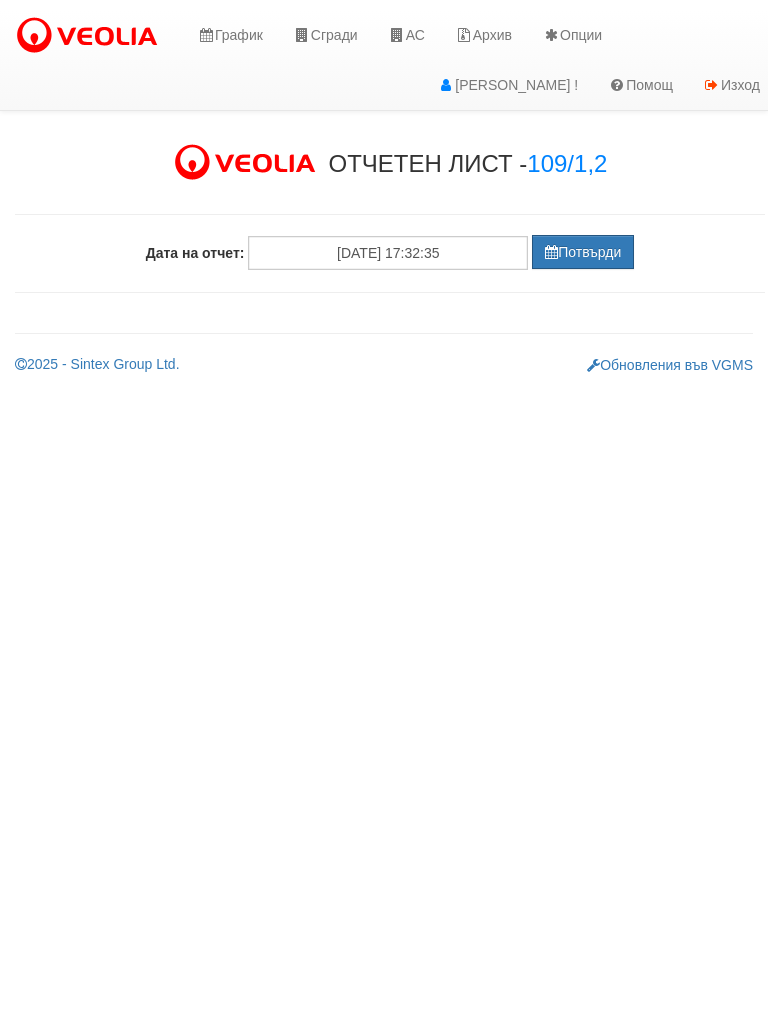scroll, scrollTop: 0, scrollLeft: 0, axis: both 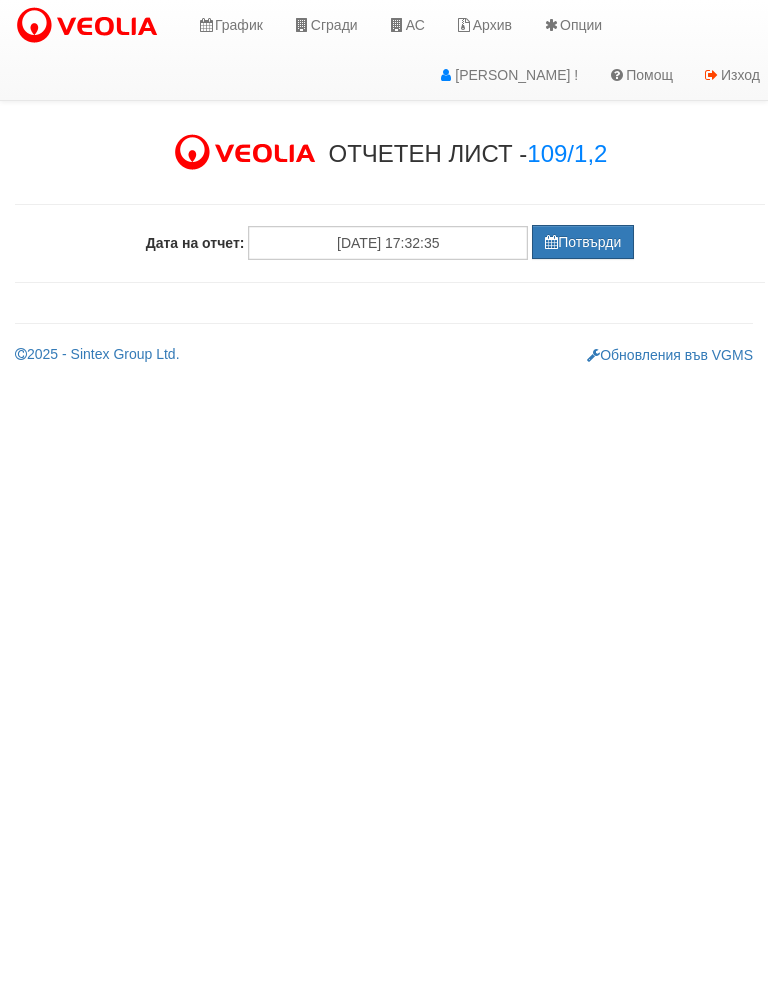 click on "Потвърди" at bounding box center (583, 242) 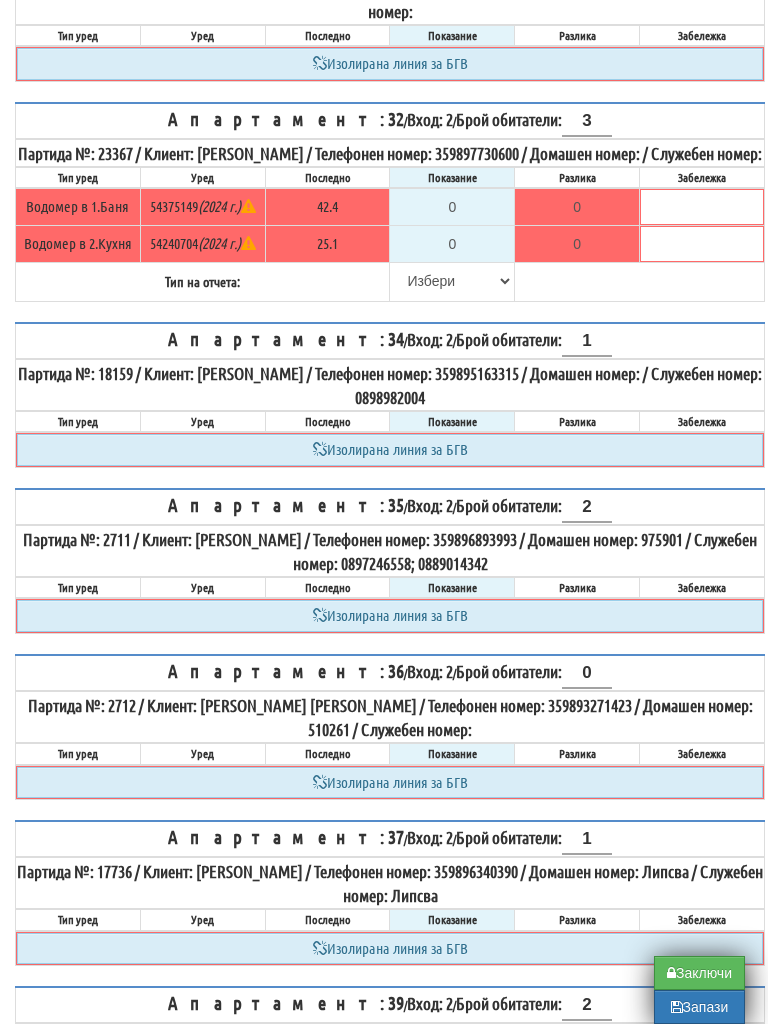 scroll, scrollTop: 1900, scrollLeft: 0, axis: vertical 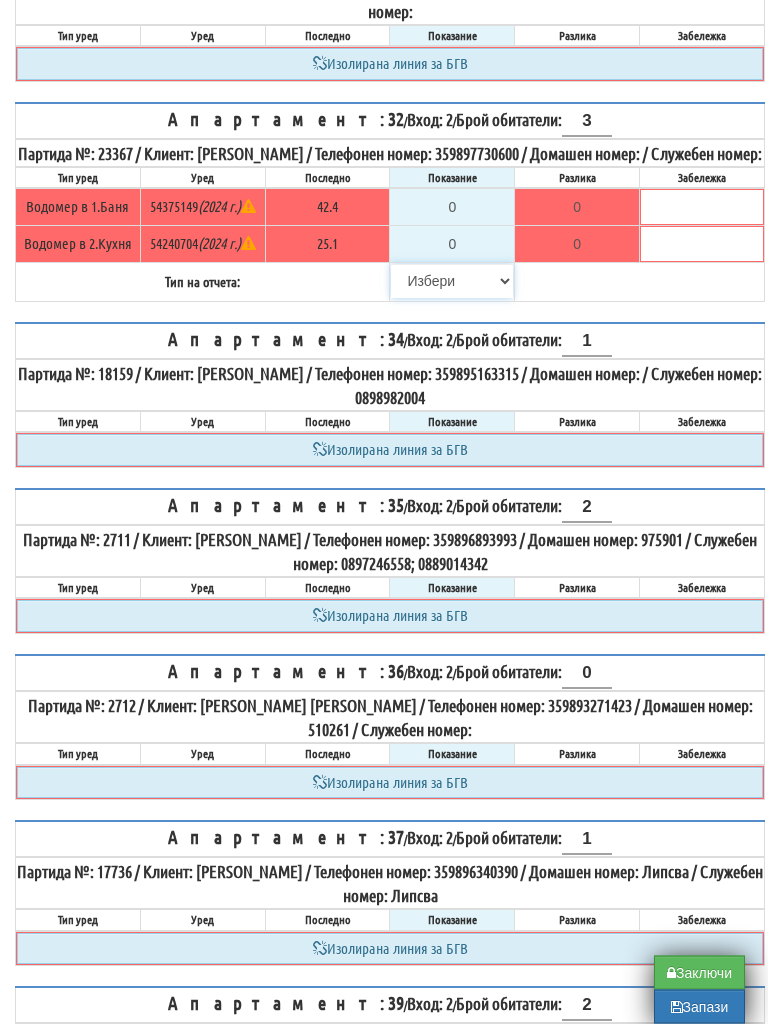 click on "[PERSON_NAME]
Телефон
Бележка
Неосигурен достъп
Самоотчет
Служебно
Дистанционен" at bounding box center [452, 282] 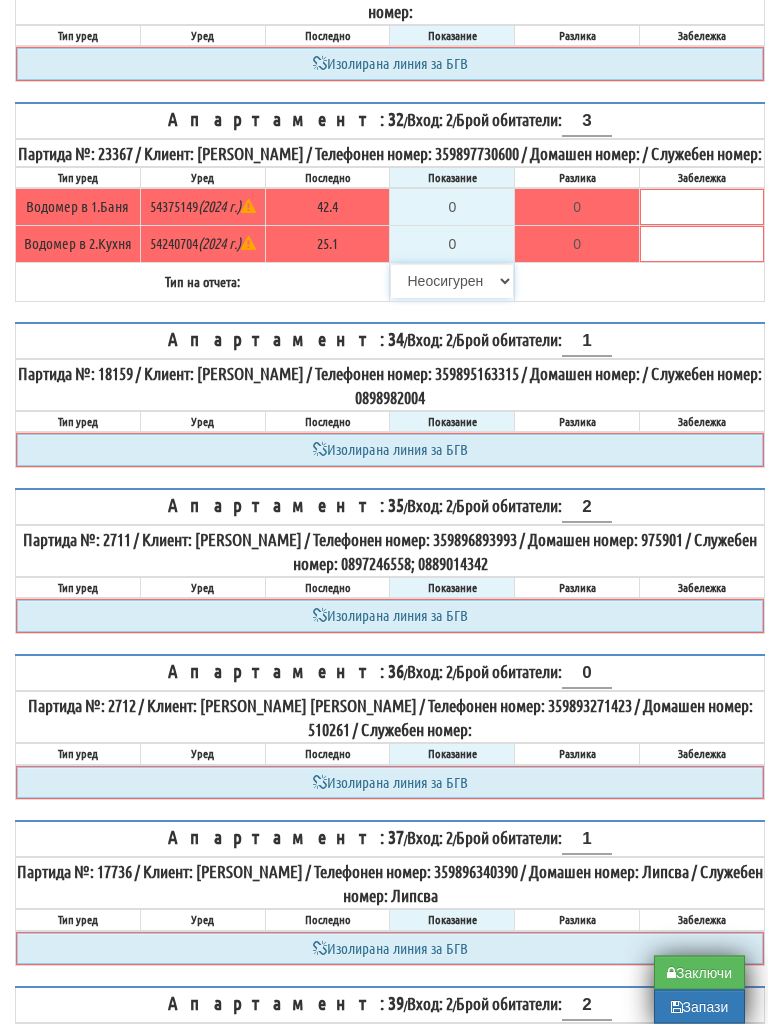 type on "42.4" 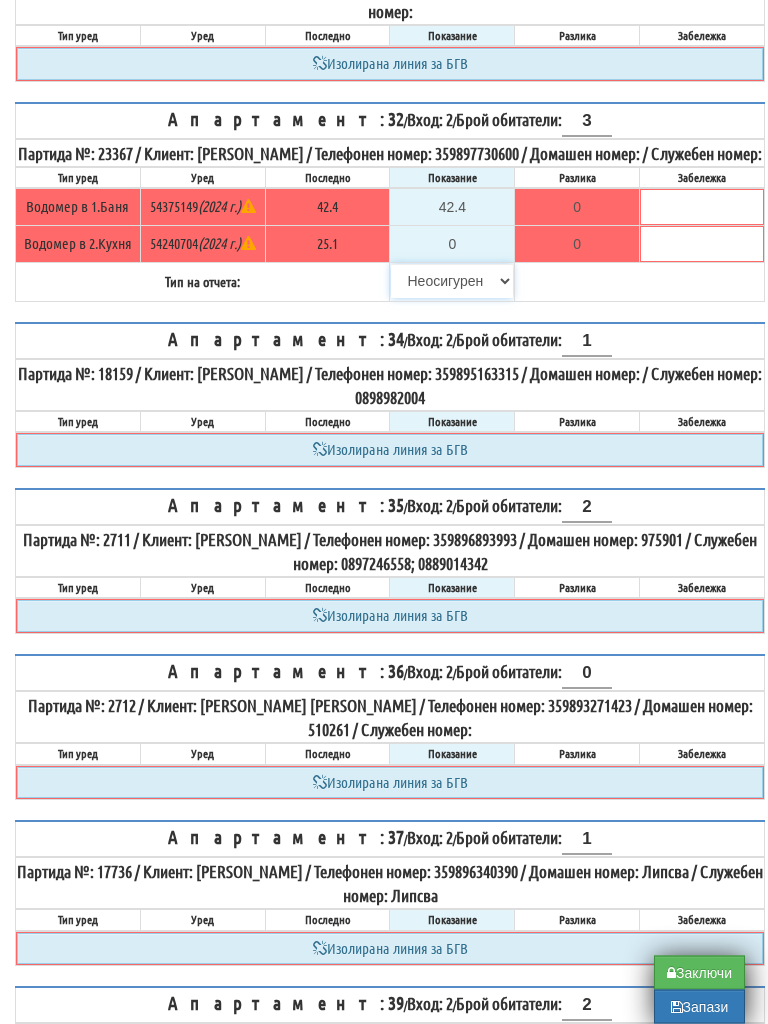 type on "0.0" 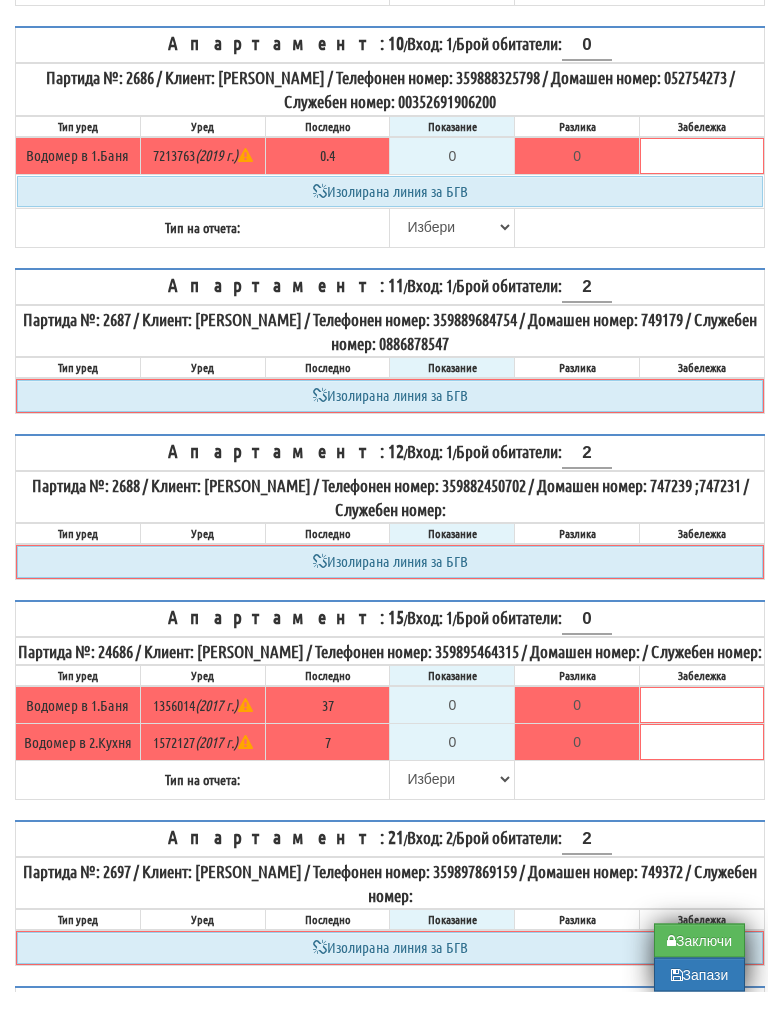 scroll, scrollTop: 987, scrollLeft: 0, axis: vertical 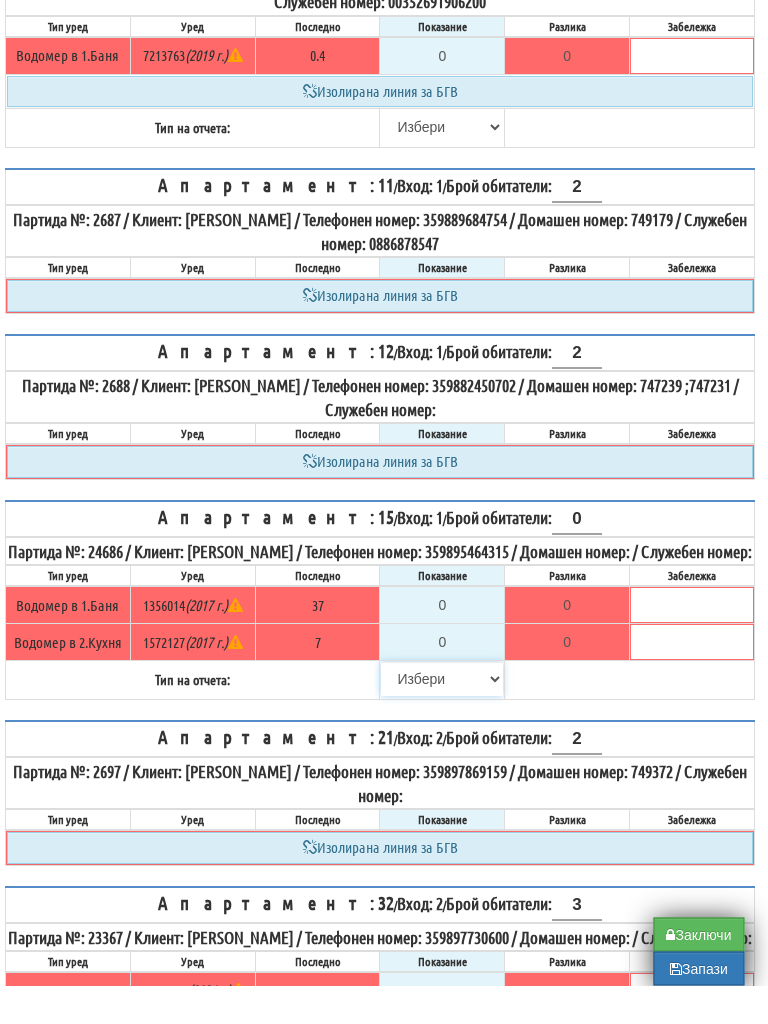 click on "[PERSON_NAME]
Телефон
Бележка
Неосигурен достъп
Самоотчет
Служебно
Дистанционен" at bounding box center [443, 718] 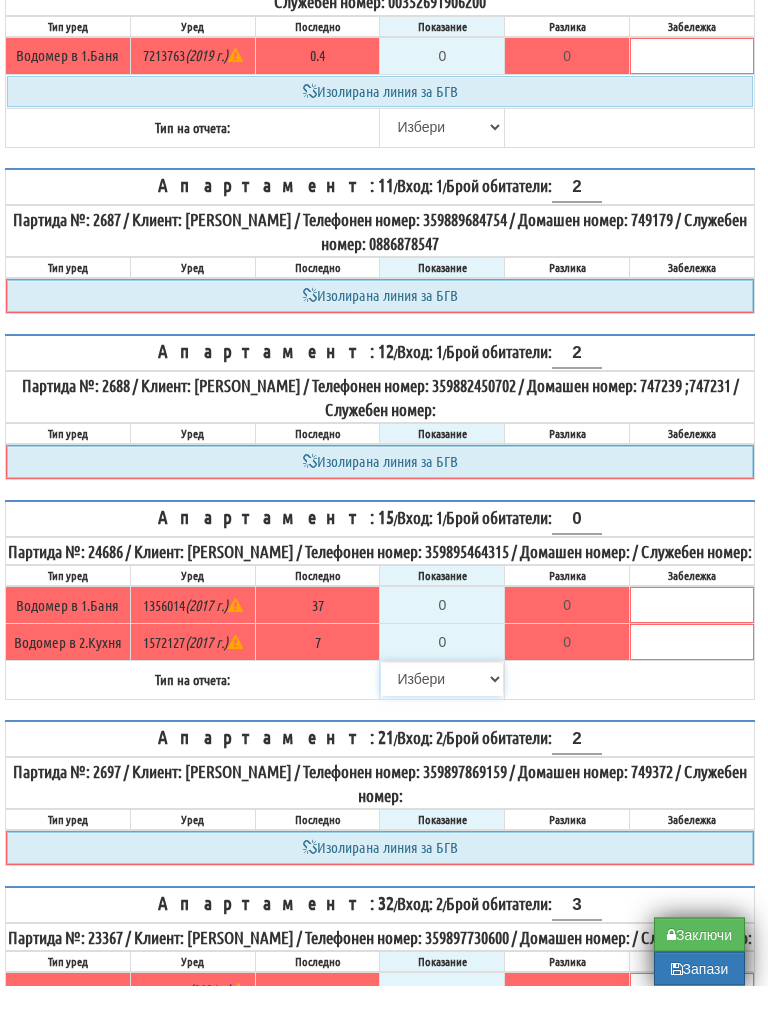 select on "8cc75930-9bfd-e511-80be-8d5a1dced85a" 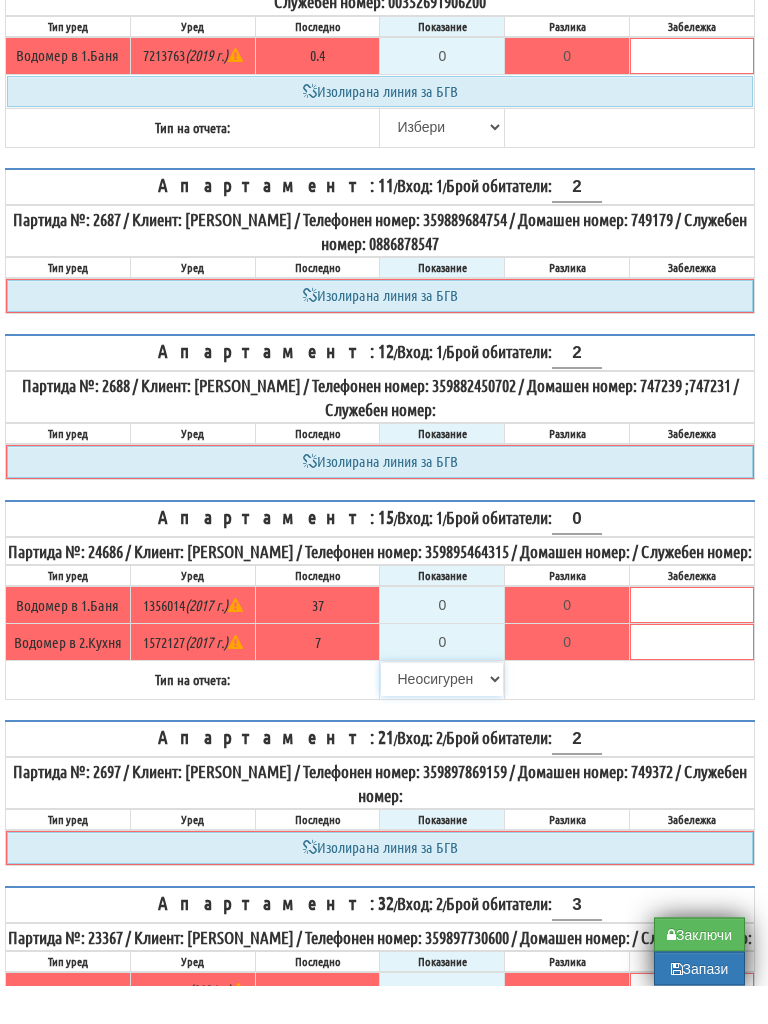 type on "37" 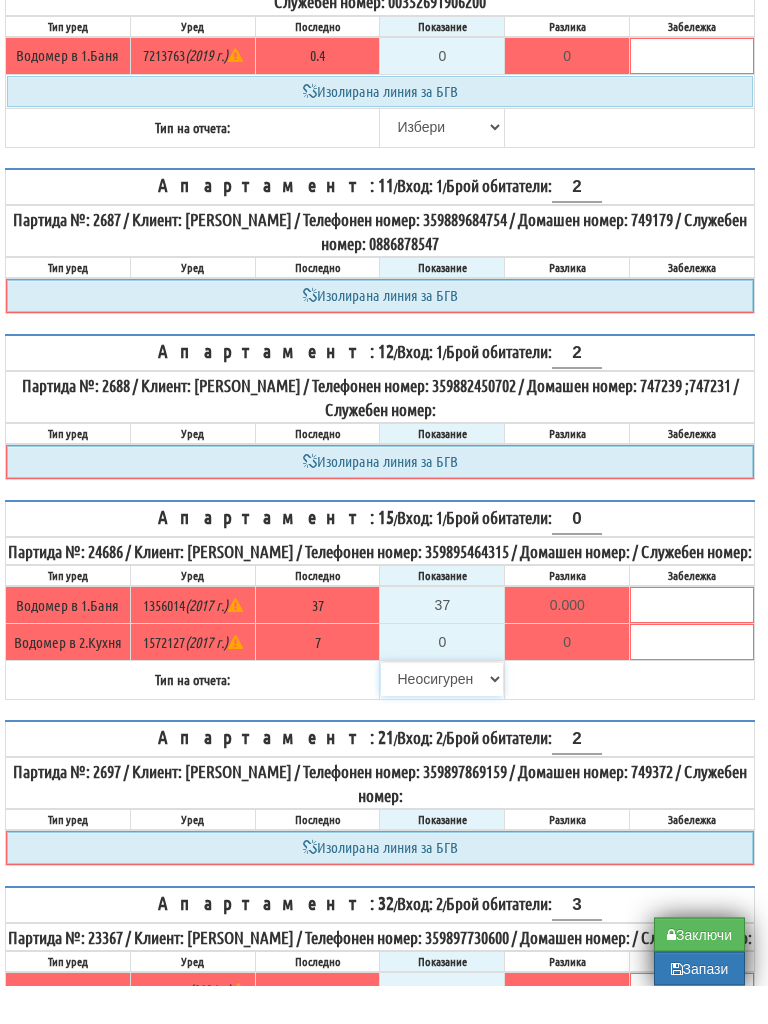 type on "7" 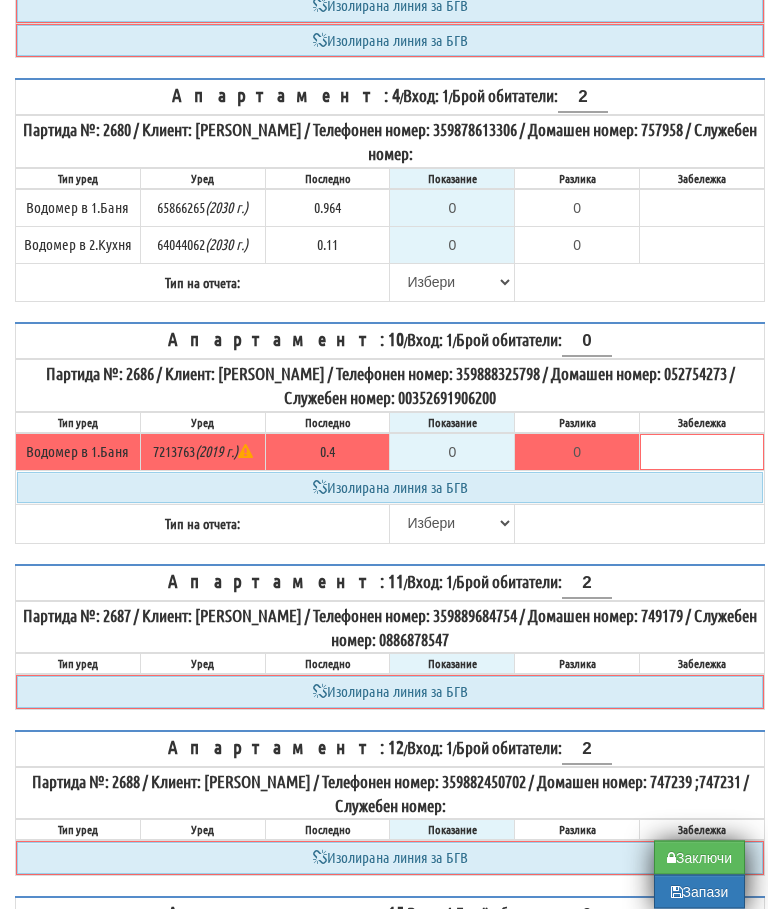 scroll, scrollTop: 721, scrollLeft: 0, axis: vertical 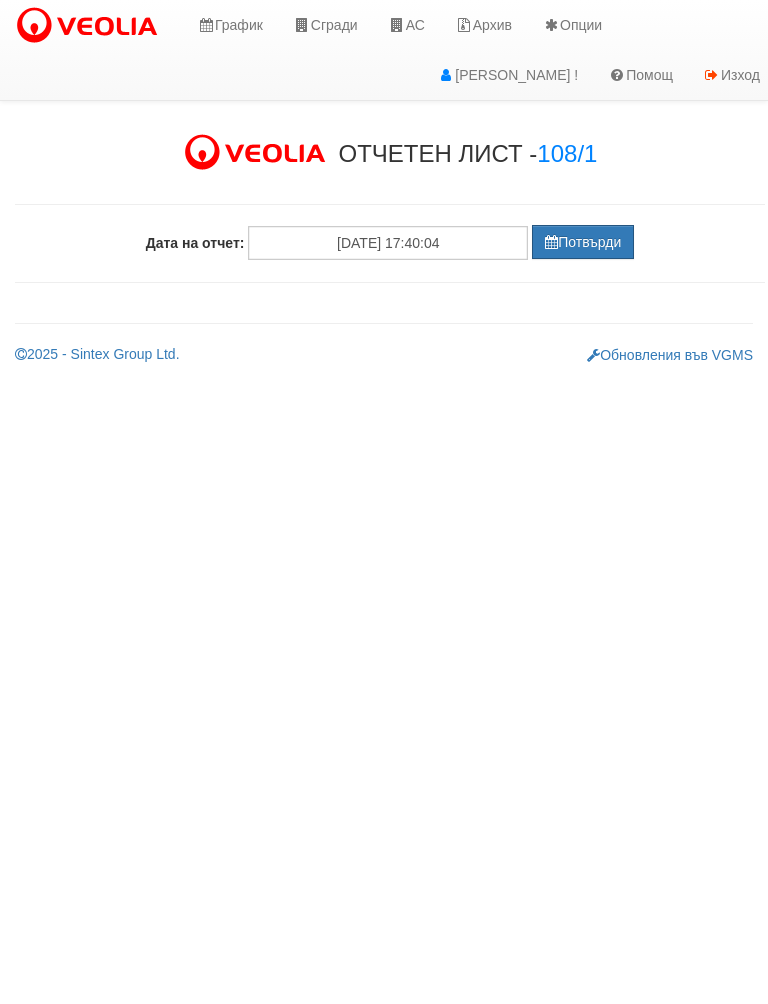 click on "Потвърди" at bounding box center (583, 242) 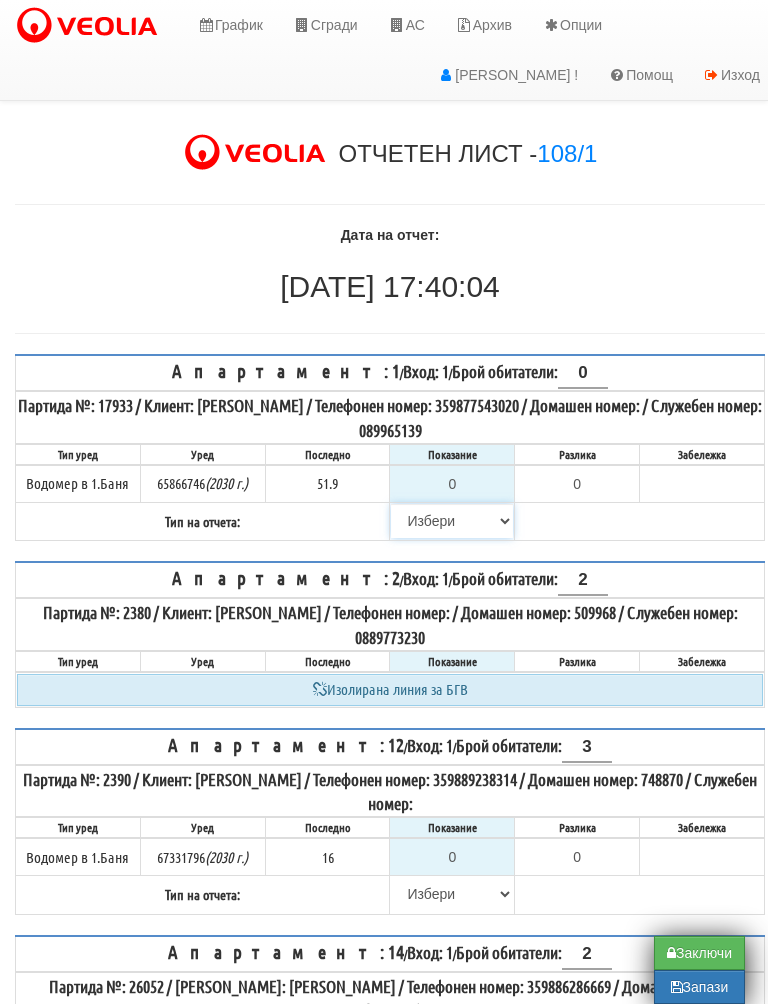 click on "[PERSON_NAME]
Телефон
Бележка
Неосигурен достъп
Самоотчет
Служебно
Дистанционен" at bounding box center (452, 521) 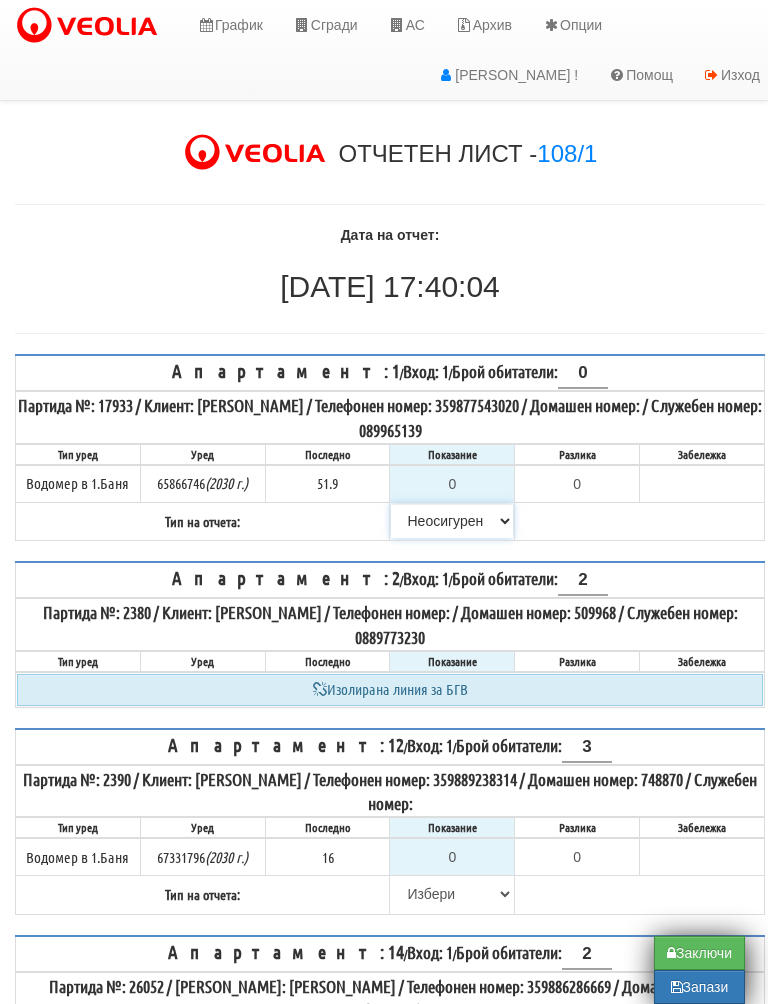 type on "51.9" 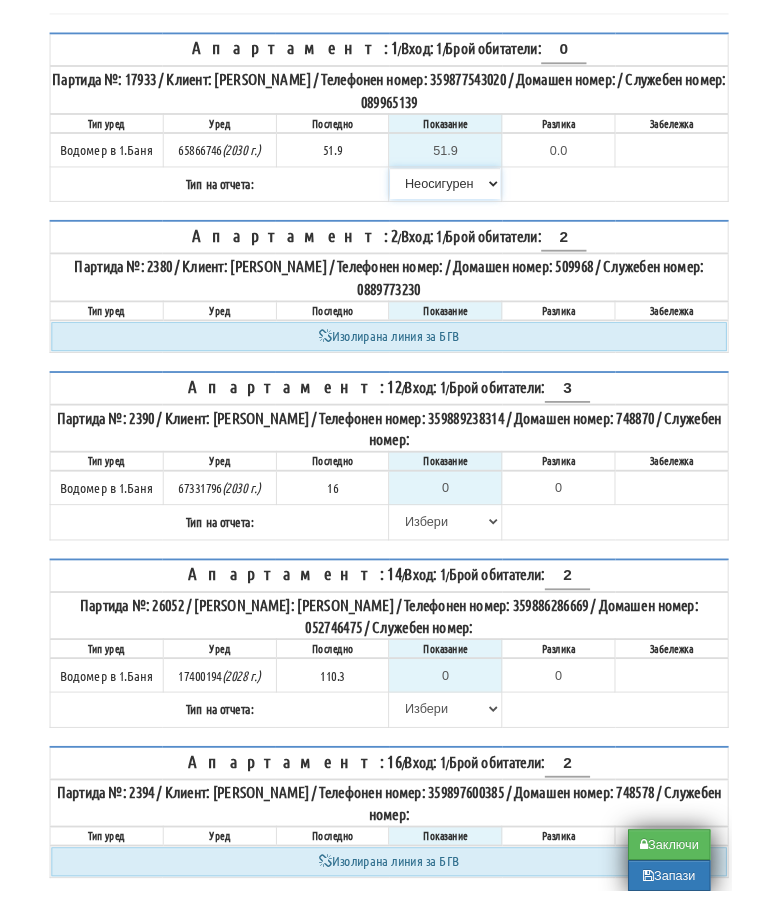scroll, scrollTop: 306, scrollLeft: 0, axis: vertical 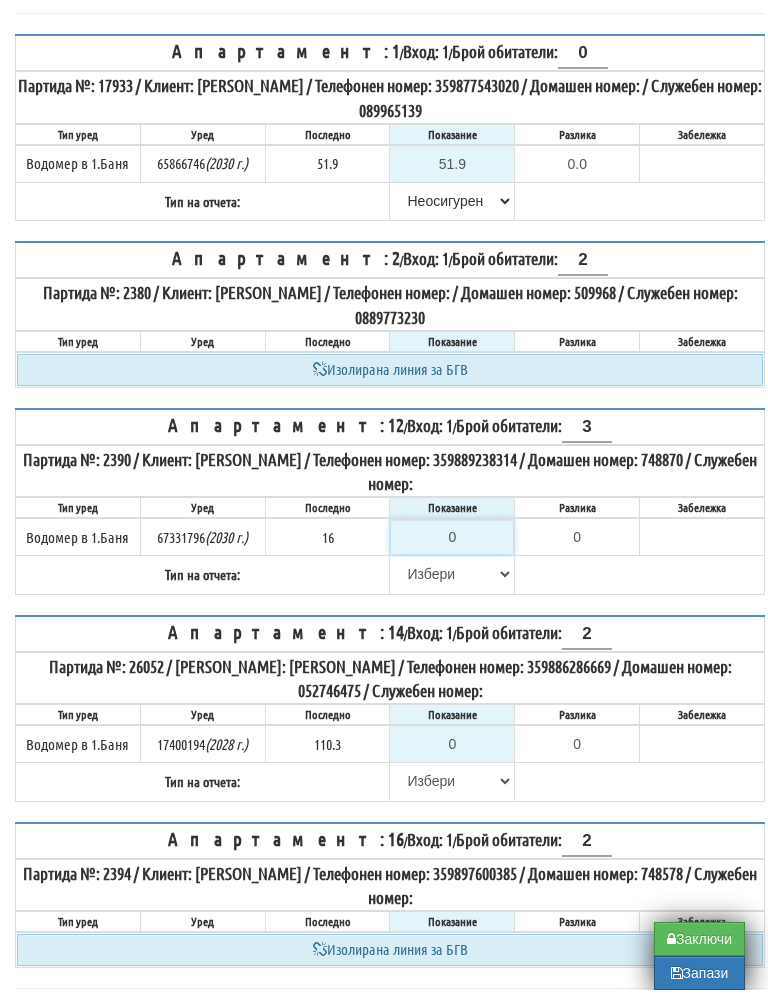 click on "0" at bounding box center [452, 551] 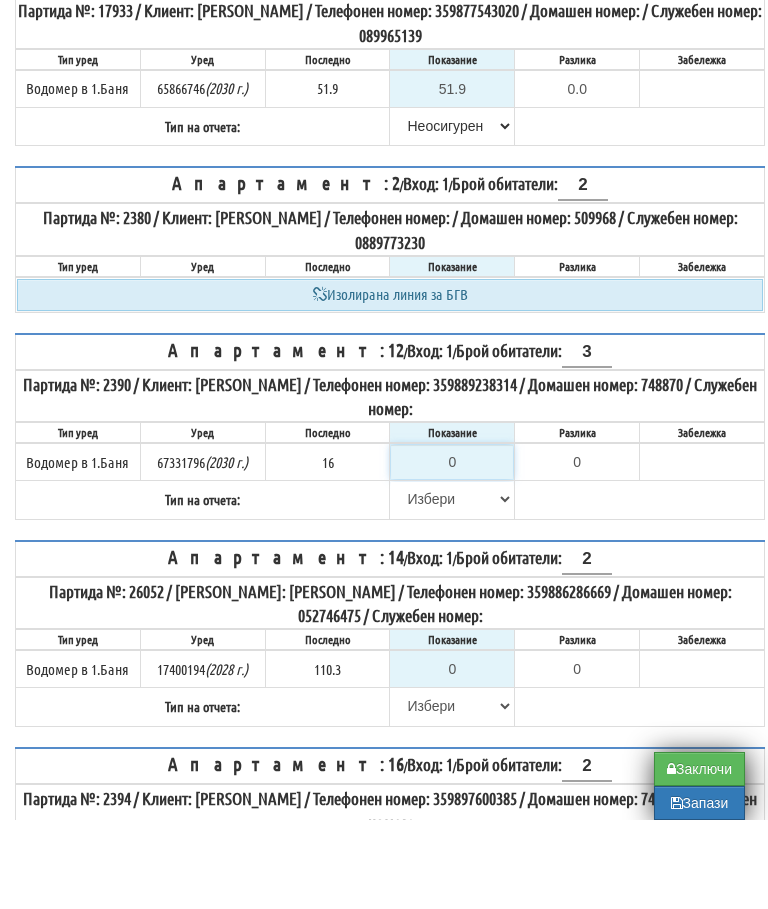 type on "1" 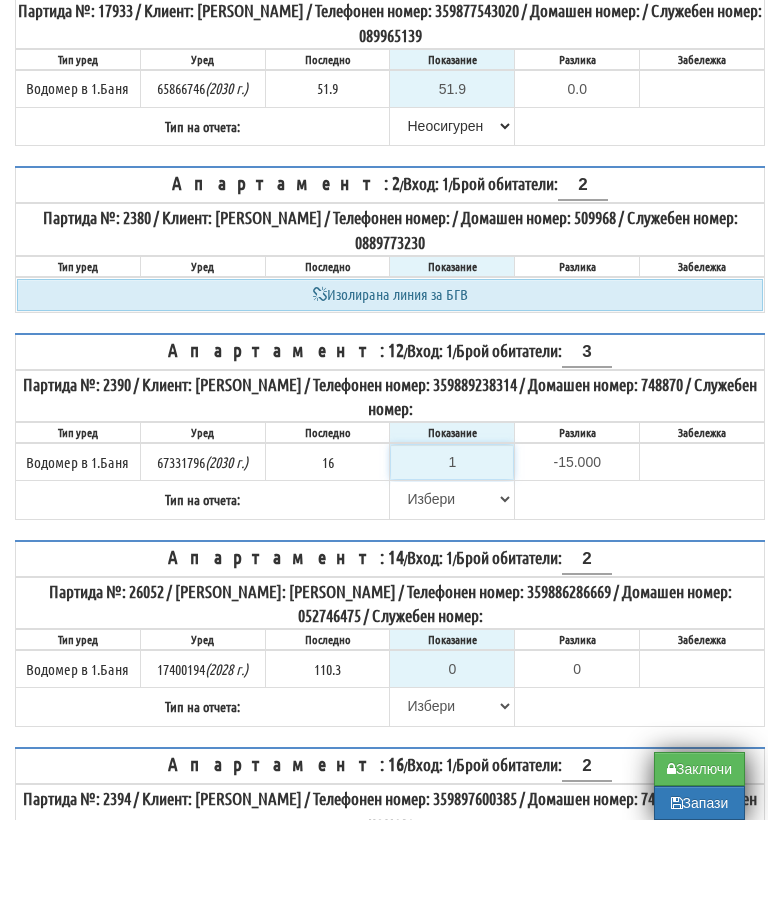 type on "16" 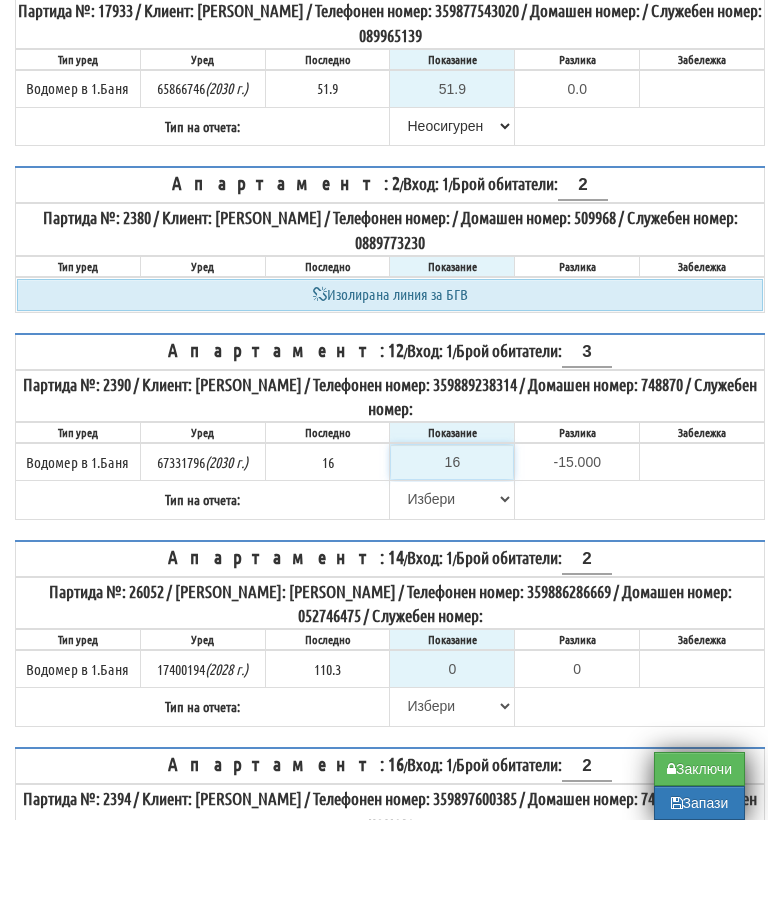 type on "0.000" 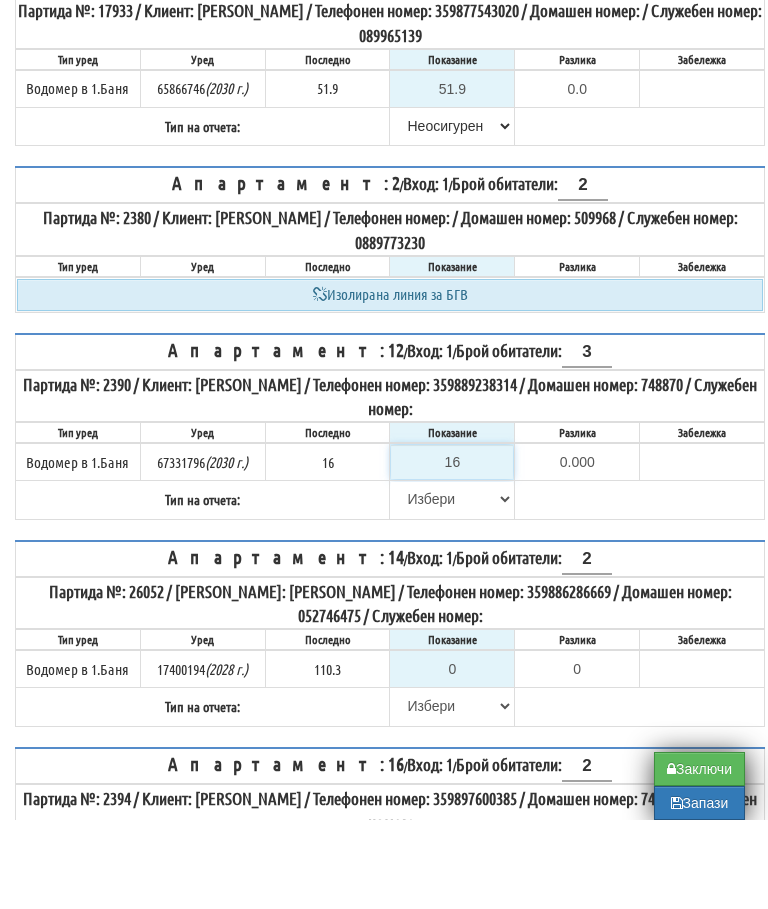 type on "16" 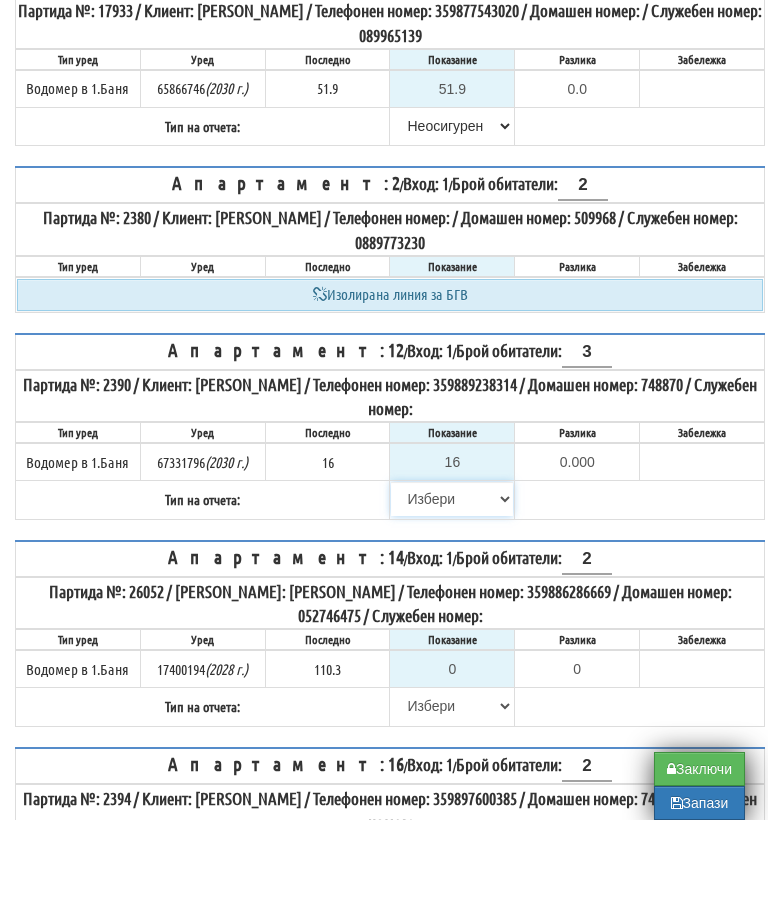 click on "[PERSON_NAME]
Телефон
Бележка
Неосигурен достъп
Самоотчет
Служебно
Дистанционен" at bounding box center [452, 588] 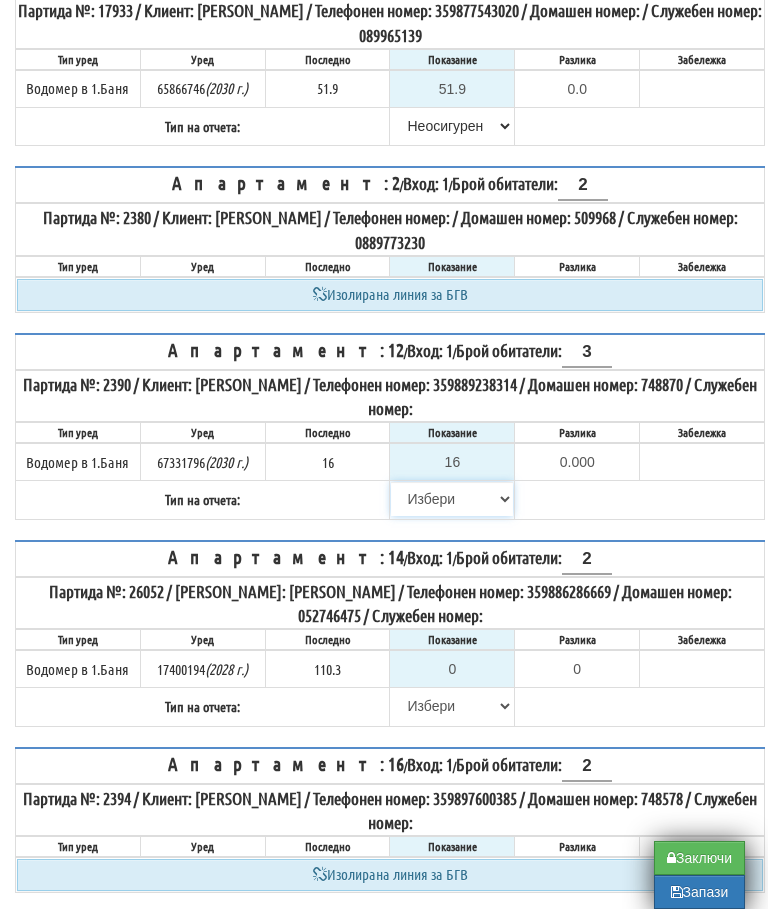 select on "89c75930-9bfd-e511-80be-8d5a1dced85a" 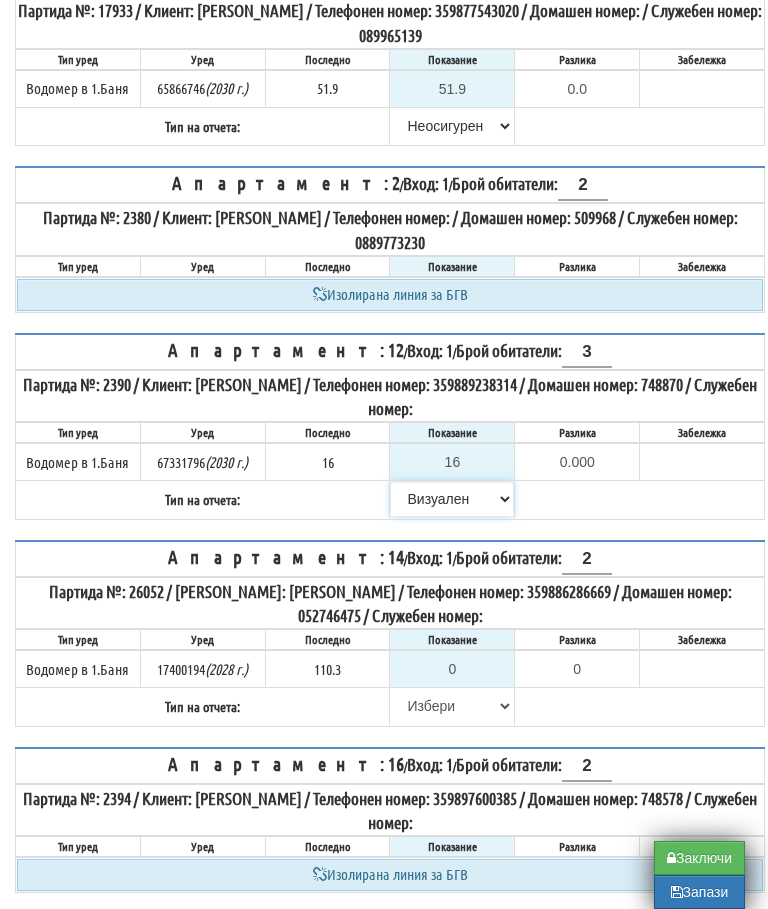 scroll, scrollTop: 422, scrollLeft: 0, axis: vertical 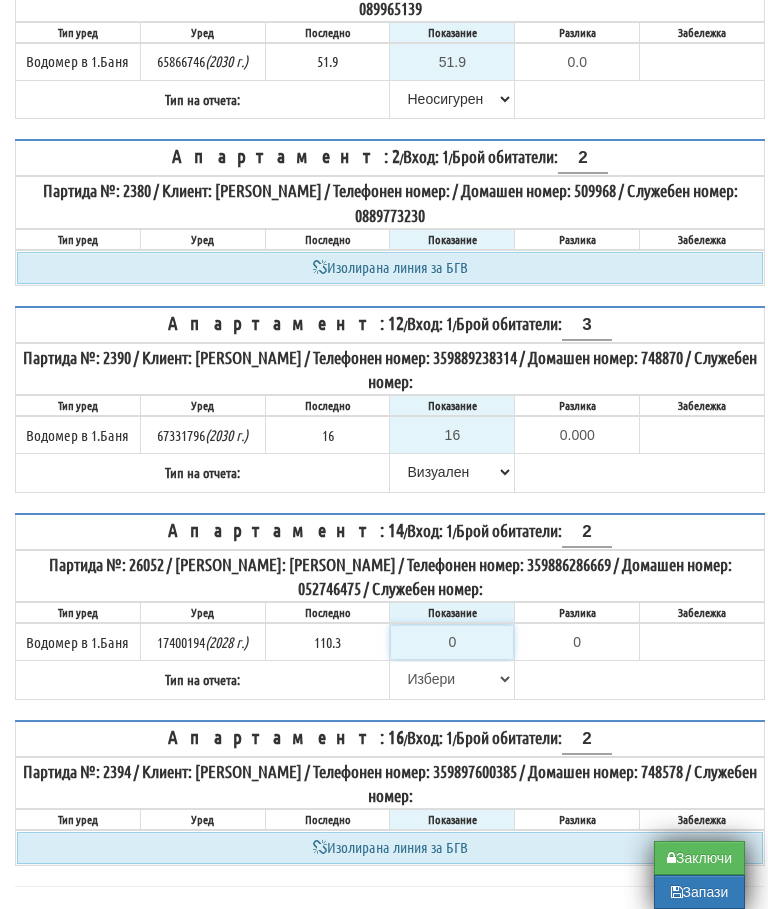 click on "0" at bounding box center (452, 642) 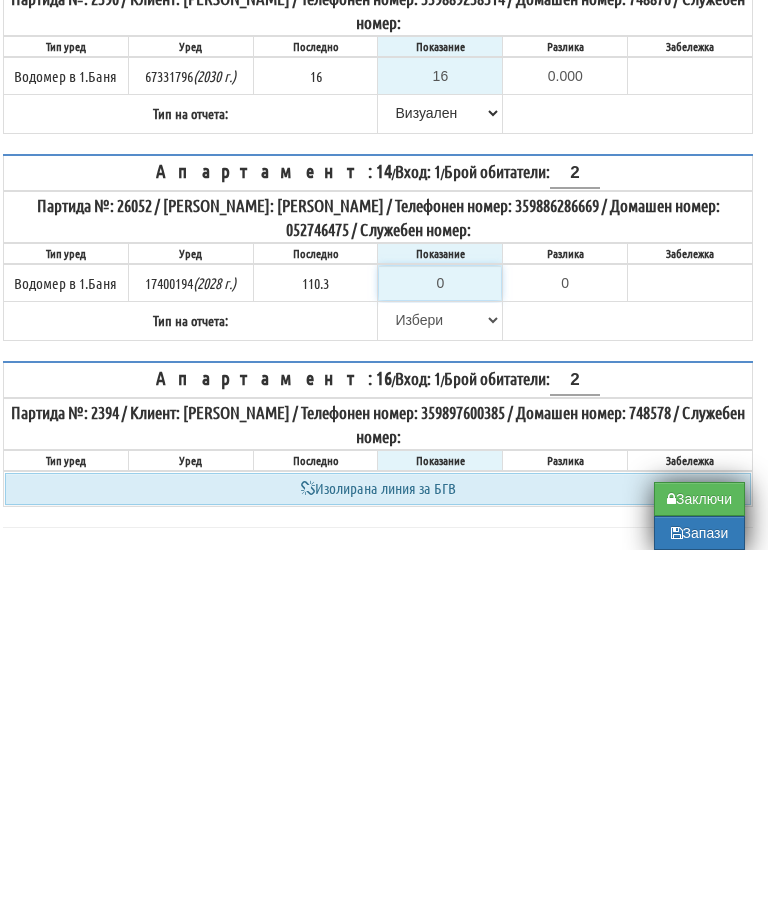 type on "1" 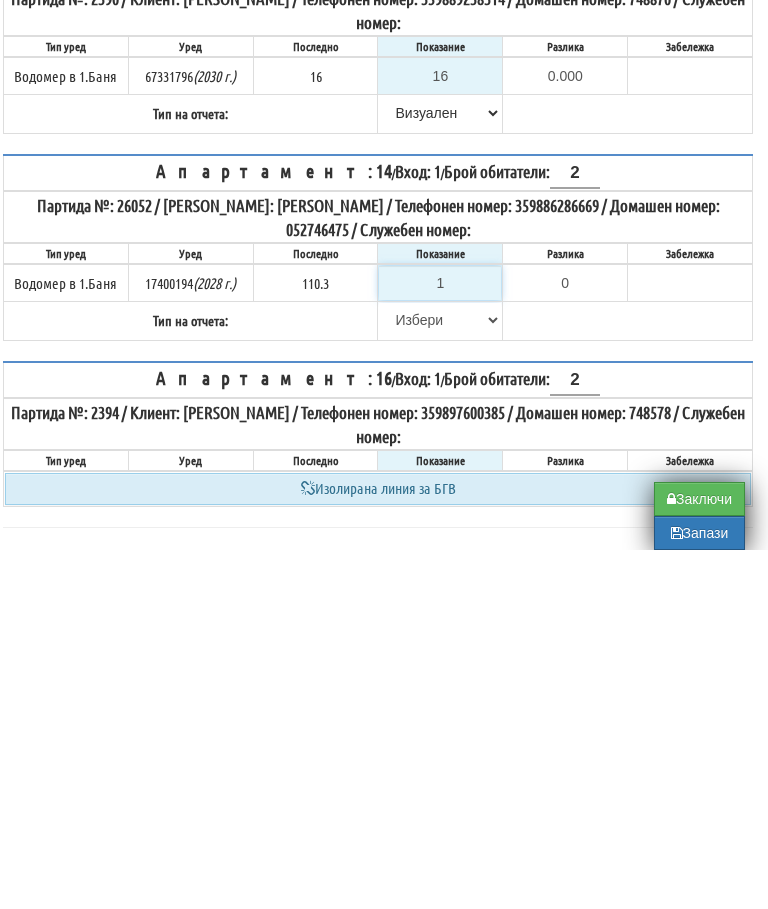 type on "-109.300" 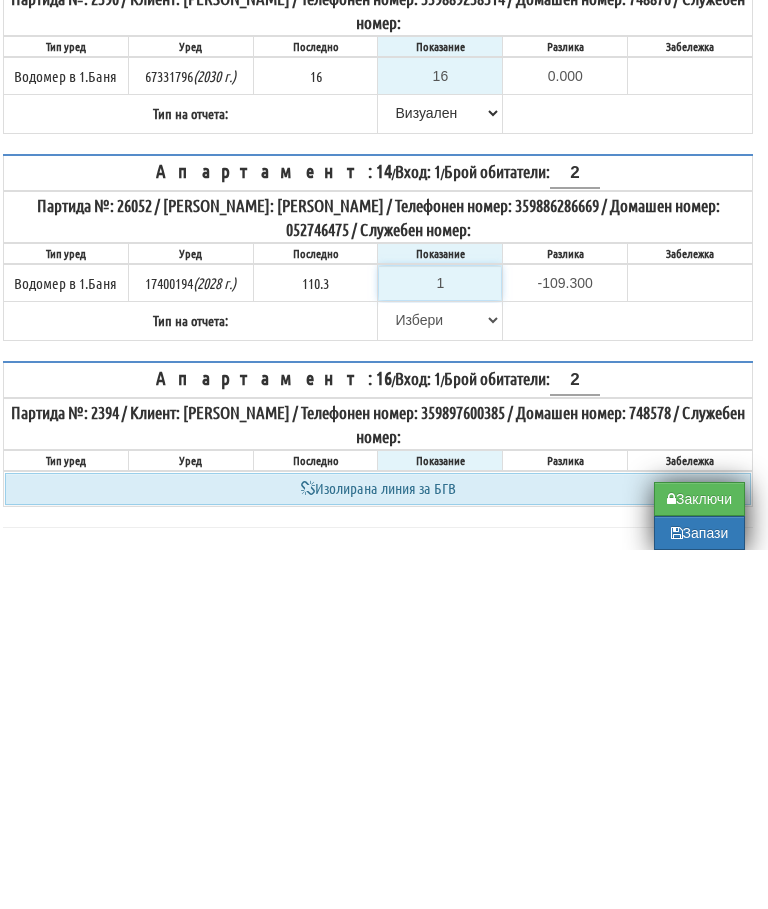 type on "11" 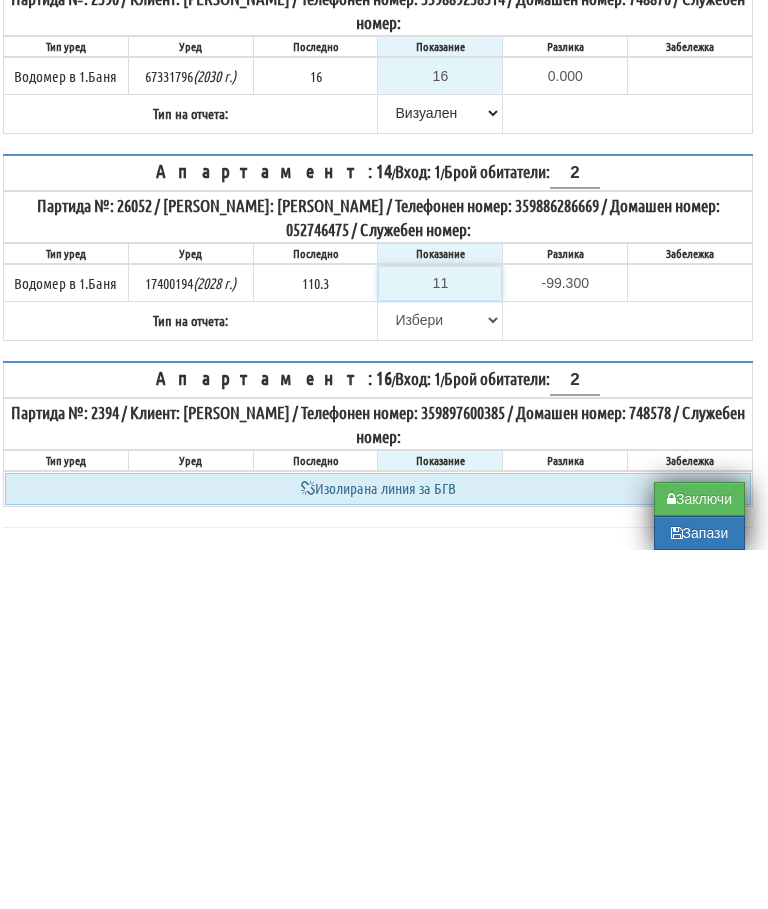 type on "110" 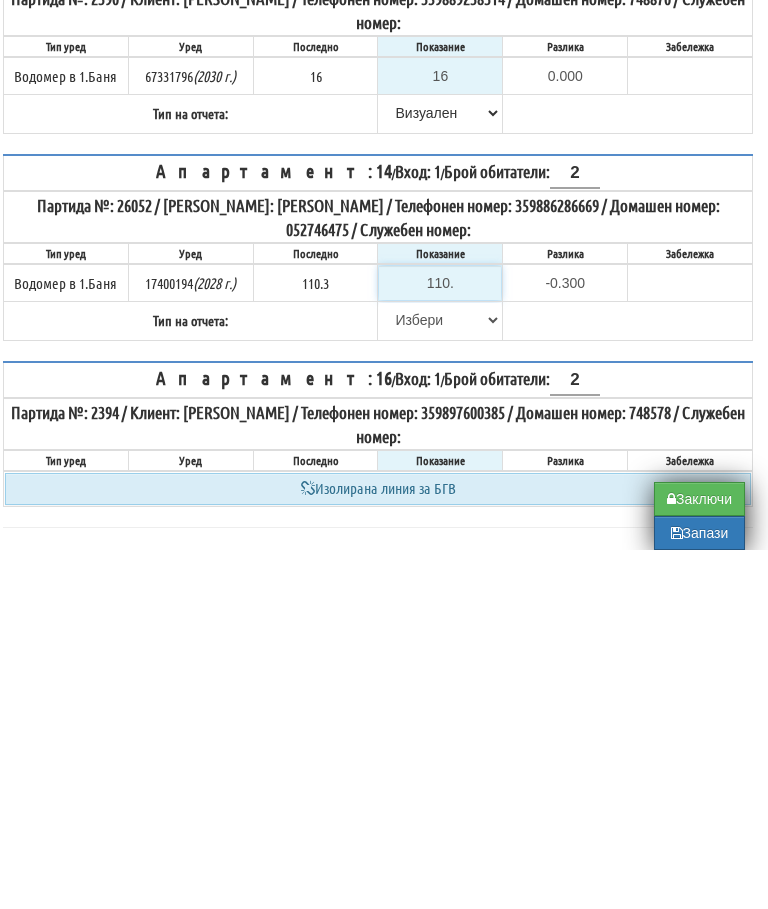 type on "110.7" 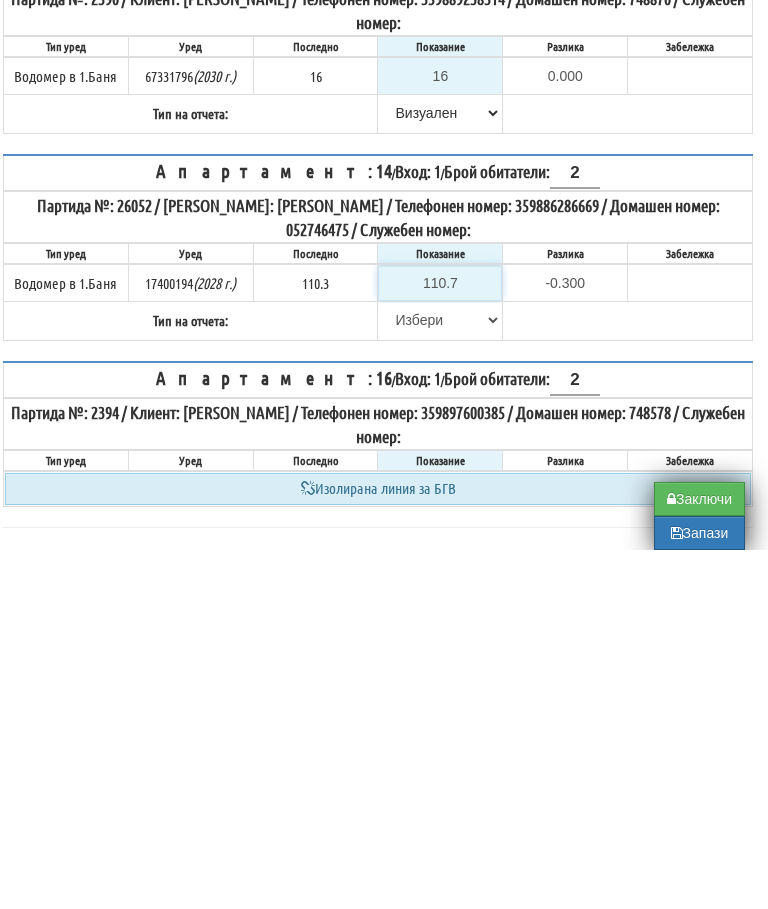 type on "0.4" 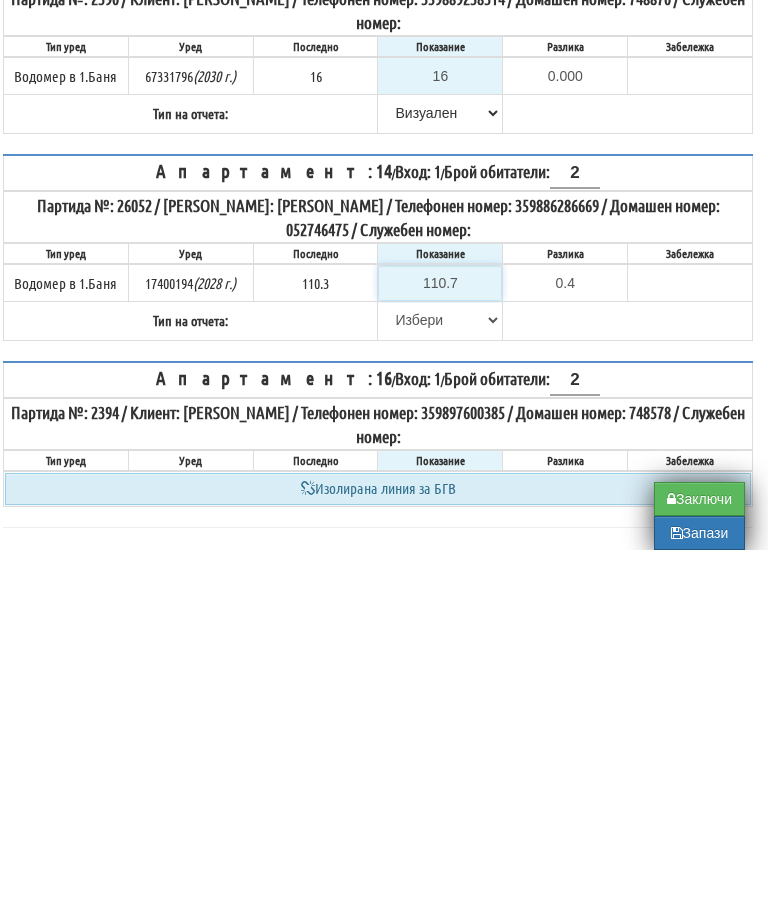 type on "110.7" 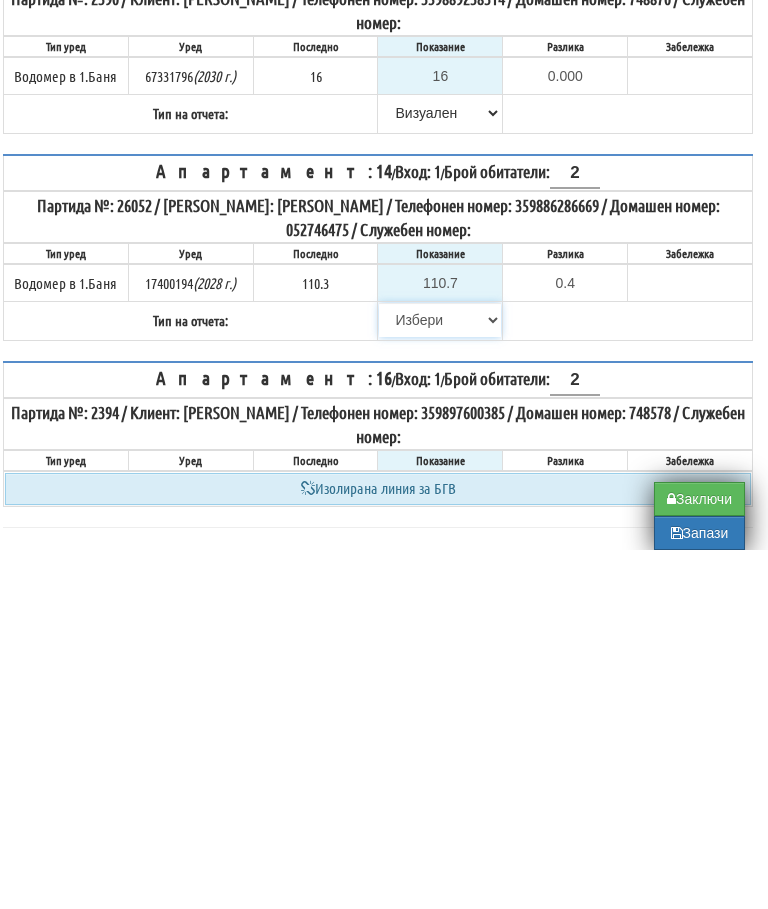 click on "[PERSON_NAME]
Телефон
Бележка
Неосигурен достъп
Самоотчет
Служебно
Дистанционен" at bounding box center [440, 679] 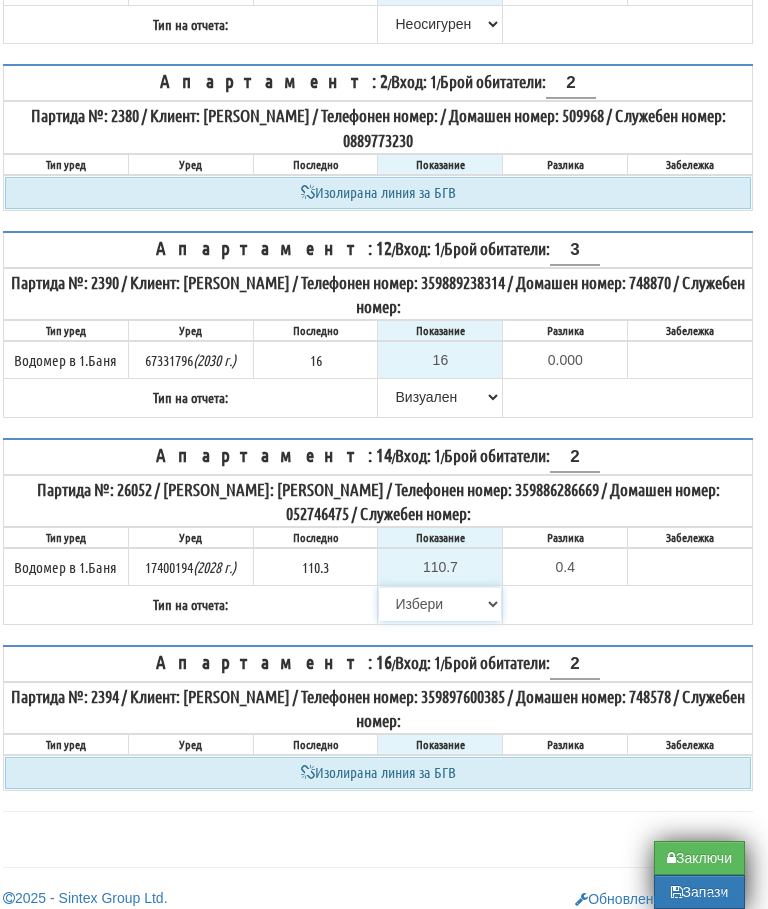select on "89c75930-9bfd-e511-80be-8d5a1dced85a" 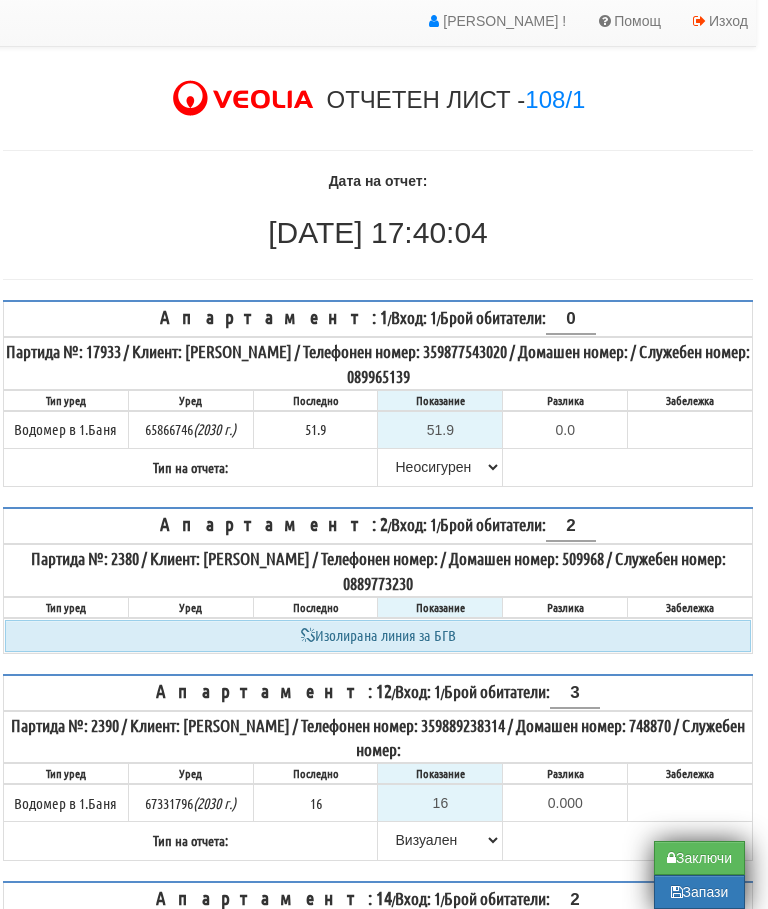 scroll, scrollTop: 0, scrollLeft: 12, axis: horizontal 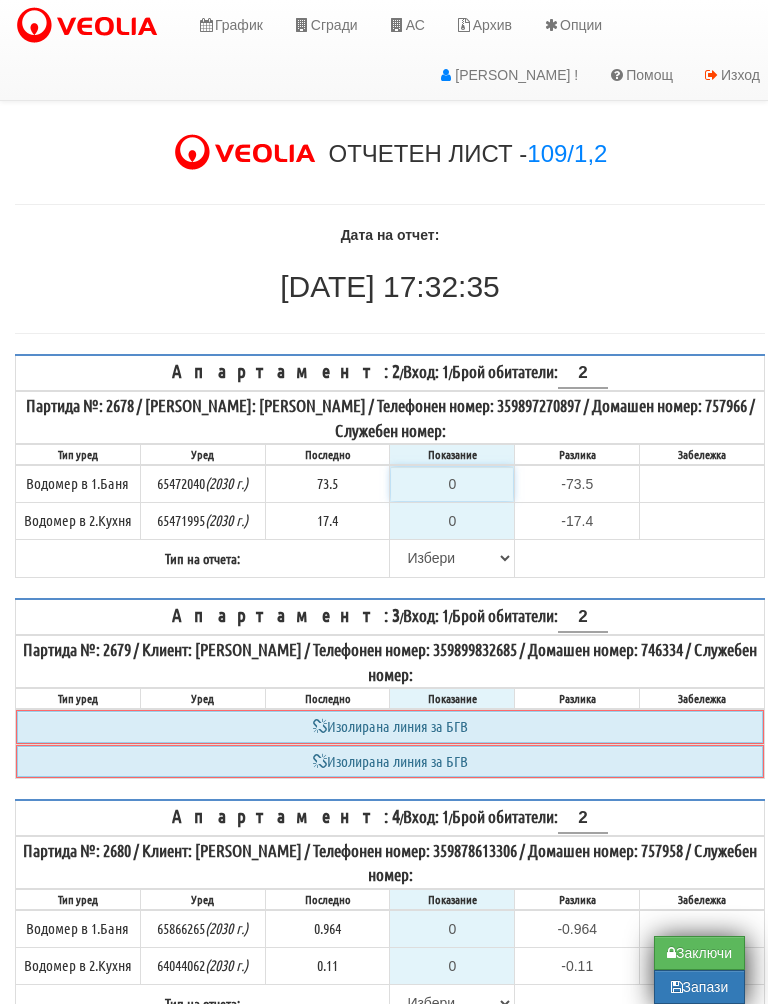 click on "0" at bounding box center (452, 484) 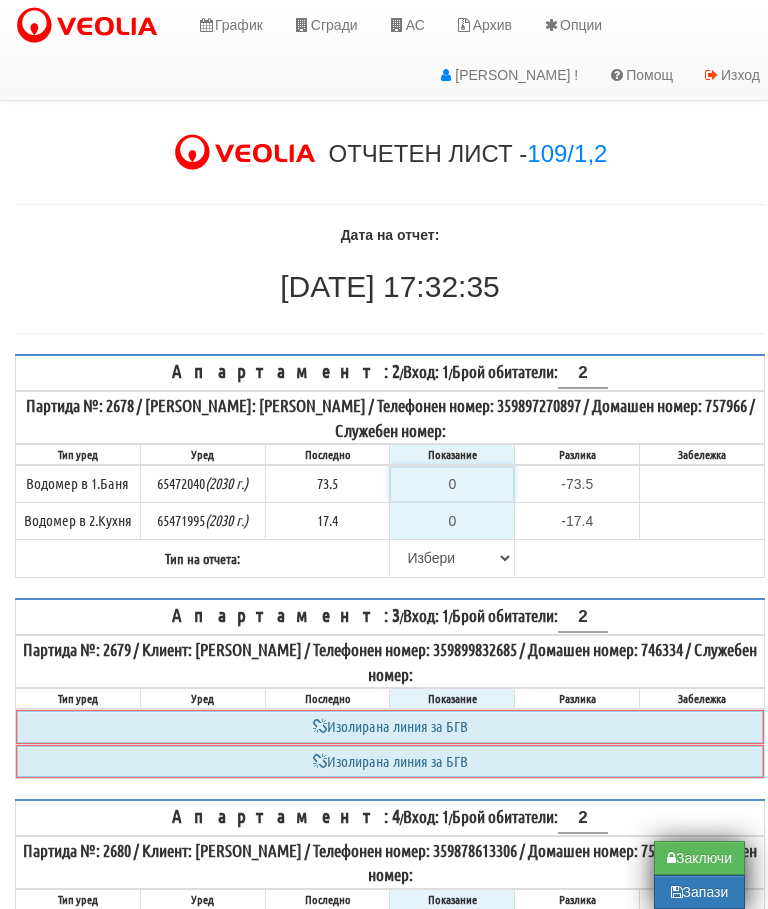 type on "7" 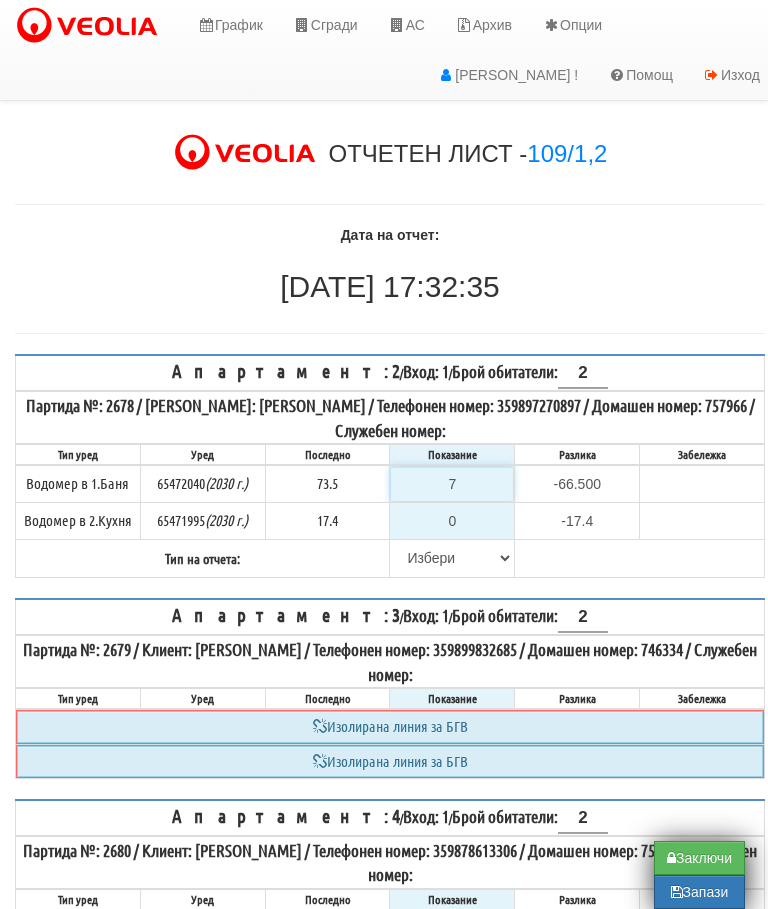type on "74" 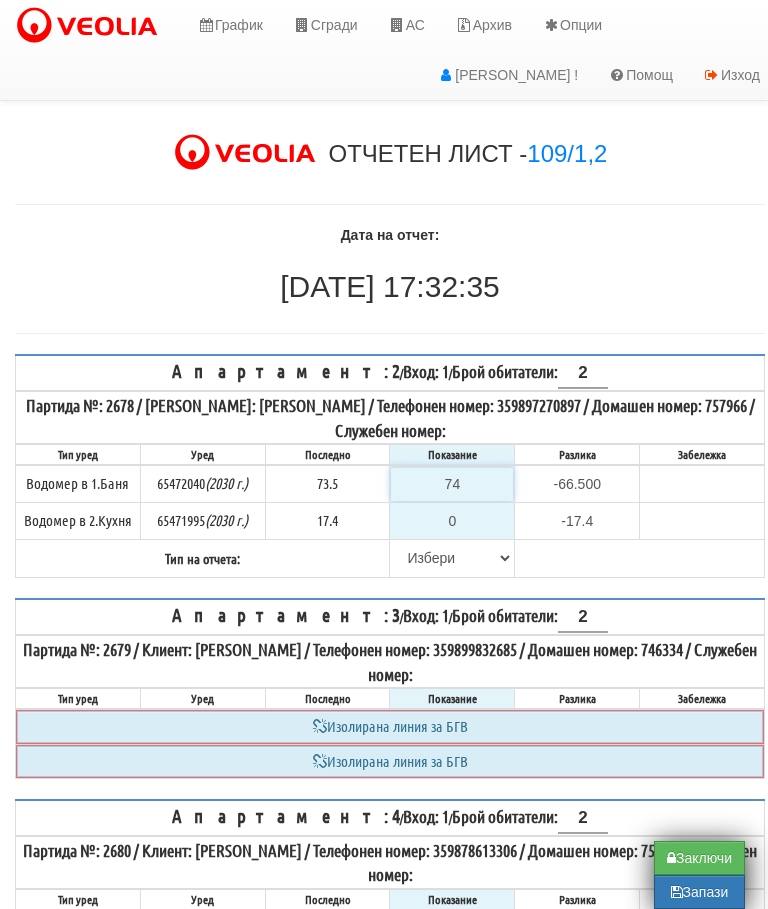 type on "0.500" 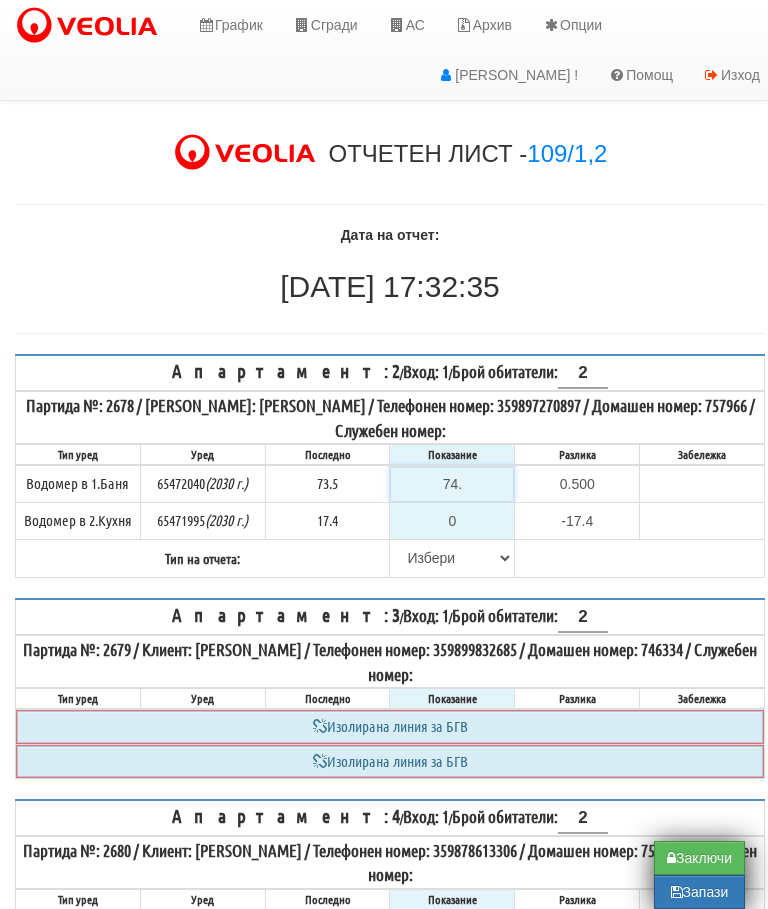 type on "74.5" 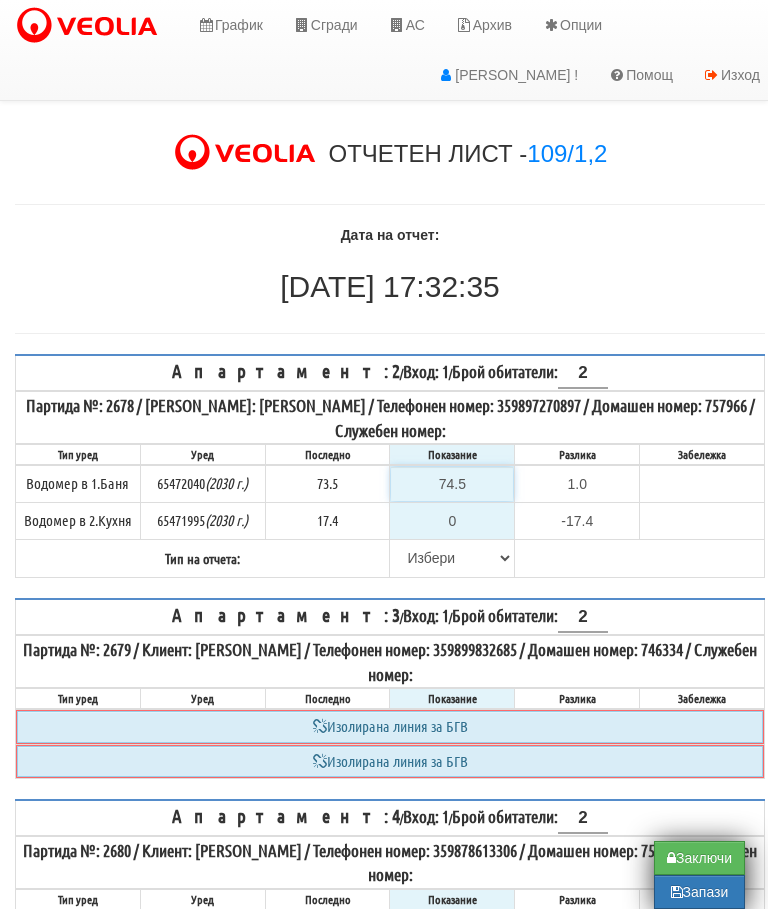 type on "74.5" 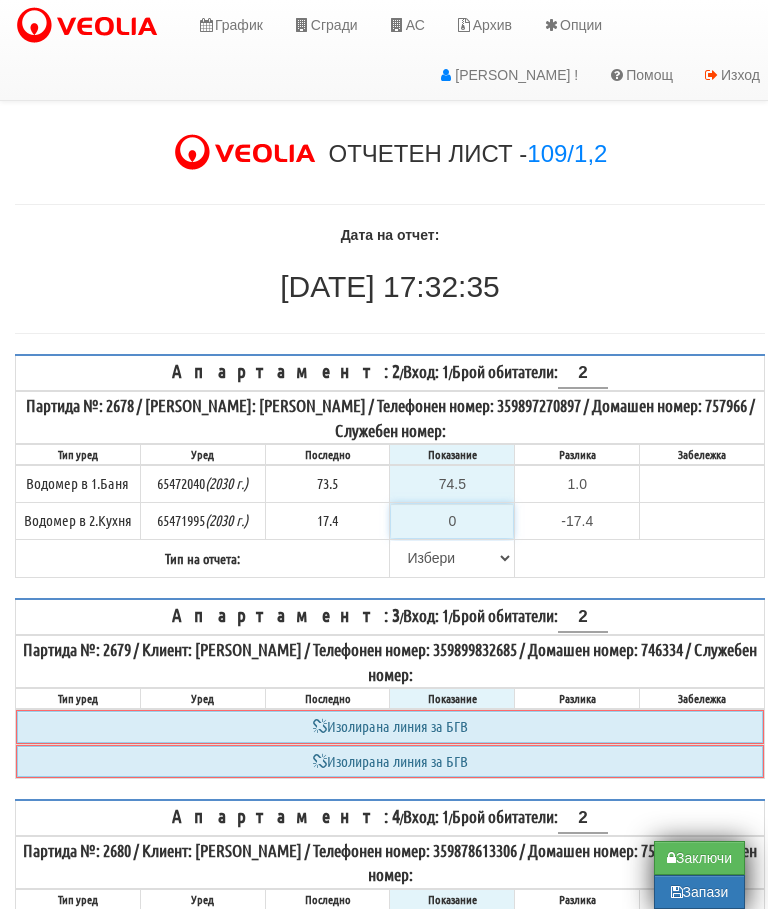 click on "0" at bounding box center (452, 521) 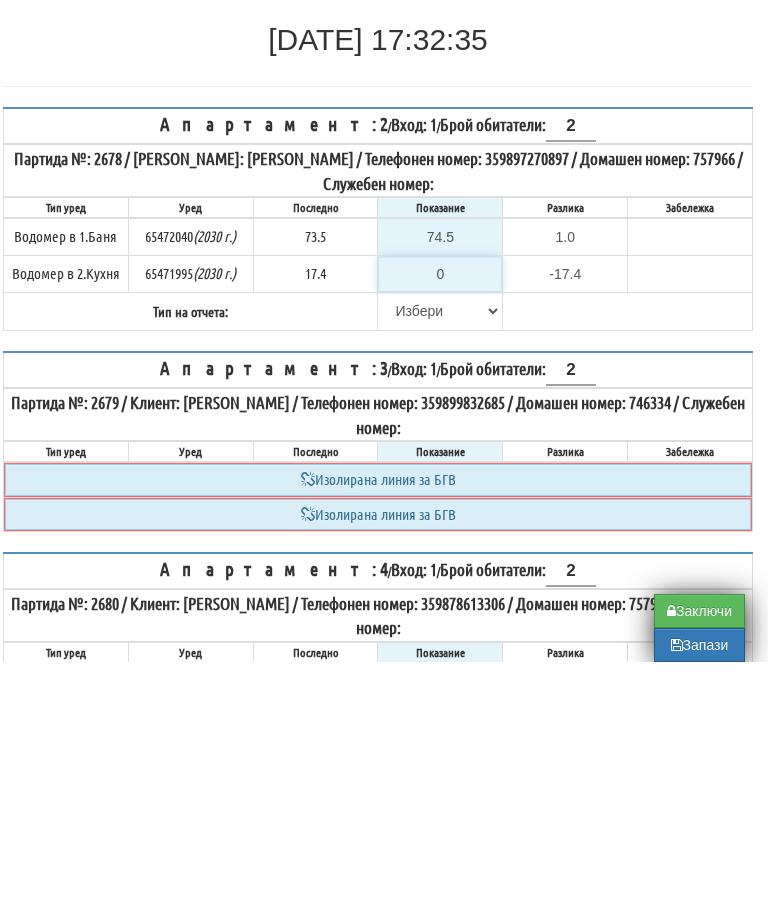 type on "1" 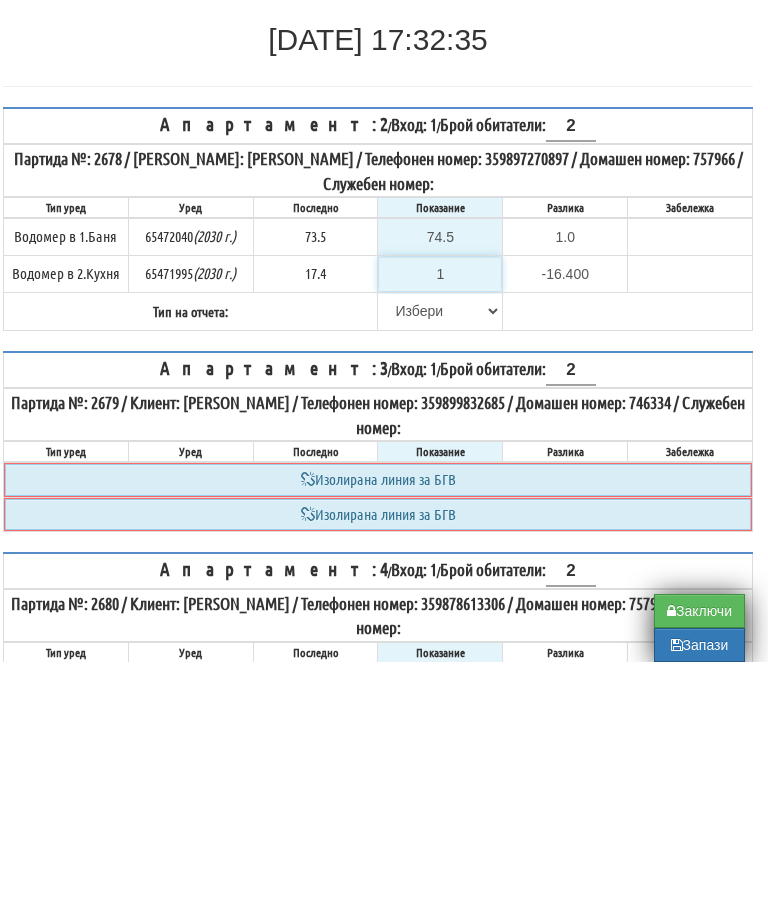 type on "17" 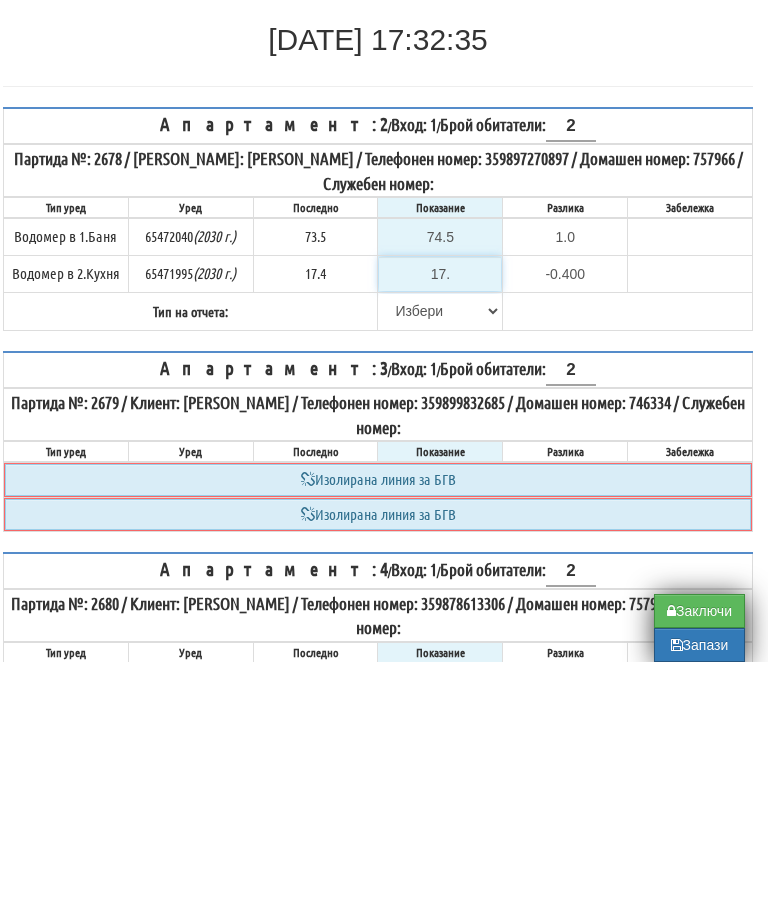 type on "17.4" 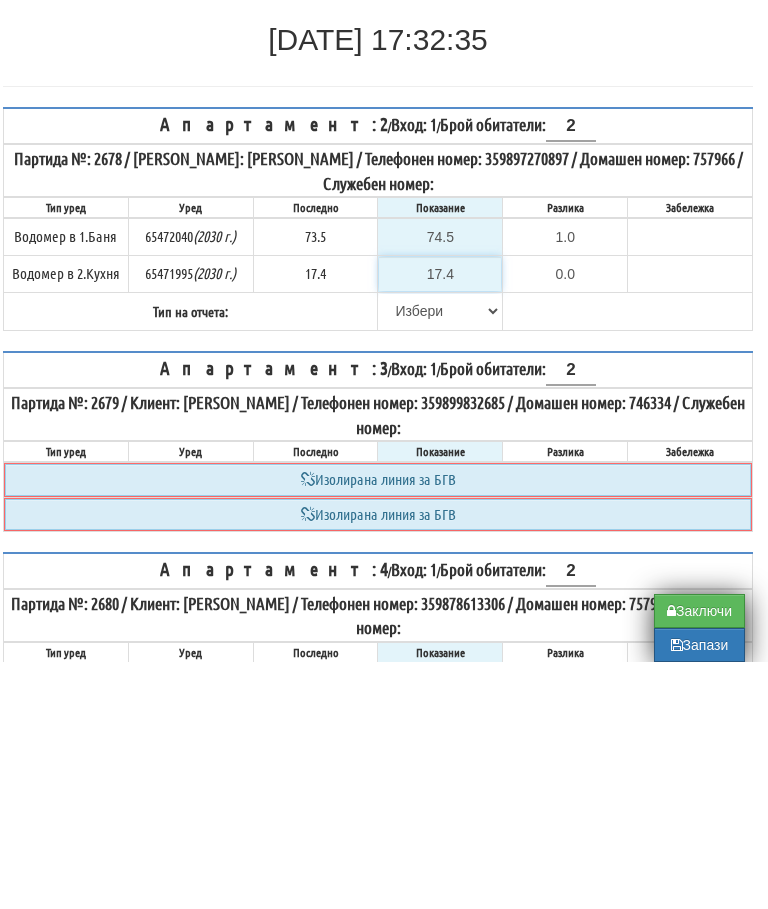 type on "17.4" 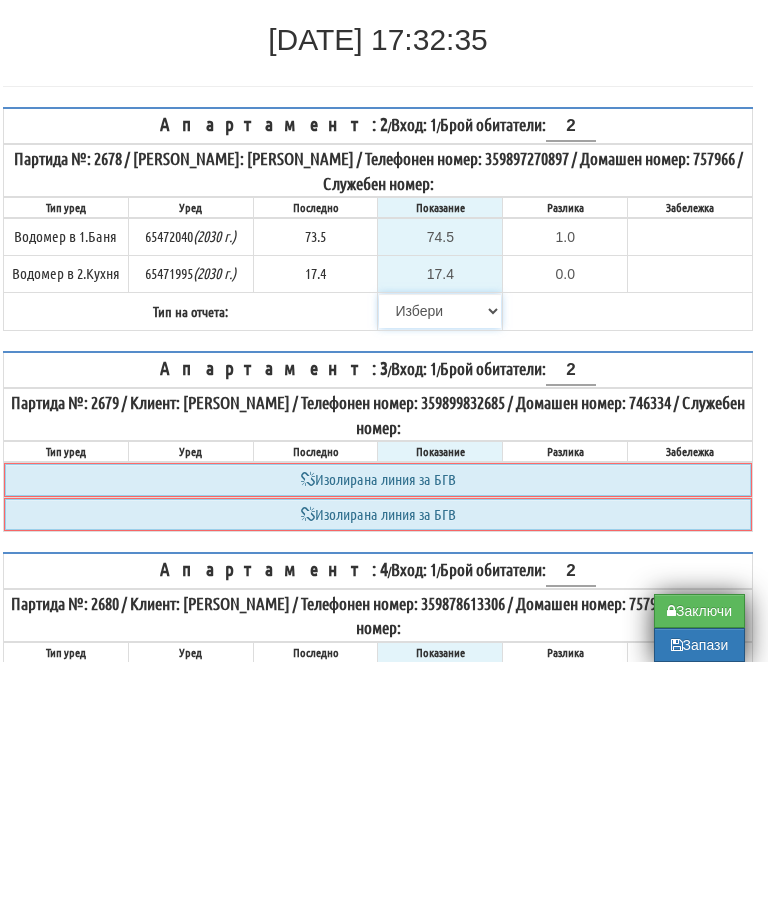 click on "[PERSON_NAME]
Телефон
Бележка
Неосигурен достъп
Самоотчет
Служебно
Дистанционен" at bounding box center [440, 558] 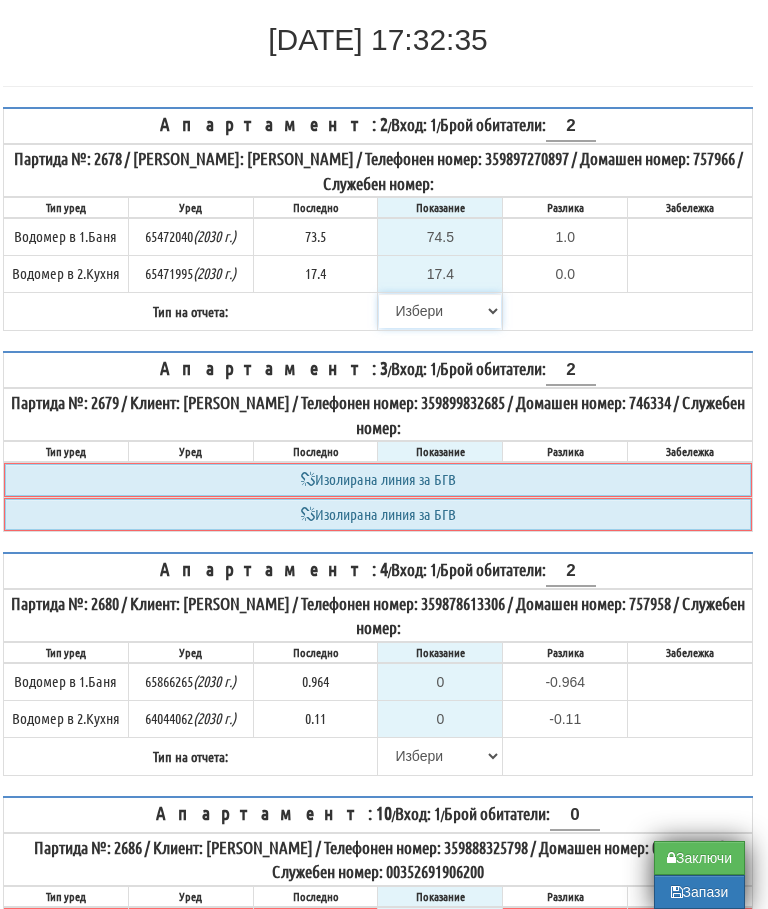select on "8ac75930-9bfd-e511-80be-8d5a1dced85a" 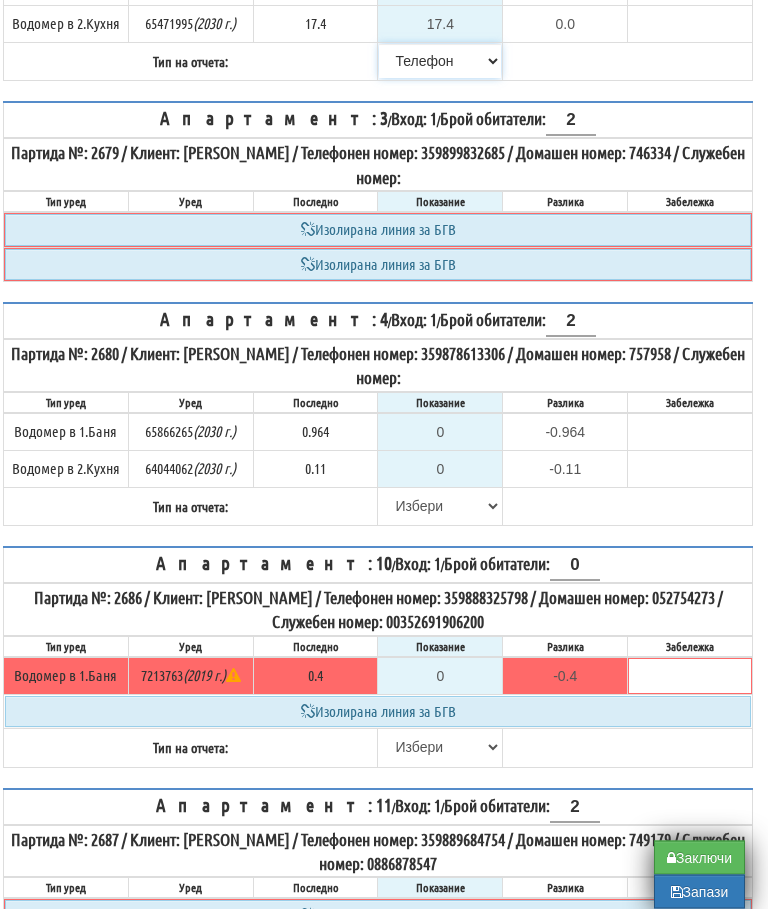 scroll, scrollTop: 497, scrollLeft: 12, axis: both 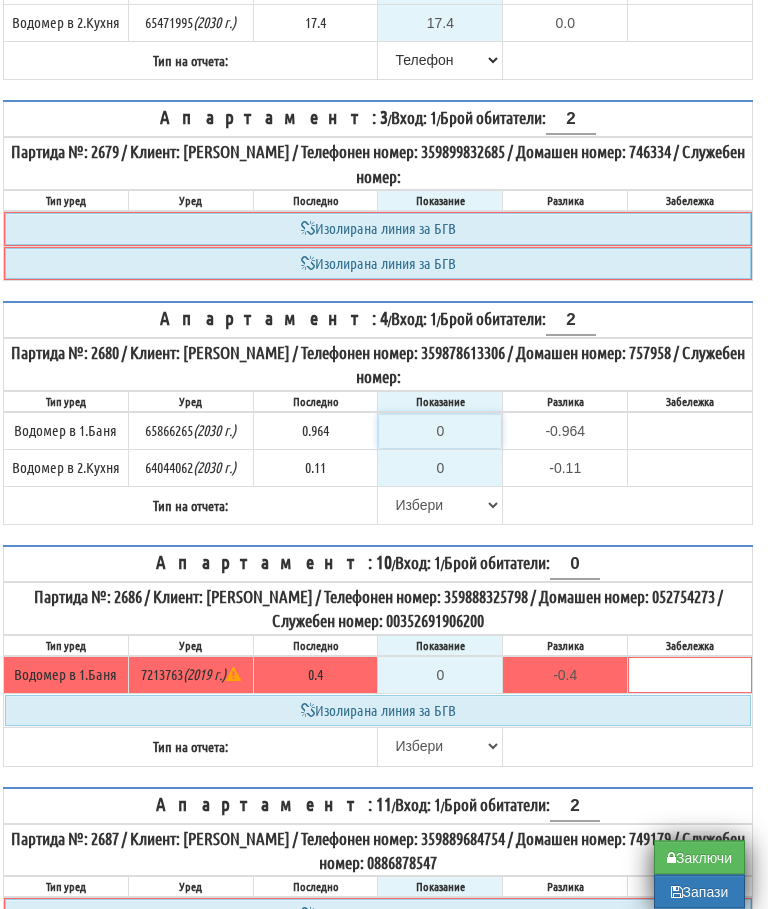 click on "0" at bounding box center (440, 432) 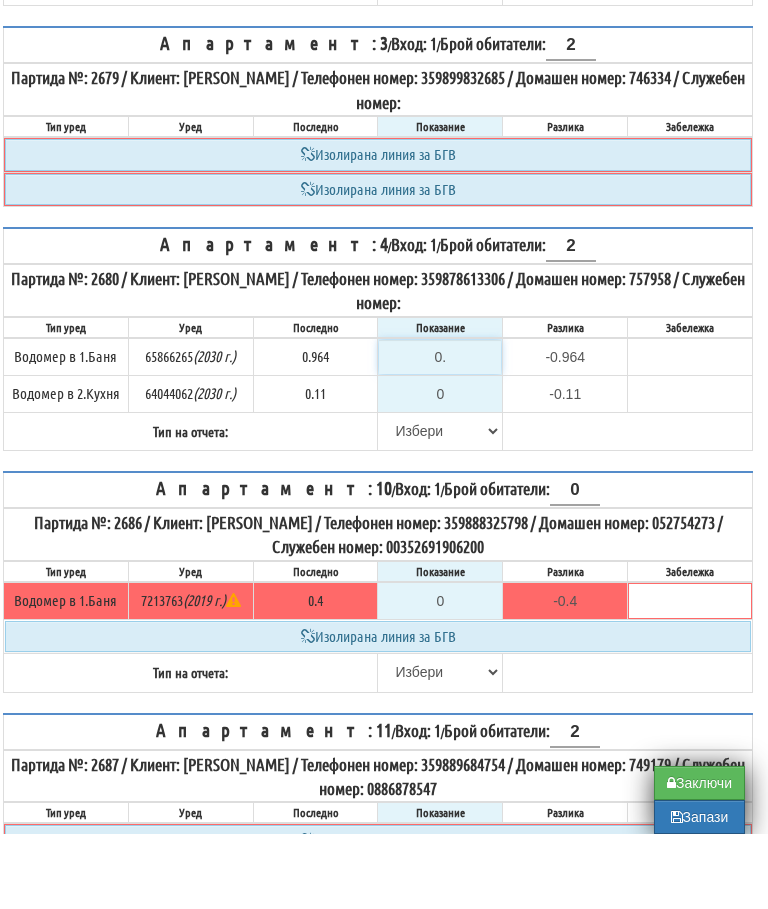 type on "0.9" 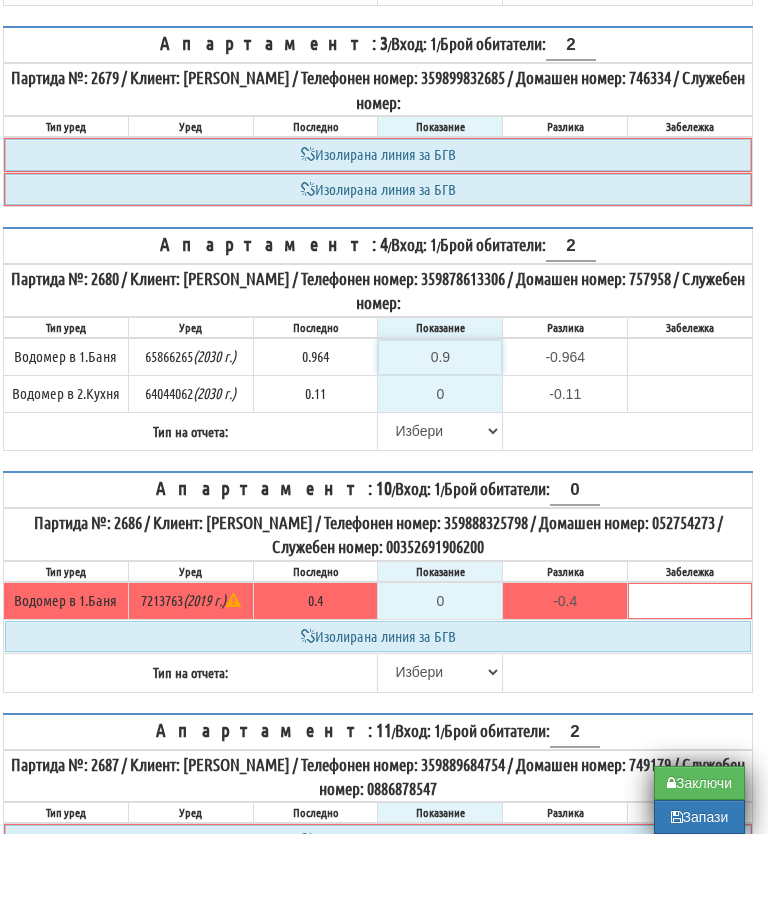 type on "-0.064" 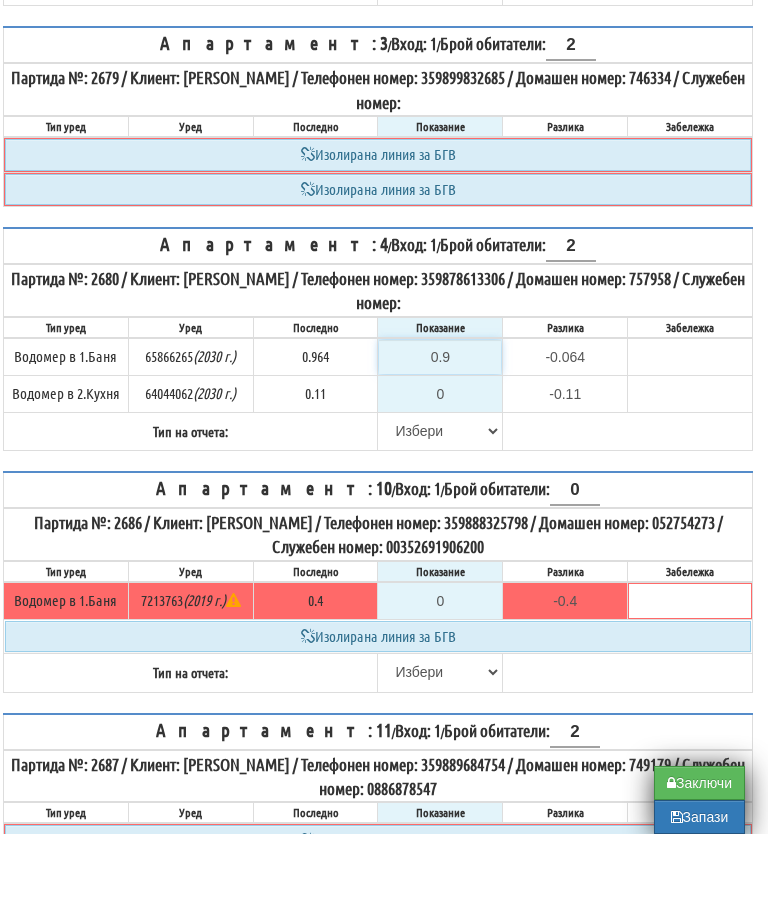 type on "0.96" 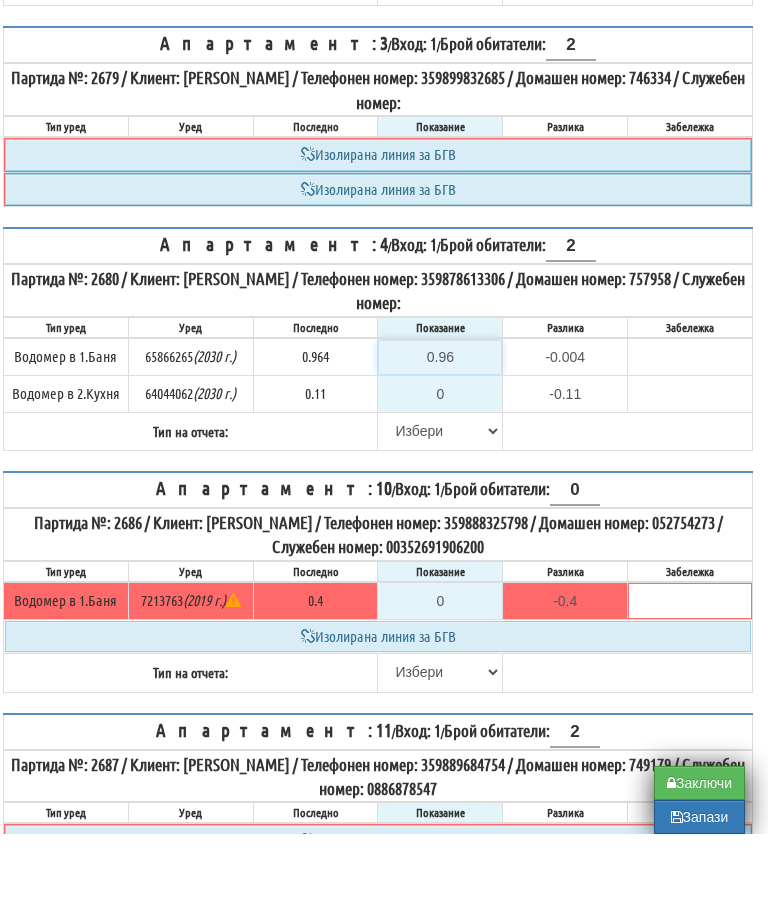 type on "0.964" 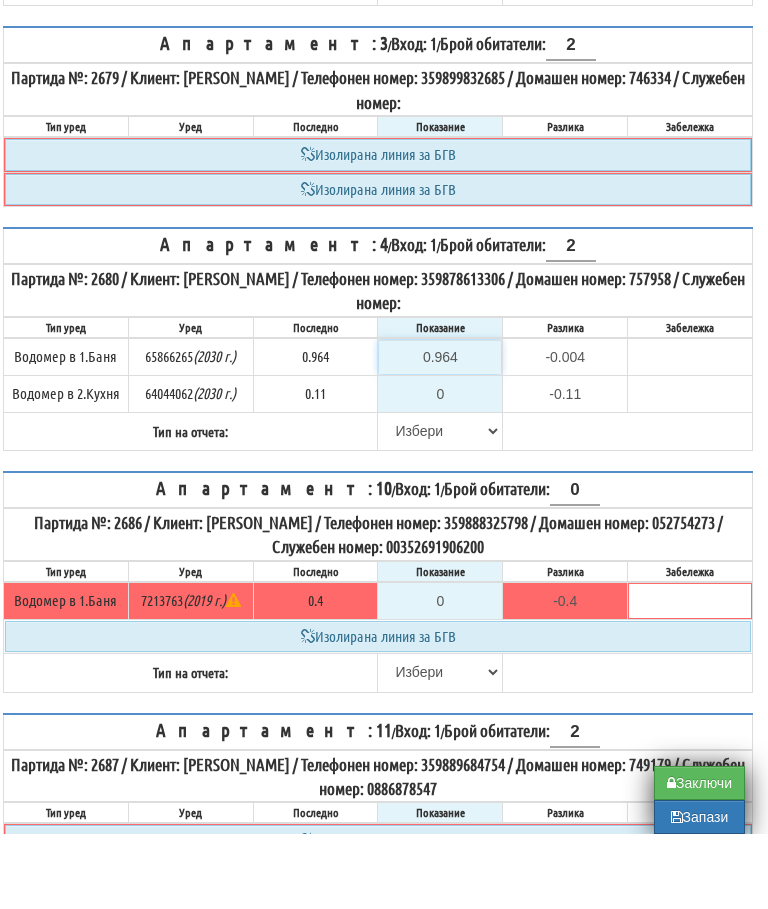 type on "0.000" 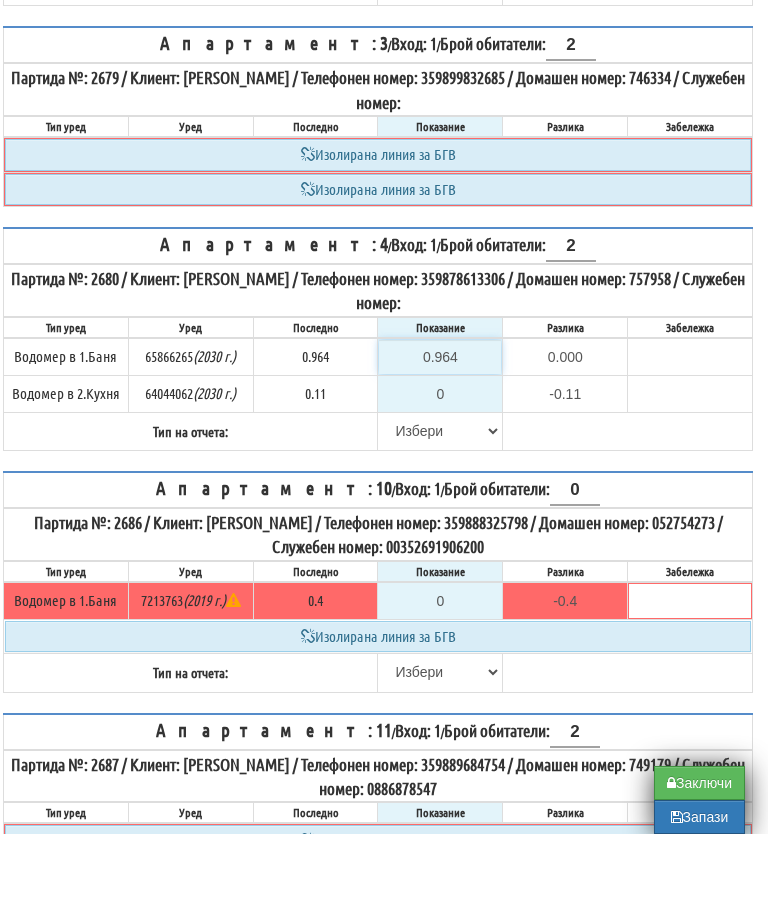 type on "0.964" 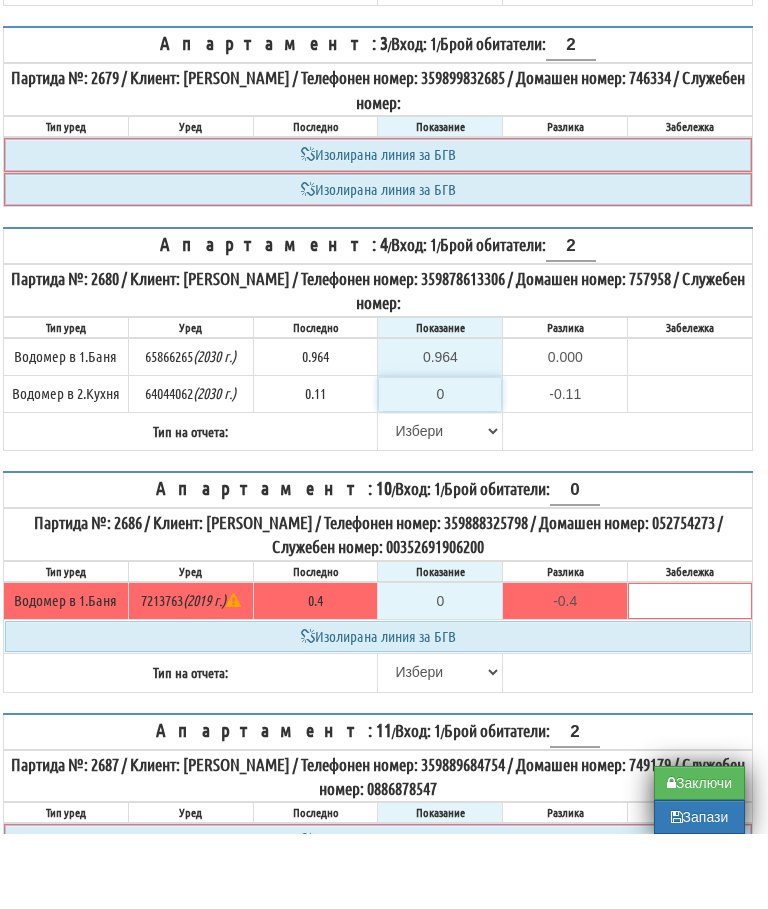 click on "0" at bounding box center [440, 469] 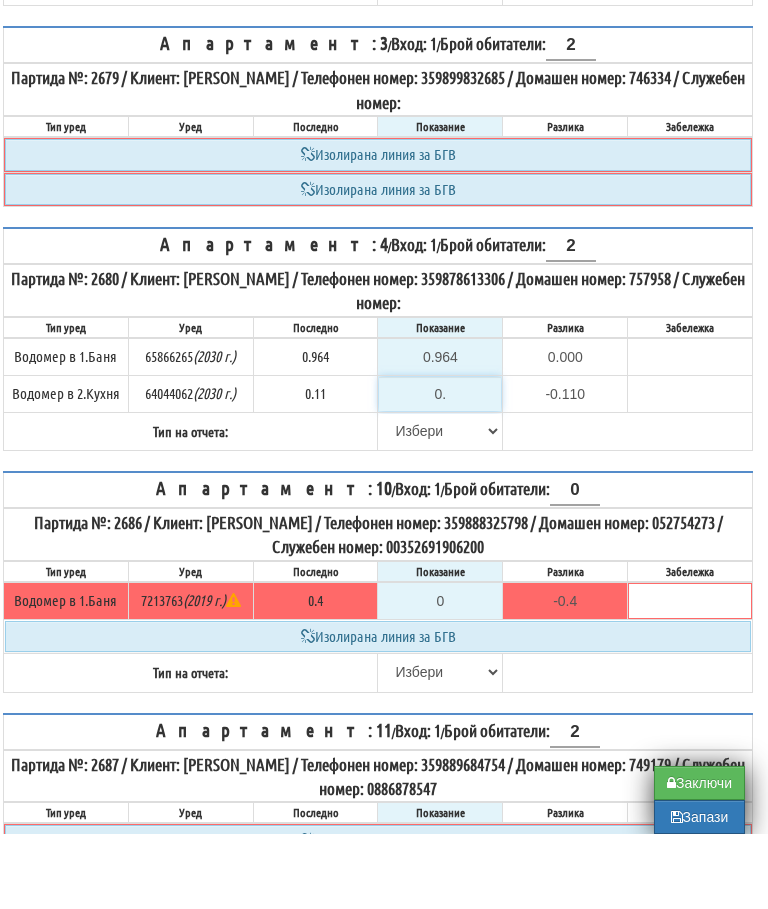 type on "0.1" 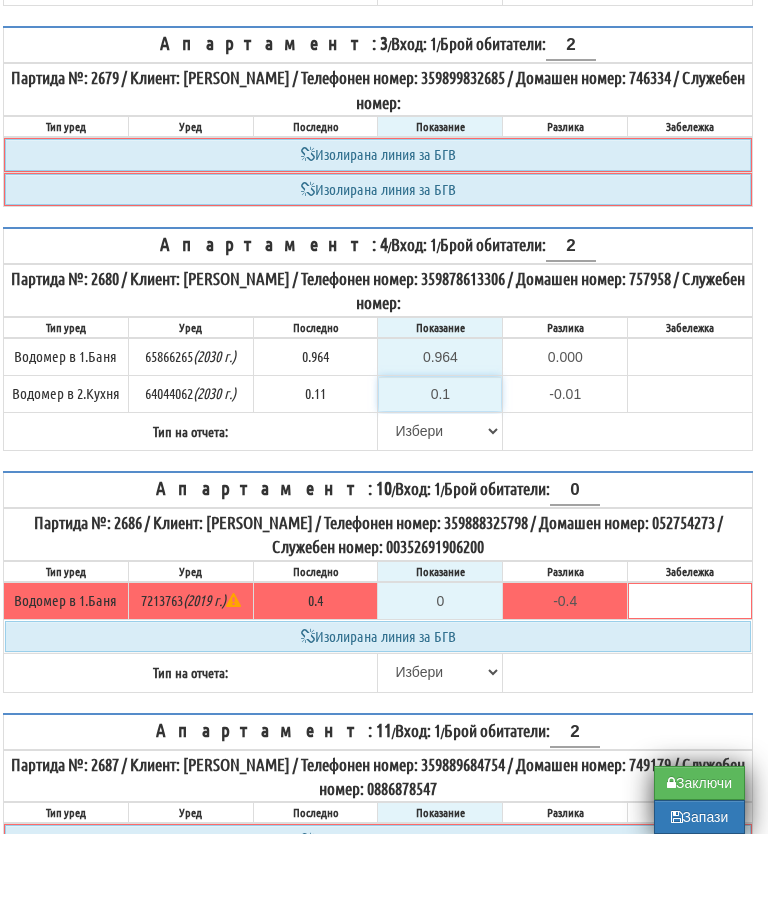 type on "0.11" 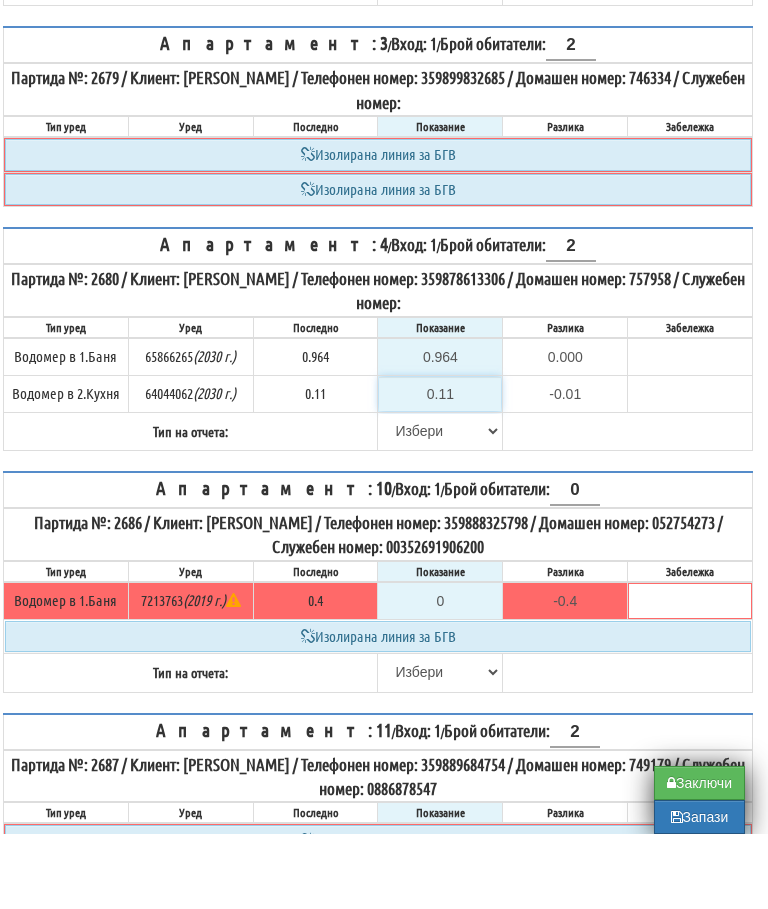 type on "0.00" 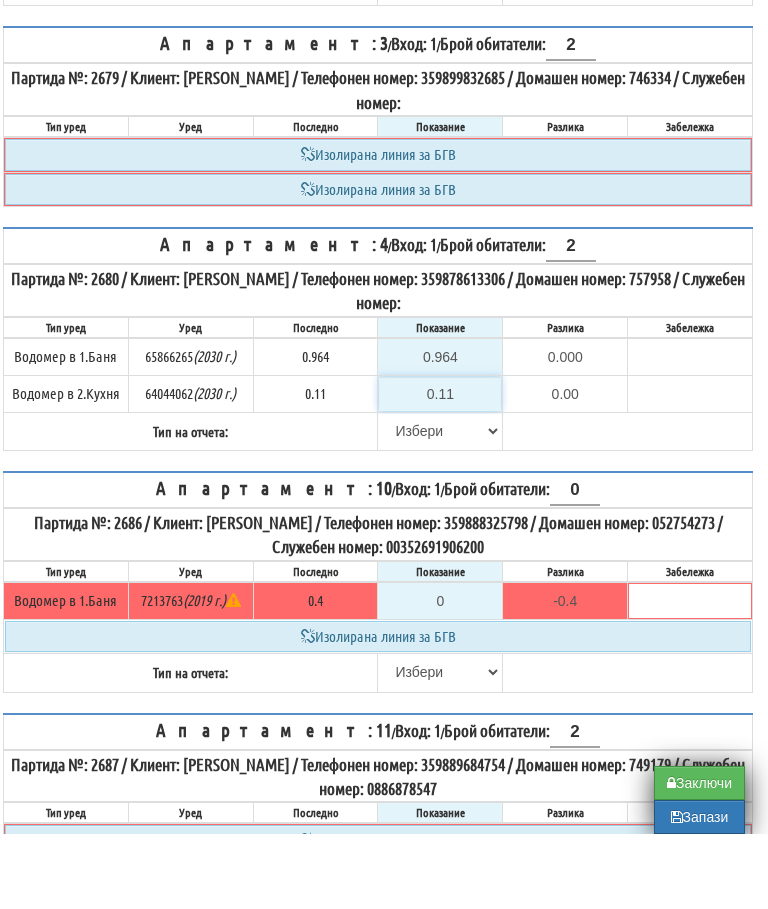 type on "0.11" 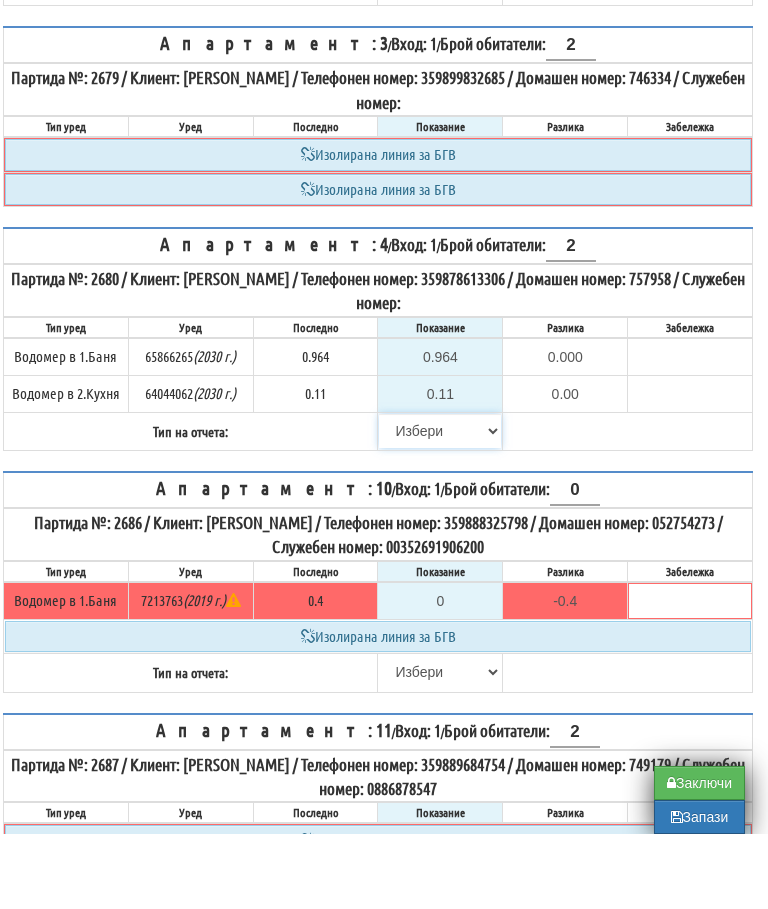 click on "[PERSON_NAME]
Телефон
Бележка
Неосигурен достъп
Самоотчет
Служебно
Дистанционен" at bounding box center [440, 506] 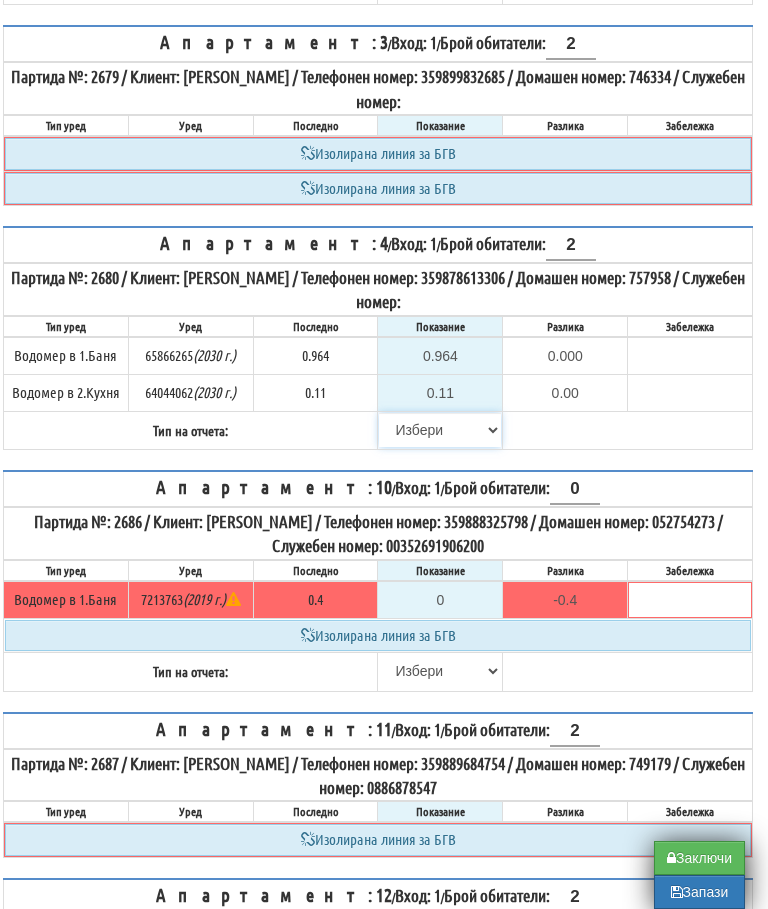 select on "8bc75930-9bfd-e511-80be-8d5a1dced85a" 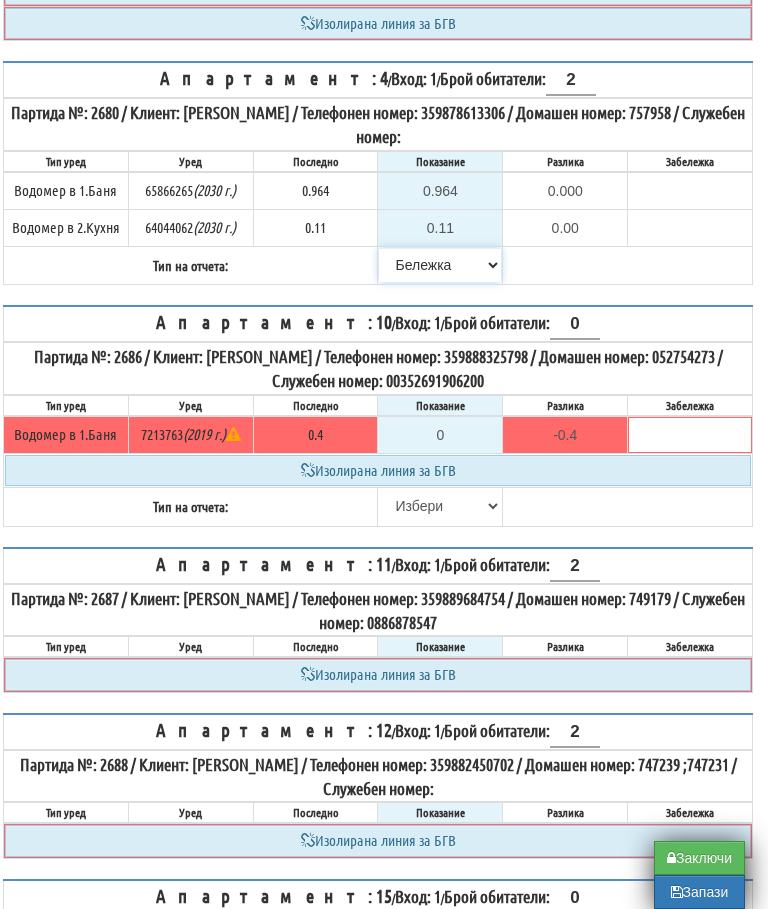 scroll, scrollTop: 764, scrollLeft: 12, axis: both 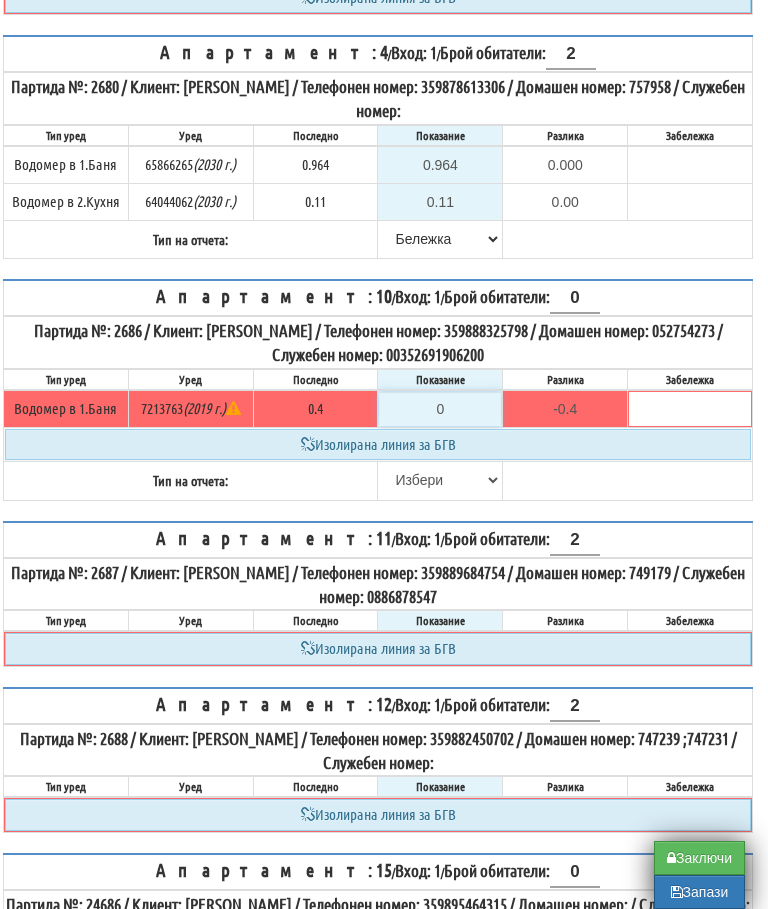 click on "0" at bounding box center [440, 409] 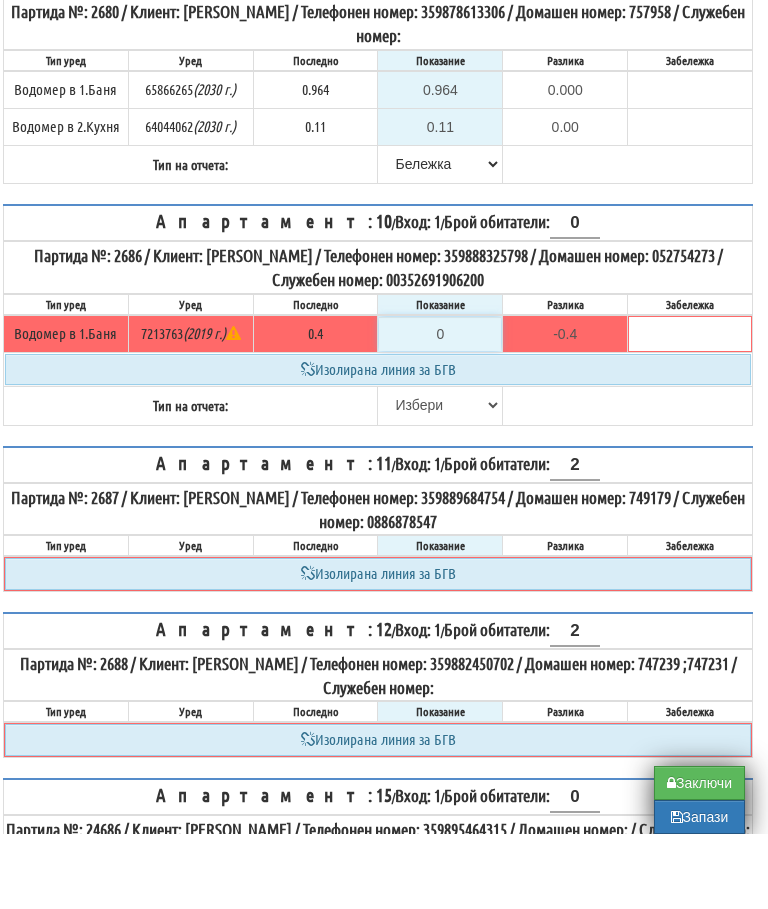 type on "-0.400" 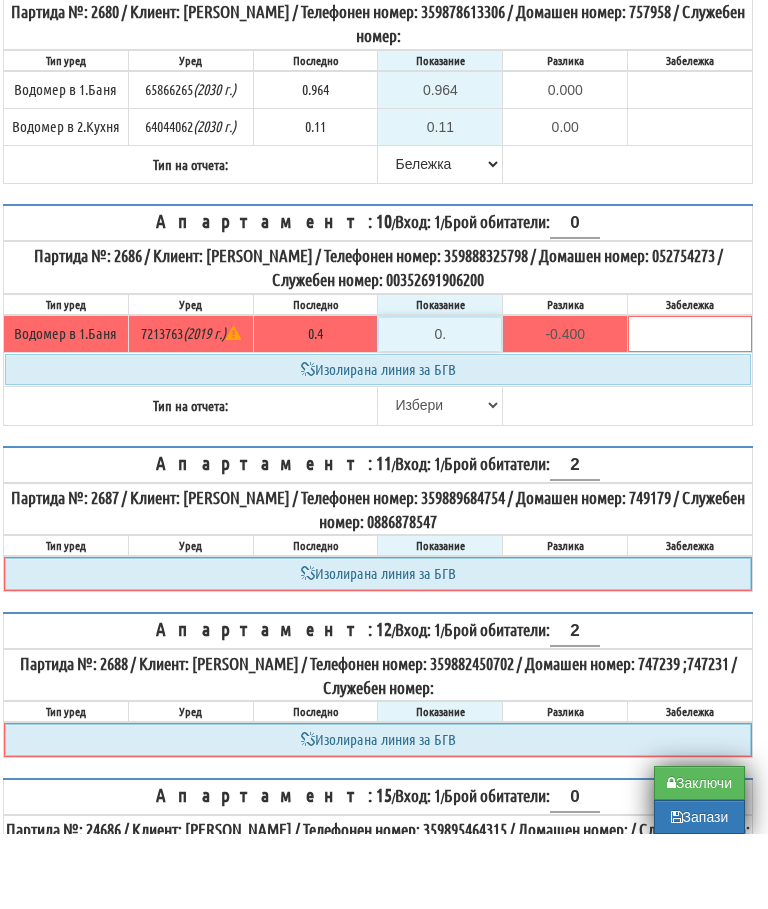 type on "0.4" 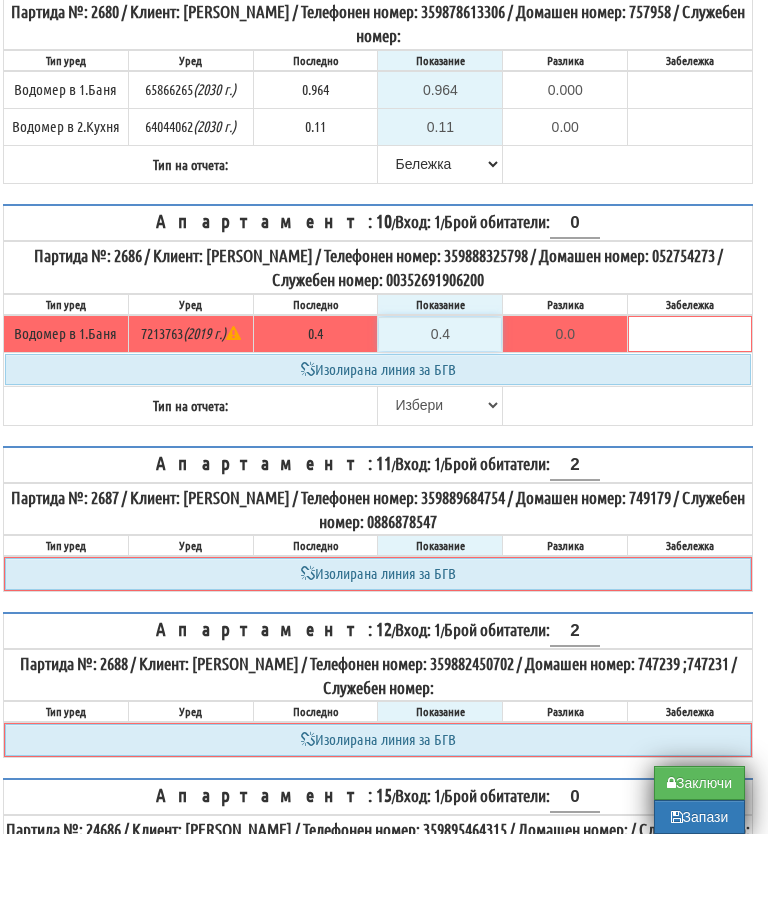 type on "0.4" 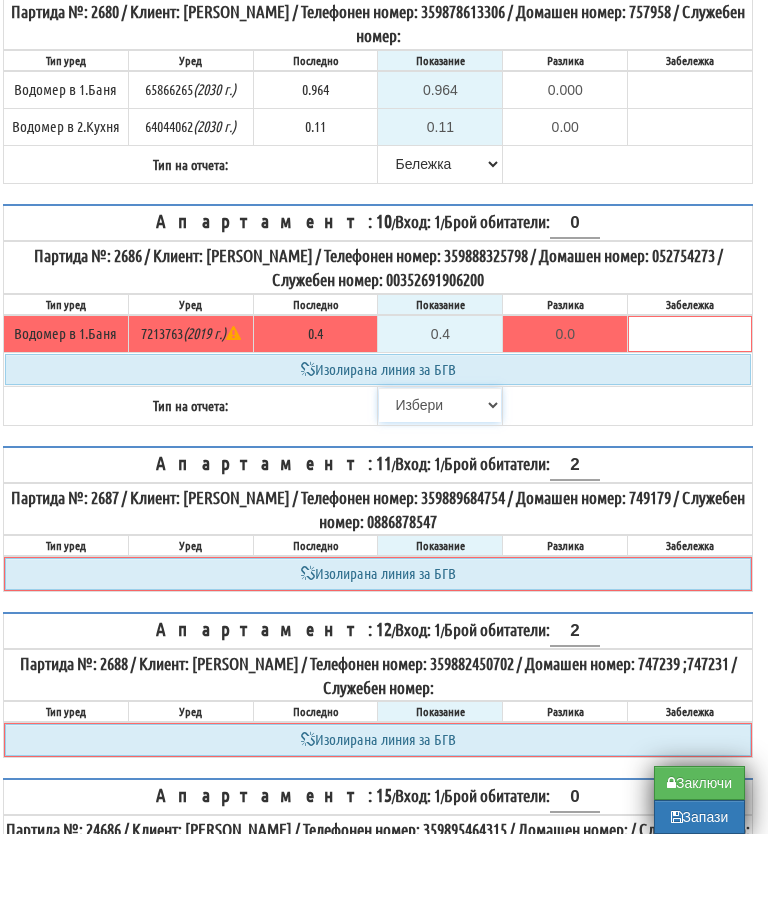 click on "[PERSON_NAME]
Телефон
Бележка
Неосигурен достъп
Самоотчет
Служебно
Дистанционен" at bounding box center [440, 480] 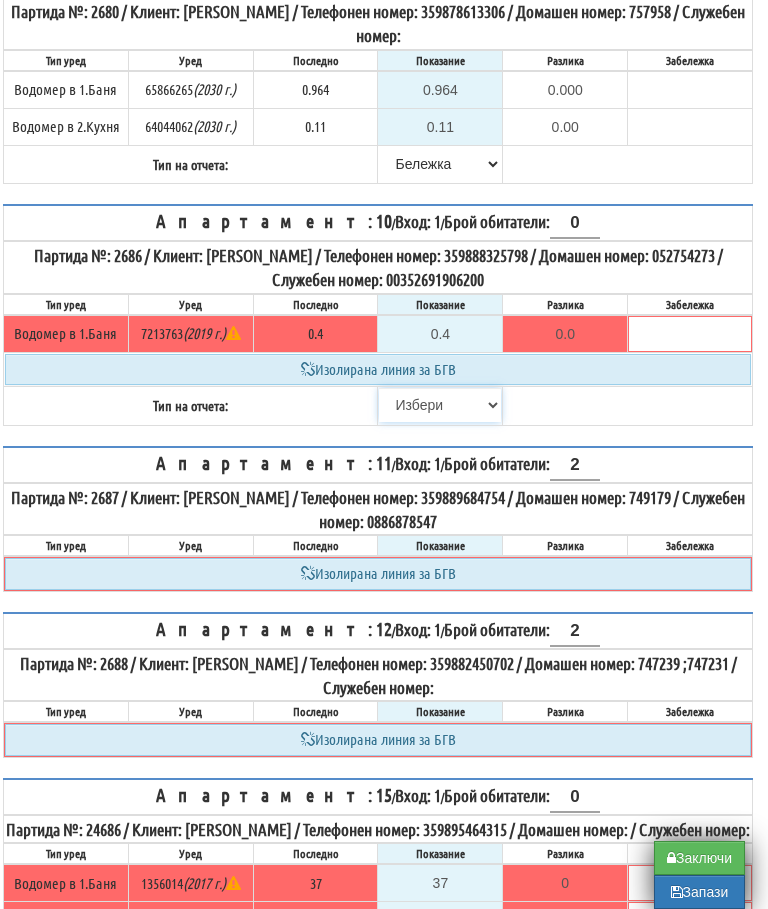 select on "89c75930-9bfd-e511-80be-8d5a1dced85a" 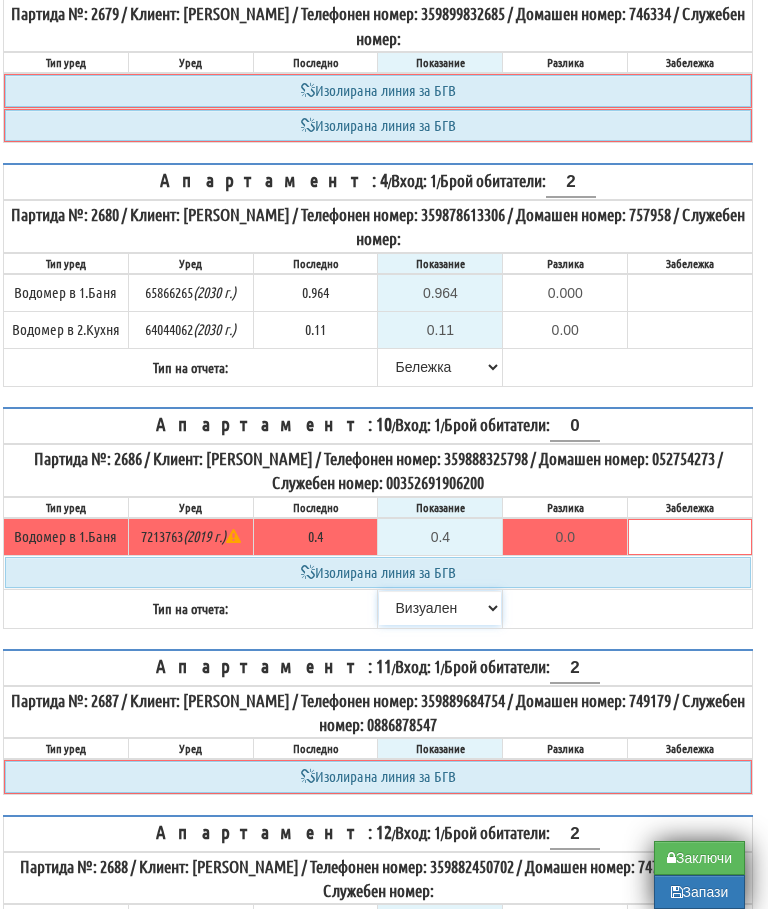 scroll, scrollTop: 636, scrollLeft: 12, axis: both 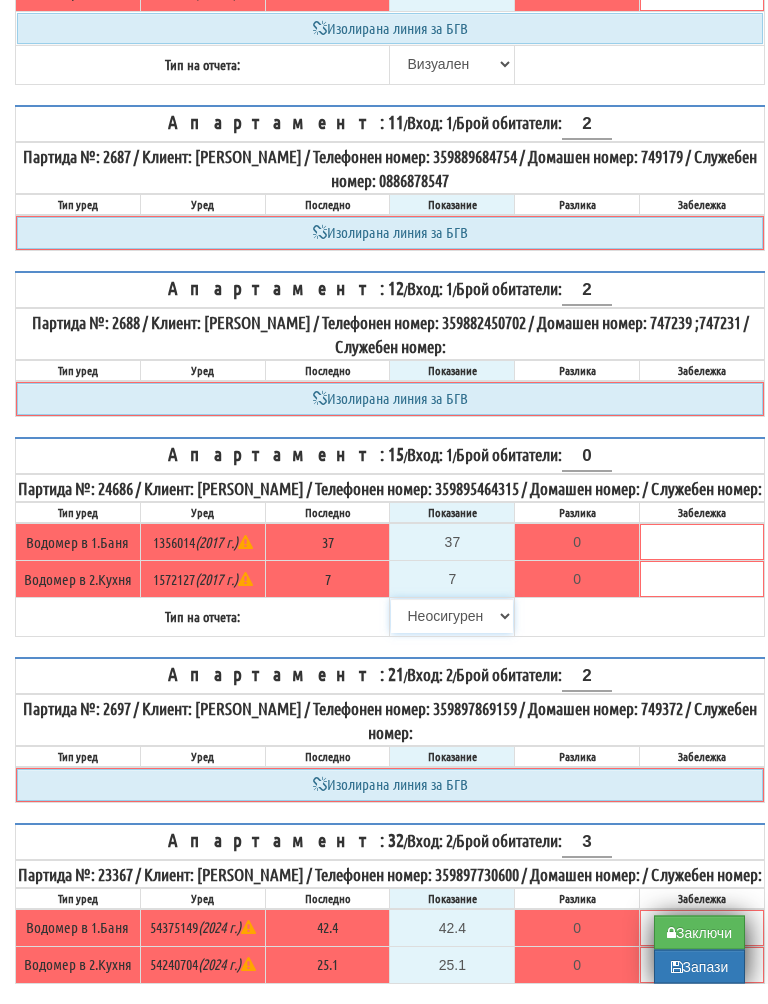 click on "[PERSON_NAME]
Телефон
Бележка
Неосигурен достъп
Самоотчет
Служебно
Дистанционен" at bounding box center (452, 637) 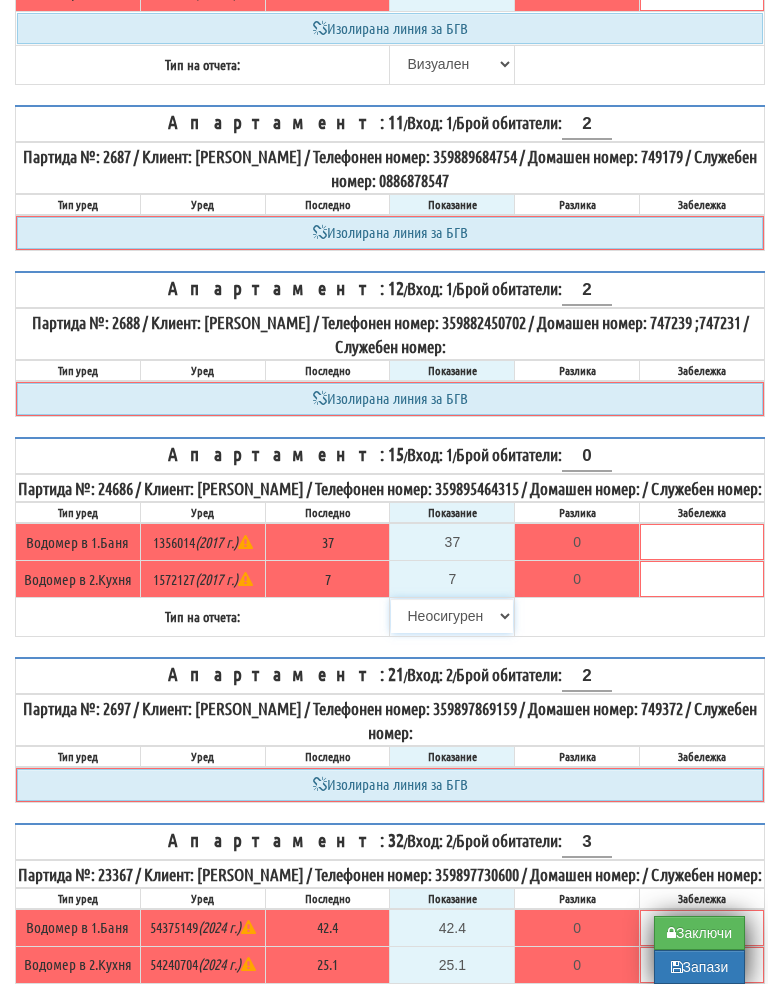 select on "8ac75930-9bfd-e511-80be-8d5a1dced85a" 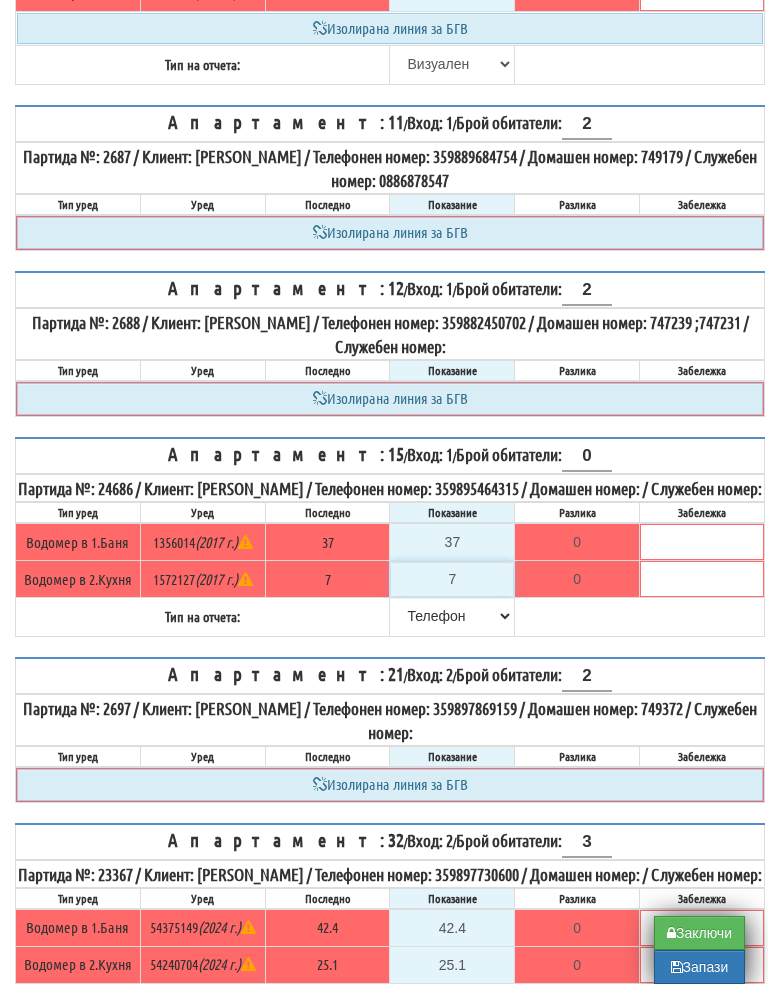 click on "7" at bounding box center [452, 599] 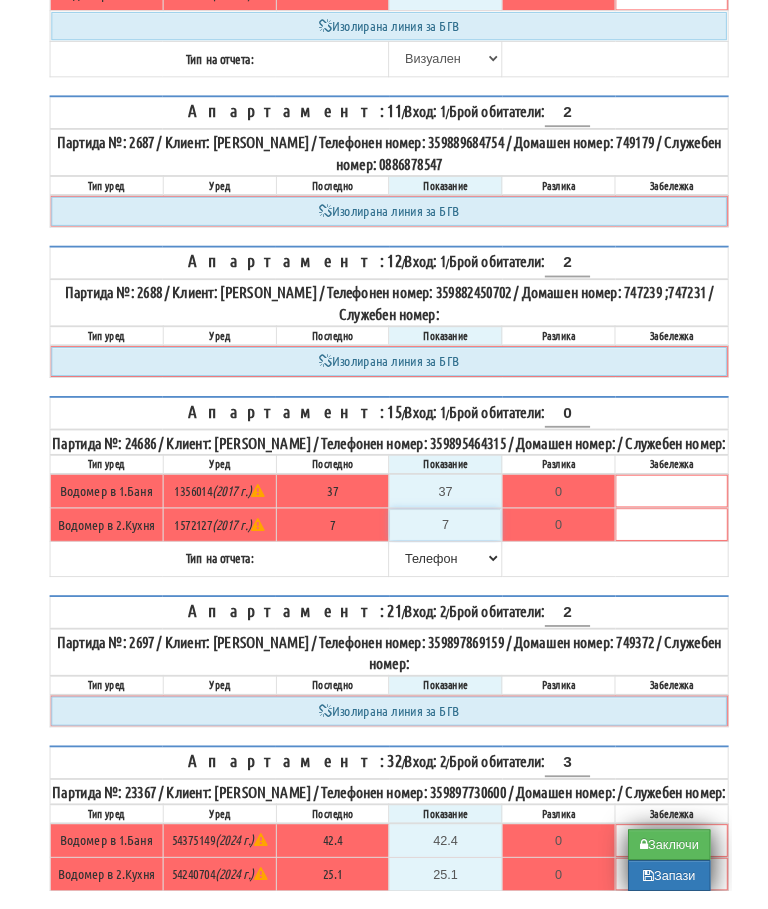 scroll, scrollTop: 1159, scrollLeft: 12, axis: both 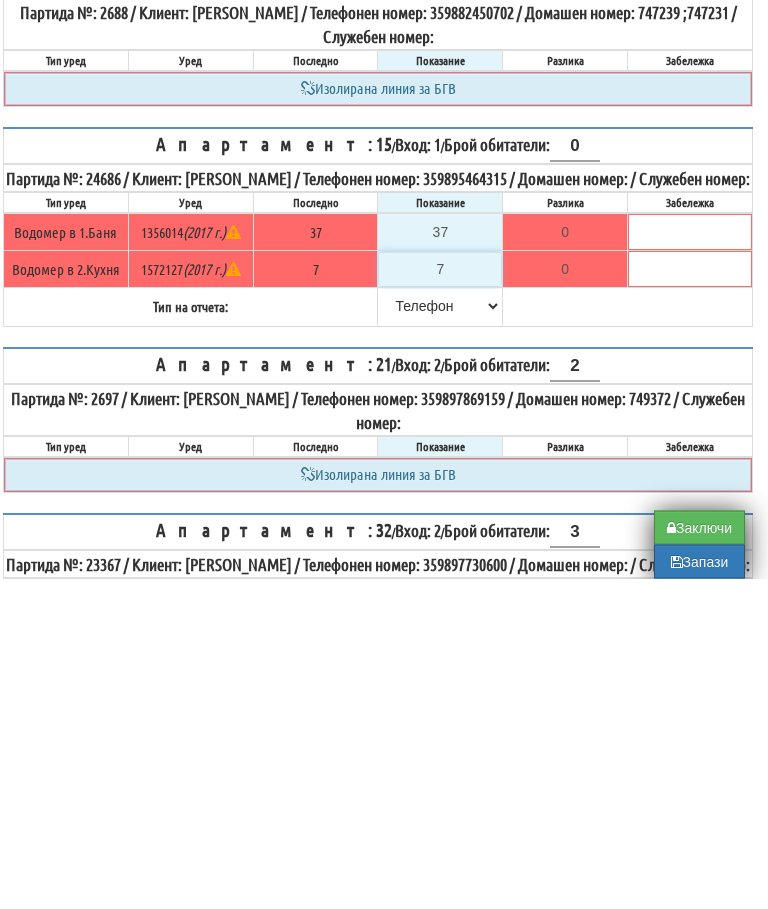 type on "0.000" 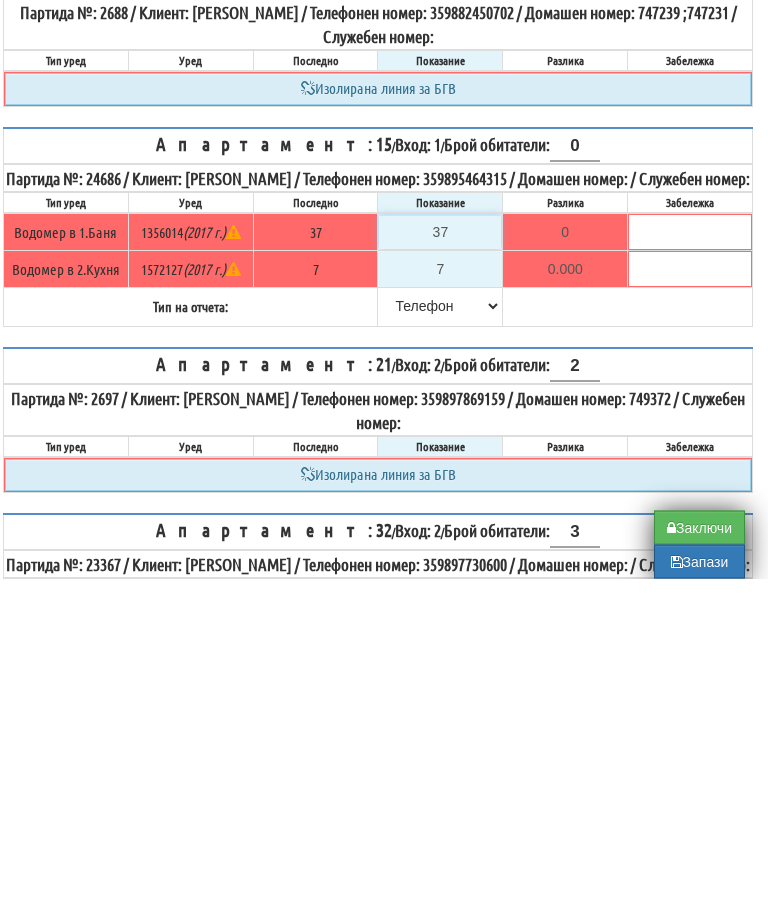 click on "37" at bounding box center (440, 563) 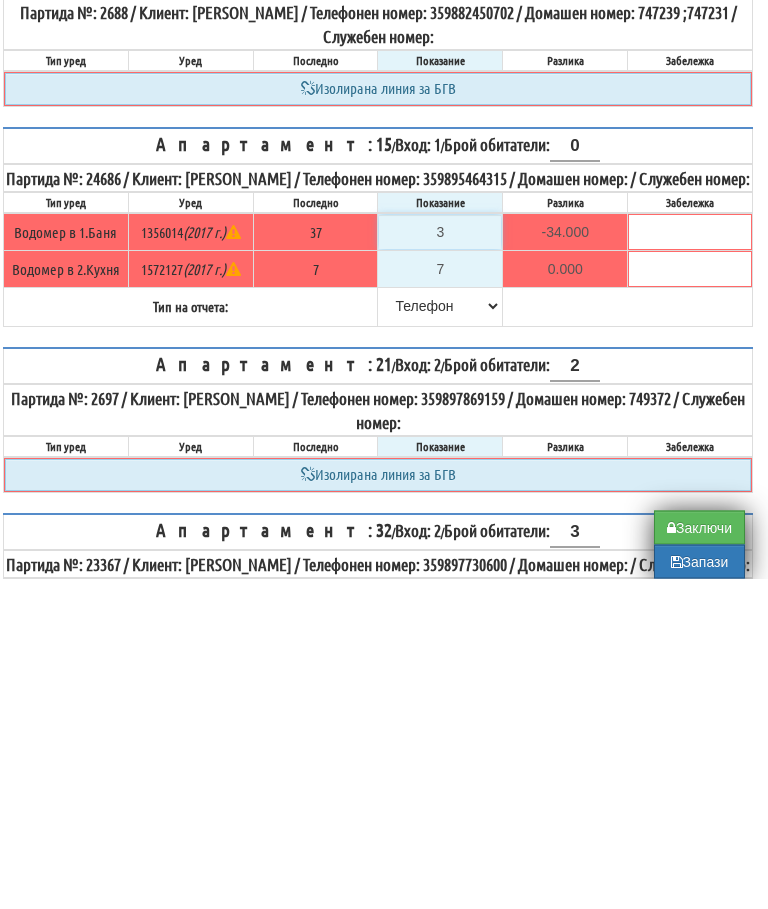 type on "37" 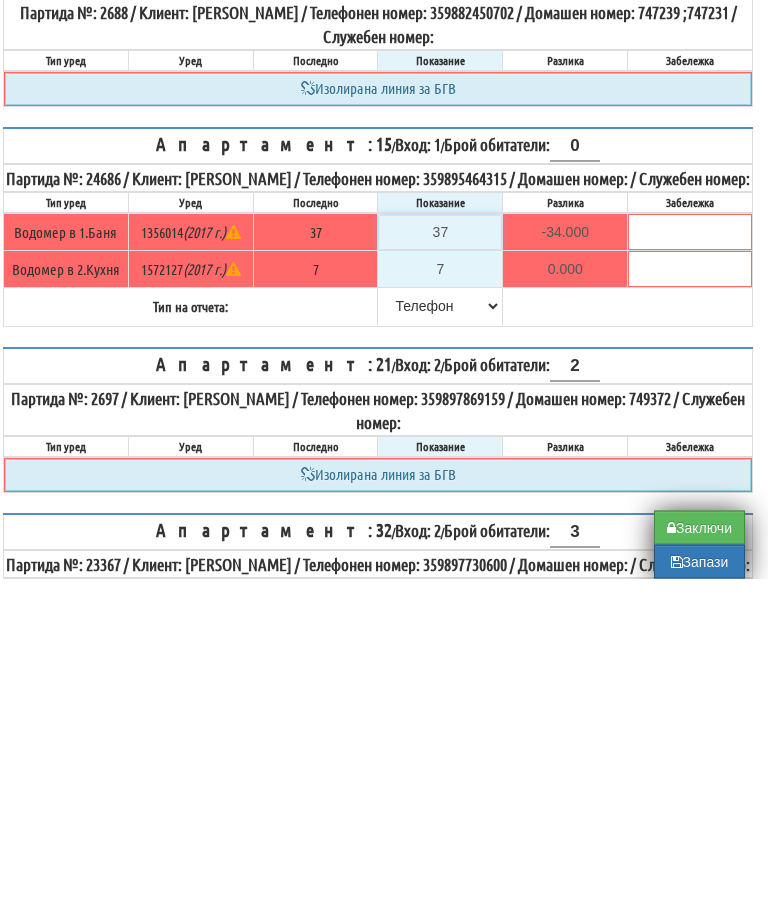 type on "0.000" 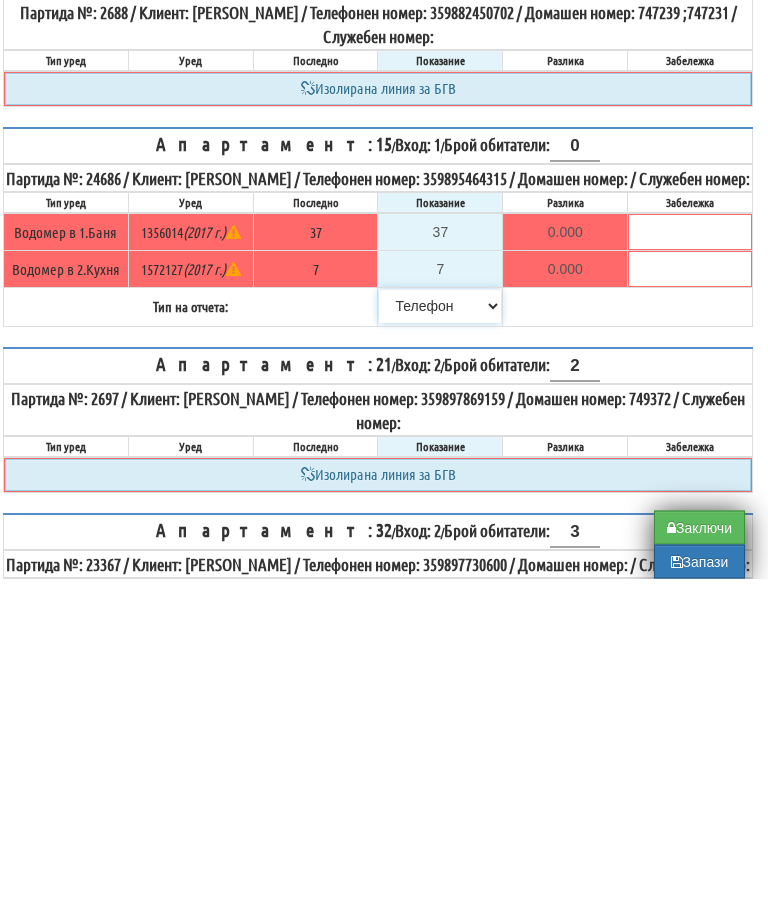 click on "[PERSON_NAME]
Телефон
Бележка
Неосигурен достъп
Самоотчет
Служебно
Дистанционен" at bounding box center (440, 637) 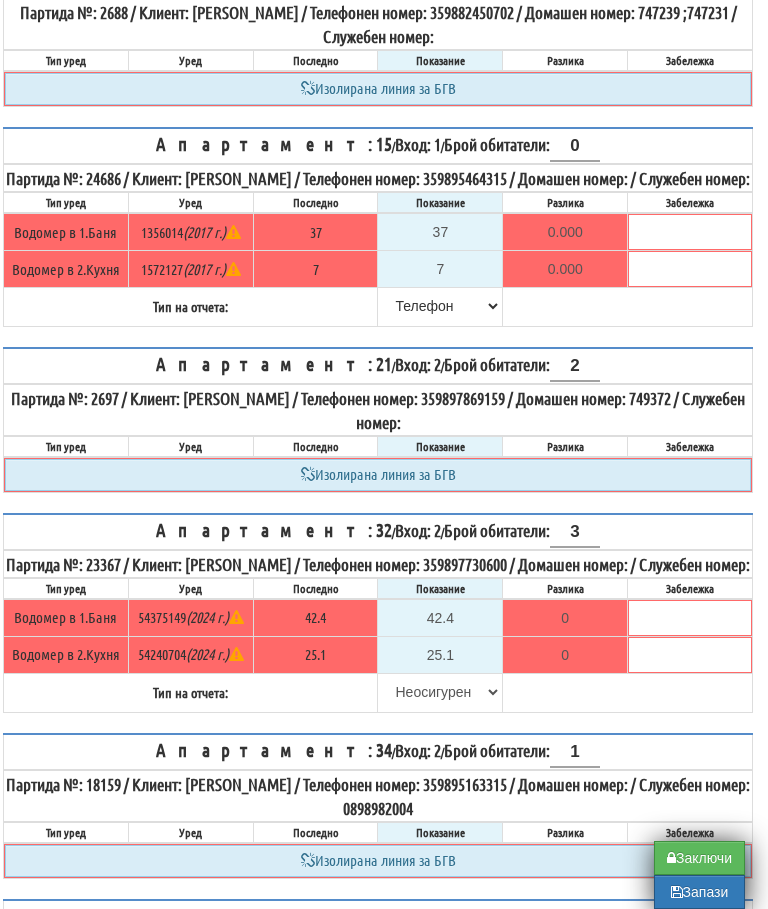 click on "Апартамент:
15
/
Вход:
1
/
Брой обитатели:
0
Партида №:
24686
/
Клиент:
ХРИСТО СТОЯНОВ ХАРАЛАНОВ /
Телефонен номер:
359895464315 /
Домашен номер:
/
Служебен номер:
Тип уред
Уред
Последно
Показание
Разлика
Забележка
37" at bounding box center (378, 227) 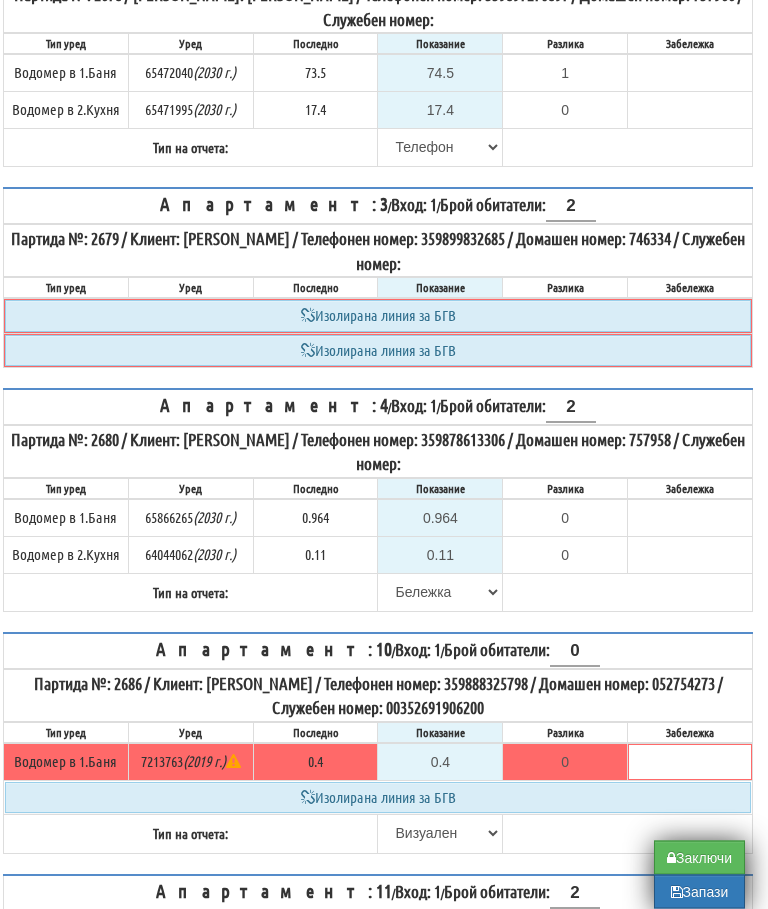 scroll, scrollTop: 411, scrollLeft: 12, axis: both 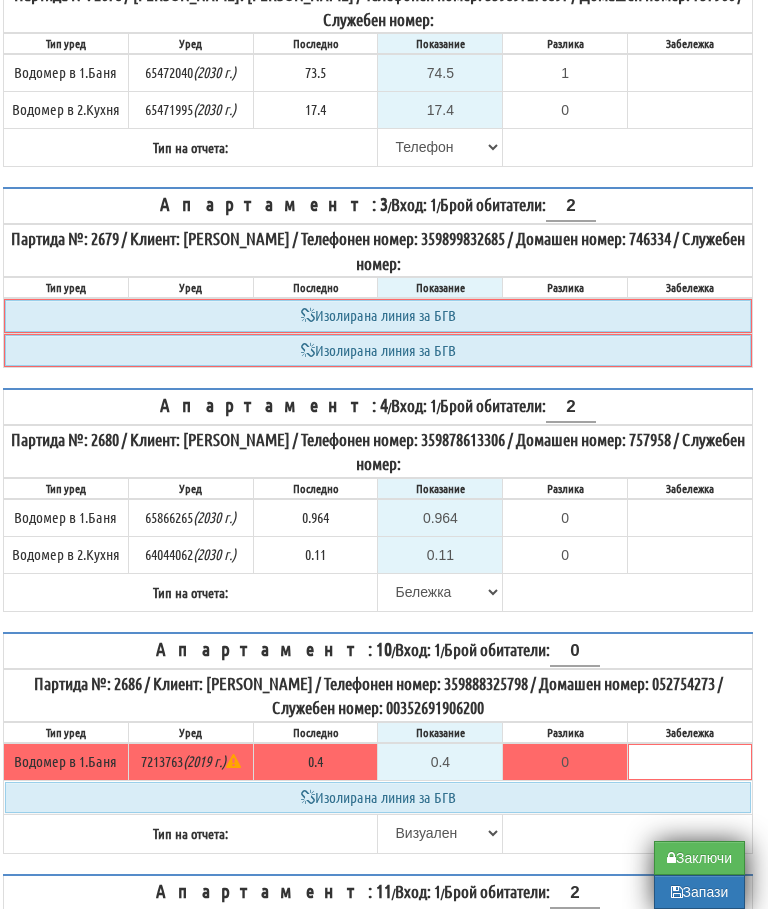 click on "Запази" at bounding box center (699, 892) 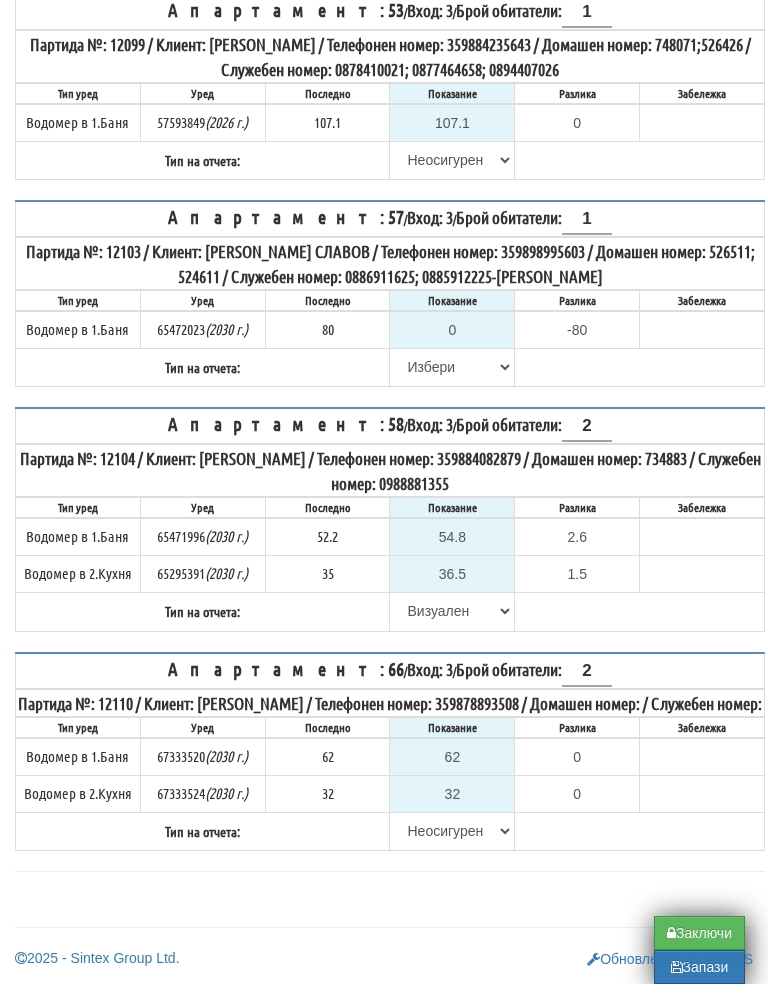 scroll, scrollTop: 354, scrollLeft: 0, axis: vertical 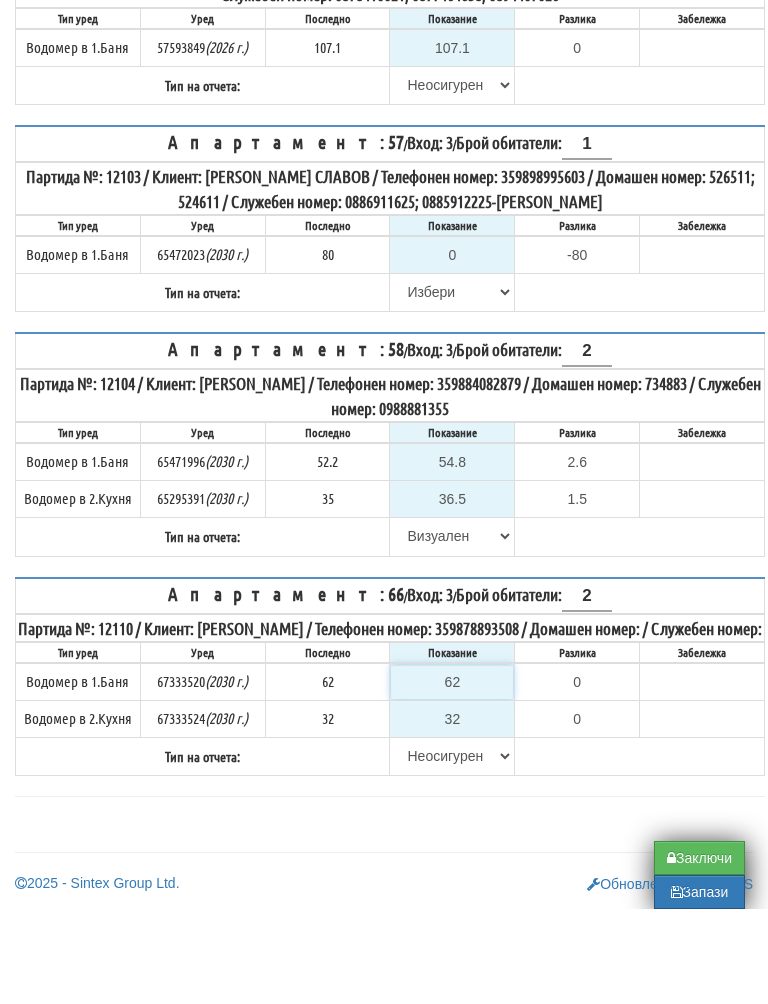 click on "62" at bounding box center (452, 777) 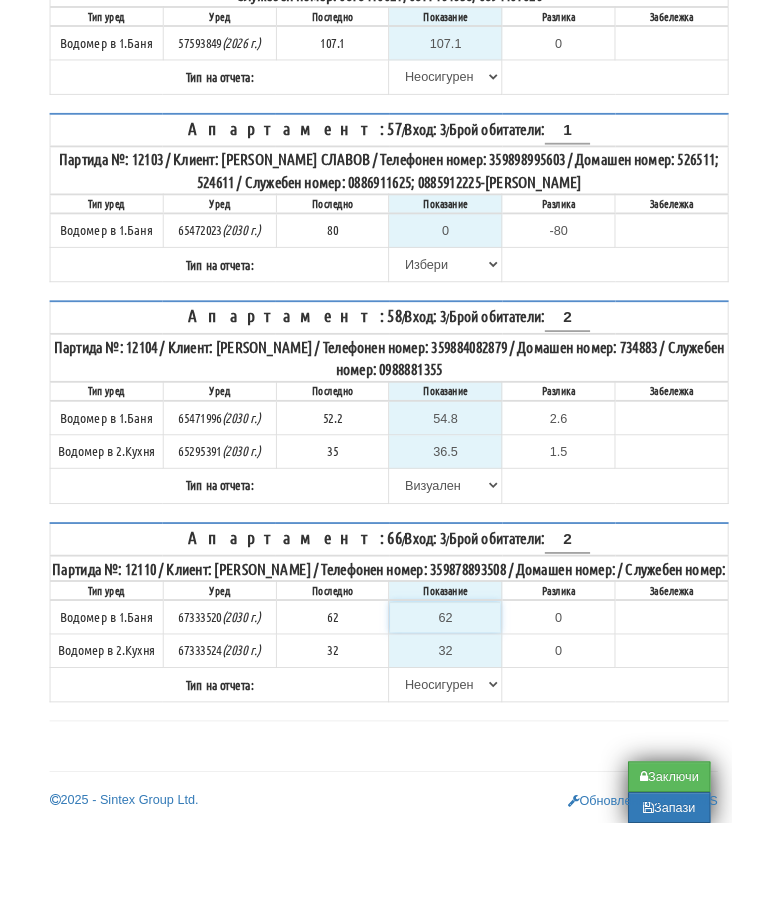 scroll, scrollTop: 449, scrollLeft: 12, axis: both 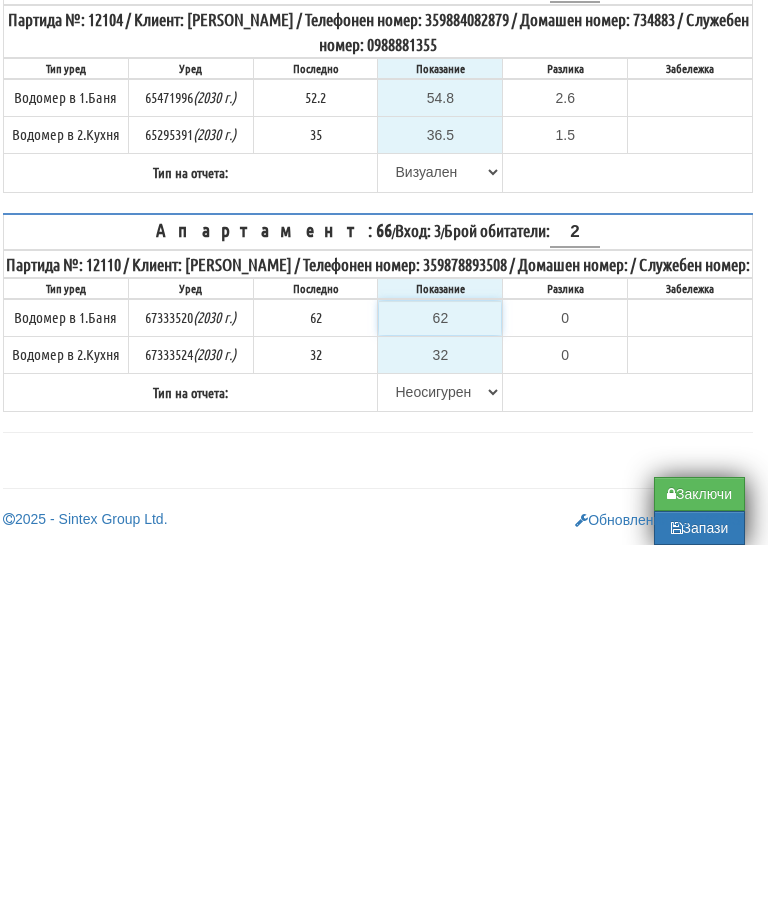 type on "6" 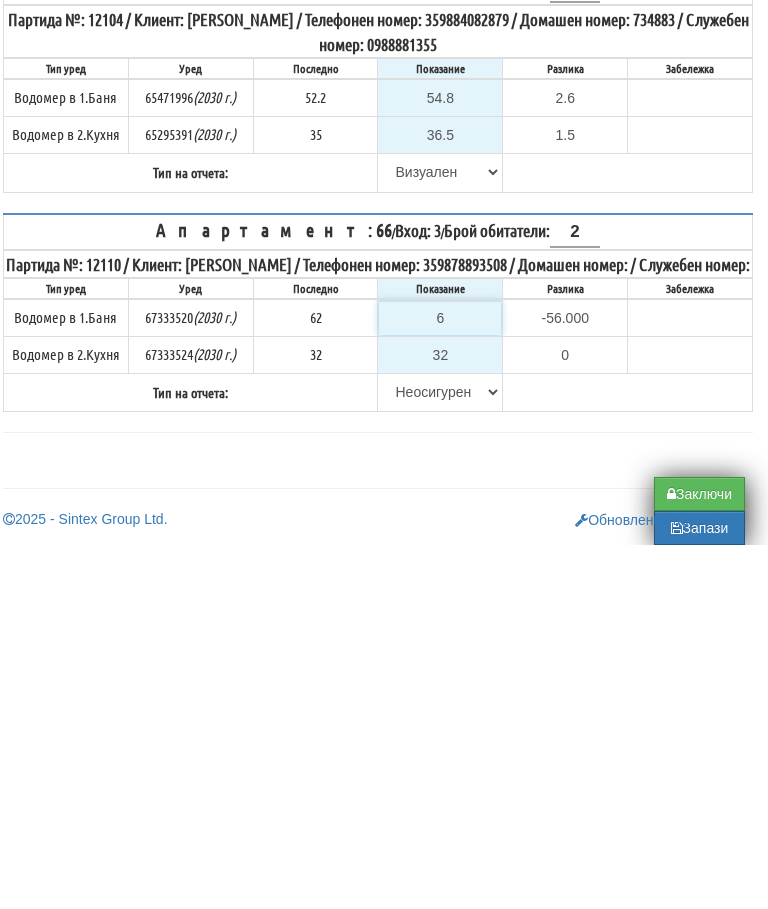 type on "63" 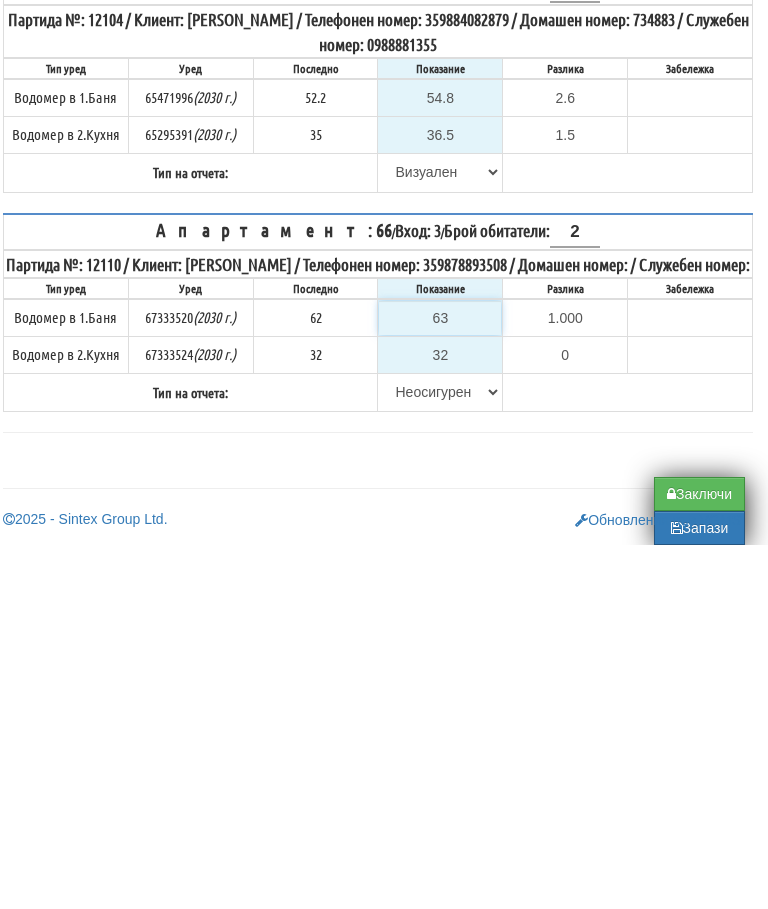 type on "63" 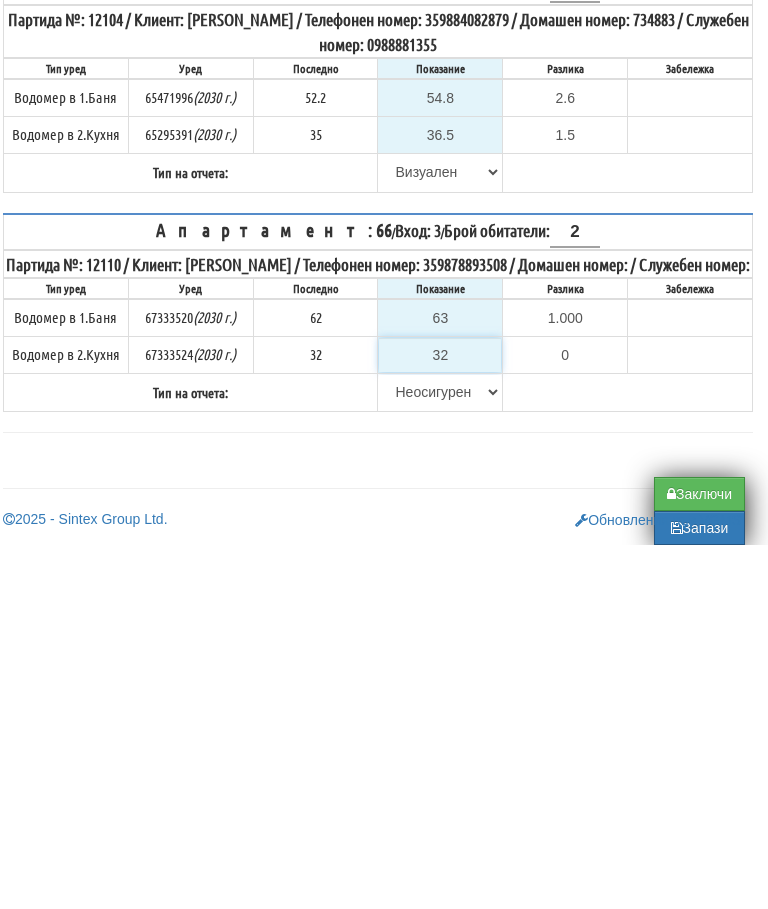 click on "32" at bounding box center (440, 719) 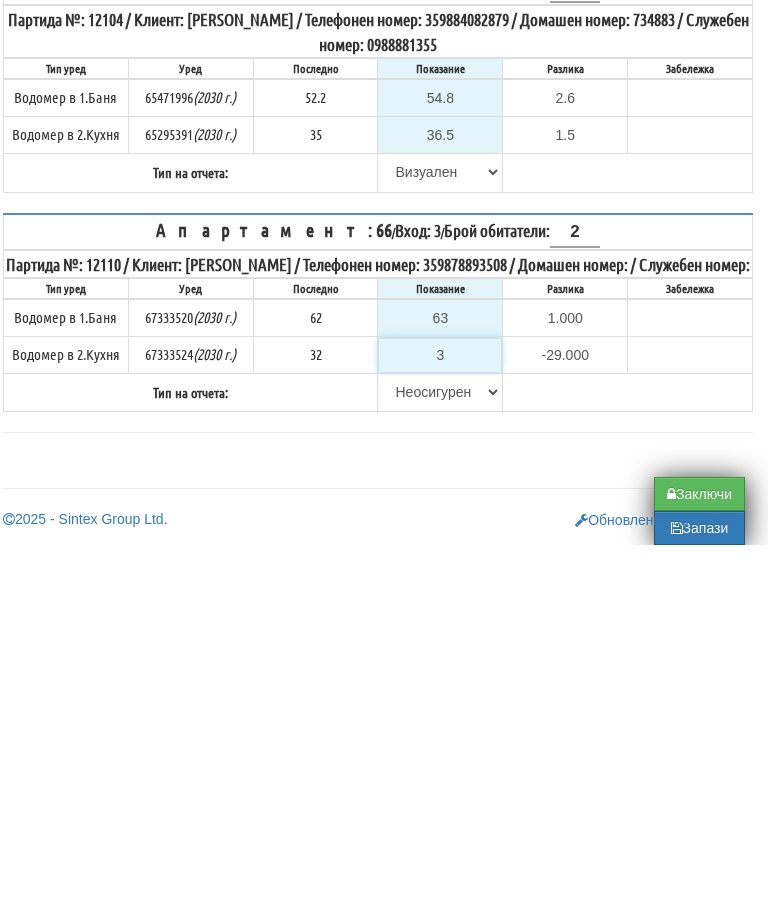 type on "32" 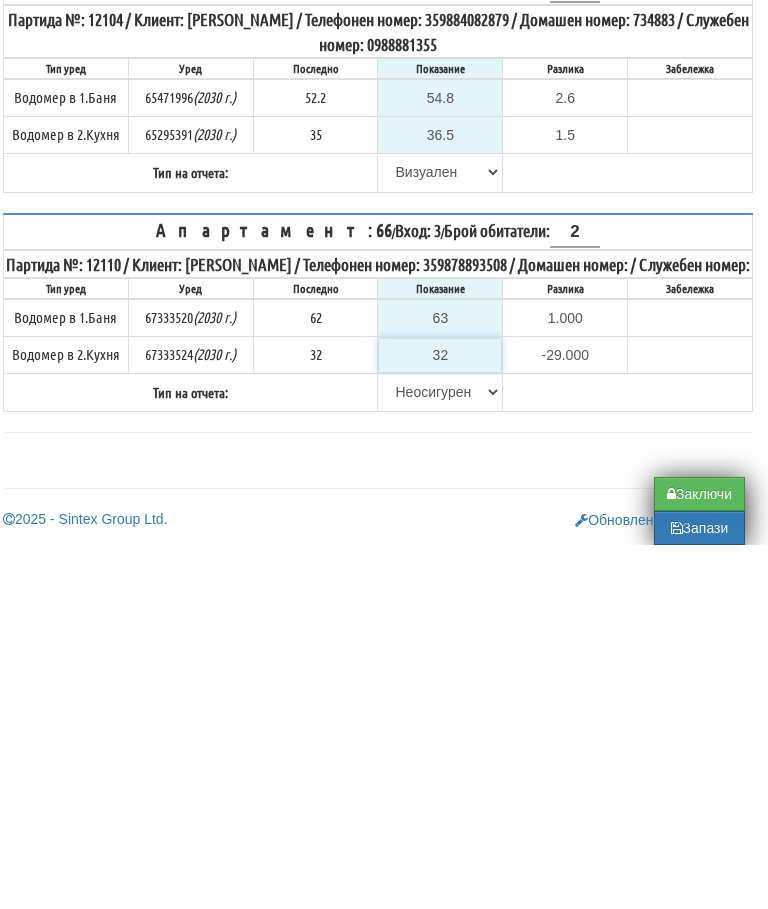 type on "0.000" 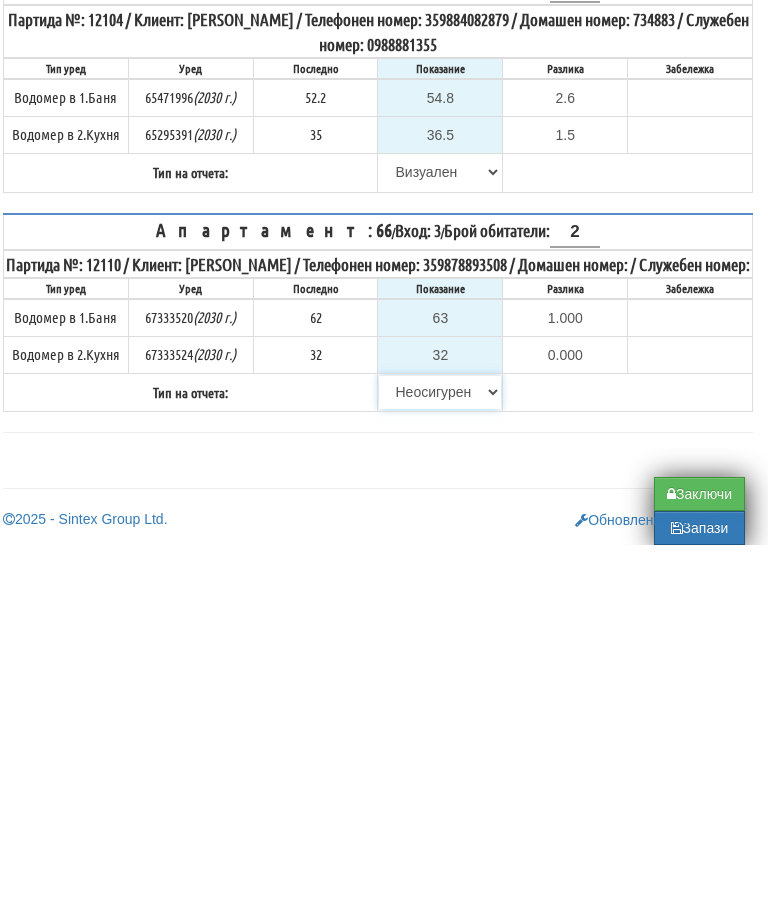 click on "[PERSON_NAME]
Телефон
Бележка
Неосигурен достъп
Самоотчет
Служебно
Дистанционен" at bounding box center (440, 756) 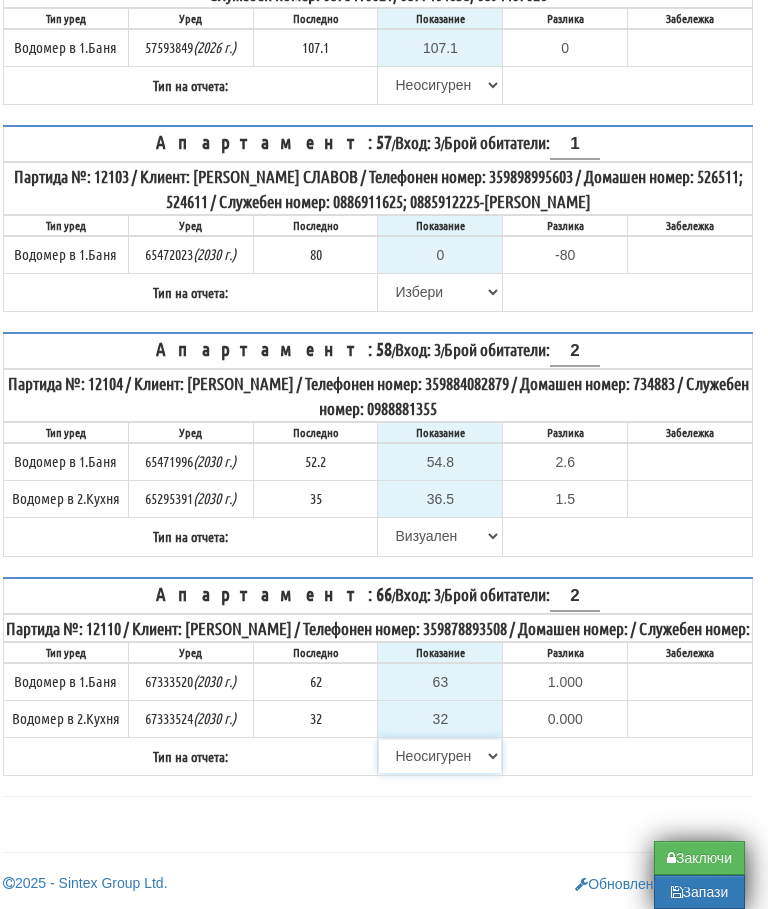 select on "8ac75930-9bfd-e511-80be-8d5a1dced85a" 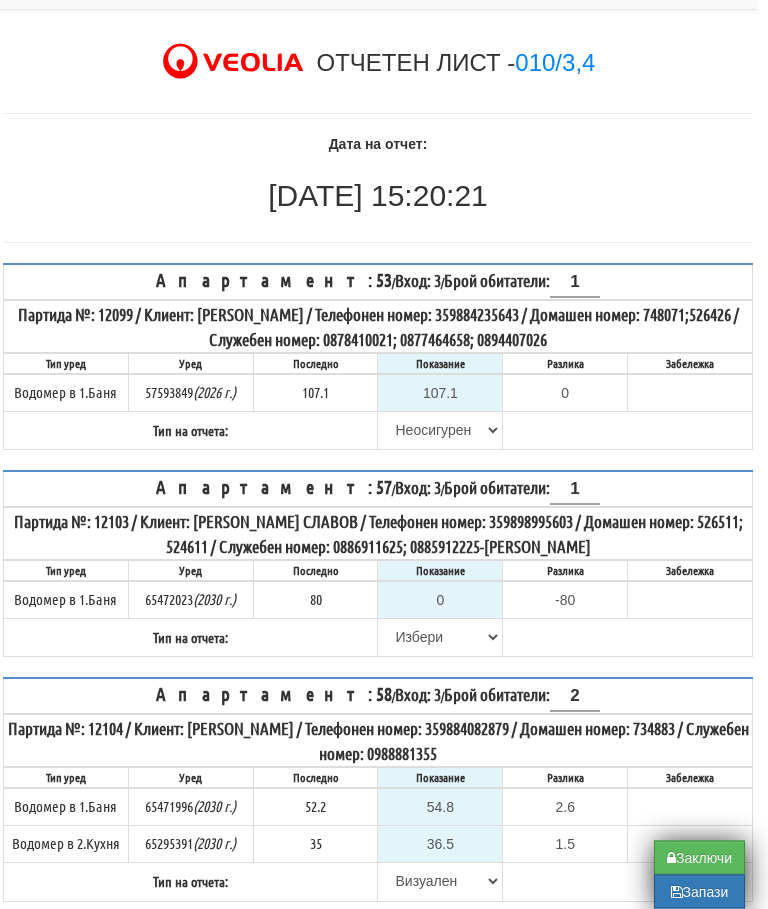 scroll, scrollTop: 0, scrollLeft: 12, axis: horizontal 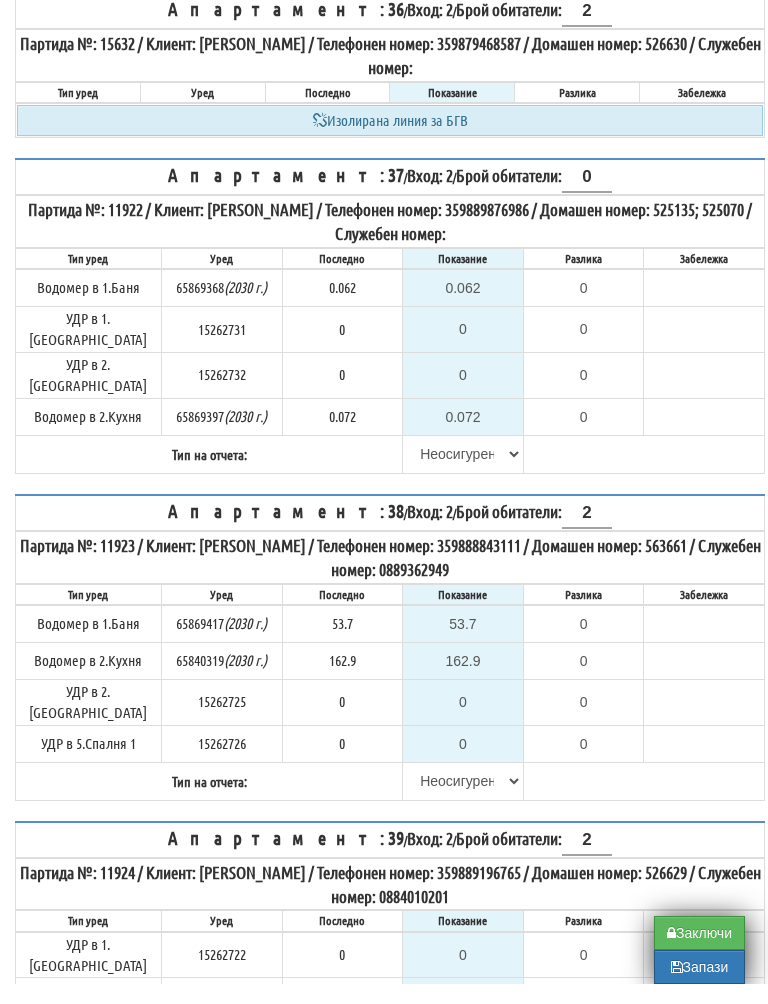 click on "Запази" at bounding box center [699, 987] 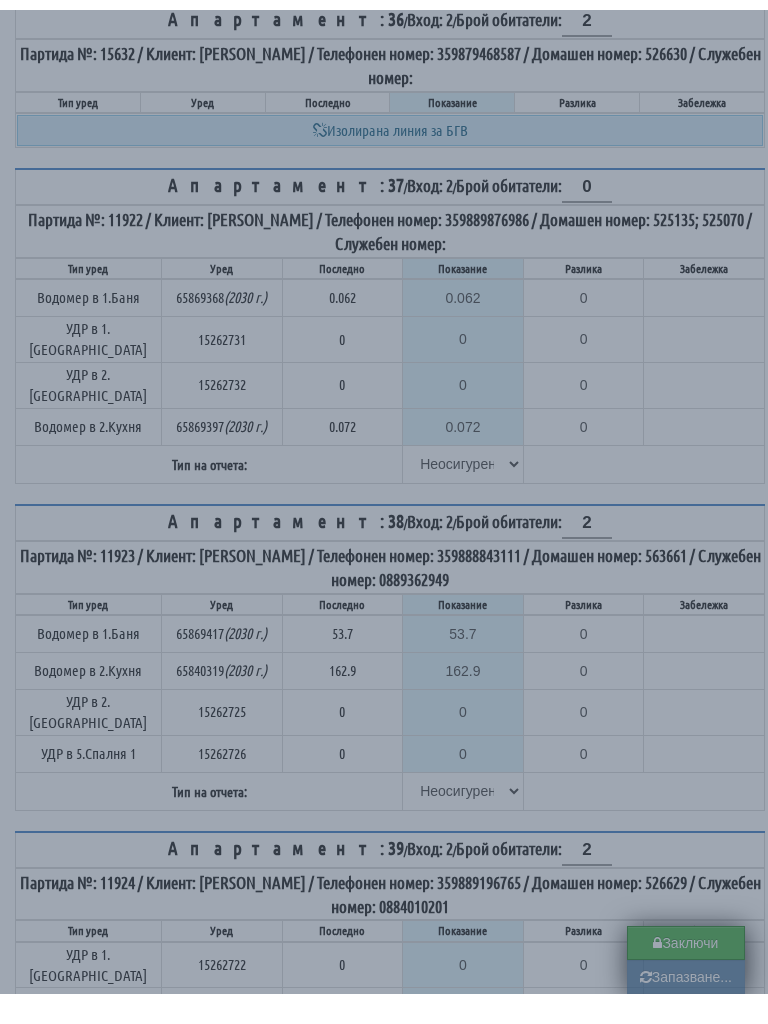 scroll, scrollTop: 9676, scrollLeft: 0, axis: vertical 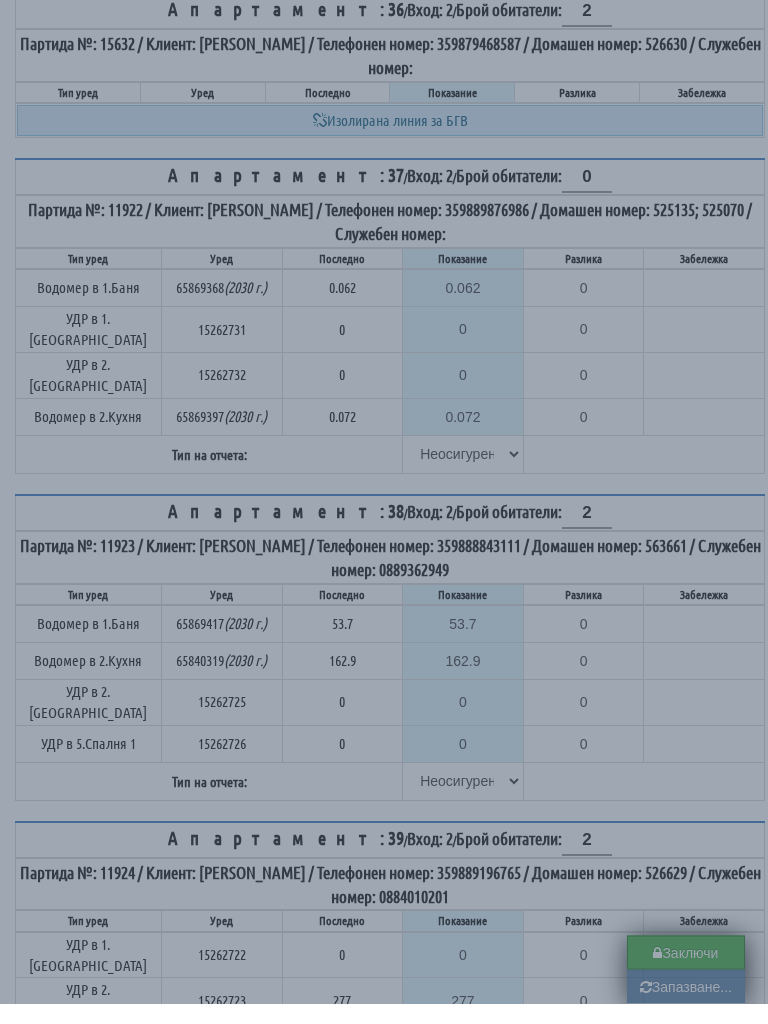 click on "× Моля изчакайте... Данните се запазват. Отчетната карта ще се затвори автоматично. Моля изчакайте..." at bounding box center [384, 512] 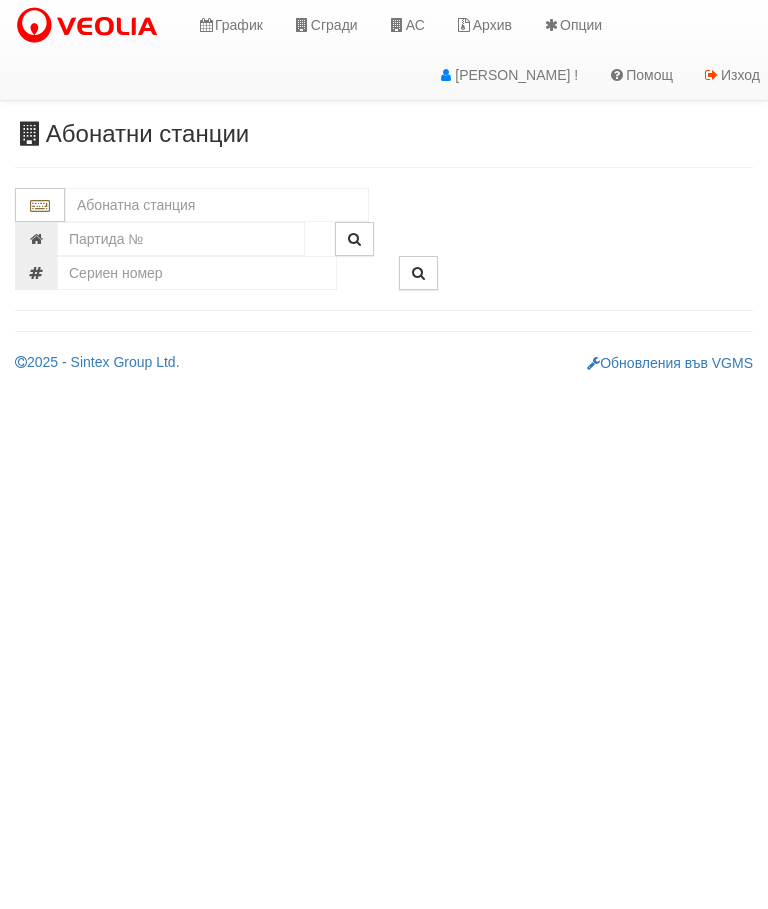 scroll, scrollTop: 0, scrollLeft: 0, axis: both 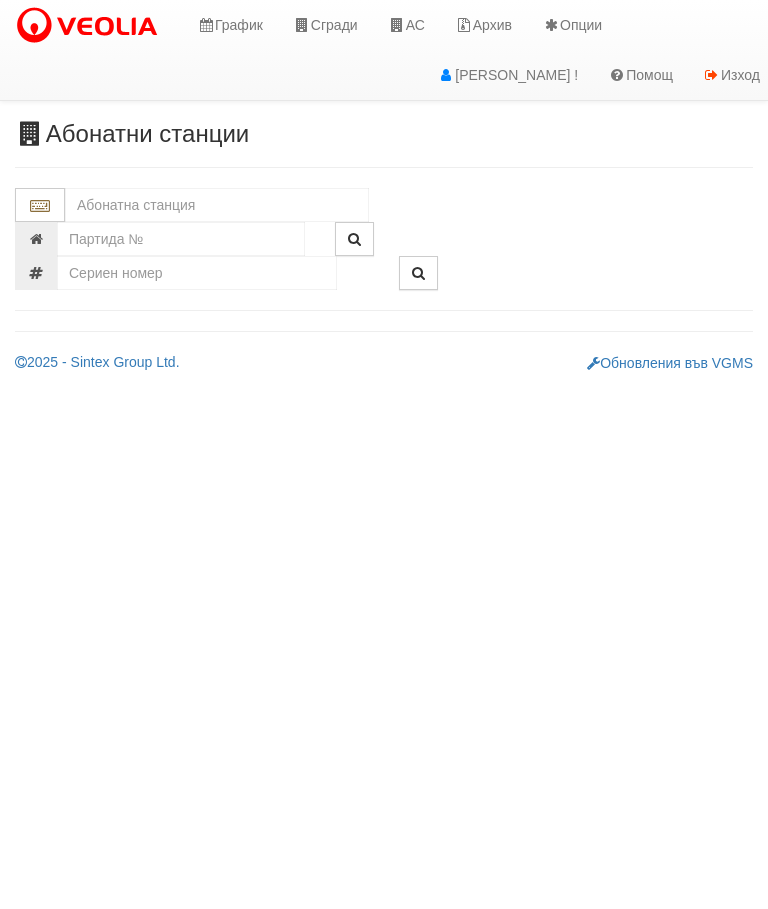 click at bounding box center (217, 205) 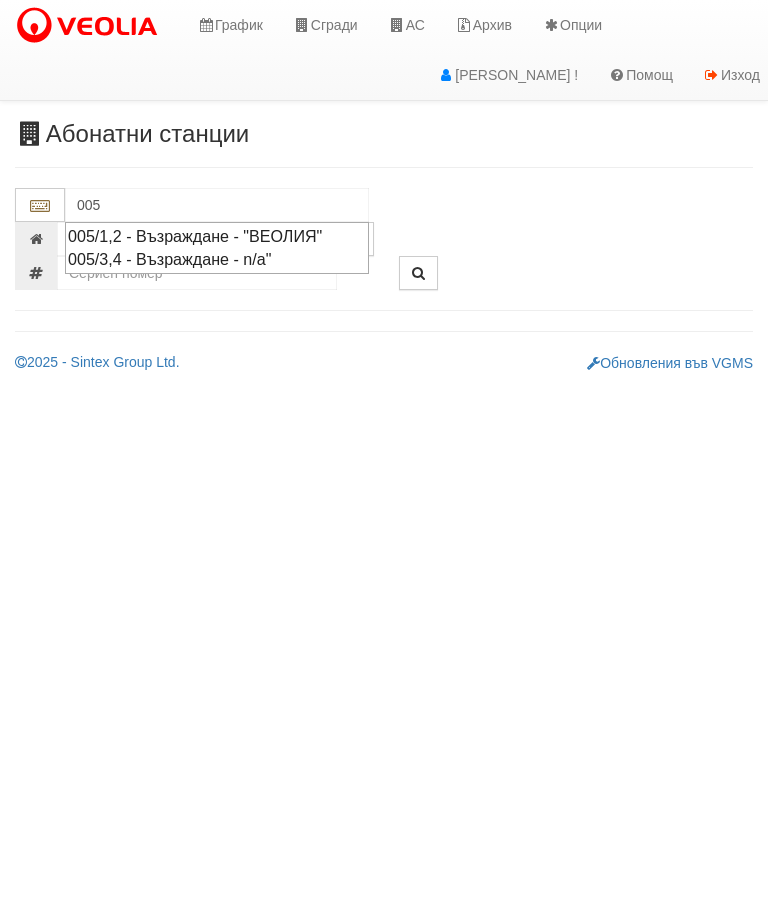 click on "005/1,2 - Възраждане - "ВЕОЛИЯ"" at bounding box center (217, 236) 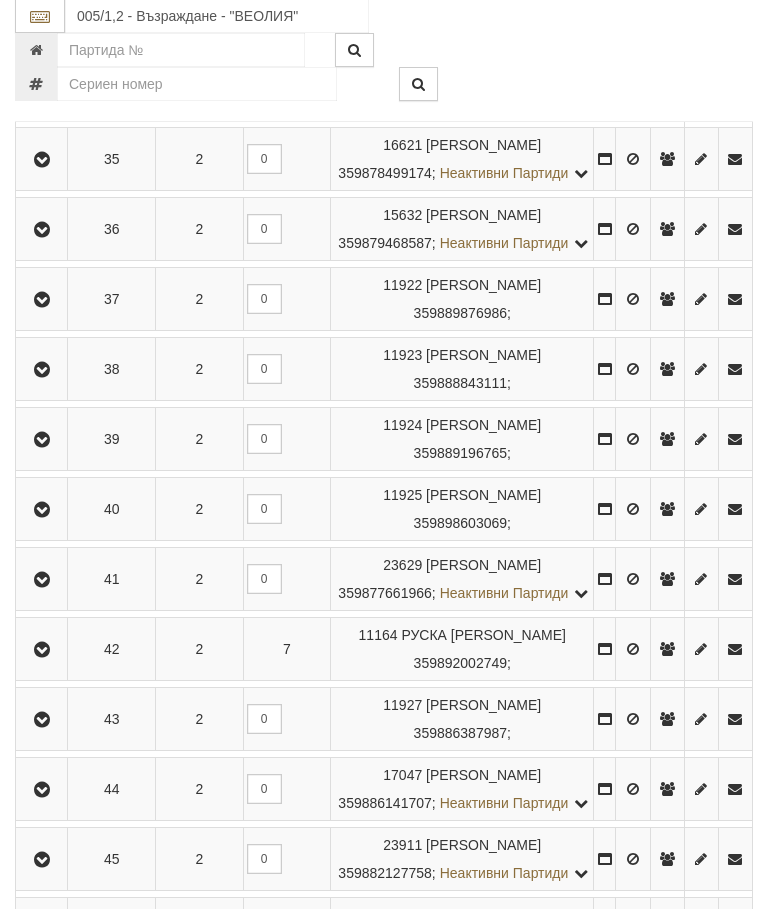 scroll, scrollTop: 2879, scrollLeft: 0, axis: vertical 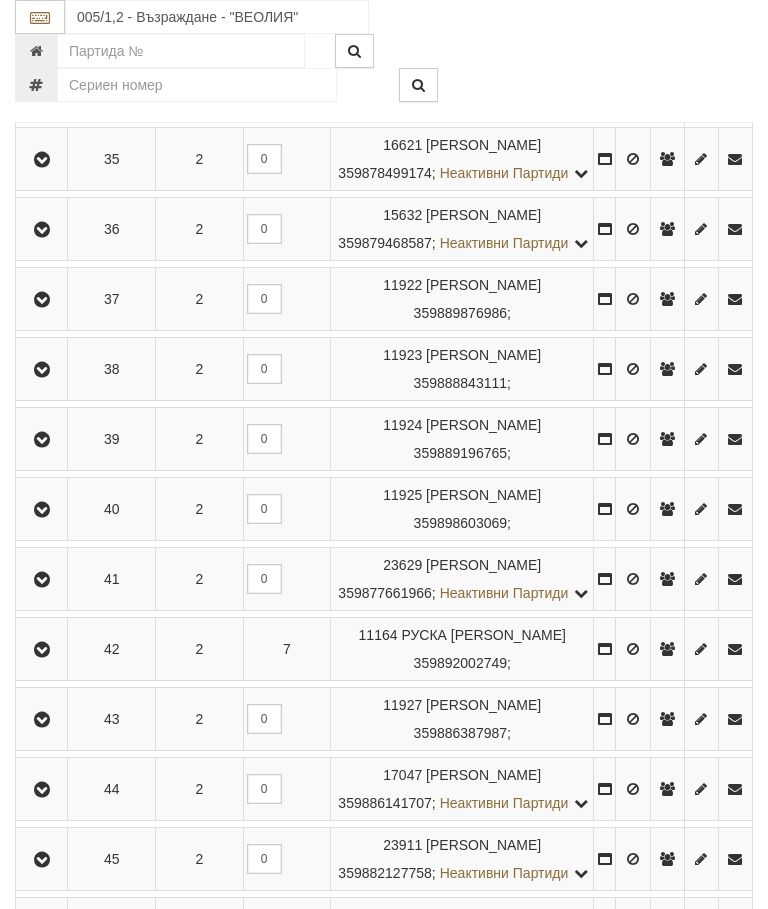 click at bounding box center [41, 439] 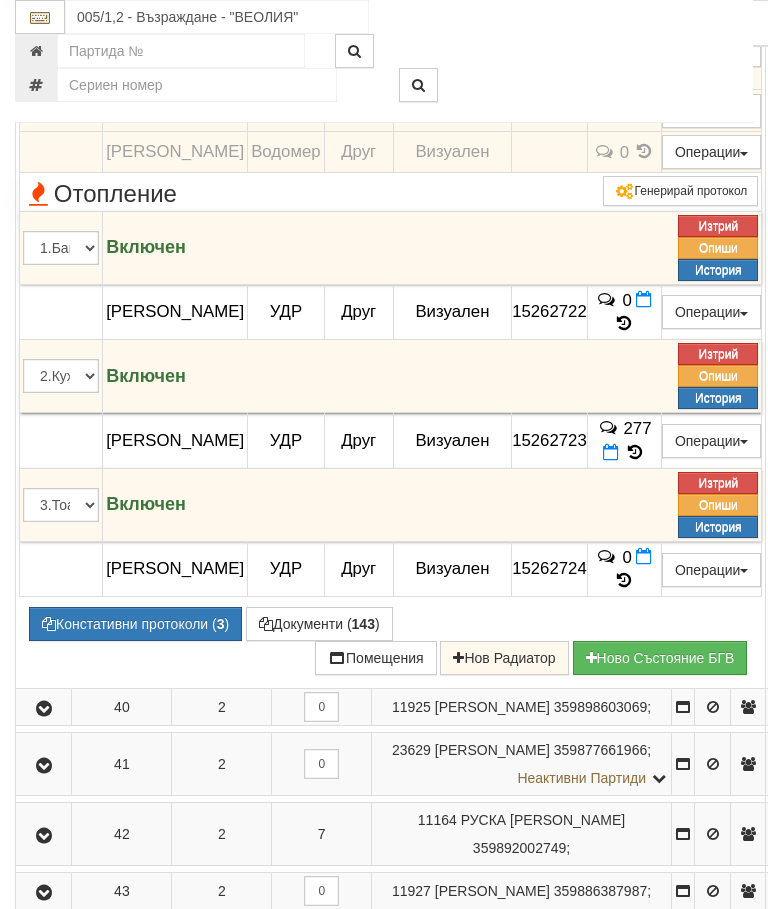click at bounding box center (635, 73) 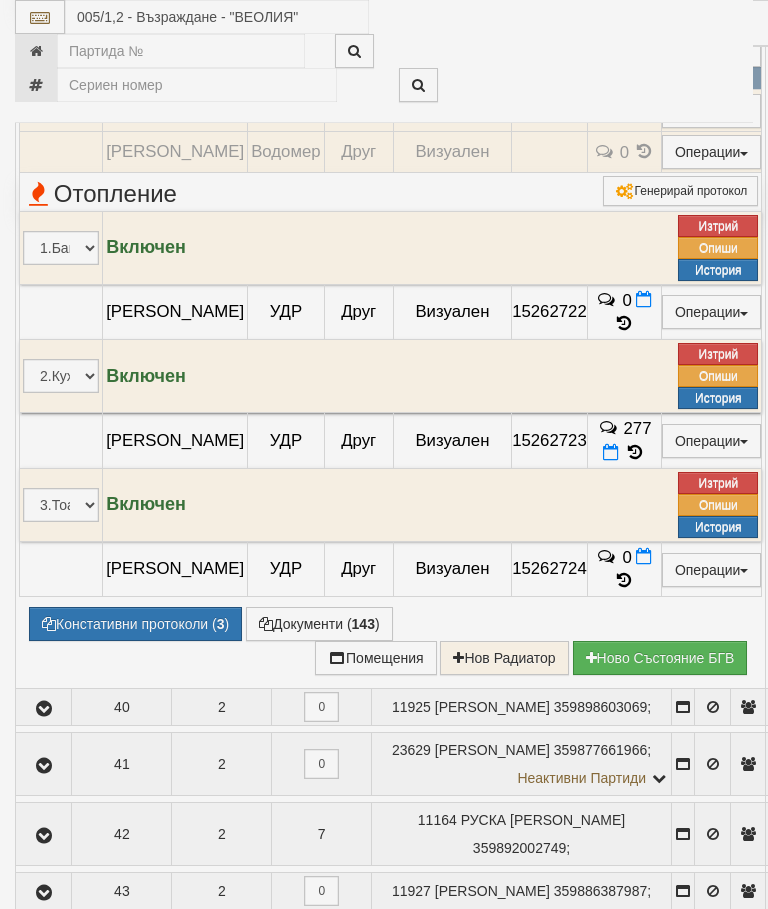 select on "10" 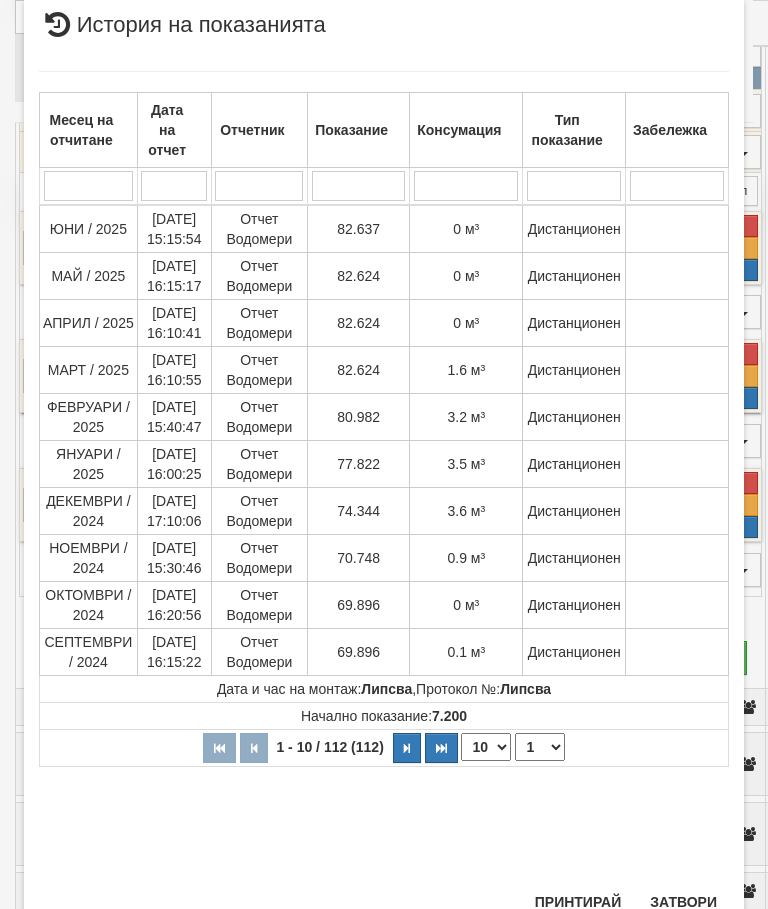scroll, scrollTop: 1126, scrollLeft: 0, axis: vertical 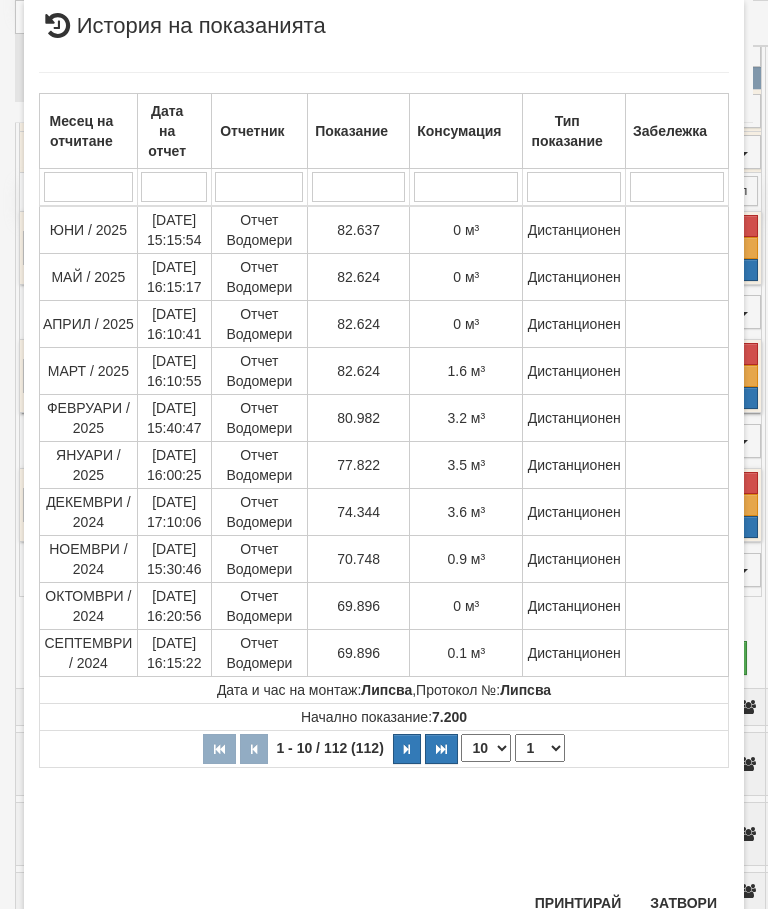 click on "Затвори" at bounding box center (683, 903) 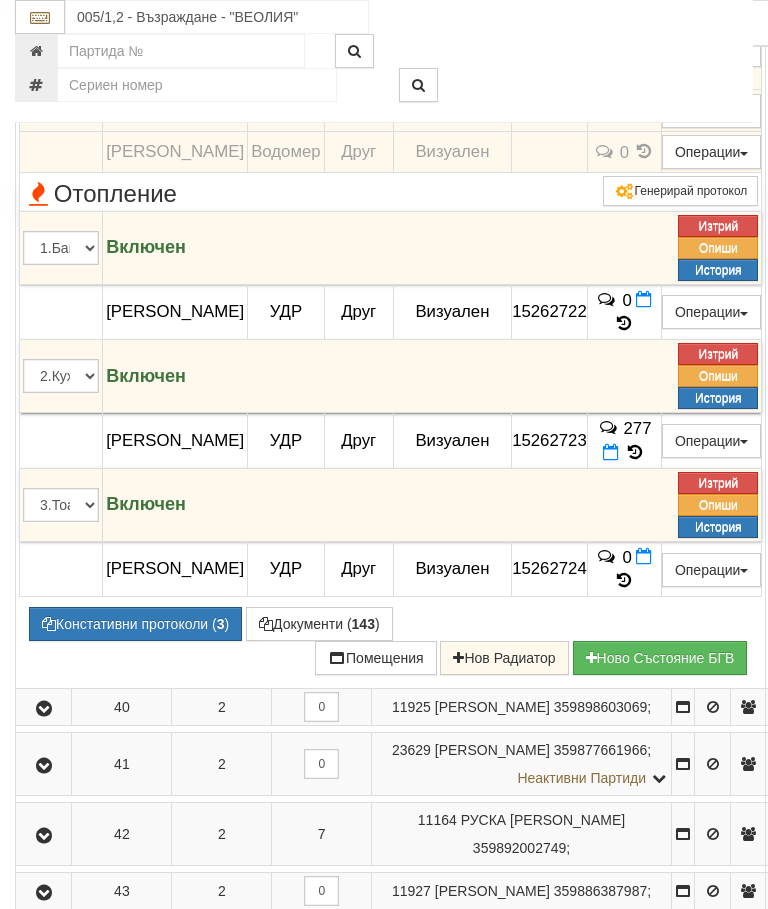 click at bounding box center [43, -98] 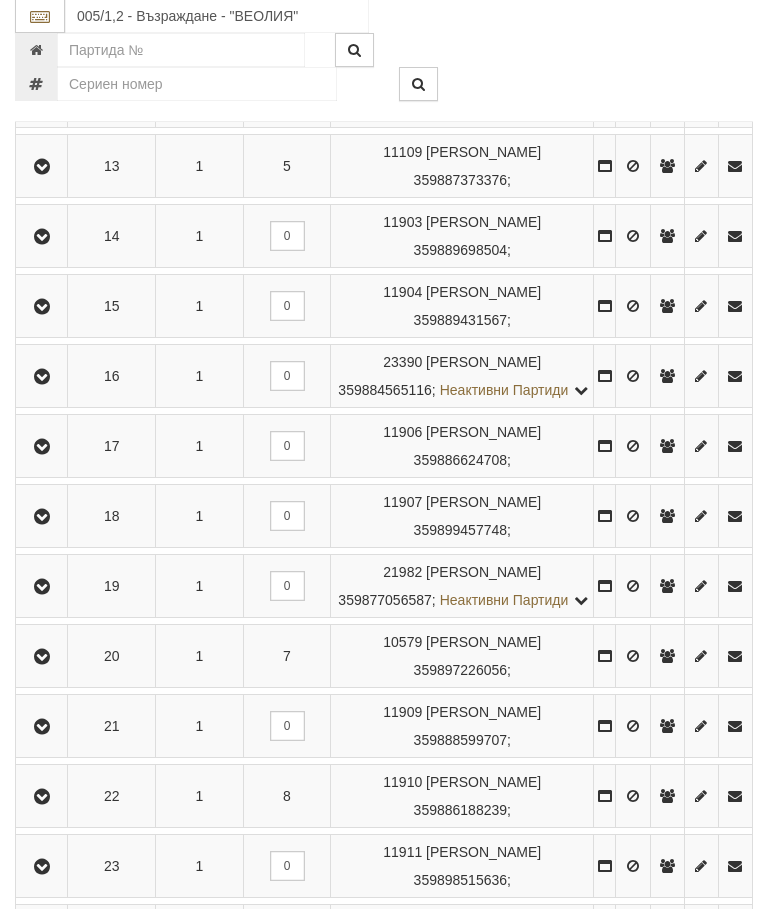 scroll, scrollTop: 1265, scrollLeft: 0, axis: vertical 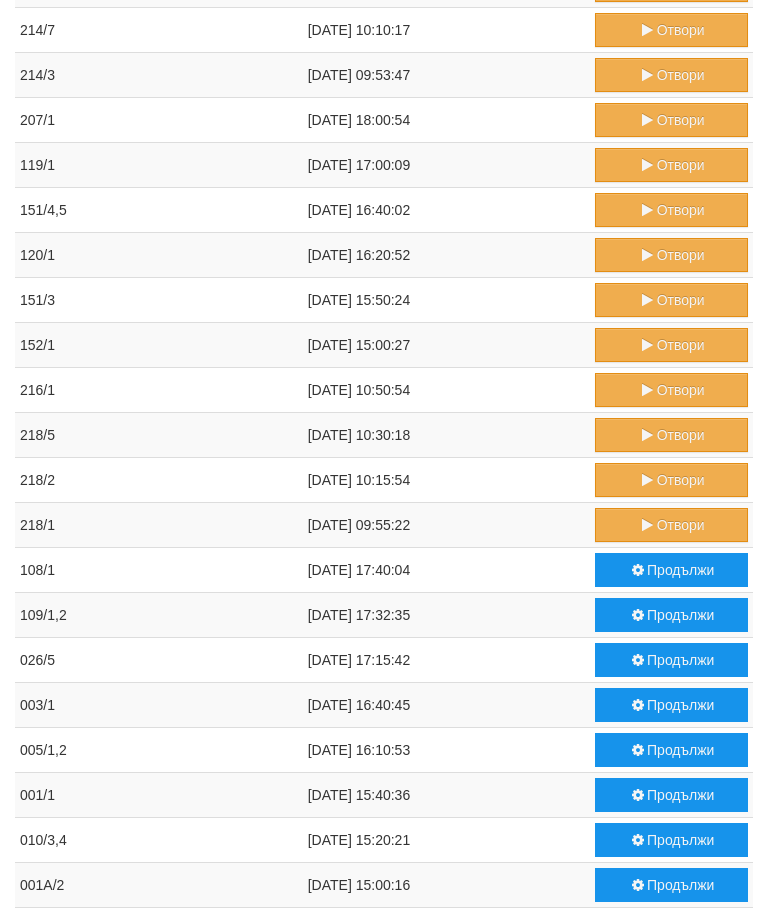 click on "Продължи" at bounding box center [671, 750] 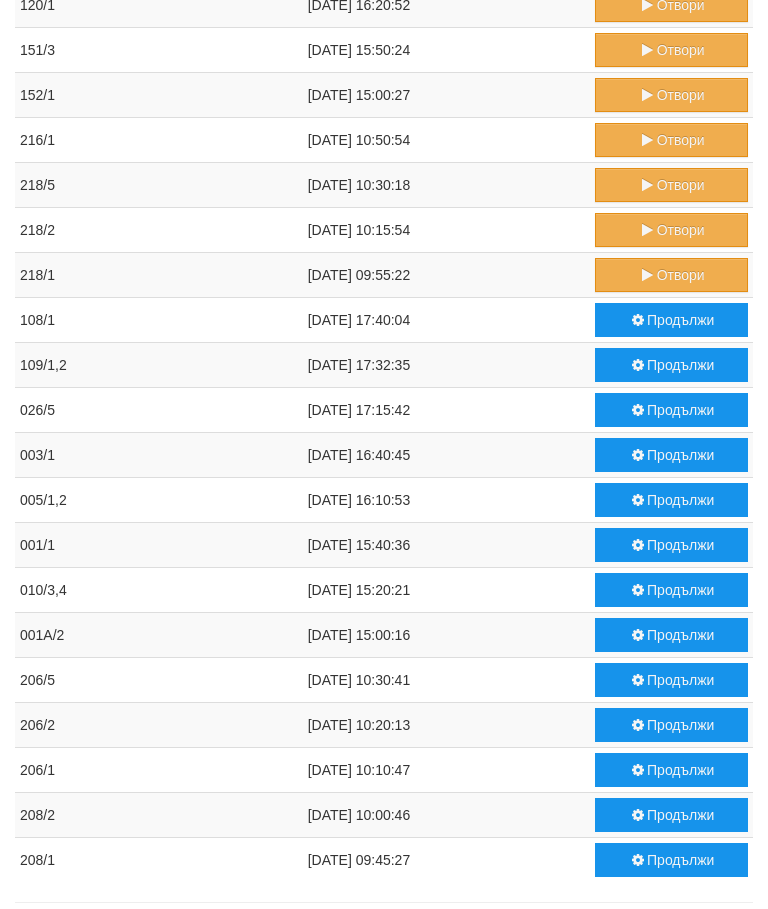 scroll, scrollTop: 1012, scrollLeft: 0, axis: vertical 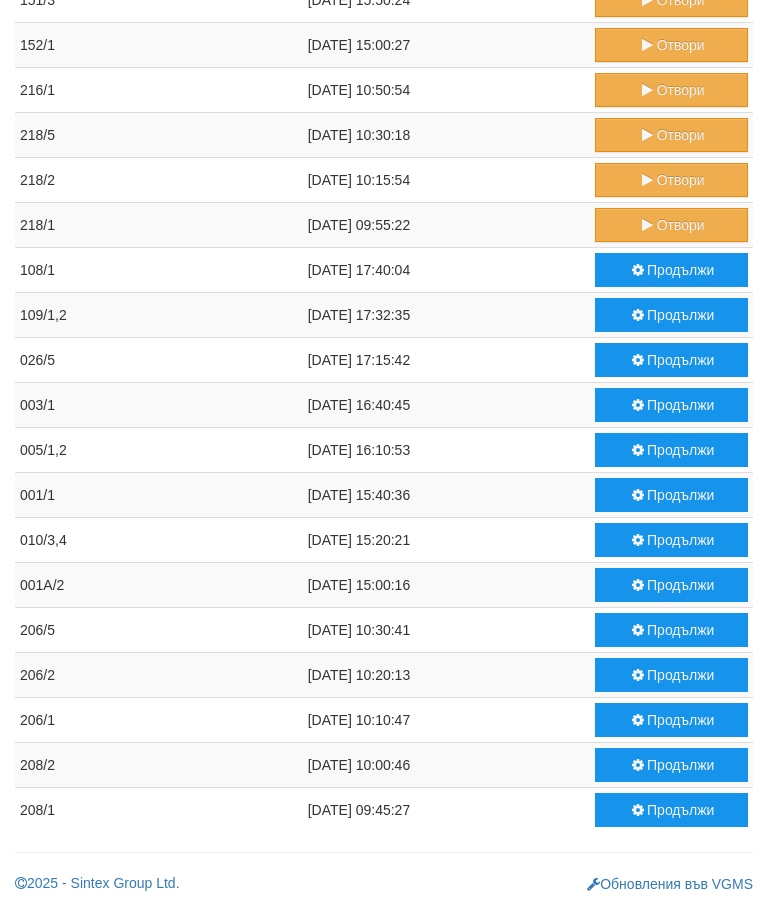 click on "Продължи" at bounding box center [671, 765] 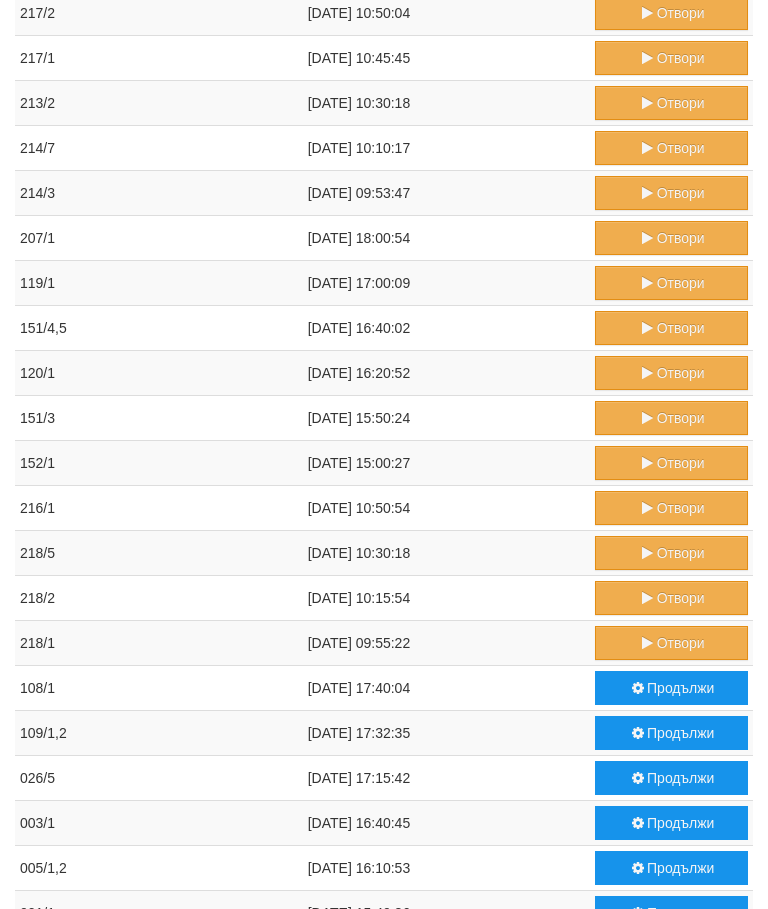scroll, scrollTop: 595, scrollLeft: 0, axis: vertical 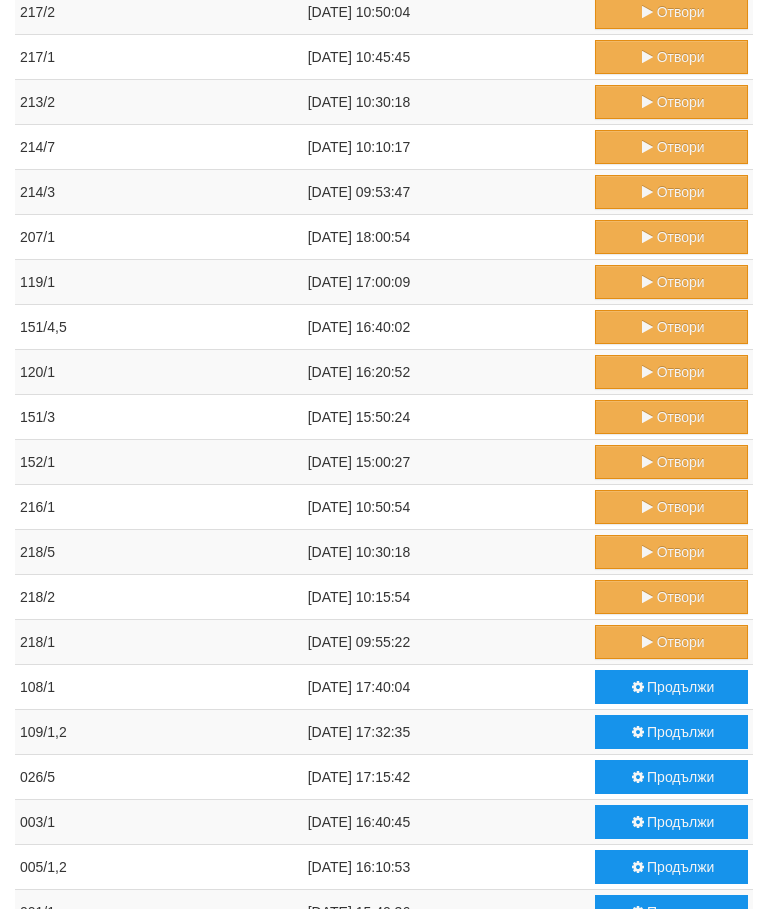 click on "Продължи" at bounding box center [671, 912] 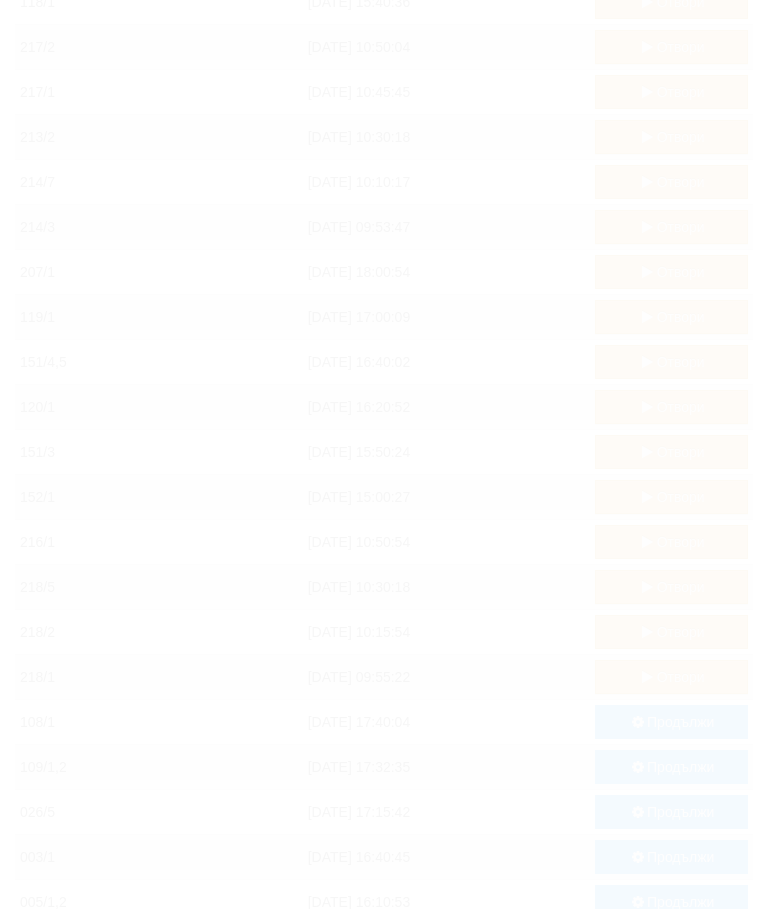 scroll, scrollTop: 670, scrollLeft: 0, axis: vertical 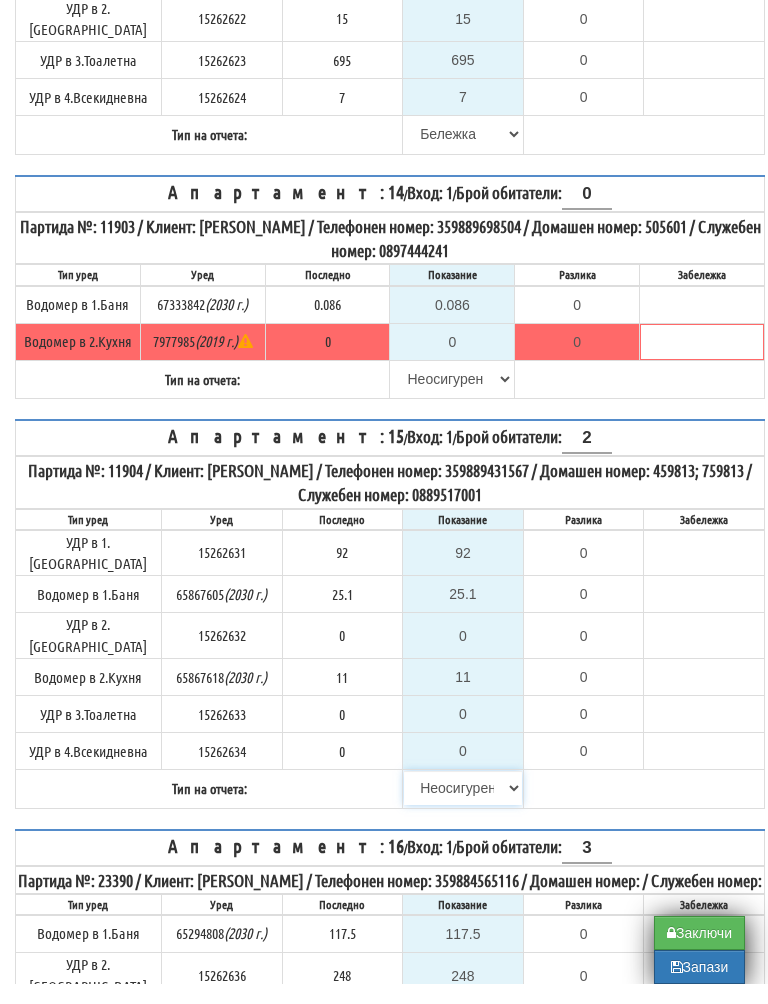click on "[PERSON_NAME]
Телефон
Бележка
Неосигурен достъп
Самоотчет
Служебно
Дистанционен" at bounding box center (463, 808) 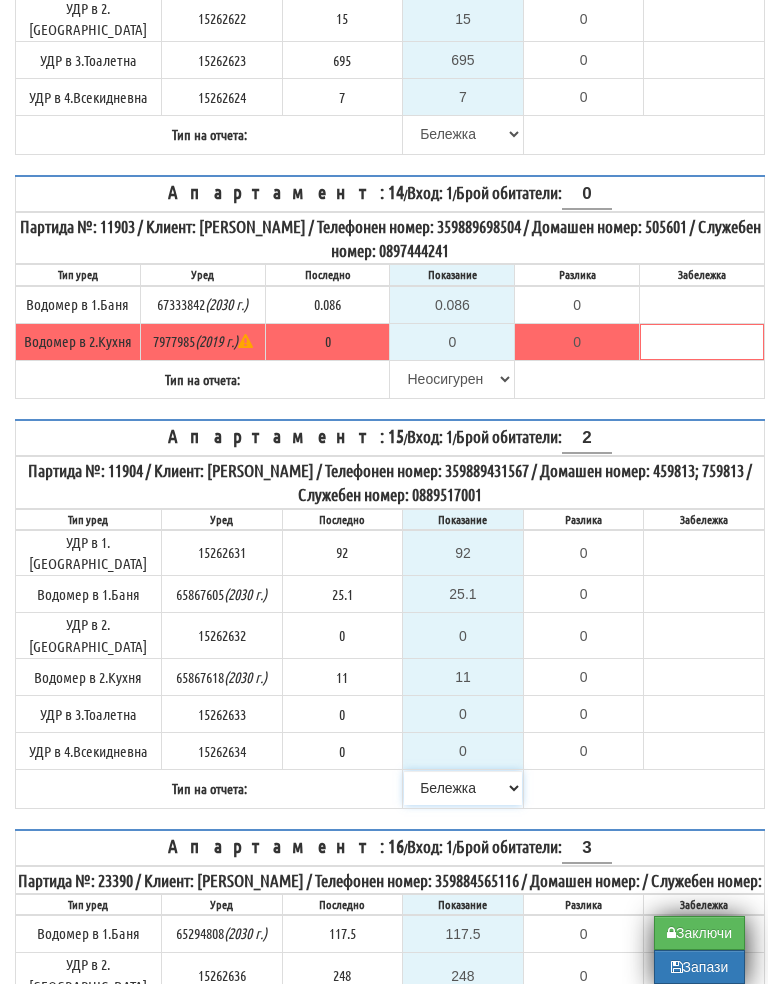 click on "[PERSON_NAME]
Телефон
Бележка
Неосигурен достъп
Самоотчет
Служебно
Дистанционен" at bounding box center [463, 808] 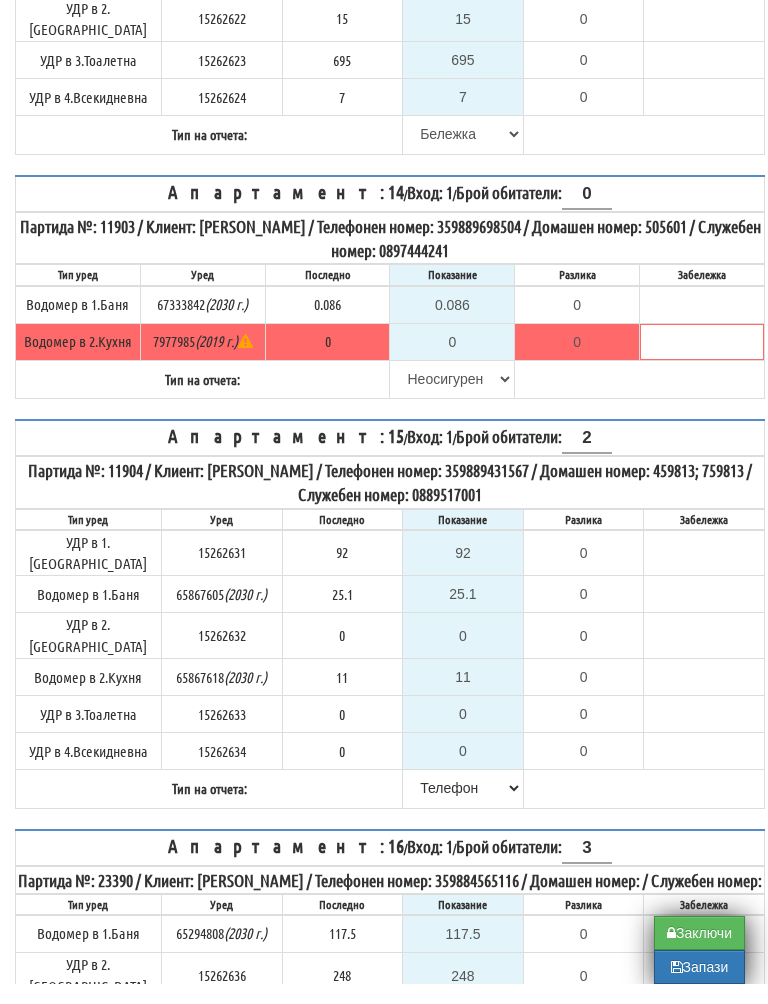 click on "Запази" at bounding box center [699, 987] 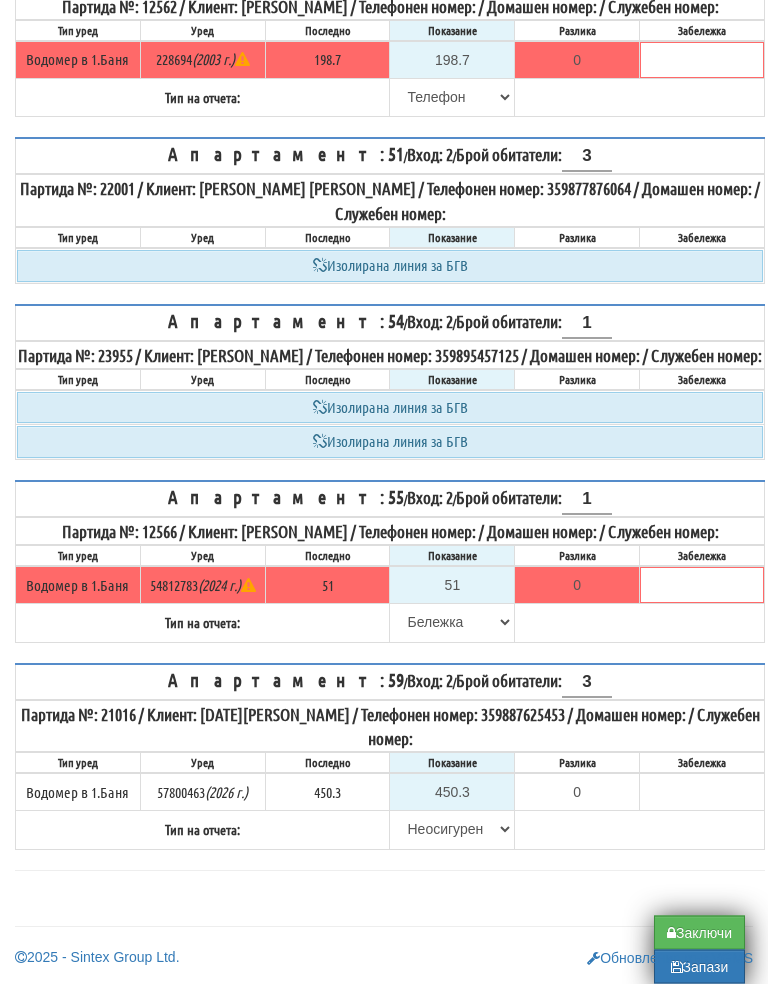 scroll, scrollTop: 1129, scrollLeft: 0, axis: vertical 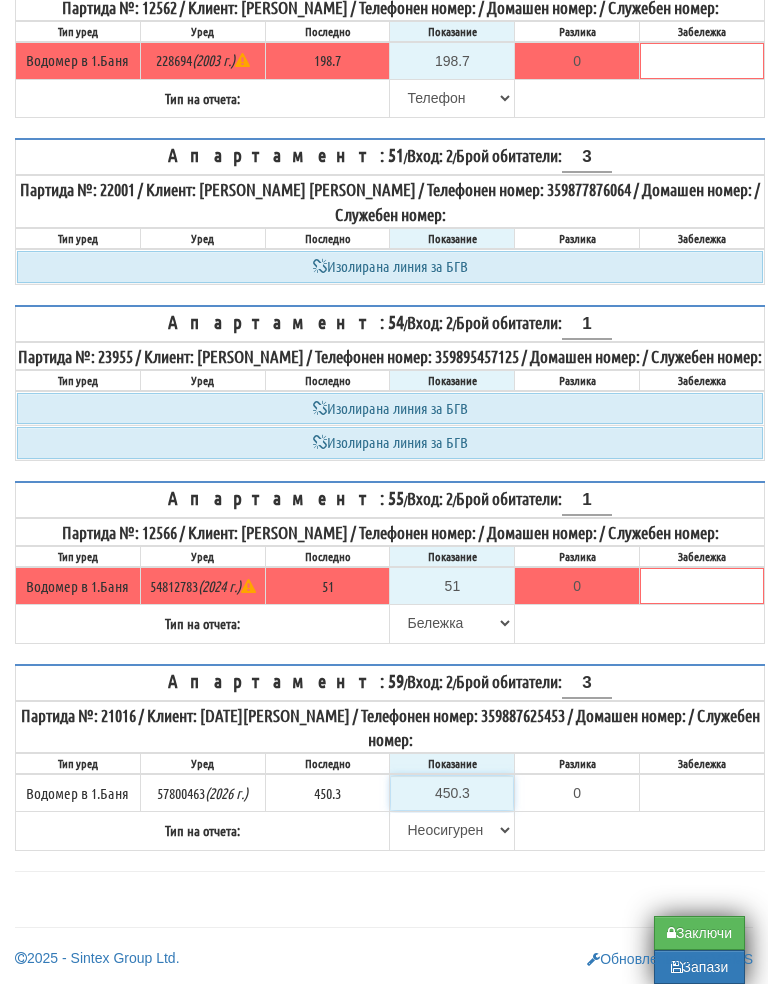click on "450.3" at bounding box center (452, 813) 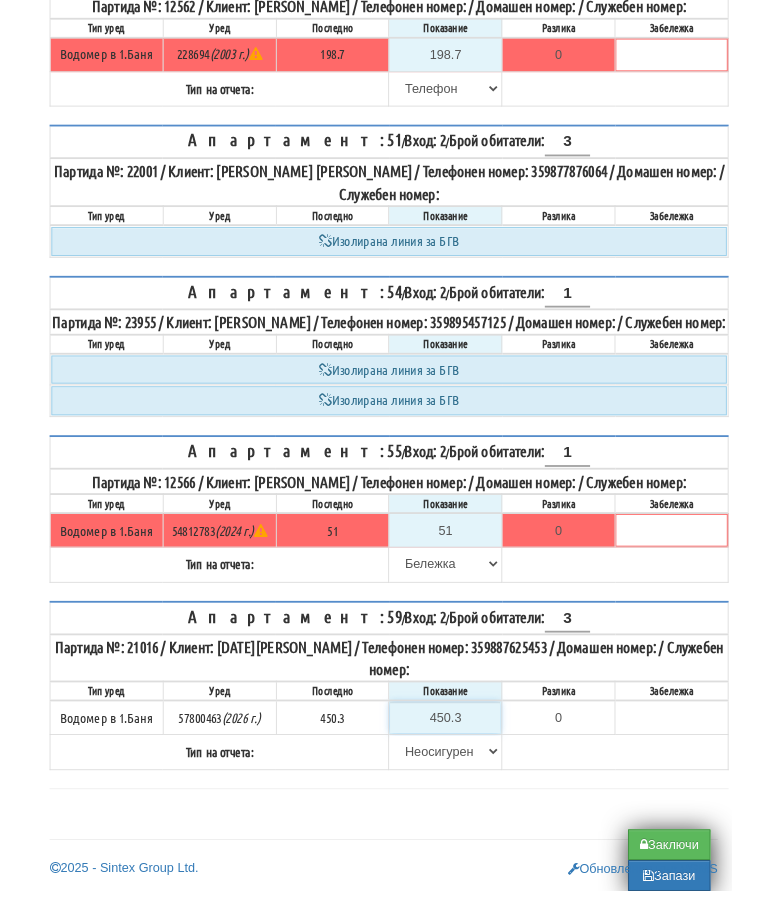 scroll, scrollTop: 1224, scrollLeft: 12, axis: both 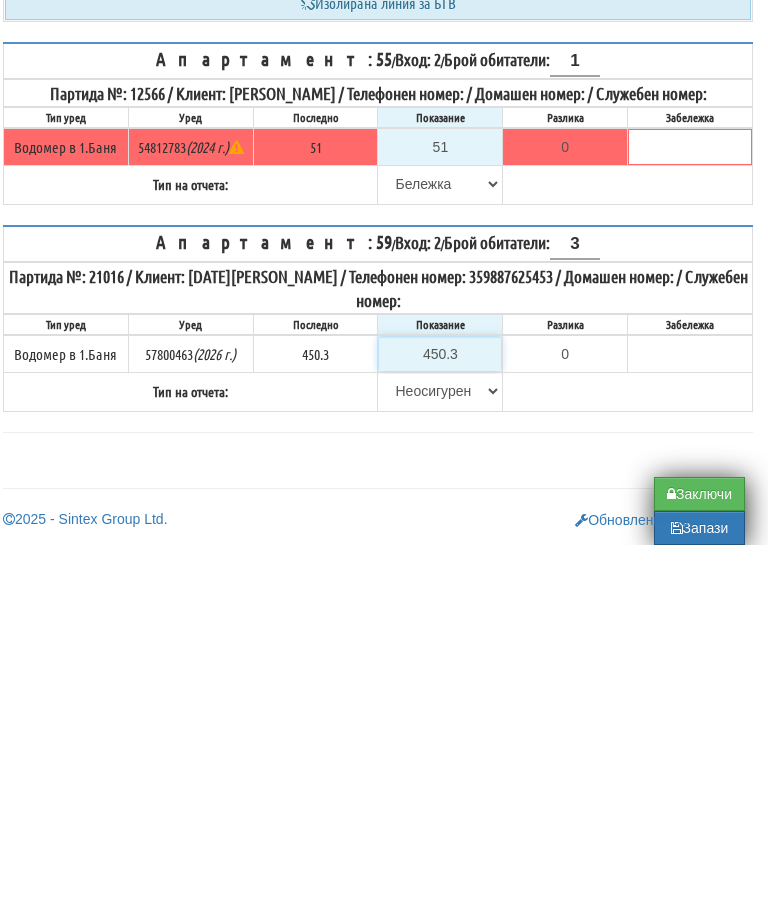 type on "4" 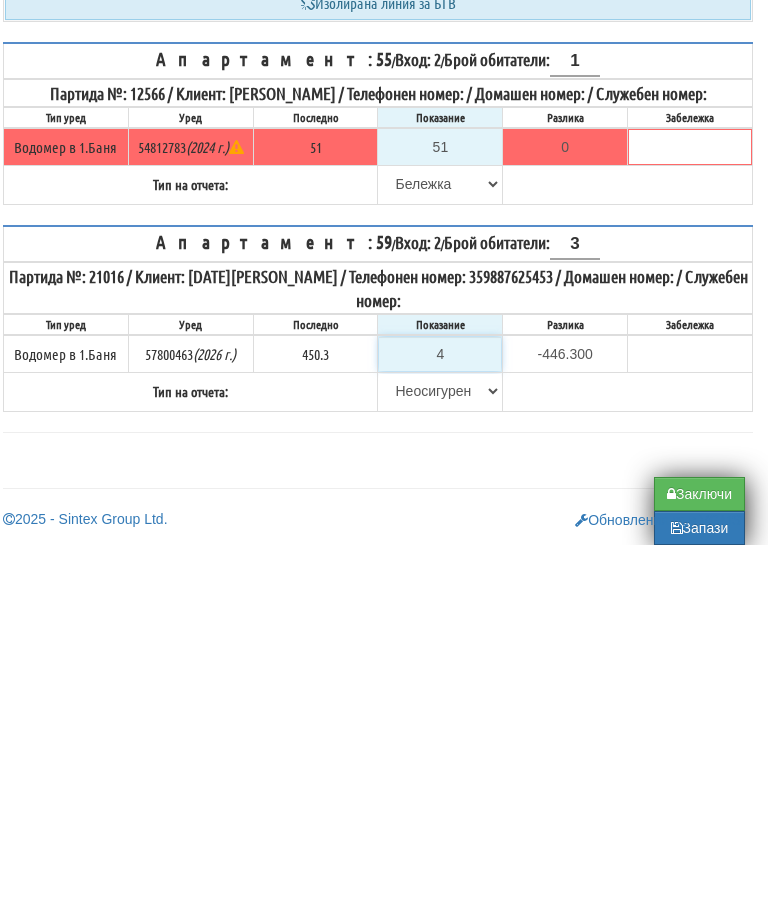 type on "45" 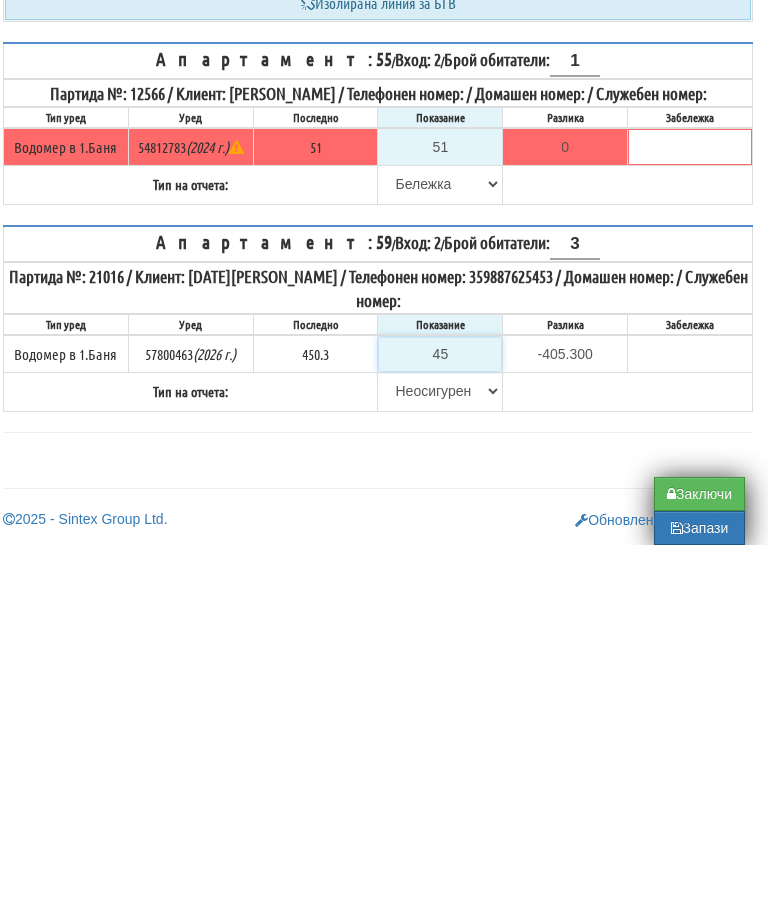 type on "459" 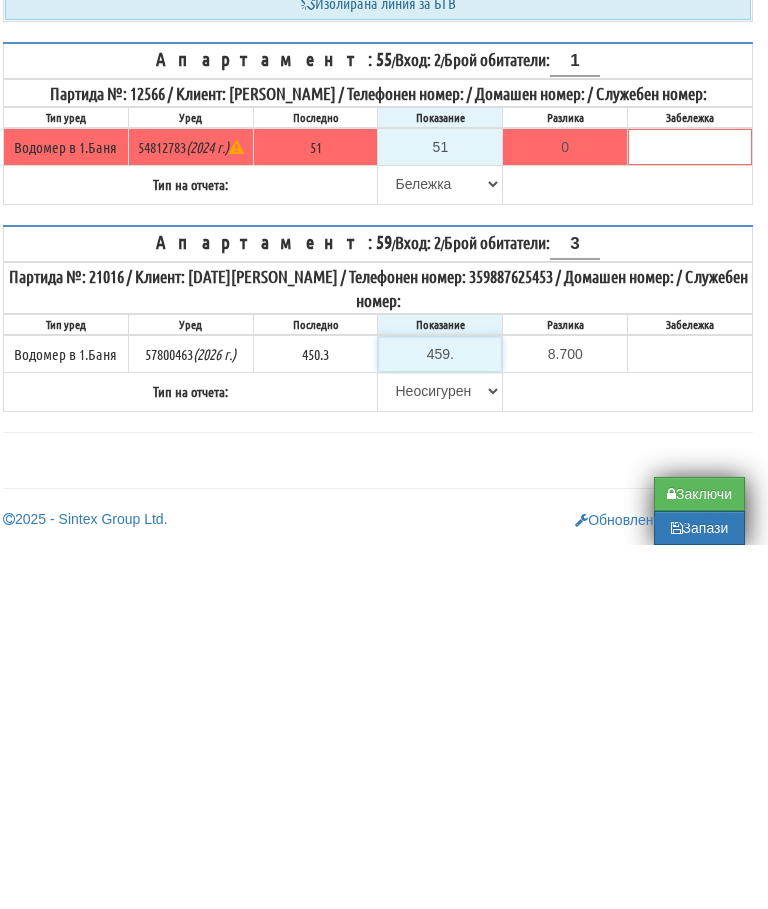 type on "459.2" 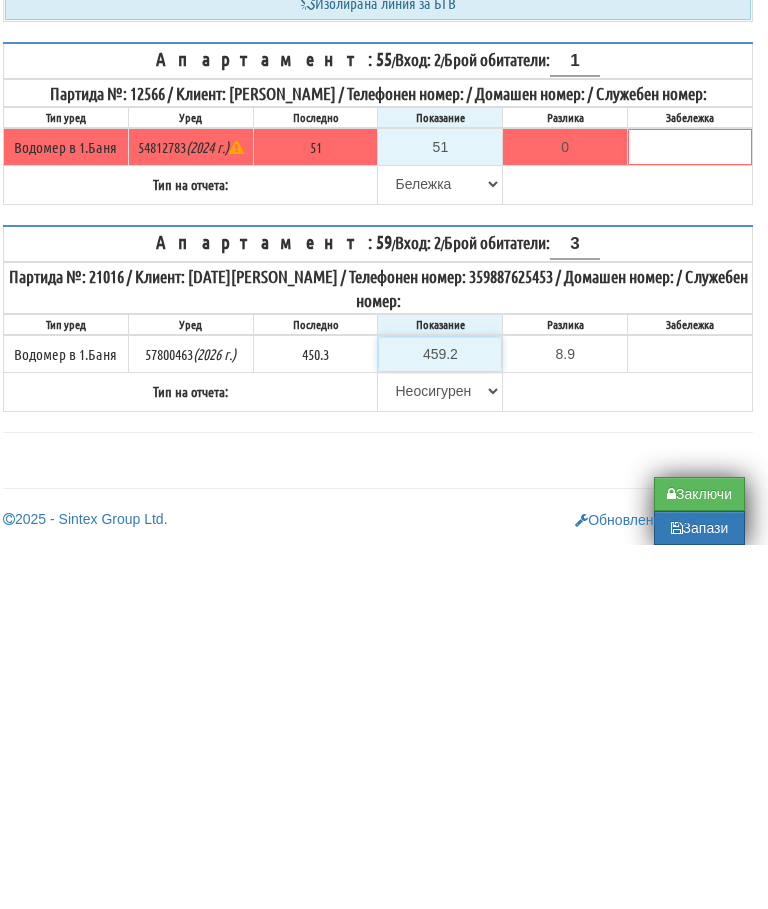 type on "459.2" 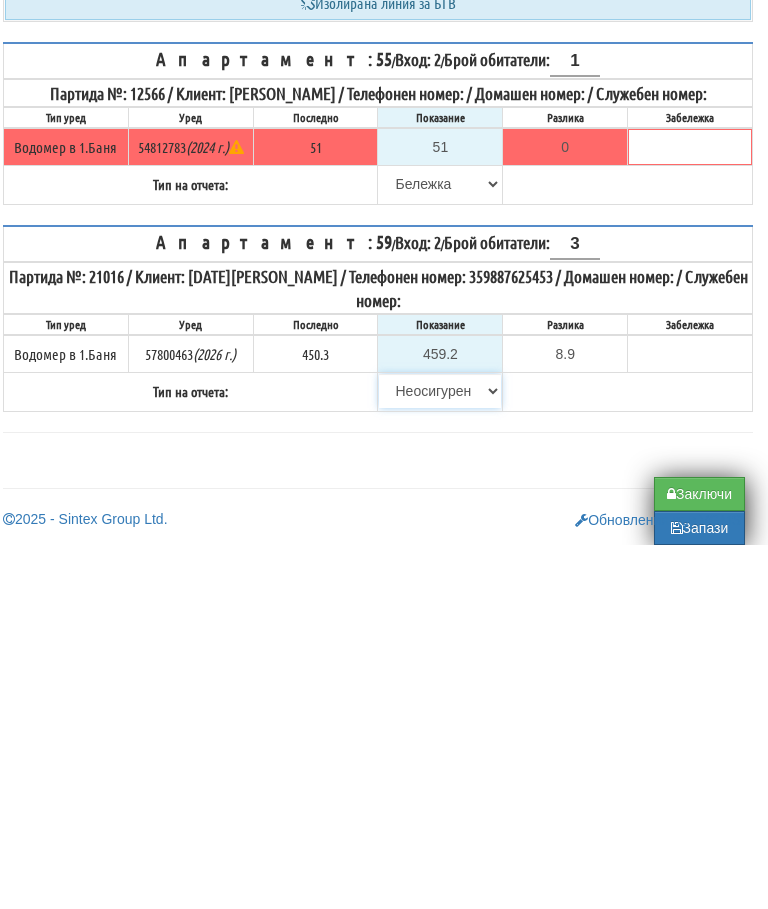 click on "[PERSON_NAME]
Телефон
Бележка
Неосигурен достъп
Самоотчет
Служебно
Дистанционен" at bounding box center (440, 755) 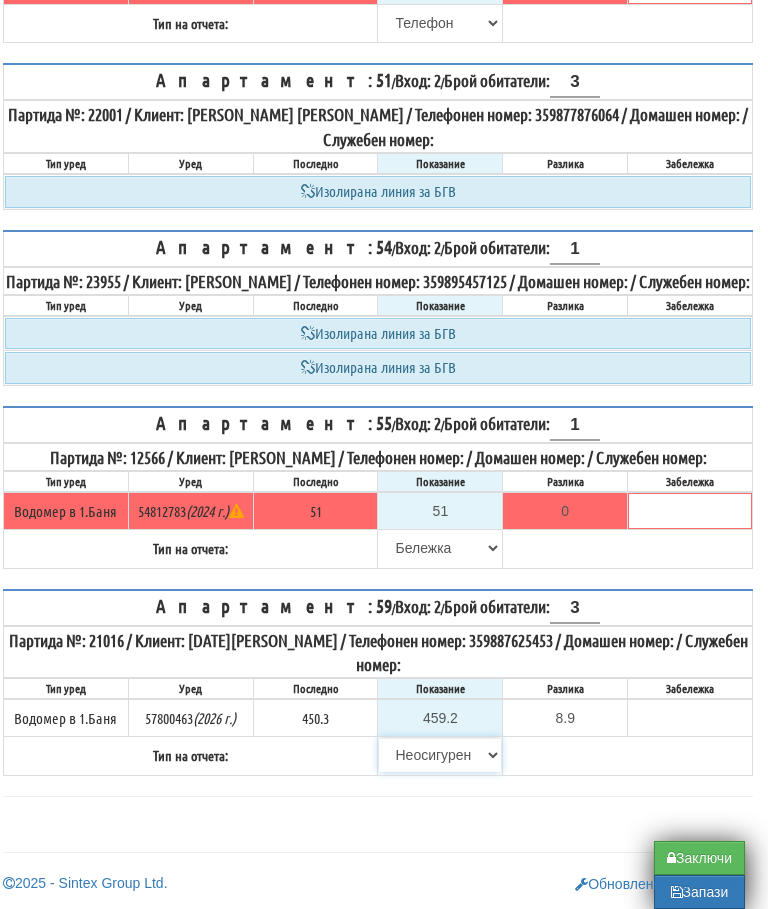 select on "8ac75930-9bfd-e511-80be-8d5a1dced85a" 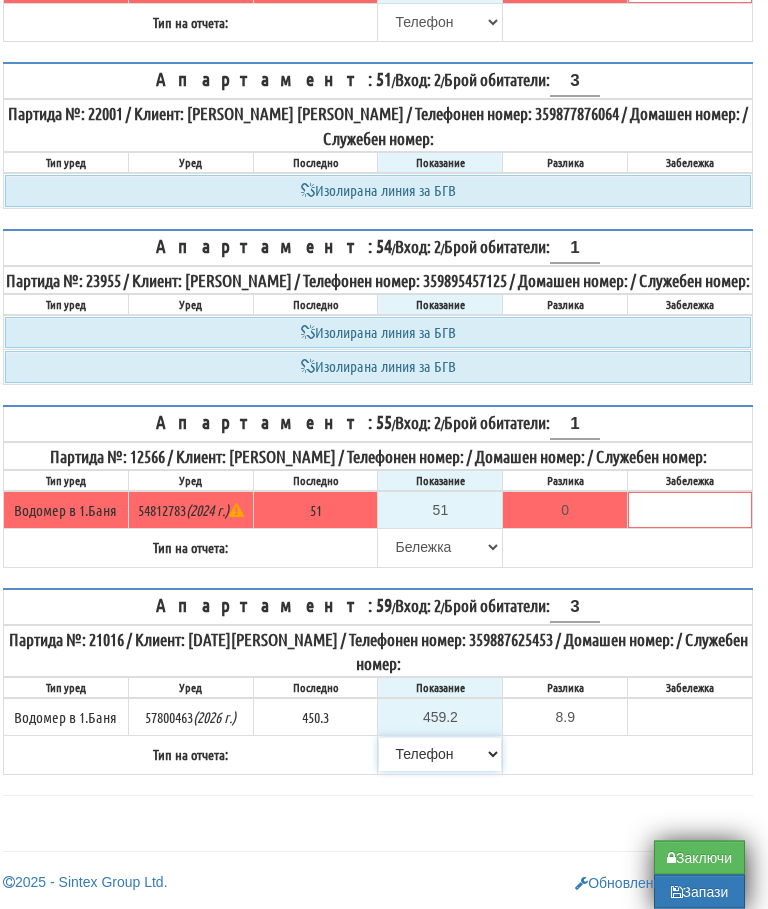scroll, scrollTop: 1115, scrollLeft: 12, axis: both 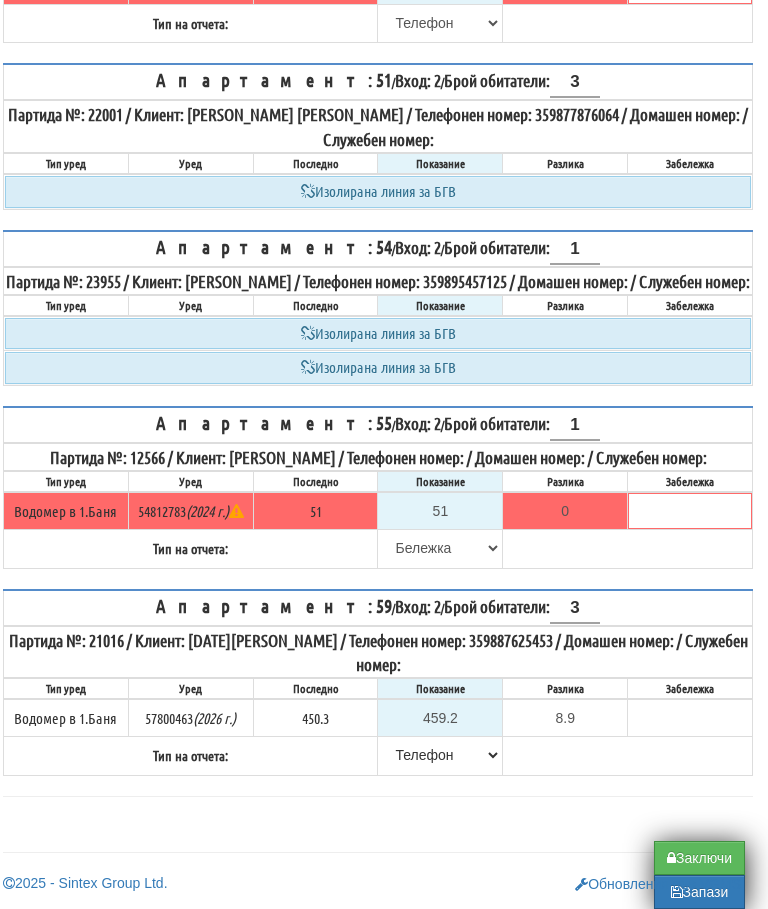 click on "Запази" at bounding box center [699, 892] 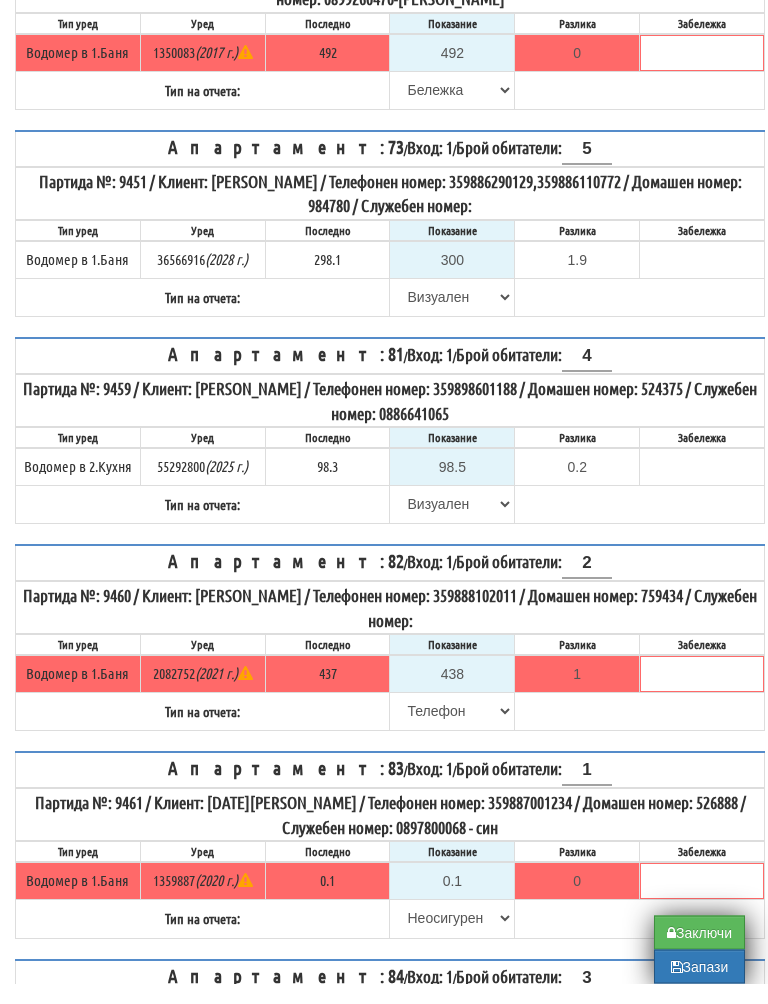 scroll, scrollTop: 4842, scrollLeft: 0, axis: vertical 